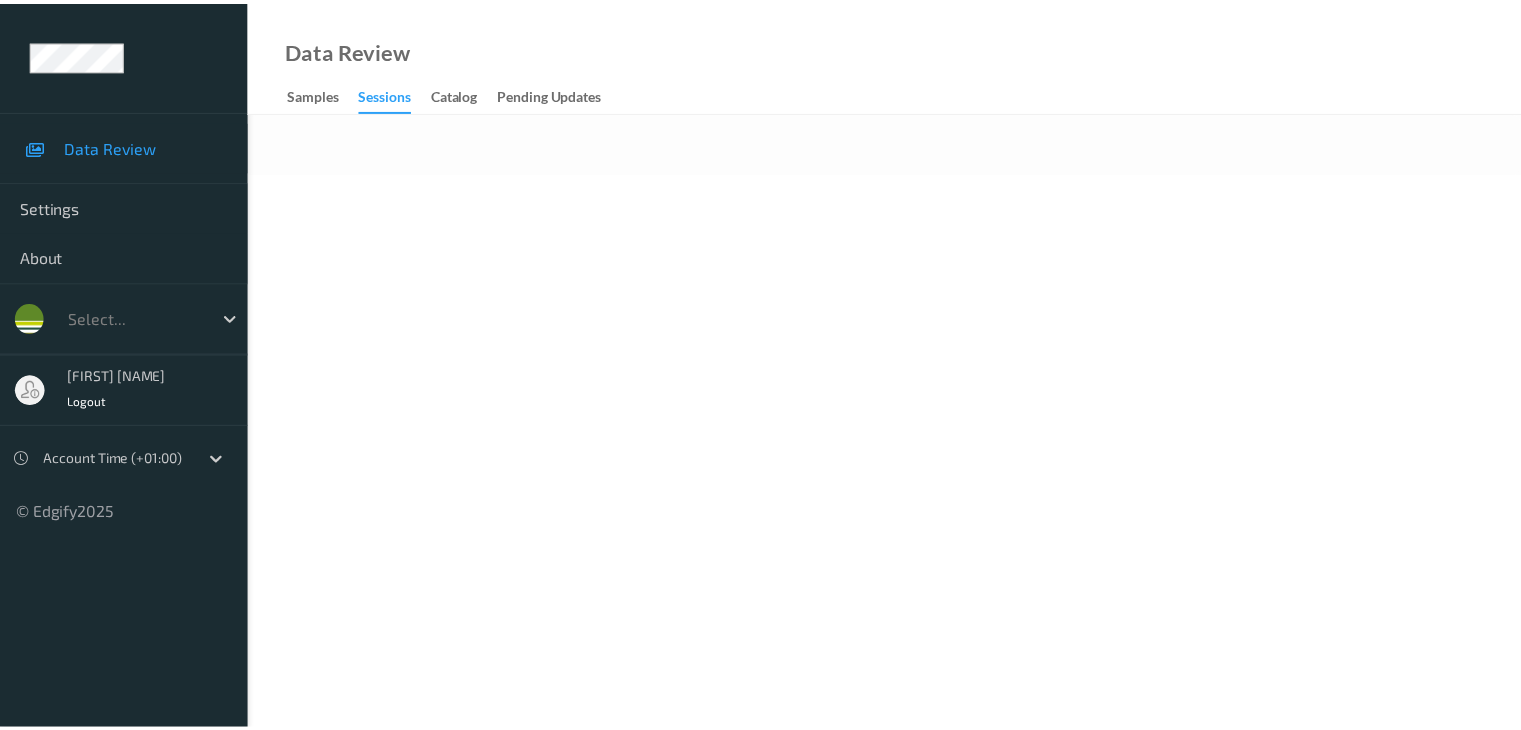 scroll, scrollTop: 0, scrollLeft: 0, axis: both 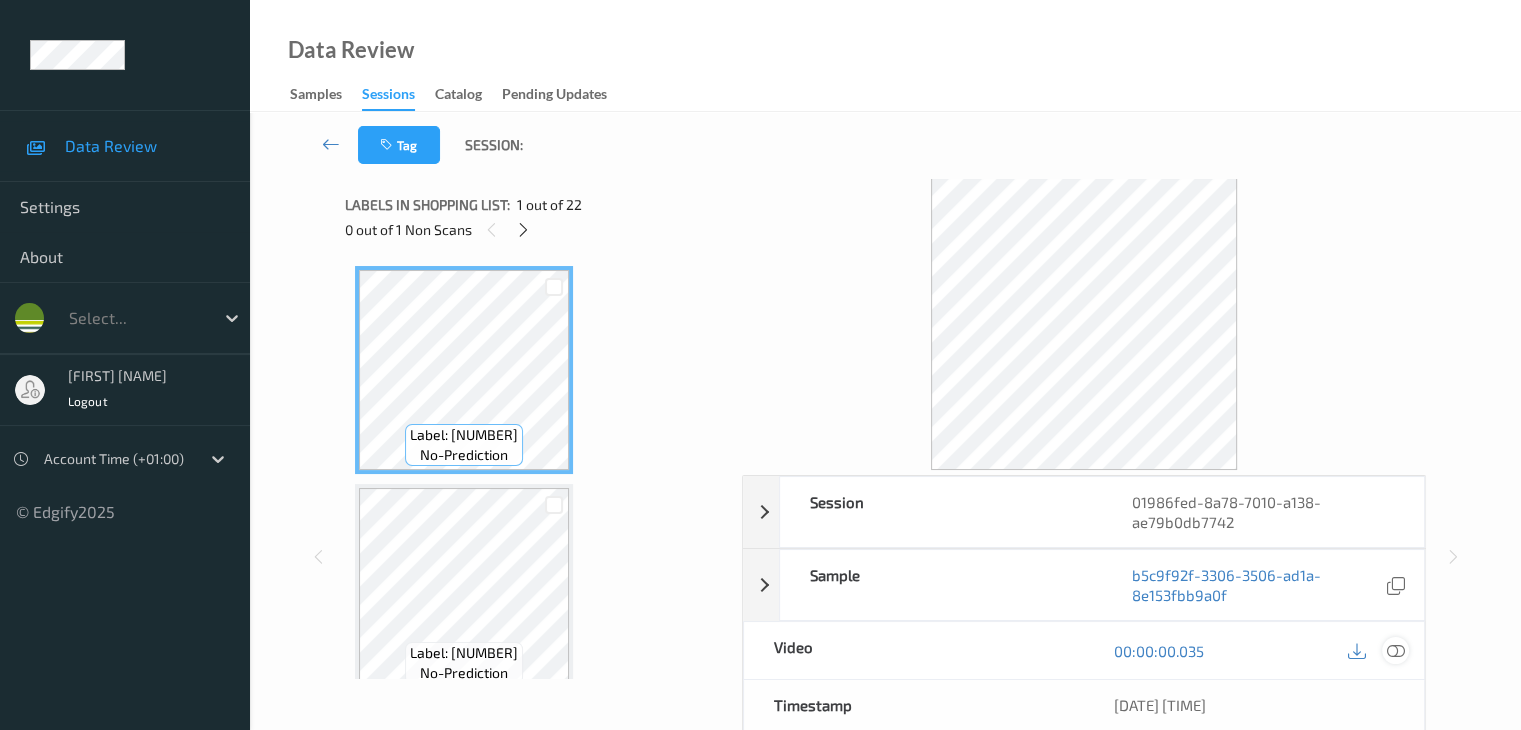click at bounding box center (1395, 651) 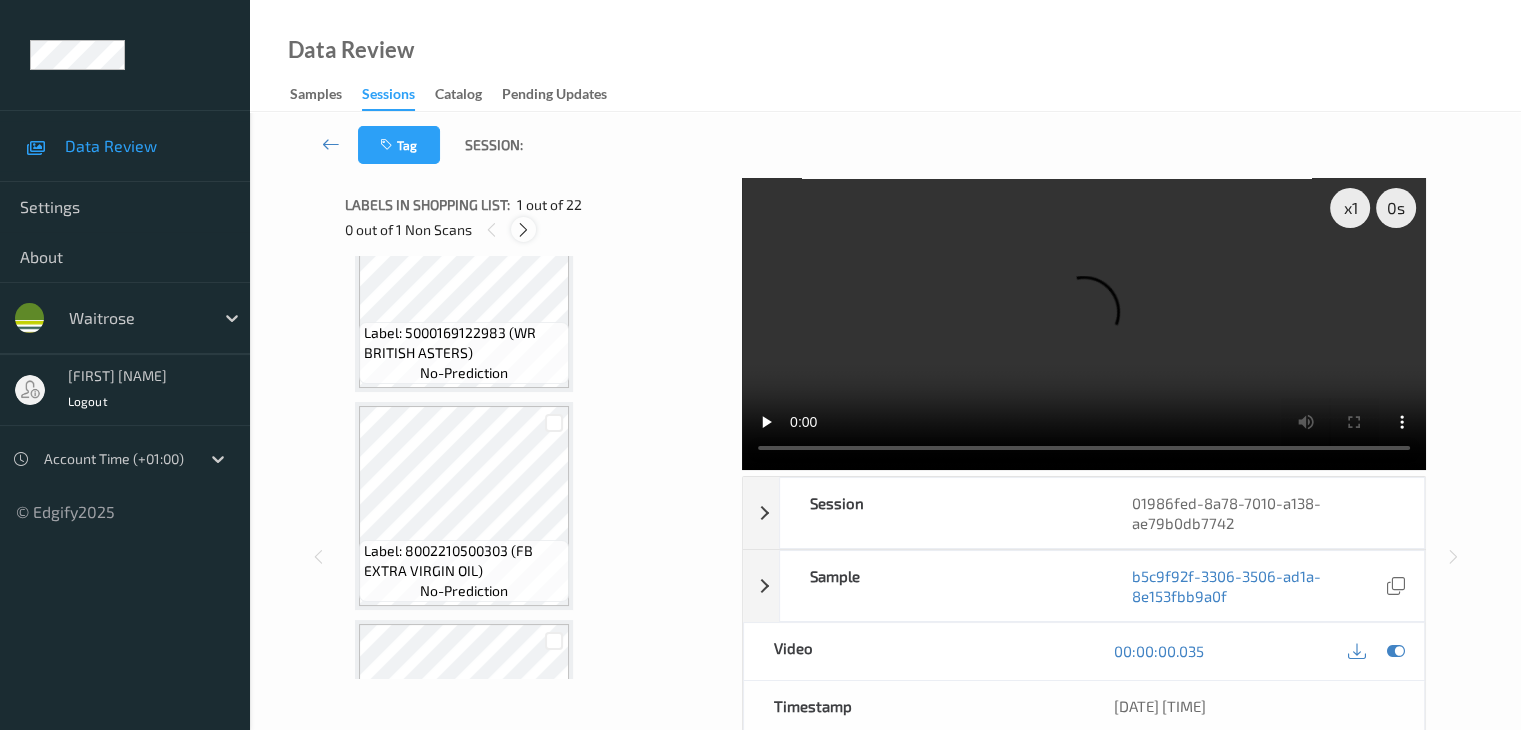 click at bounding box center (523, 230) 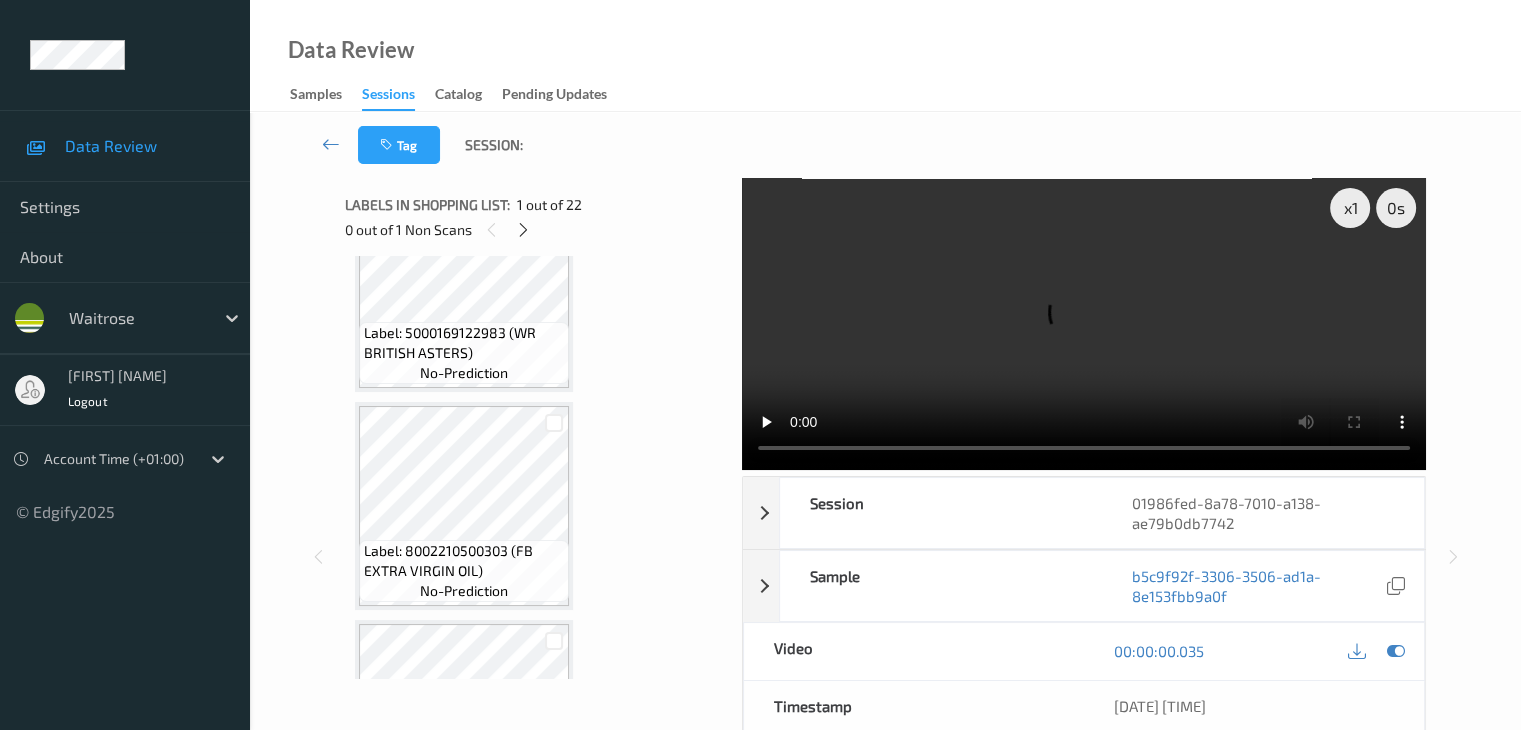 scroll, scrollTop: 1536, scrollLeft: 0, axis: vertical 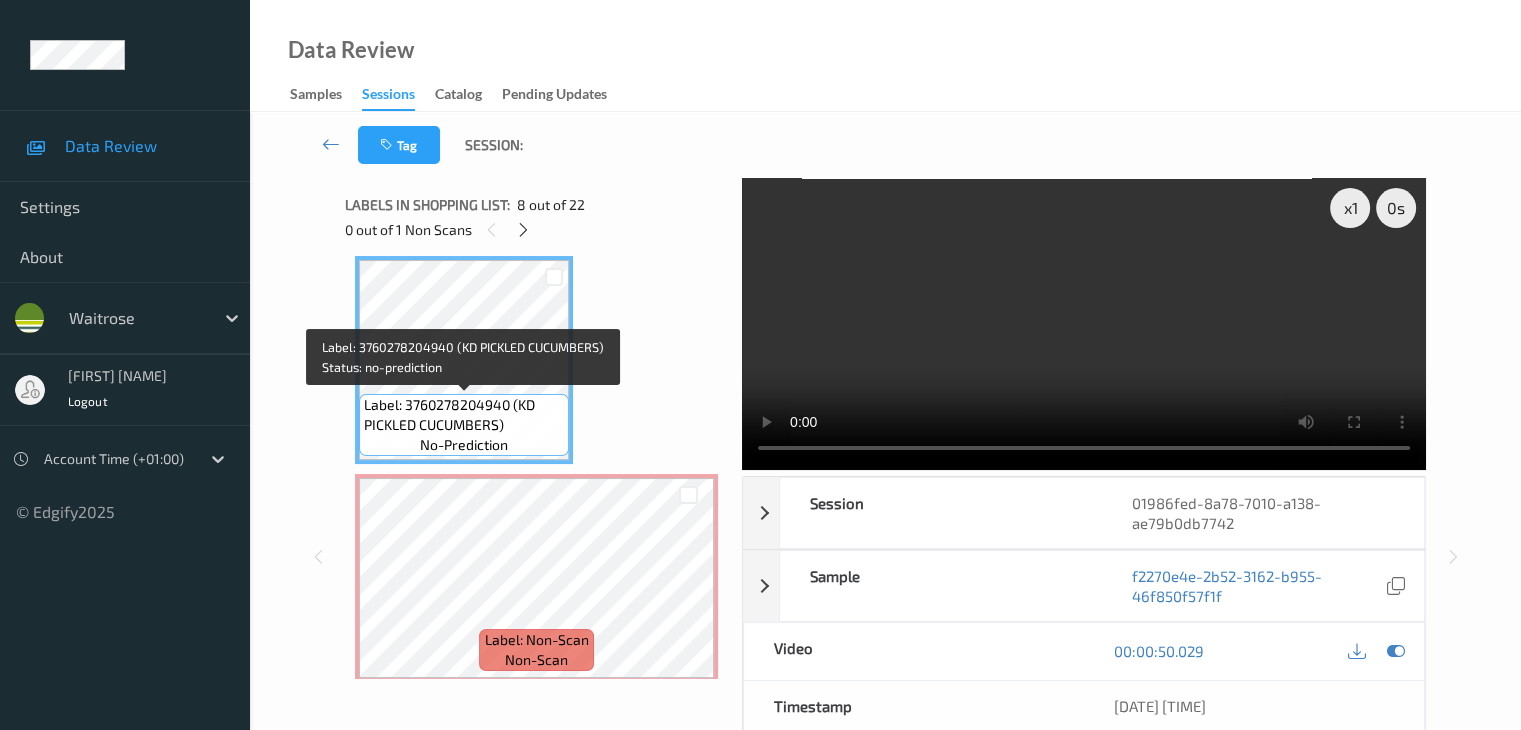 click on "Label: 3760278204940 (KD PICKLED CUCUMBERS)" at bounding box center (464, 415) 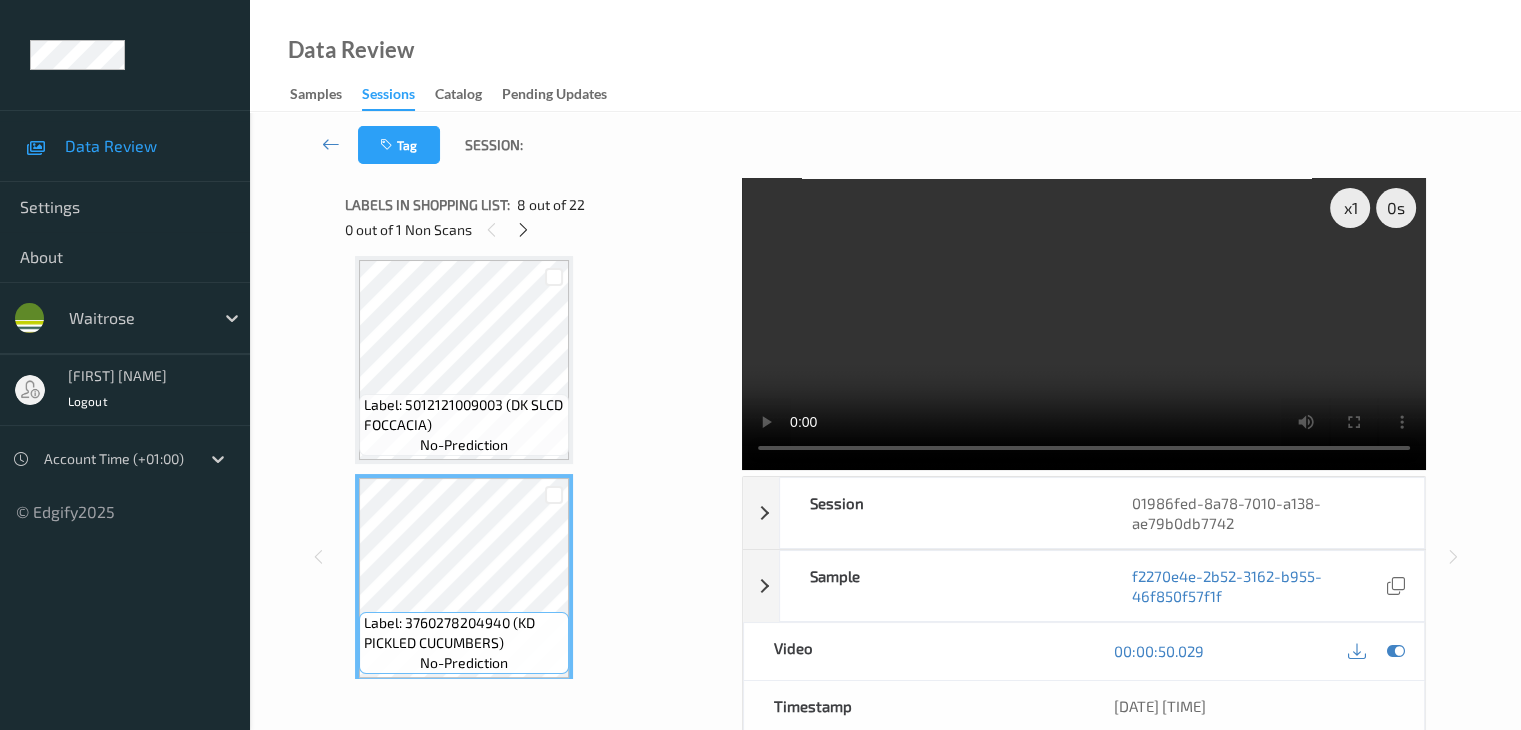 scroll, scrollTop: 1236, scrollLeft: 0, axis: vertical 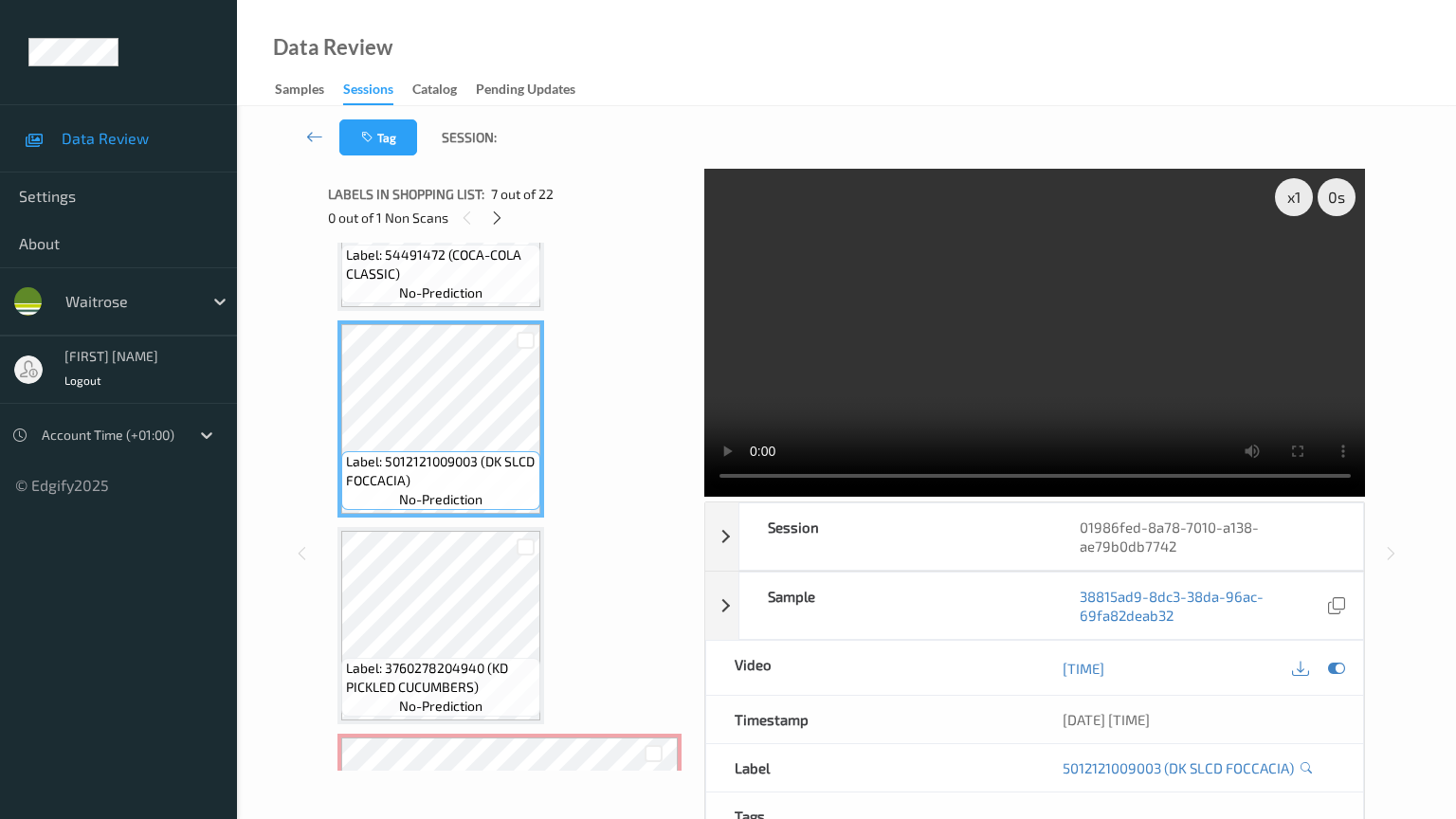 type 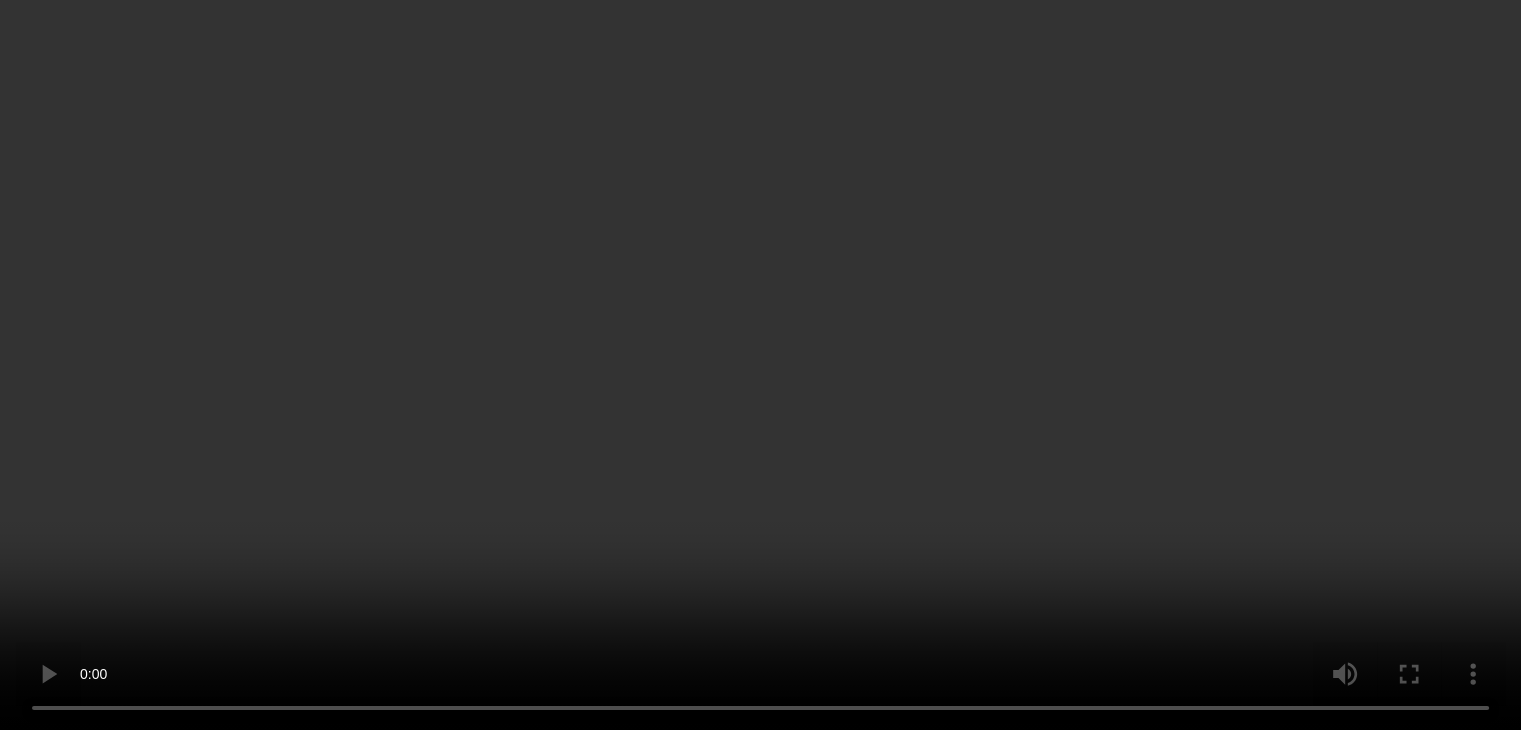 scroll, scrollTop: 1836, scrollLeft: 0, axis: vertical 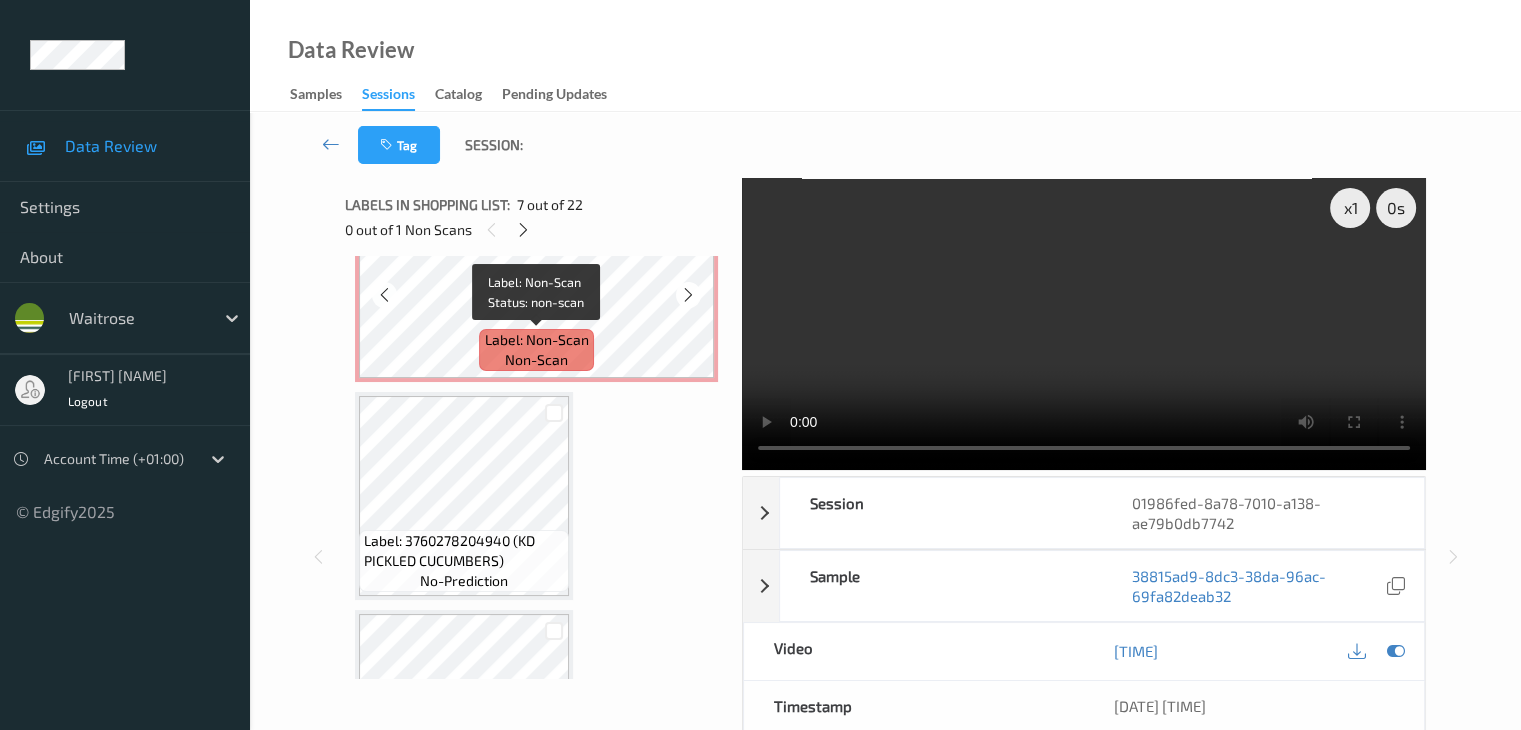 click on "Label: Non-Scan" at bounding box center [537, 340] 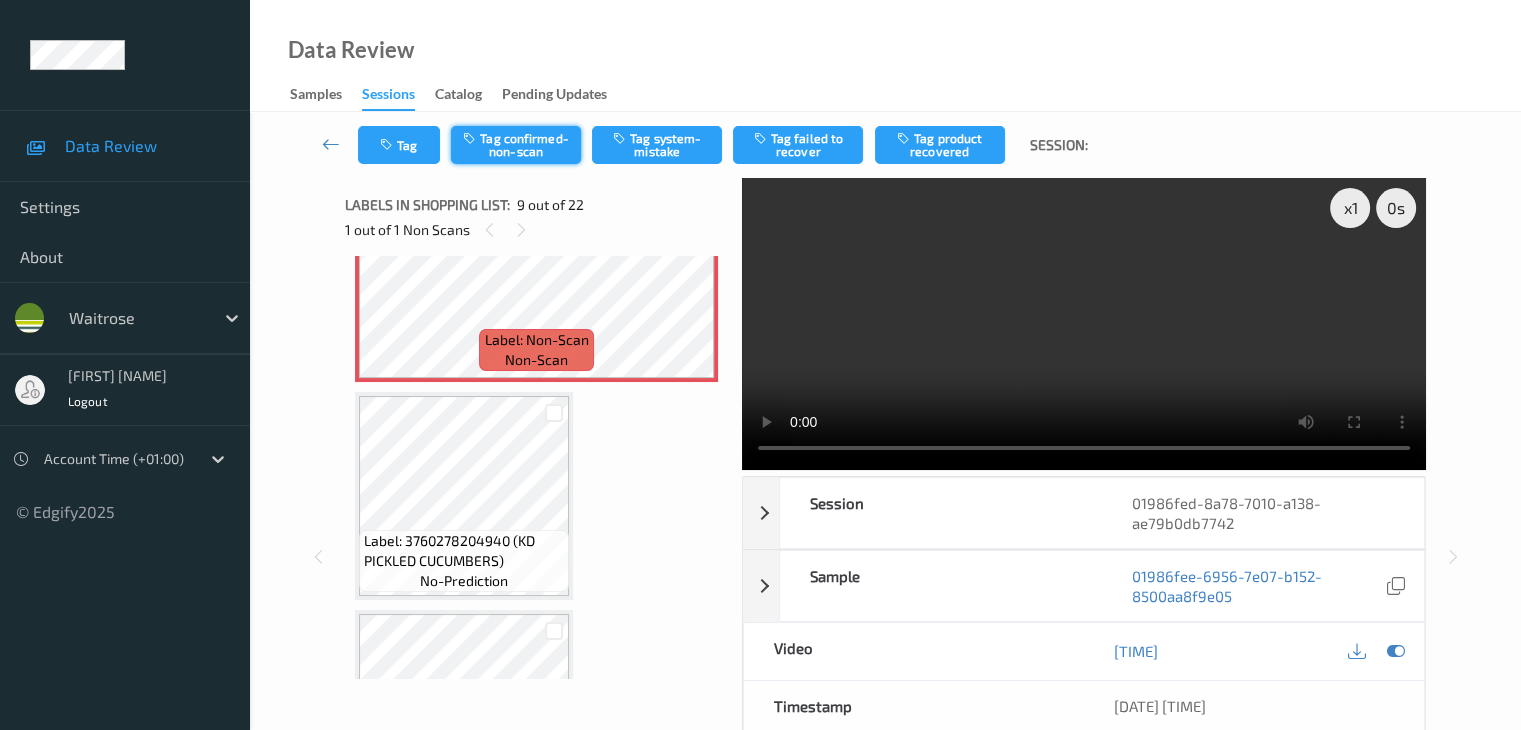 click on "Tag   confirmed-non-scan" at bounding box center (516, 145) 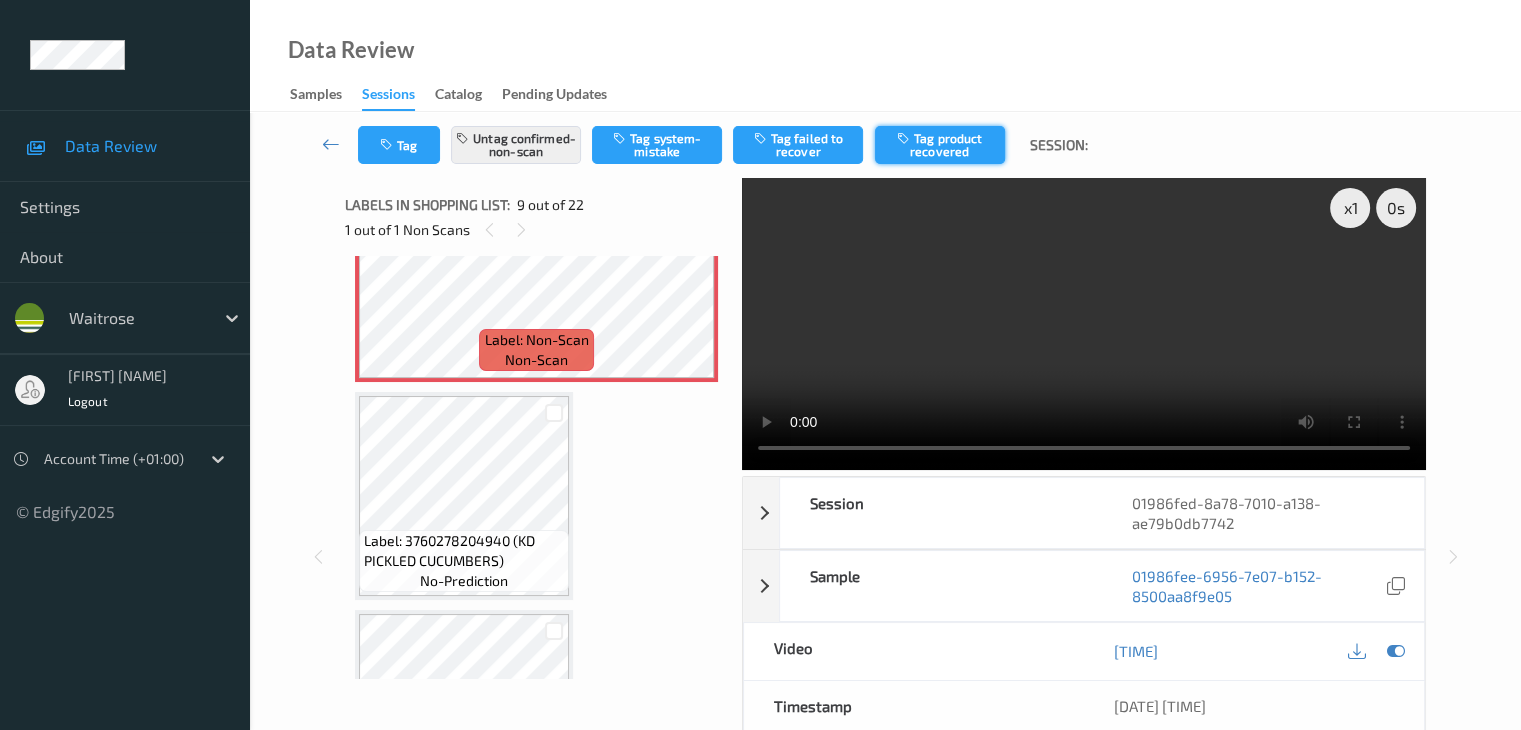 click on "Tag   product recovered" at bounding box center (940, 145) 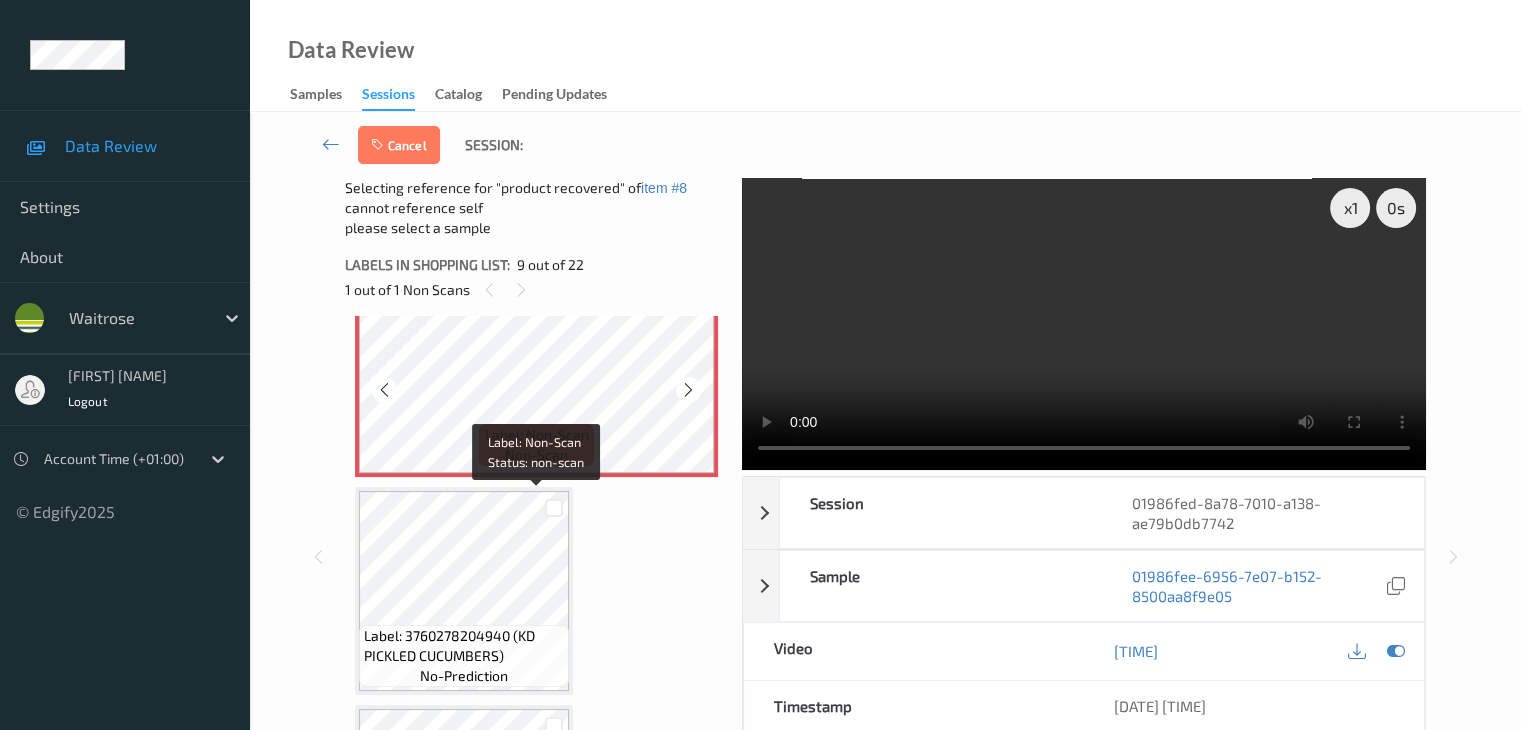 scroll, scrollTop: 1836, scrollLeft: 0, axis: vertical 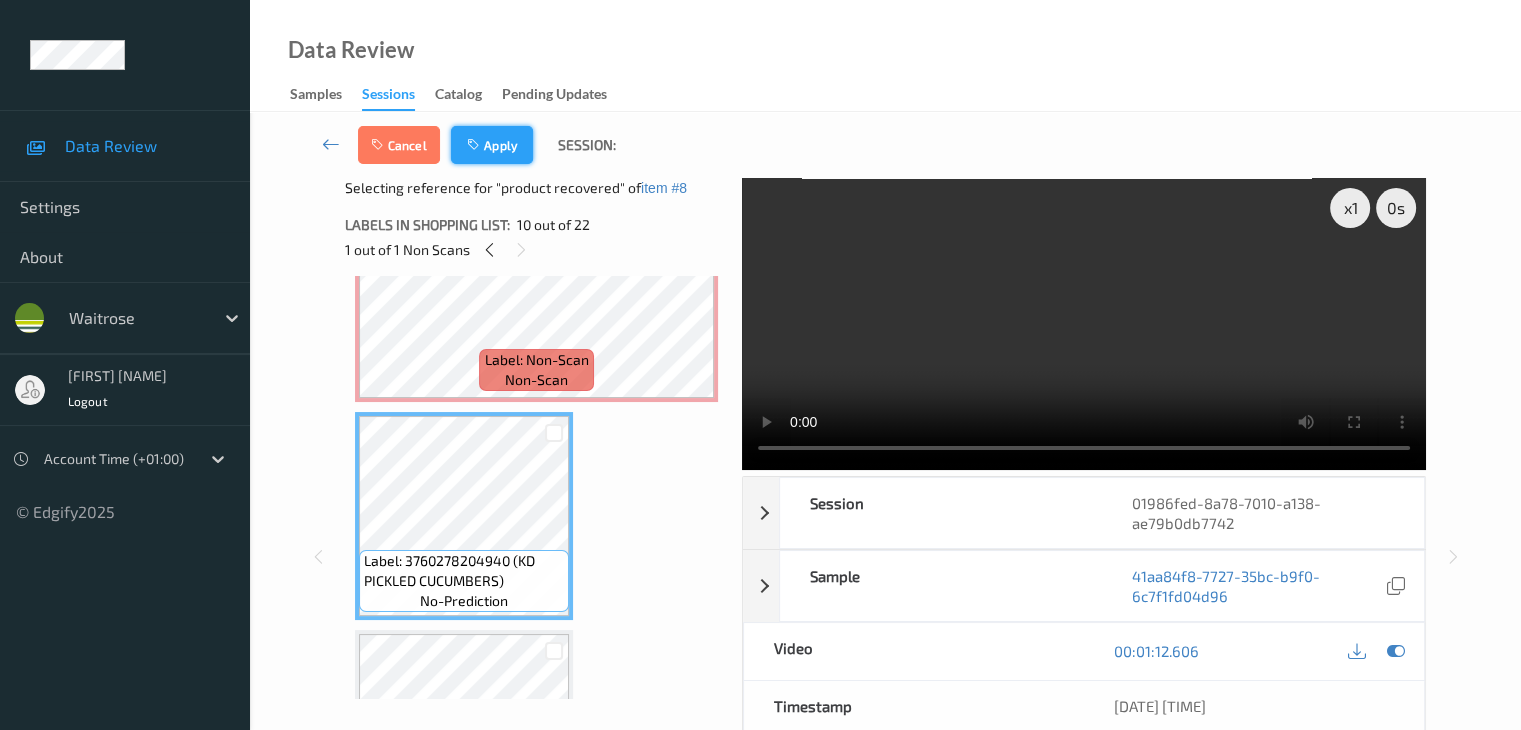 click at bounding box center [475, 145] 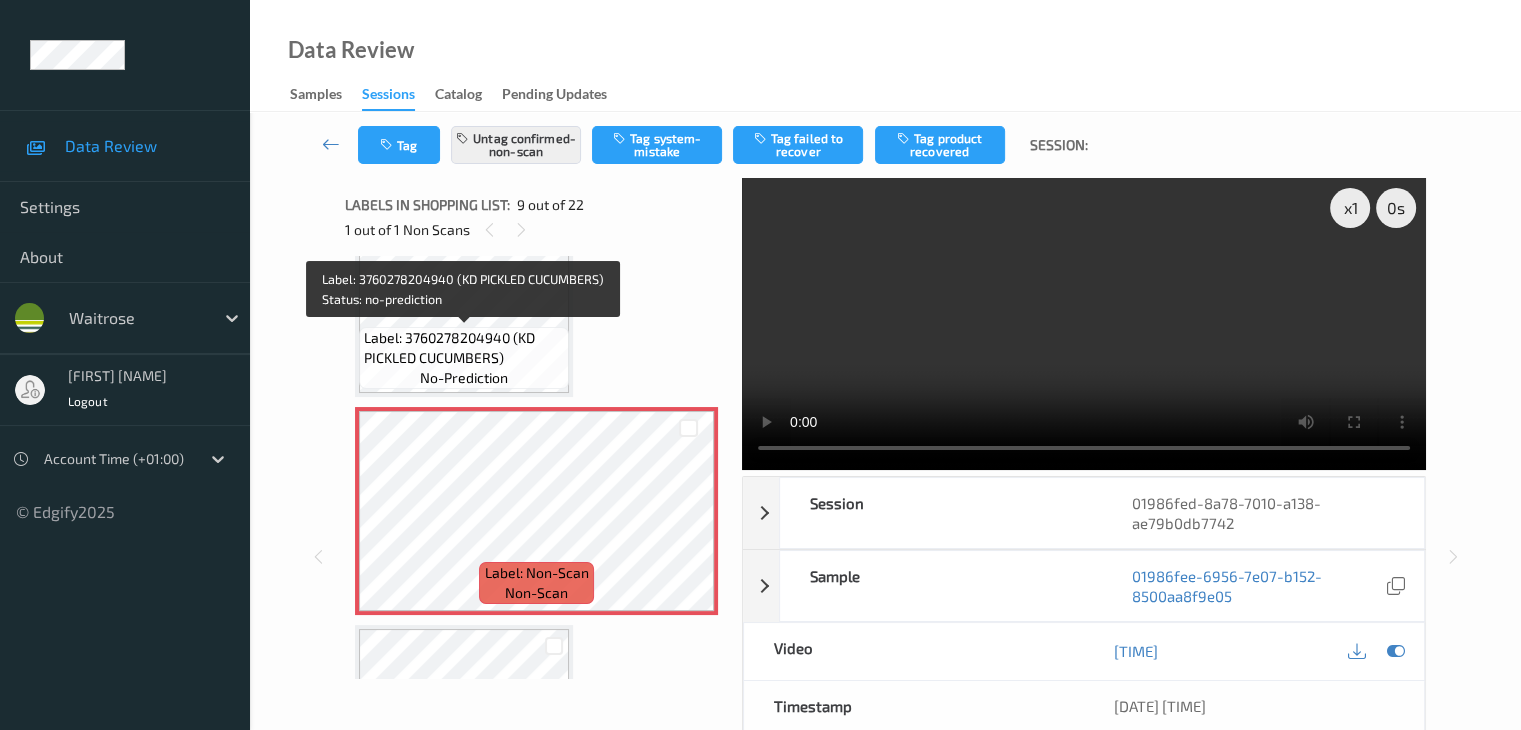 scroll, scrollTop: 1636, scrollLeft: 0, axis: vertical 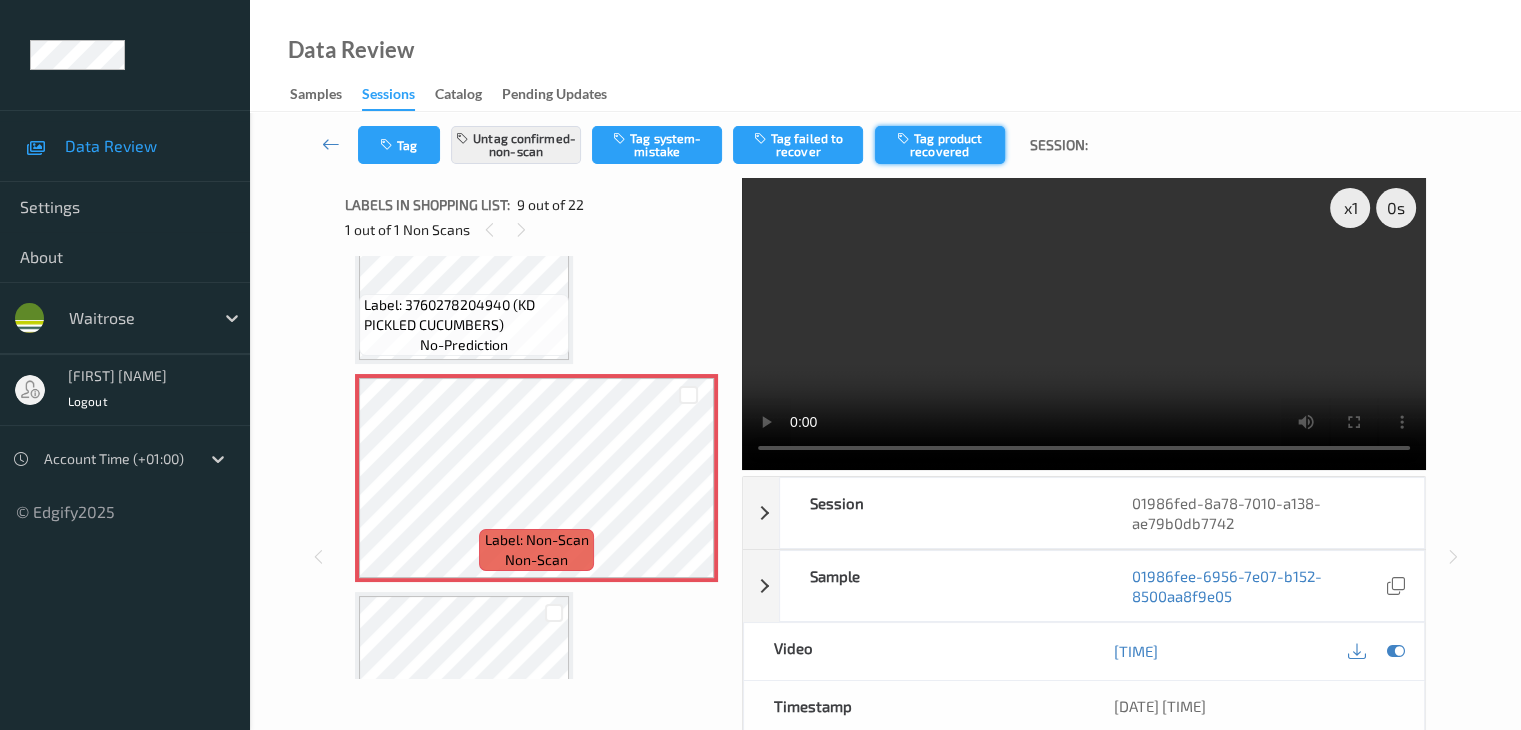 click on "Tag   product recovered" at bounding box center (940, 145) 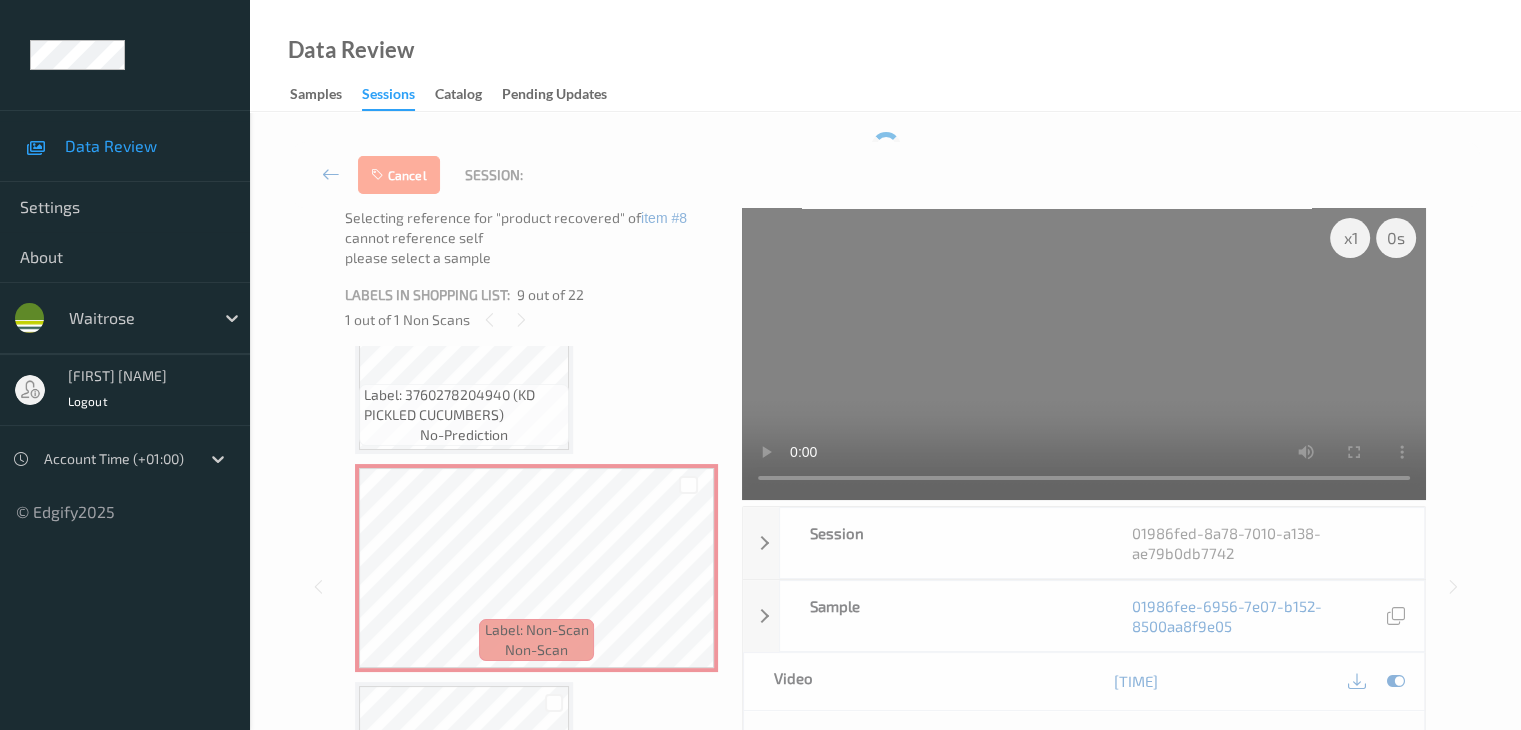 scroll, scrollTop: 1936, scrollLeft: 0, axis: vertical 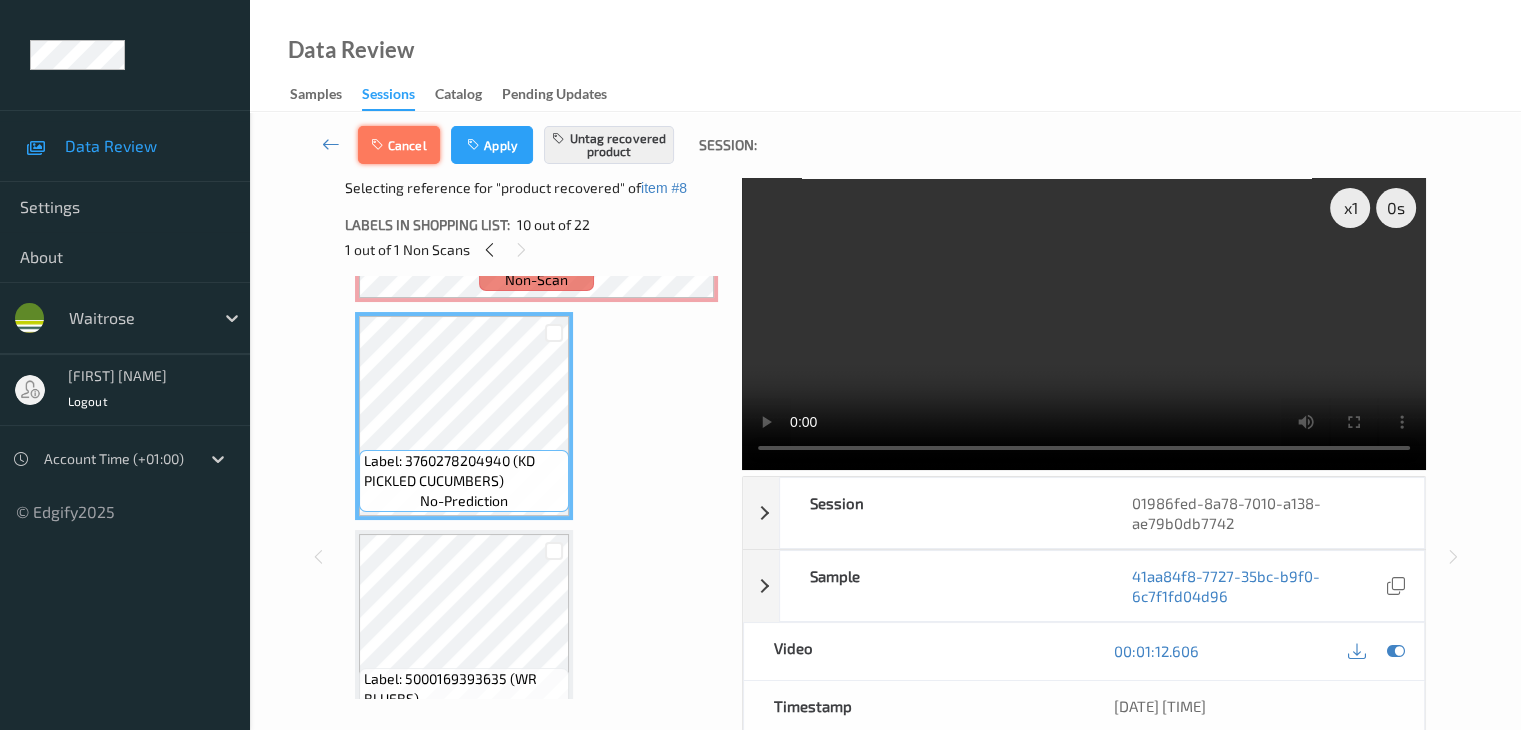 click on "Cancel" at bounding box center (399, 145) 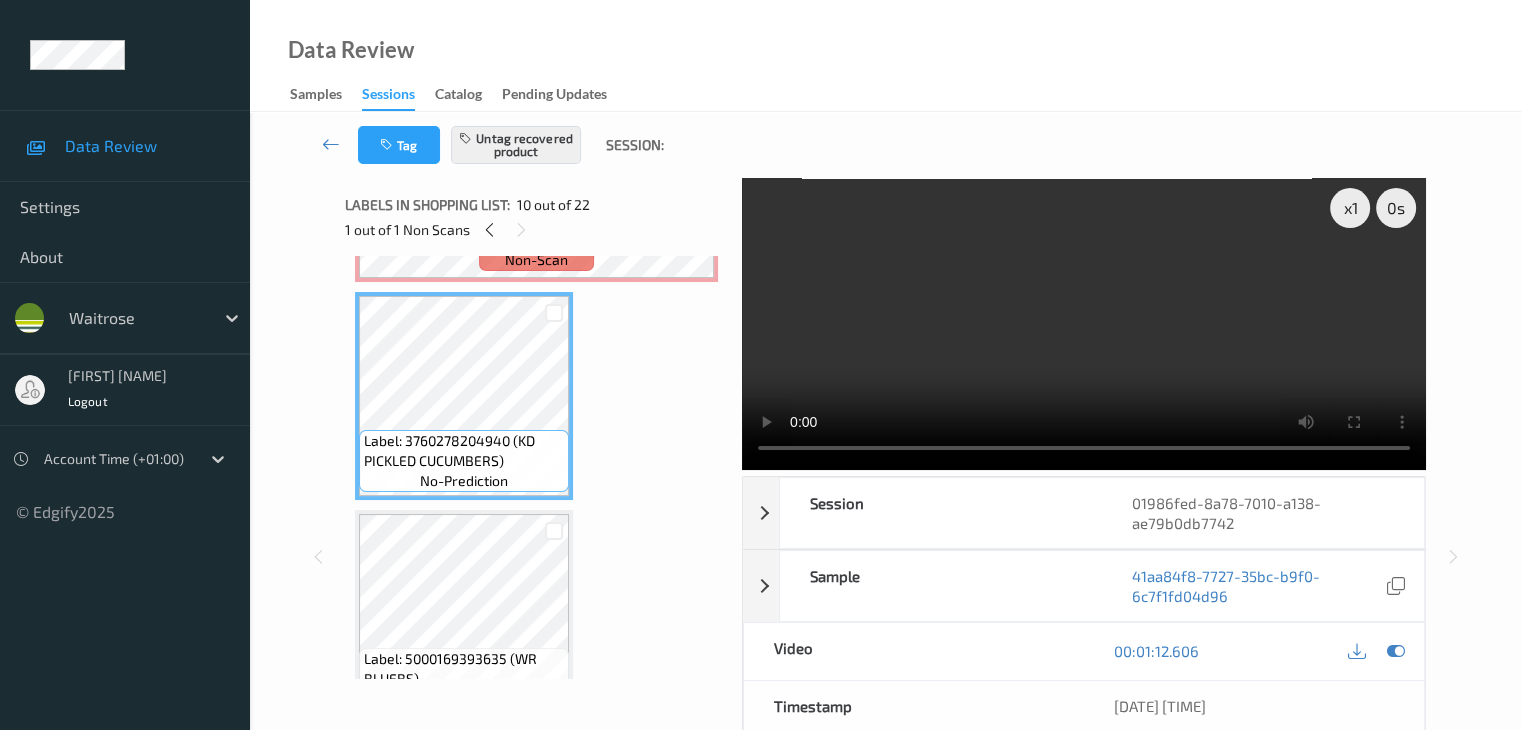 scroll, scrollTop: 1736, scrollLeft: 0, axis: vertical 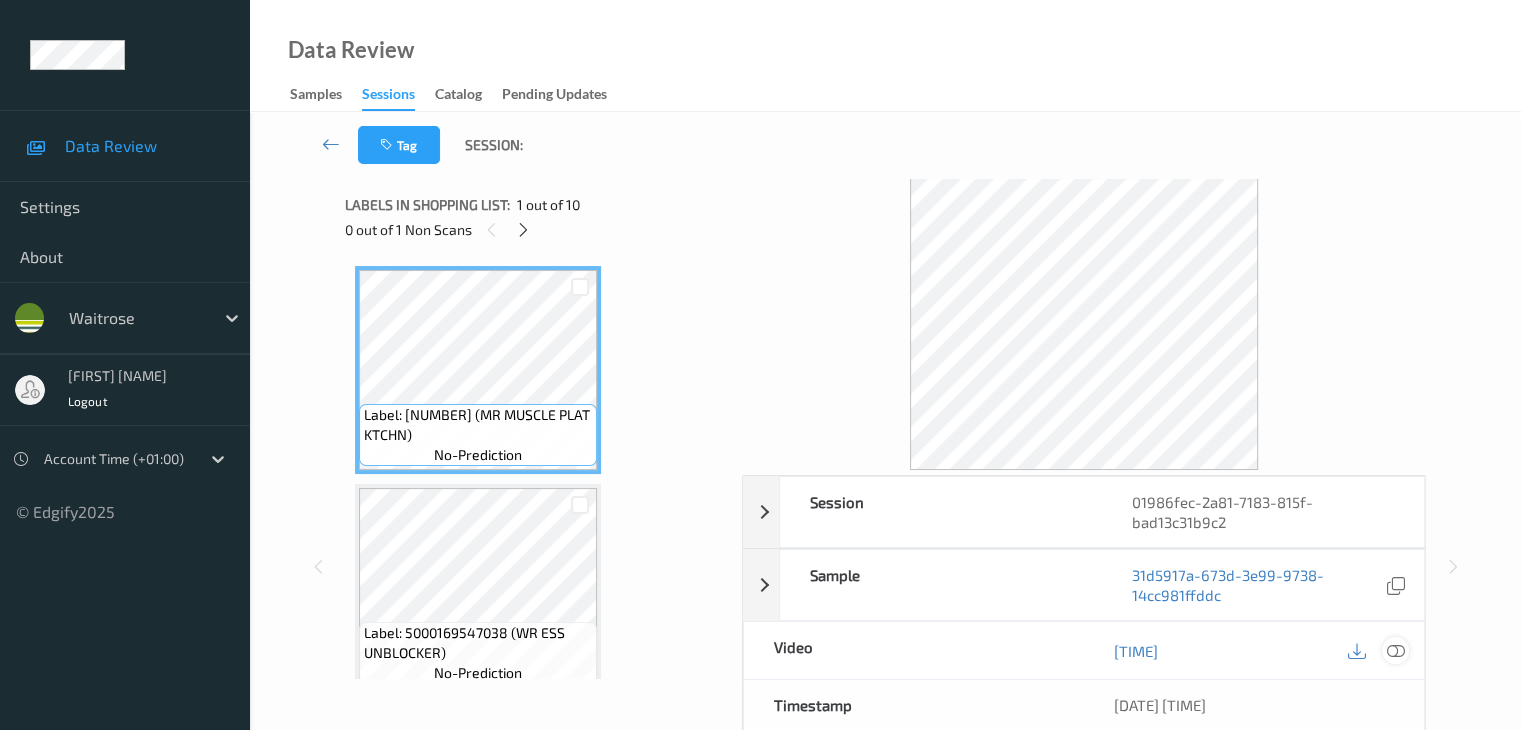 click at bounding box center (1395, 651) 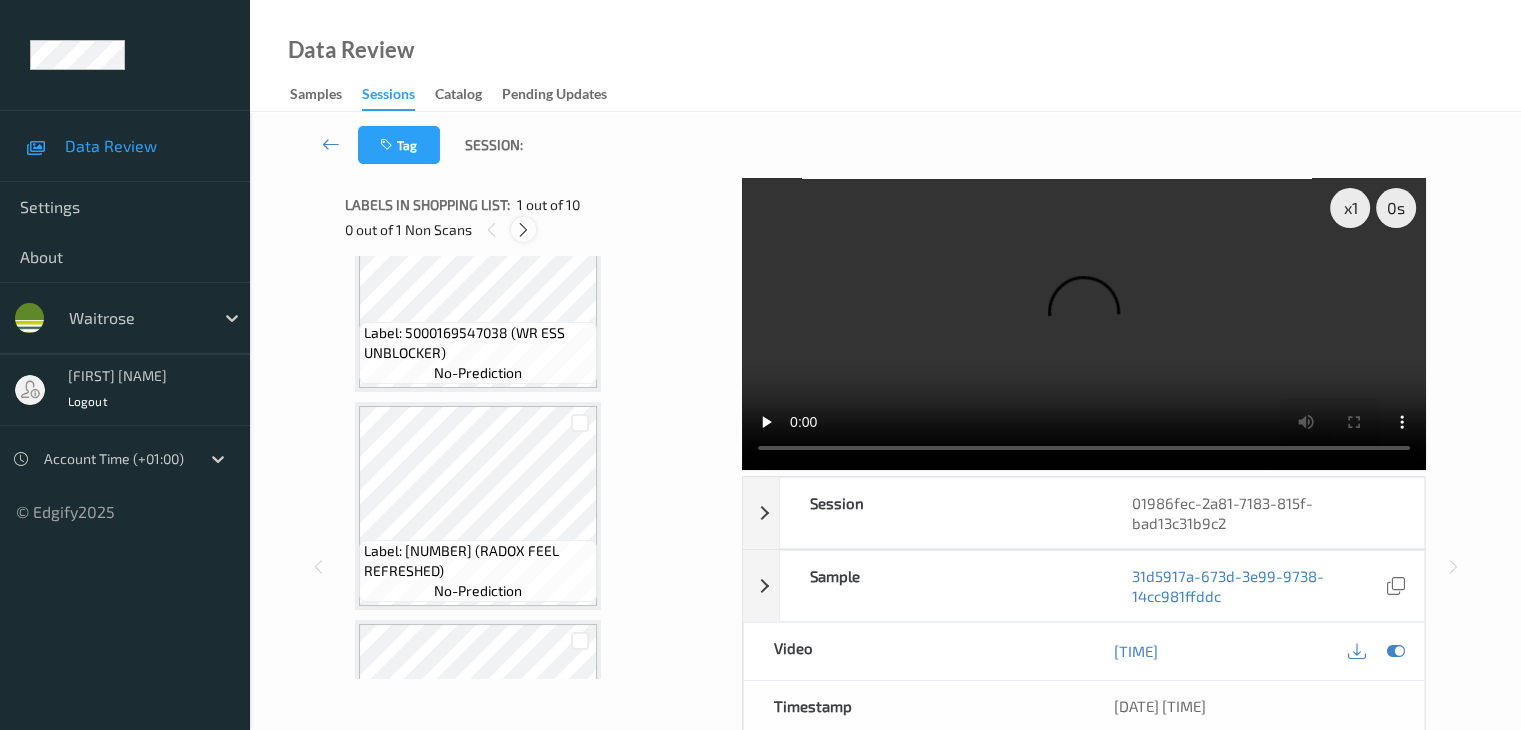 click at bounding box center [523, 230] 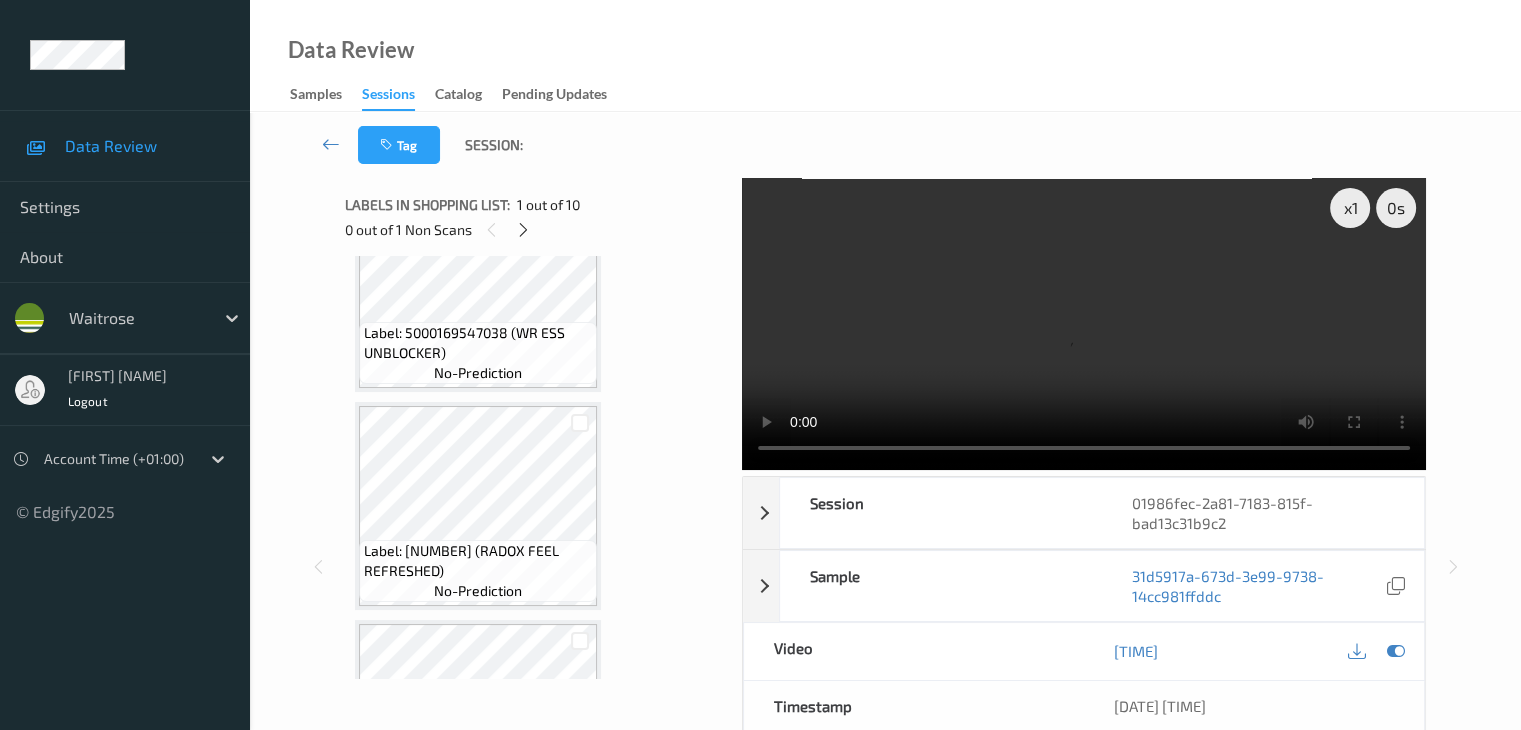 scroll, scrollTop: 1318, scrollLeft: 0, axis: vertical 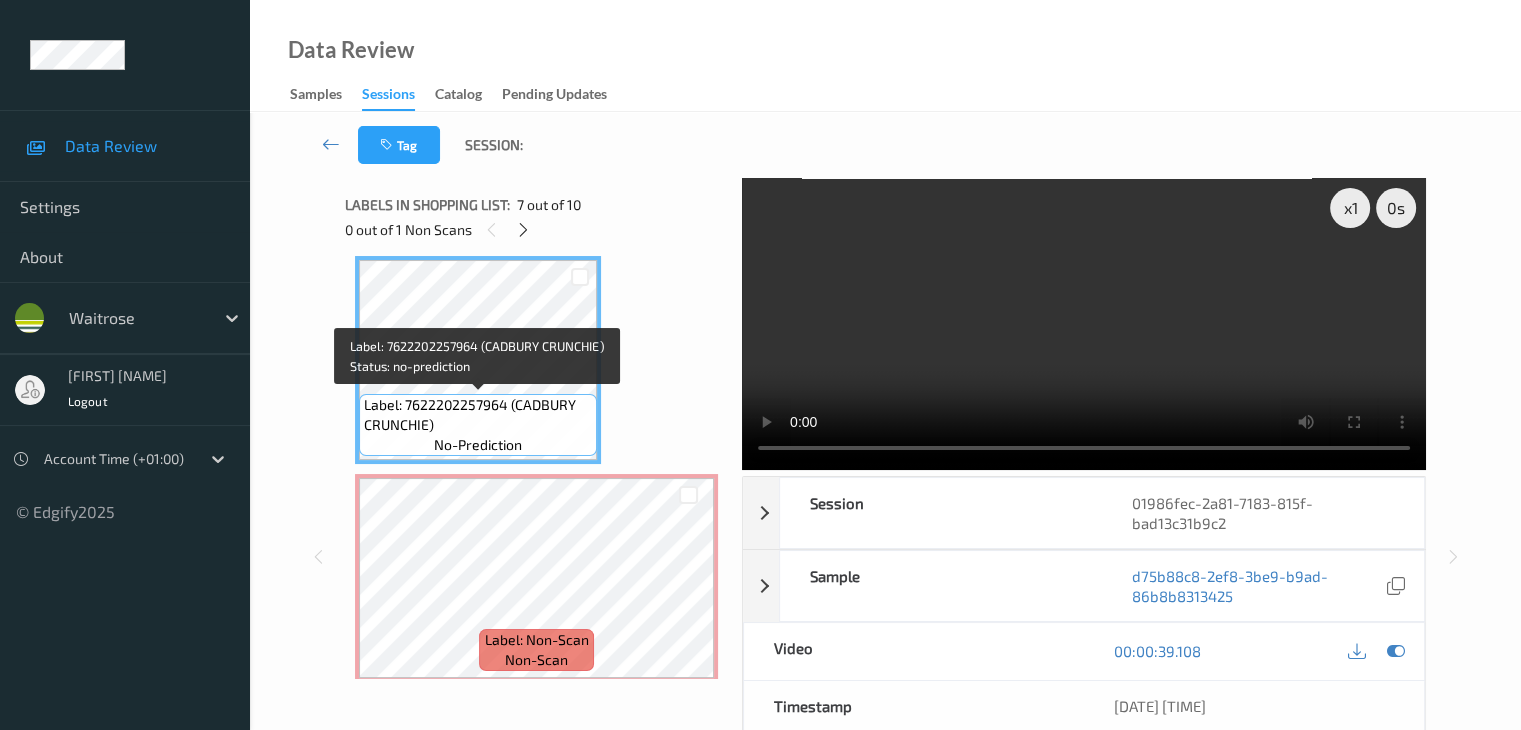 click on "Label: 7622202257964 (CADBURY CRUNCHIE)" at bounding box center [478, 415] 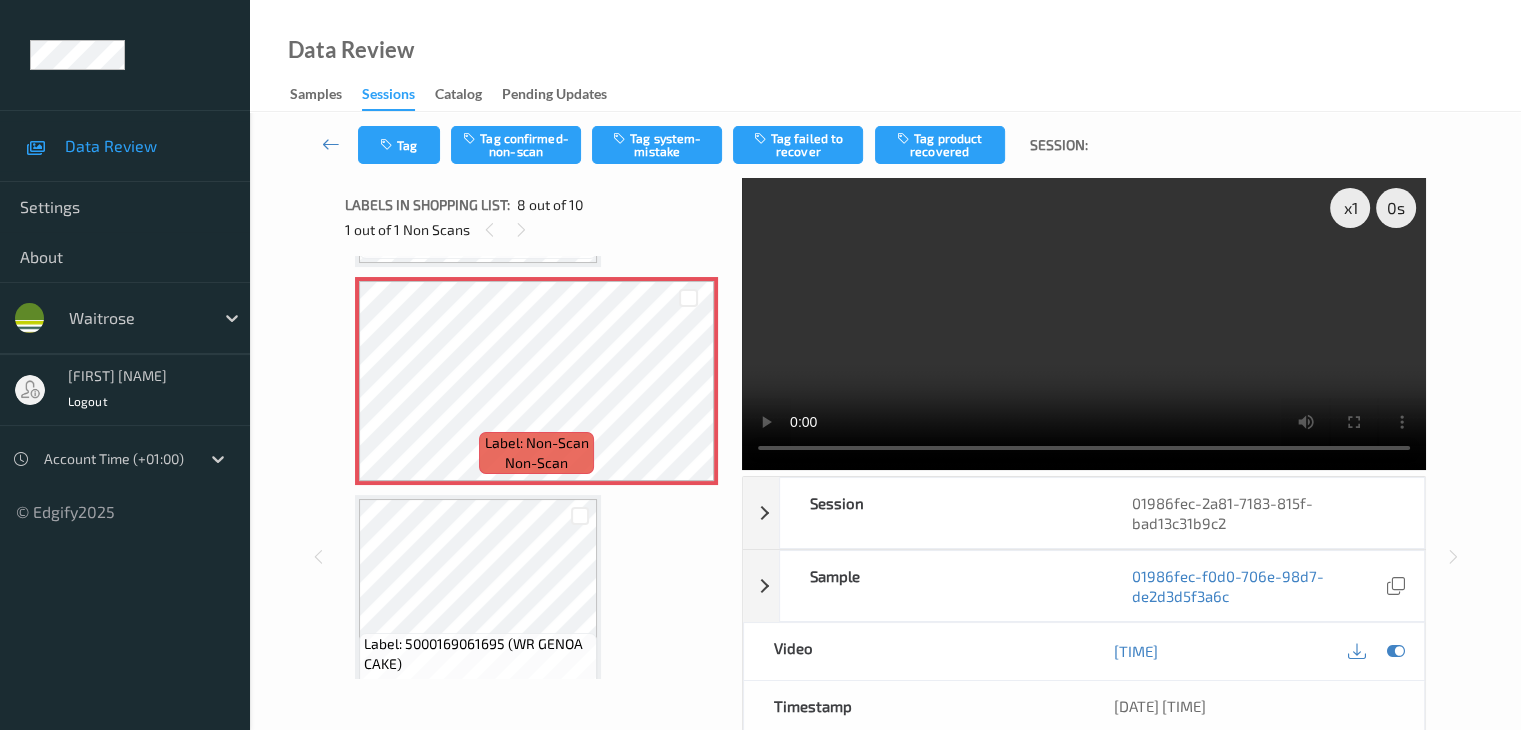 scroll, scrollTop: 1518, scrollLeft: 0, axis: vertical 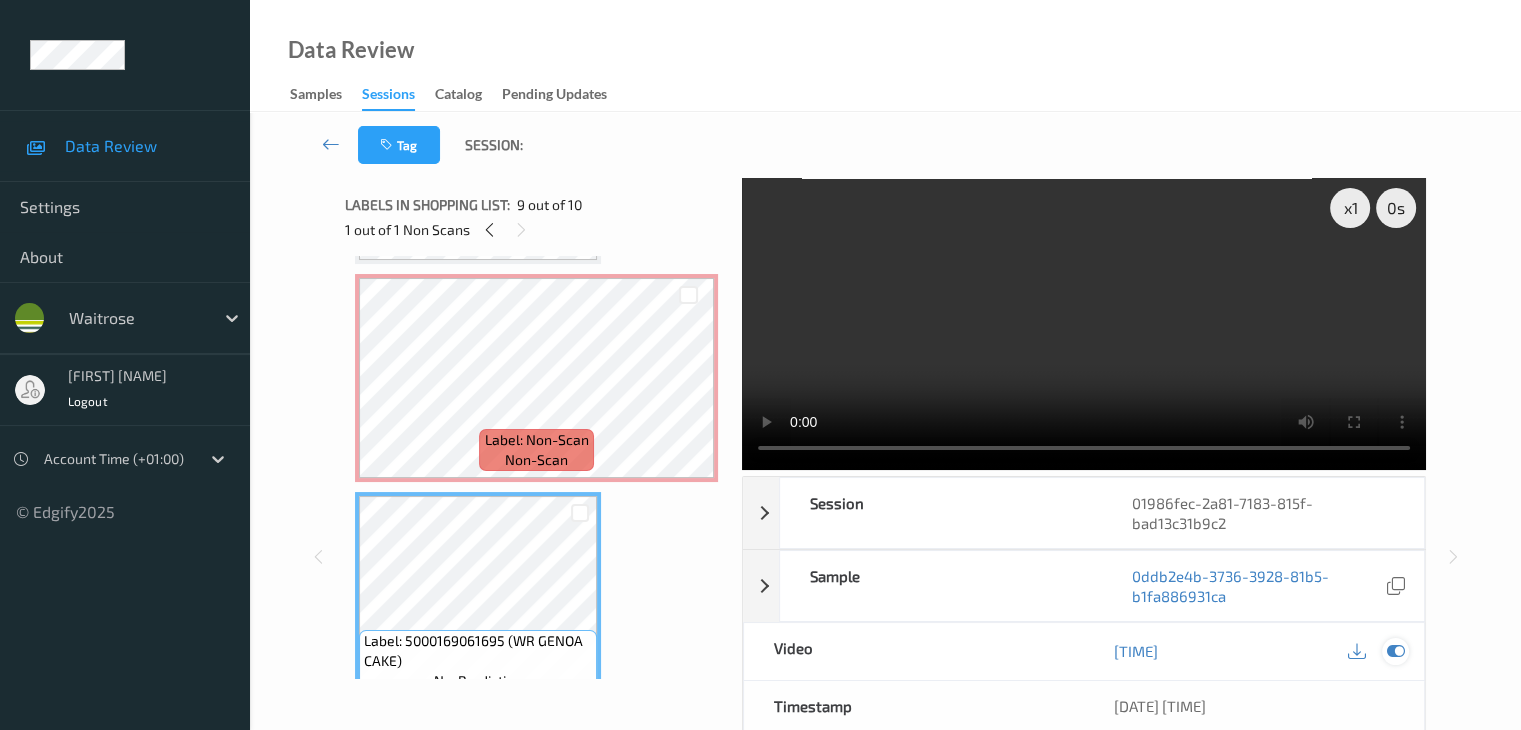 click at bounding box center (1395, 651) 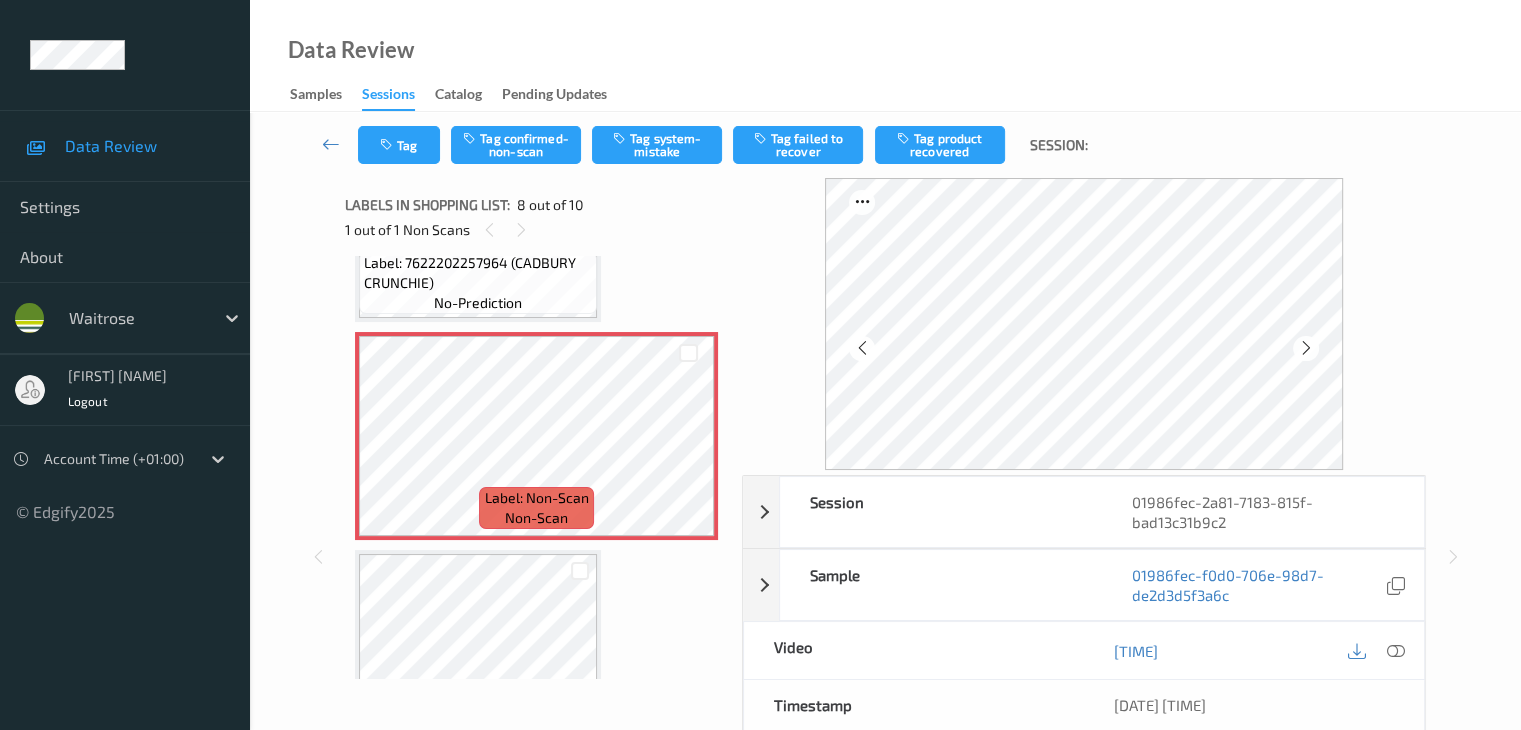 scroll, scrollTop: 1518, scrollLeft: 0, axis: vertical 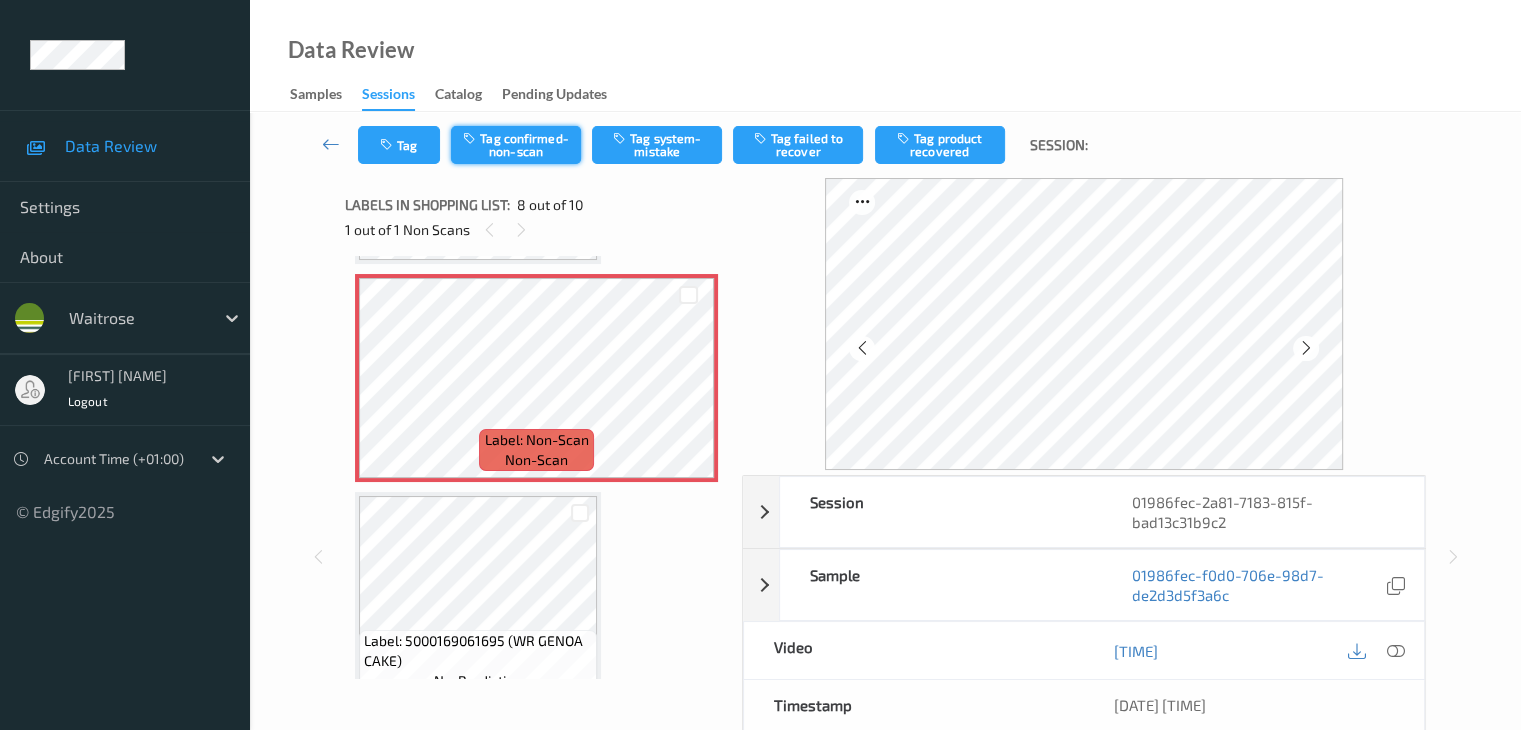 click on "Tag   confirmed-non-scan" at bounding box center (516, 145) 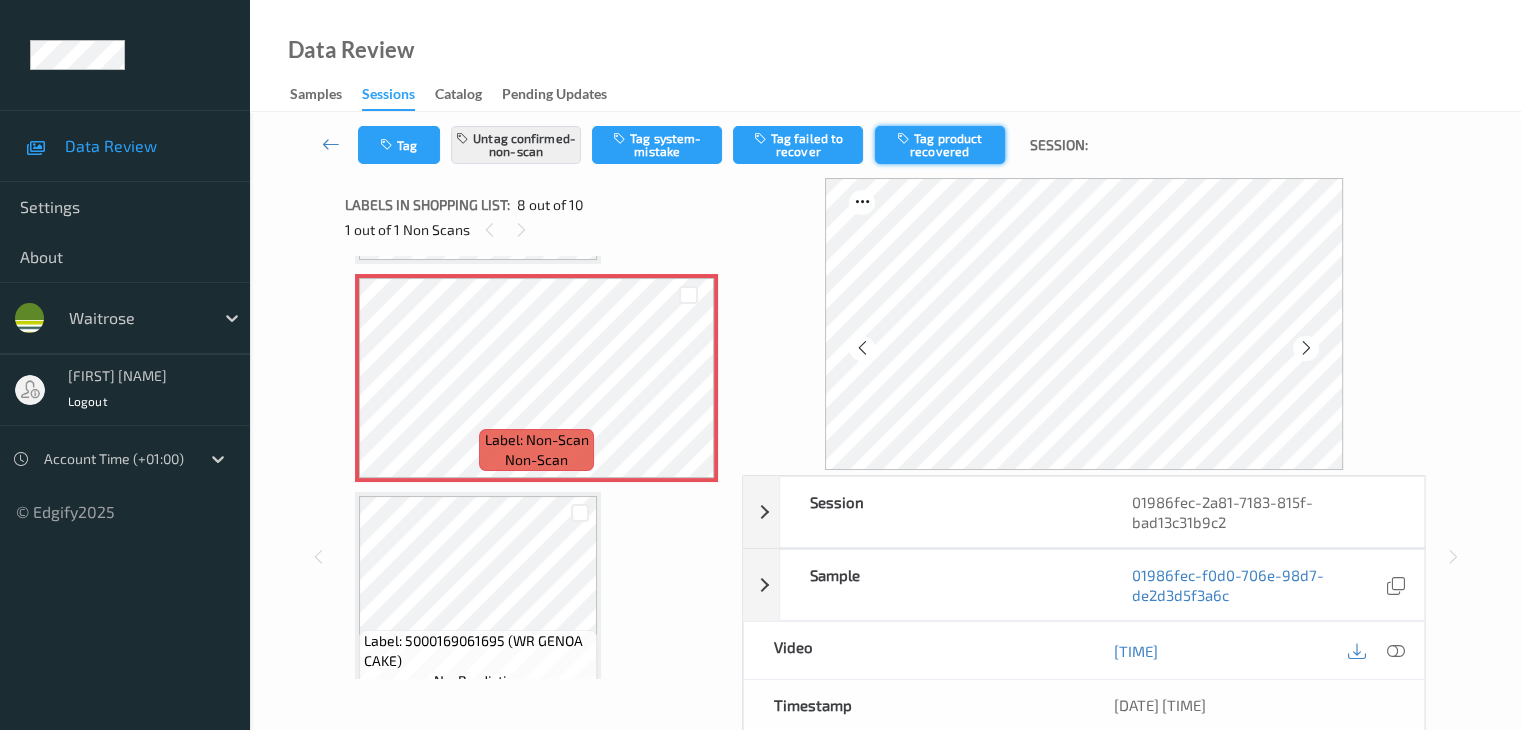 click on "Tag   product recovered" at bounding box center (940, 145) 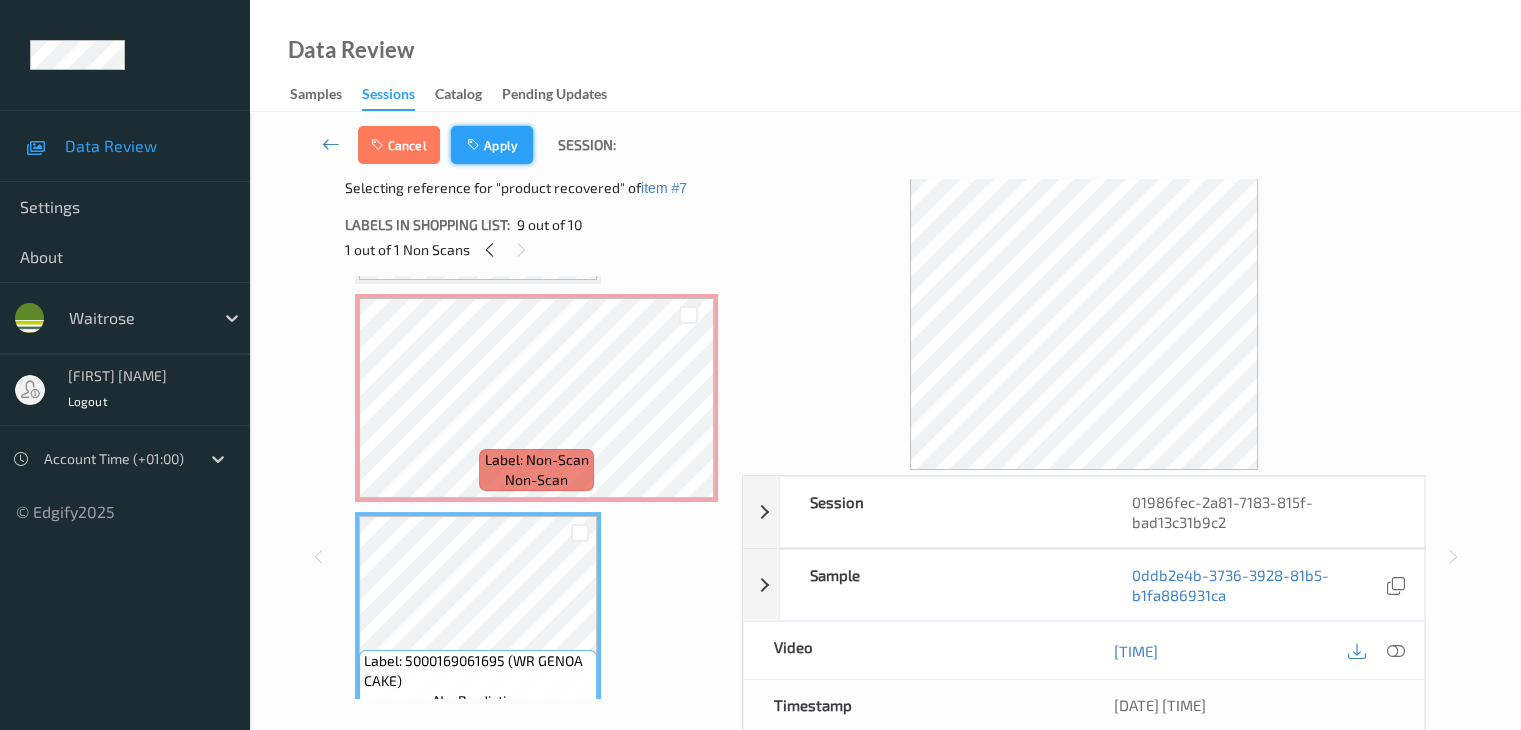 click on "Apply" at bounding box center [492, 145] 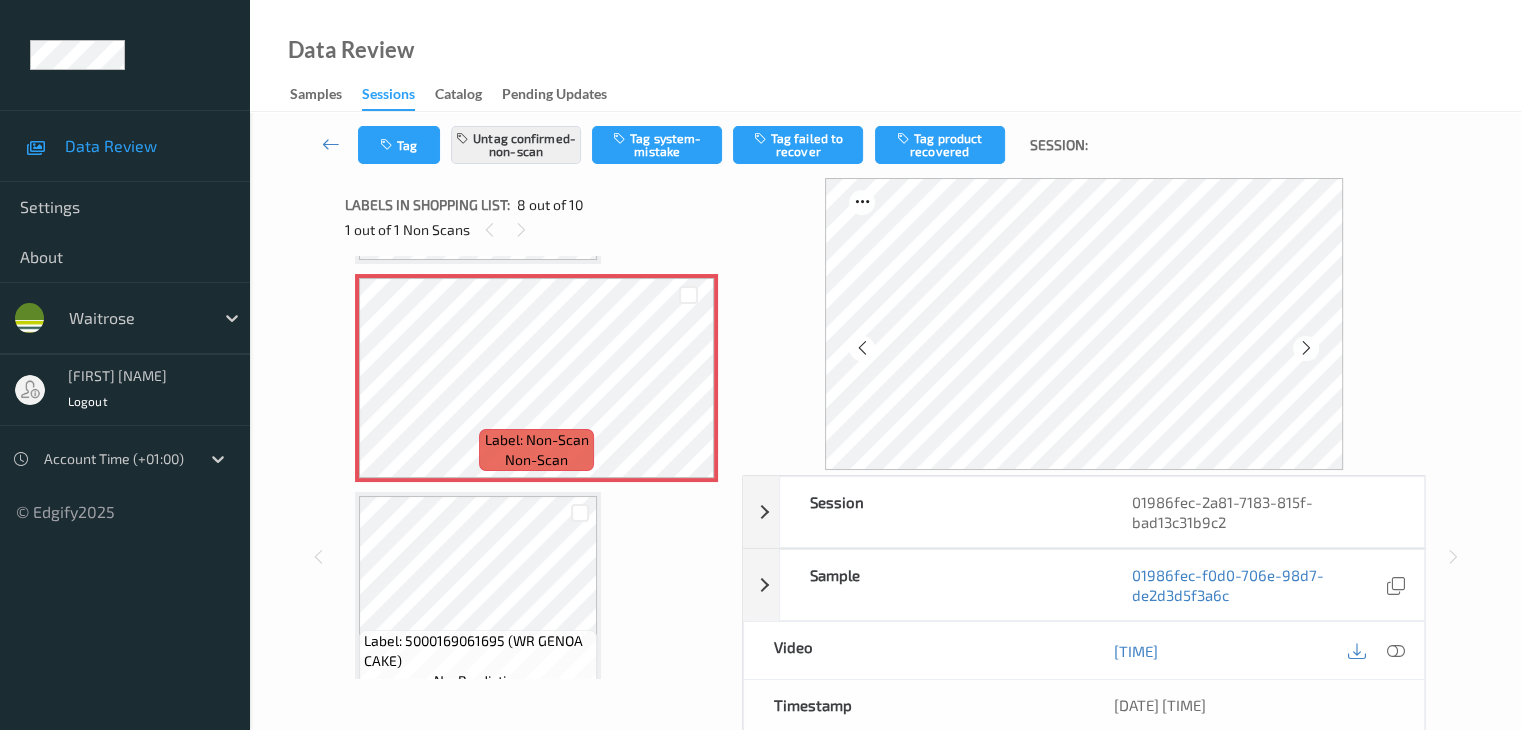 scroll, scrollTop: 1318, scrollLeft: 0, axis: vertical 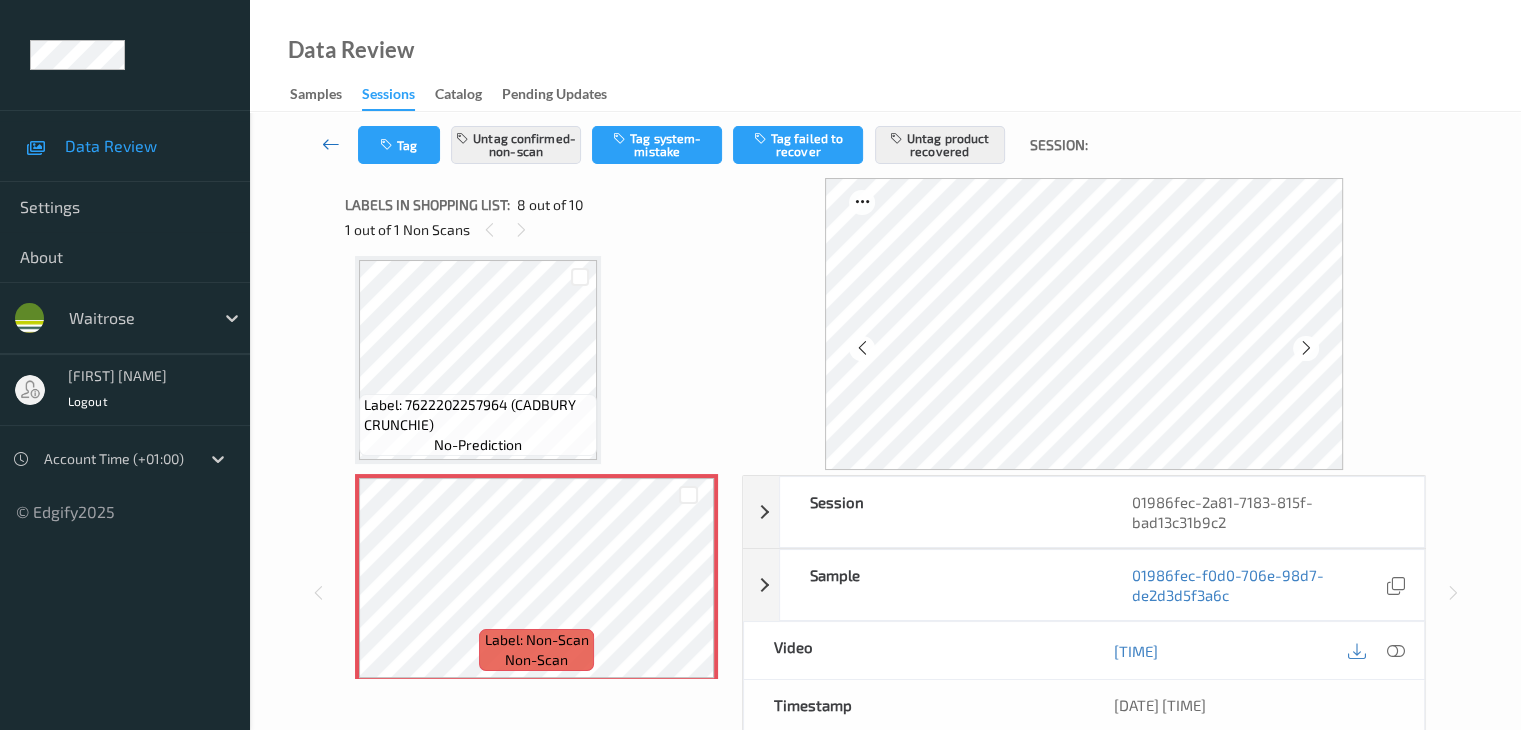 click at bounding box center [331, 144] 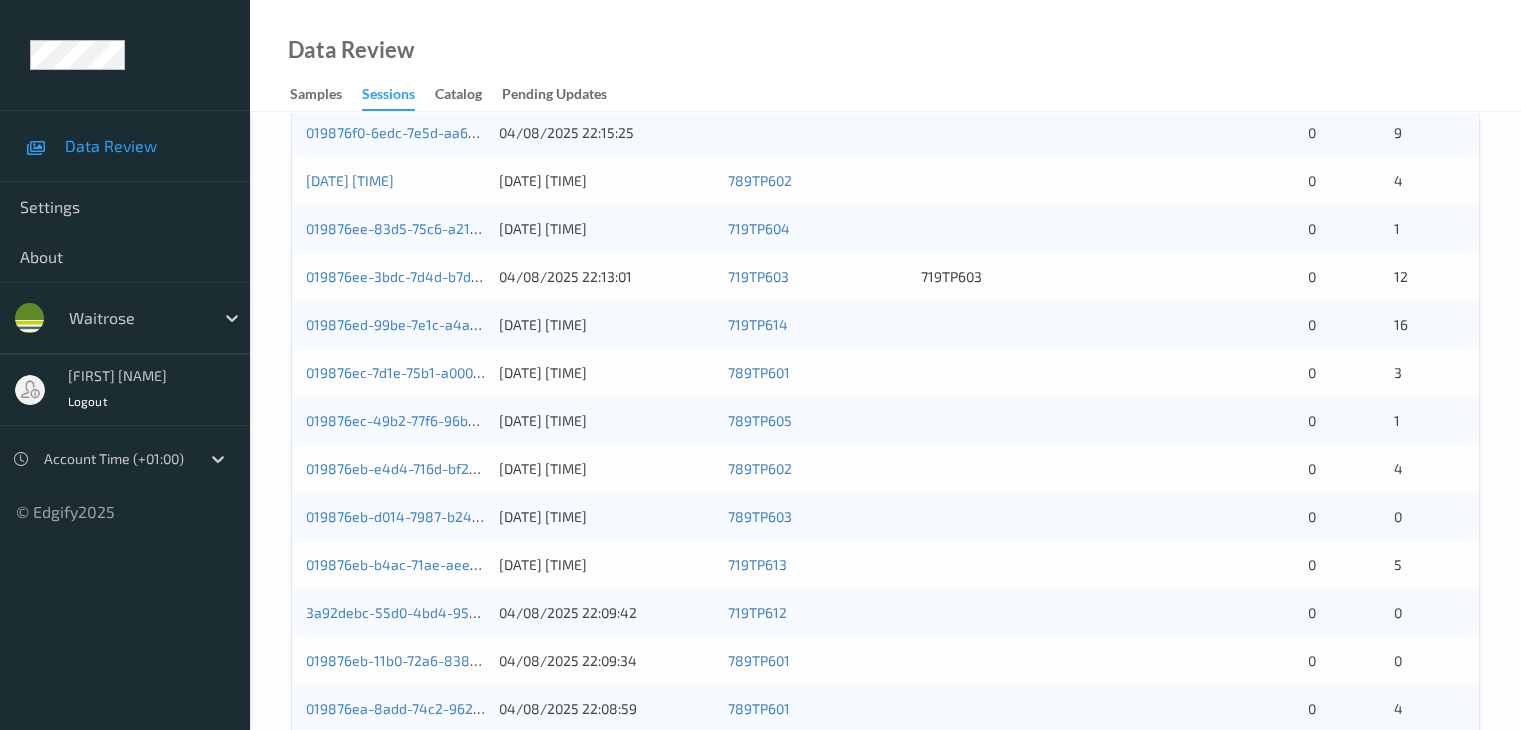 scroll, scrollTop: 600, scrollLeft: 0, axis: vertical 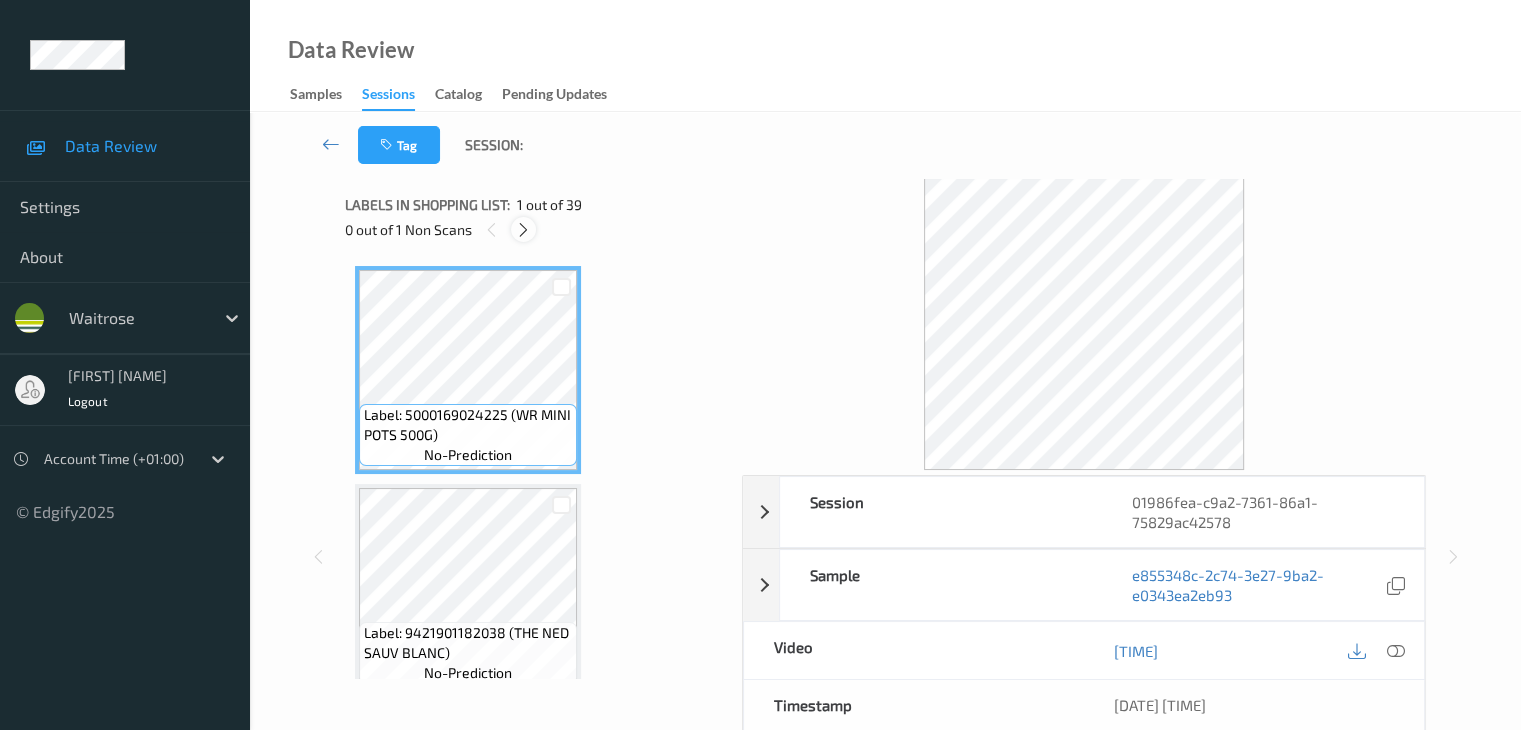 click at bounding box center (523, 230) 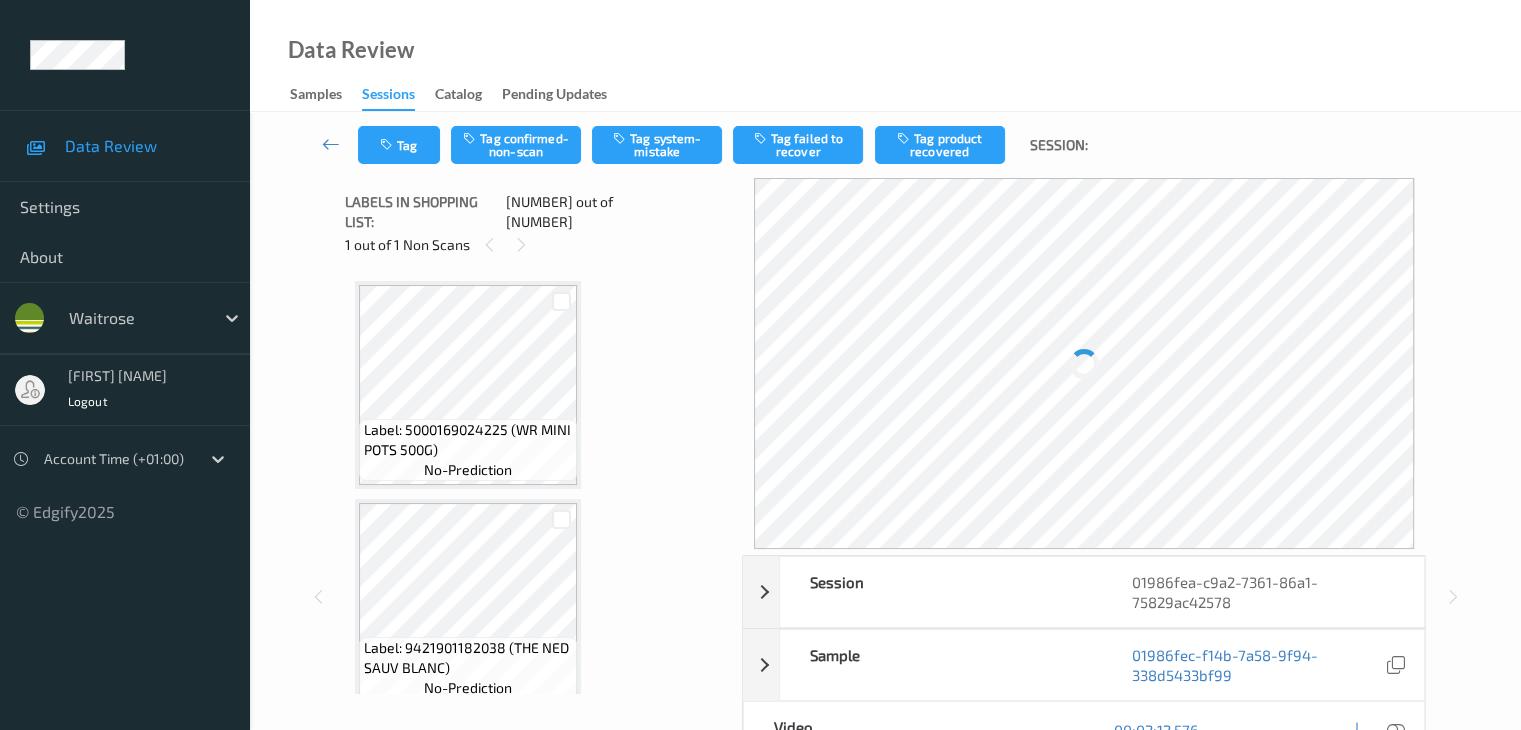 scroll, scrollTop: 3498, scrollLeft: 0, axis: vertical 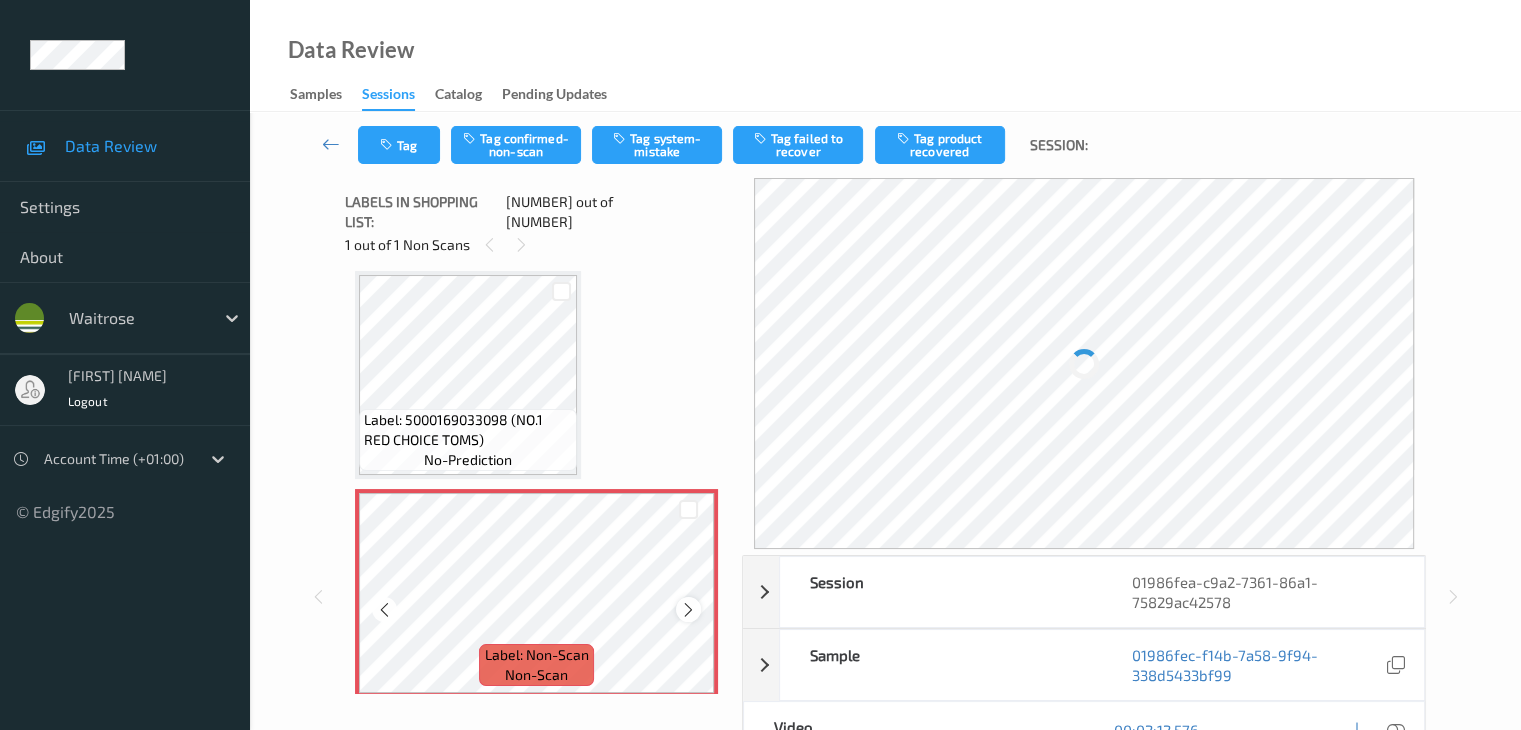 click at bounding box center (688, 610) 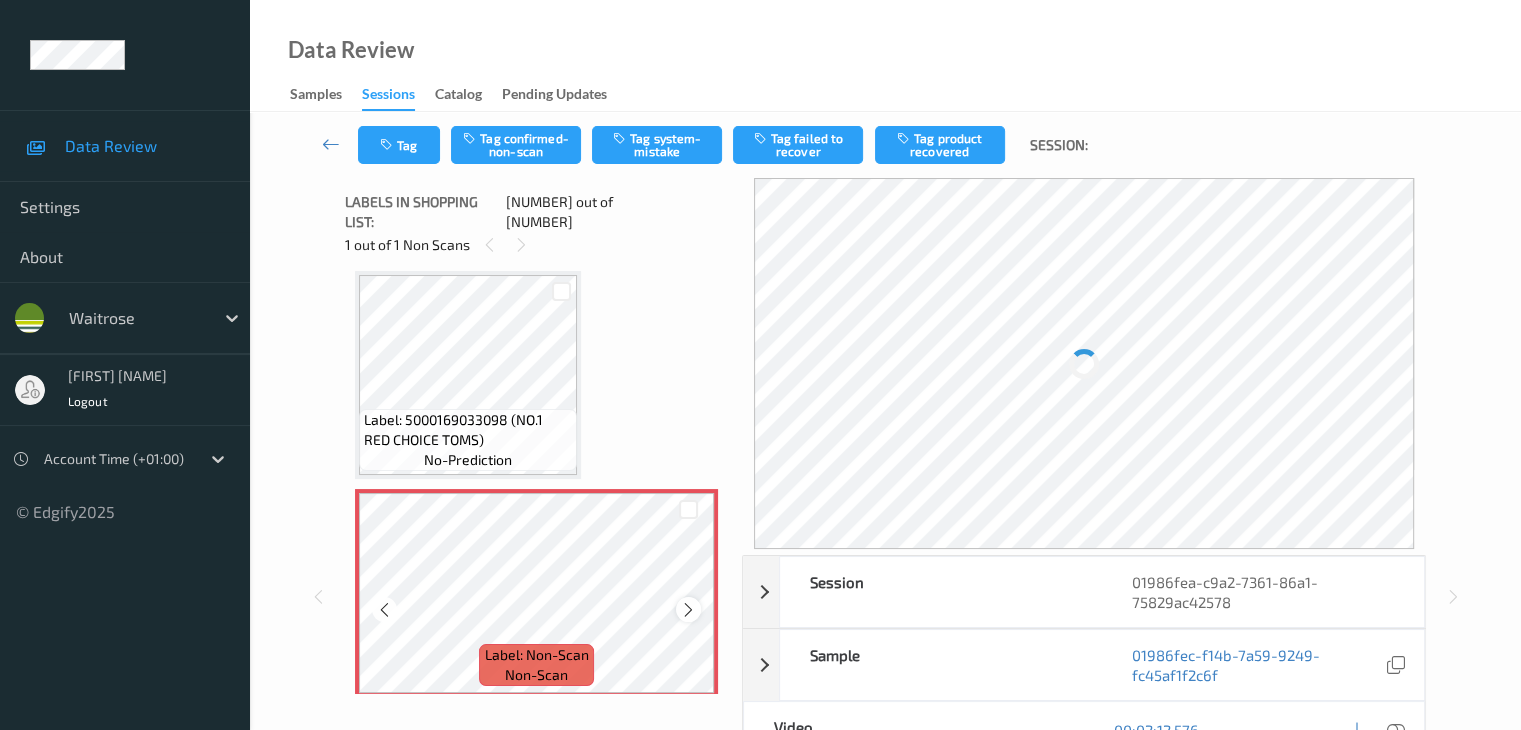 click at bounding box center [688, 609] 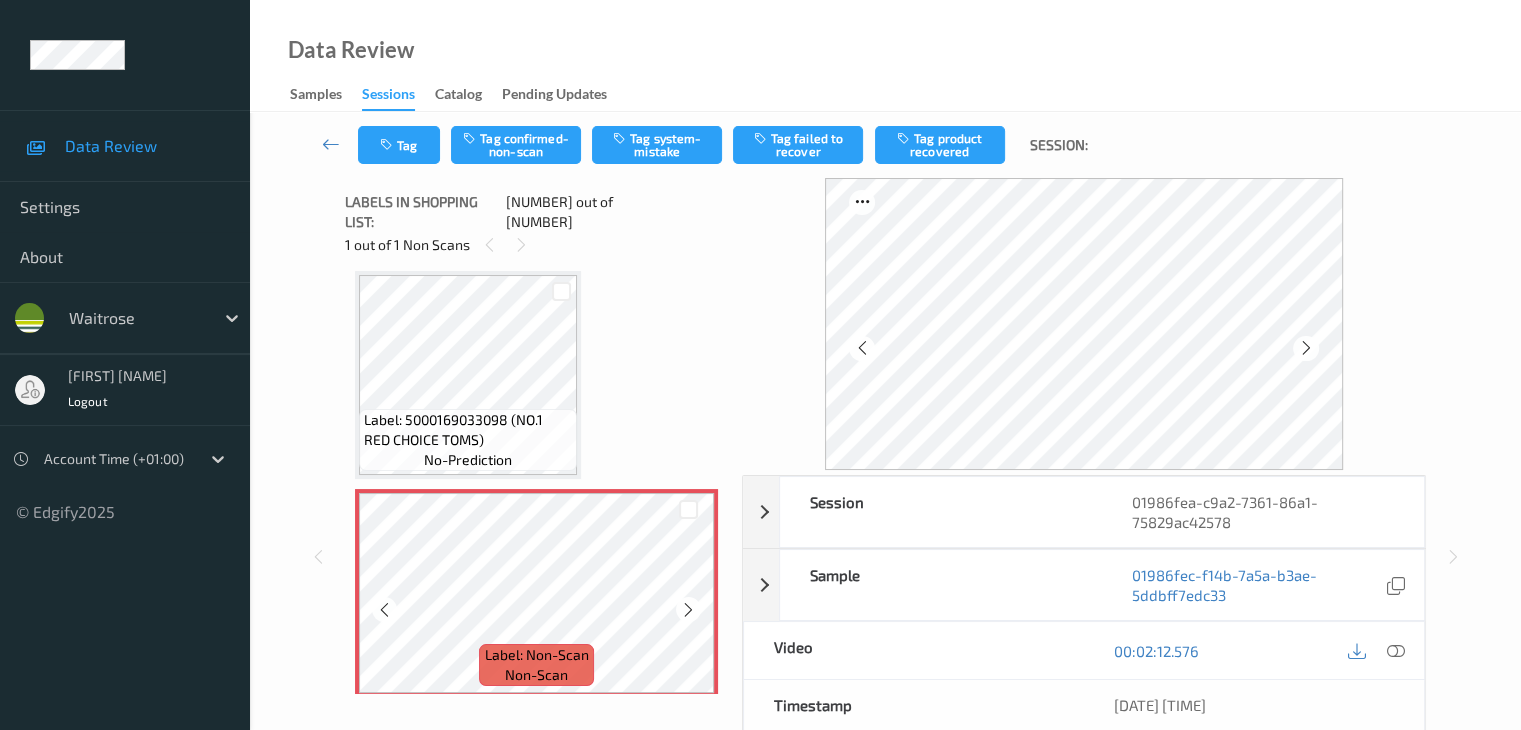 click at bounding box center (688, 609) 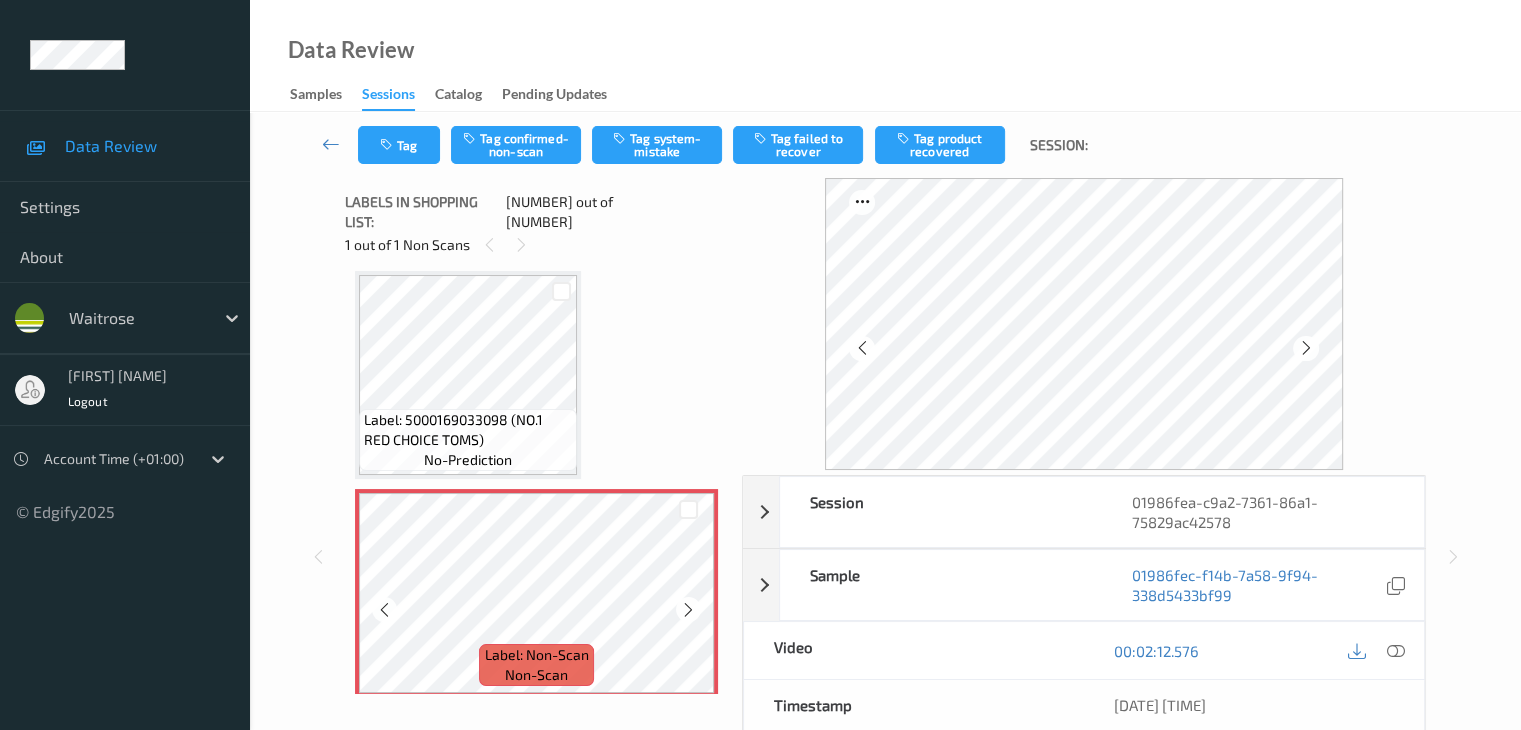 click at bounding box center [688, 609] 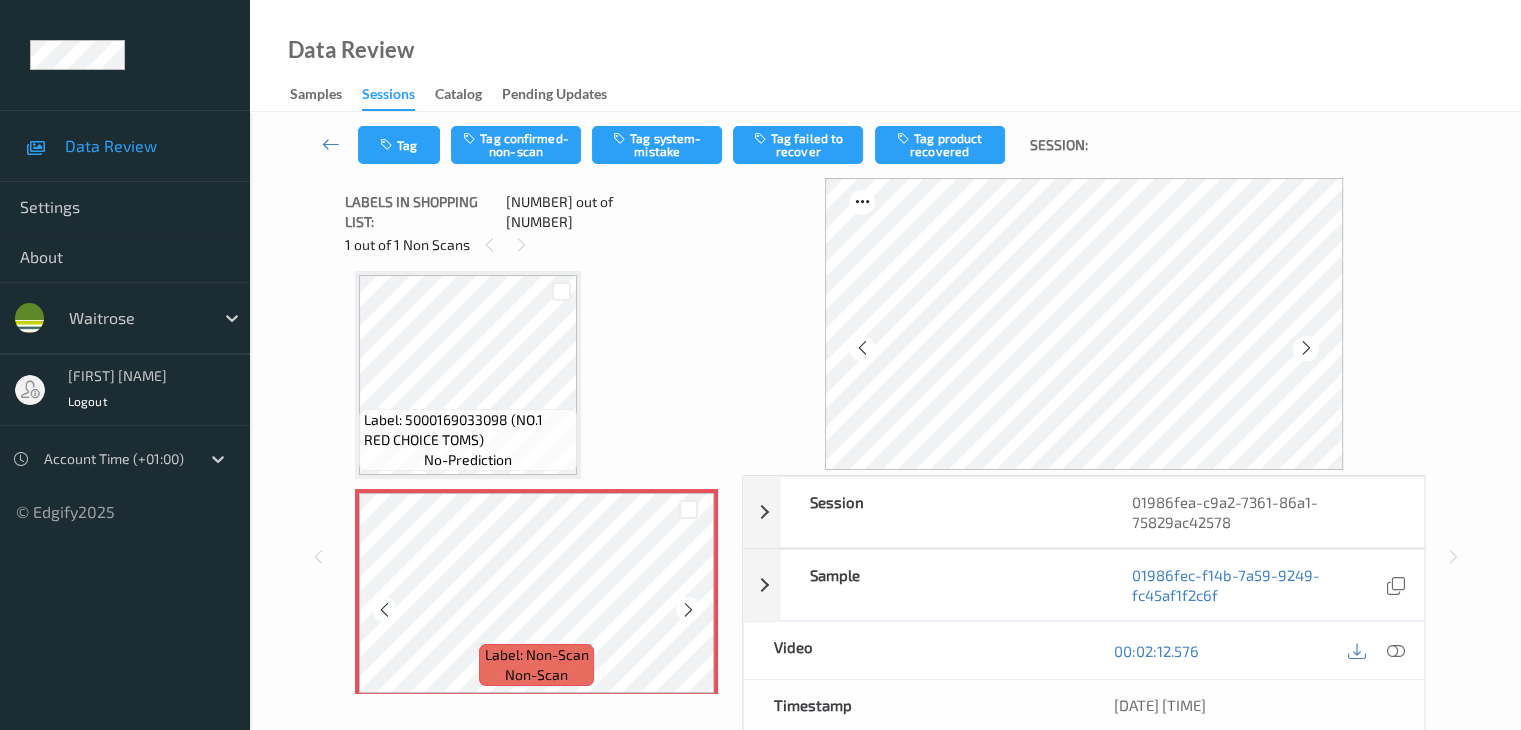 click at bounding box center [688, 609] 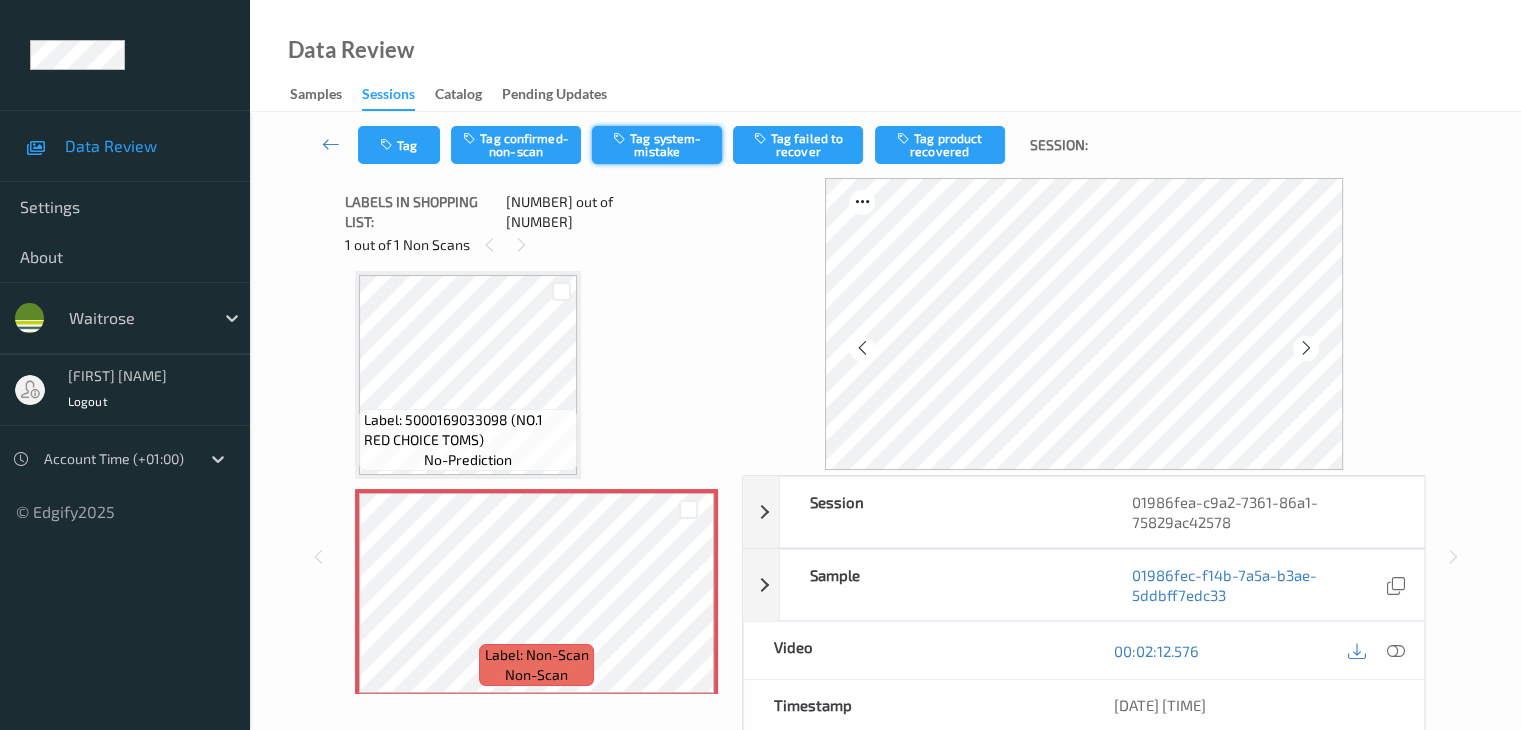 click on "Tag   system-mistake" at bounding box center (657, 145) 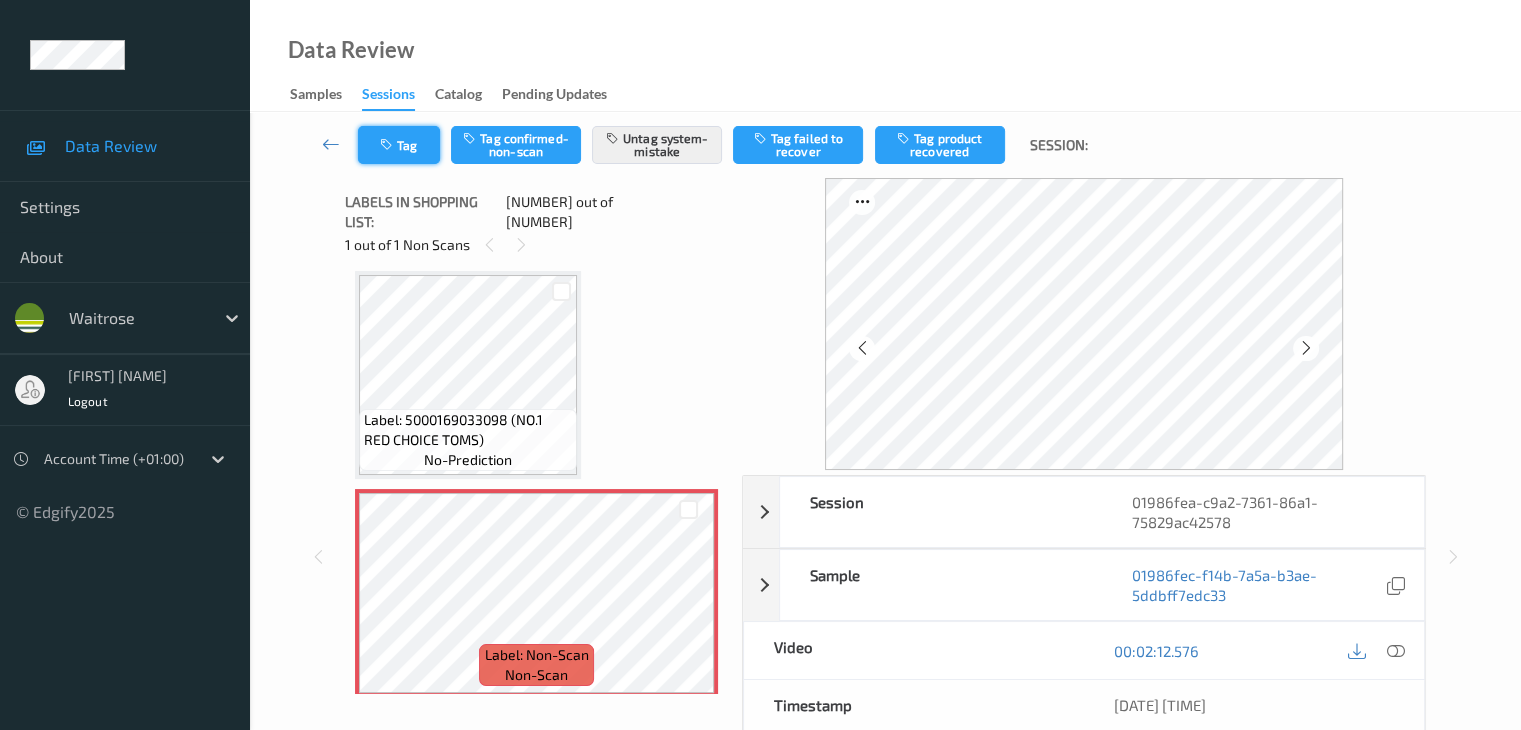 click at bounding box center (388, 145) 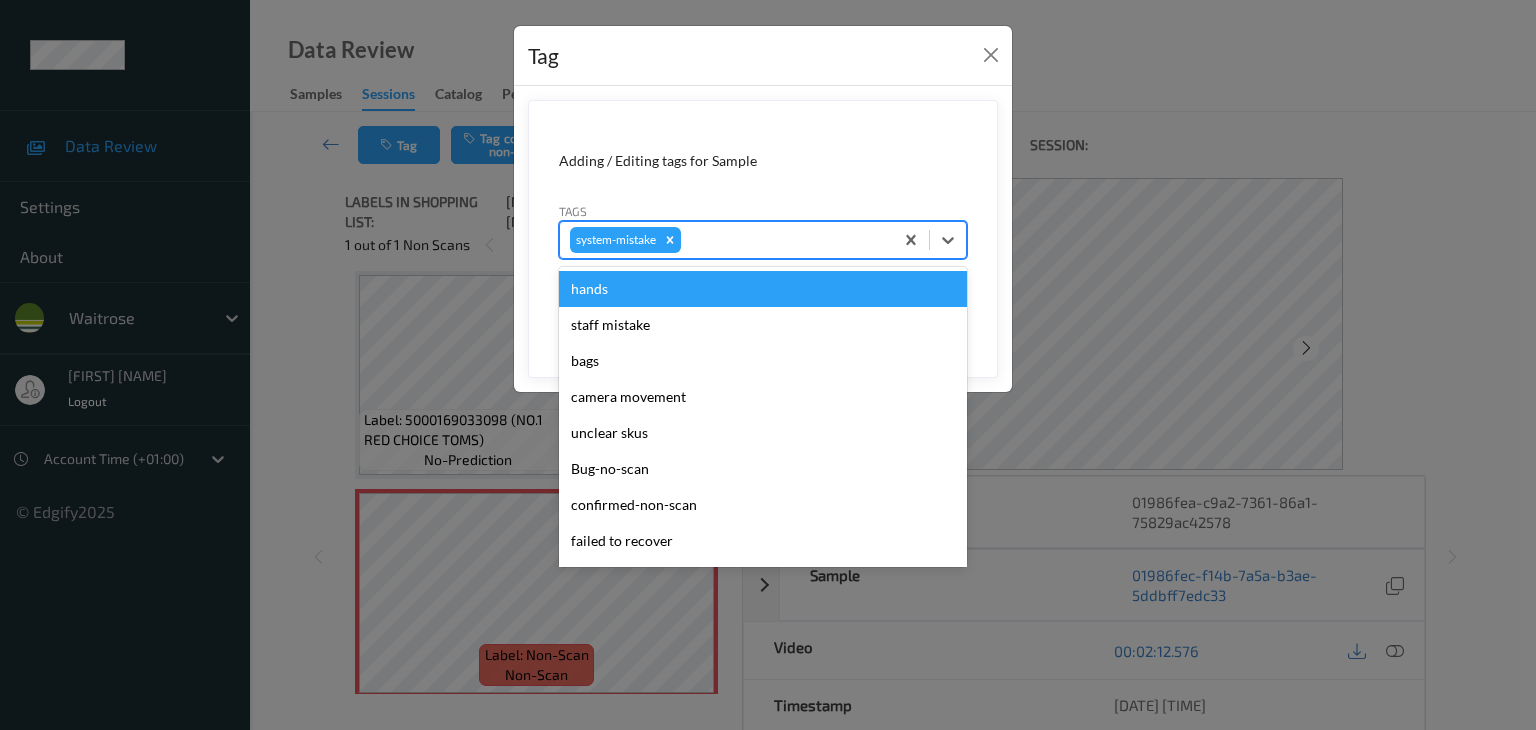 click on "system-mistake" at bounding box center (726, 240) 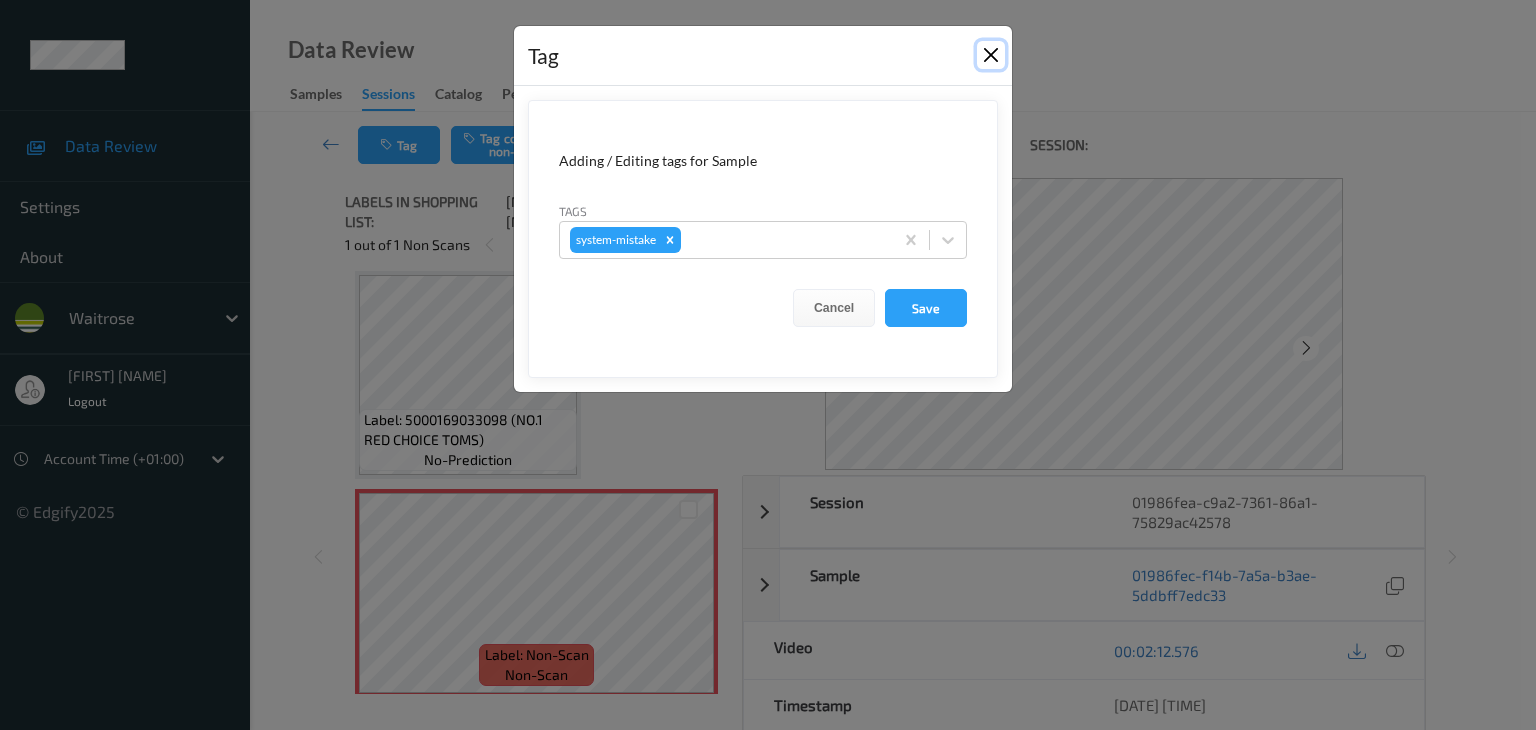 click at bounding box center [991, 55] 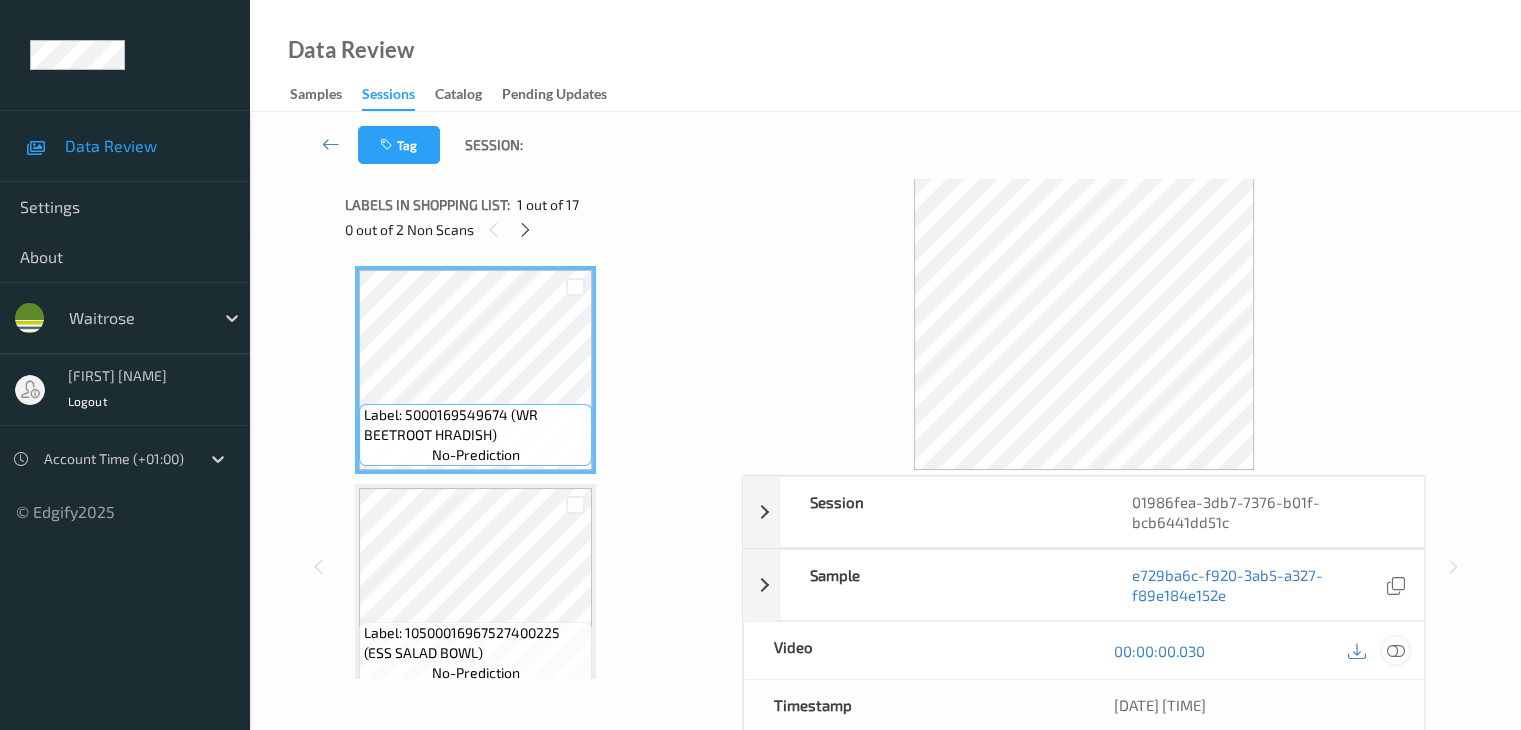 click at bounding box center [1395, 651] 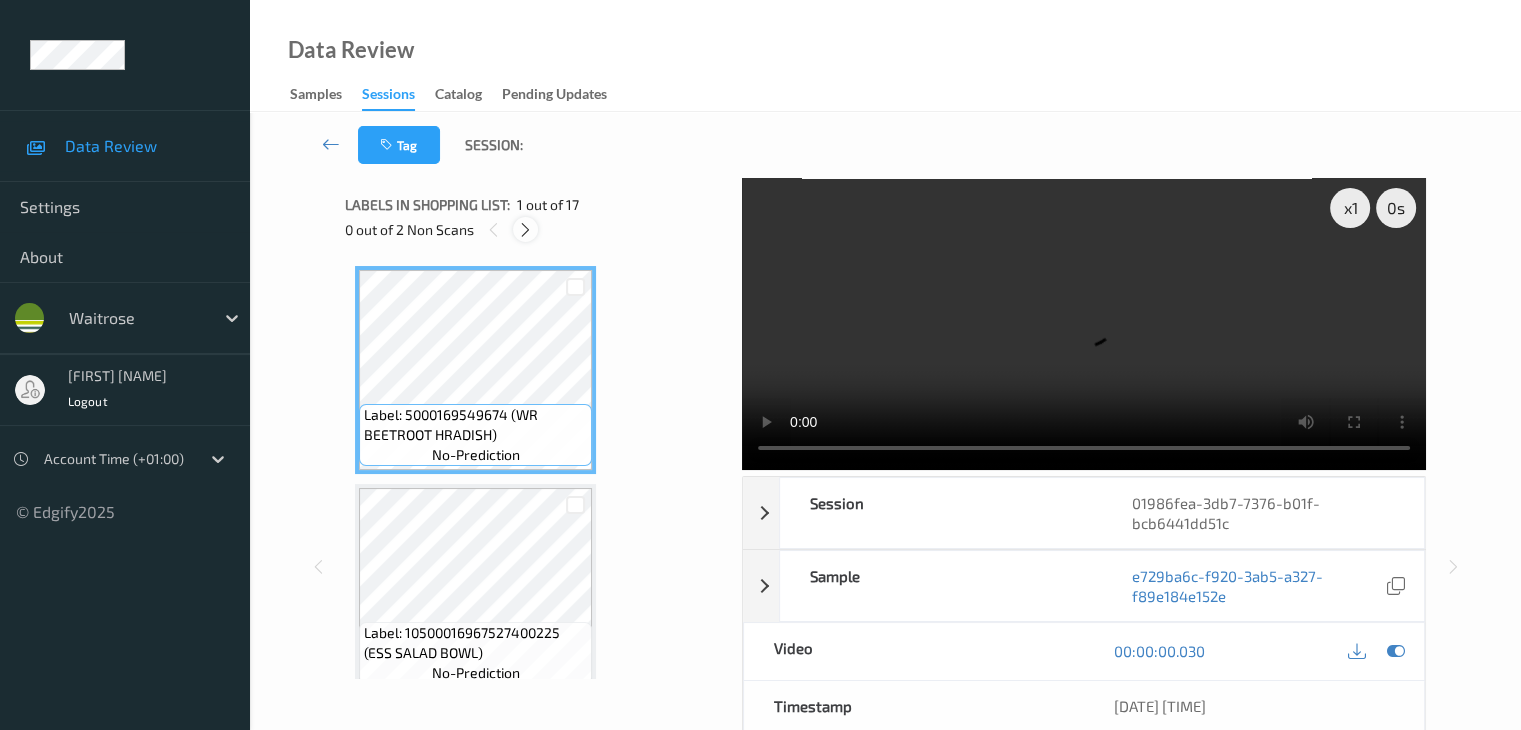 click at bounding box center (525, 230) 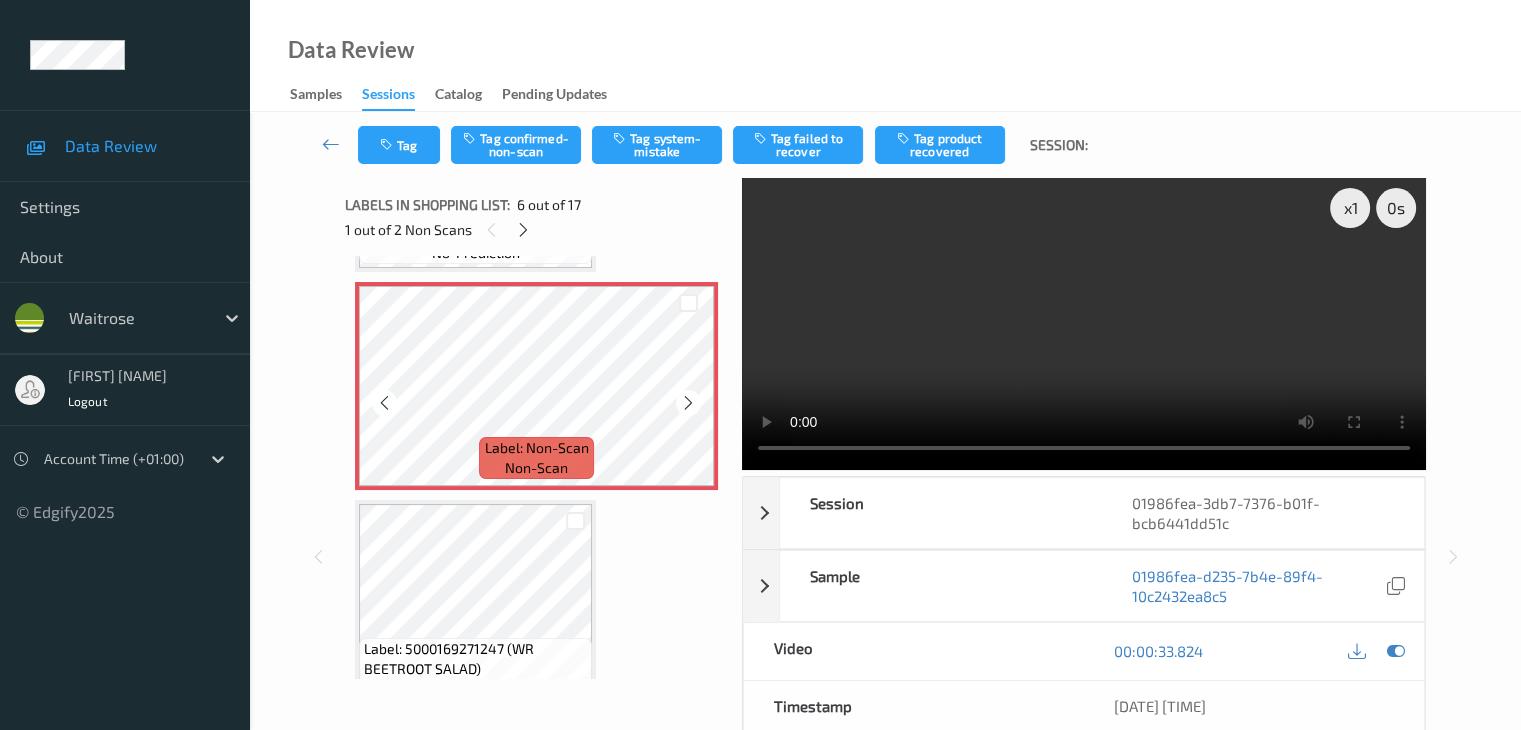 scroll, scrollTop: 1082, scrollLeft: 0, axis: vertical 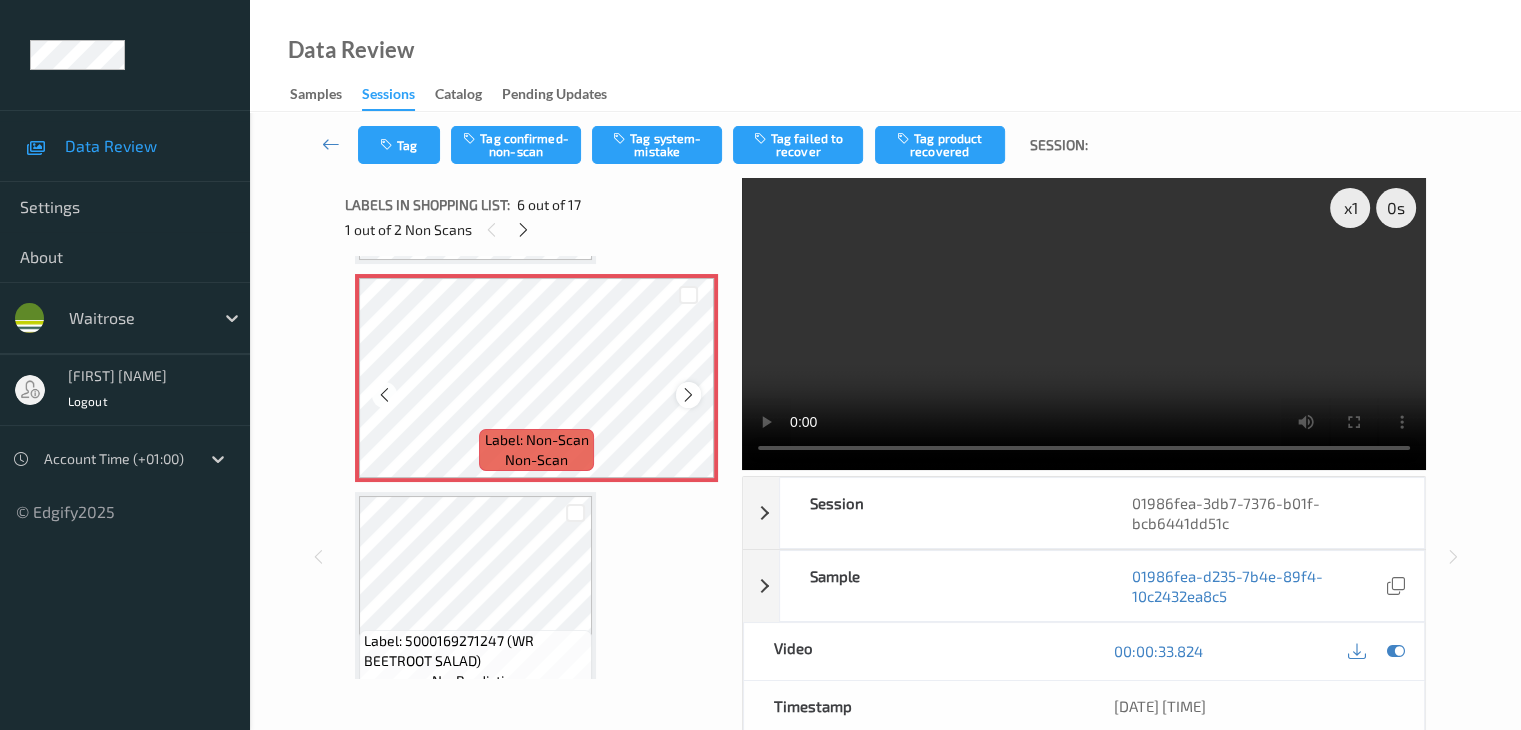 click at bounding box center [688, 395] 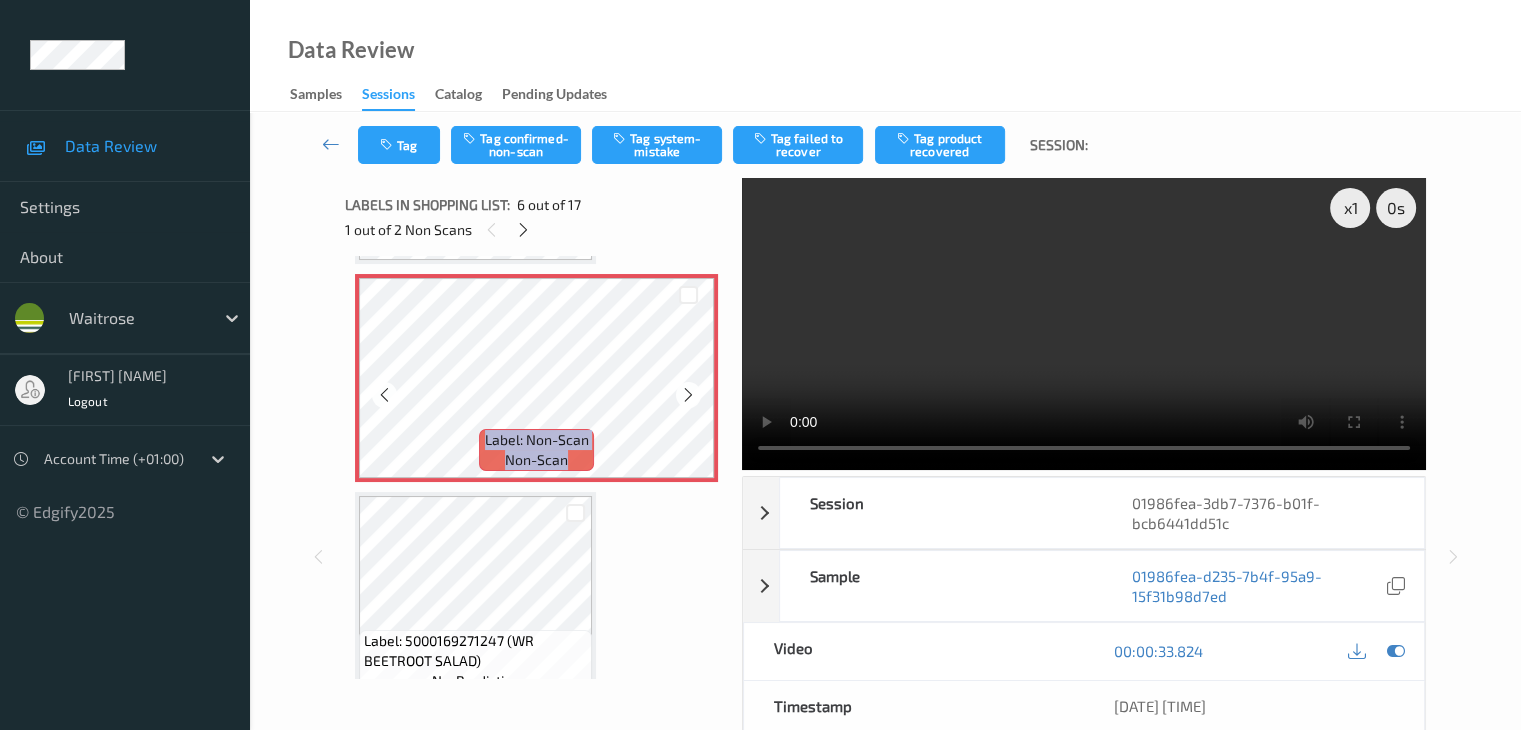 click at bounding box center (688, 395) 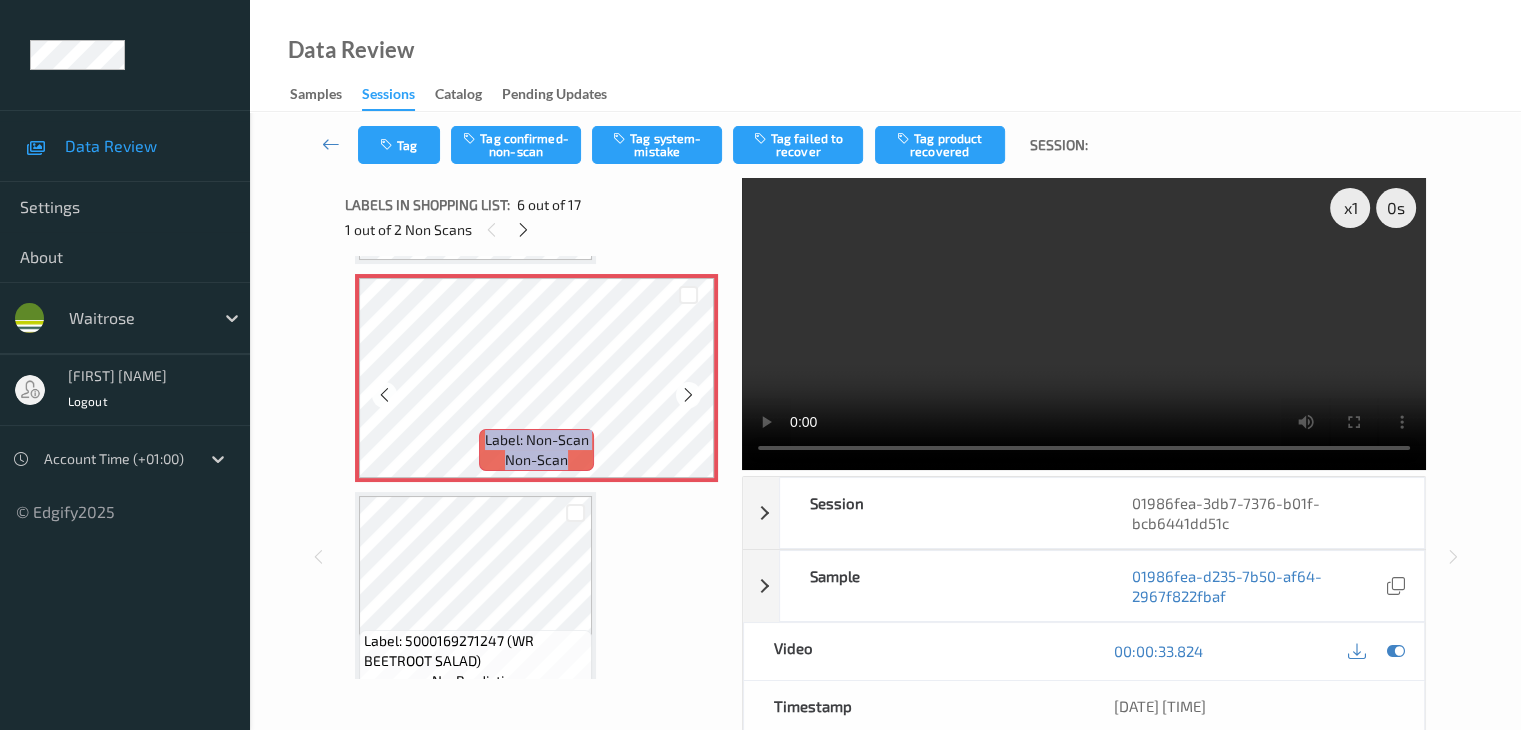 click at bounding box center (688, 395) 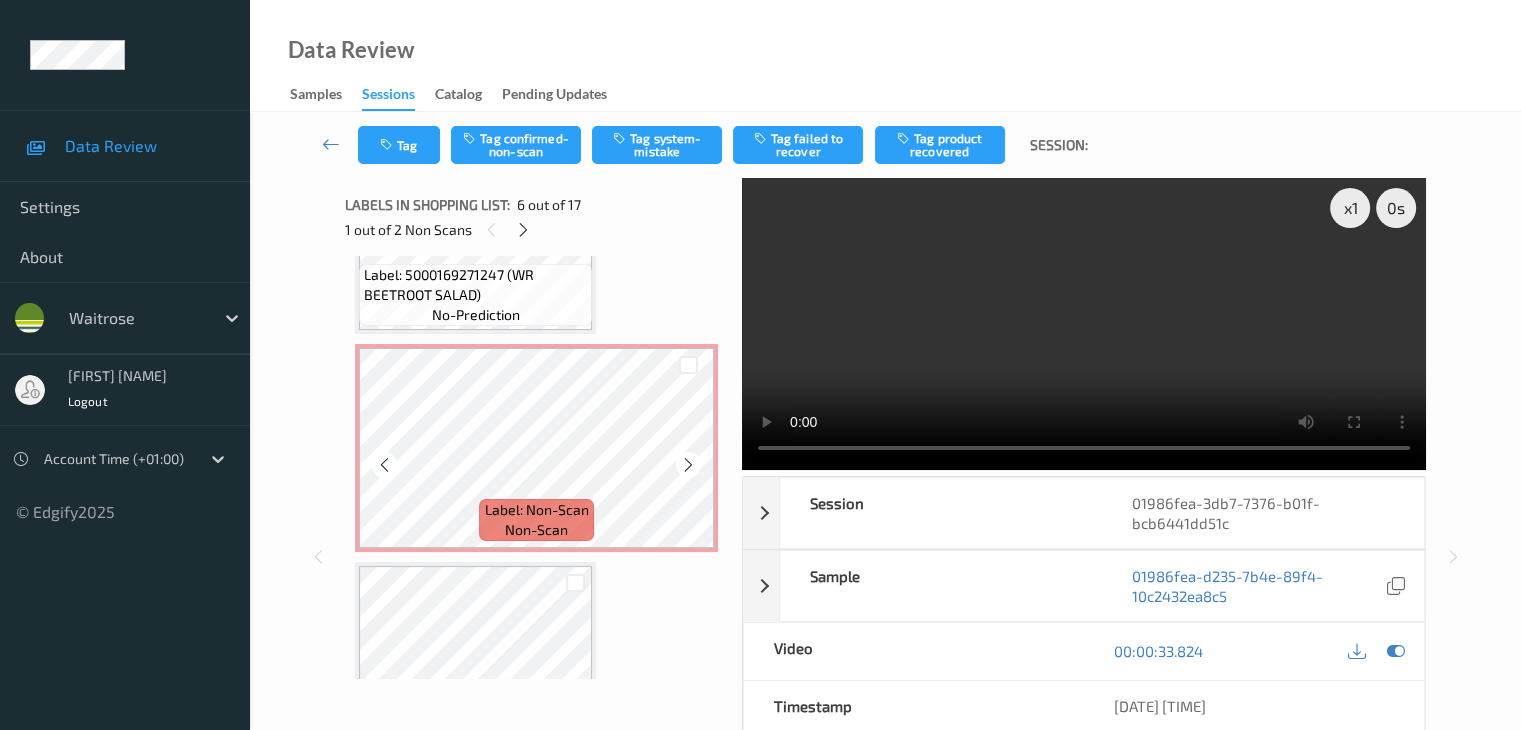 scroll, scrollTop: 1482, scrollLeft: 0, axis: vertical 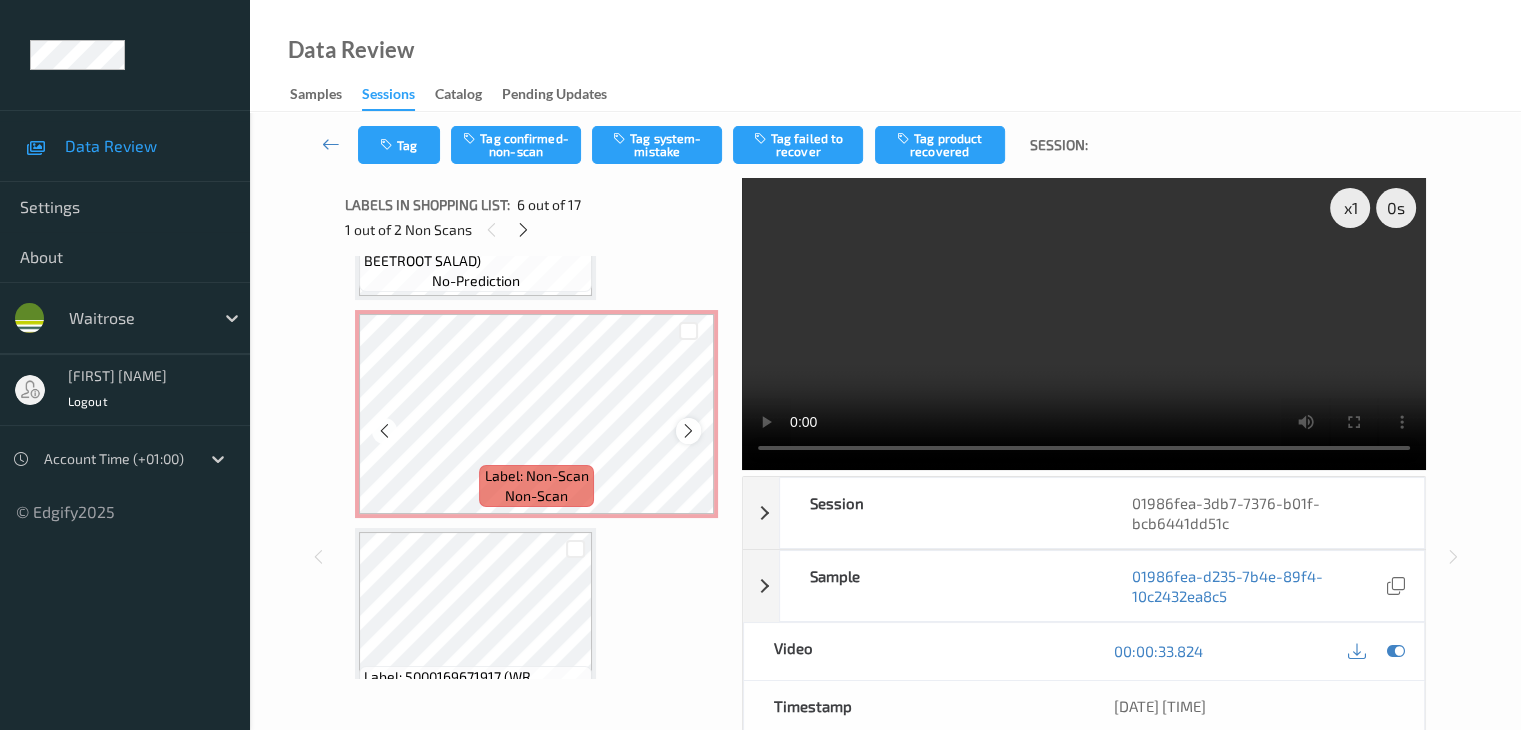 click at bounding box center [688, 431] 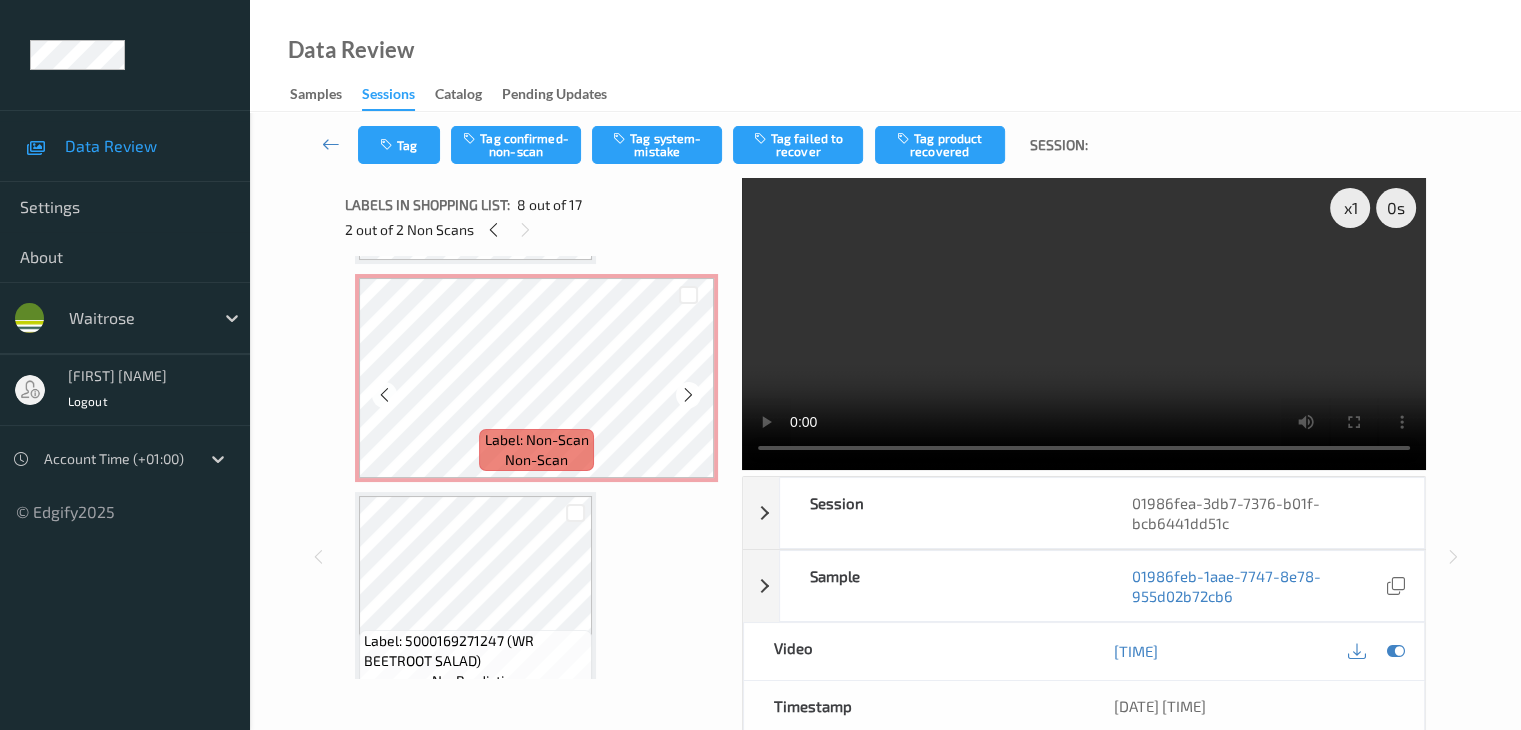 scroll, scrollTop: 882, scrollLeft: 0, axis: vertical 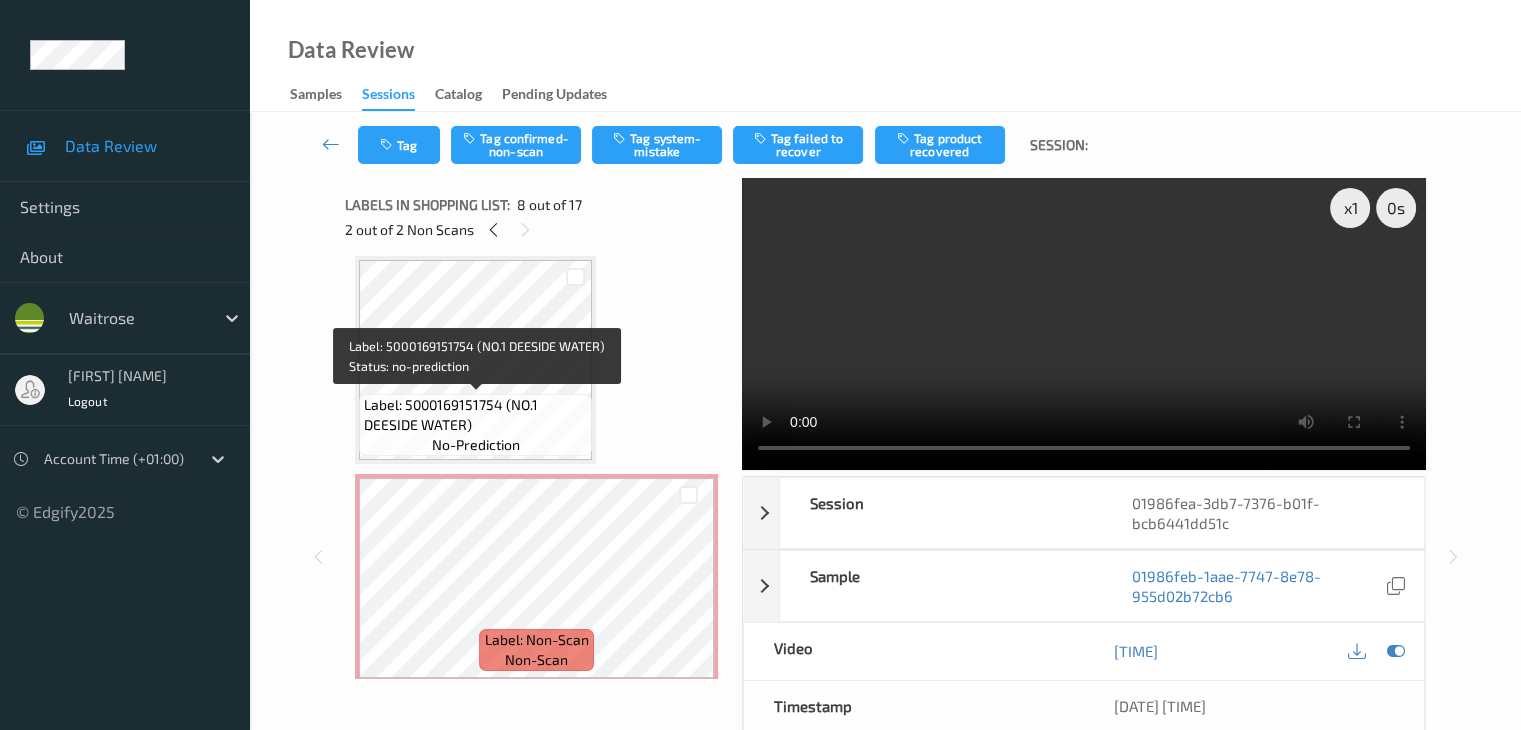 click on "Label: 5000169151754 (NO.1 DEESIDE WATER)" at bounding box center (475, 415) 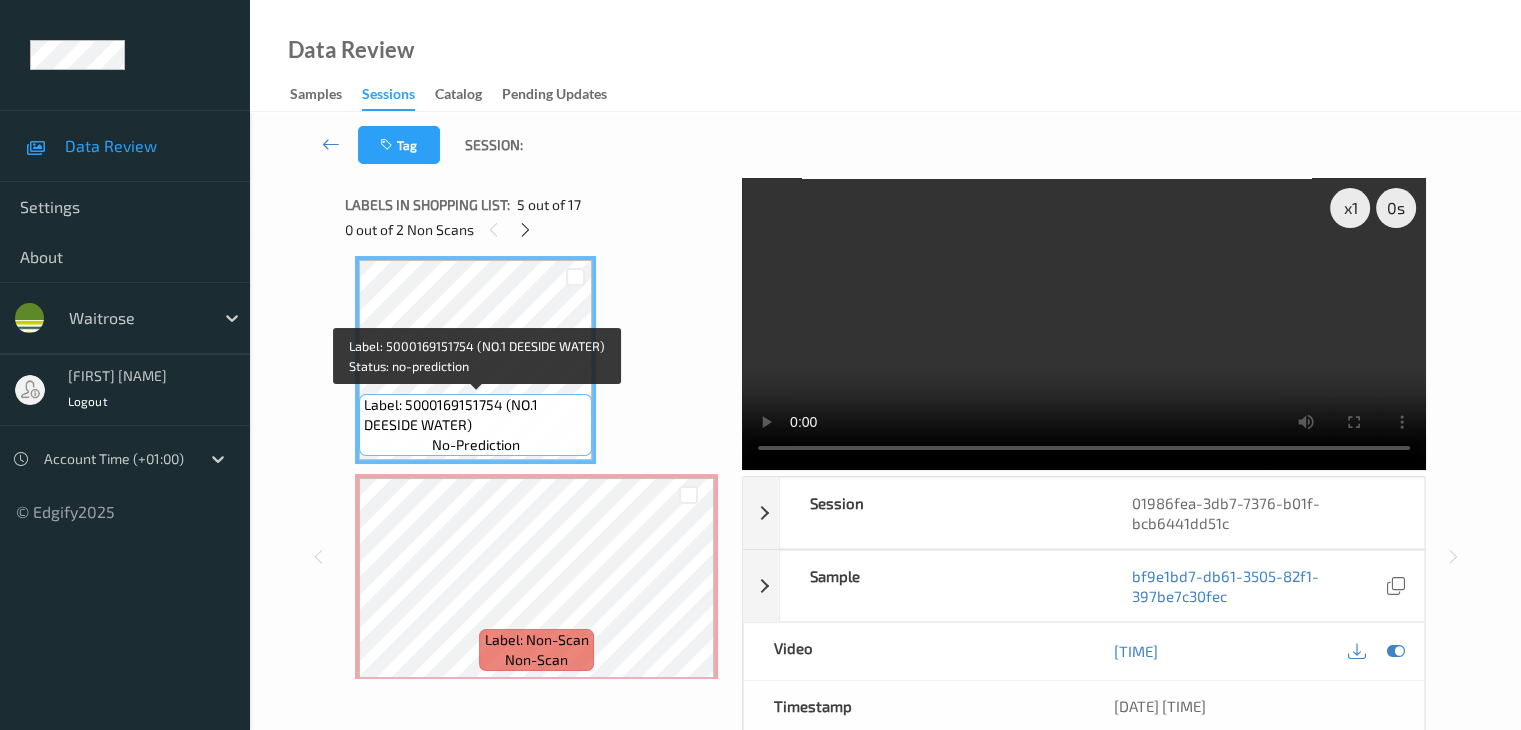 click on "Label: 5000169151754 (NO.1 DEESIDE WATER)" at bounding box center (475, 415) 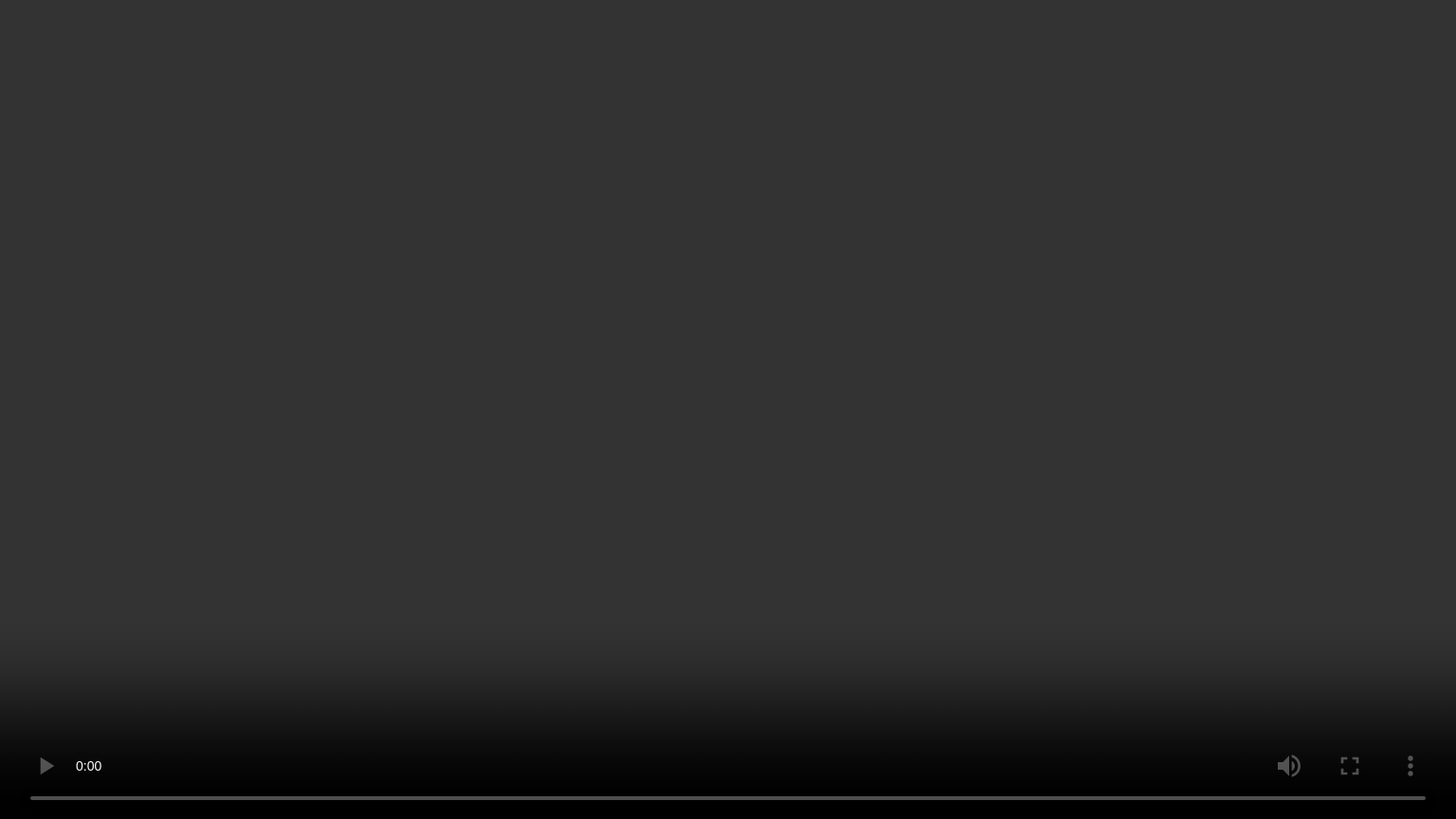 type 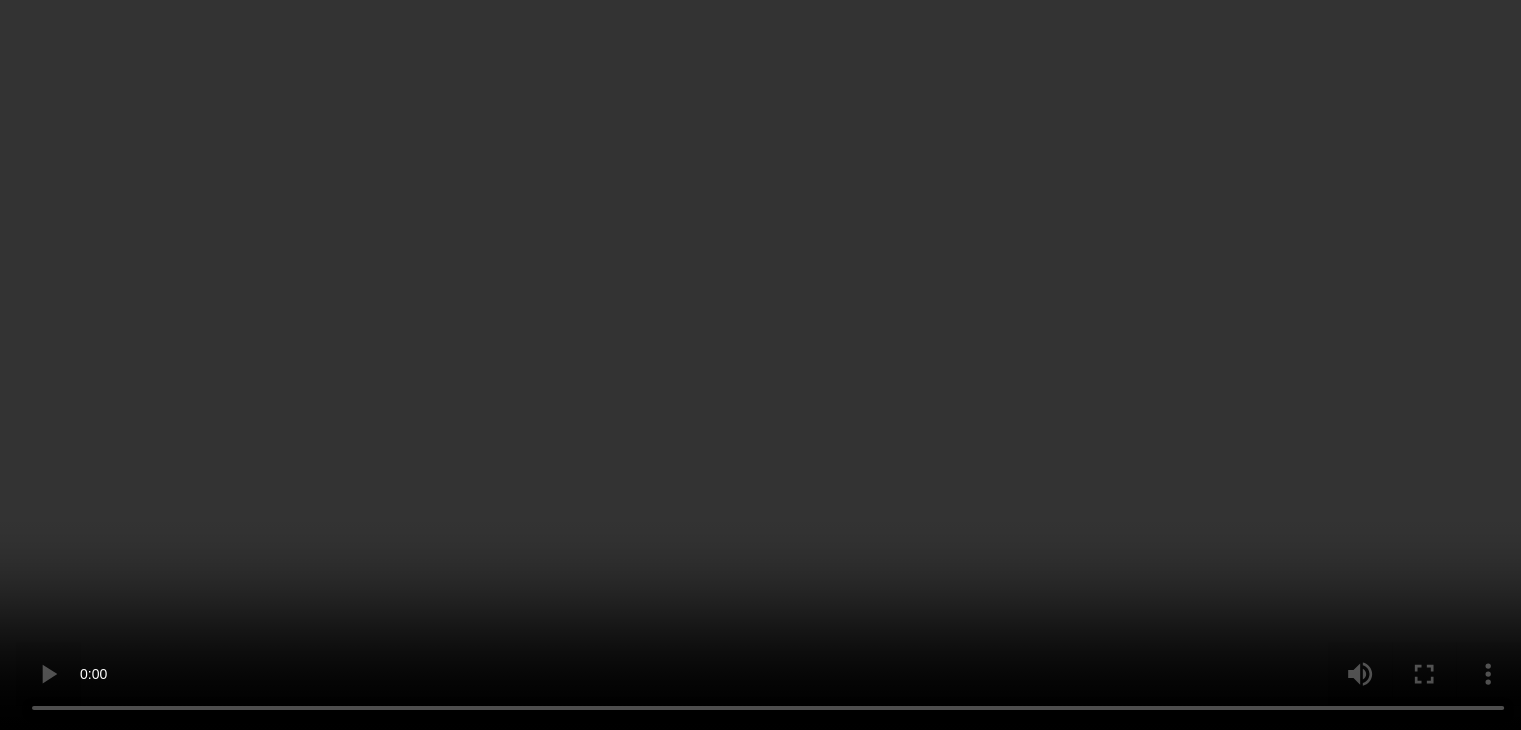 scroll, scrollTop: 682, scrollLeft: 0, axis: vertical 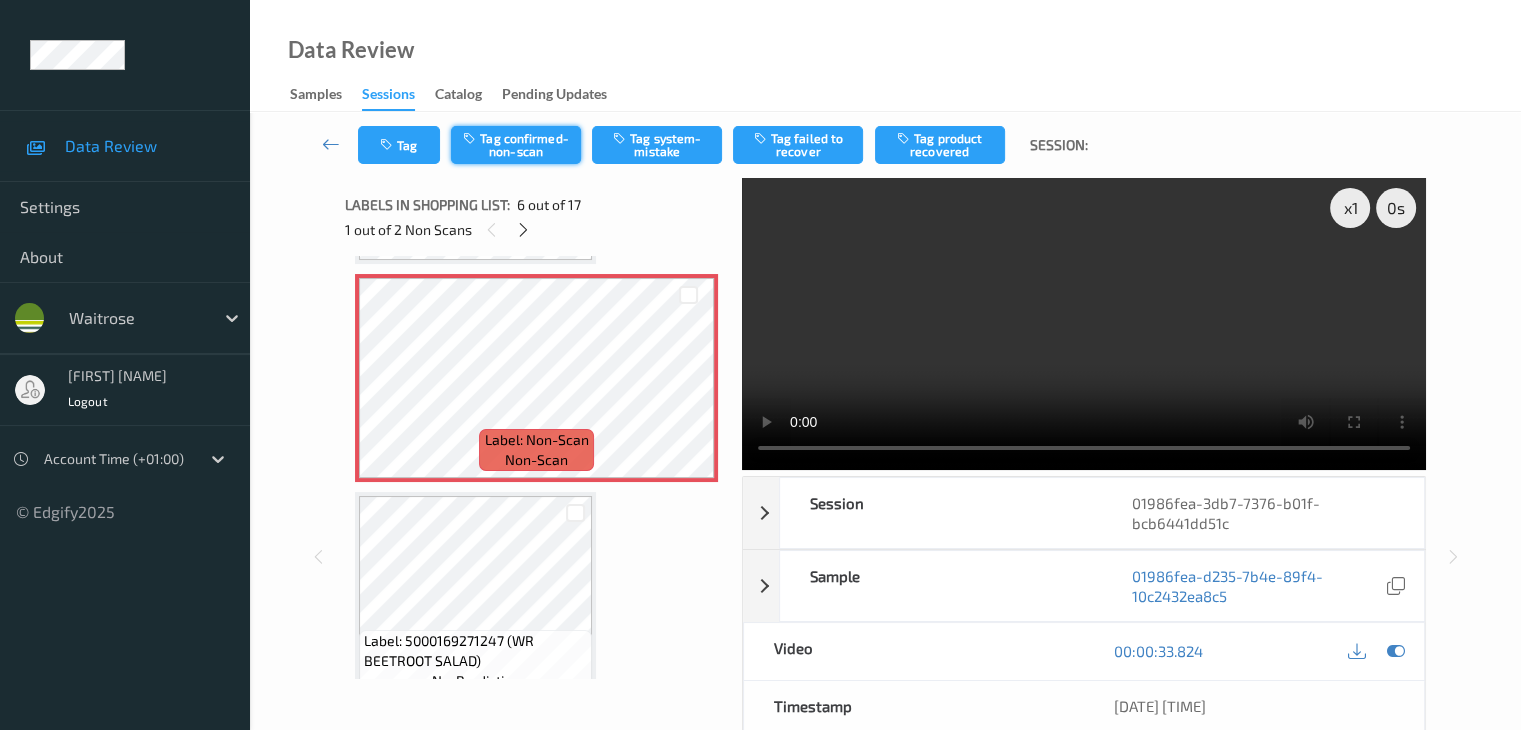 click on "Tag   confirmed-non-scan" at bounding box center (516, 145) 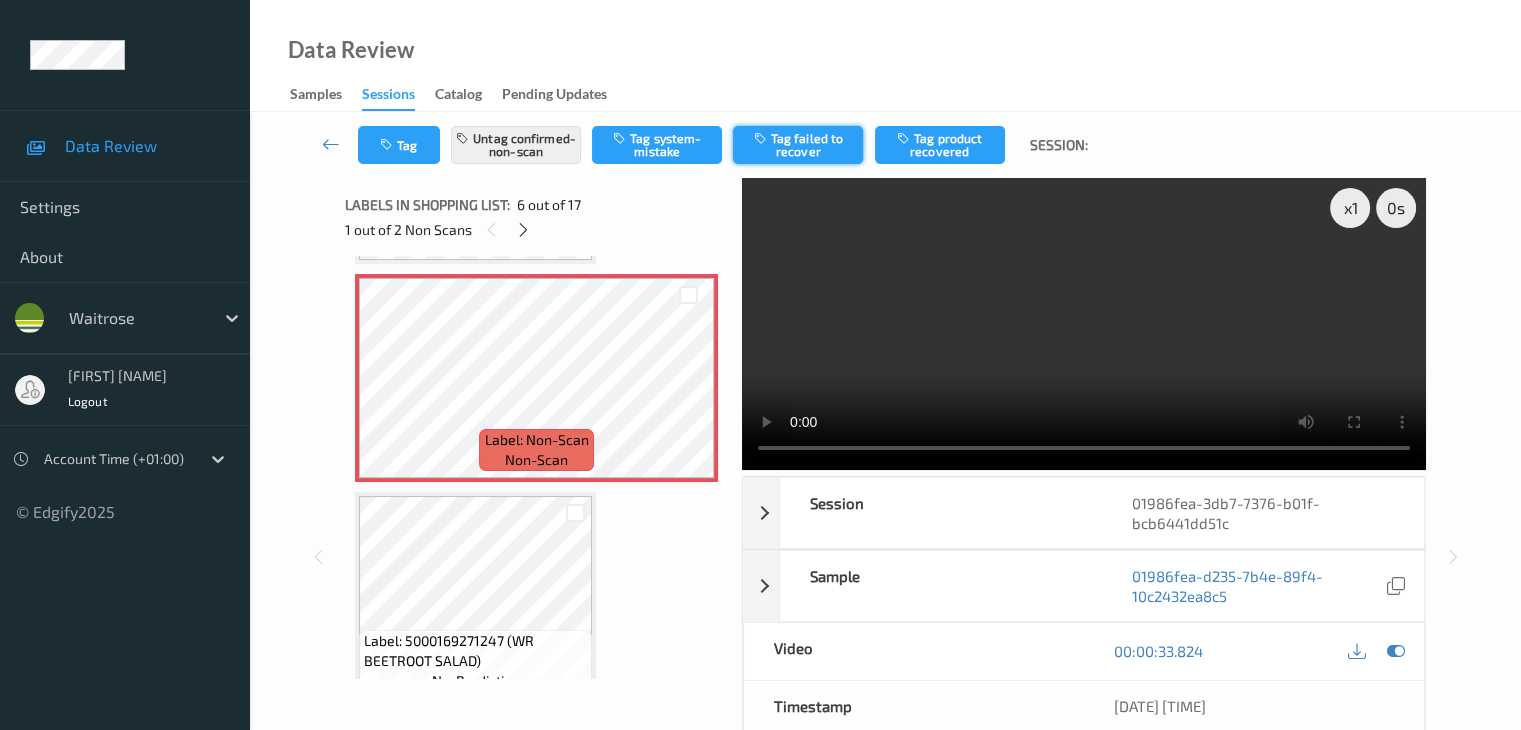 click on "Tag   failed to recover" at bounding box center [798, 145] 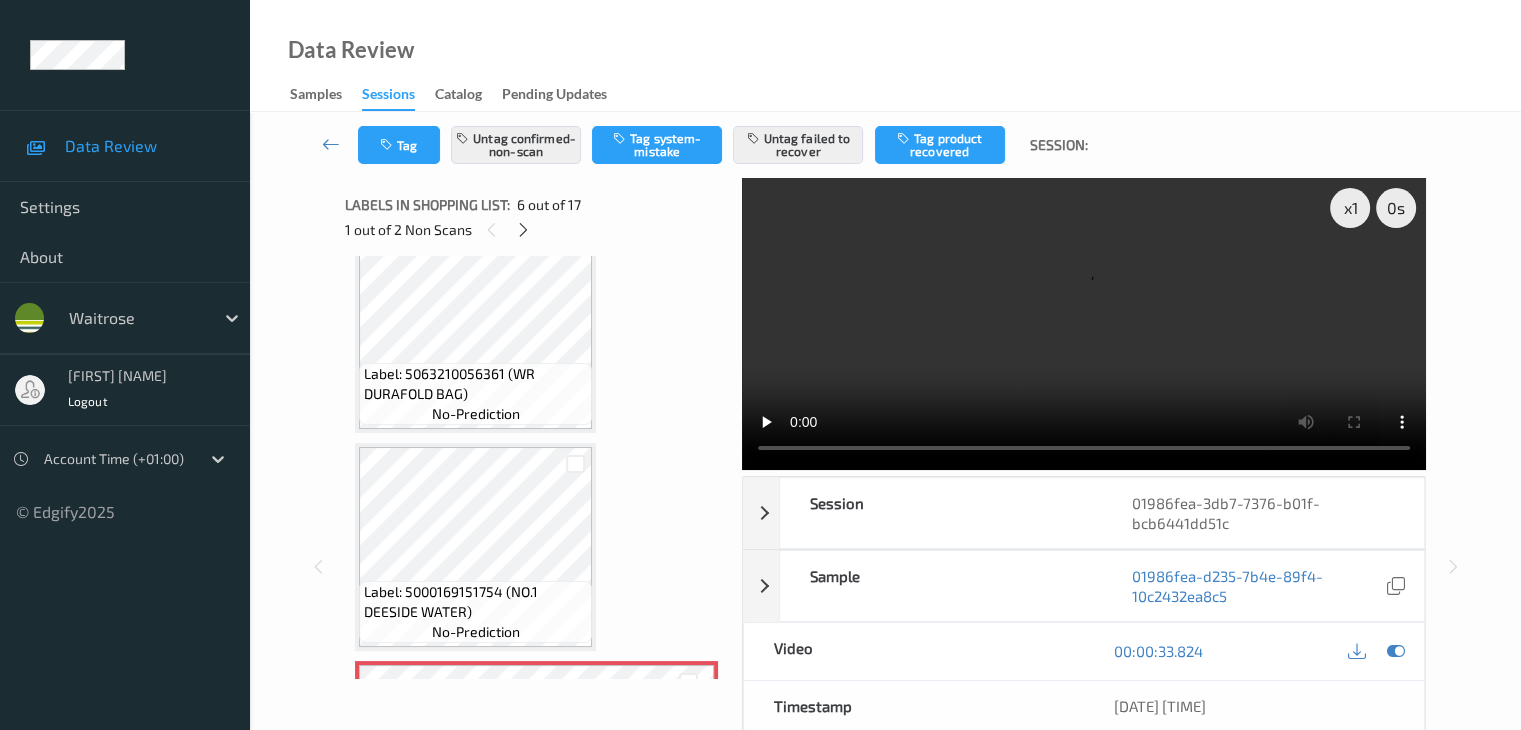 scroll, scrollTop: 682, scrollLeft: 0, axis: vertical 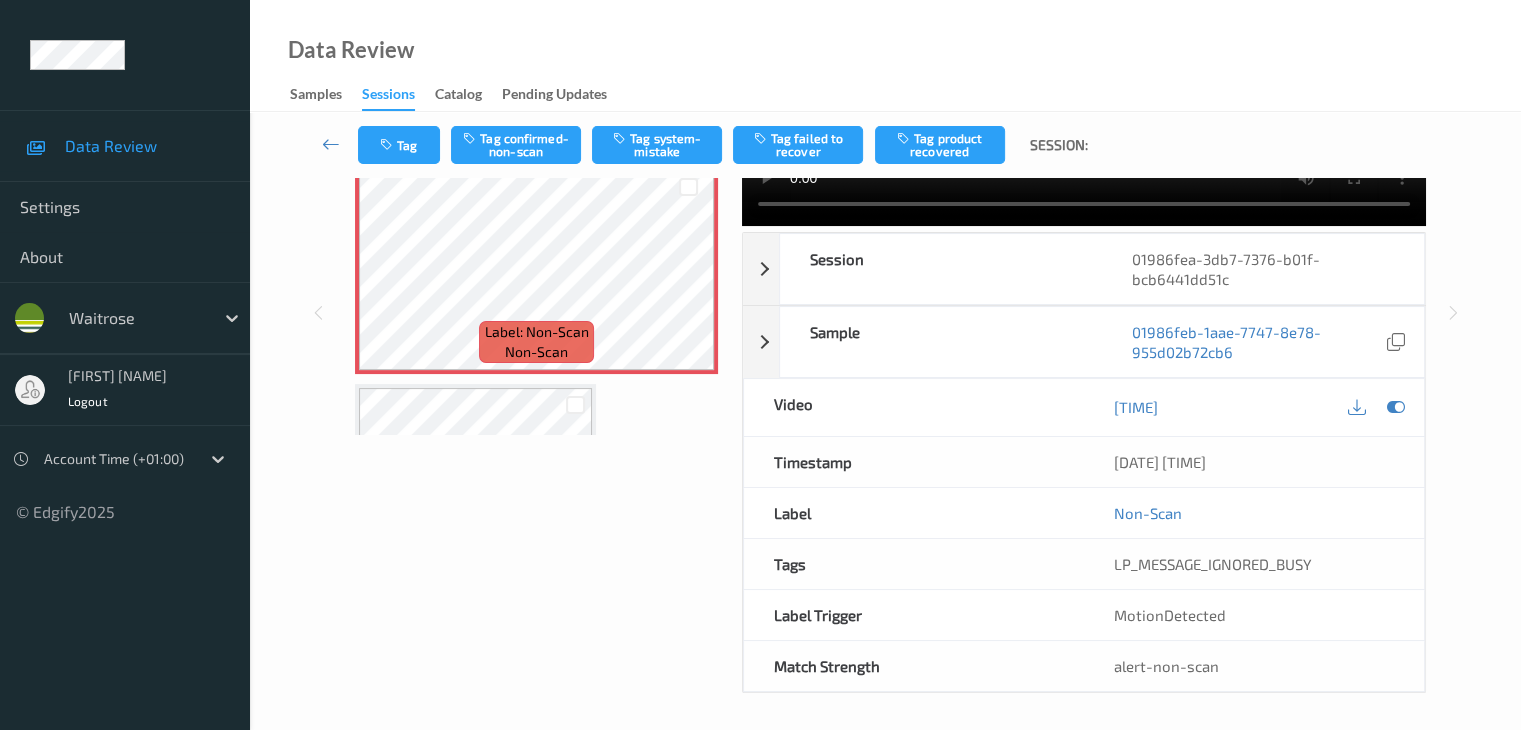 click on "Tag Tag   confirmed-non-scan Tag   system-mistake Tag   failed to recover Tag   product recovered Session:" at bounding box center (885, 145) 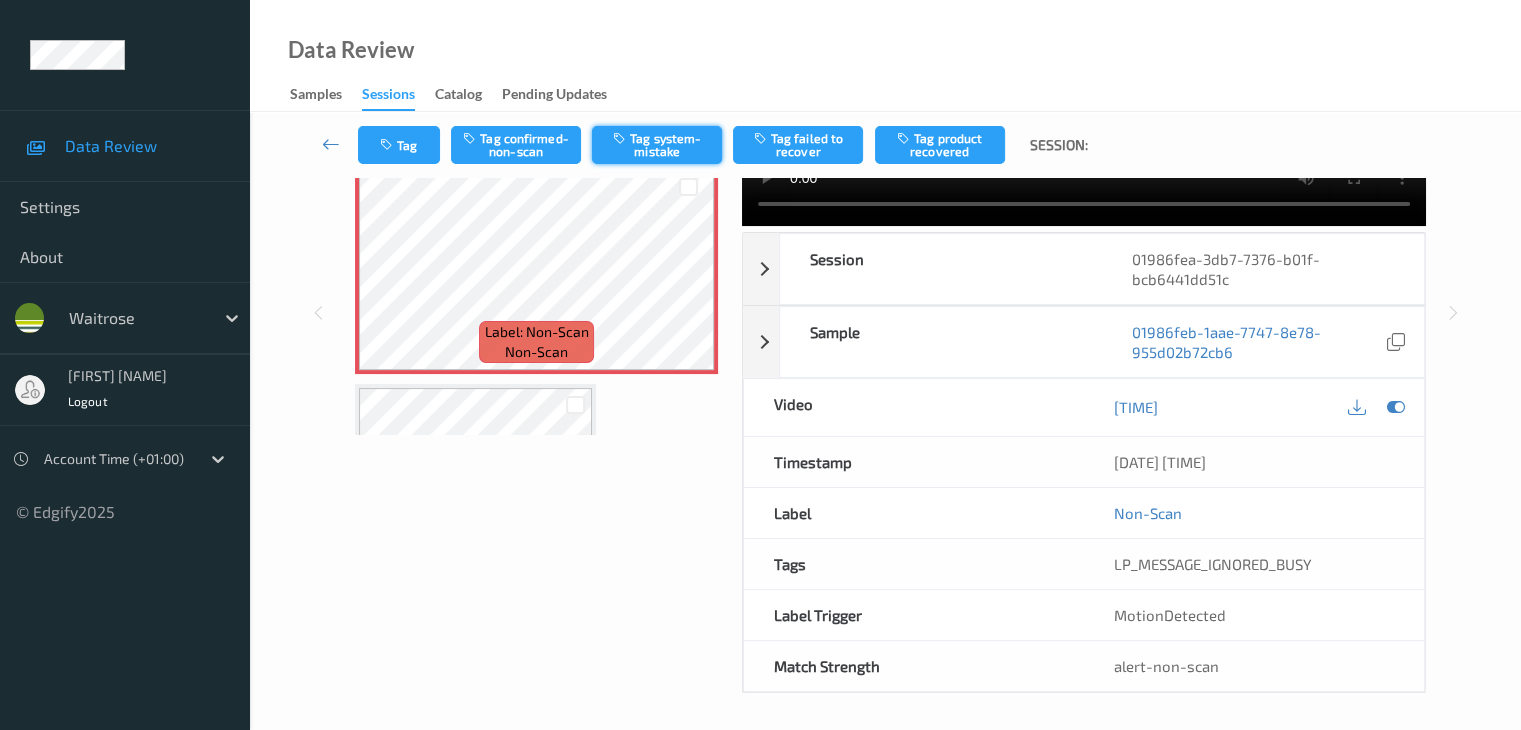 click on "Tag   system-mistake" at bounding box center [657, 145] 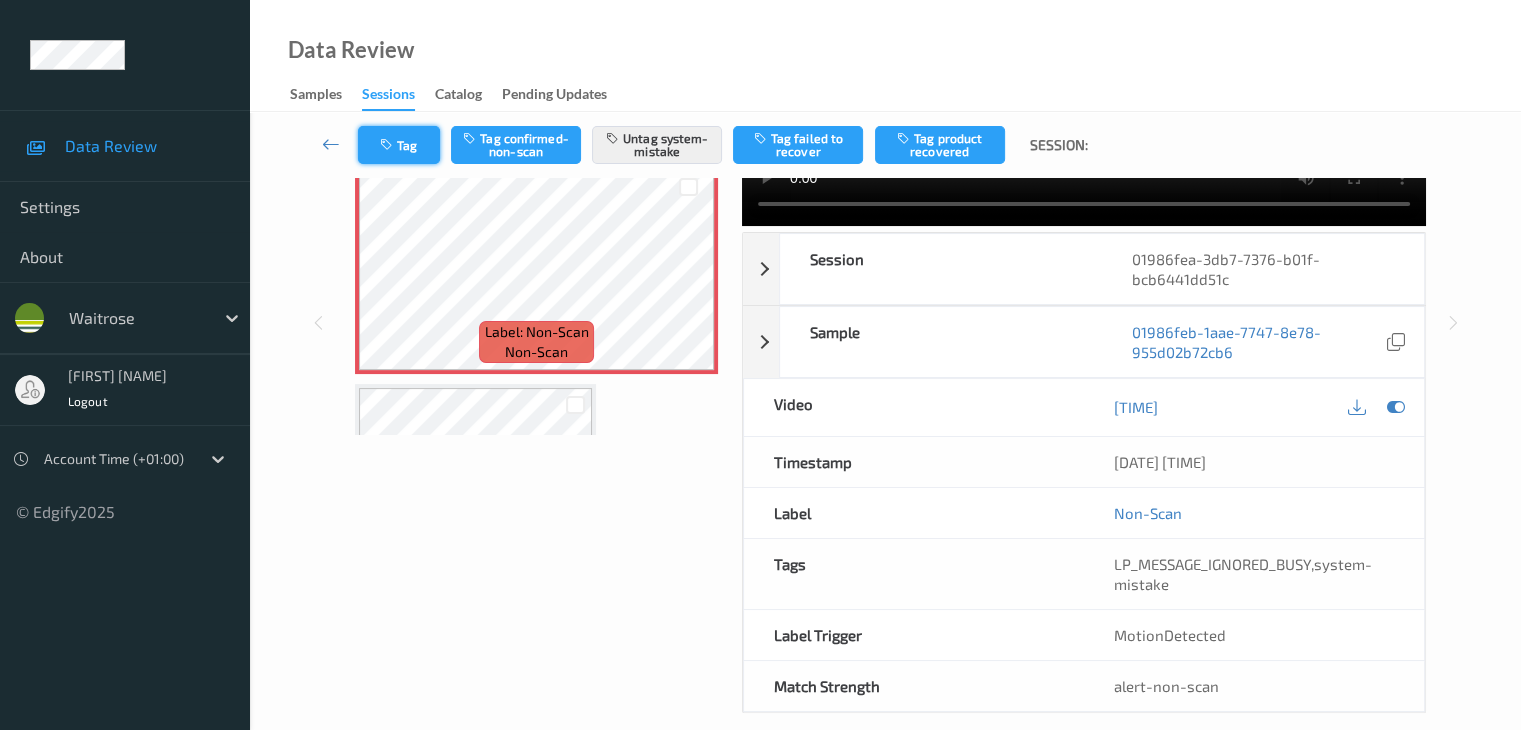 click at bounding box center (388, 145) 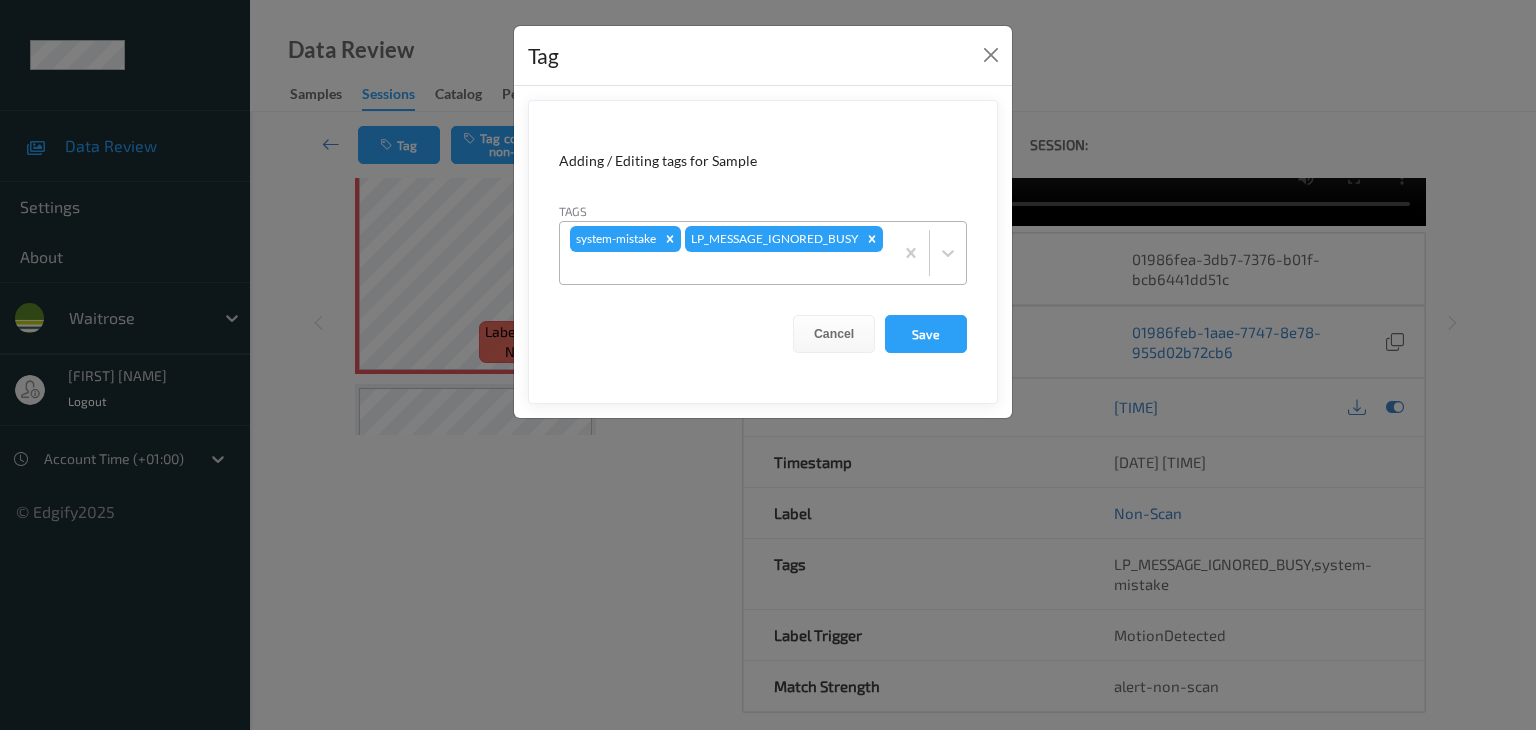 click at bounding box center (726, 268) 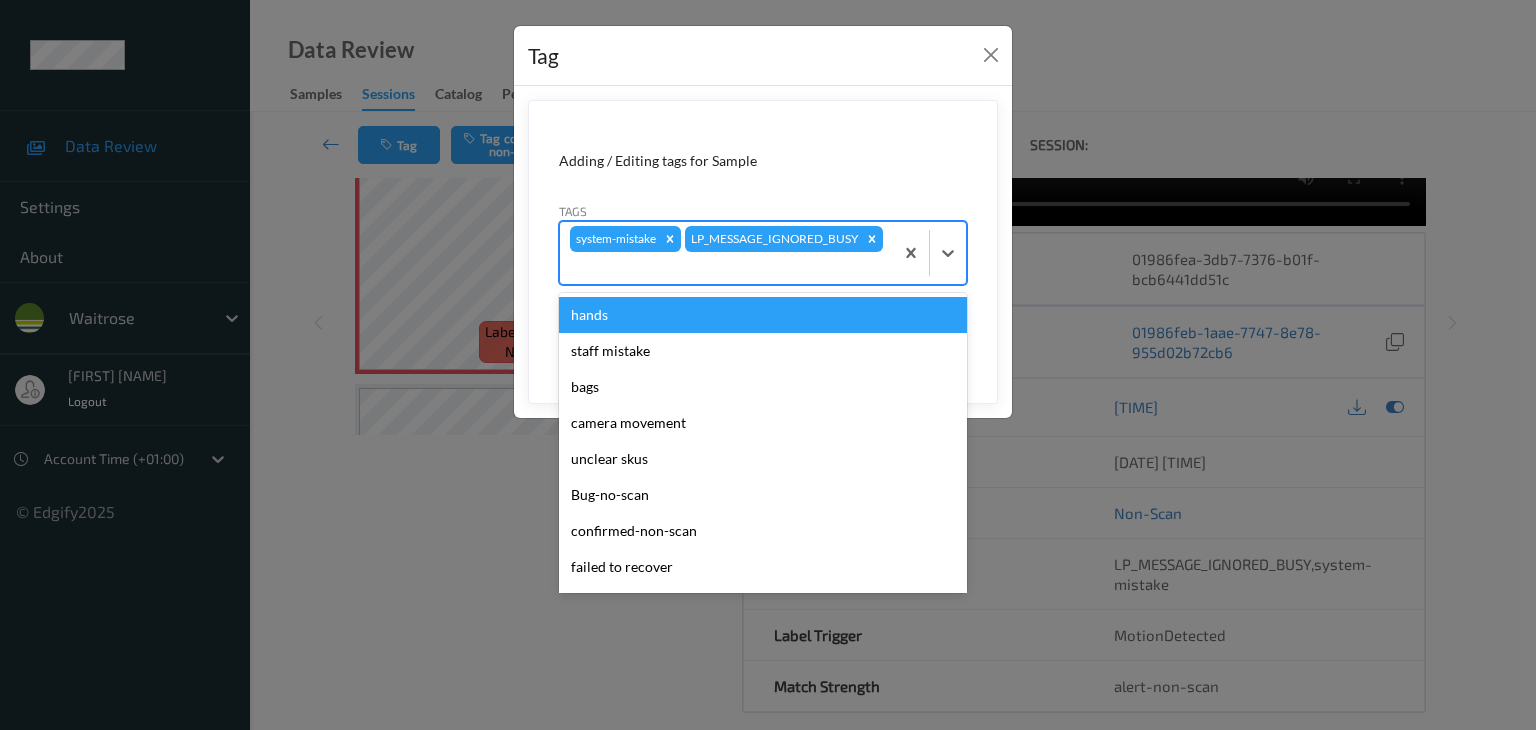 type on "u" 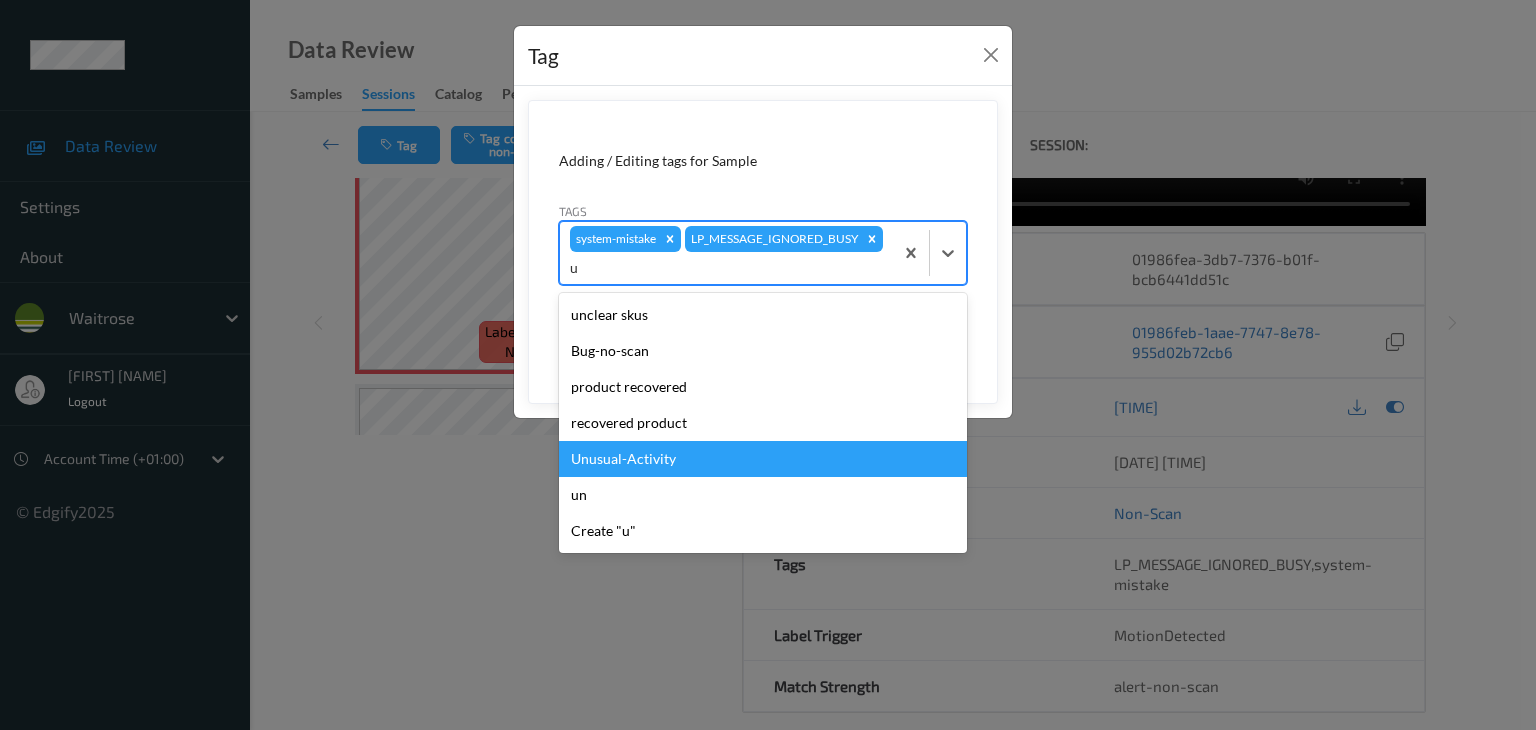 click on "Unusual-Activity" at bounding box center [763, 459] 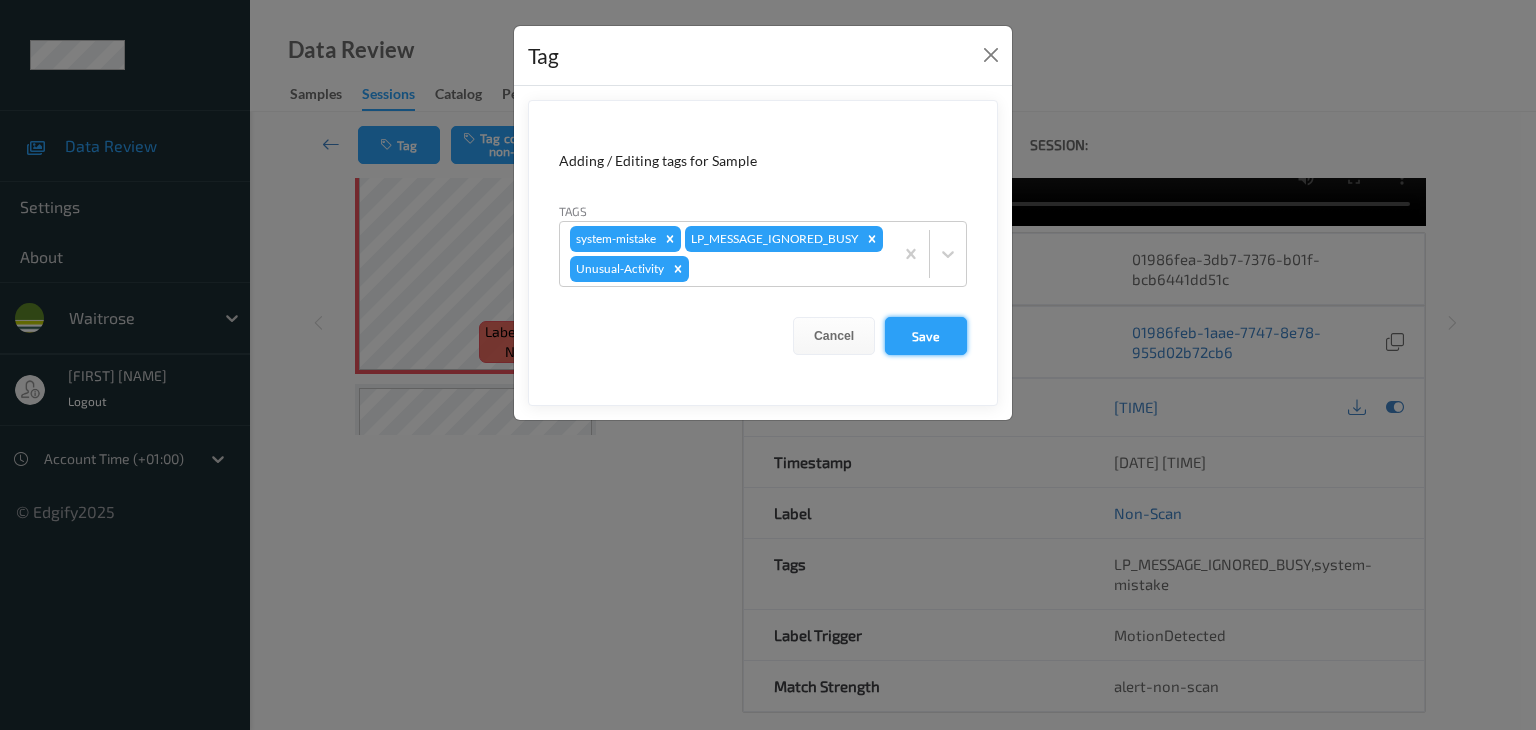 click on "Save" at bounding box center [926, 336] 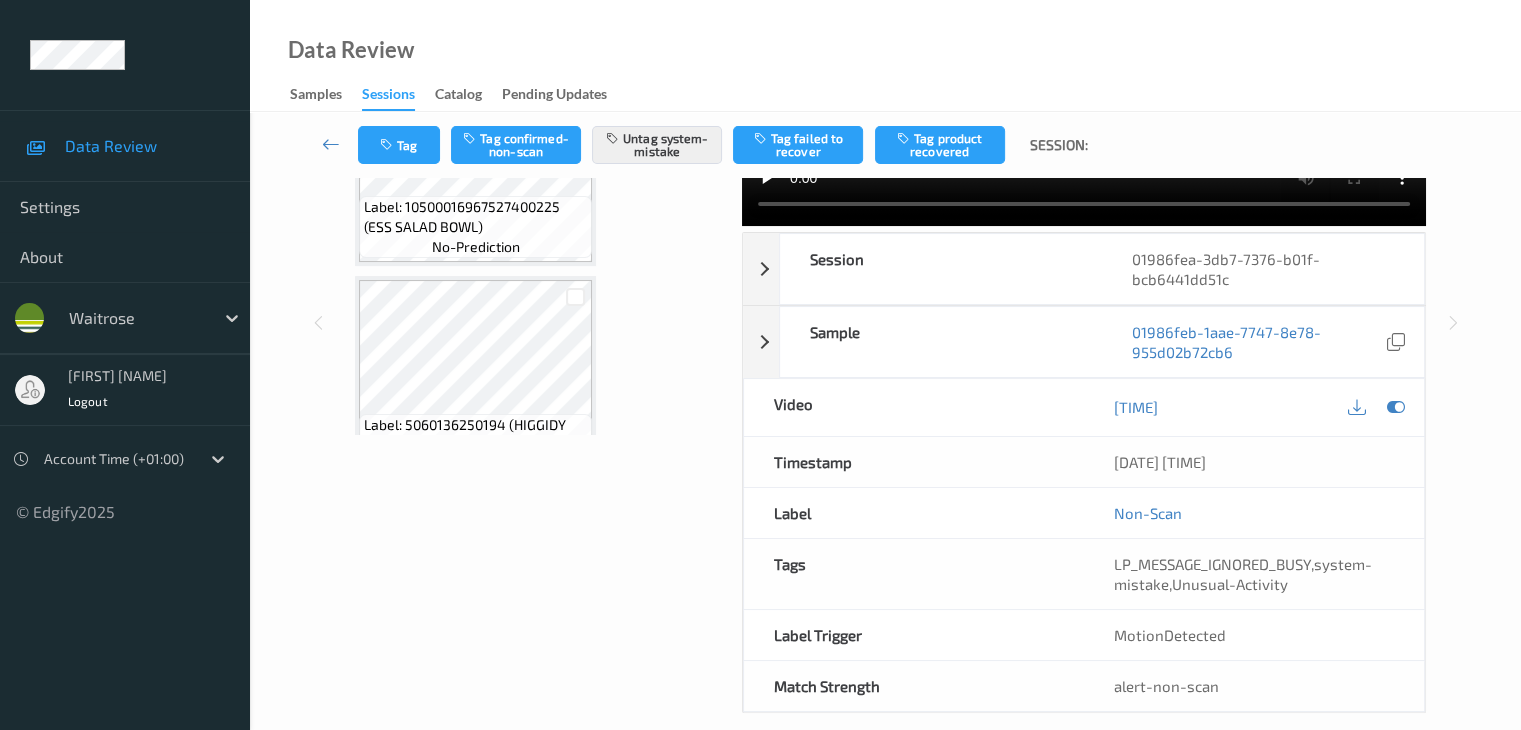 scroll, scrollTop: 0, scrollLeft: 0, axis: both 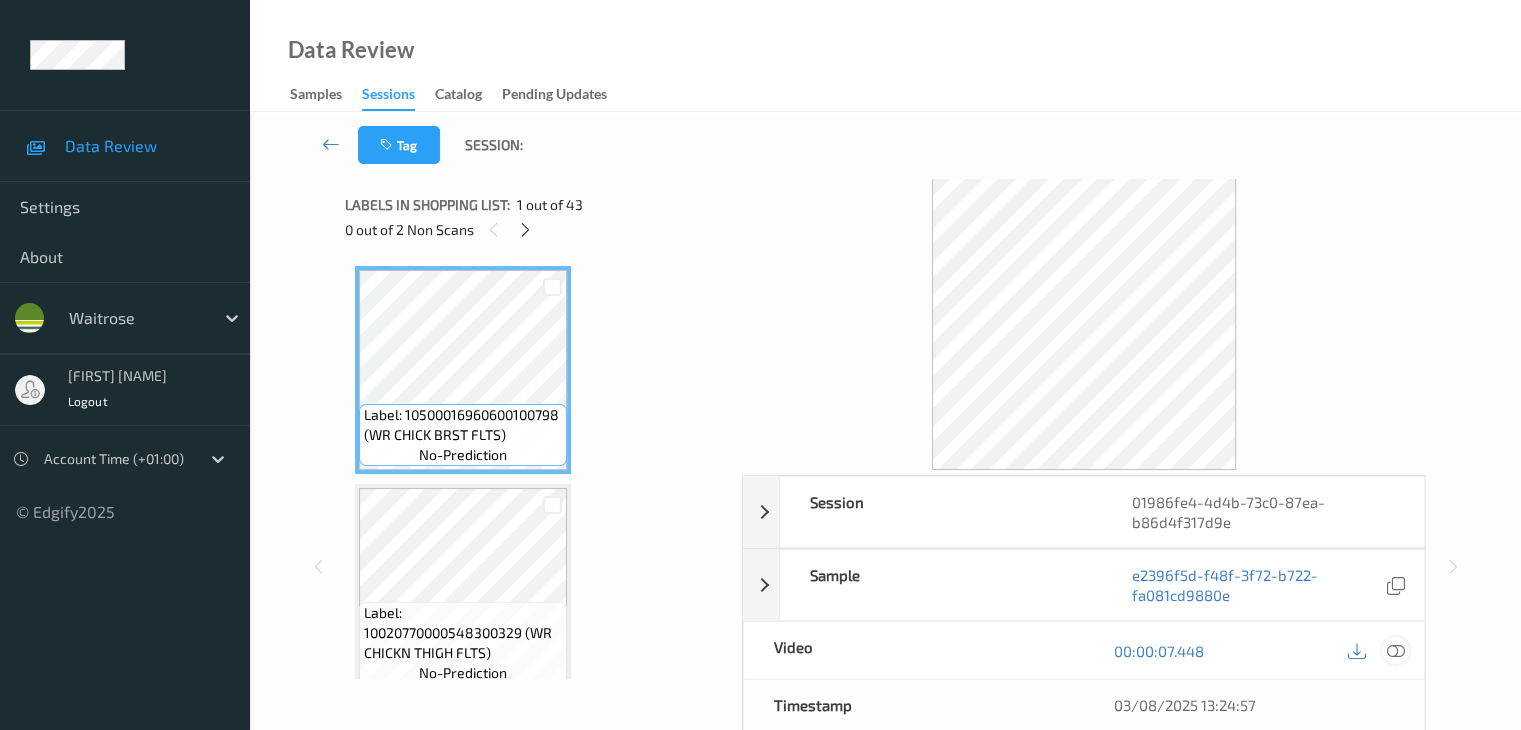 click at bounding box center (1395, 651) 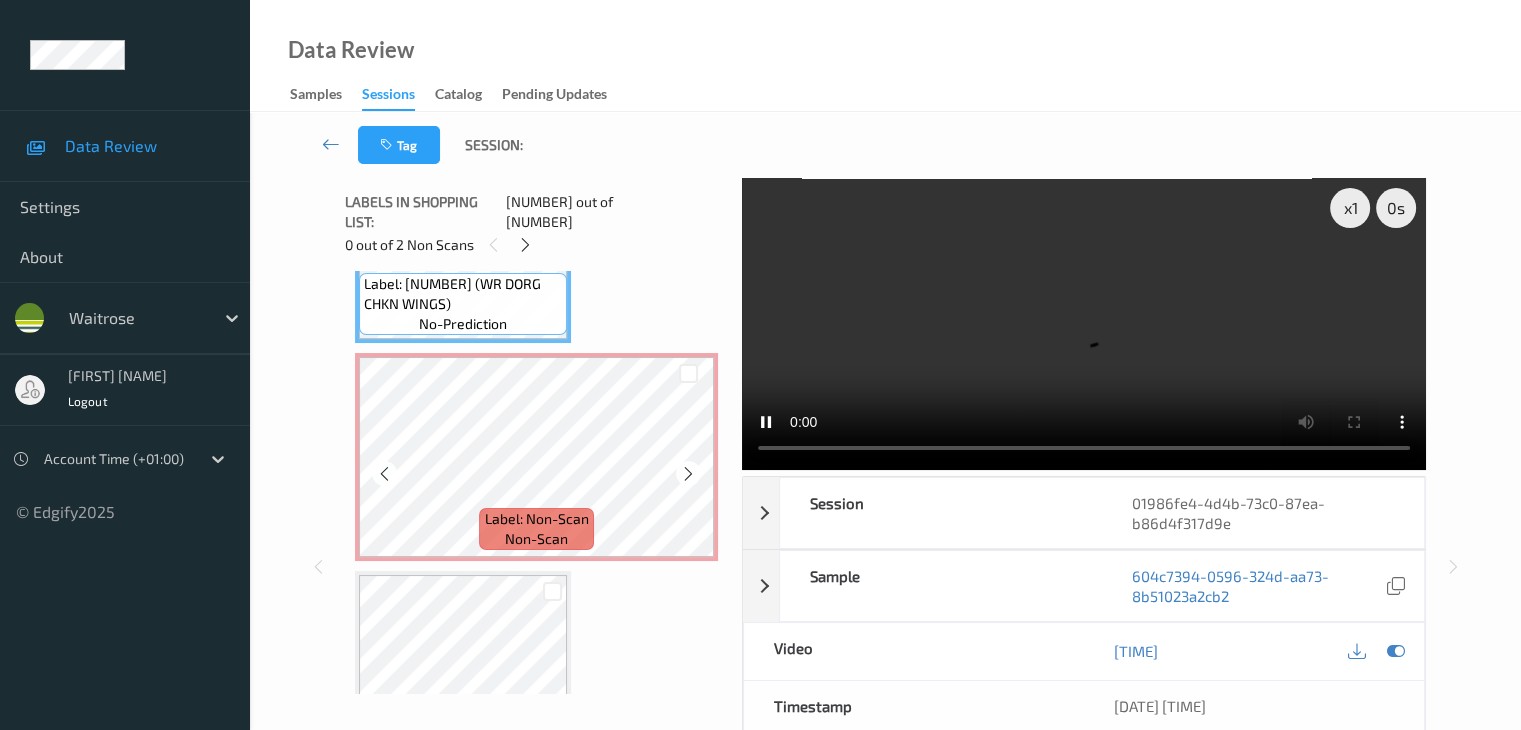 scroll, scrollTop: 600, scrollLeft: 0, axis: vertical 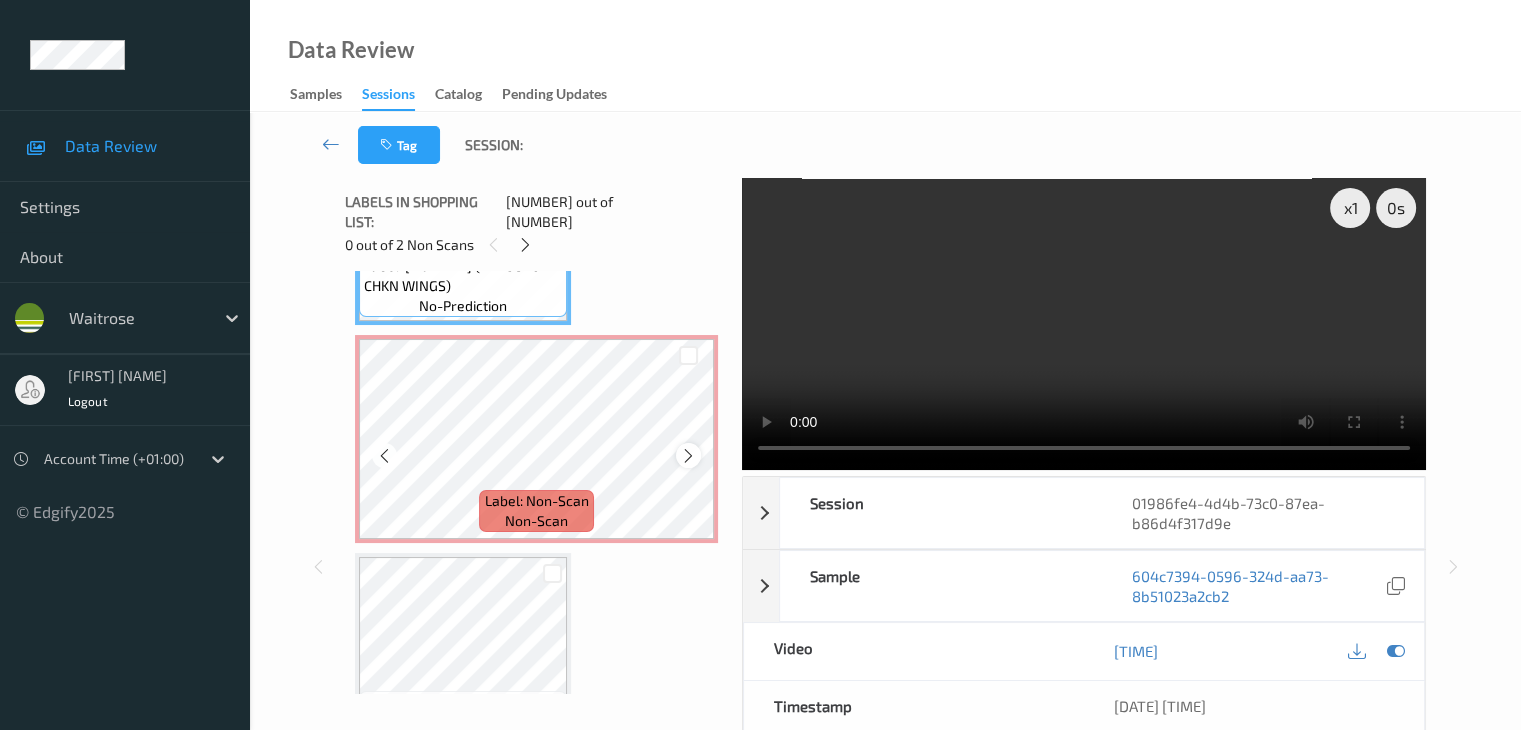 click at bounding box center (688, 456) 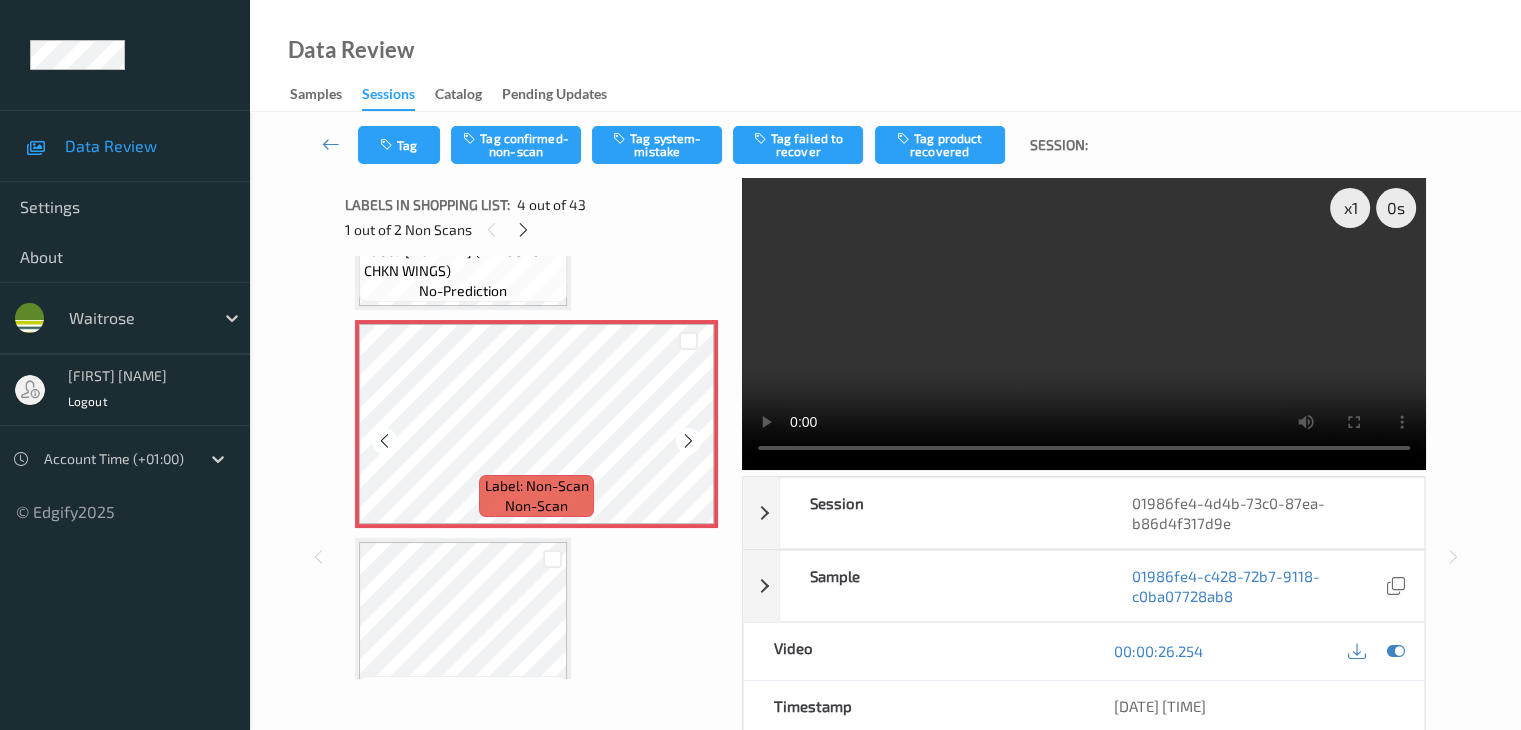 click at bounding box center [688, 441] 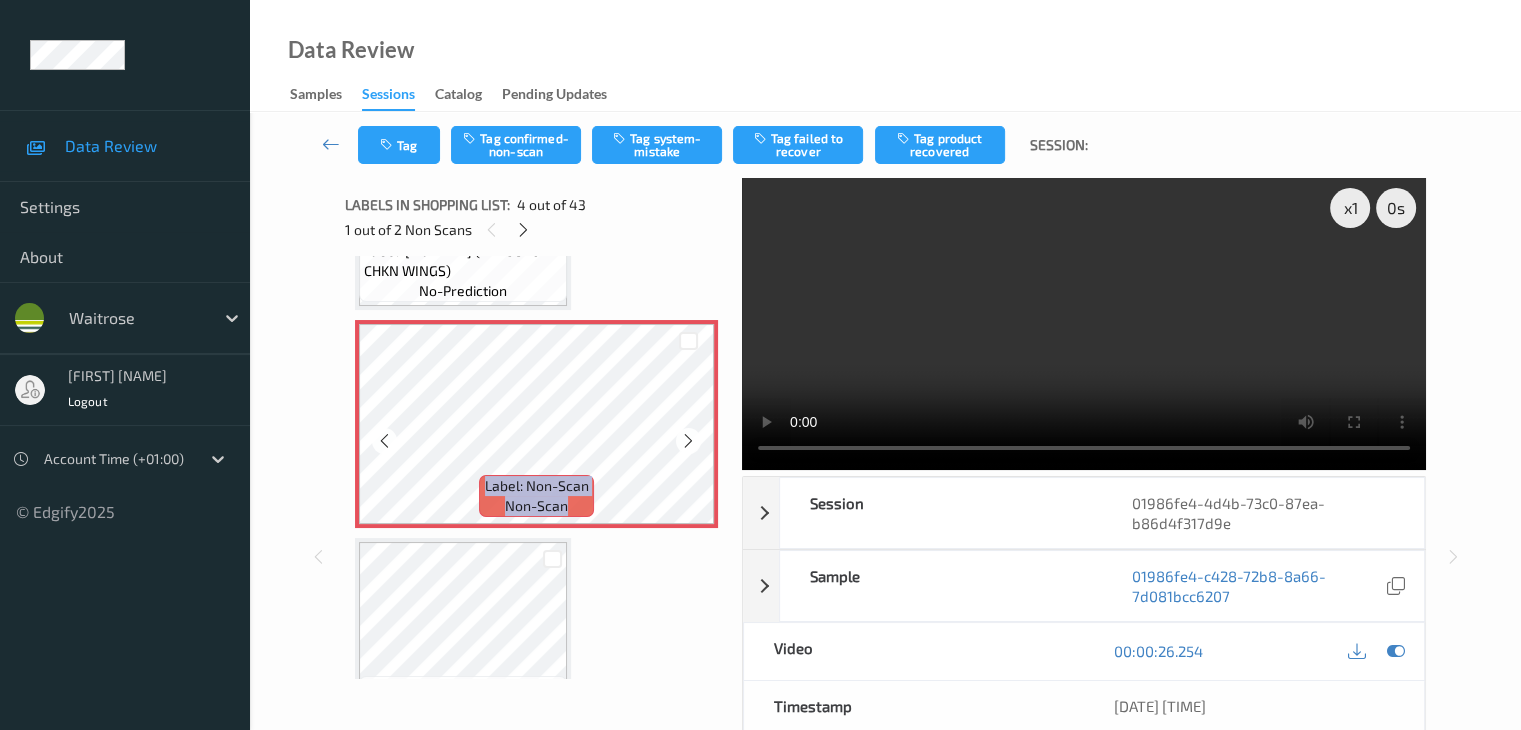 click at bounding box center [688, 441] 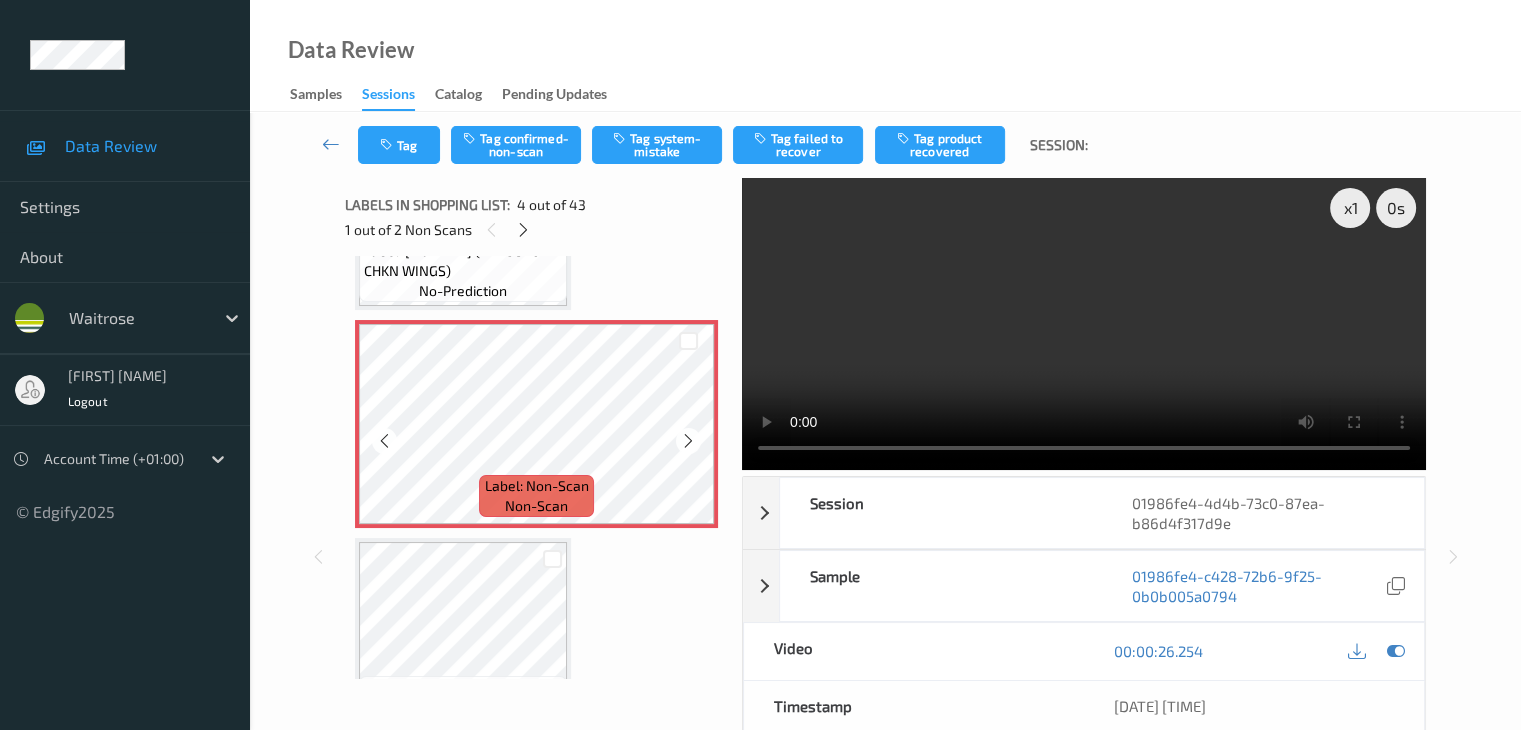 click at bounding box center (688, 441) 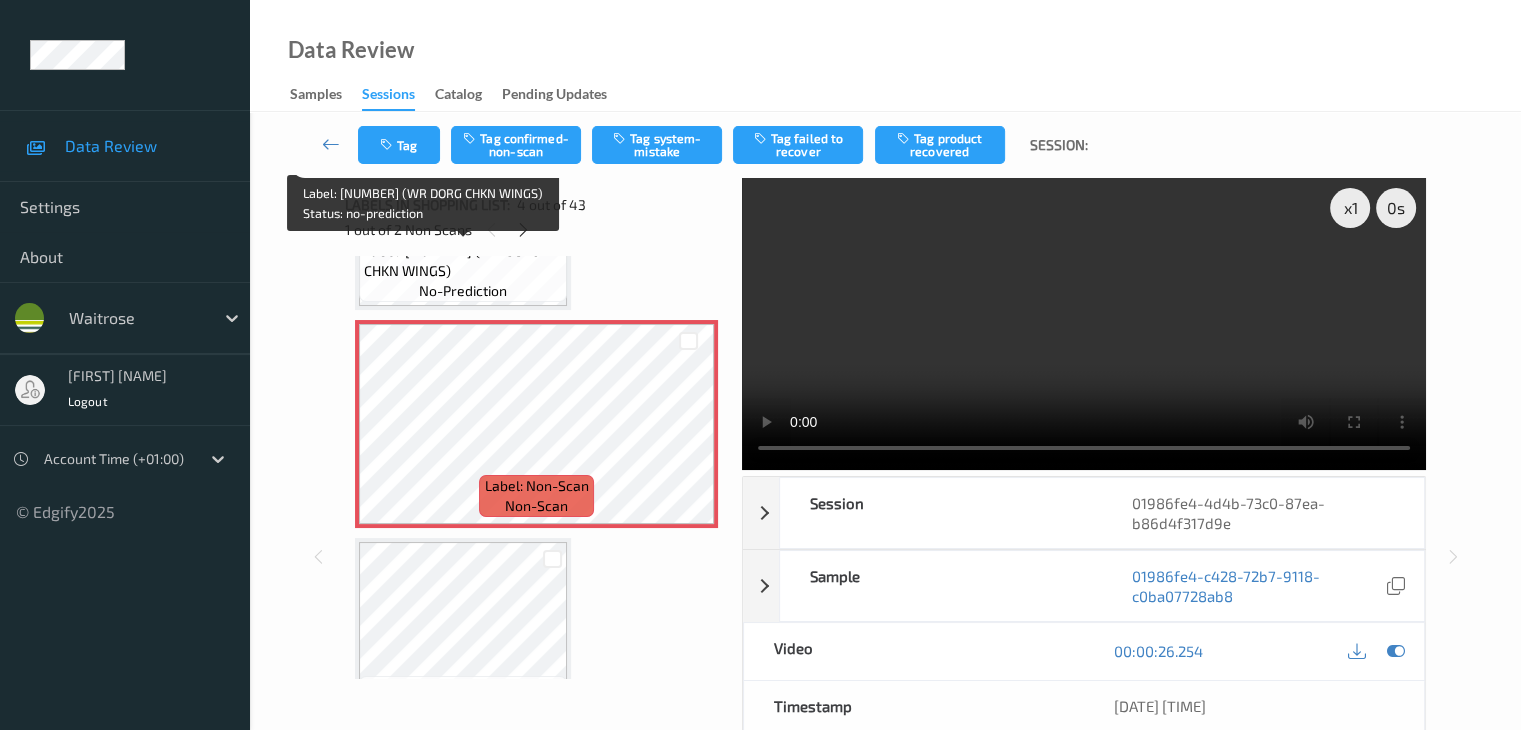 click on "no-prediction" at bounding box center [463, 291] 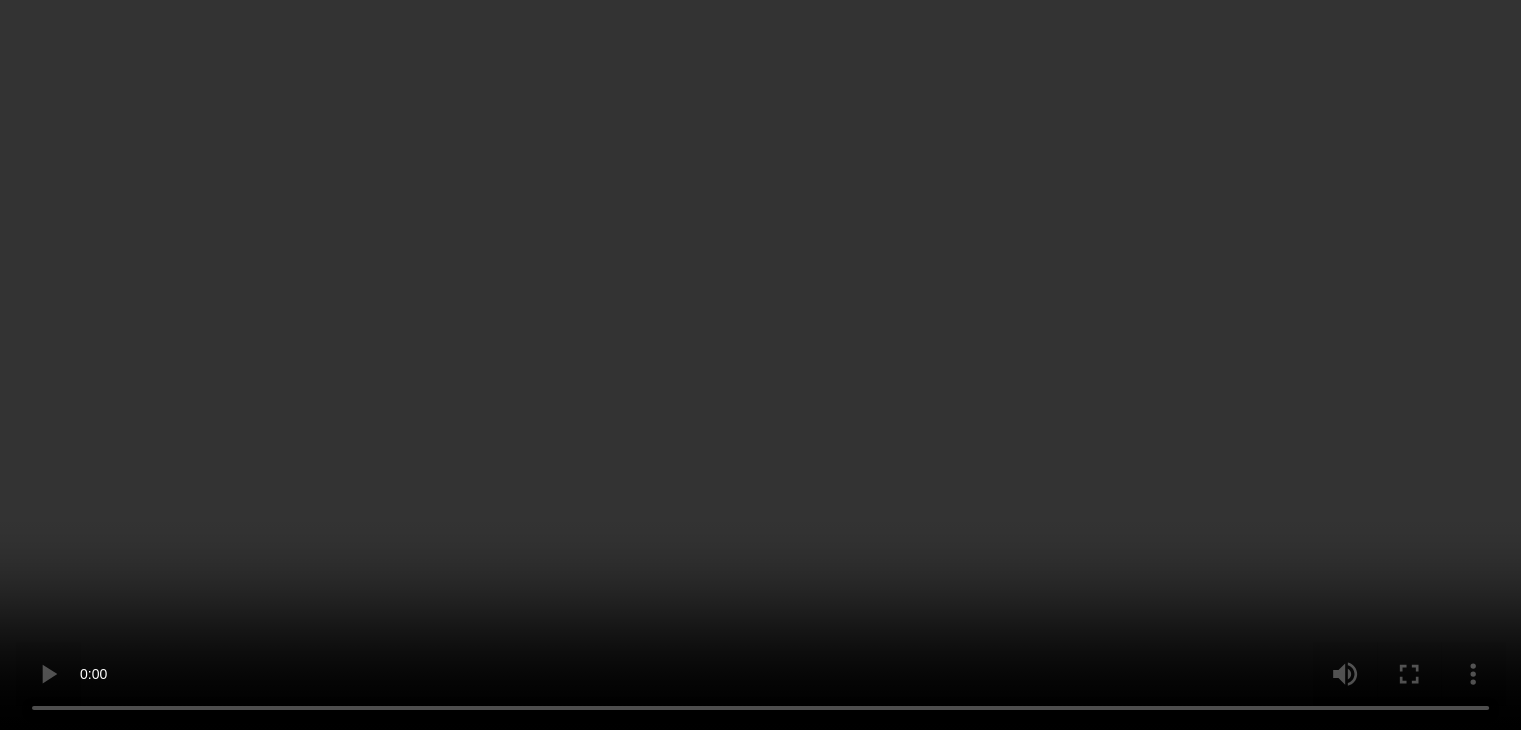 scroll, scrollTop: 500, scrollLeft: 0, axis: vertical 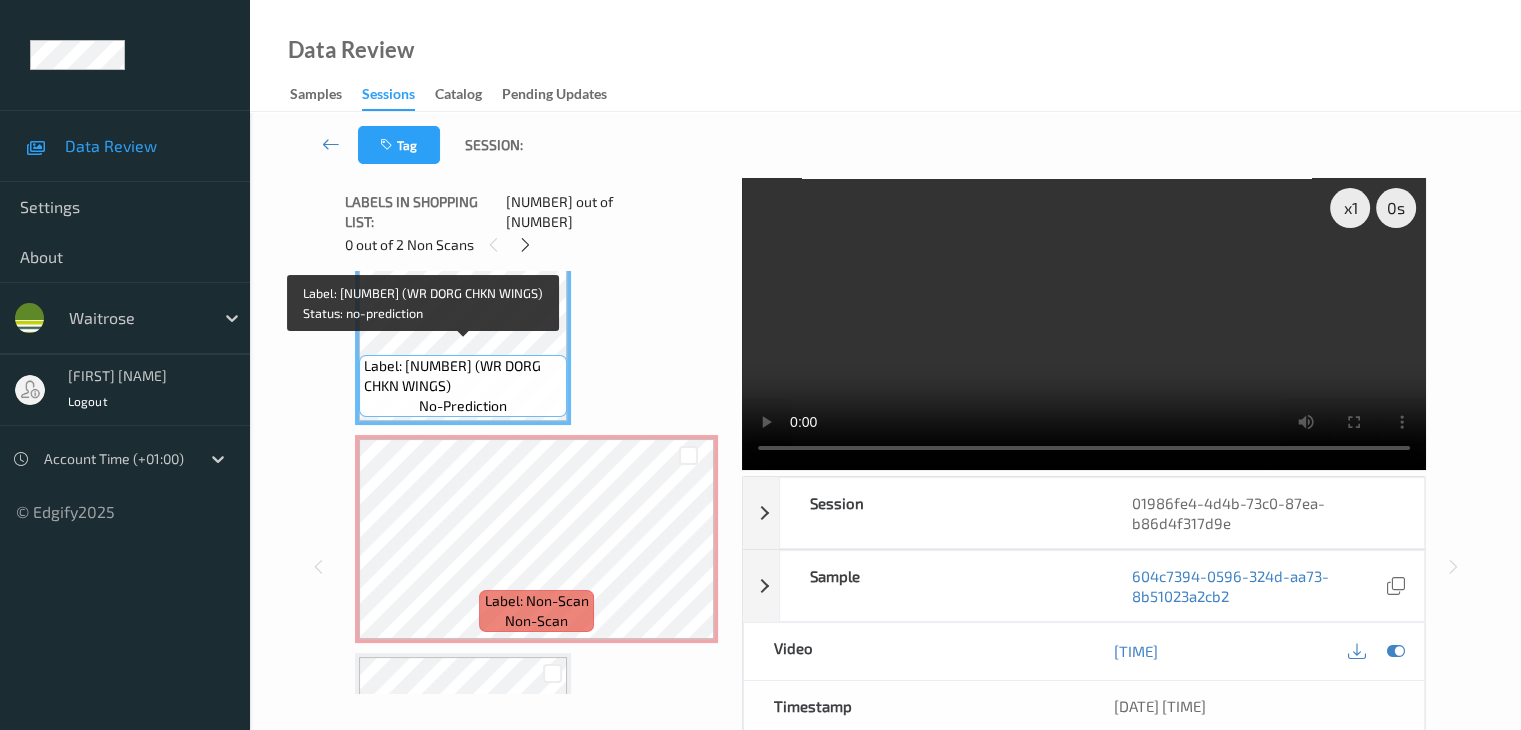 click on "Label: 10500016932286400291 (WR DORG CHKN WINGS)" at bounding box center (463, 376) 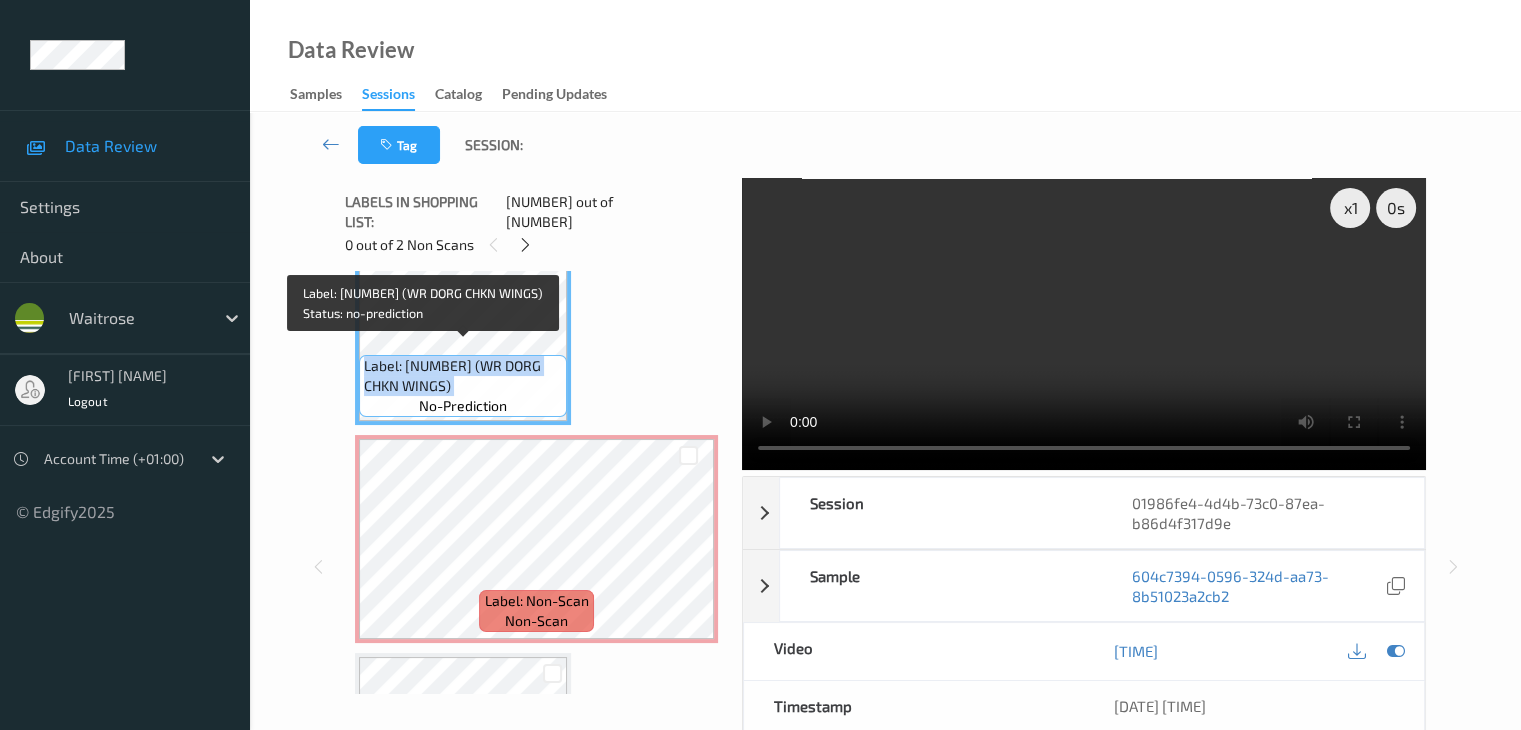 click on "Label: 10500016932286400291 (WR DORG CHKN WINGS)" at bounding box center (463, 376) 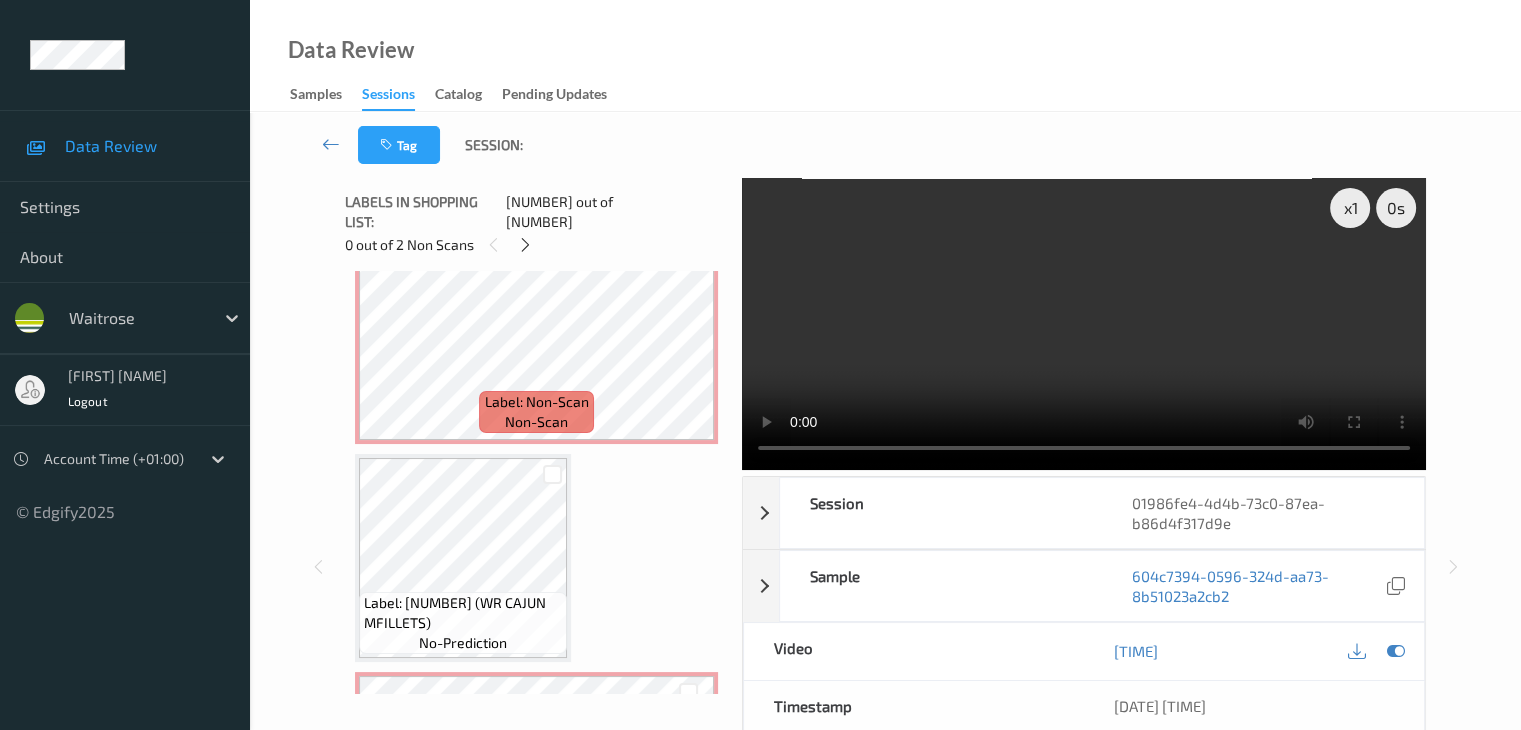 scroll, scrollTop: 700, scrollLeft: 0, axis: vertical 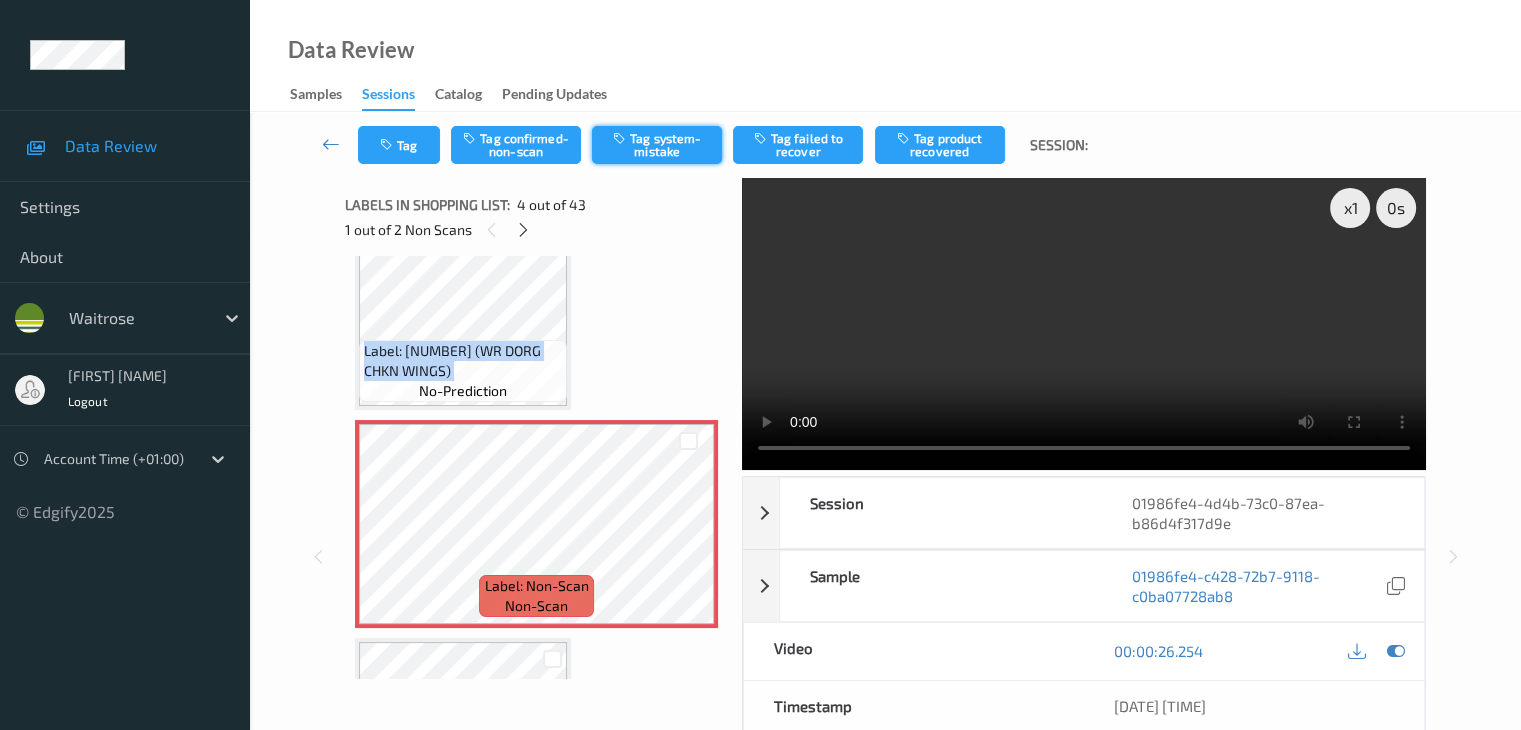 click on "Tag   system-mistake" at bounding box center (657, 145) 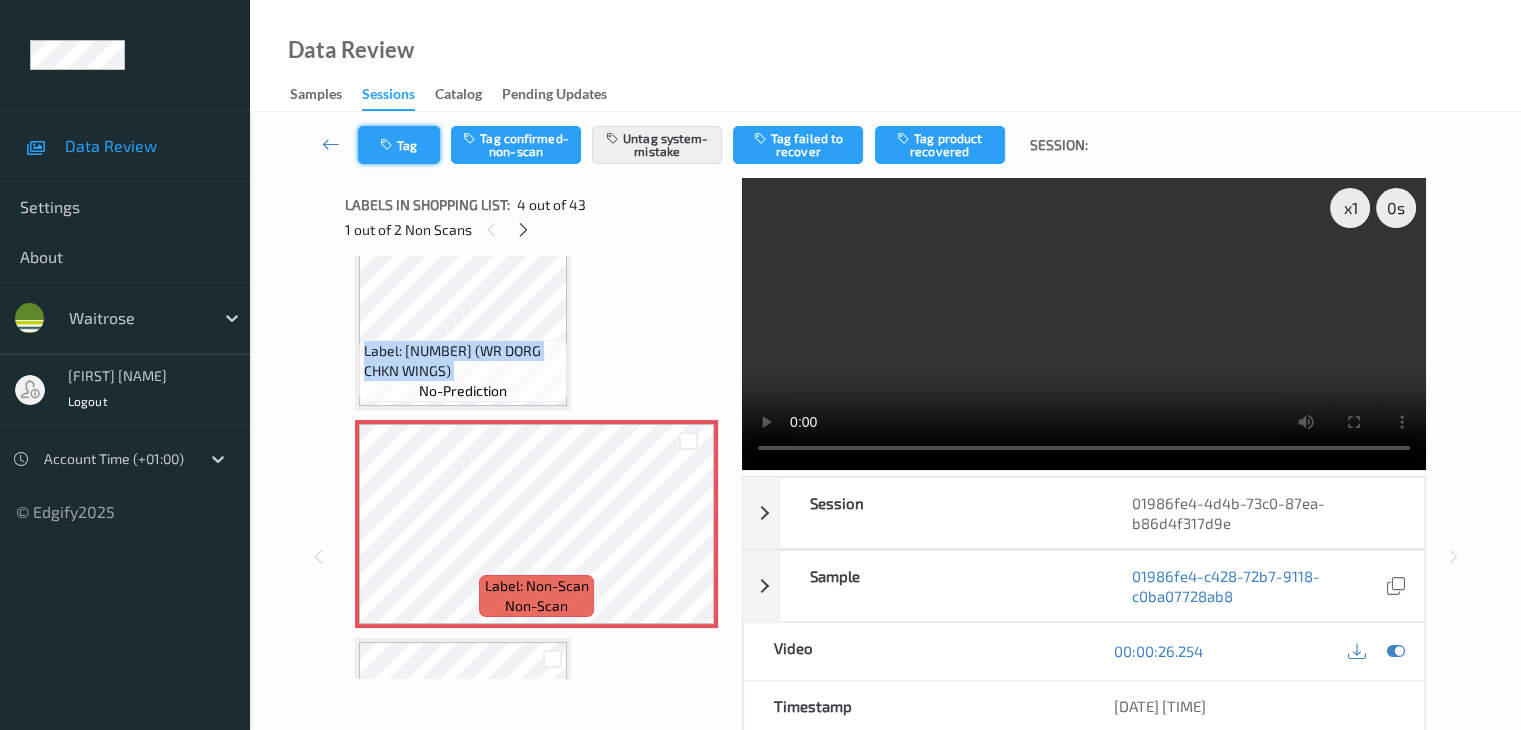 click at bounding box center [388, 145] 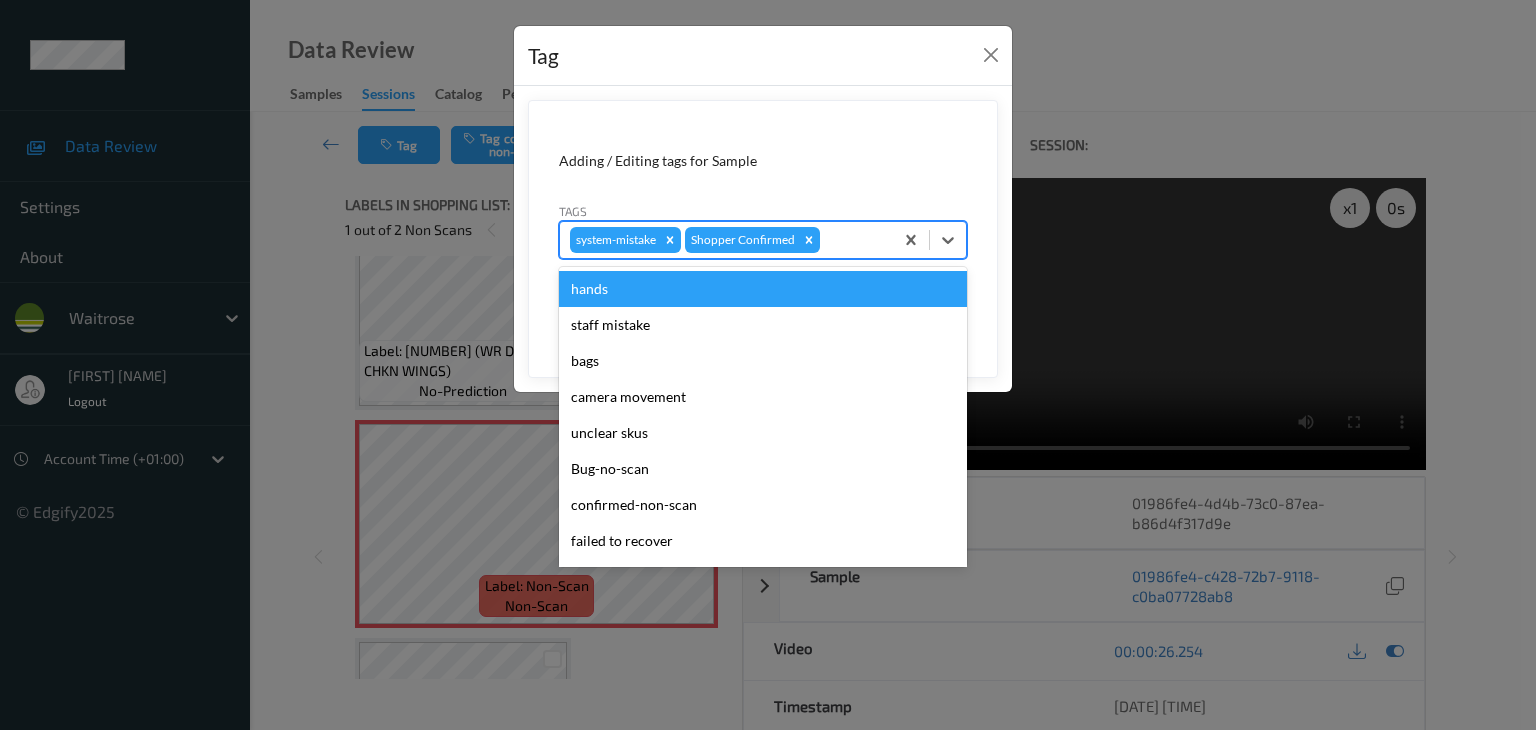 click at bounding box center (853, 240) 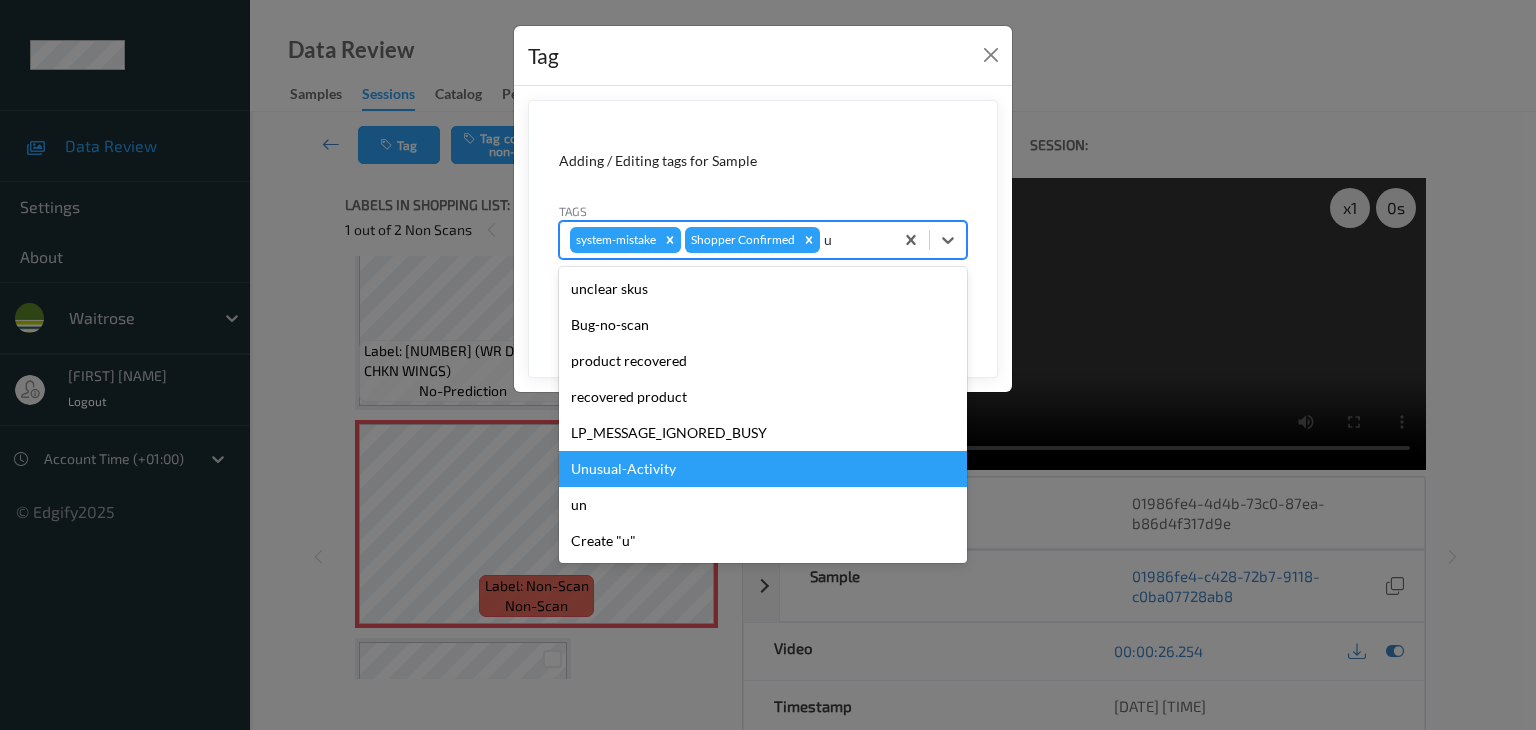click on "Unusual-Activity" at bounding box center [763, 469] 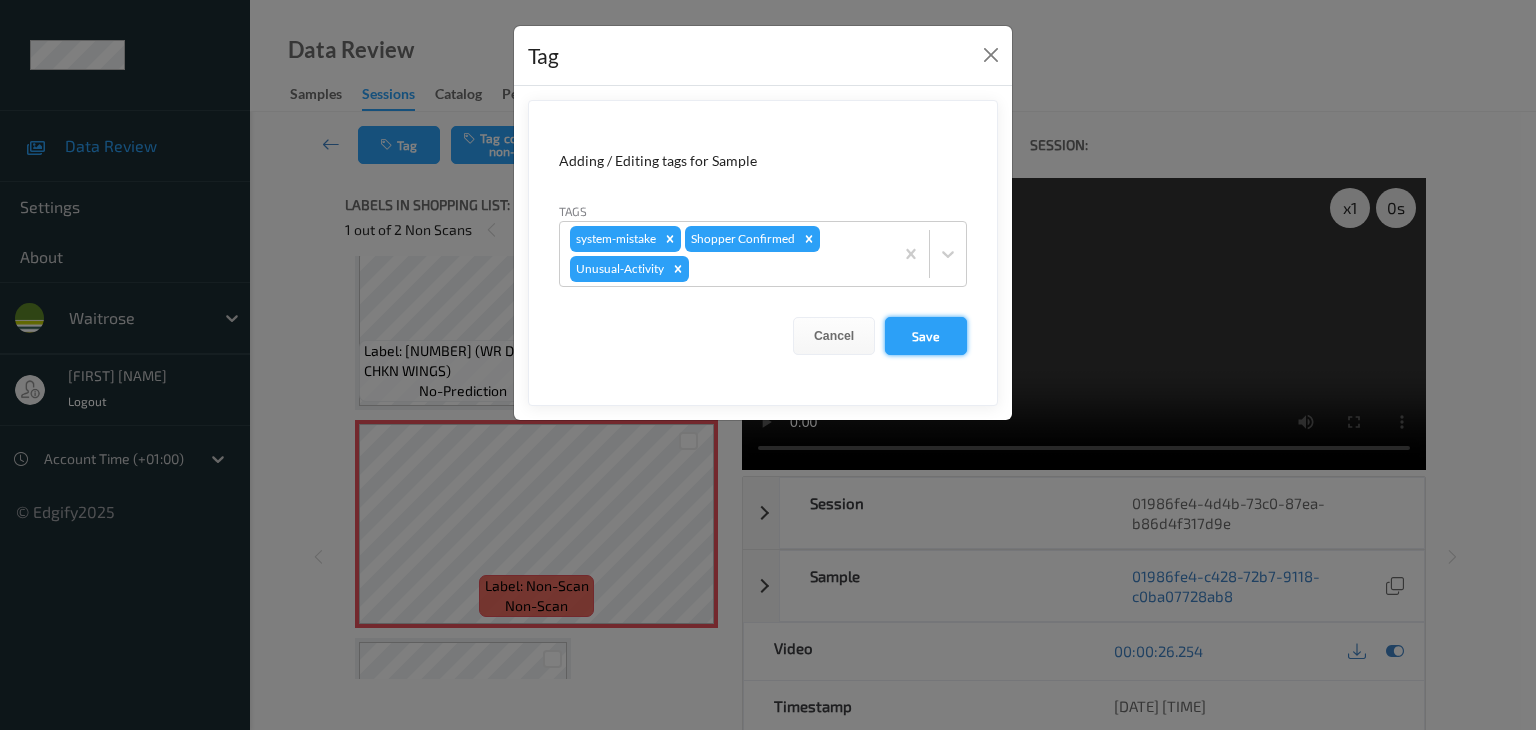 click on "Save" at bounding box center [926, 336] 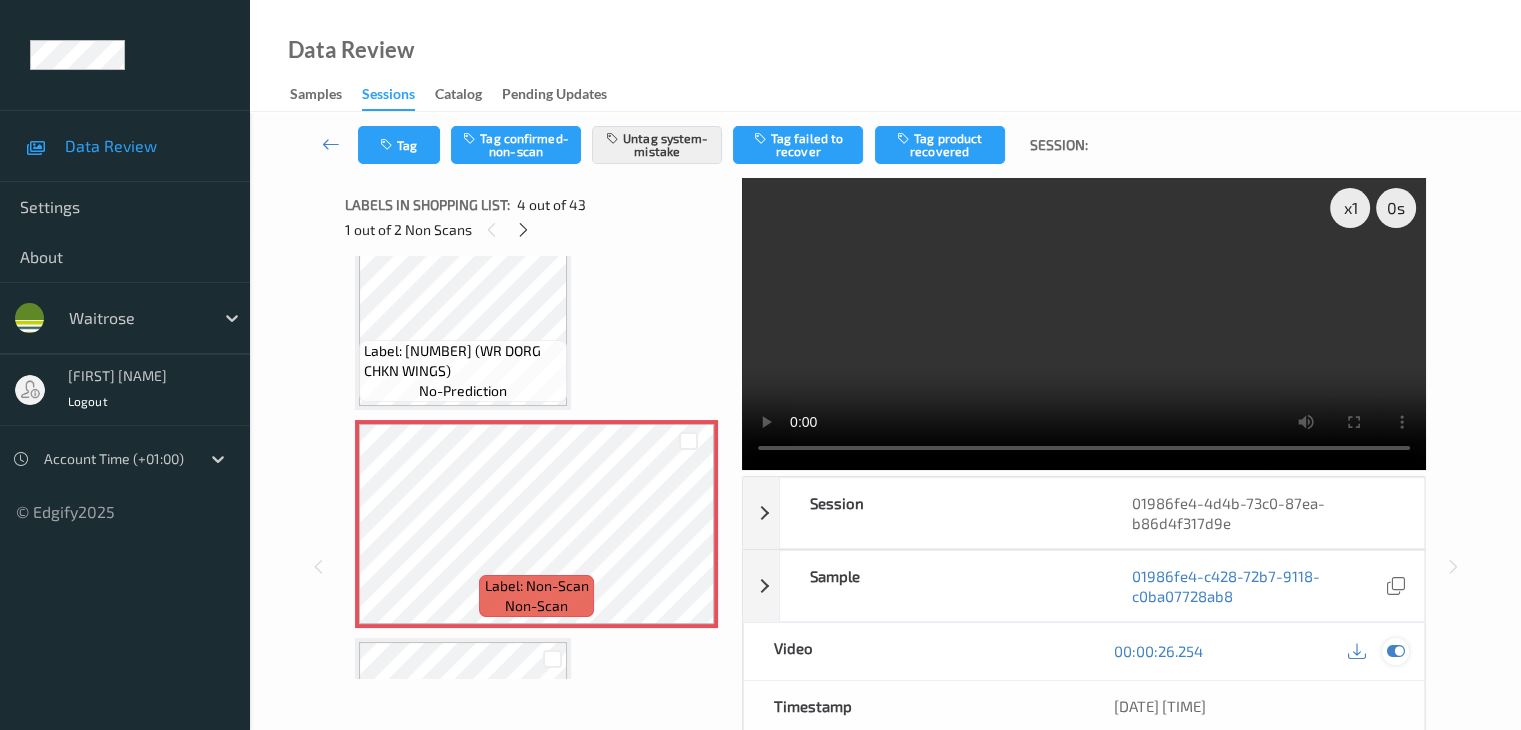 click at bounding box center (1395, 651) 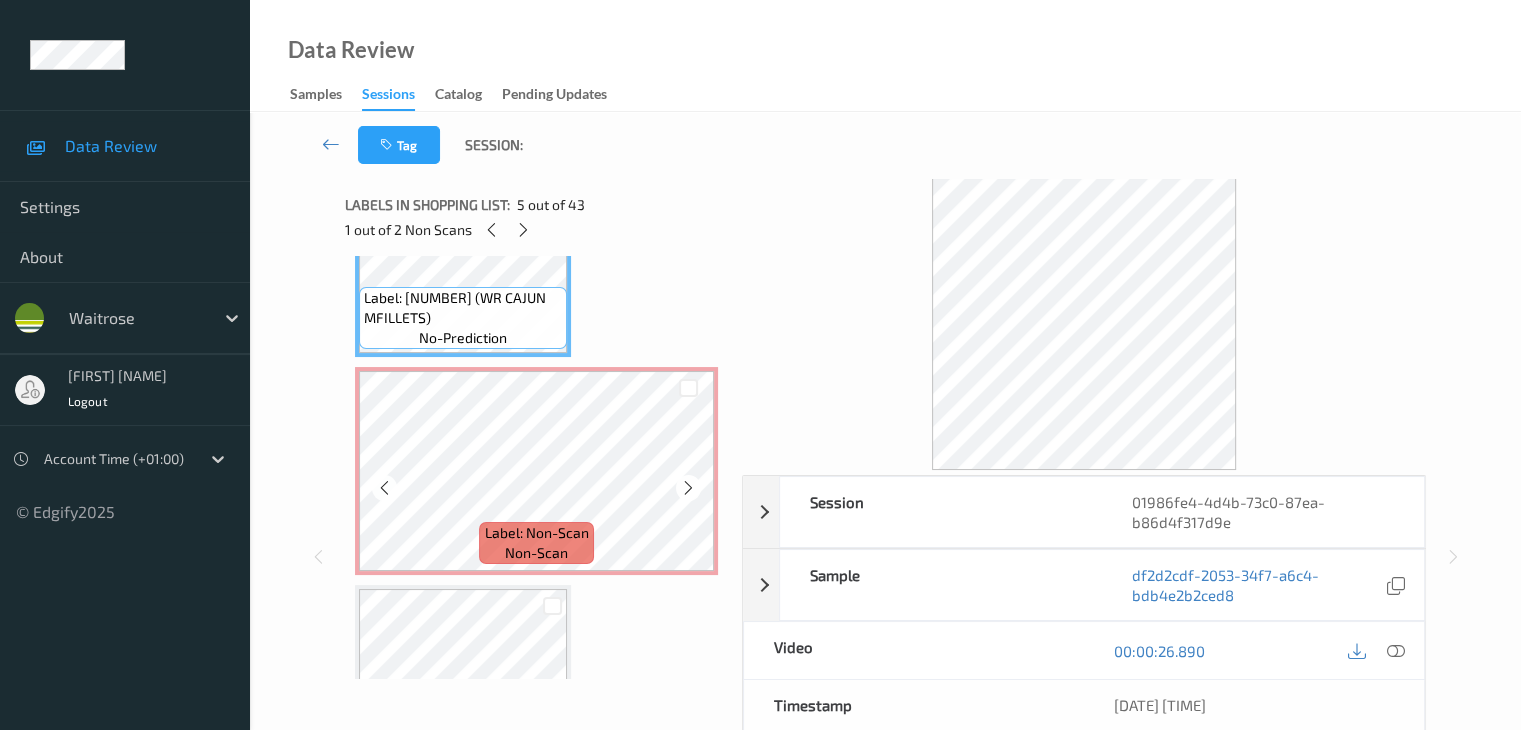 scroll, scrollTop: 1100, scrollLeft: 0, axis: vertical 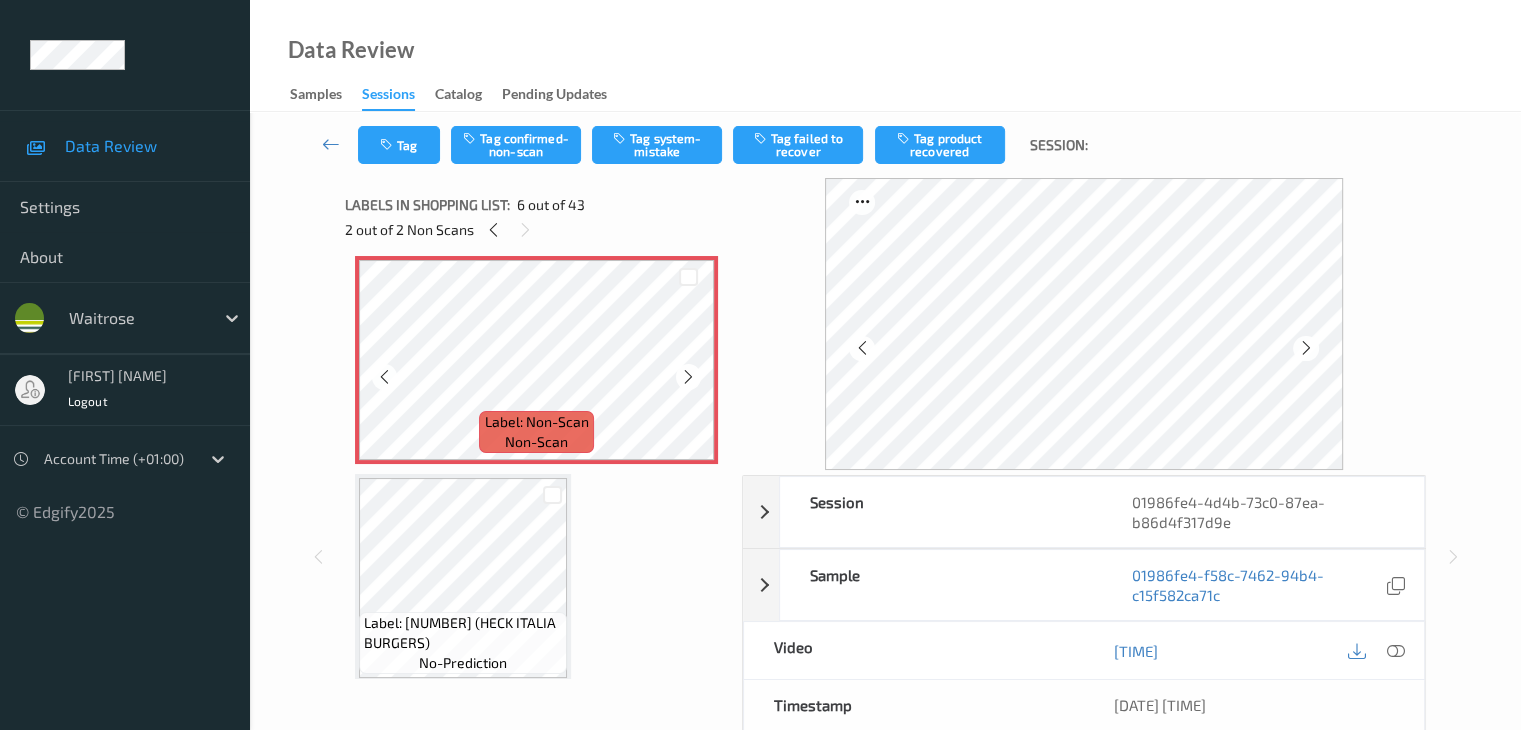 click at bounding box center [688, 377] 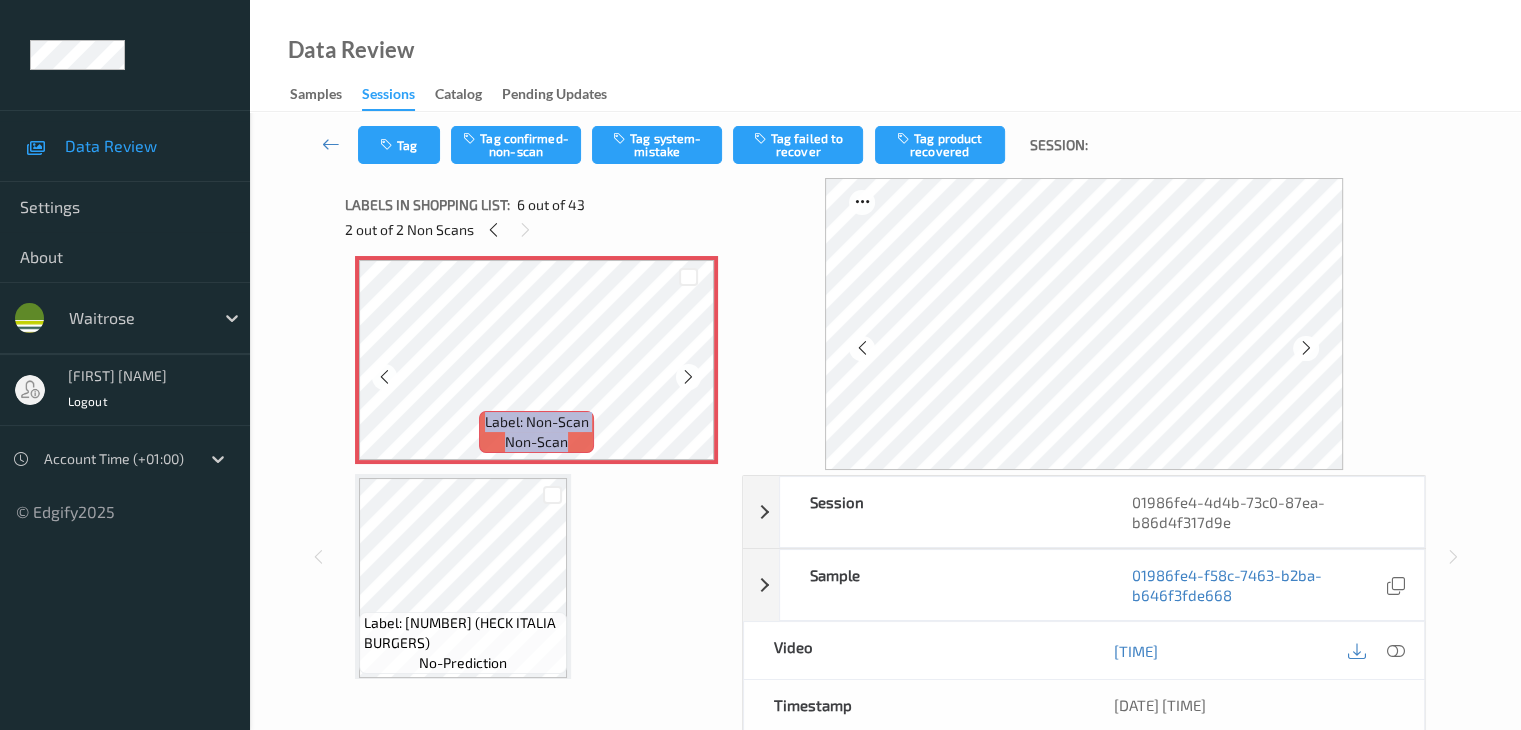 click at bounding box center (688, 377) 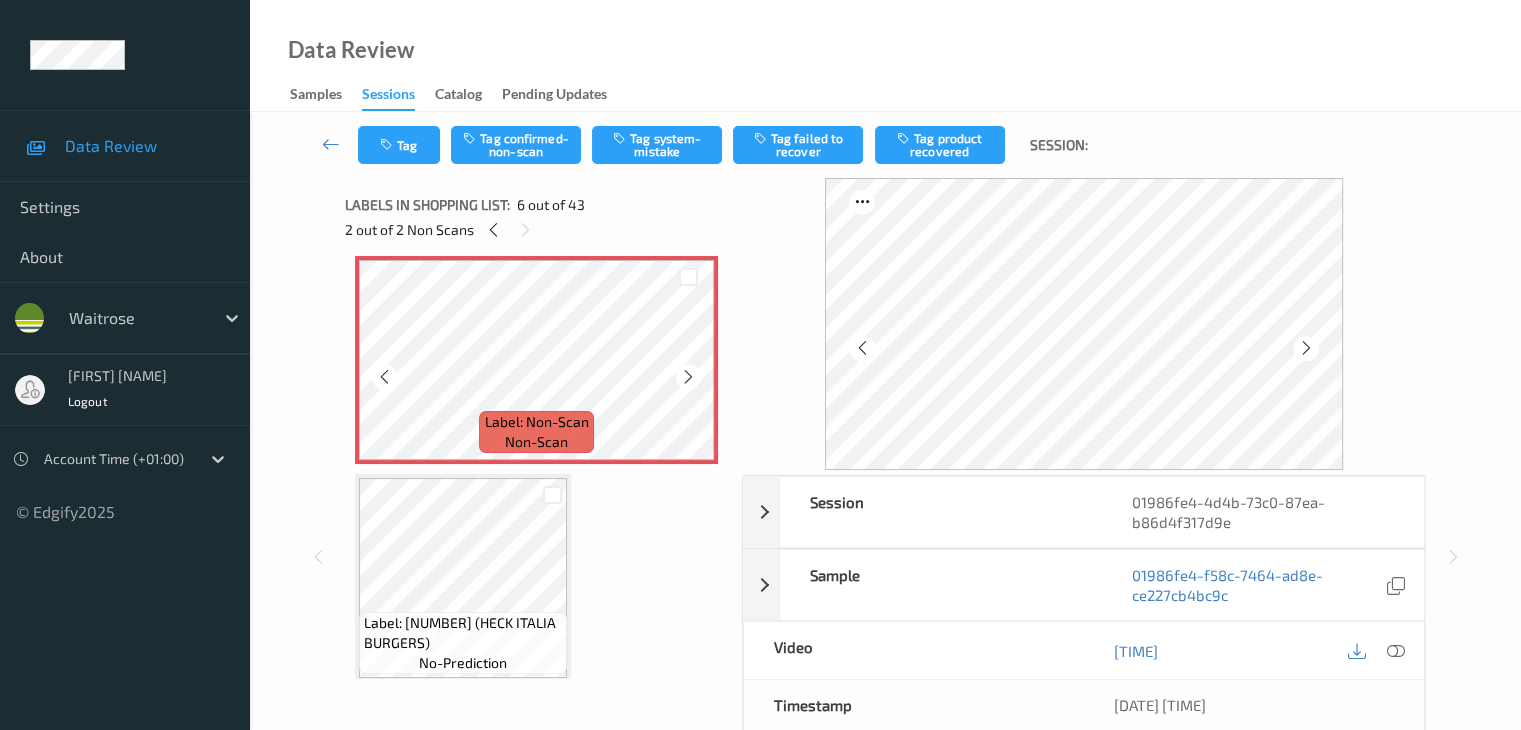 click at bounding box center [688, 377] 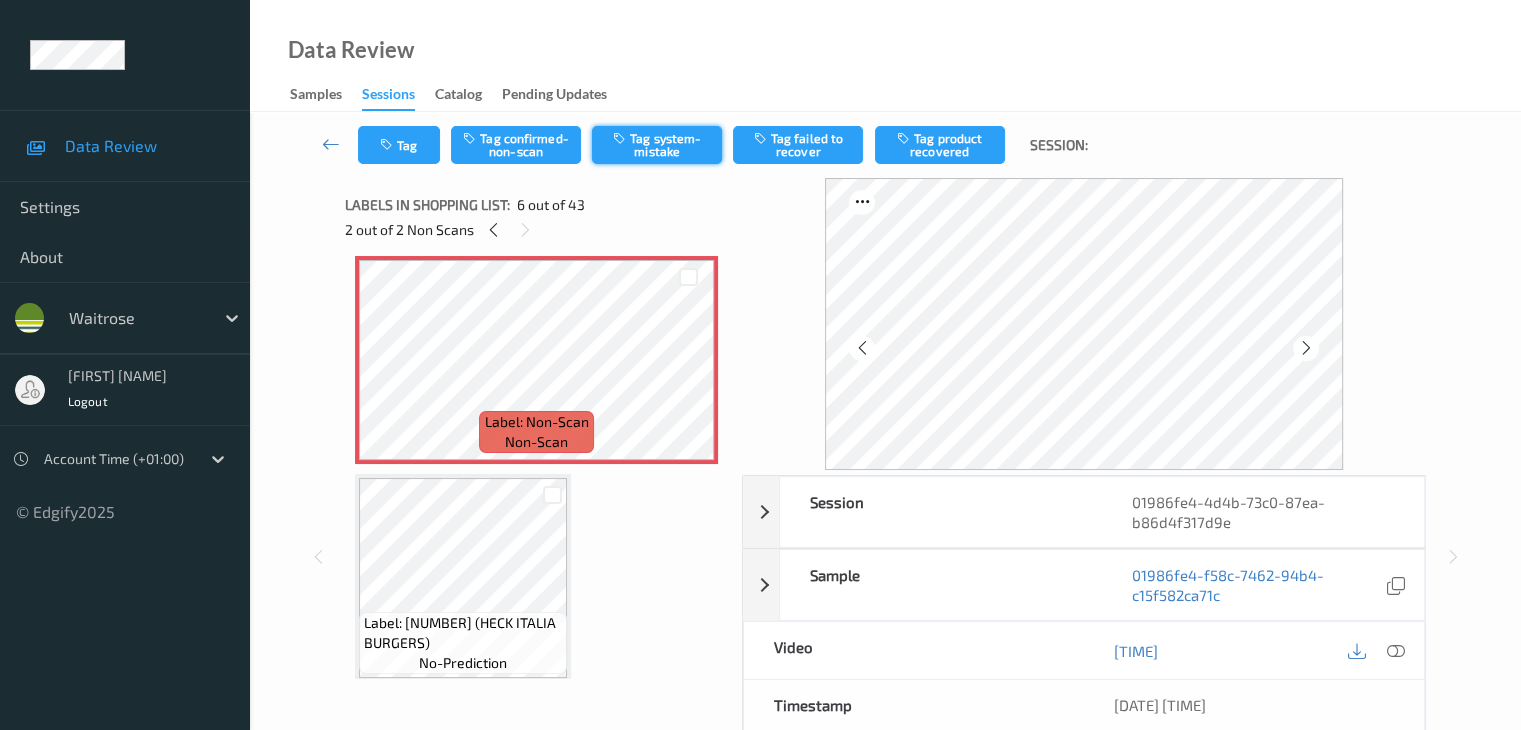 click on "Tag   system-mistake" at bounding box center [657, 145] 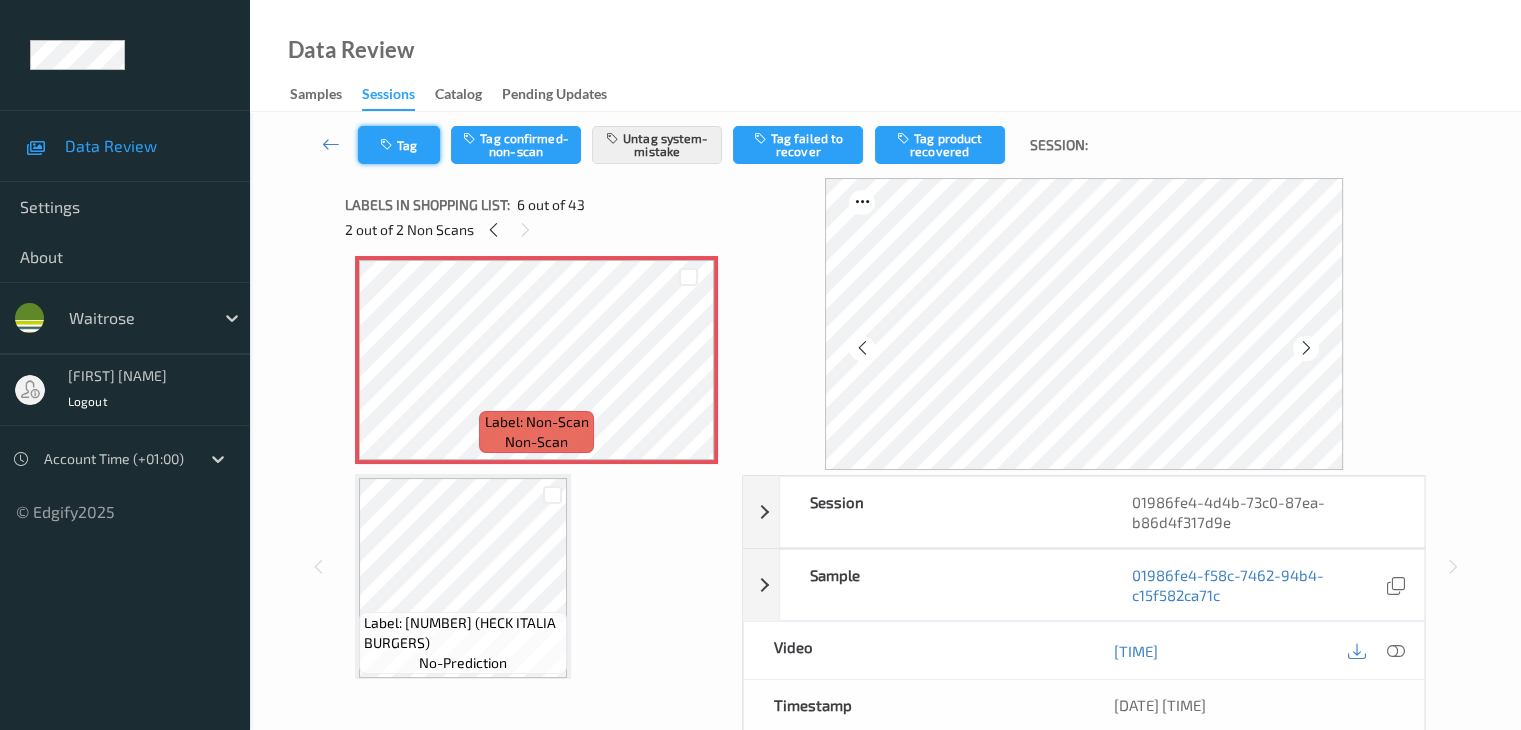click on "Tag" at bounding box center [399, 145] 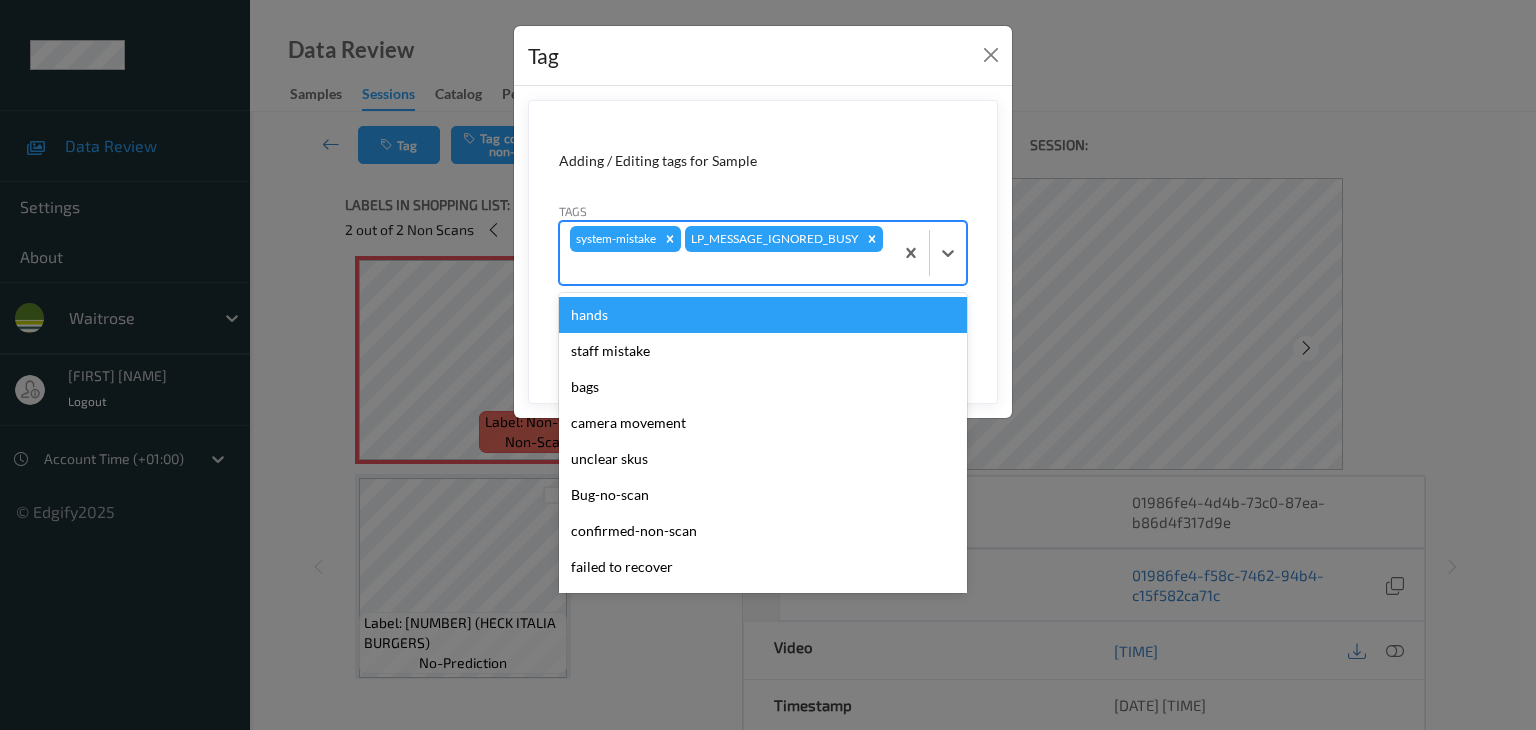 click at bounding box center [726, 268] 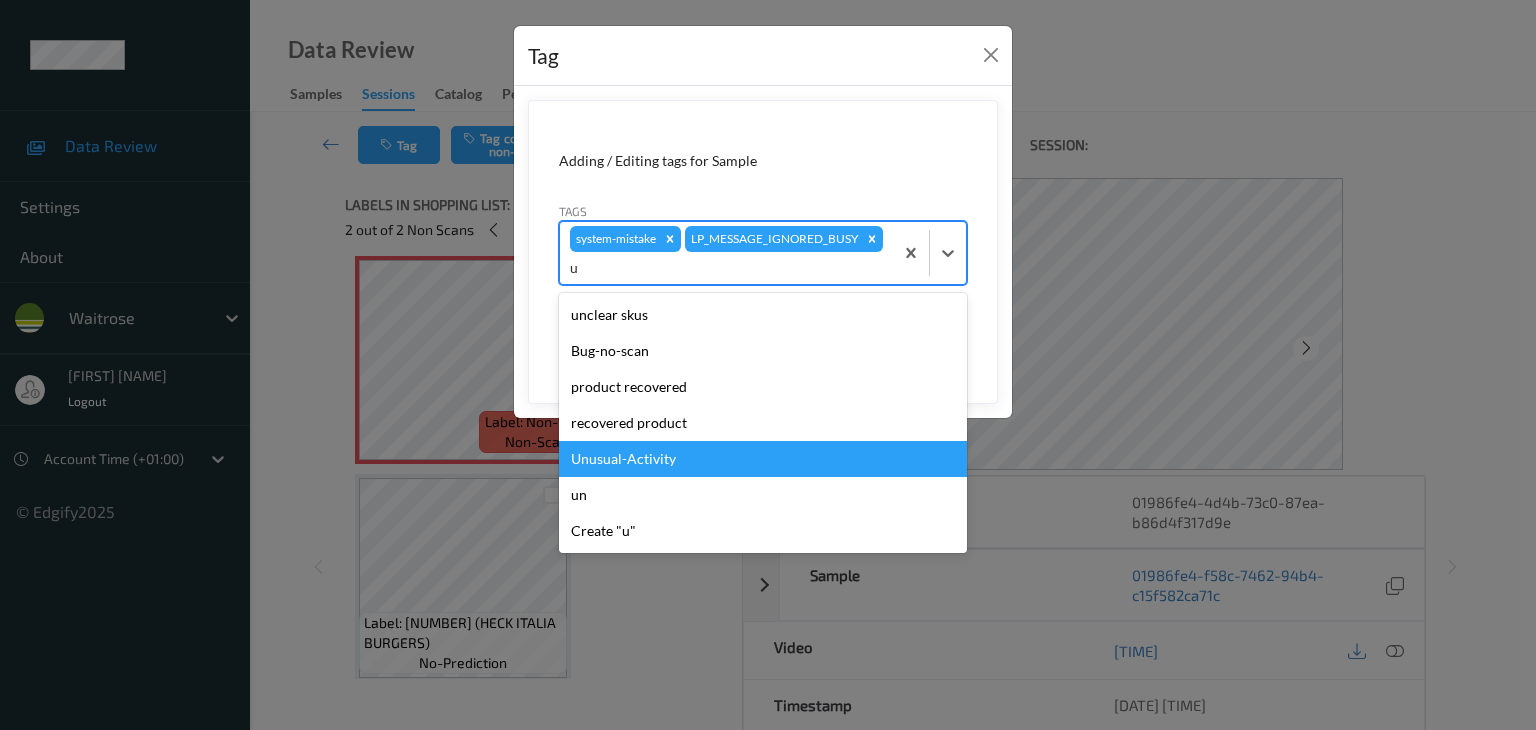 click on "Unusual-Activity" at bounding box center [763, 459] 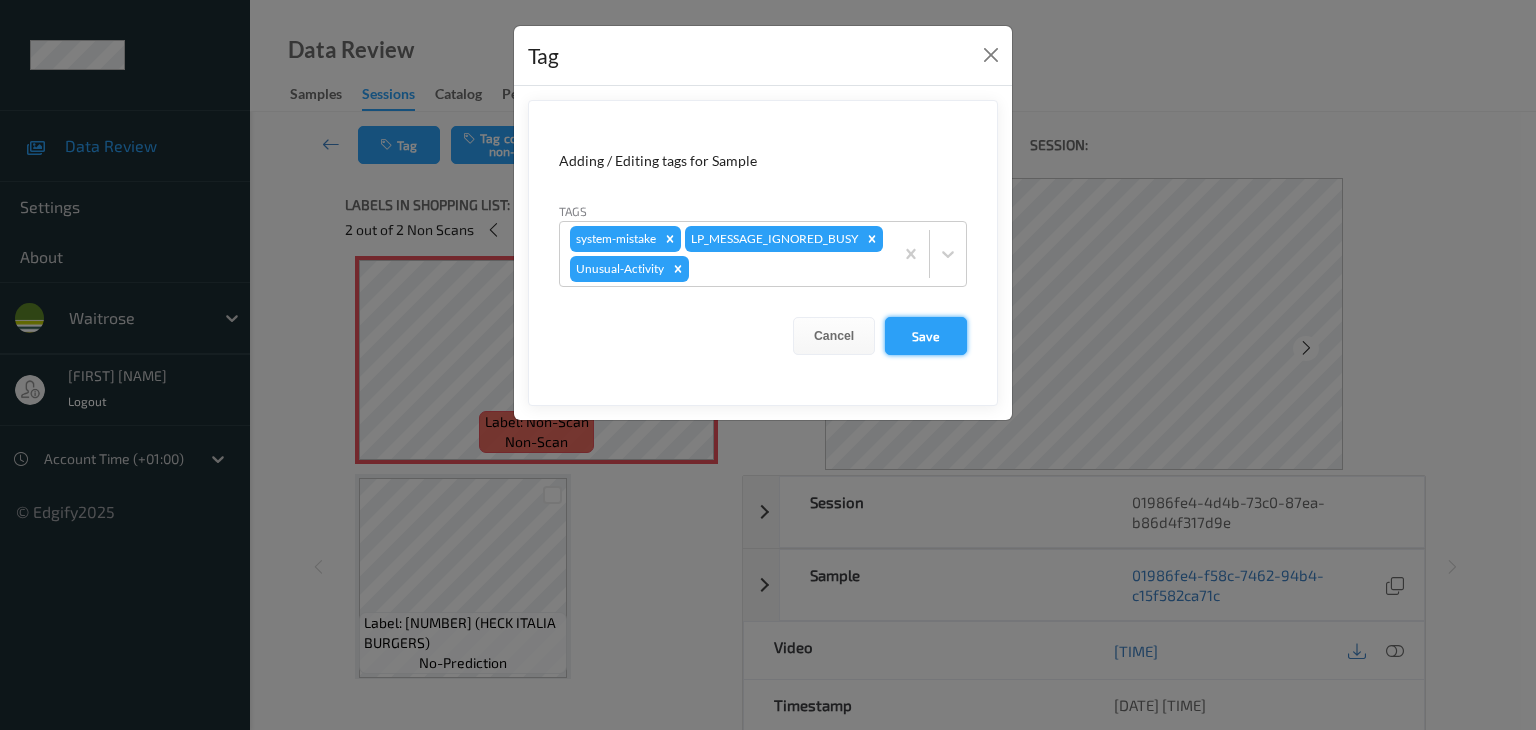 click on "Save" at bounding box center (926, 336) 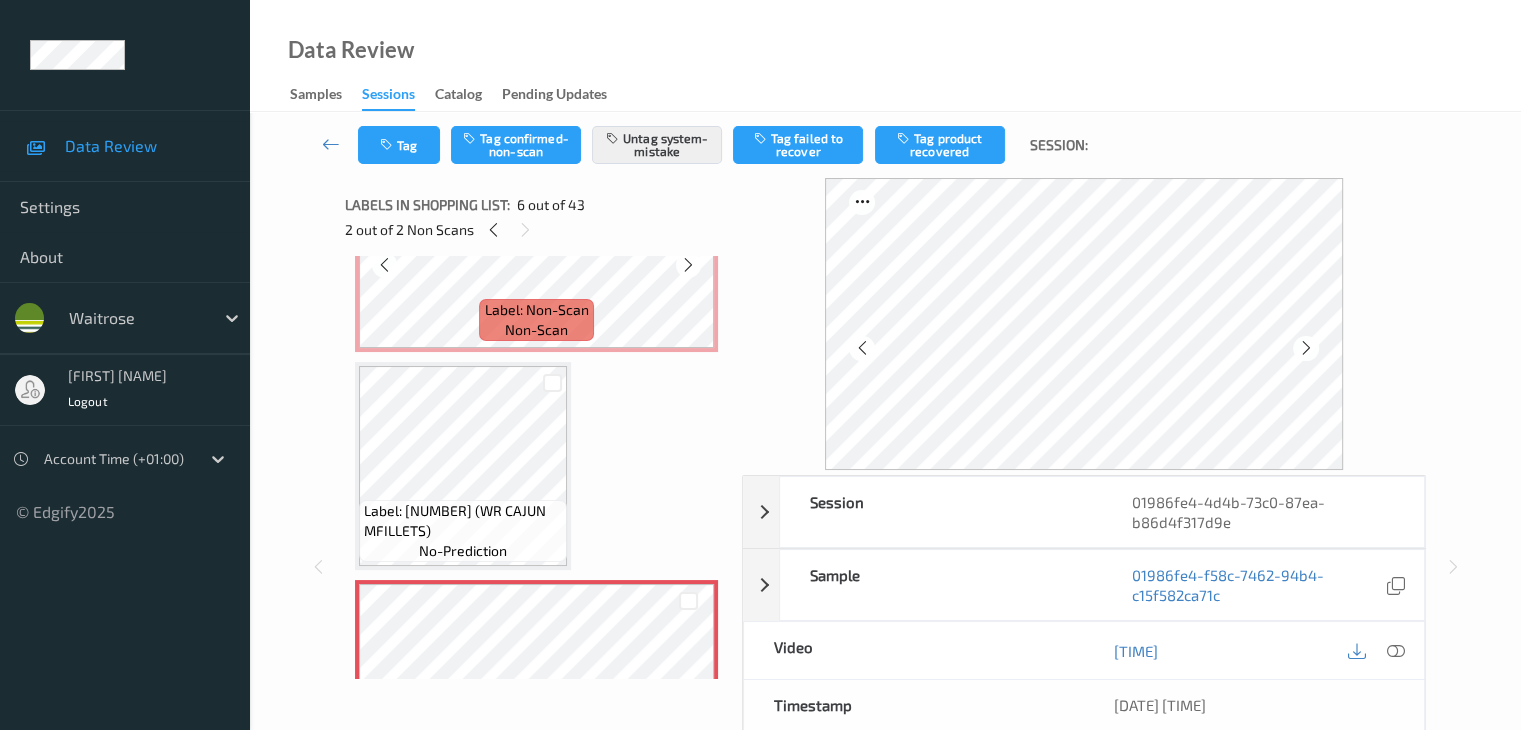 scroll, scrollTop: 600, scrollLeft: 0, axis: vertical 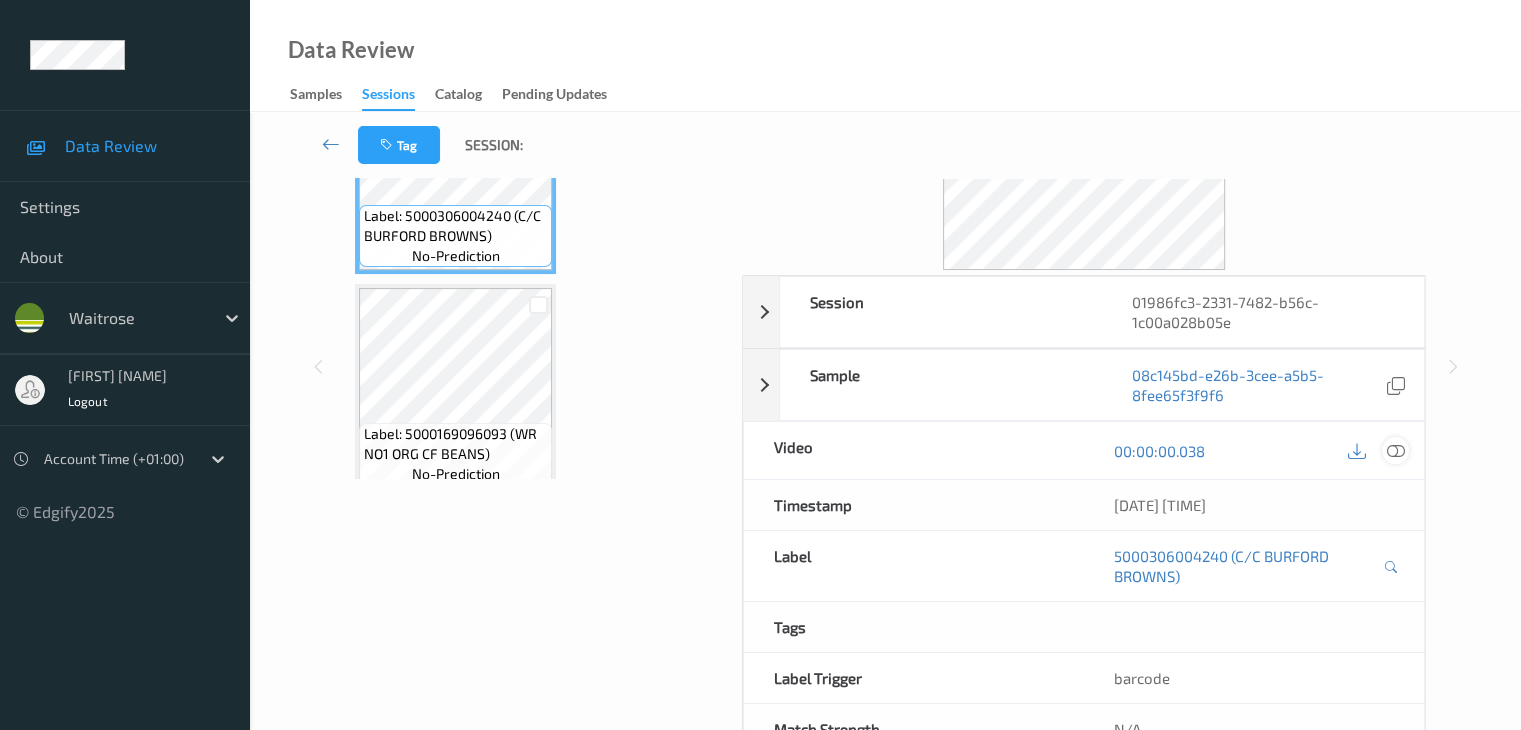 click at bounding box center (1395, 451) 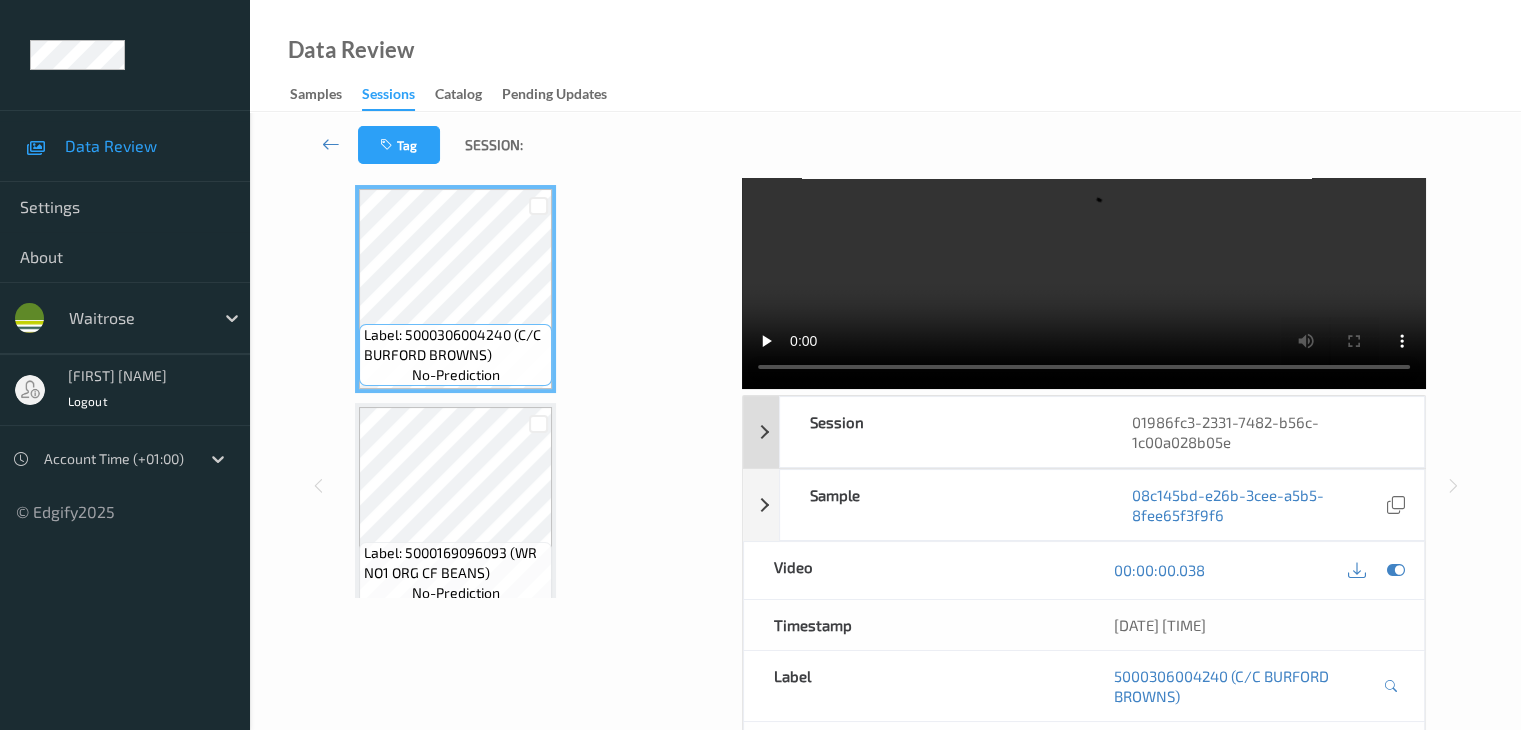 scroll, scrollTop: 0, scrollLeft: 0, axis: both 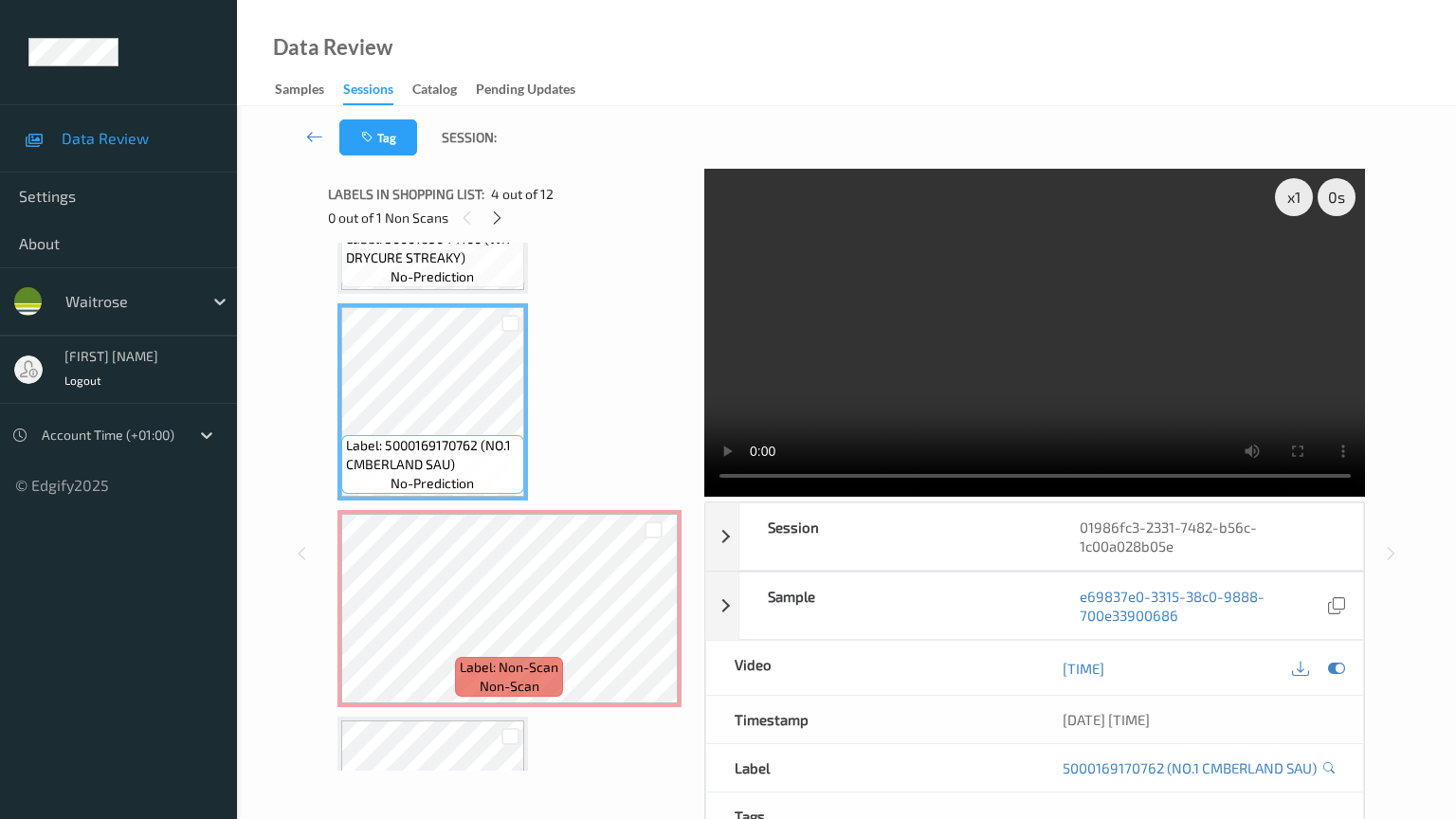 type 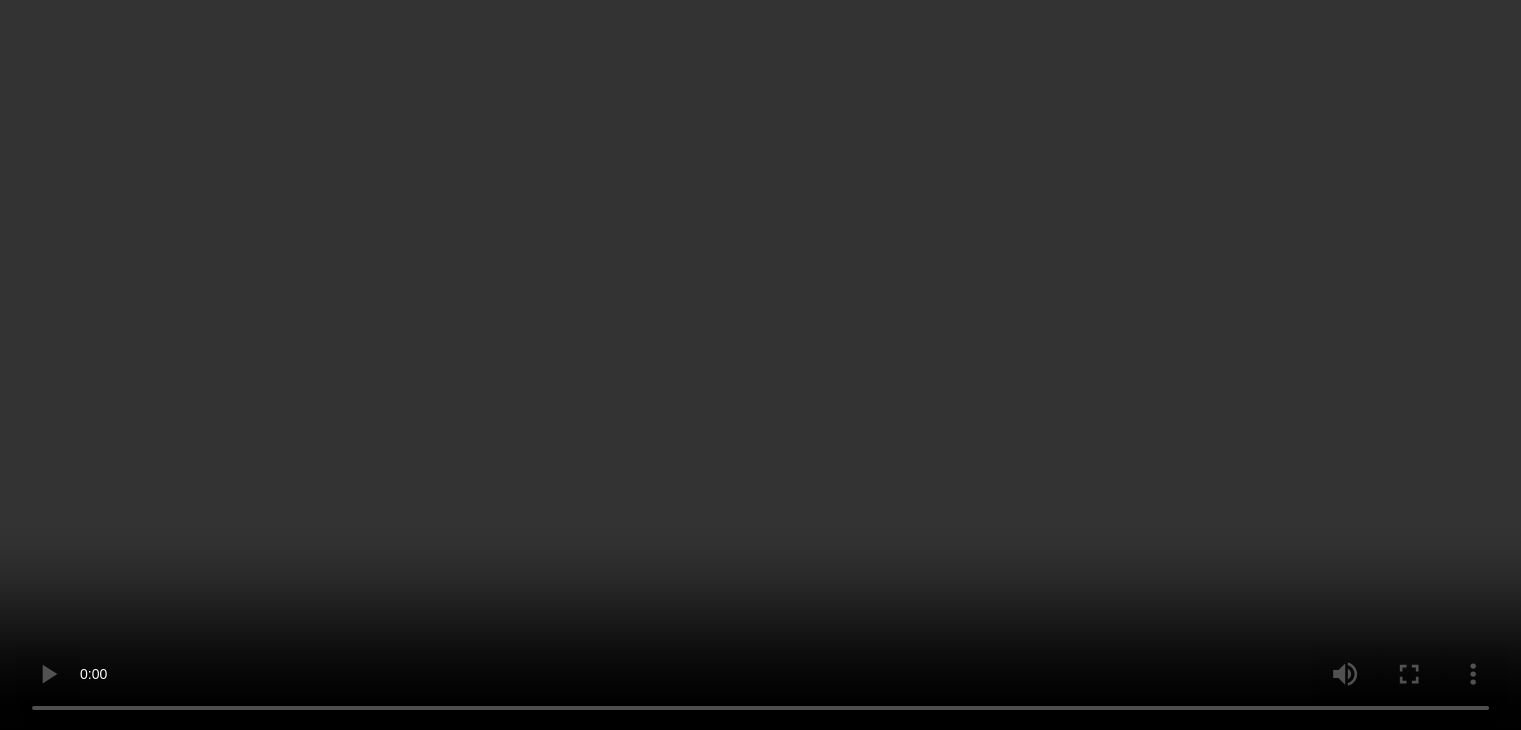 scroll, scrollTop: 700, scrollLeft: 0, axis: vertical 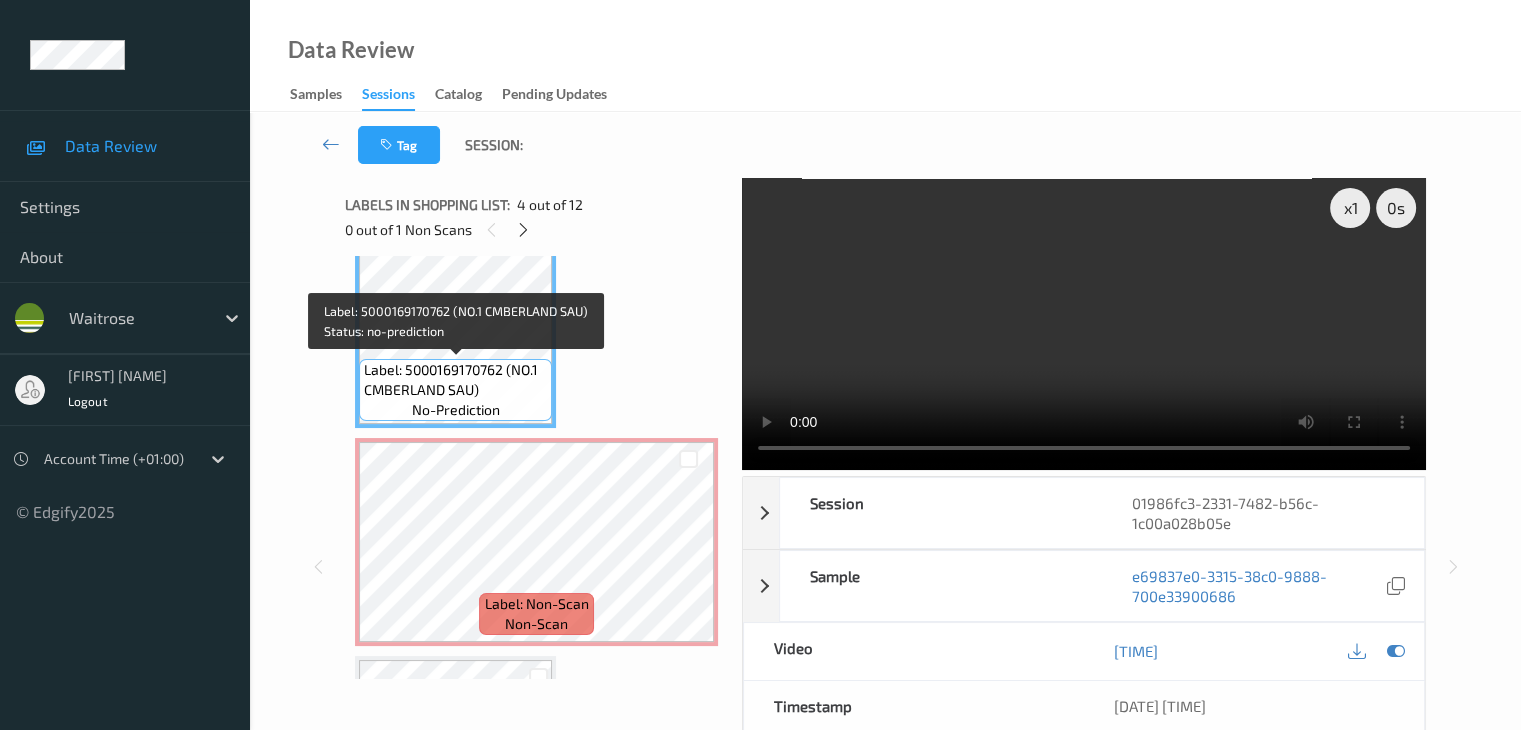 click on "Label: 5000169170762 (NO.1 CMBERLAND SAU)" at bounding box center (455, 380) 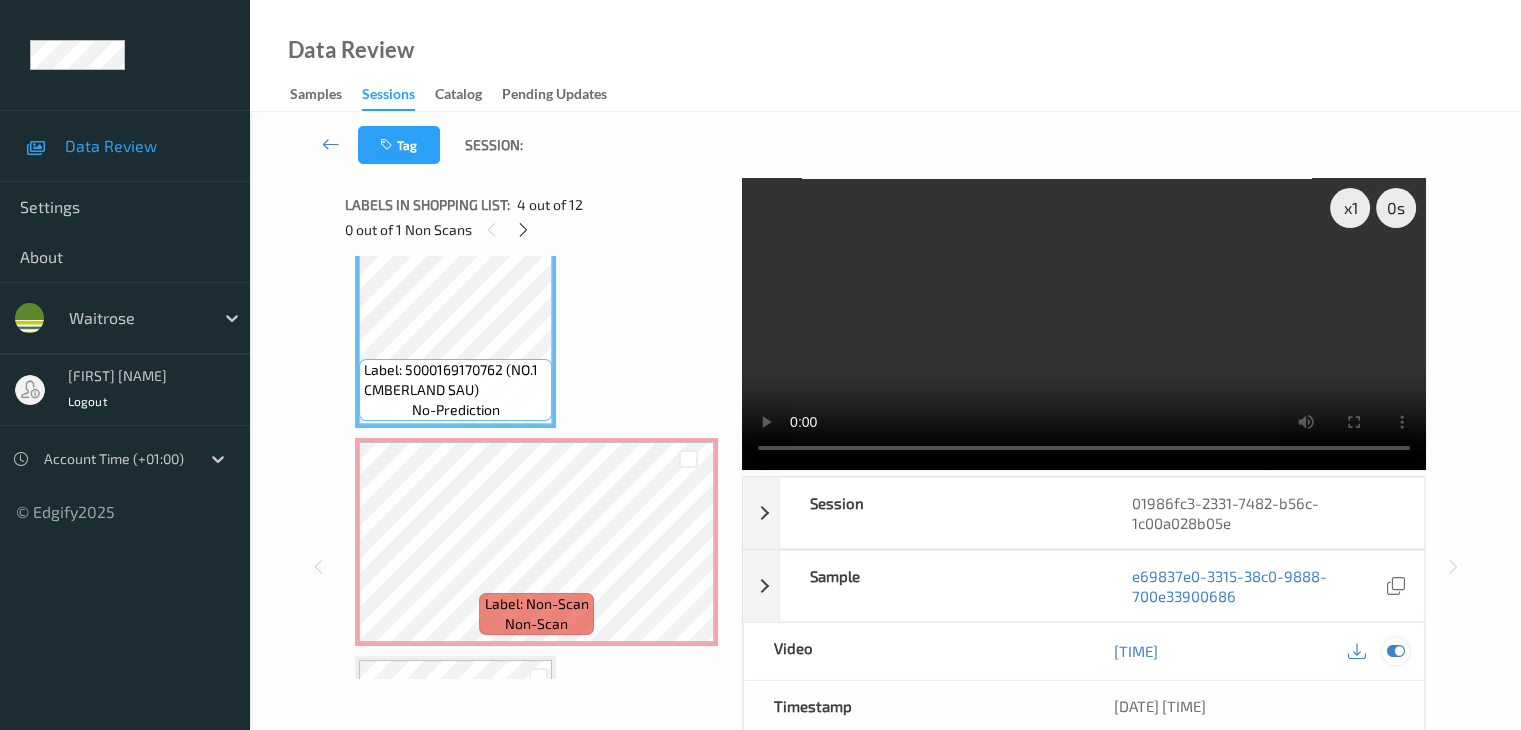 click at bounding box center (1395, 651) 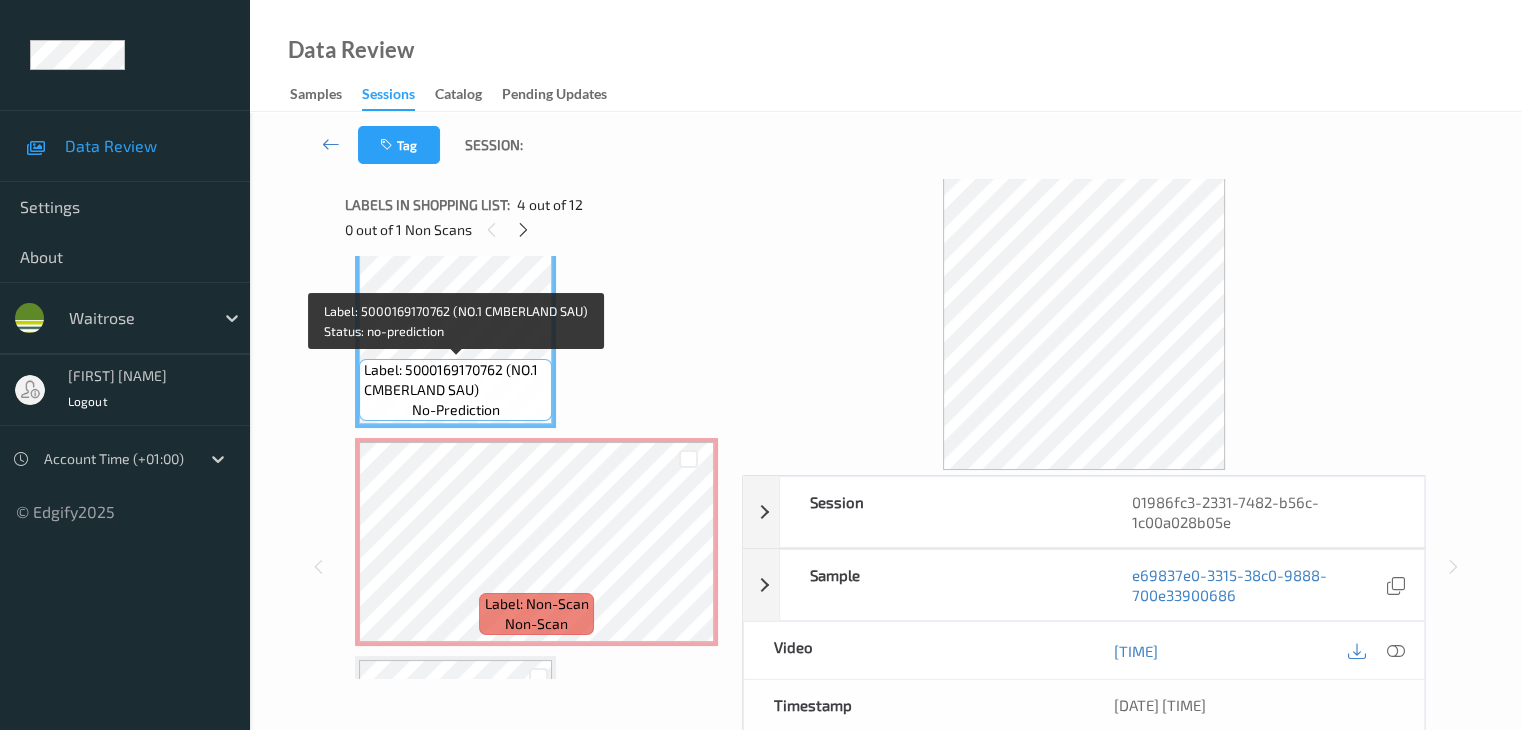 click on "Label: 5000169170762 (NO.1 CMBERLAND SAU)" at bounding box center (455, 380) 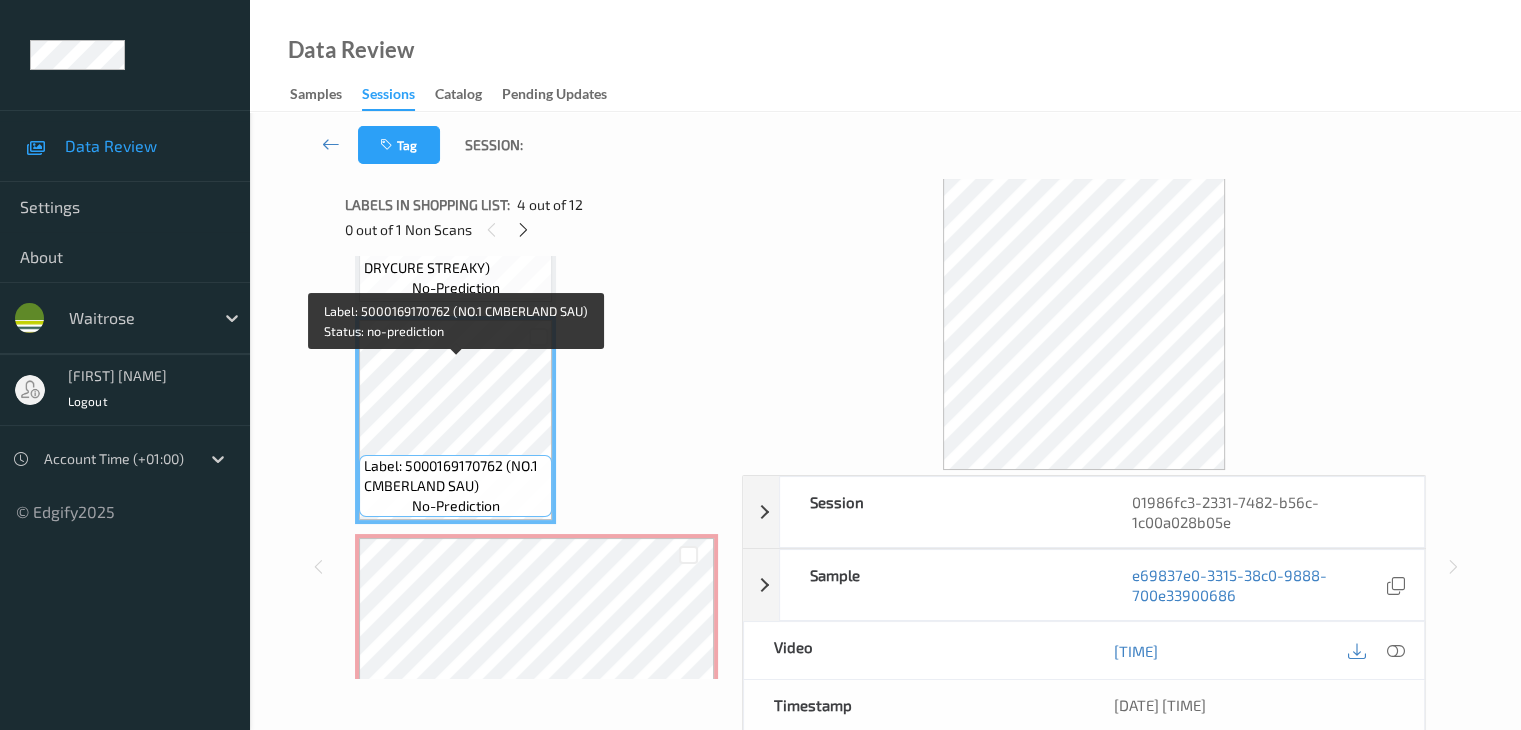 scroll, scrollTop: 500, scrollLeft: 0, axis: vertical 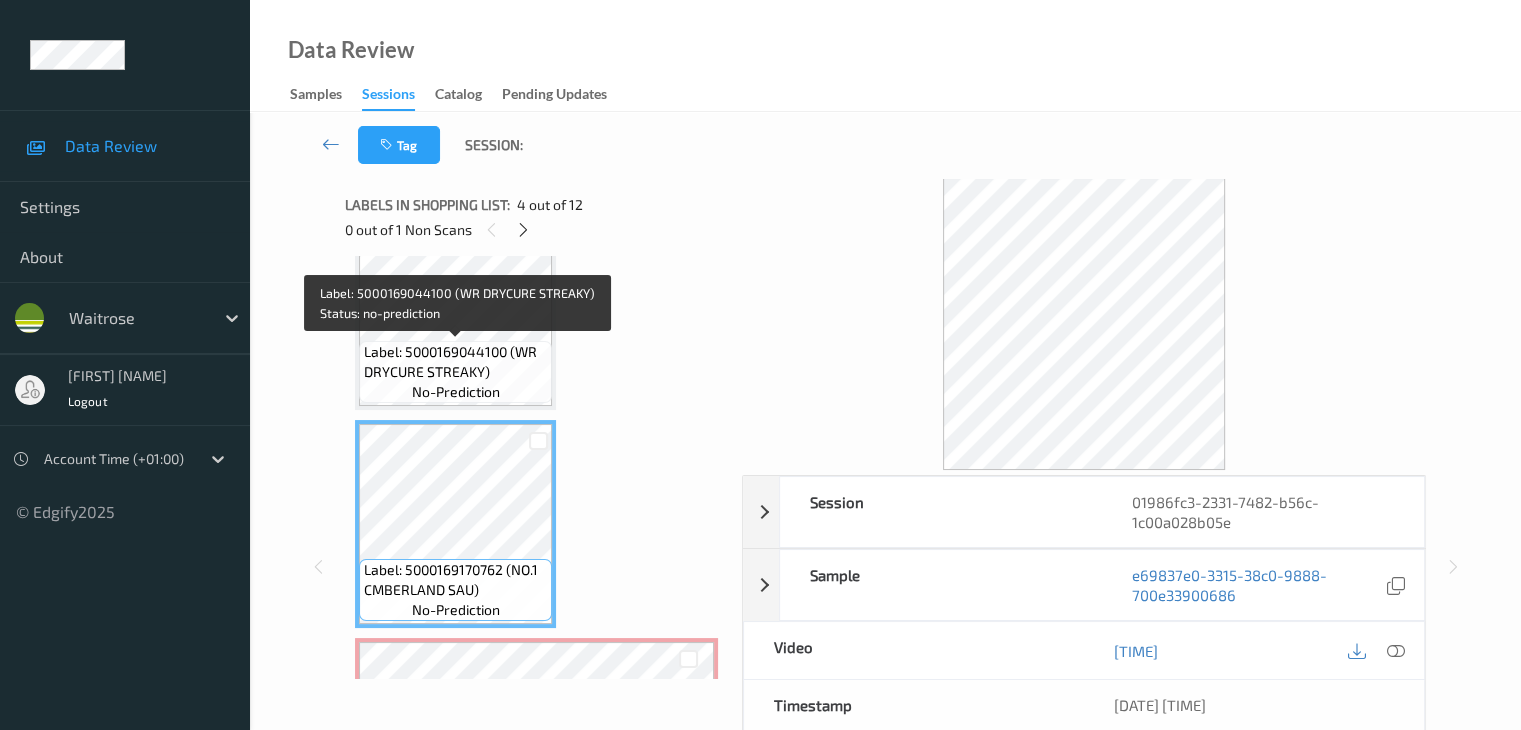 click on "Label: 5000169044100 (WR DRYCURE STREAKY)" at bounding box center (455, 362) 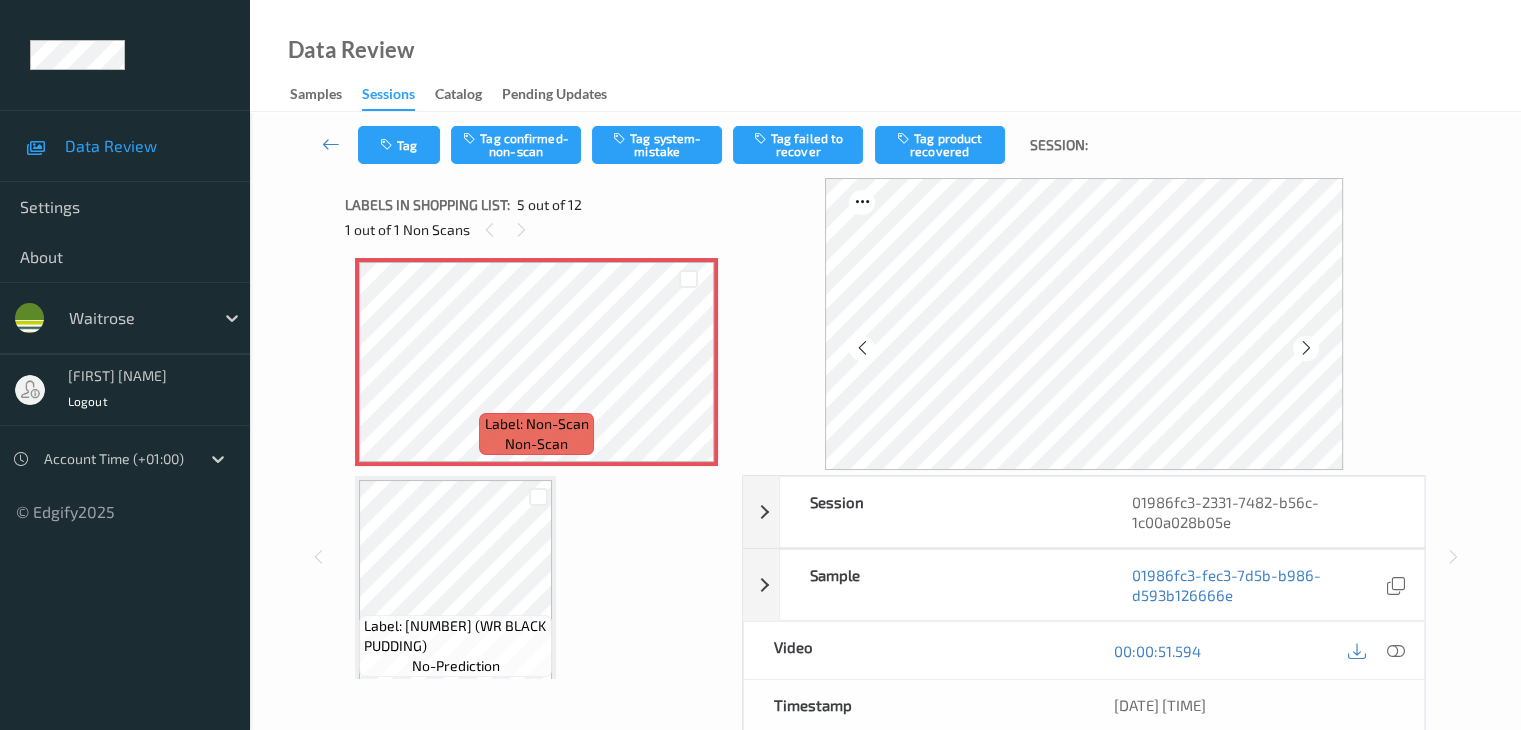 scroll, scrollTop: 900, scrollLeft: 0, axis: vertical 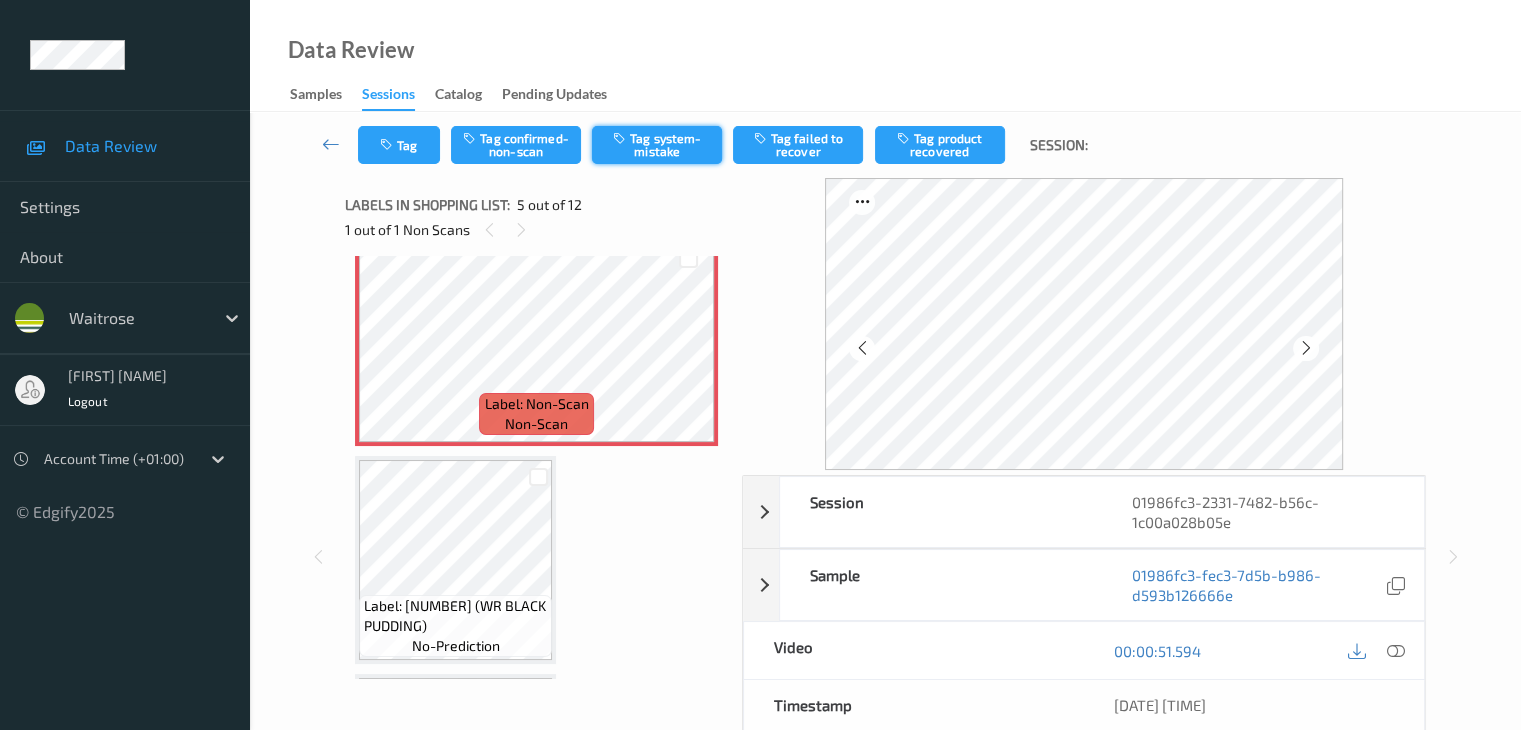 click on "Tag   system-mistake" at bounding box center [657, 145] 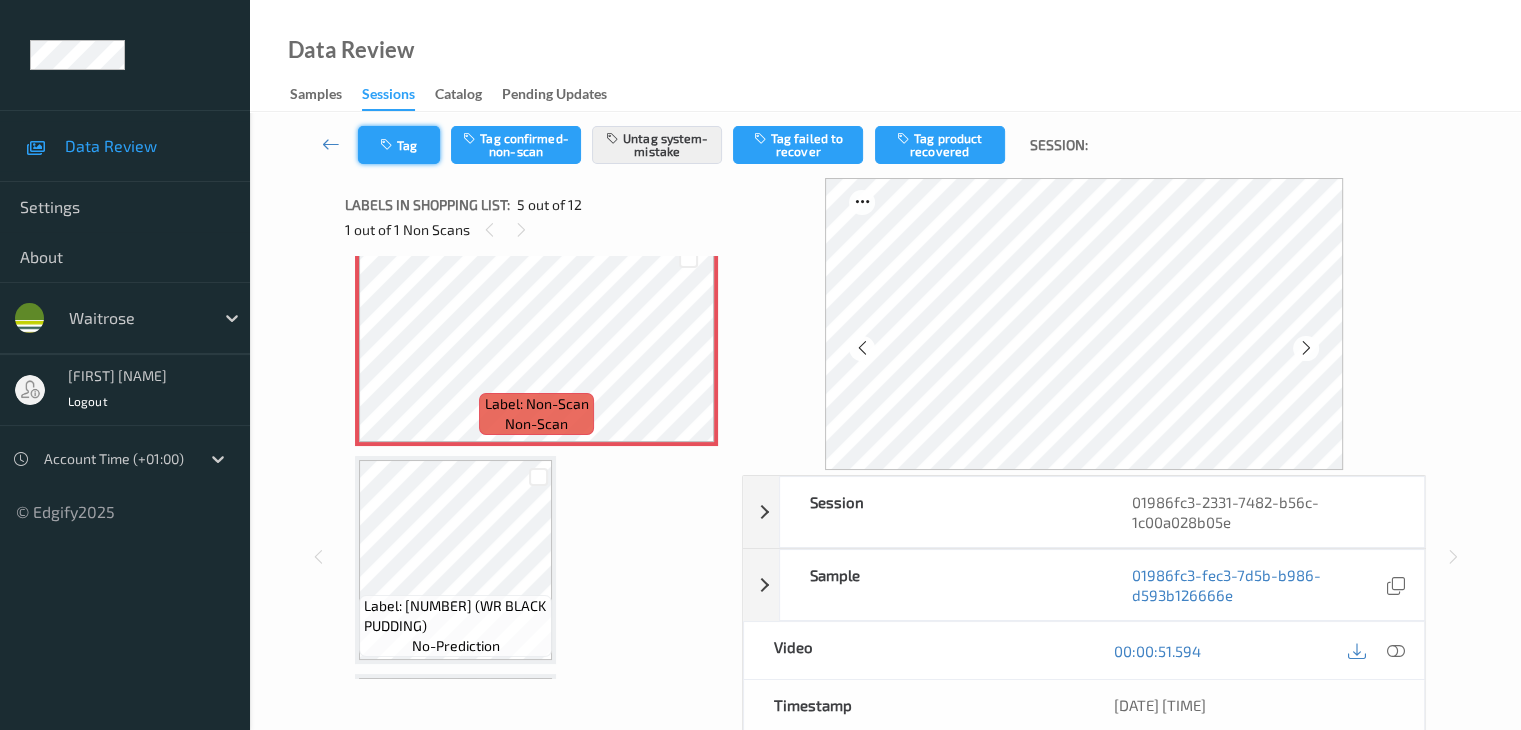 click on "Tag" at bounding box center (399, 145) 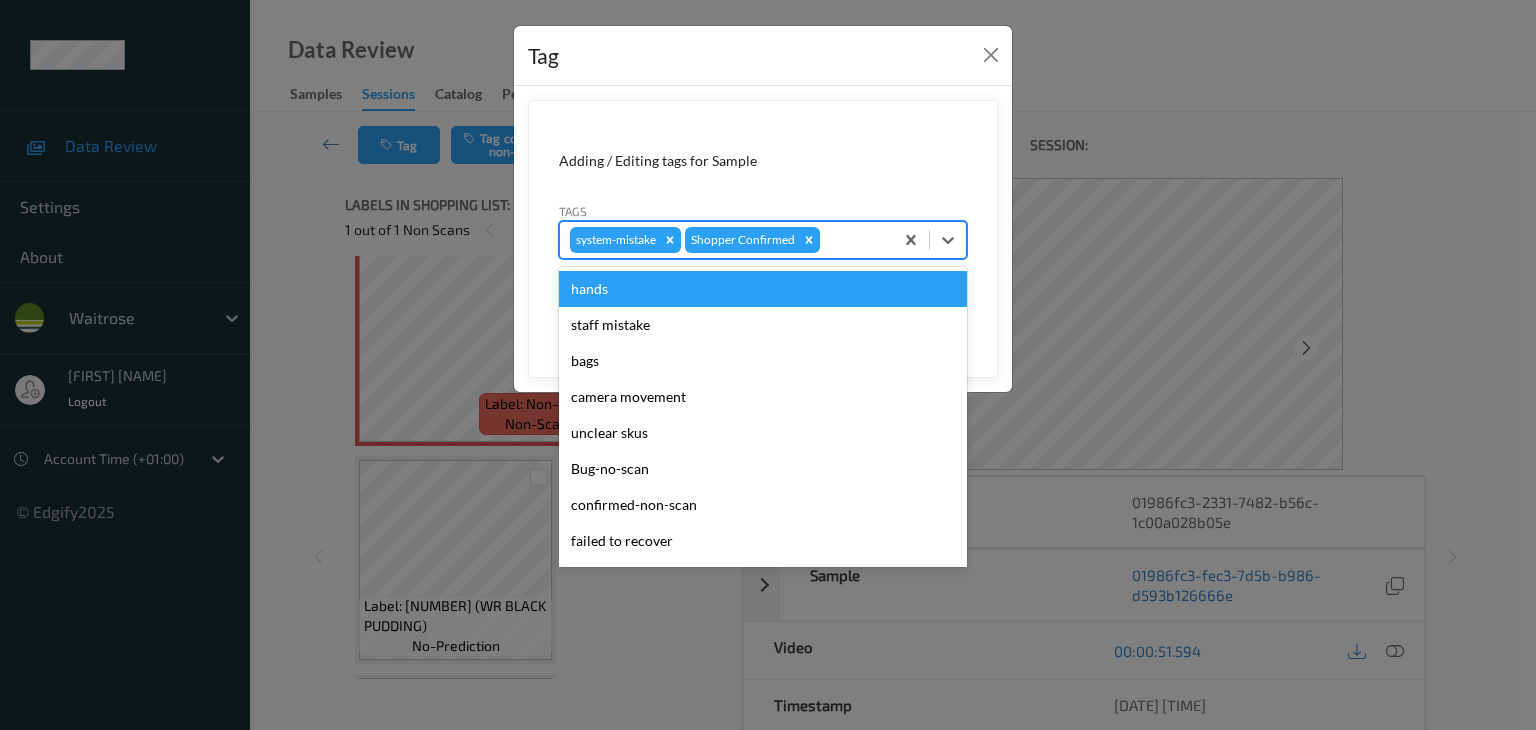 click at bounding box center [853, 240] 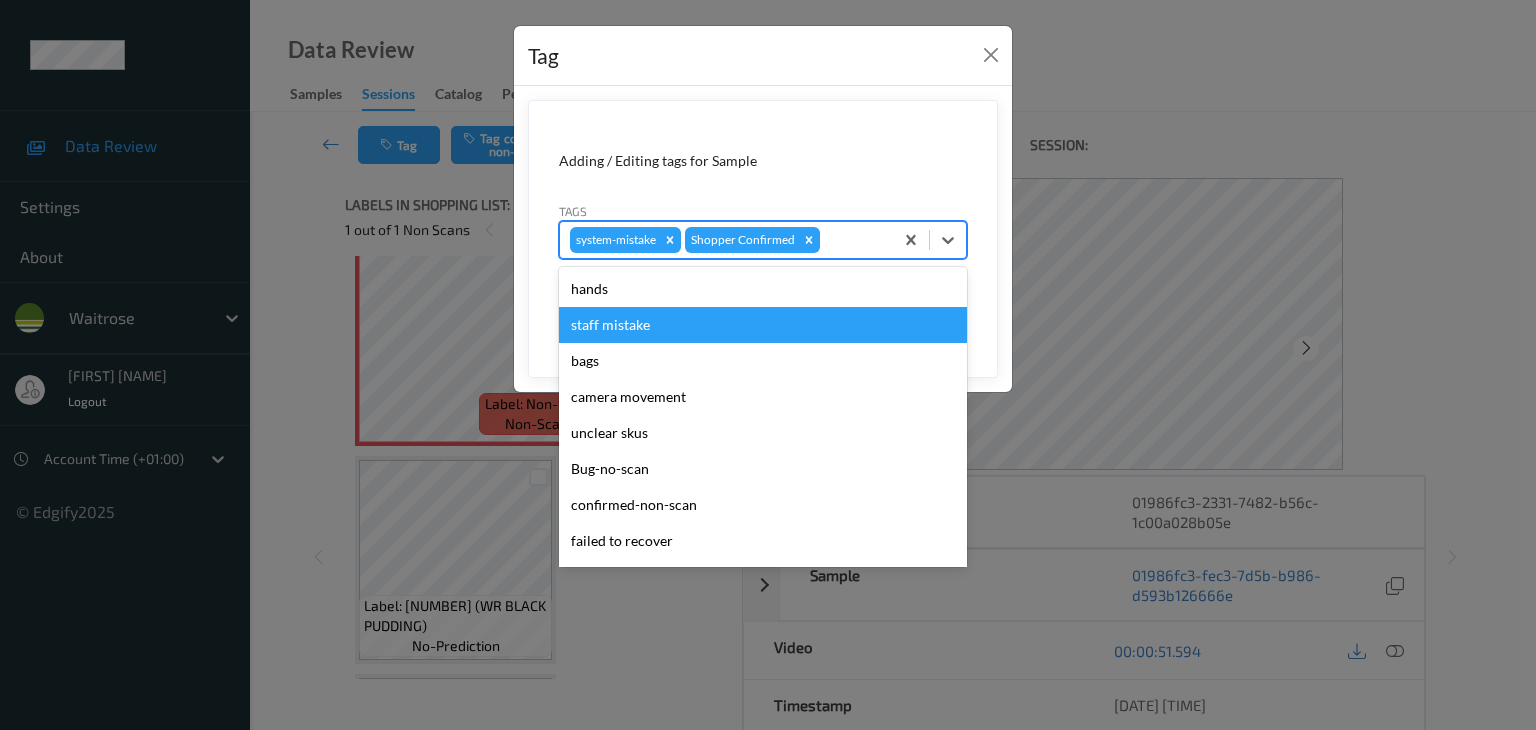 type on "u" 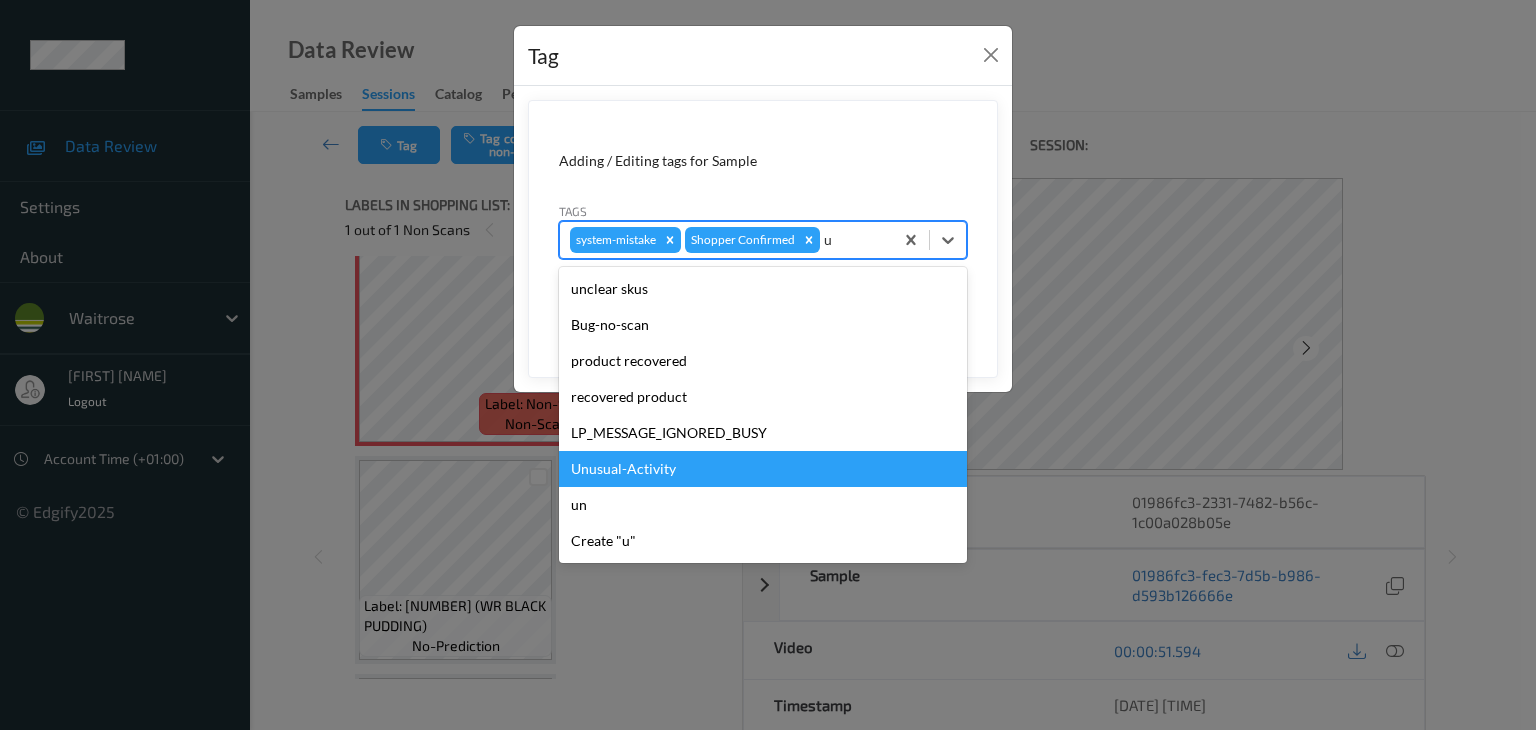 click on "Unusual-Activity" at bounding box center (763, 469) 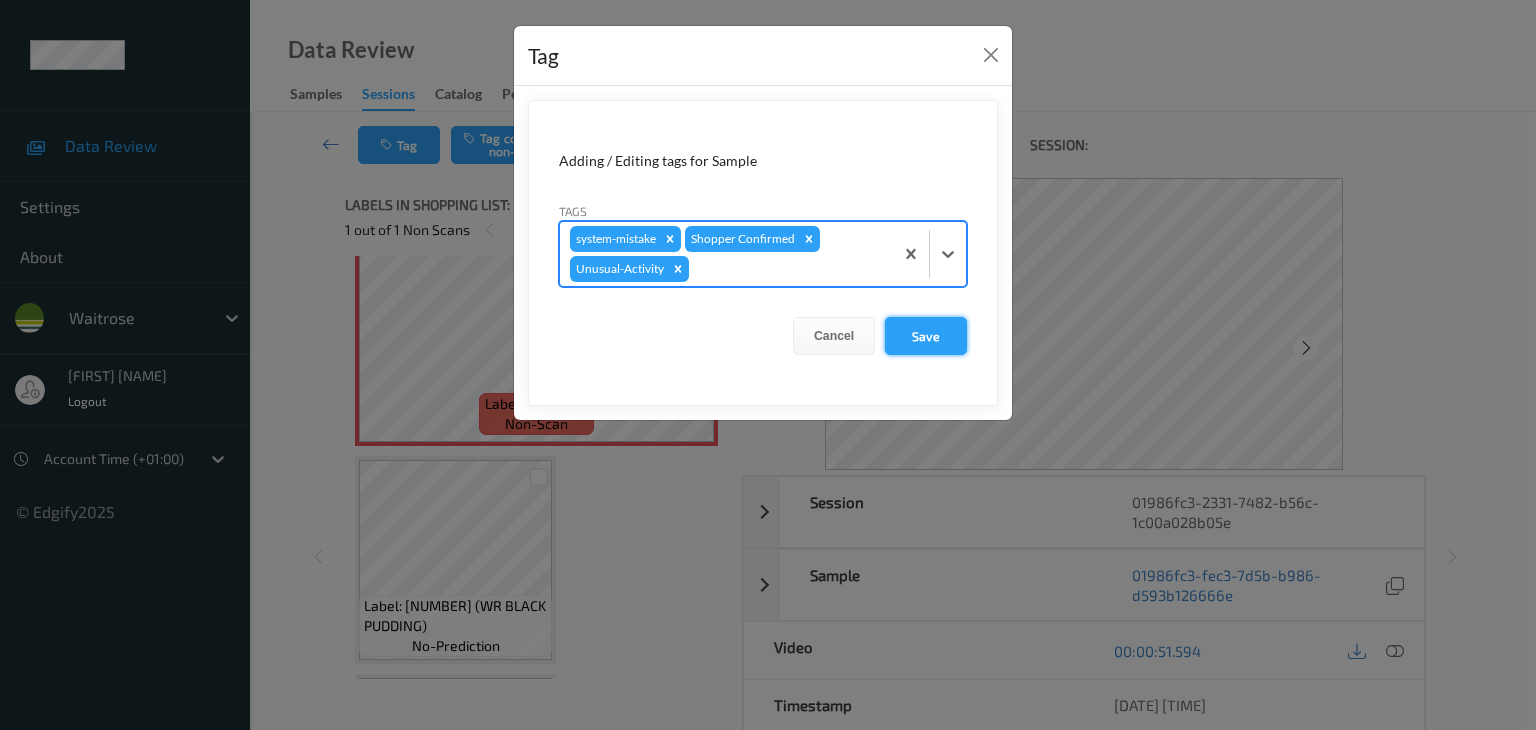 click on "Save" at bounding box center (926, 336) 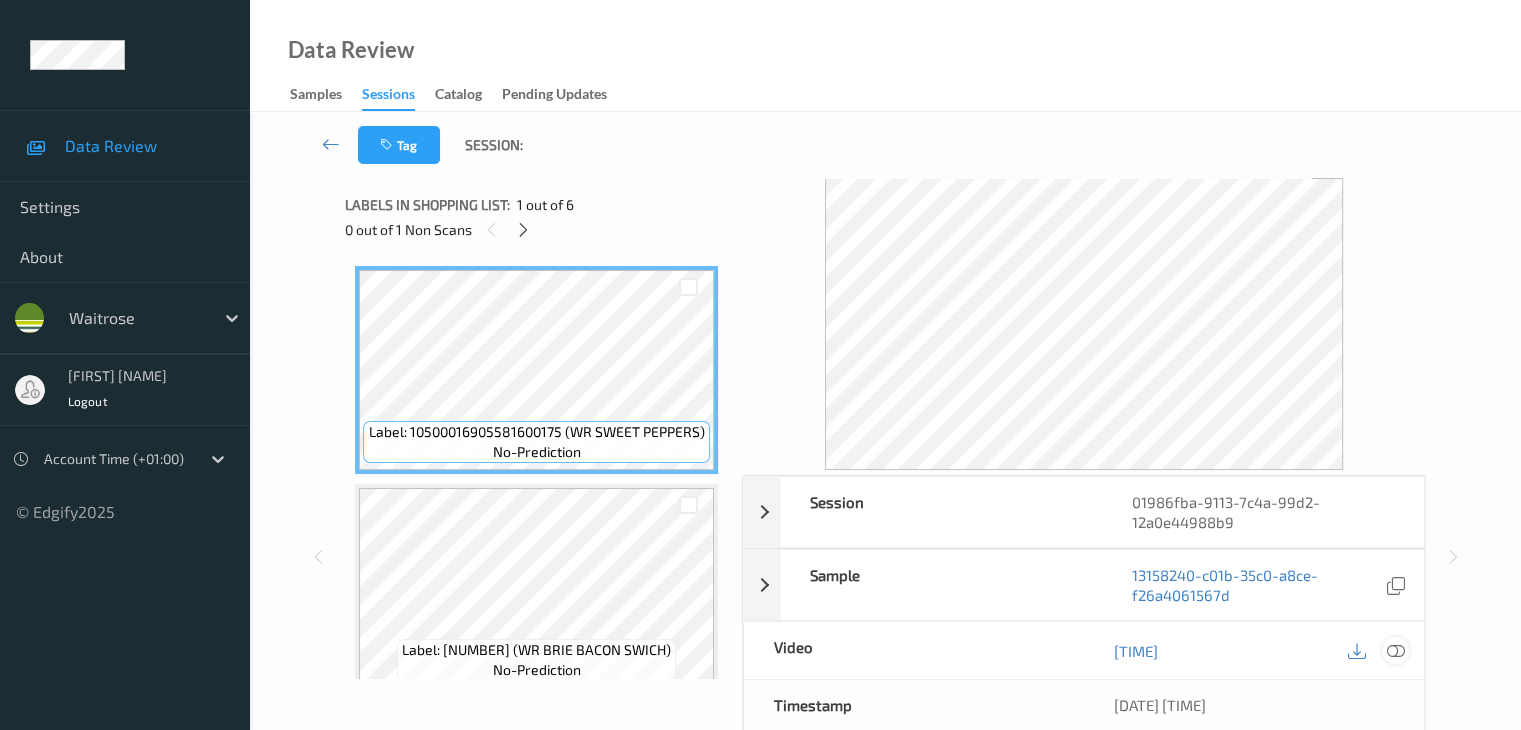 click at bounding box center (1395, 651) 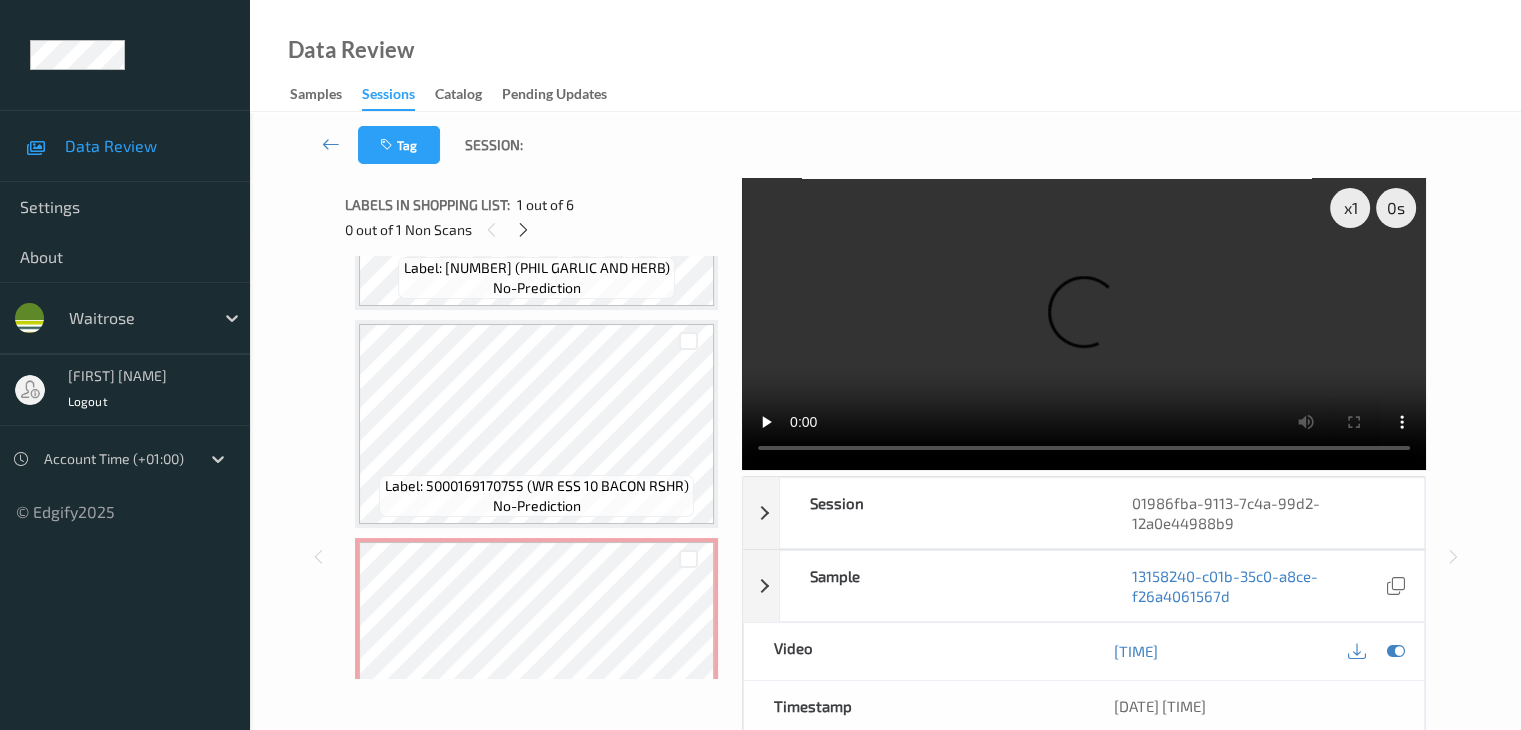 scroll, scrollTop: 700, scrollLeft: 0, axis: vertical 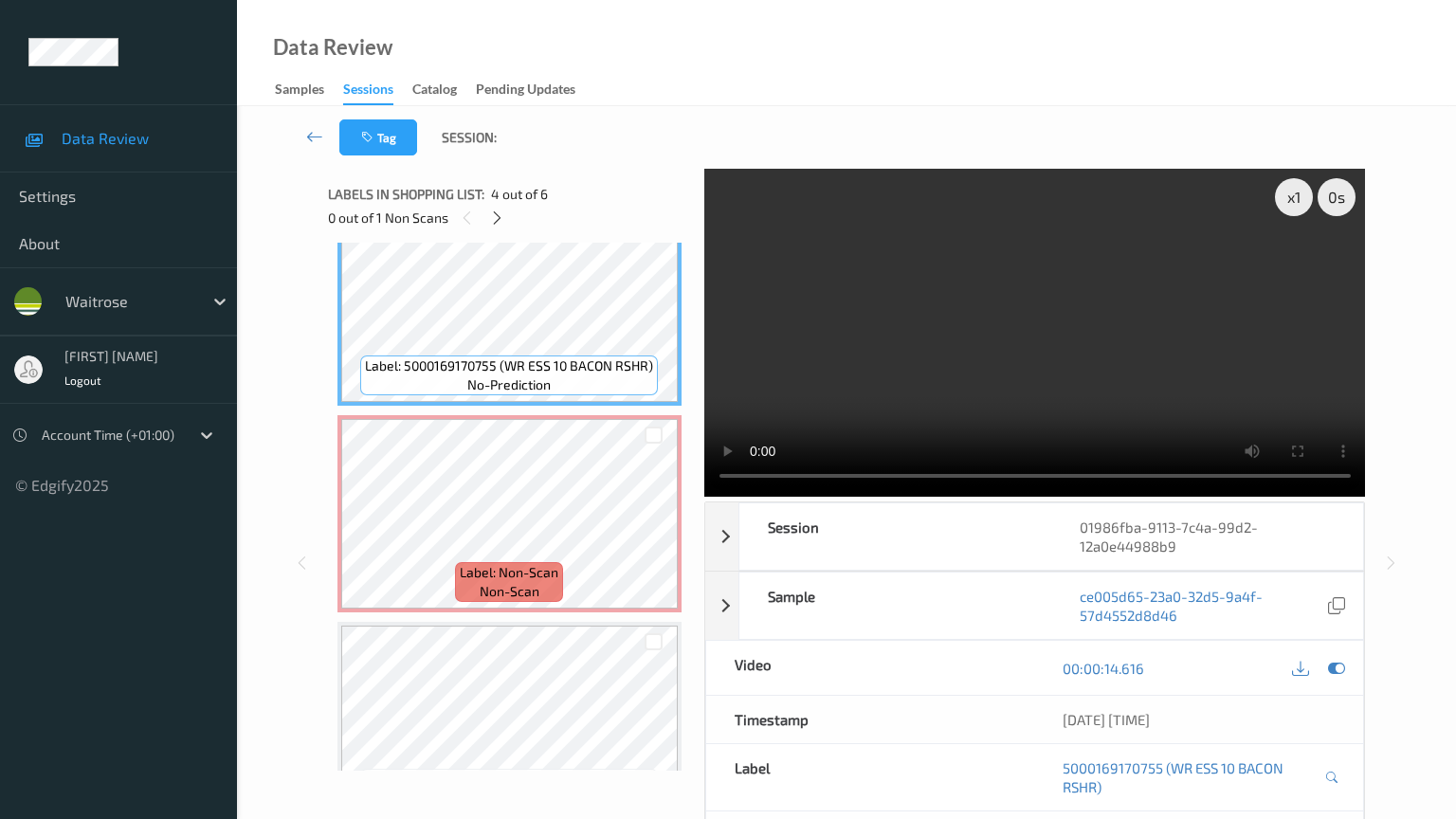 type 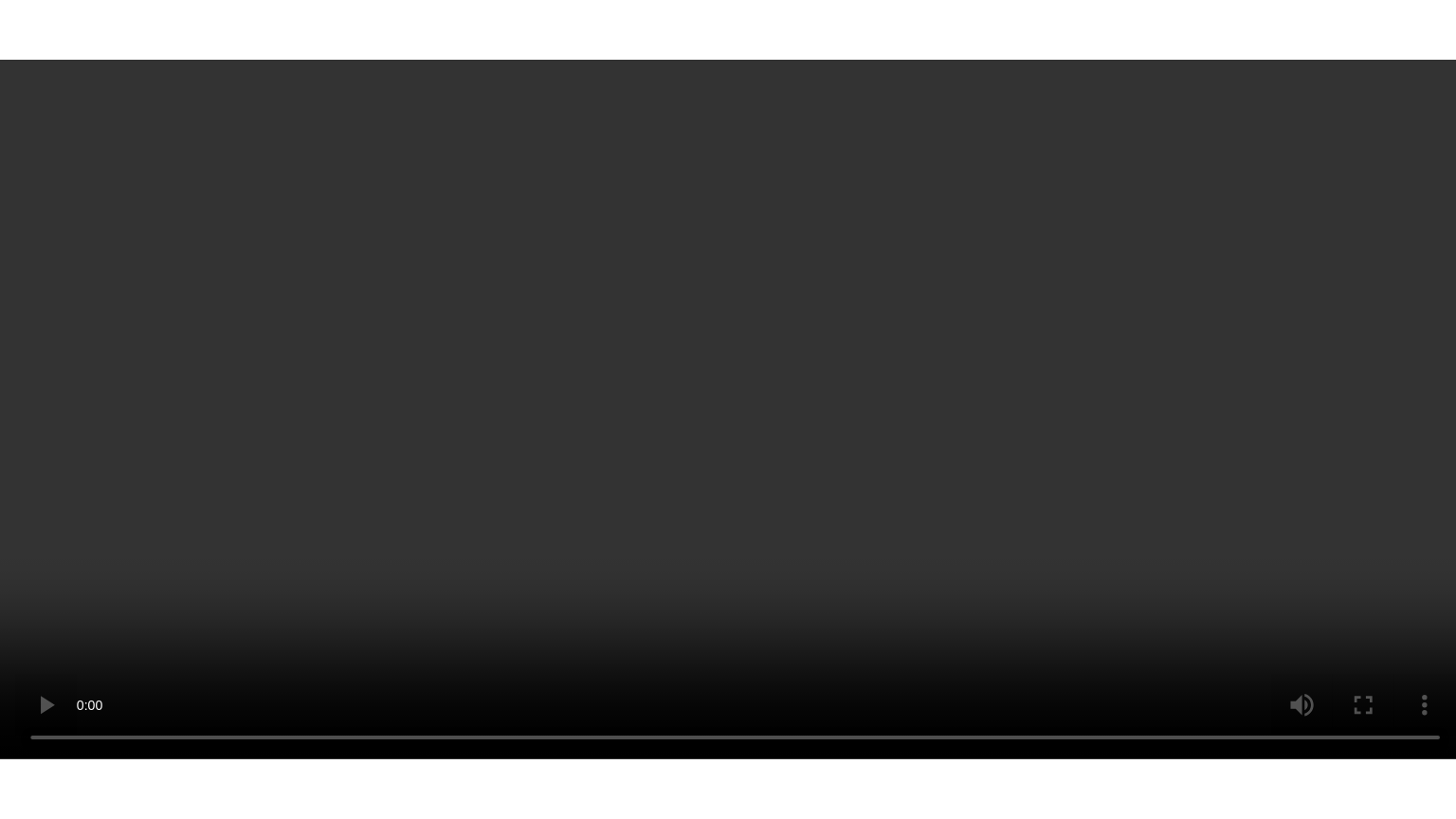 scroll, scrollTop: 848, scrollLeft: 0, axis: vertical 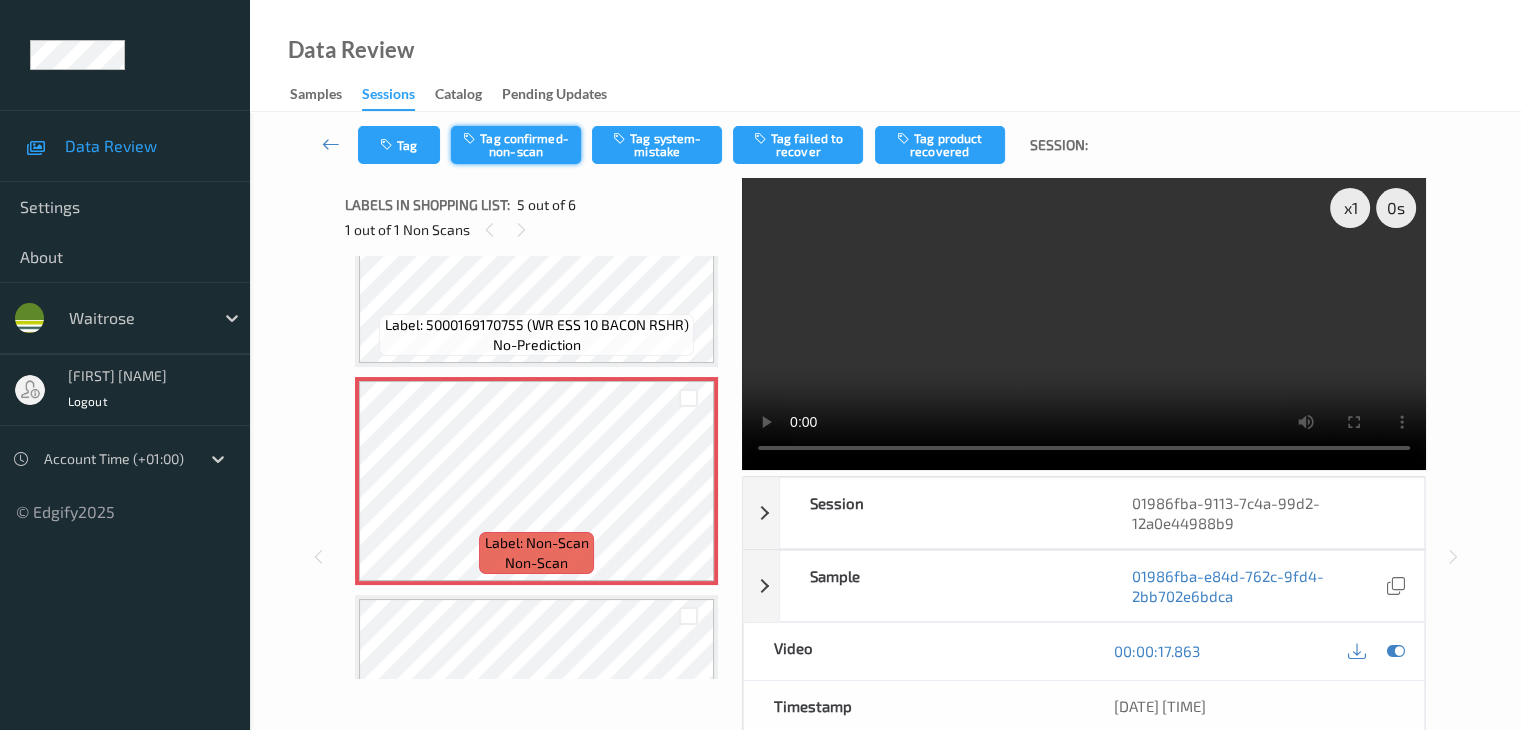 click on "Tag   confirmed-non-scan" at bounding box center (516, 145) 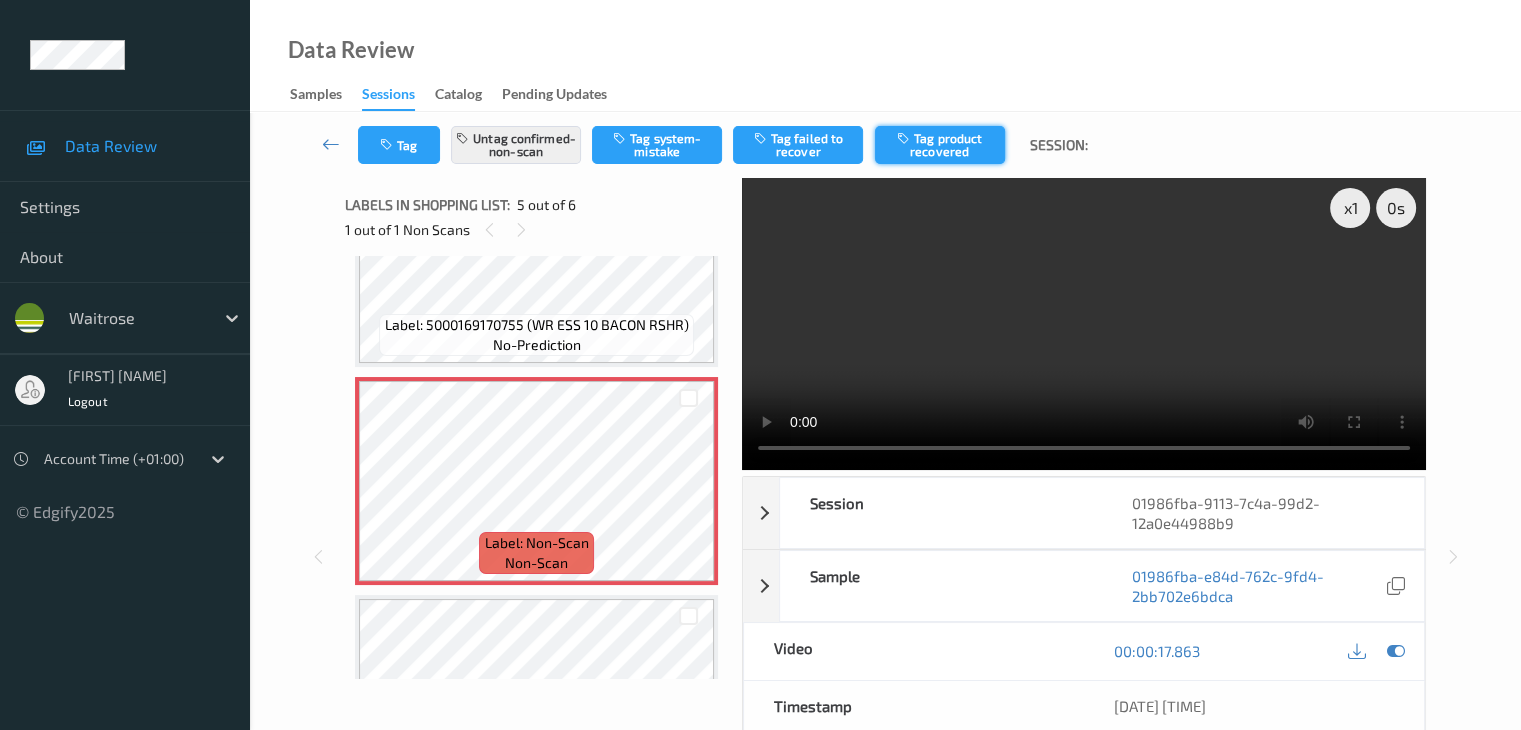 click on "Tag   product recovered" at bounding box center [940, 145] 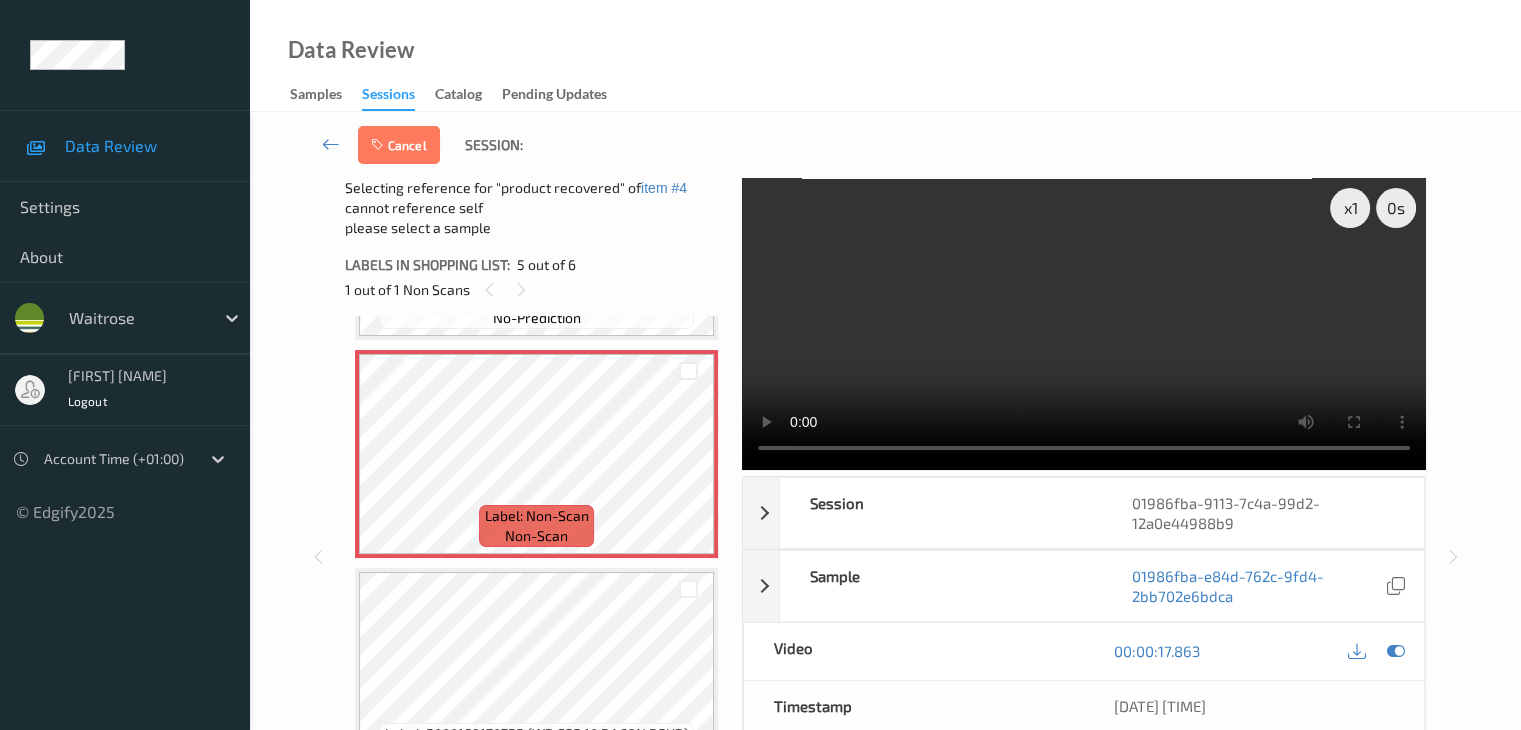 scroll, scrollTop: 895, scrollLeft: 0, axis: vertical 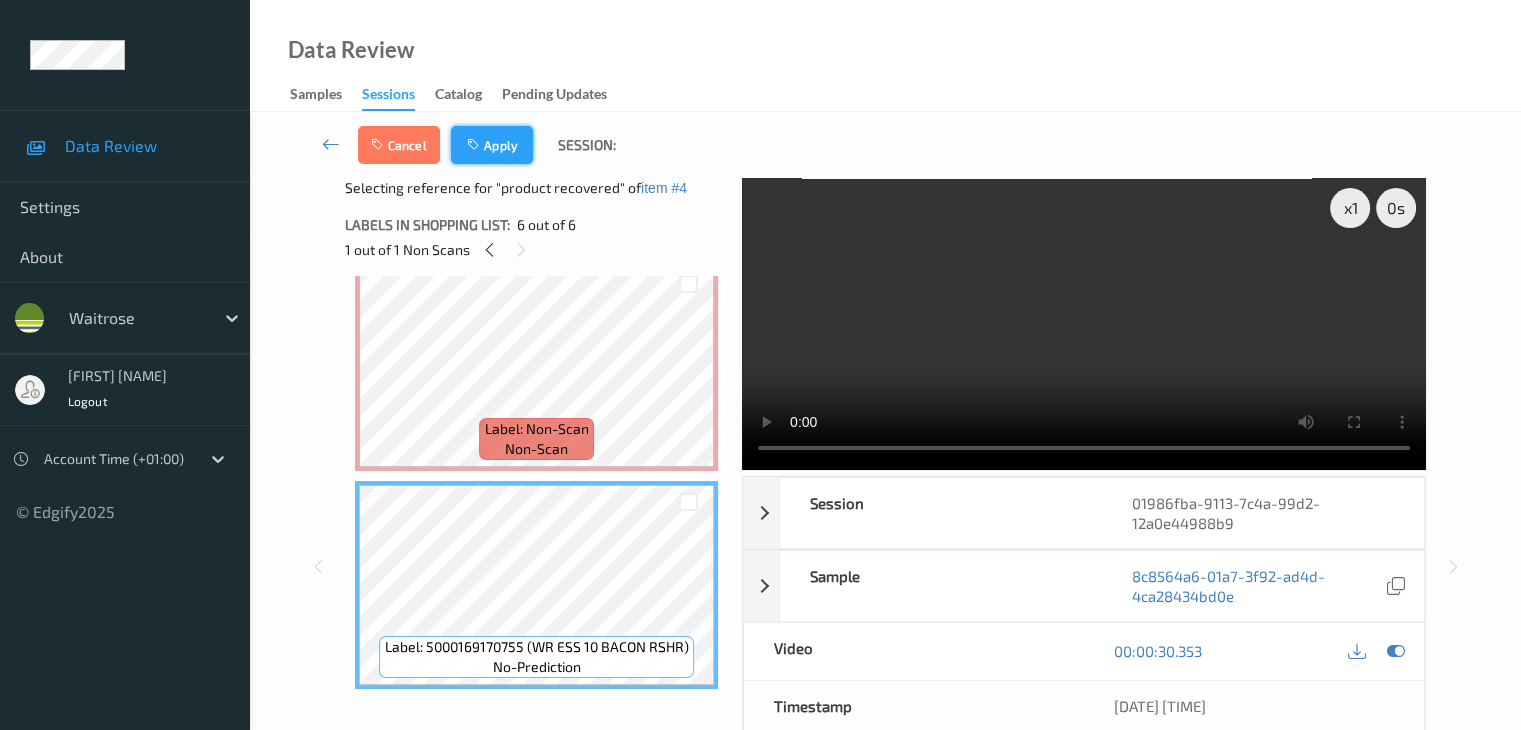 click on "Apply" at bounding box center [492, 145] 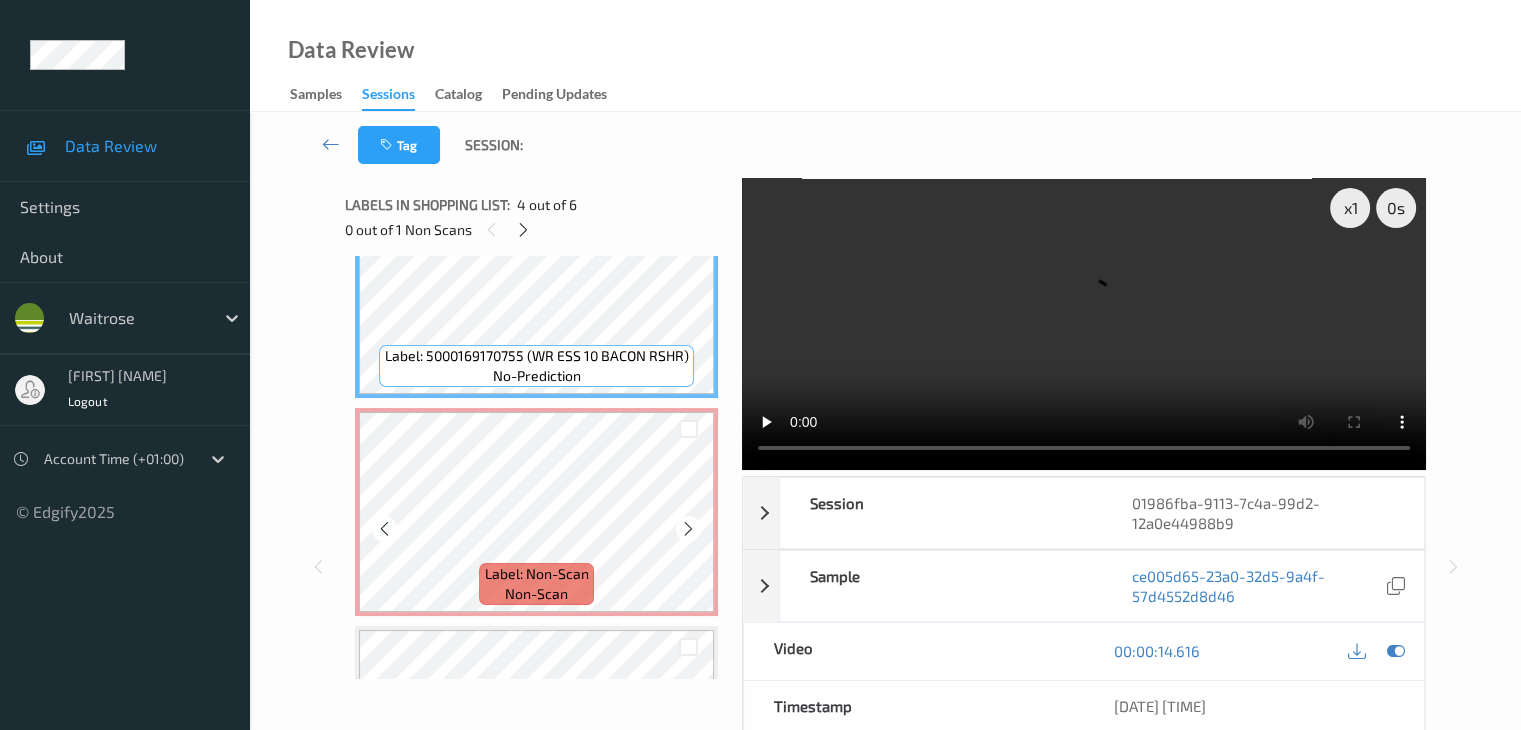 scroll, scrollTop: 764, scrollLeft: 0, axis: vertical 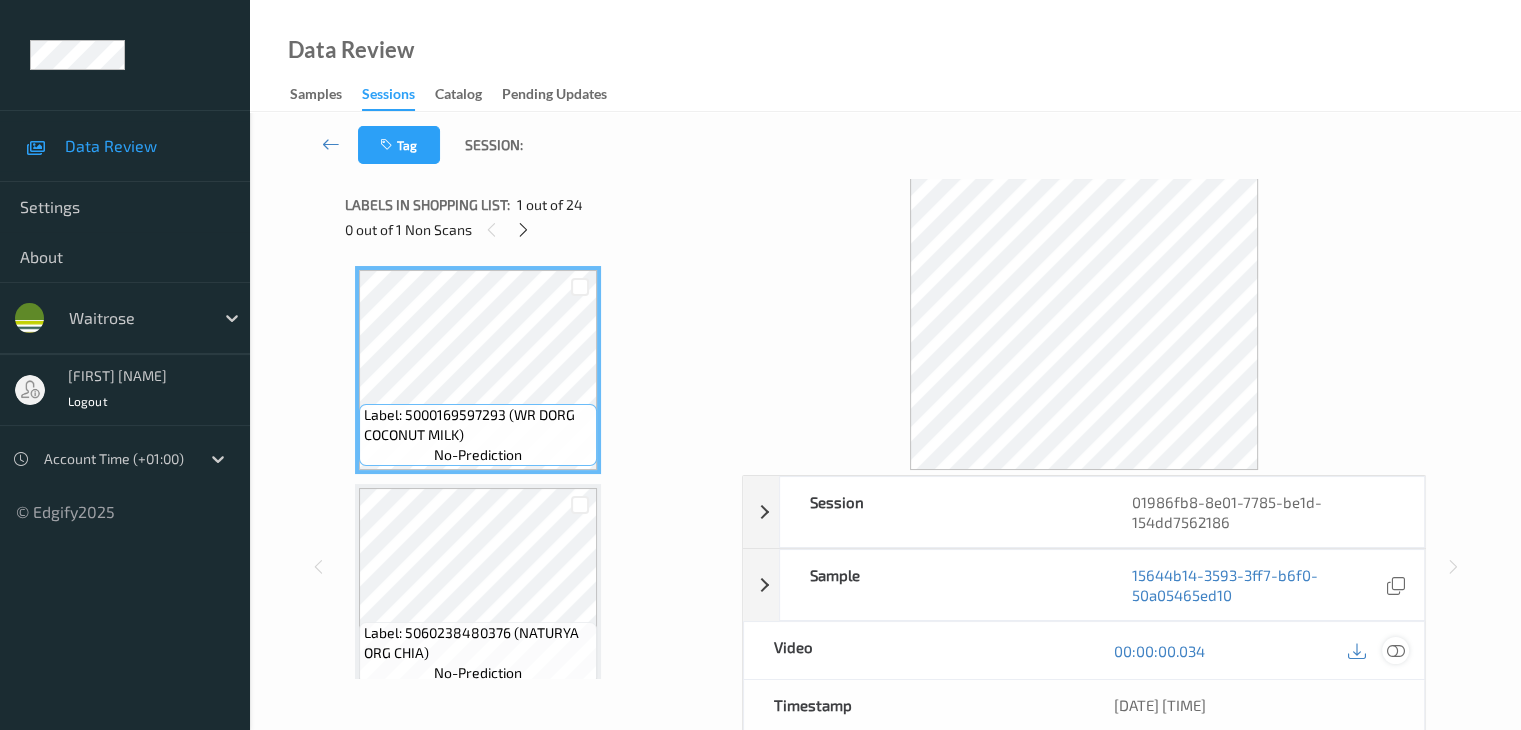 click at bounding box center [1395, 651] 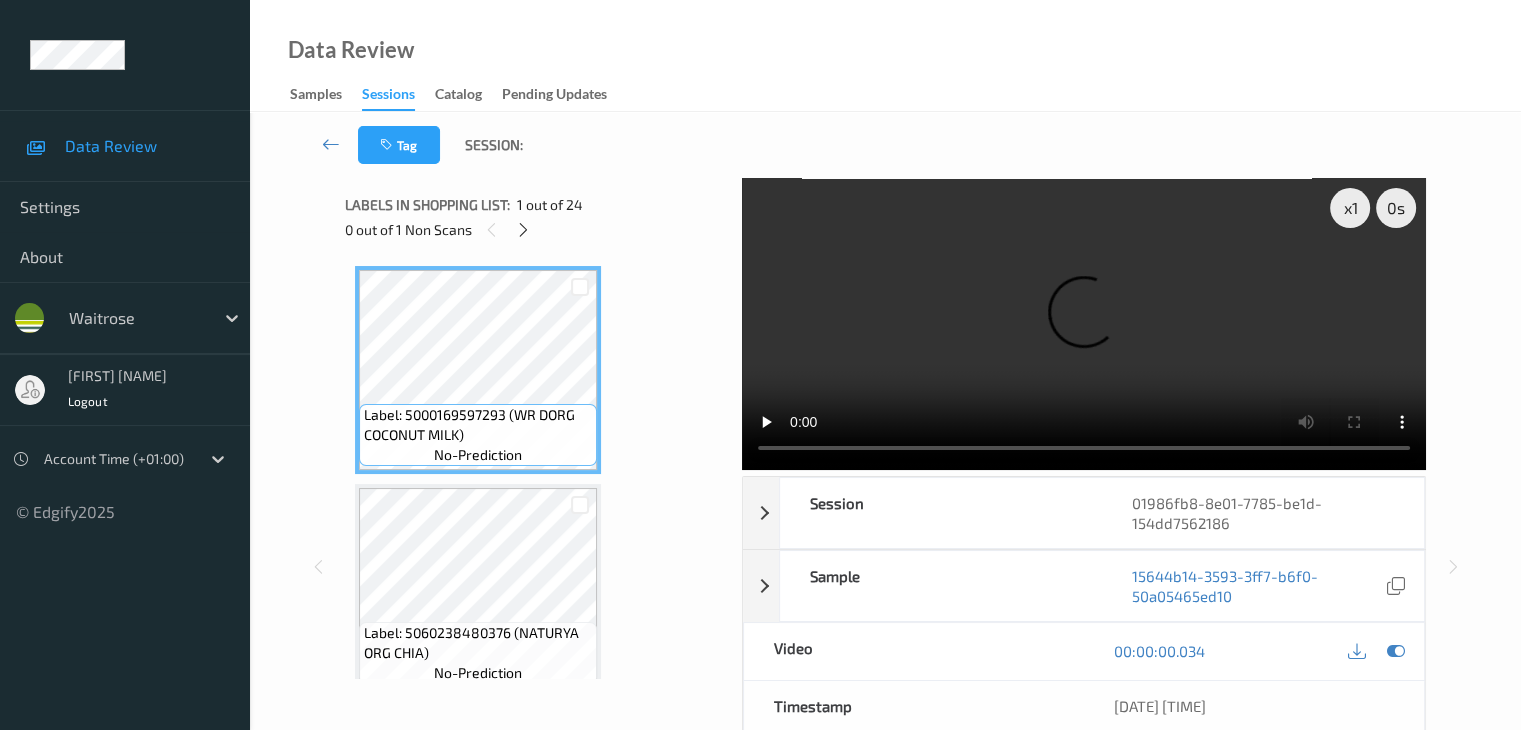 type 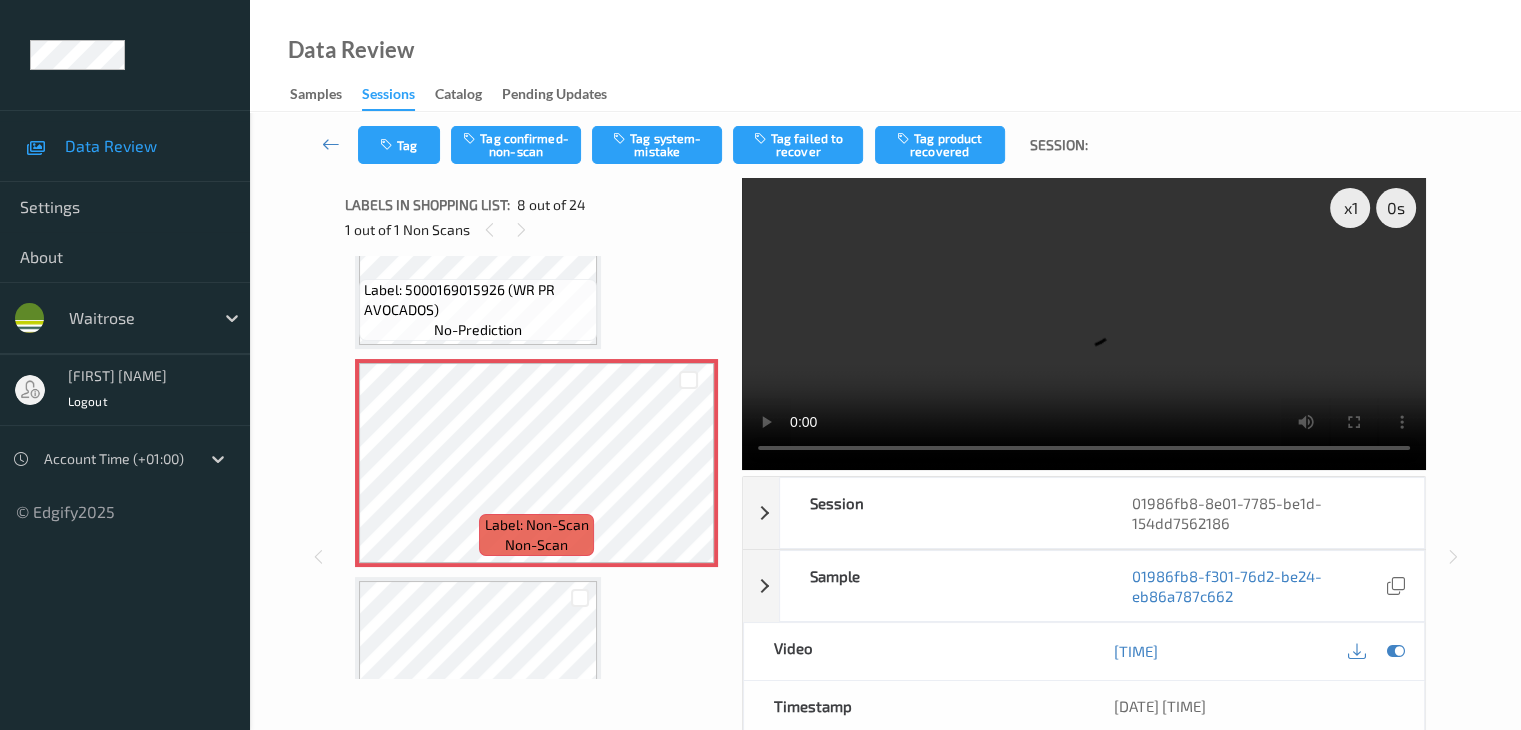 scroll, scrollTop: 1400, scrollLeft: 0, axis: vertical 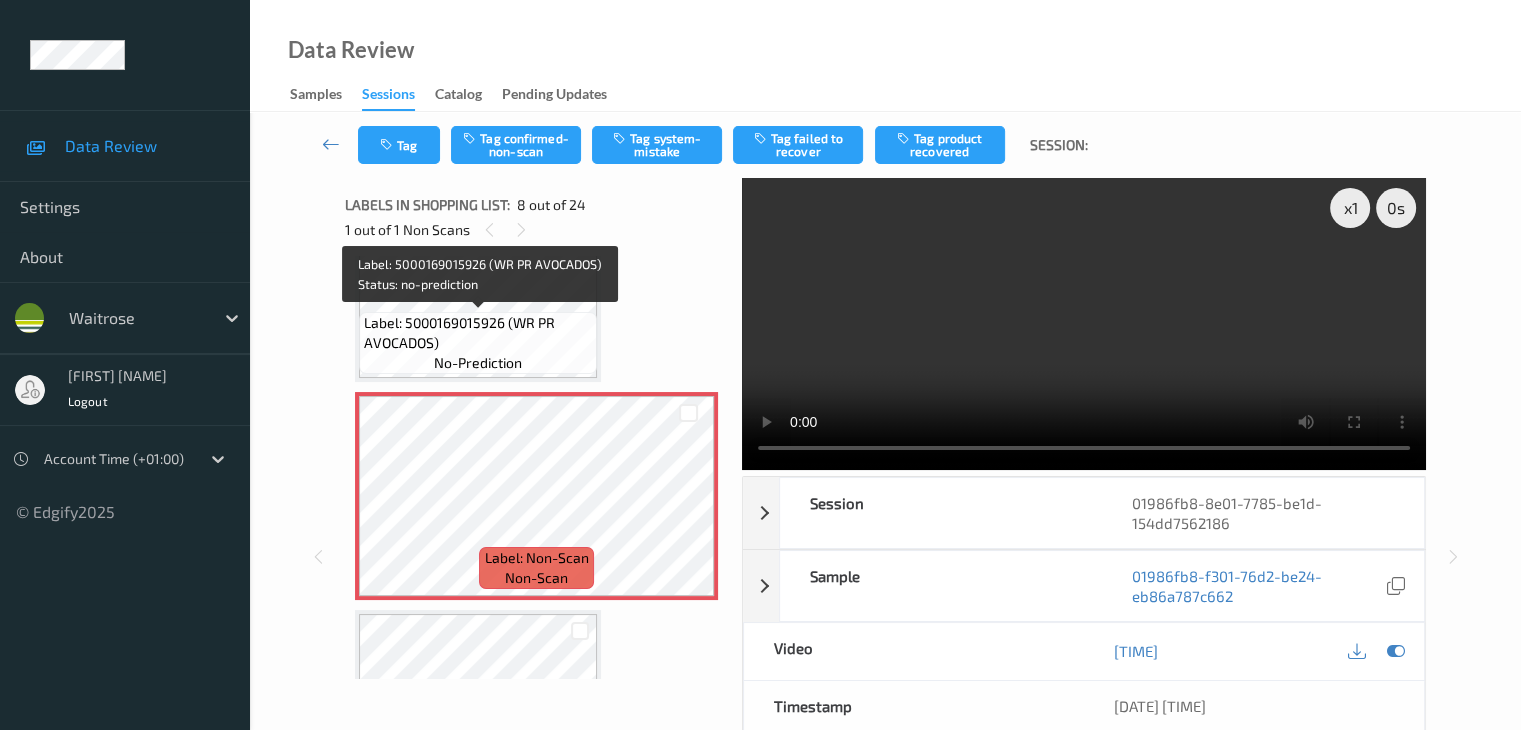 click on "Label: 5000169015926 (WR PR AVOCADOS)" at bounding box center (478, 333) 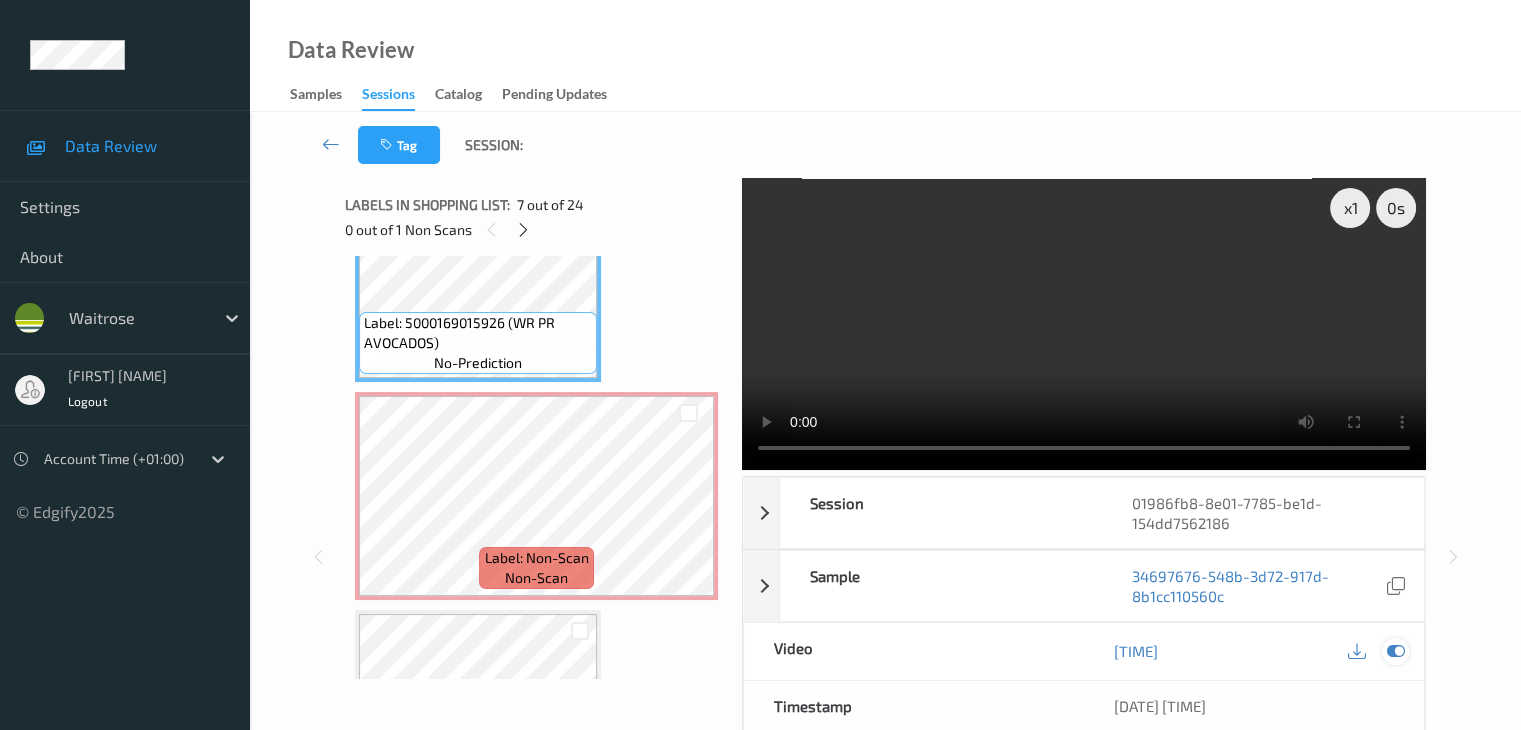 click at bounding box center (1395, 651) 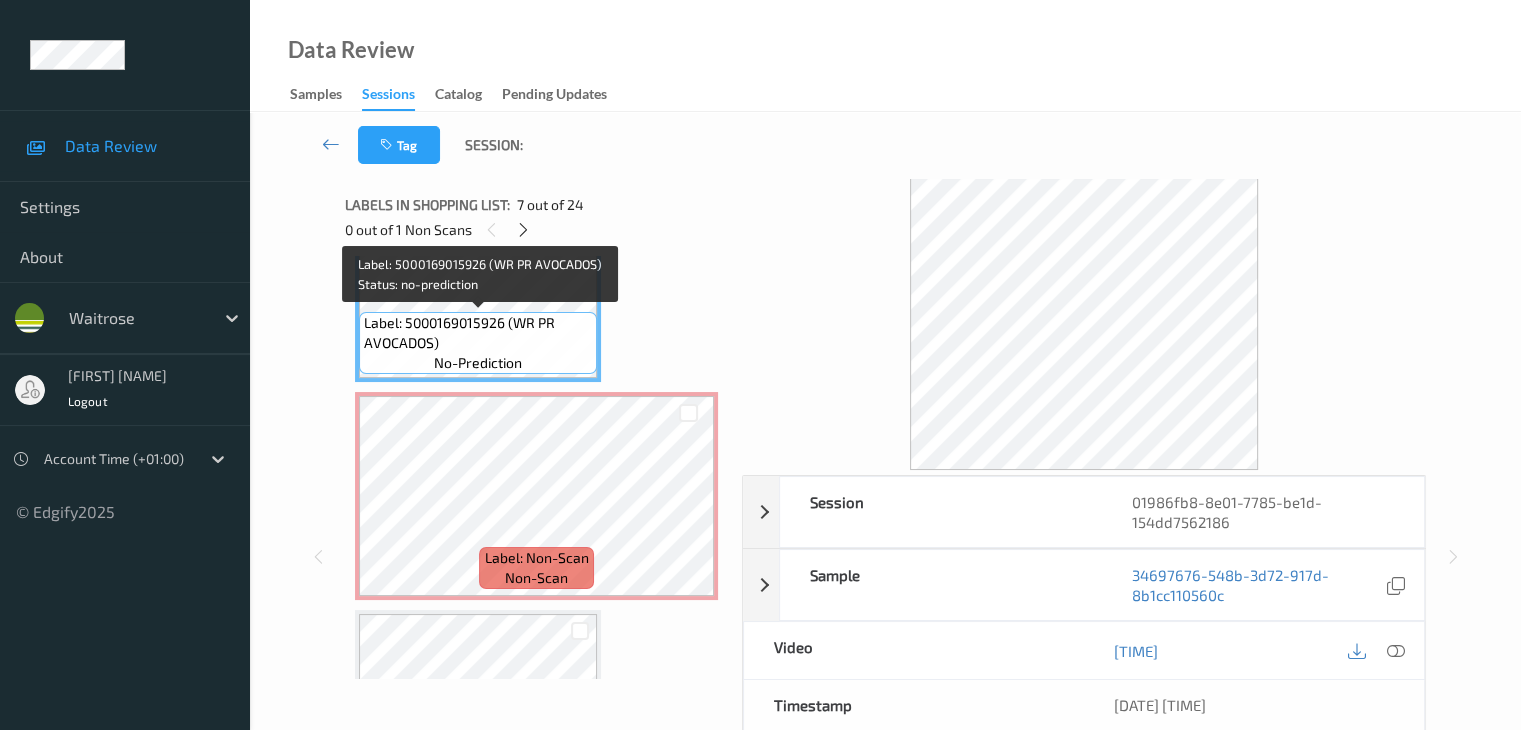 click on "Label: 5000169015926 (WR PR AVOCADOS)" at bounding box center [478, 333] 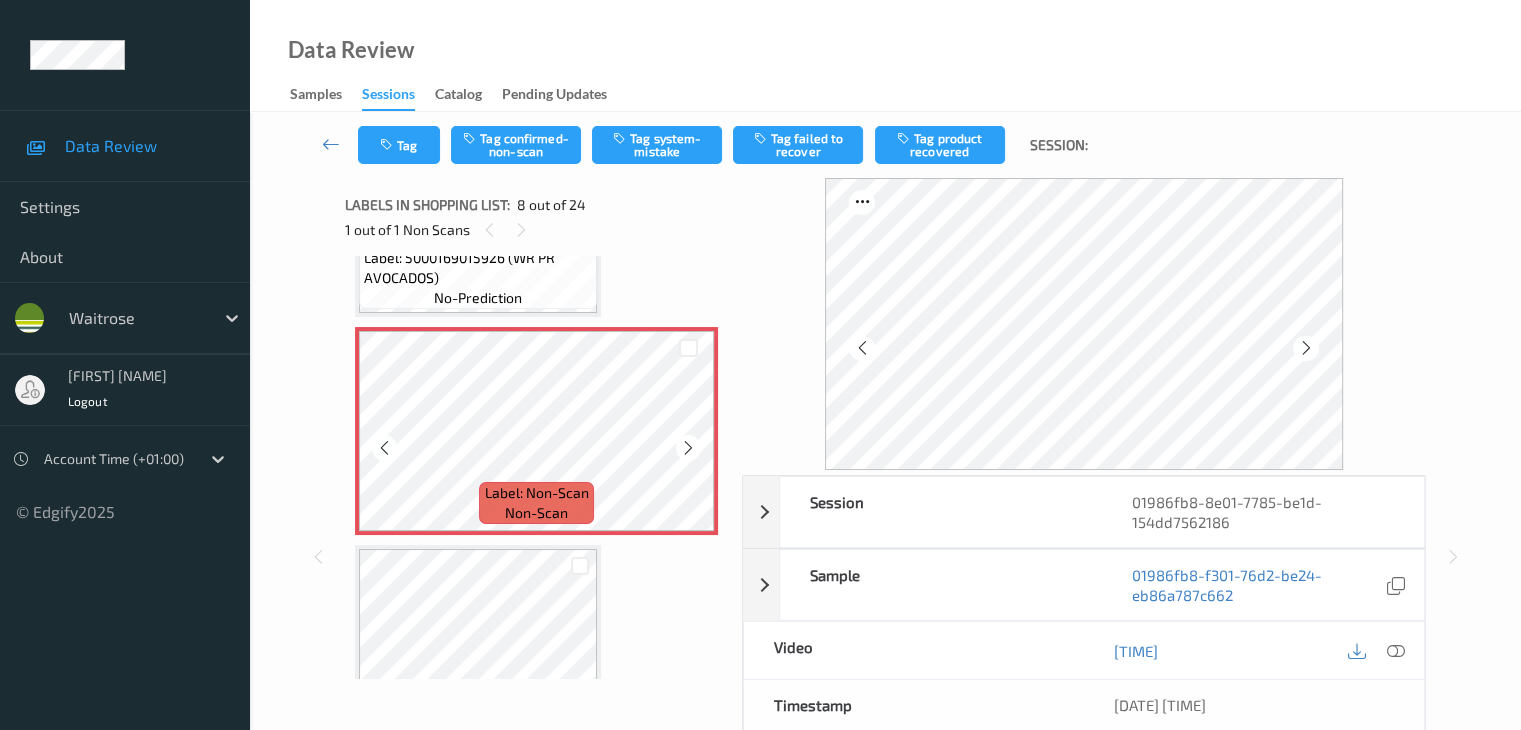 scroll, scrollTop: 1500, scrollLeft: 0, axis: vertical 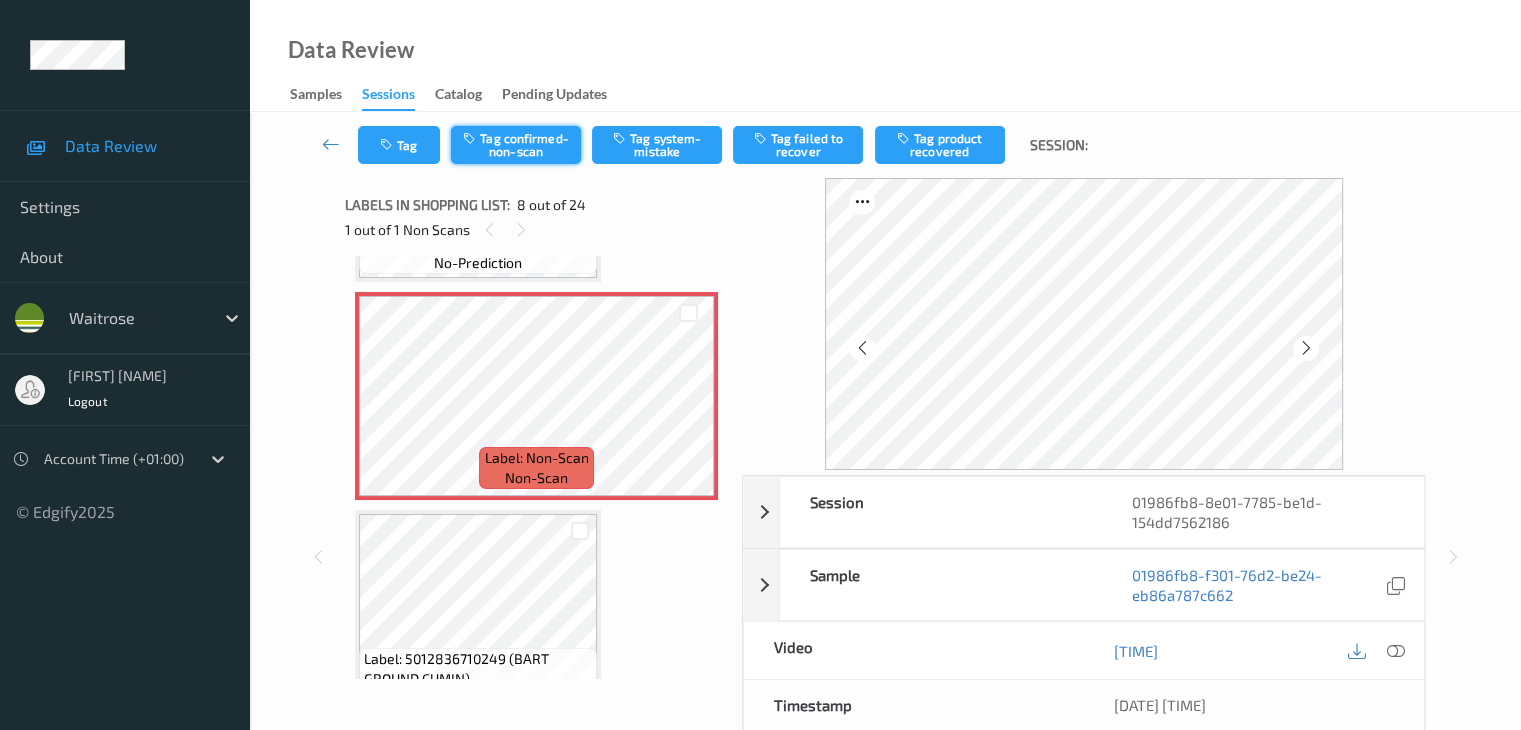 click on "Tag   confirmed-non-scan" at bounding box center (516, 145) 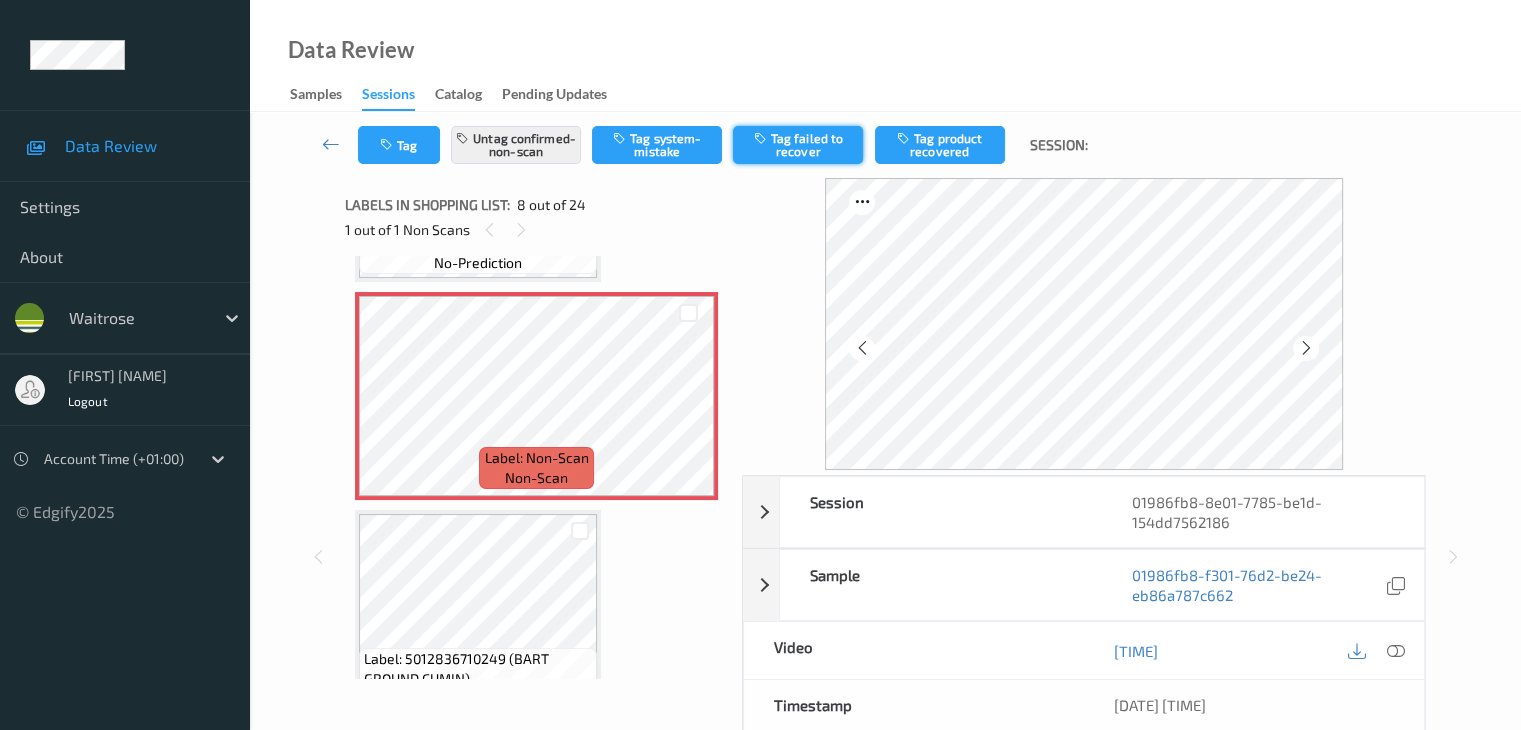 click on "Tag   failed to recover" at bounding box center [798, 145] 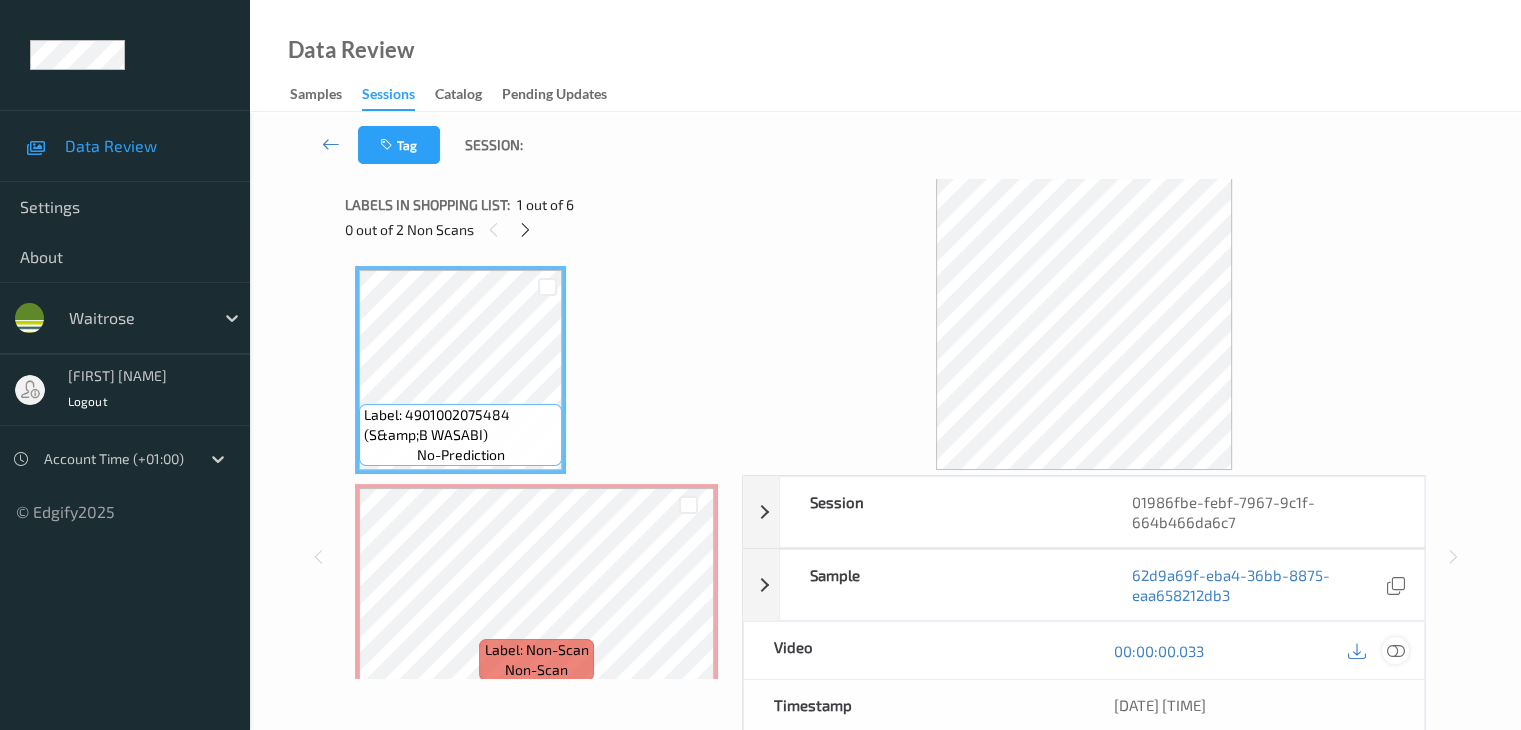click at bounding box center [1395, 651] 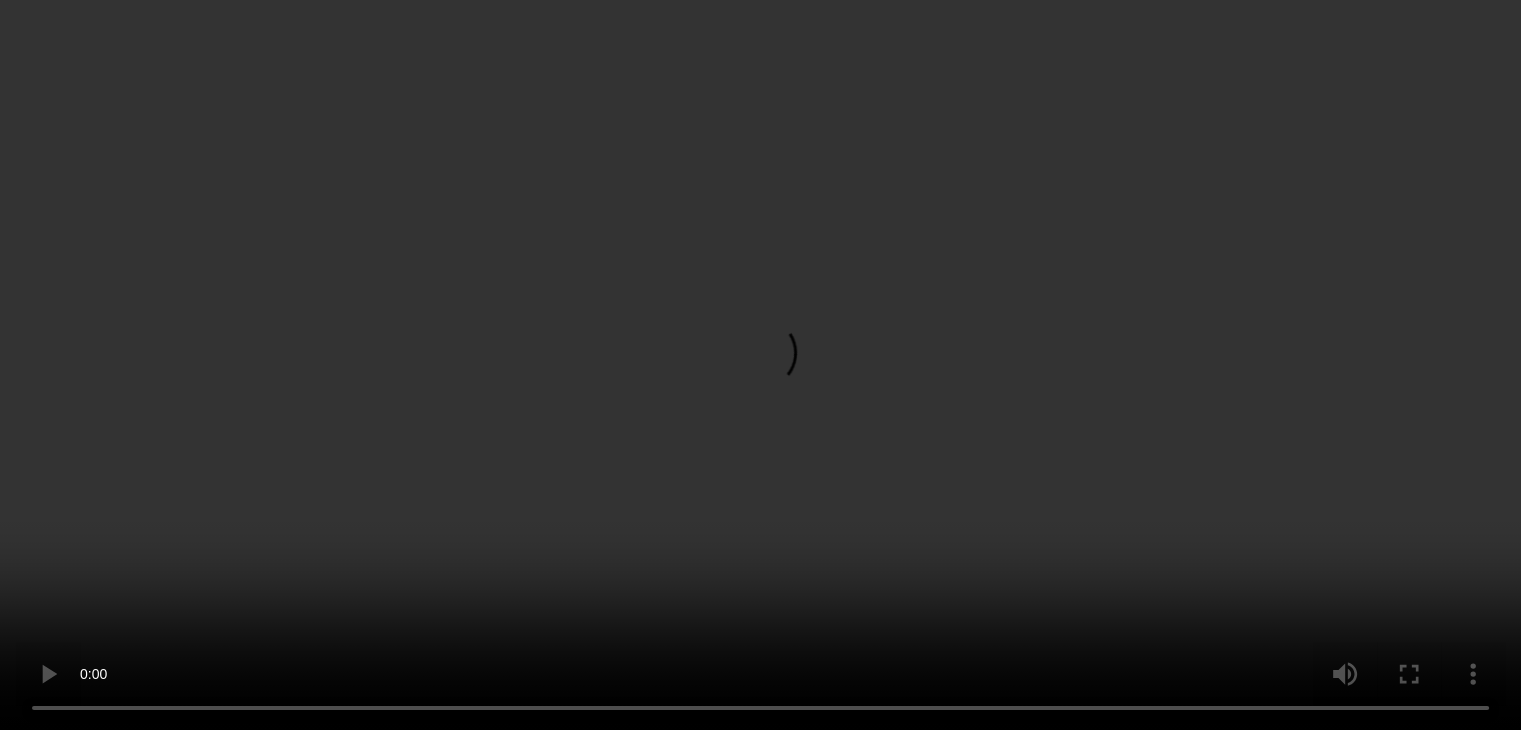 scroll, scrollTop: 700, scrollLeft: 0, axis: vertical 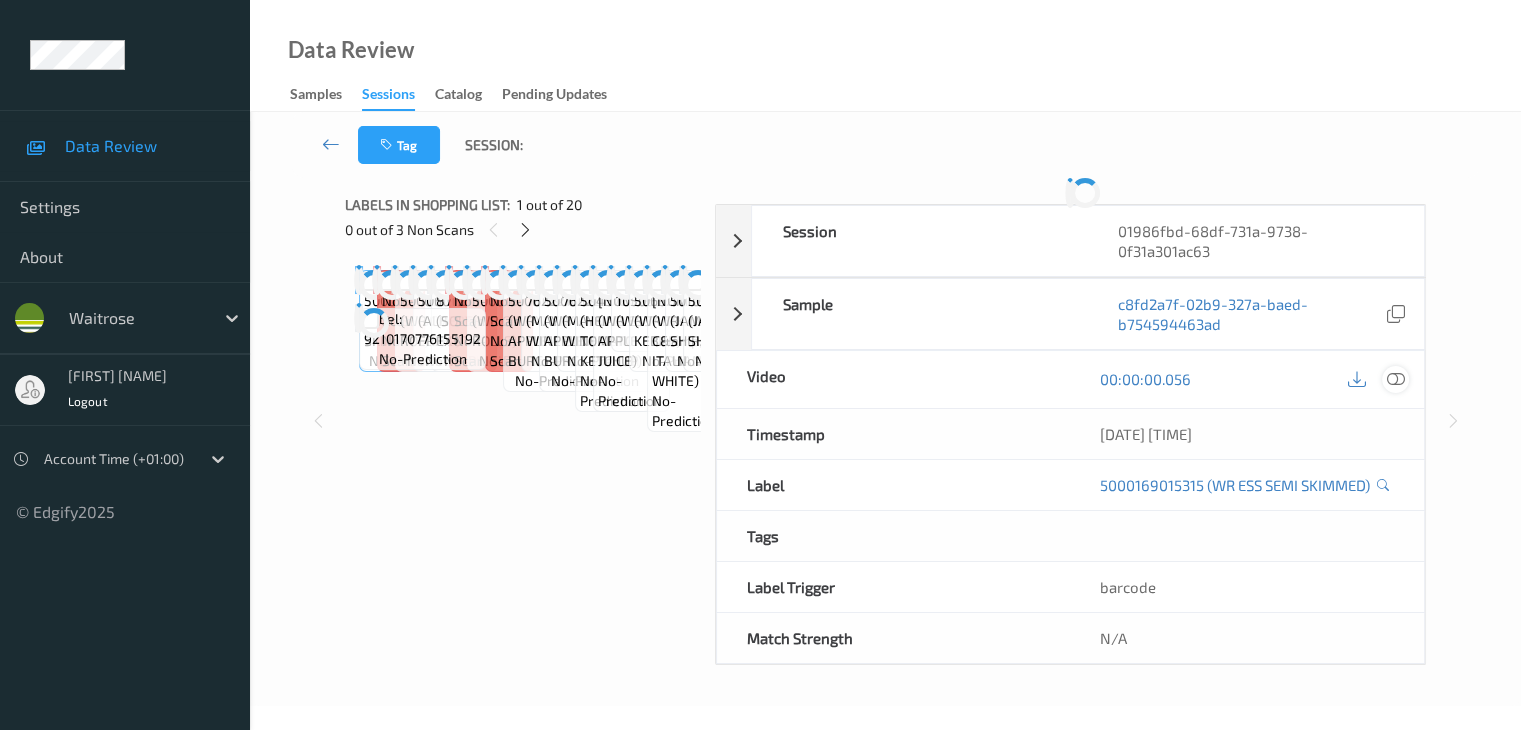 click at bounding box center [1395, 379] 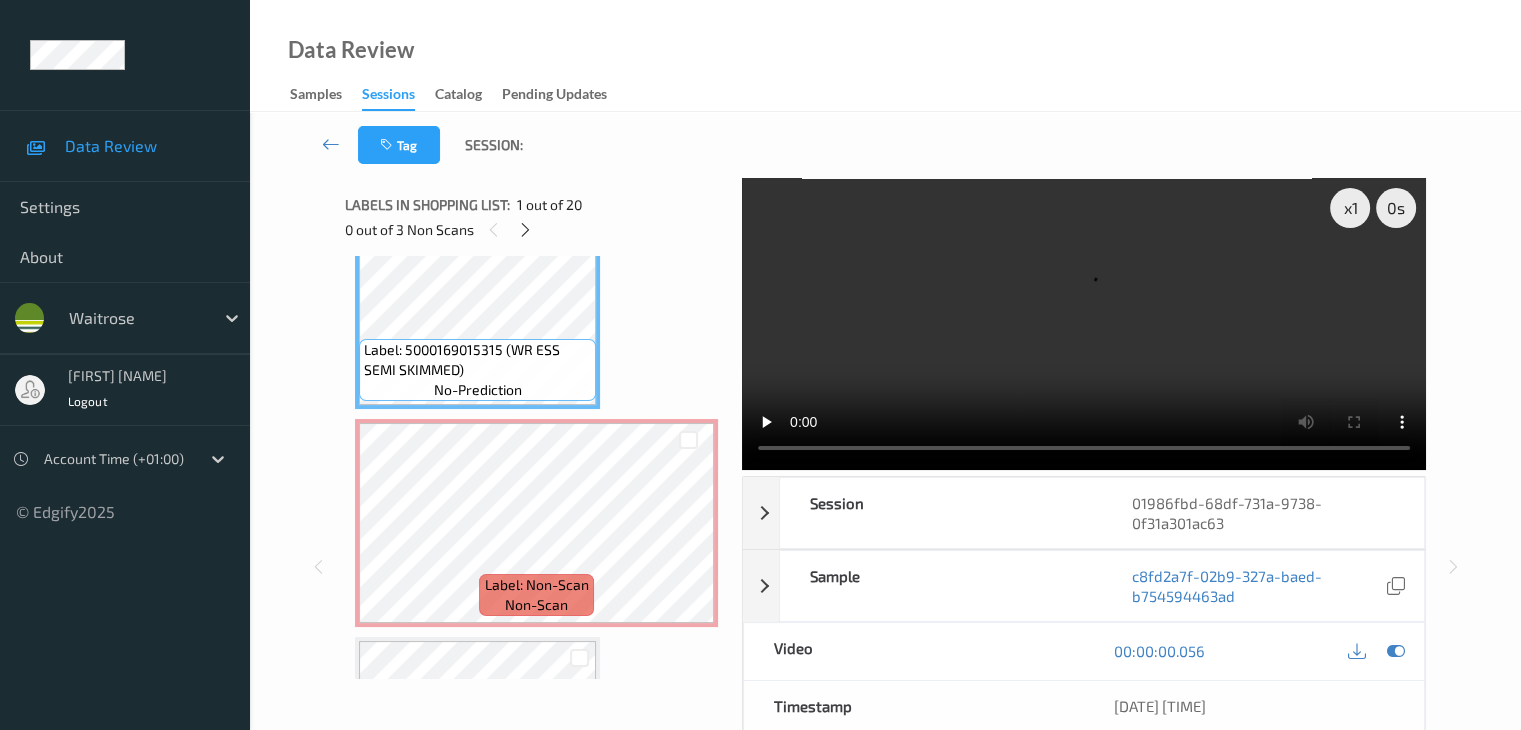 scroll, scrollTop: 200, scrollLeft: 0, axis: vertical 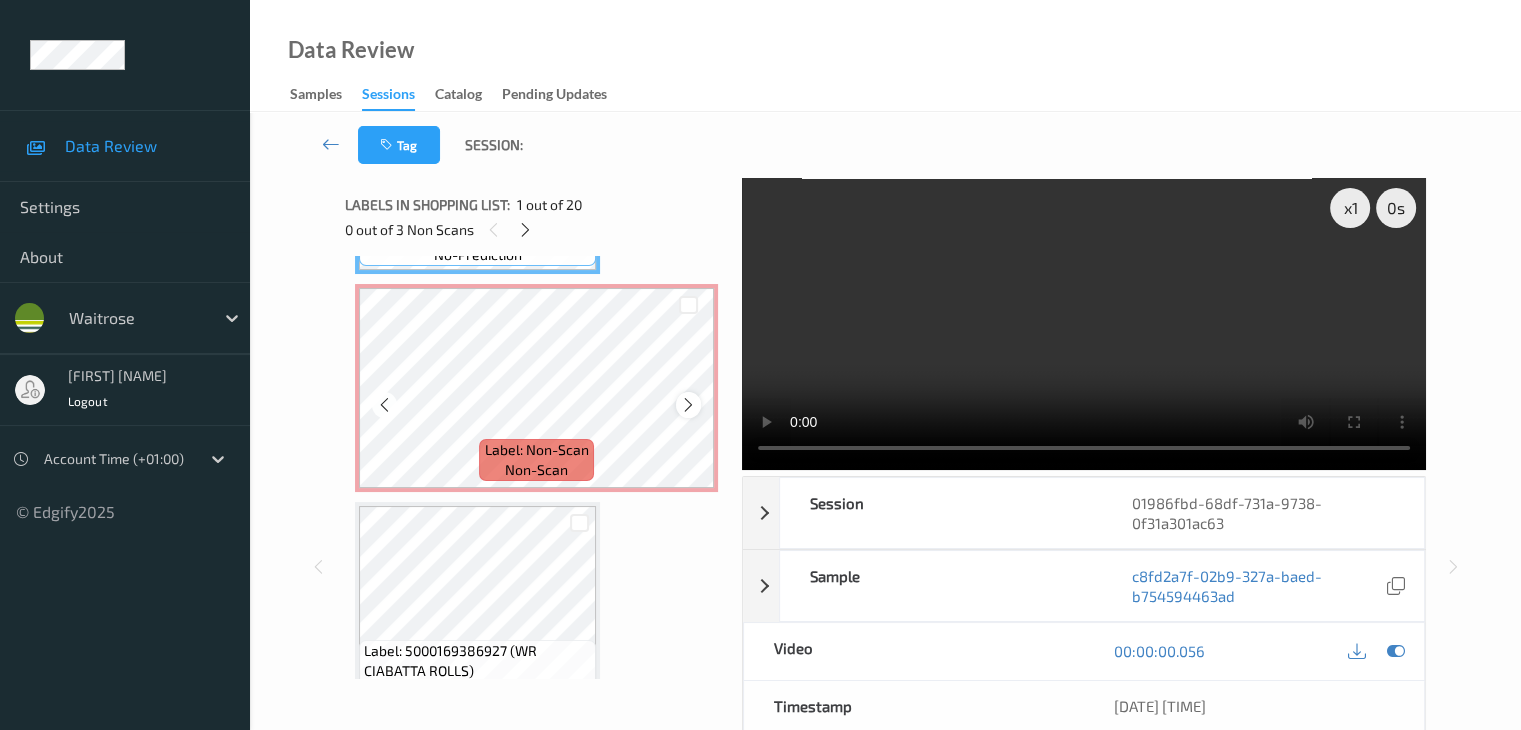 click at bounding box center [688, 405] 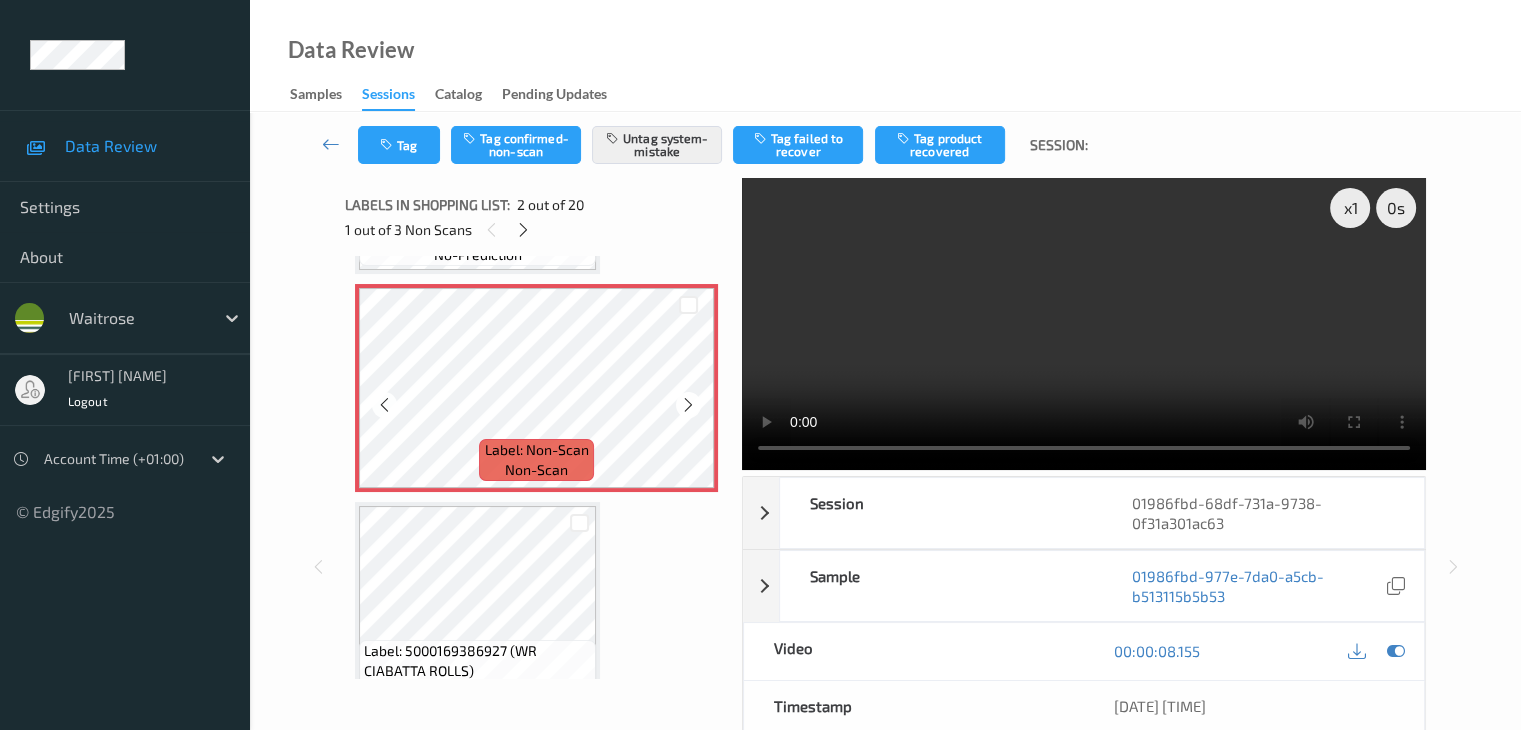 click at bounding box center (688, 405) 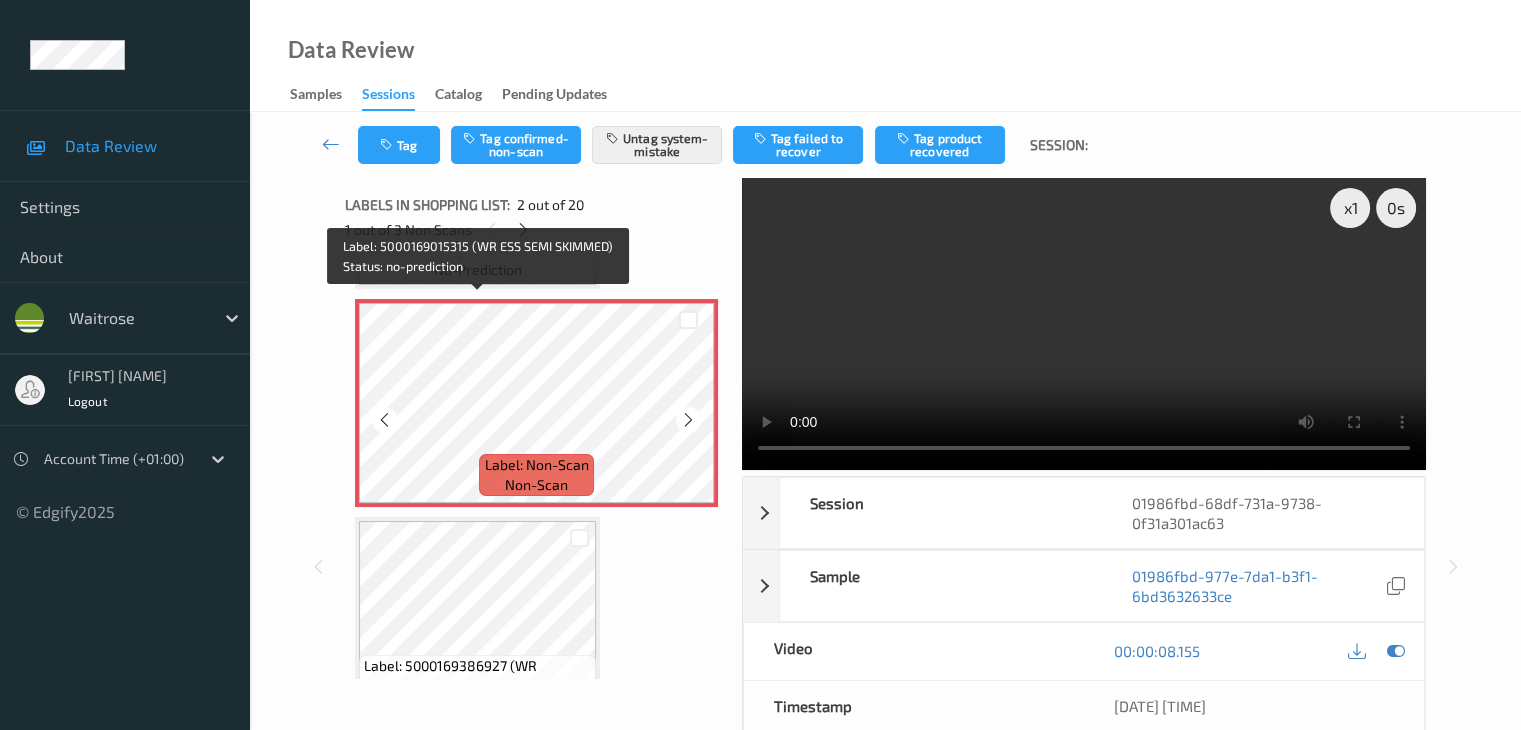 scroll, scrollTop: 200, scrollLeft: 0, axis: vertical 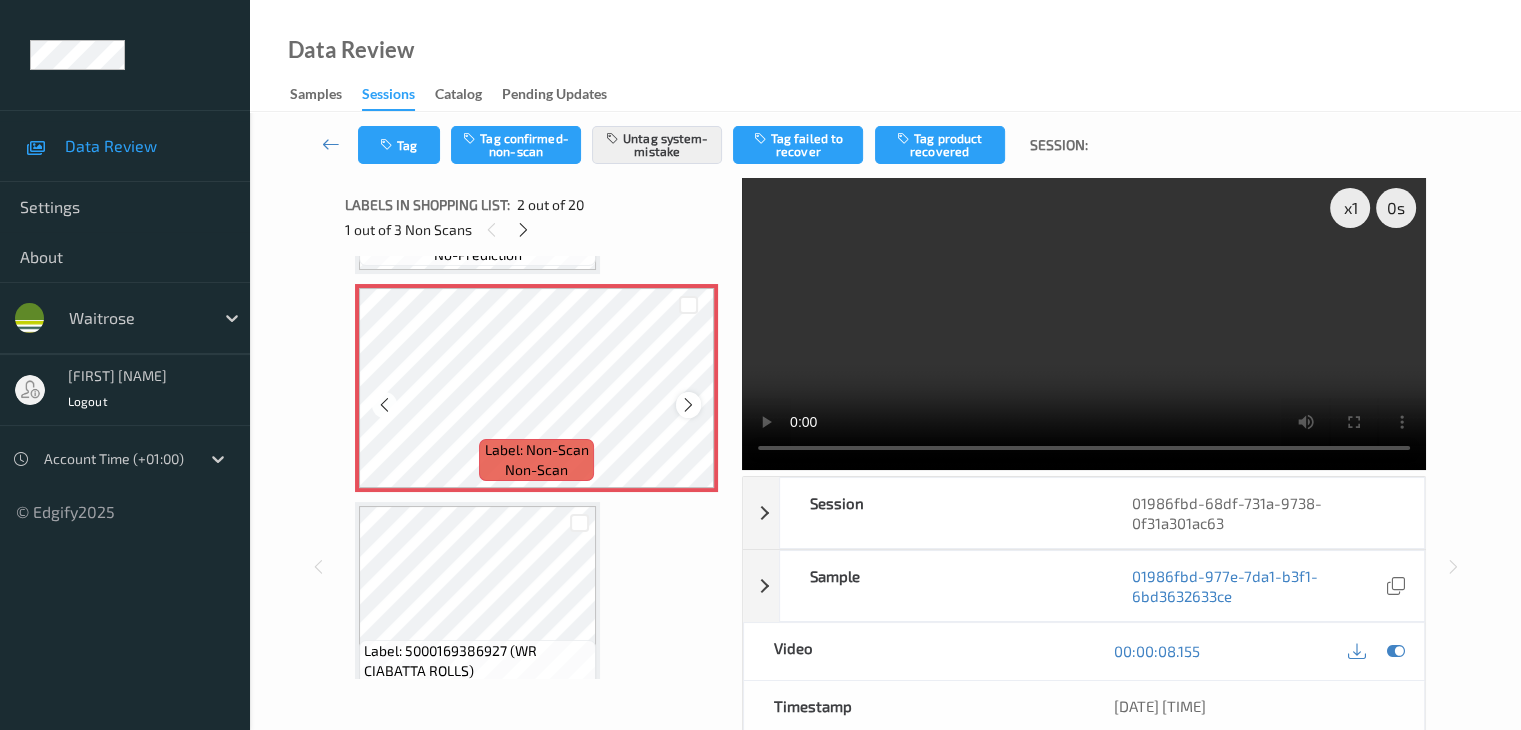 click at bounding box center [688, 404] 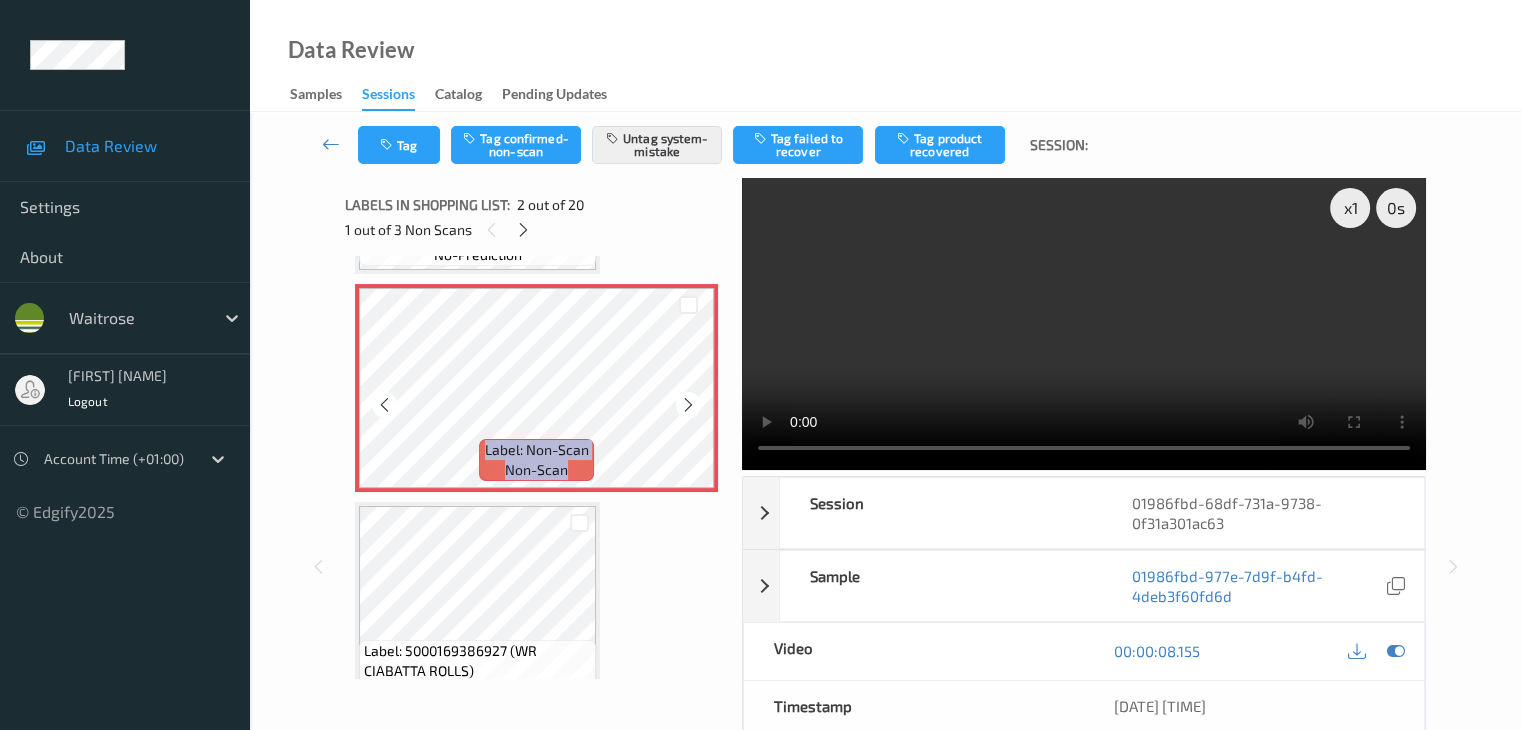 click at bounding box center (688, 404) 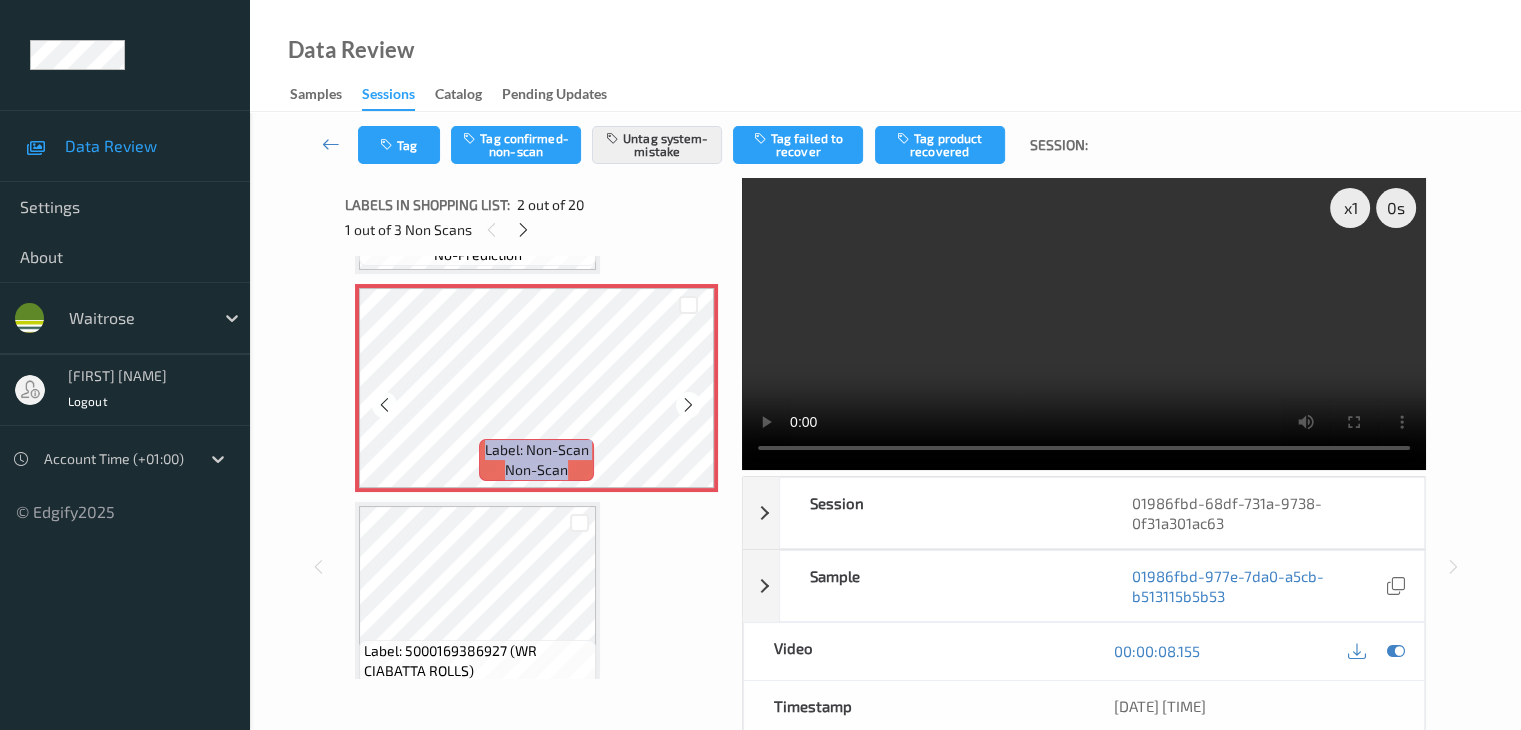 click at bounding box center (688, 404) 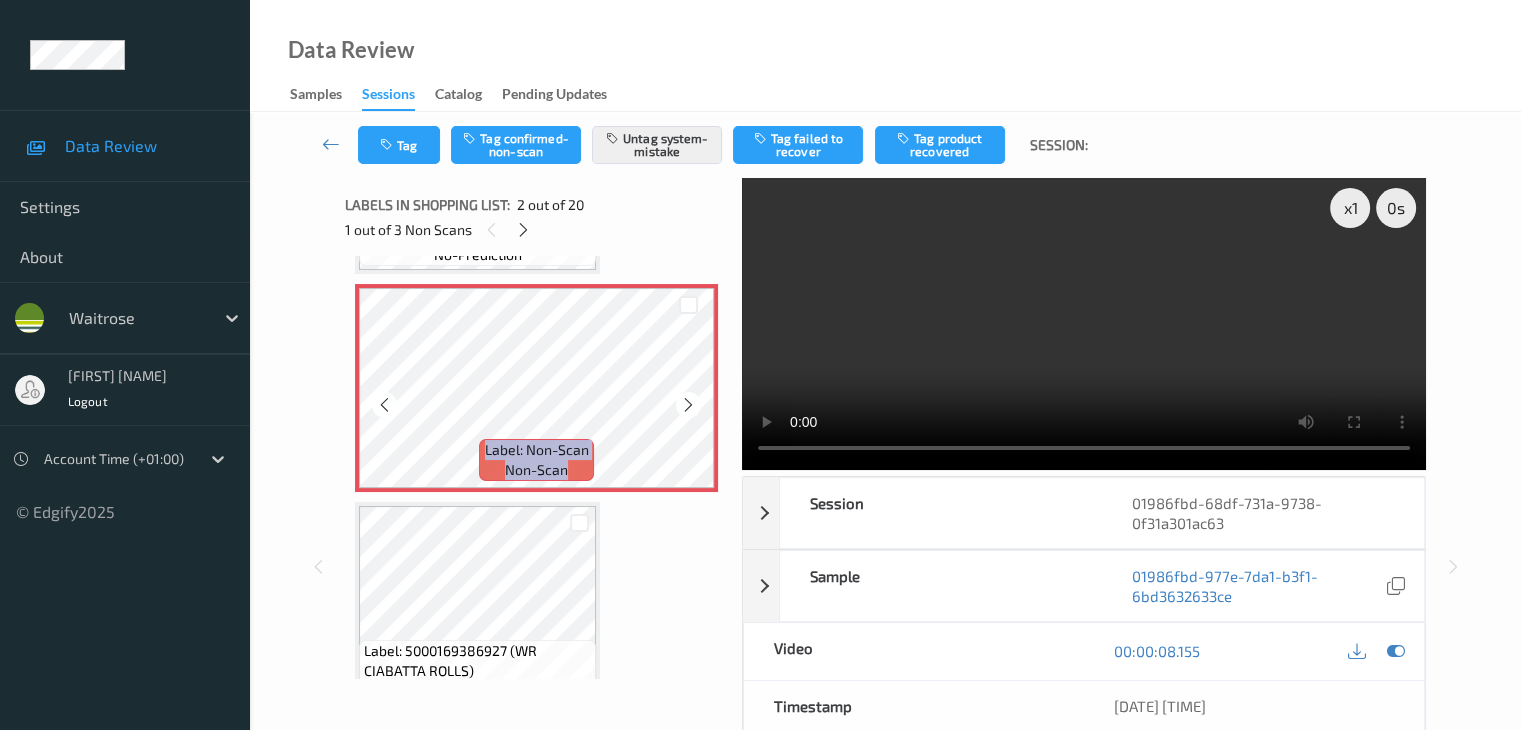click at bounding box center [688, 404] 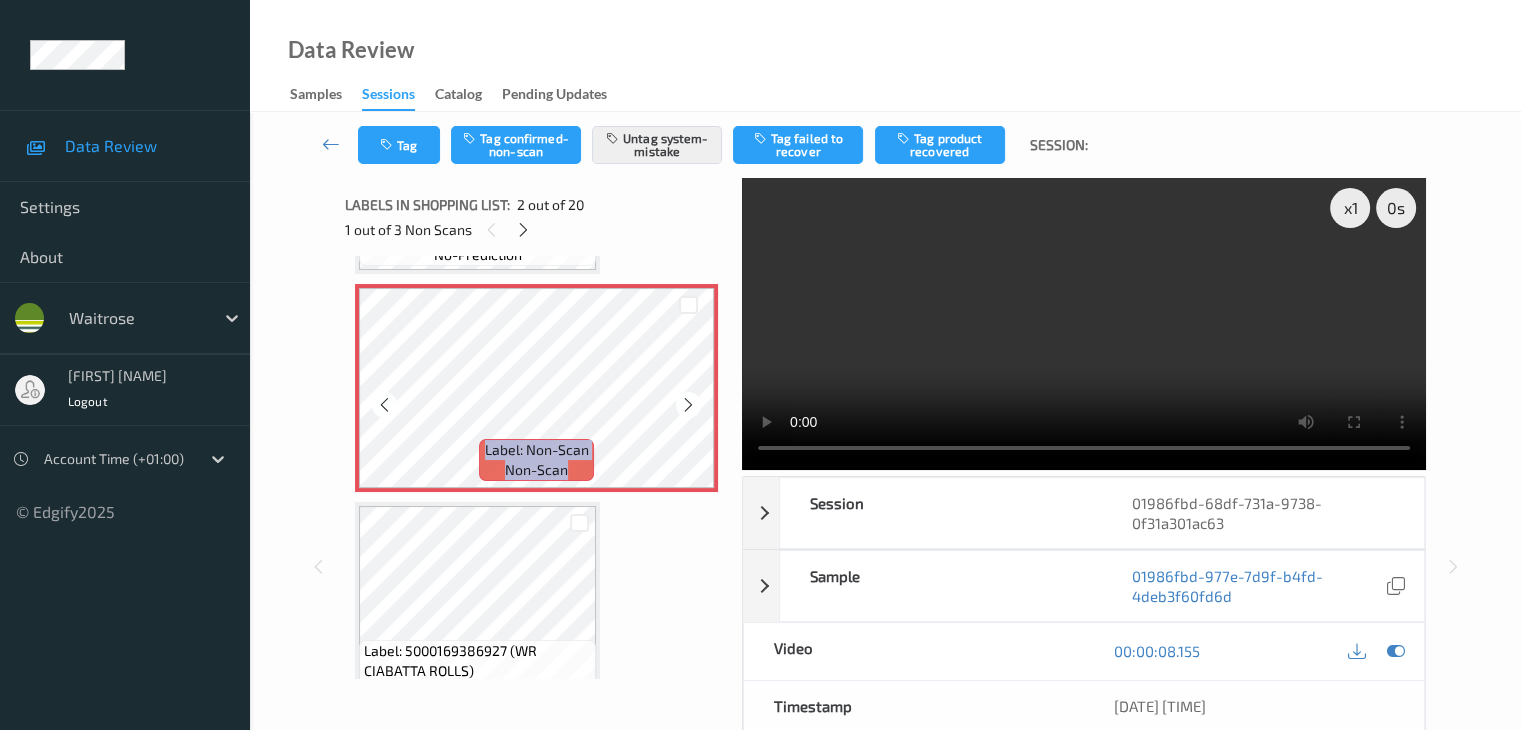 click at bounding box center (688, 404) 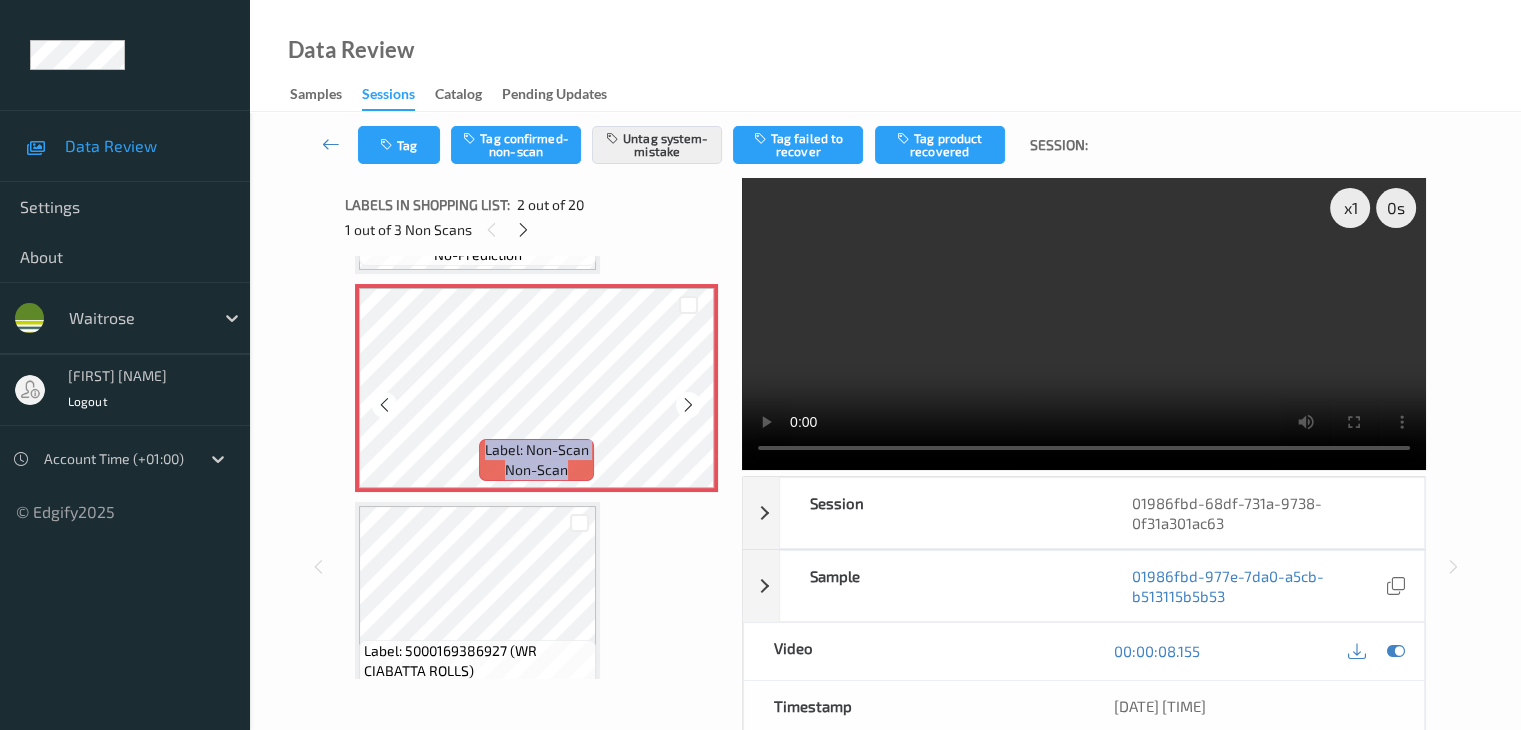 click at bounding box center [688, 404] 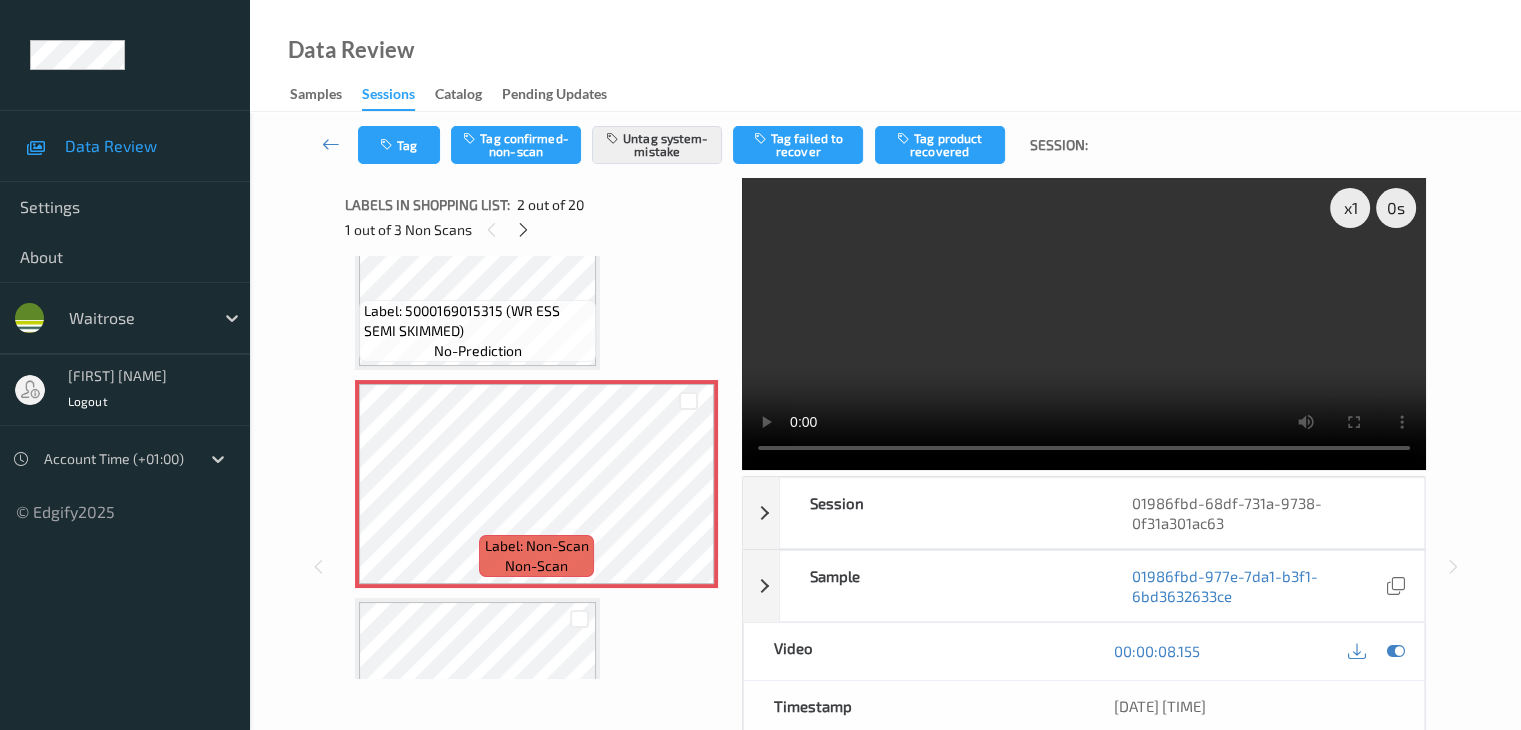 scroll, scrollTop: 100, scrollLeft: 0, axis: vertical 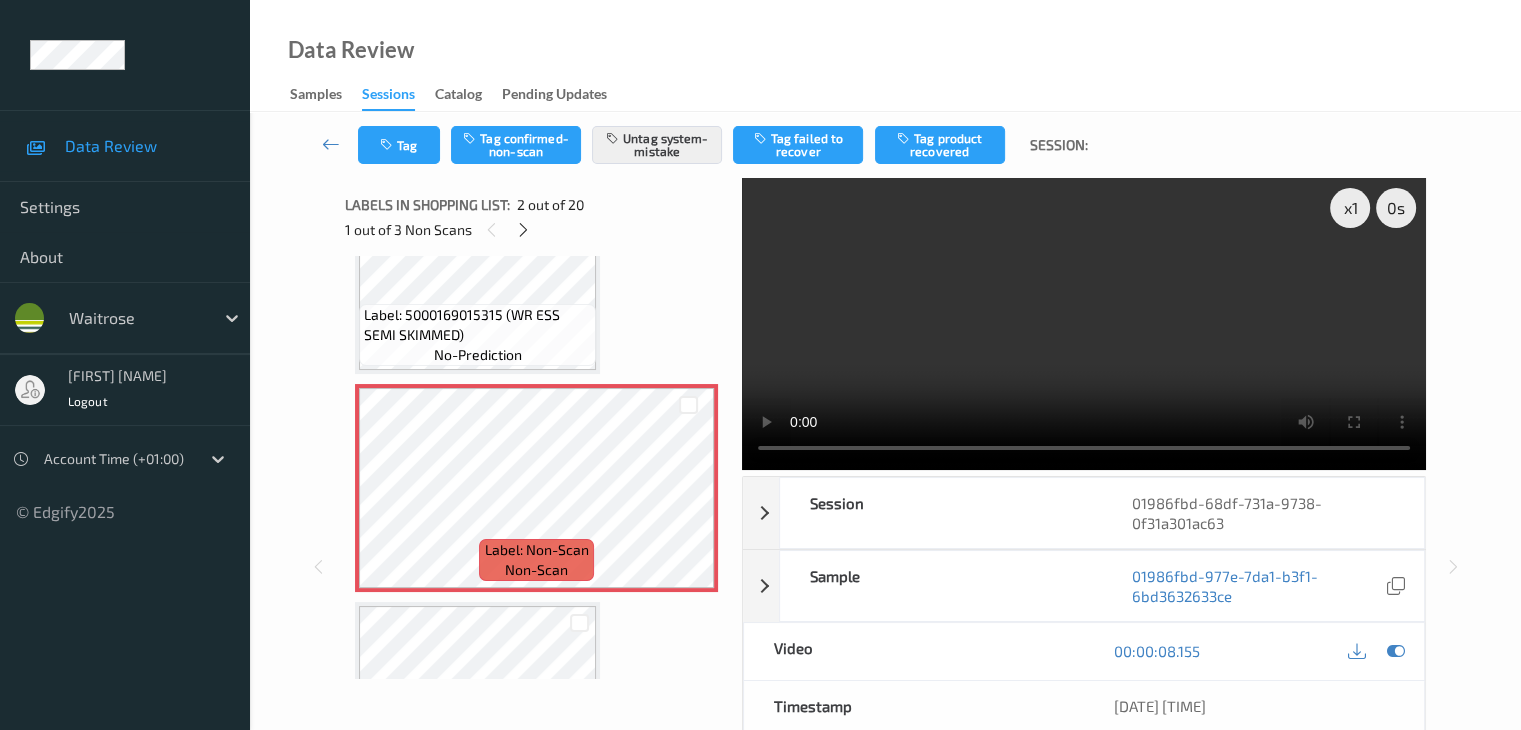 type 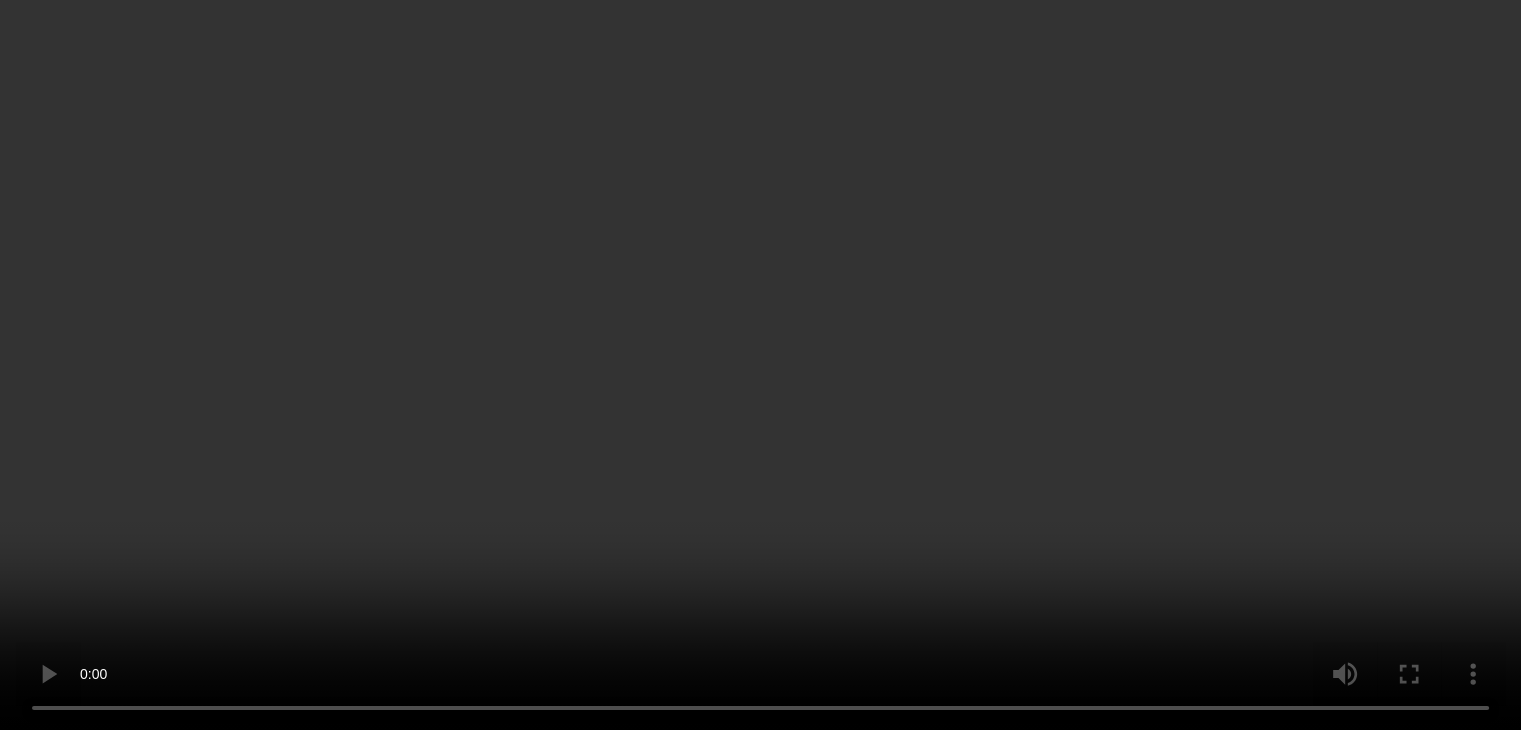 scroll, scrollTop: 900, scrollLeft: 0, axis: vertical 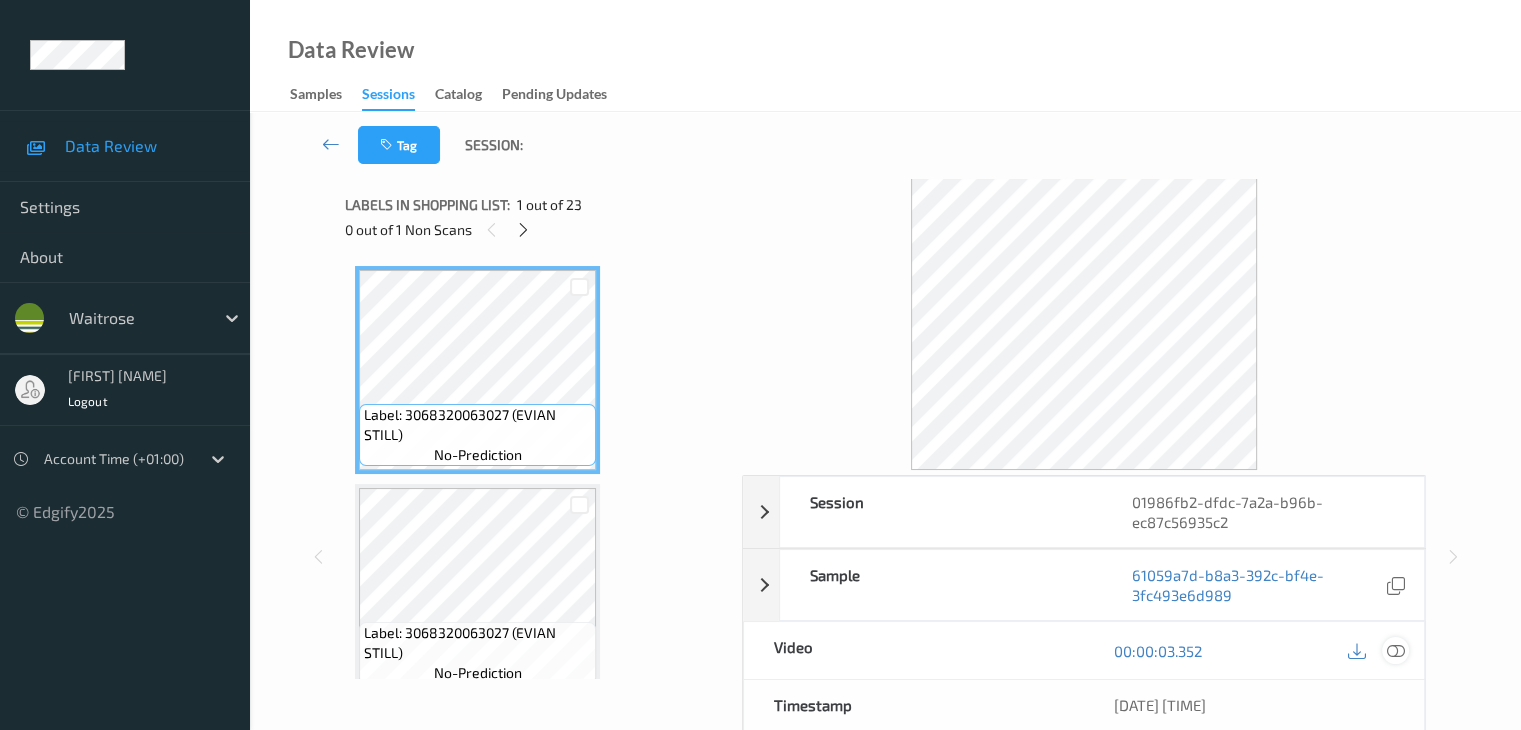 click at bounding box center [1395, 651] 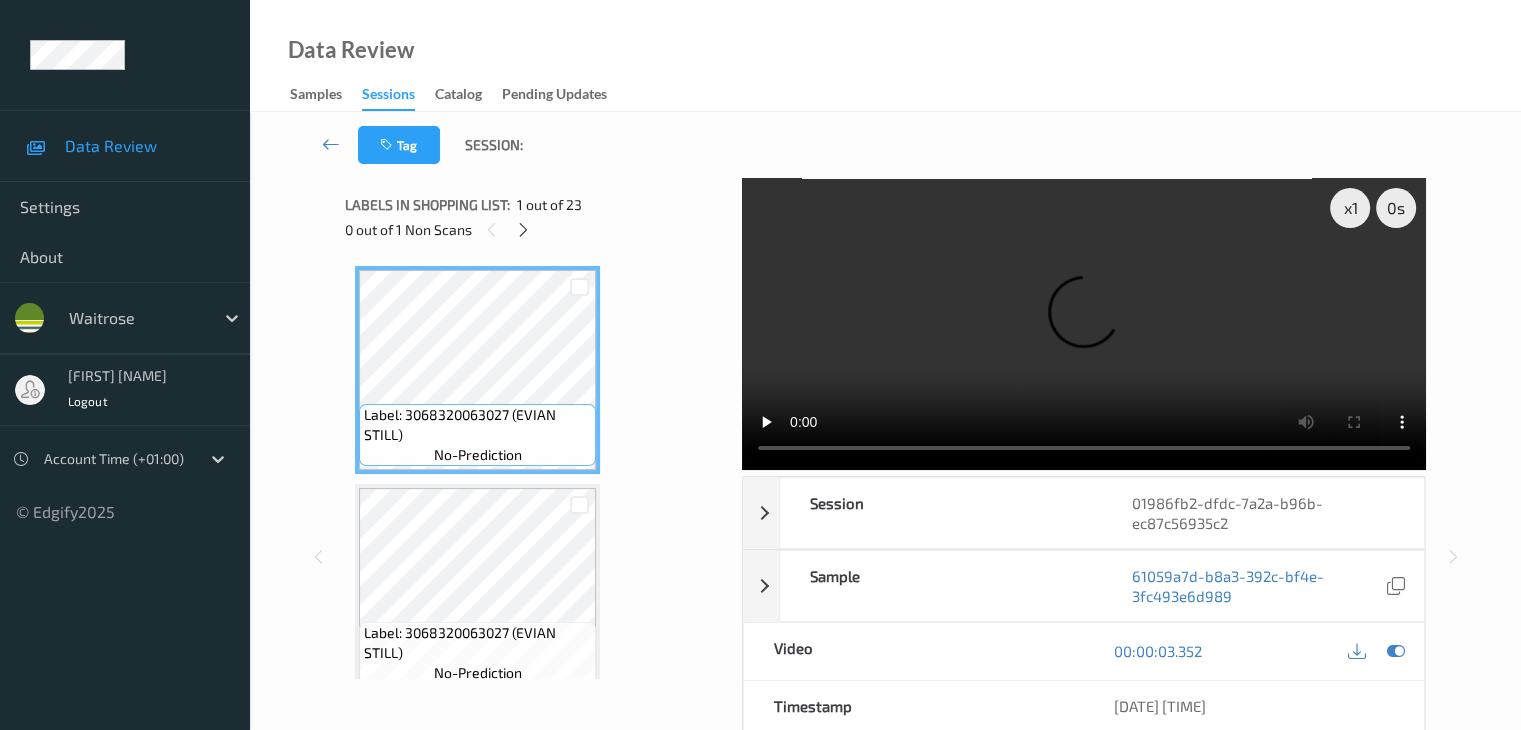 type 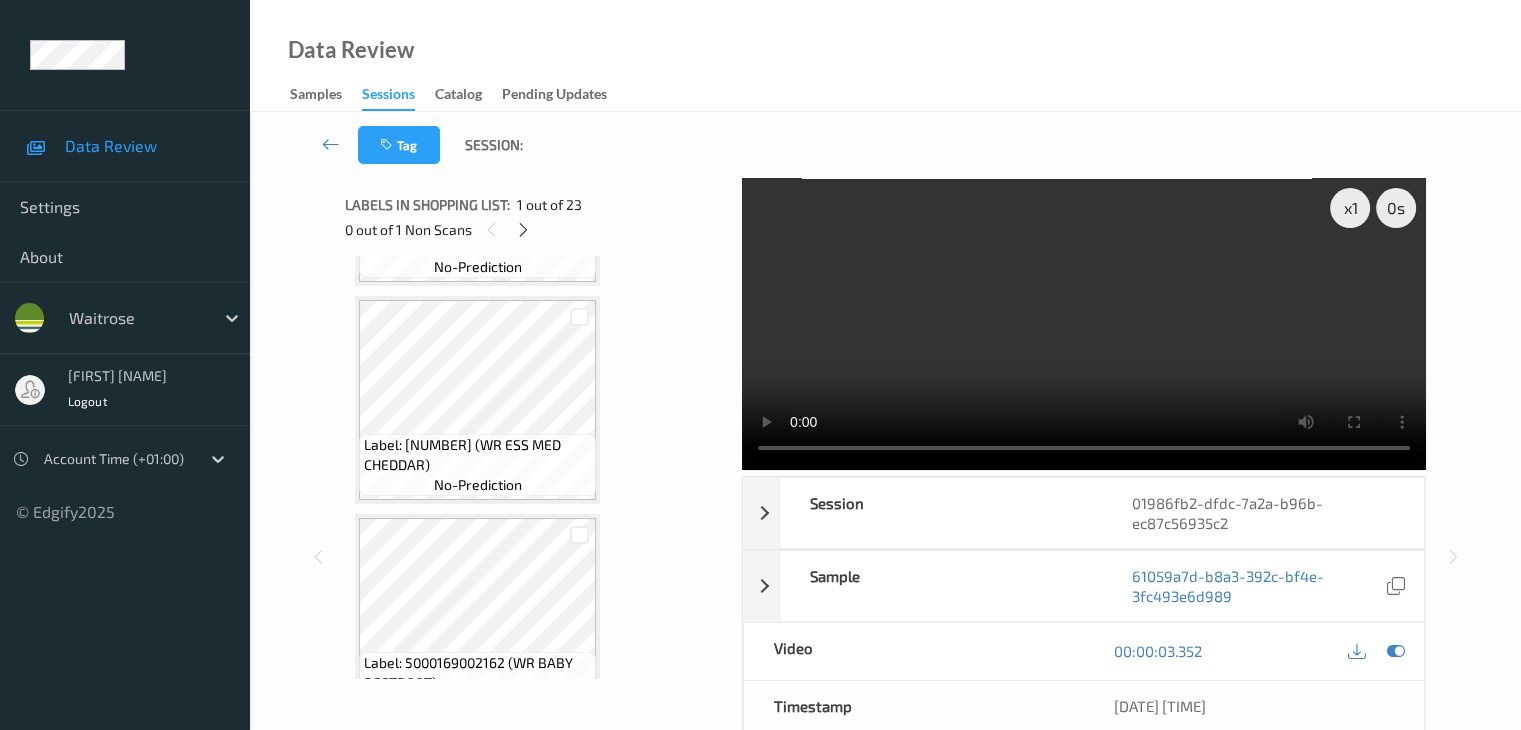 scroll, scrollTop: 2300, scrollLeft: 0, axis: vertical 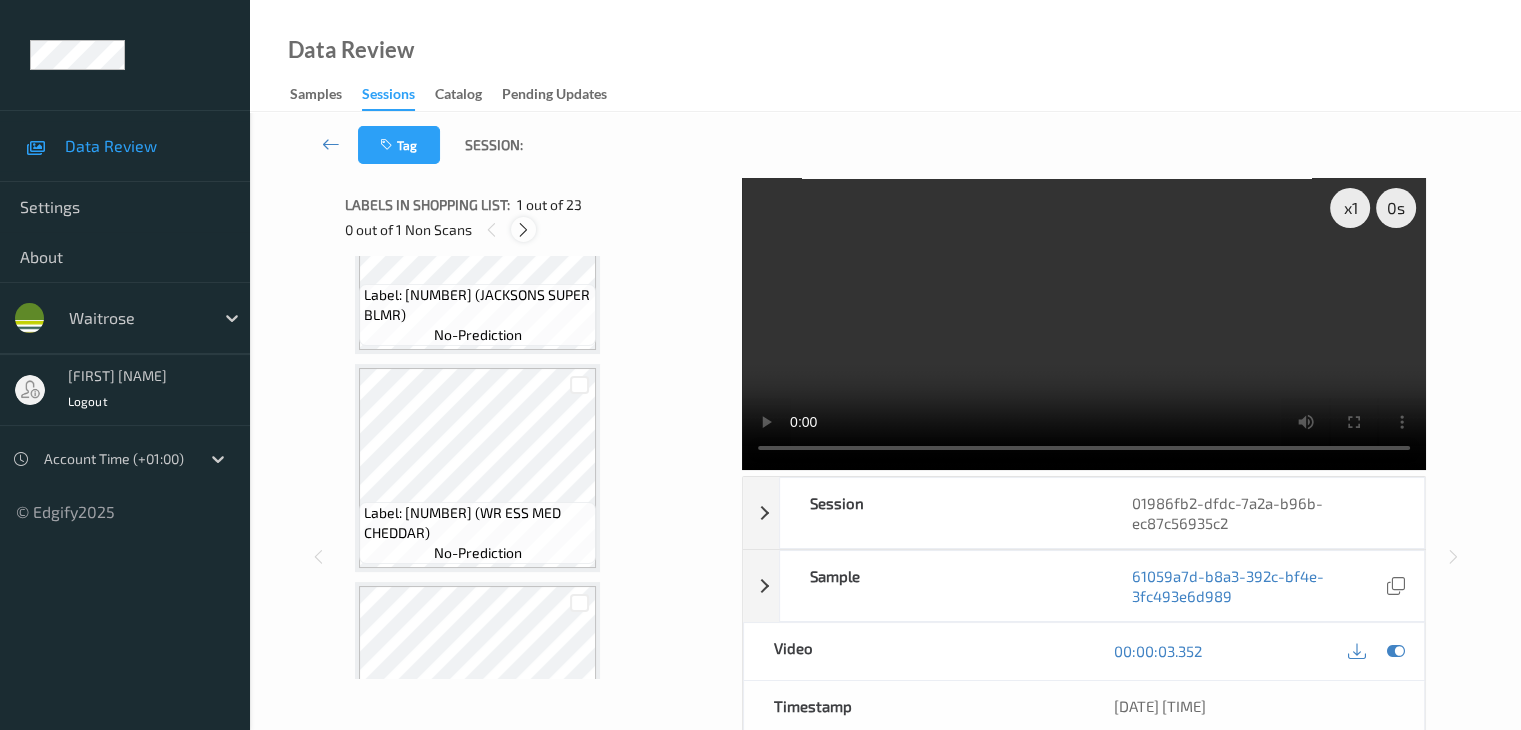 click at bounding box center [523, 230] 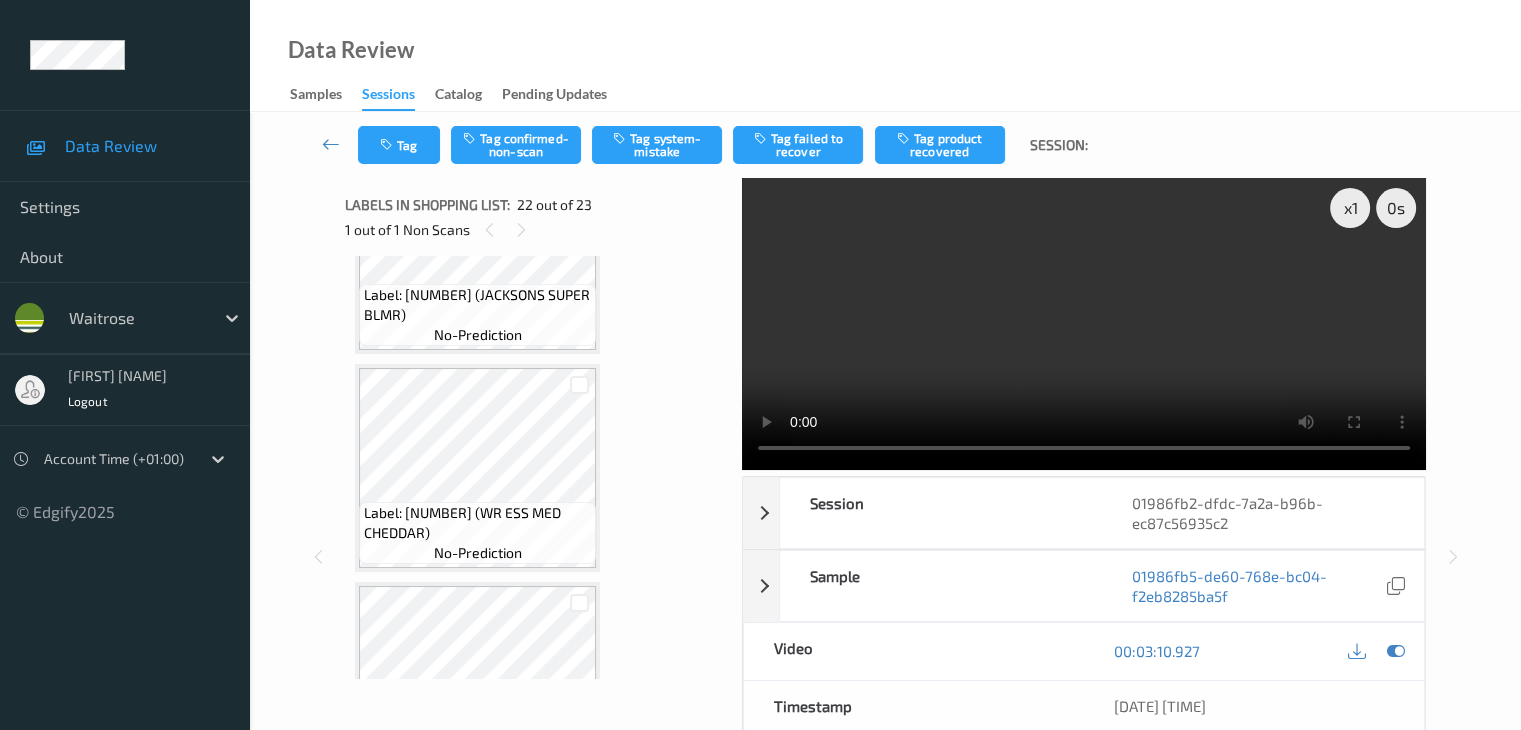 scroll, scrollTop: 4370, scrollLeft: 0, axis: vertical 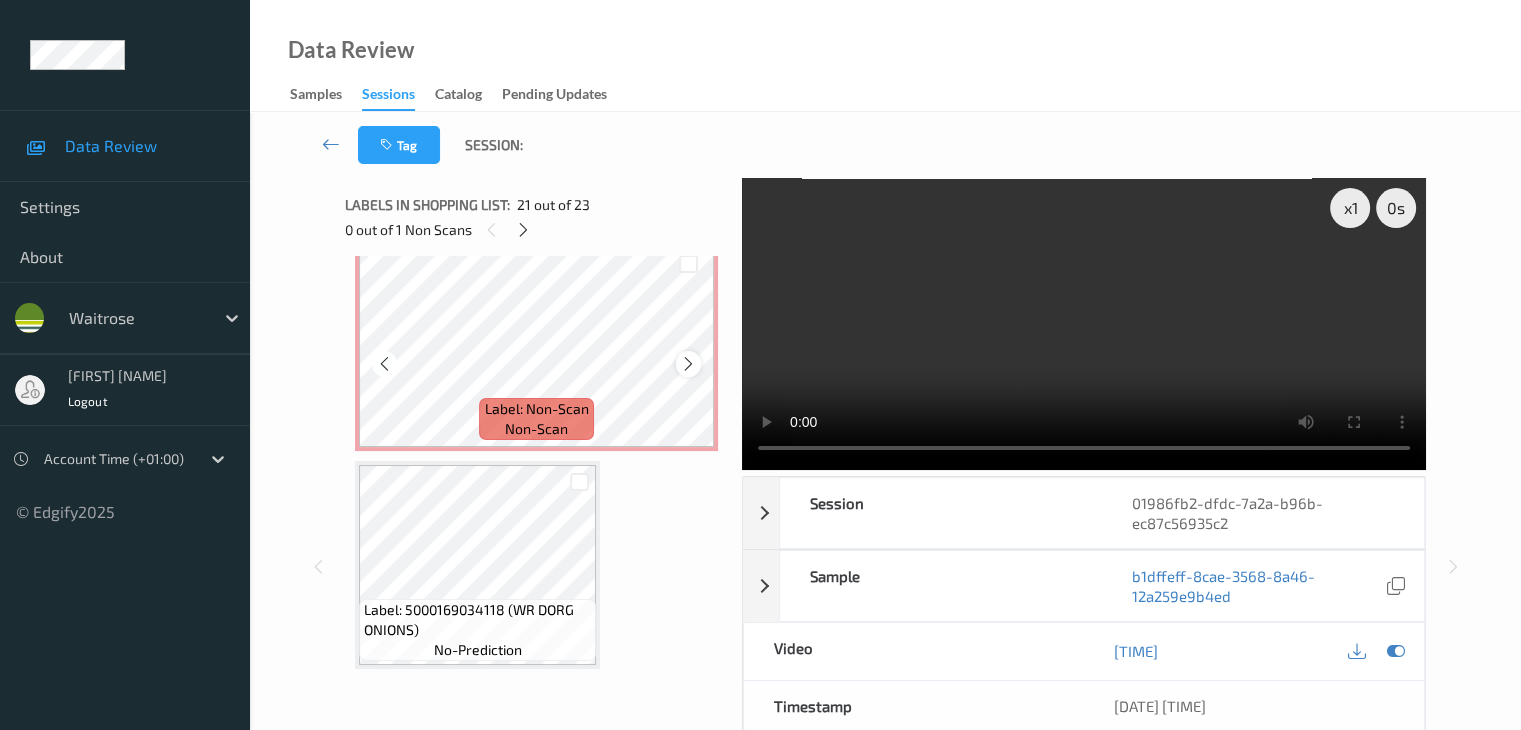 click at bounding box center (688, 364) 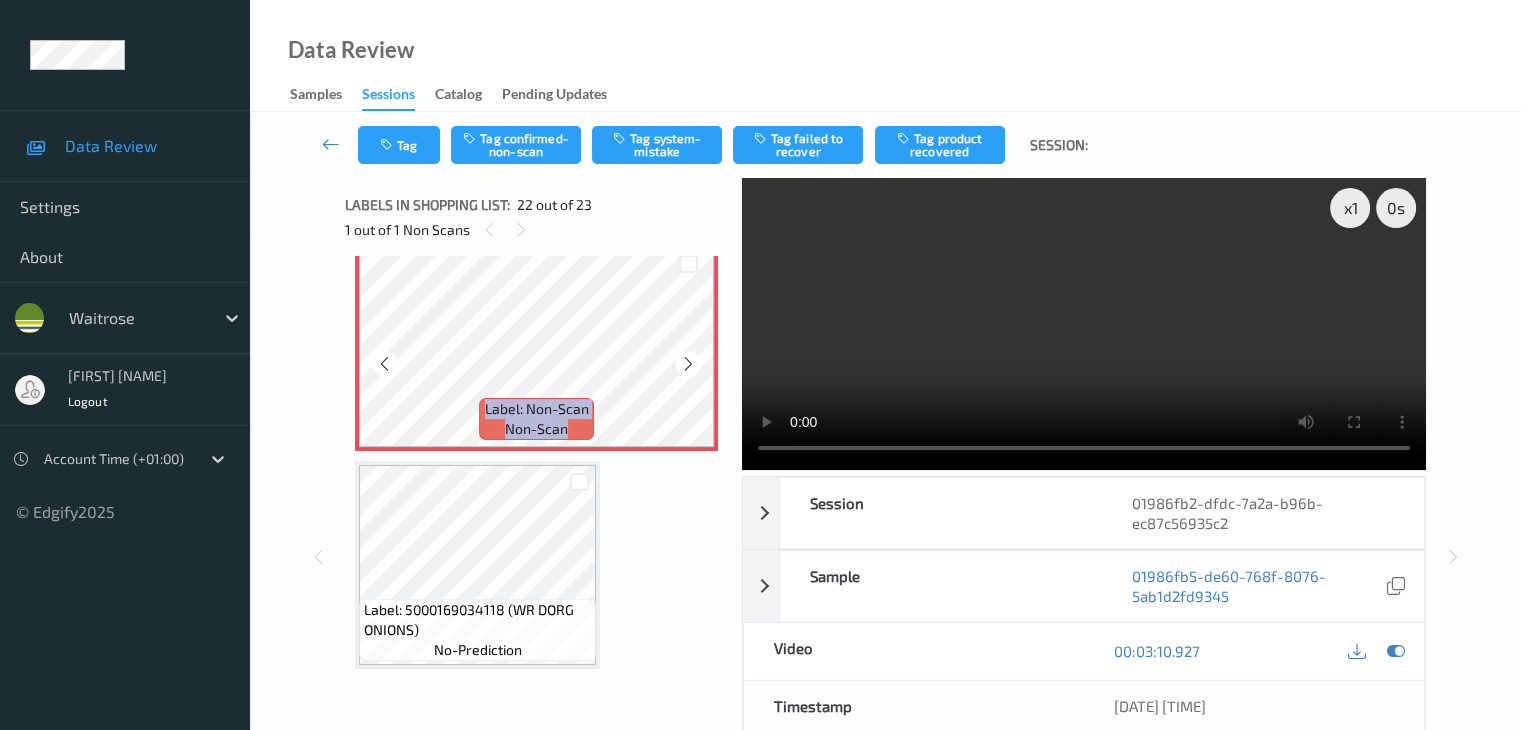 click at bounding box center [688, 364] 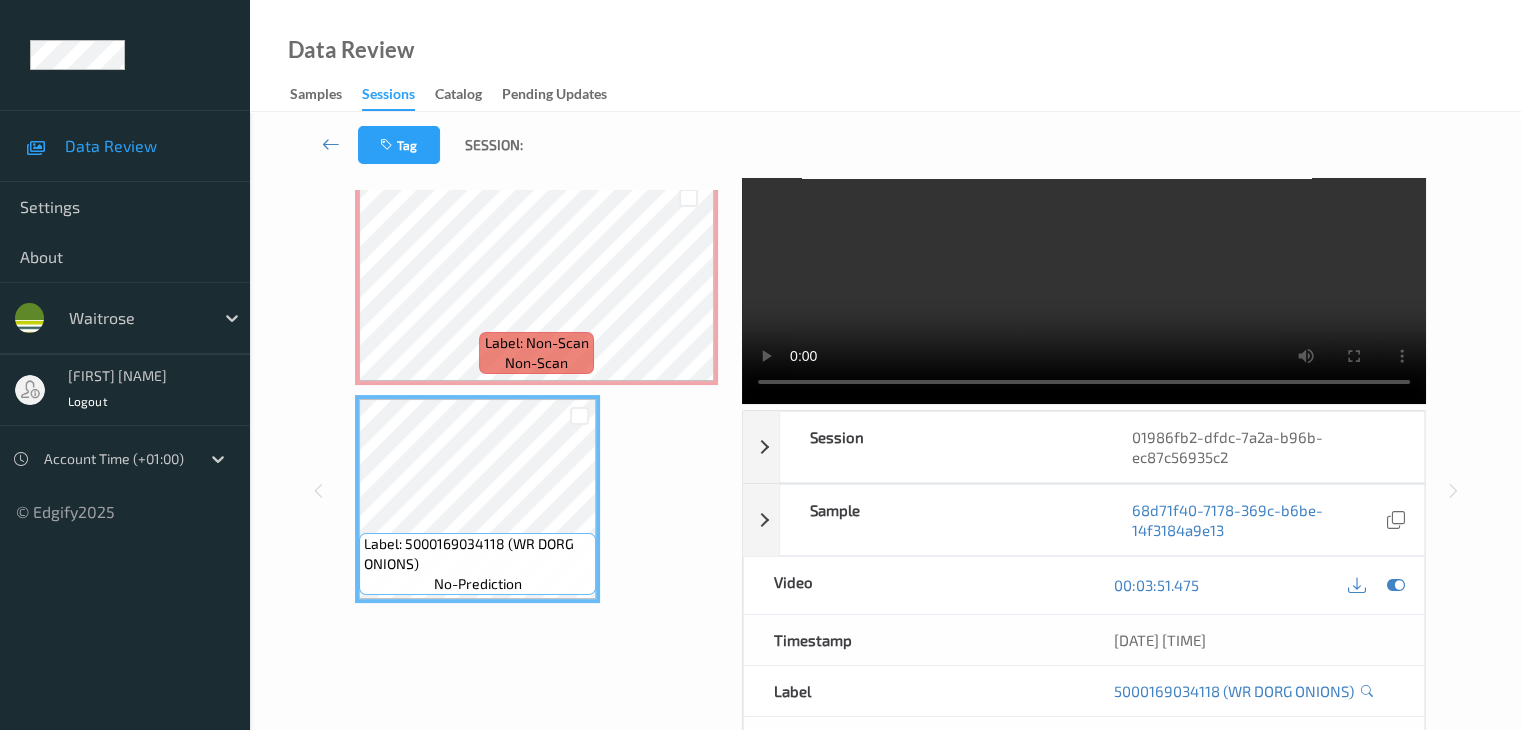 scroll, scrollTop: 100, scrollLeft: 0, axis: vertical 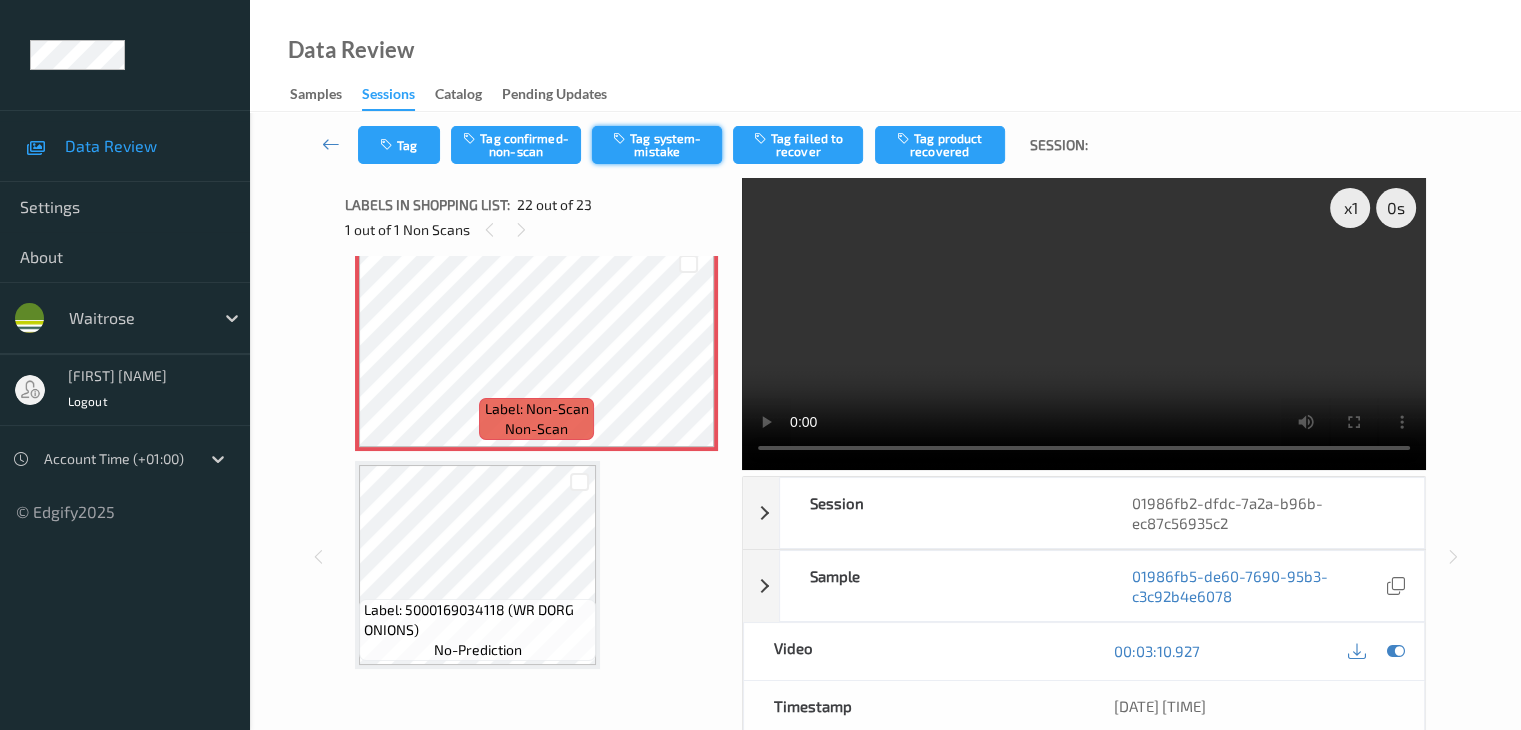 click on "Tag   system-mistake" at bounding box center (657, 145) 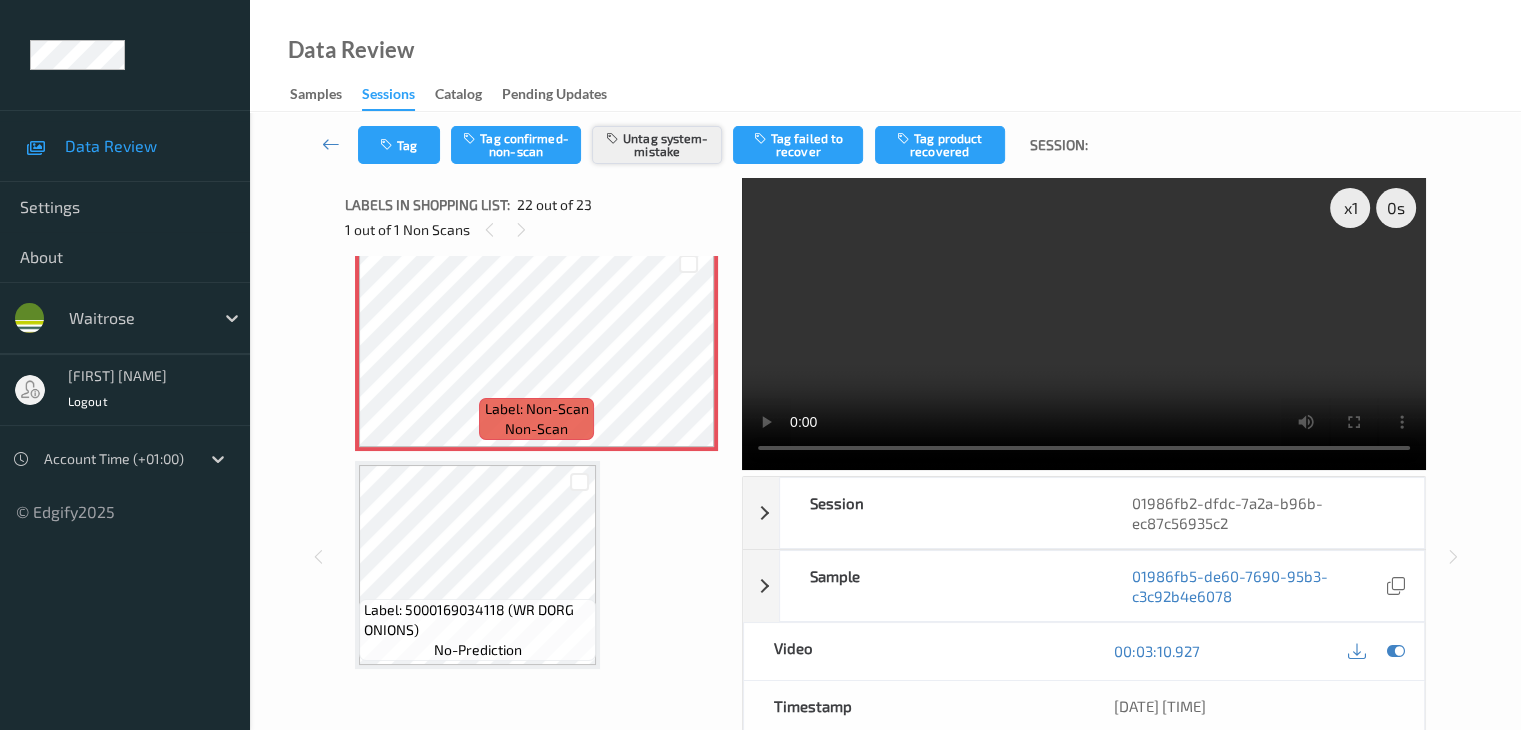 click on "Untag   system-mistake" at bounding box center [657, 145] 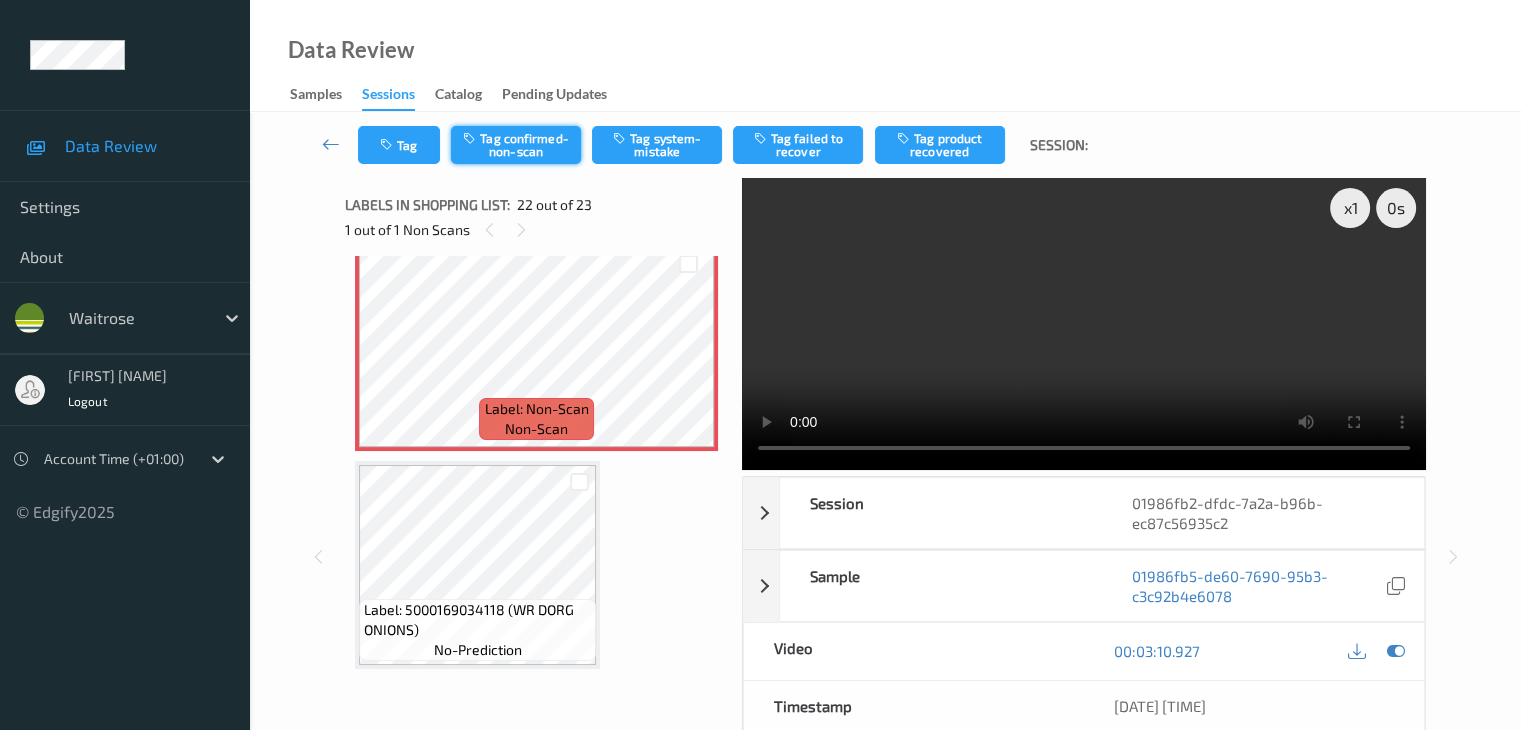 click on "Tag   confirmed-non-scan" at bounding box center (516, 145) 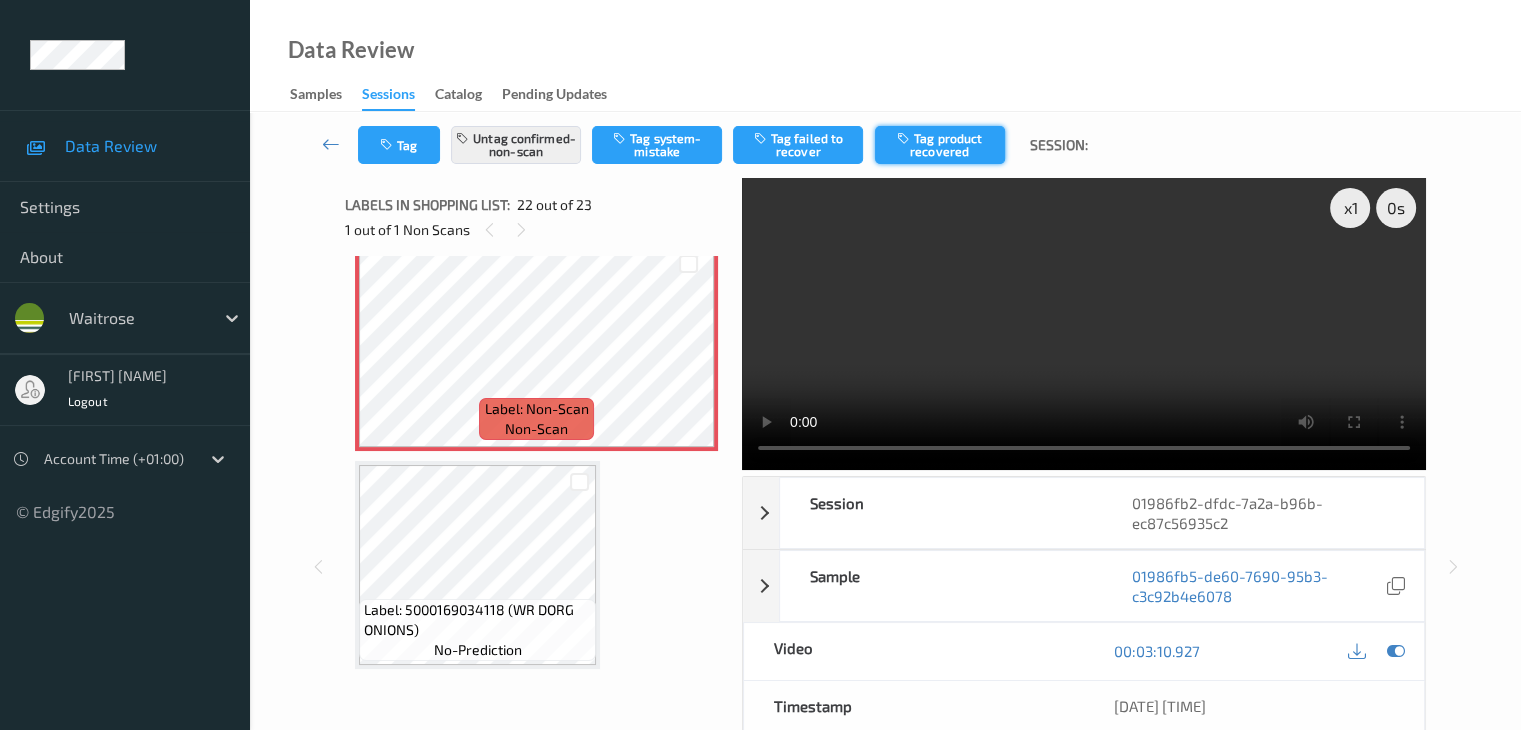 click on "Tag   product recovered" at bounding box center (940, 145) 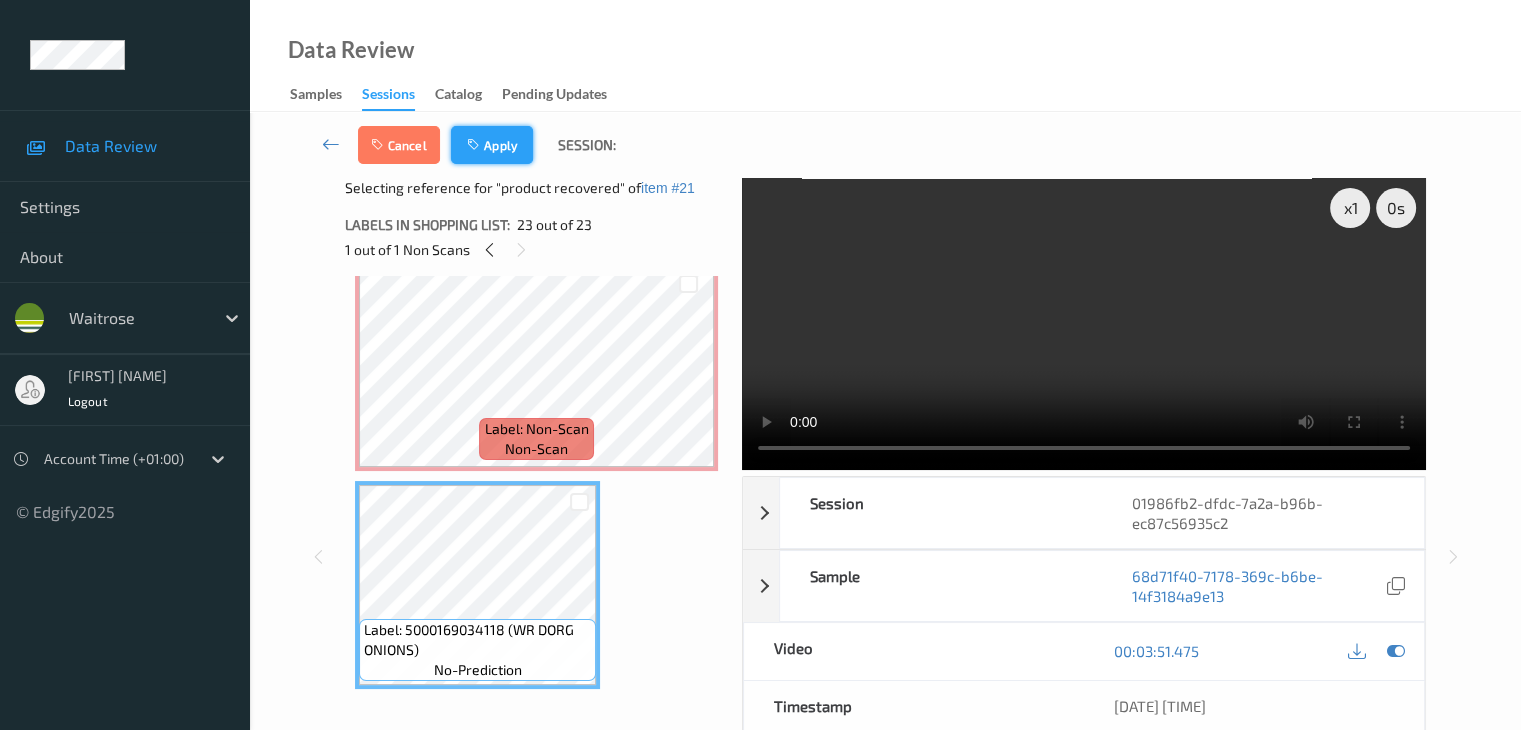 click on "Apply" at bounding box center (492, 145) 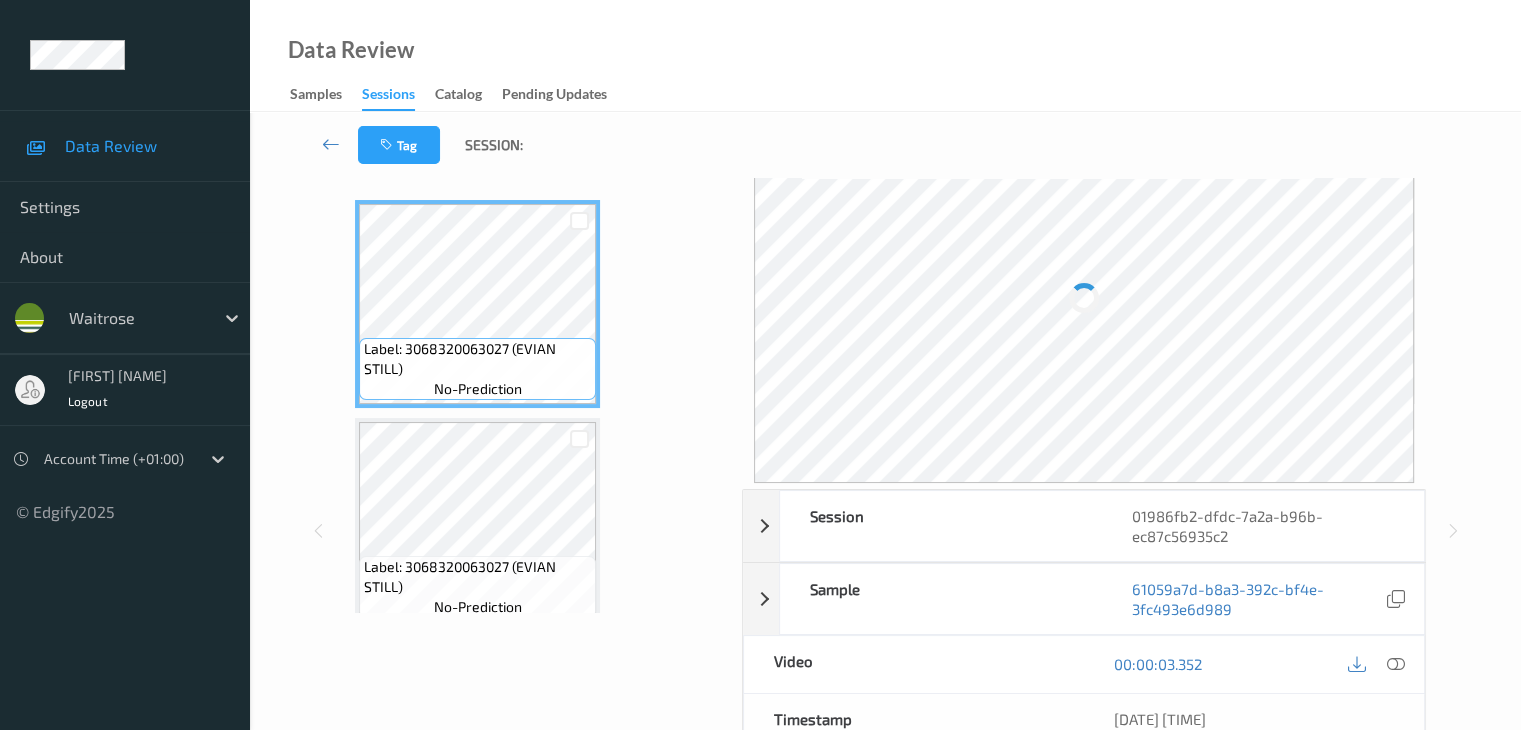scroll, scrollTop: 100, scrollLeft: 0, axis: vertical 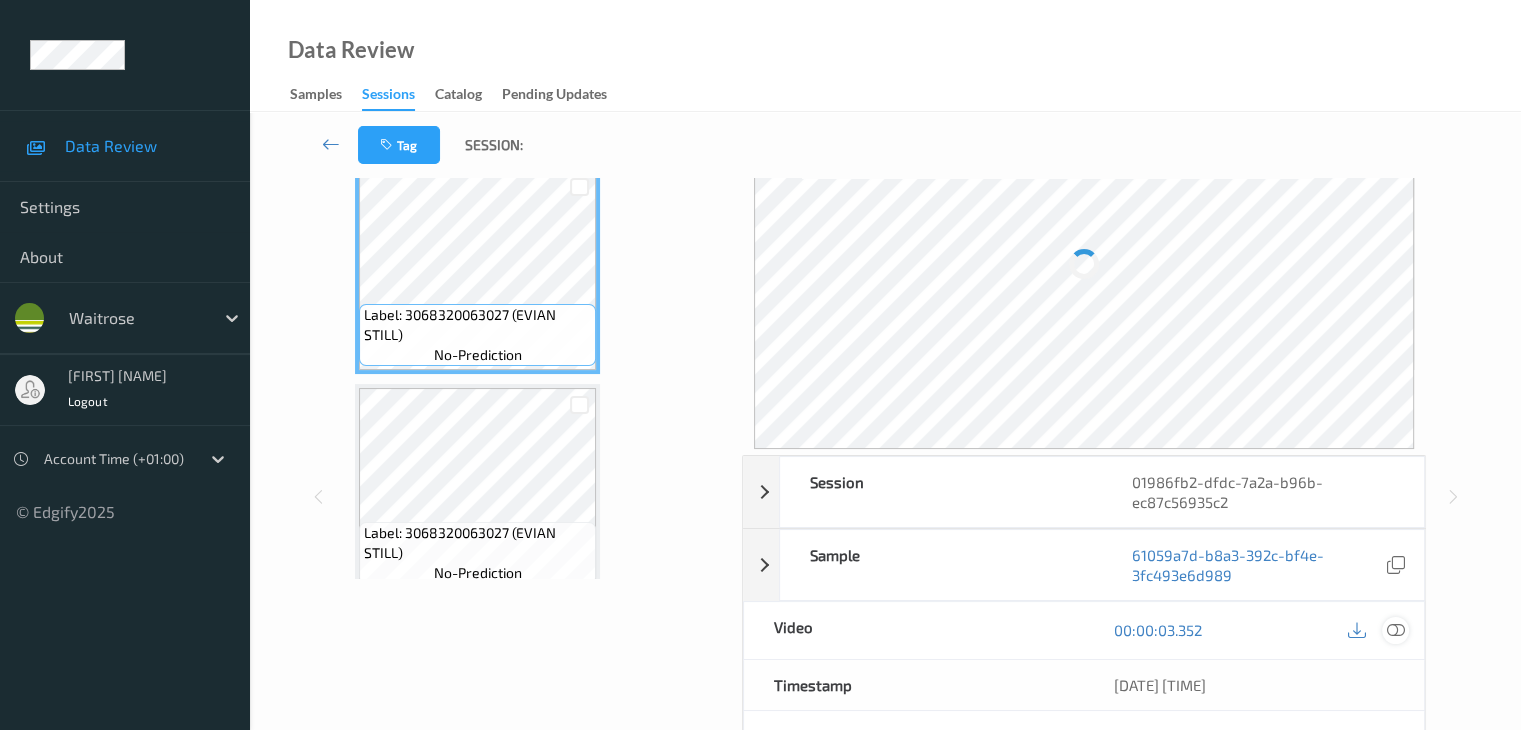 click at bounding box center [1395, 630] 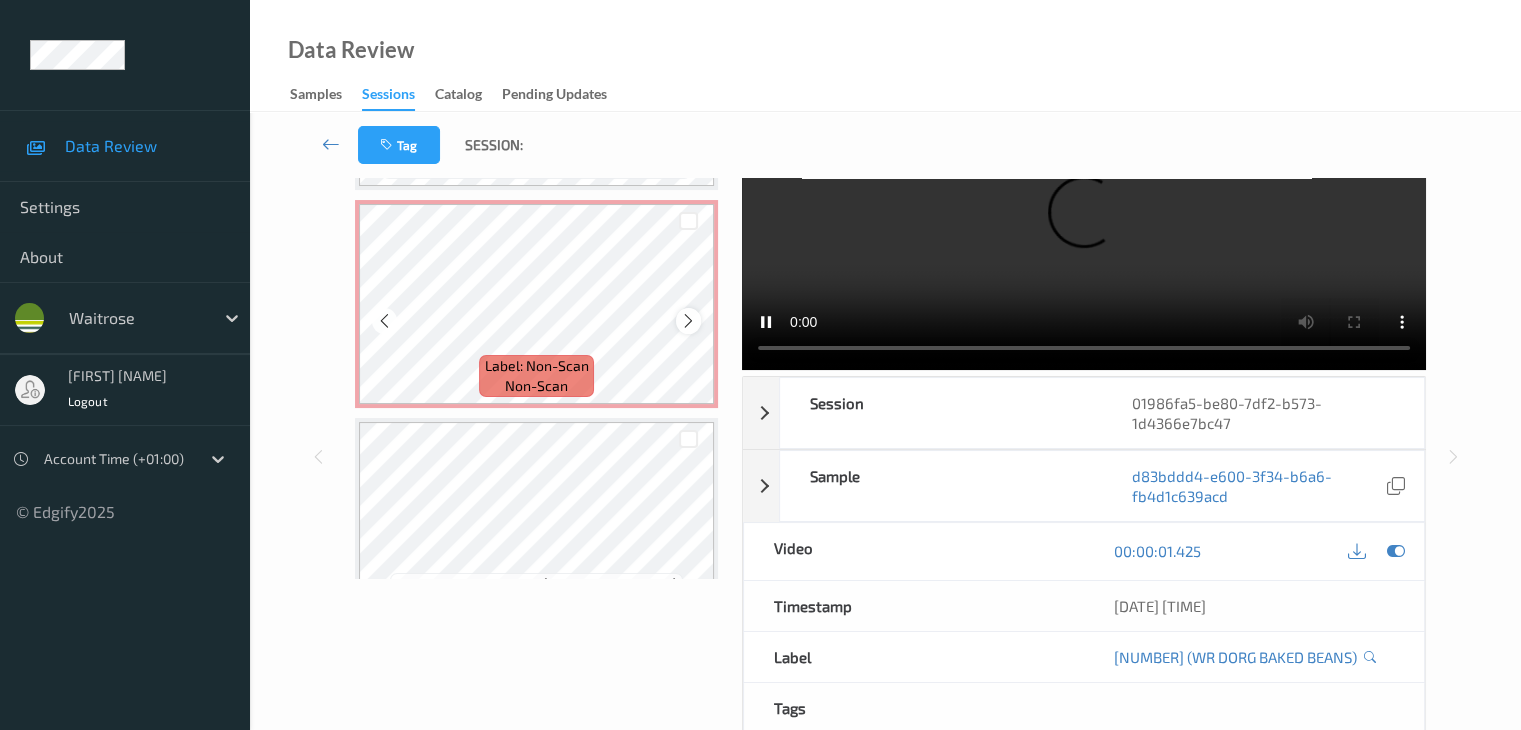 scroll, scrollTop: 2857, scrollLeft: 0, axis: vertical 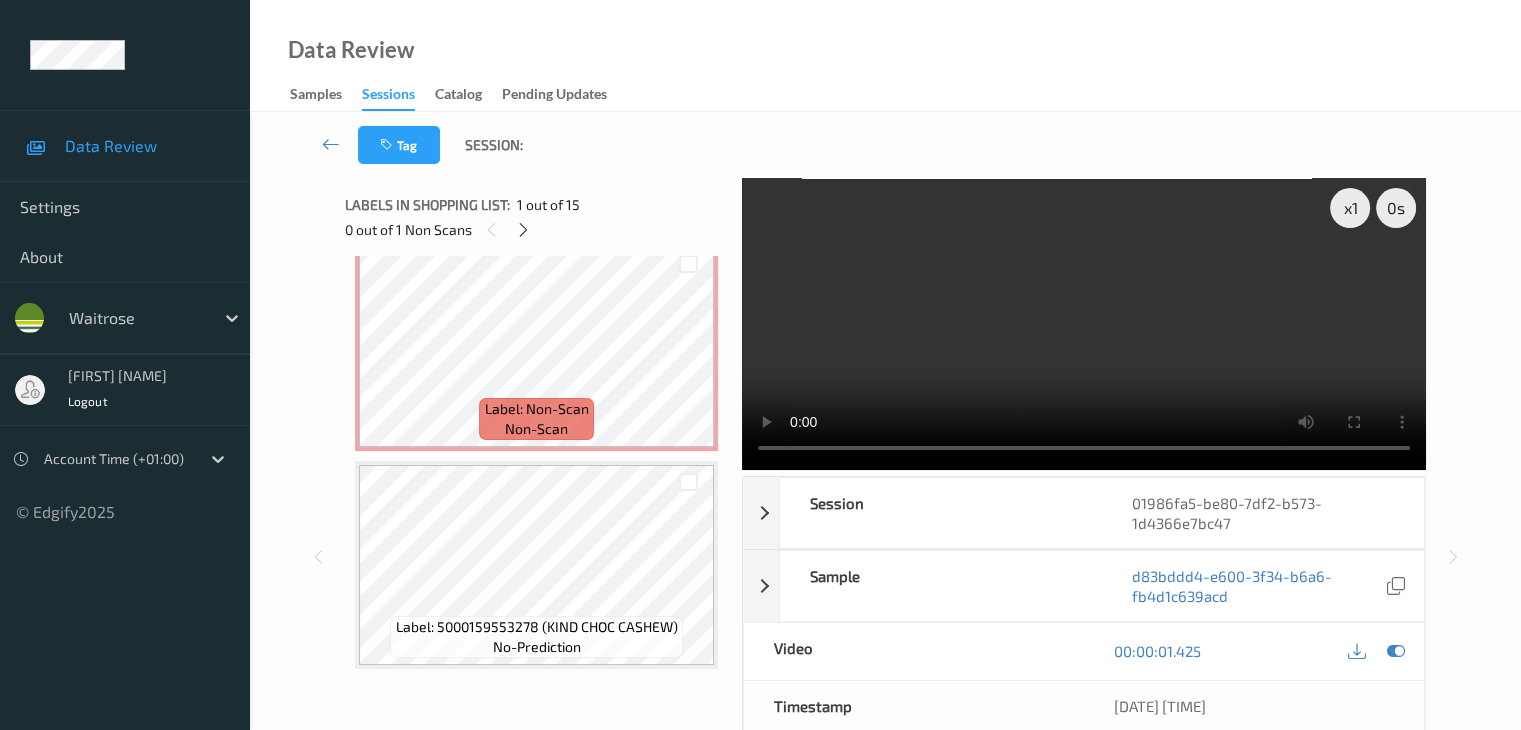 type 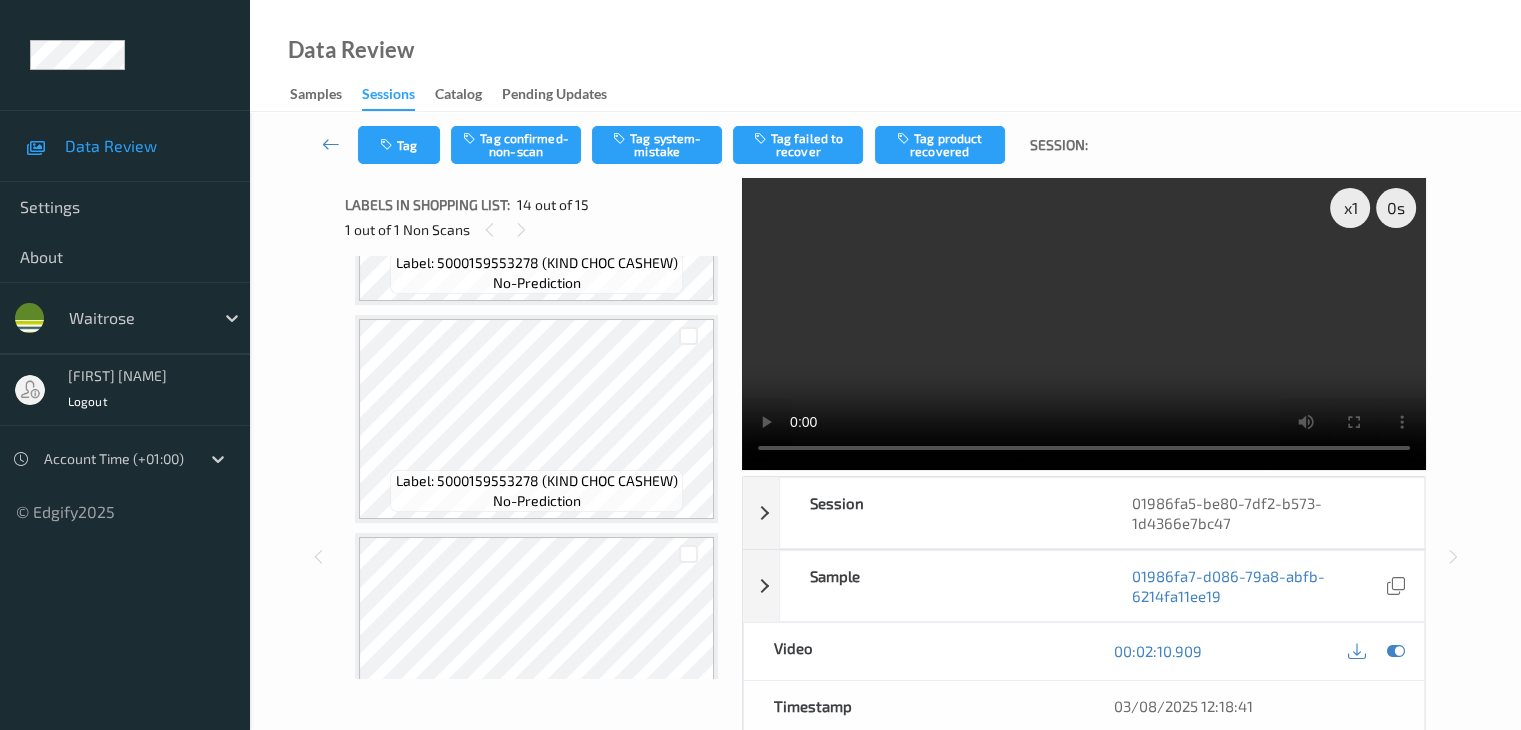 scroll, scrollTop: 2323, scrollLeft: 0, axis: vertical 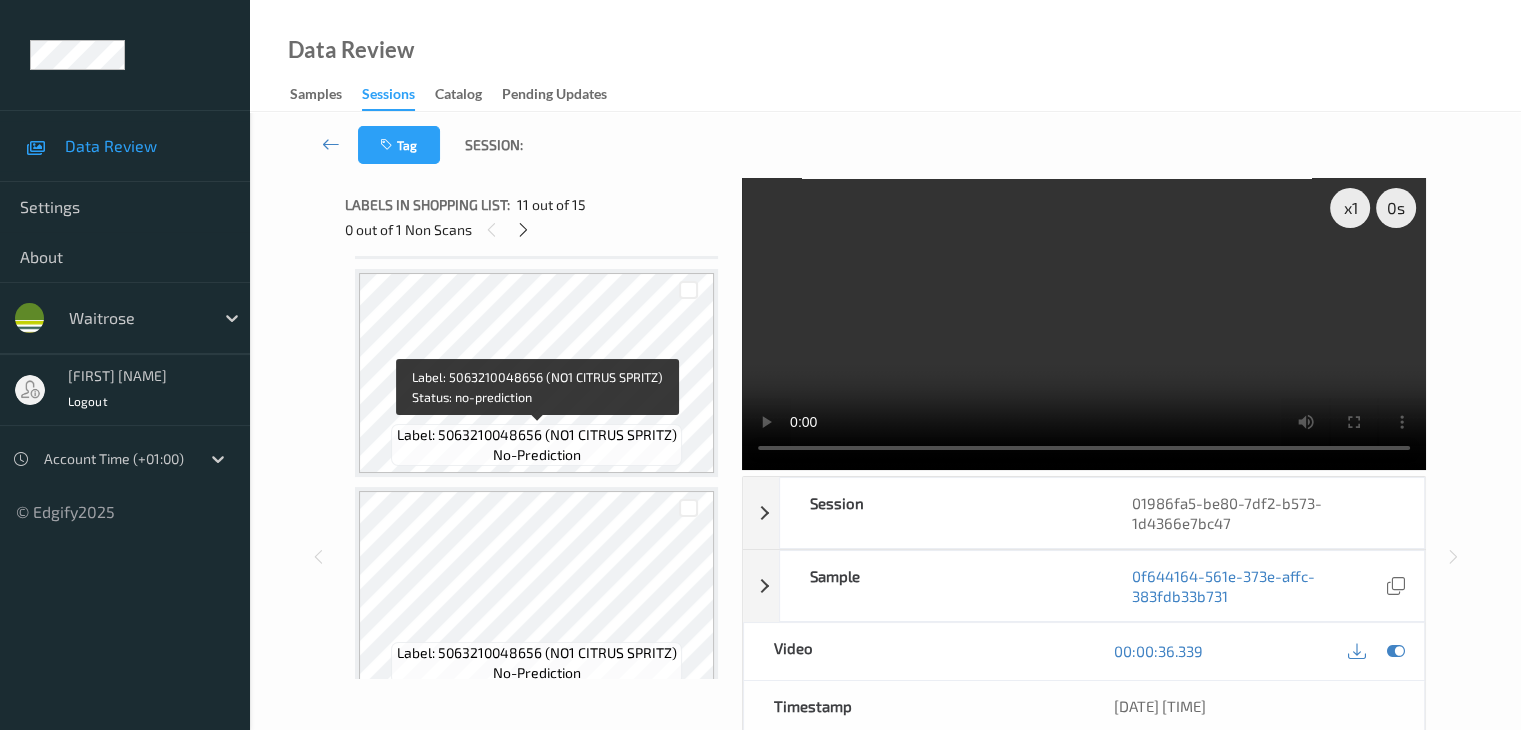 click on "Label: 5063210048656 (NO1 CITRUS SPRITZ)" at bounding box center [537, 435] 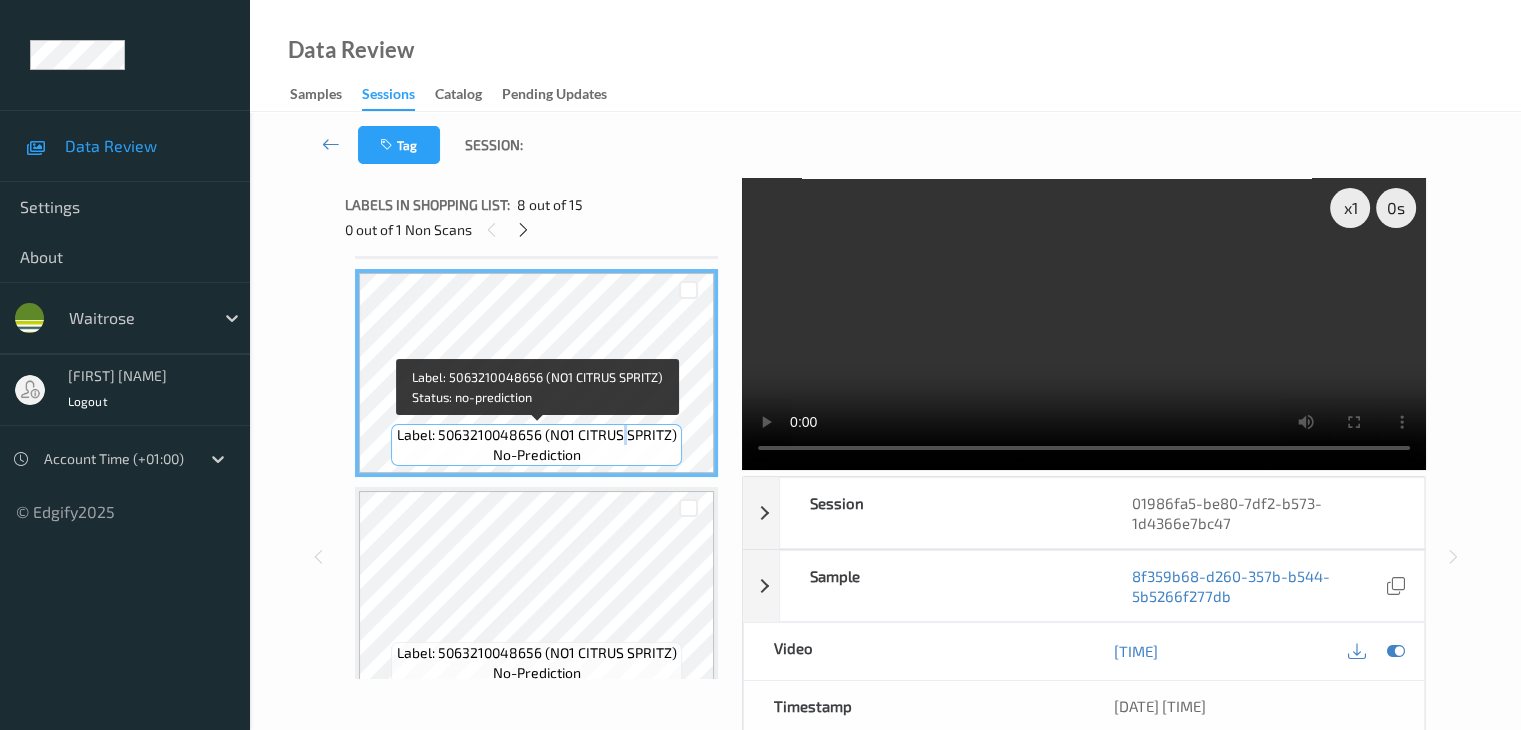 click on "Label: 5063210048656 (NO1 CITRUS SPRITZ)" at bounding box center (537, 435) 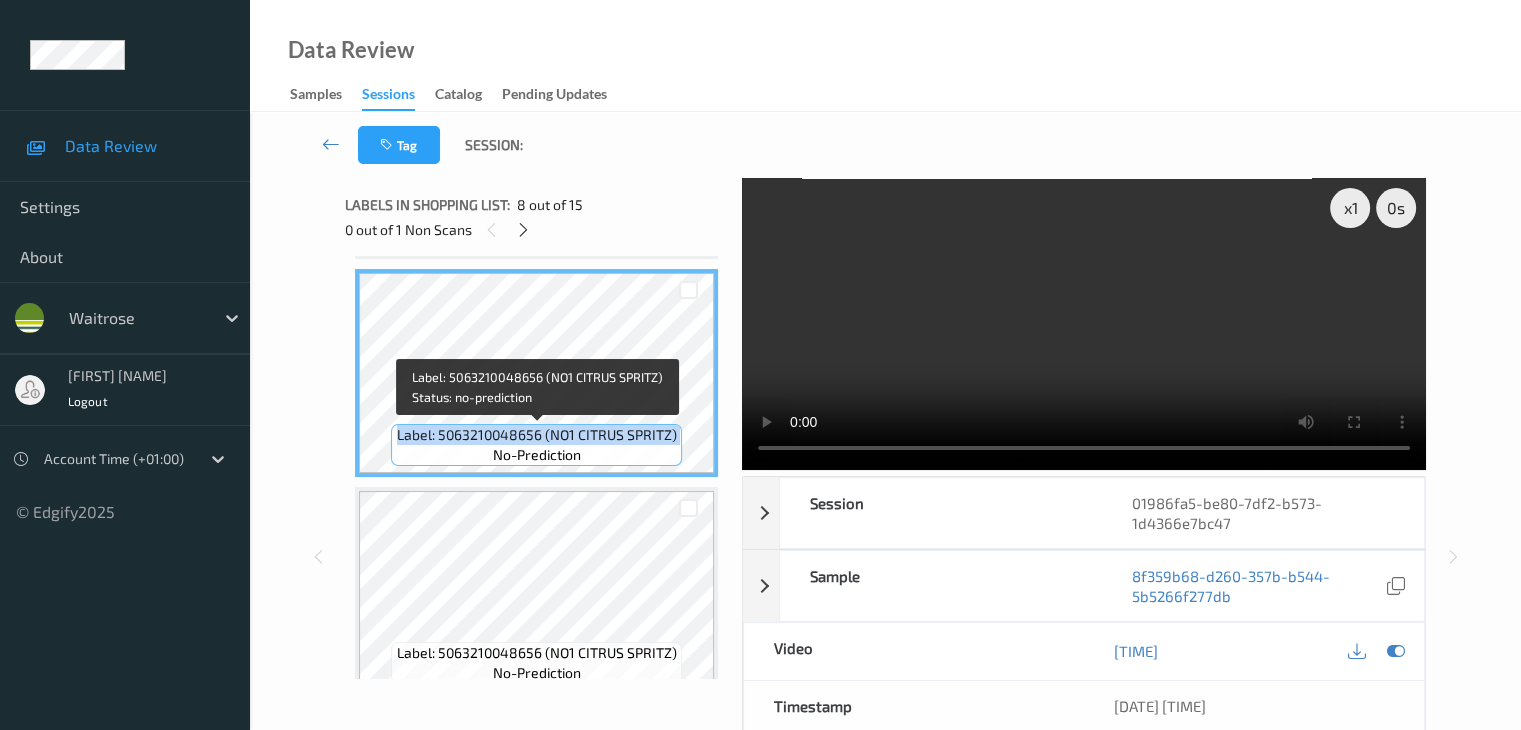 click on "Label: 5063210048656 (NO1 CITRUS SPRITZ)" at bounding box center [537, 435] 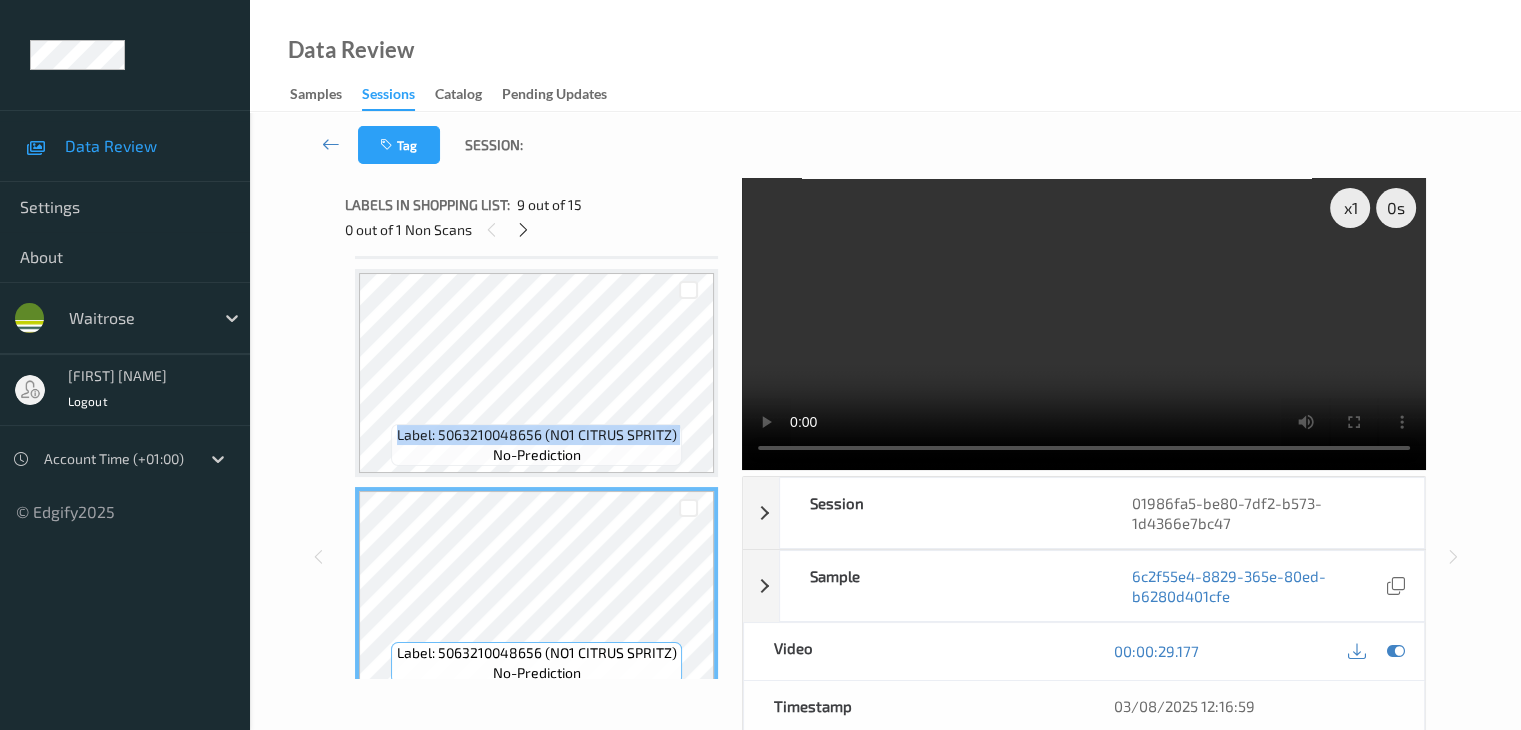 scroll, scrollTop: 1823, scrollLeft: 0, axis: vertical 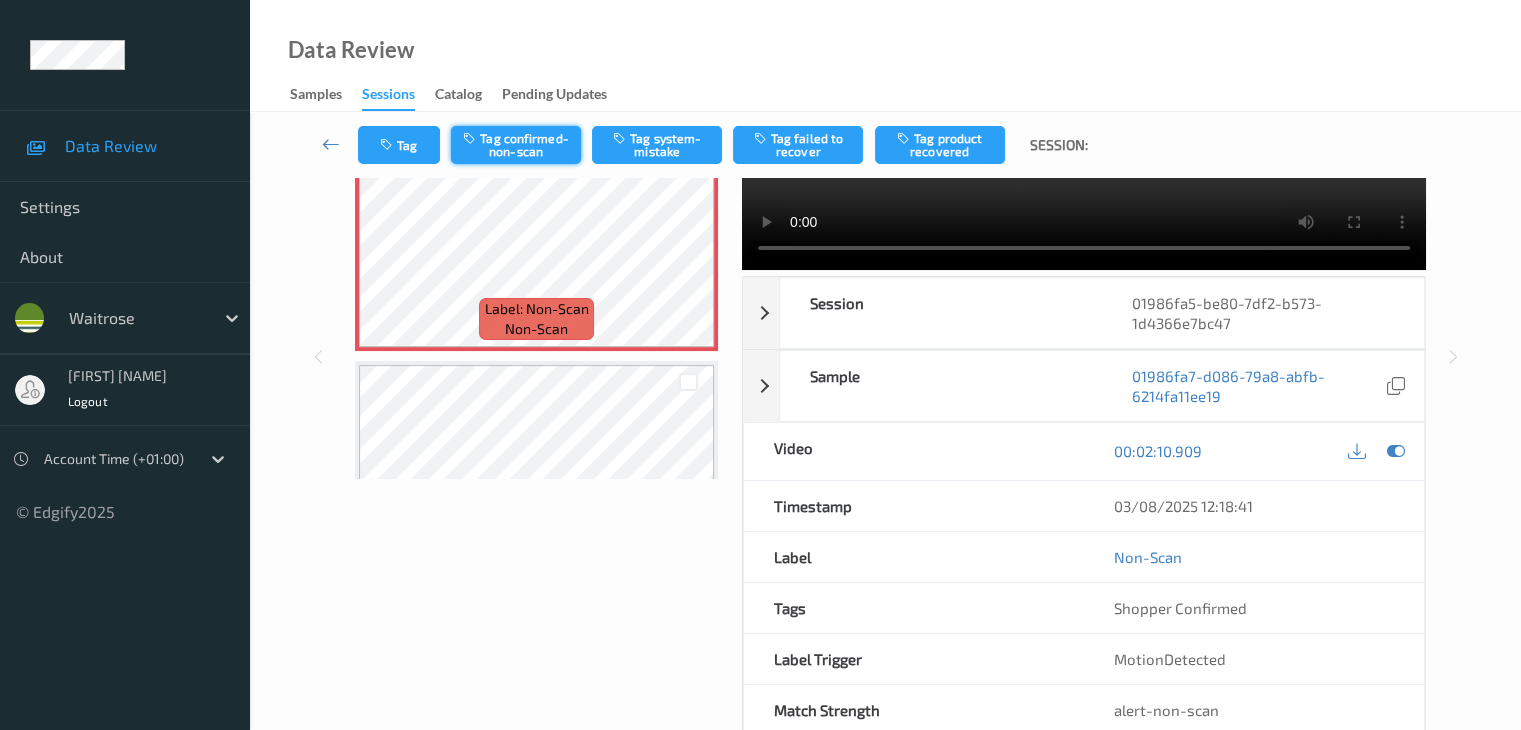 click on "Tag   confirmed-non-scan" at bounding box center [516, 145] 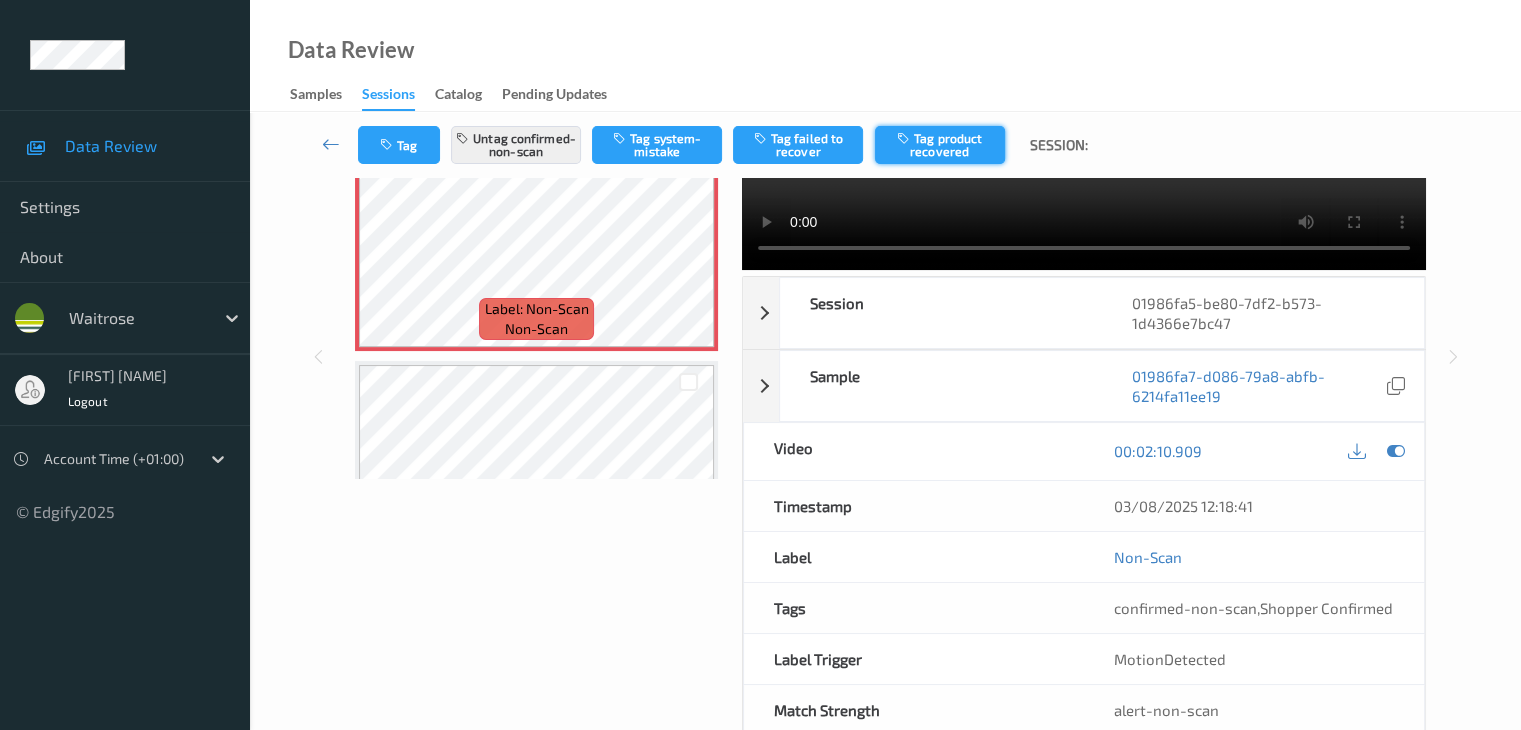 click on "Tag   product recovered" at bounding box center (940, 145) 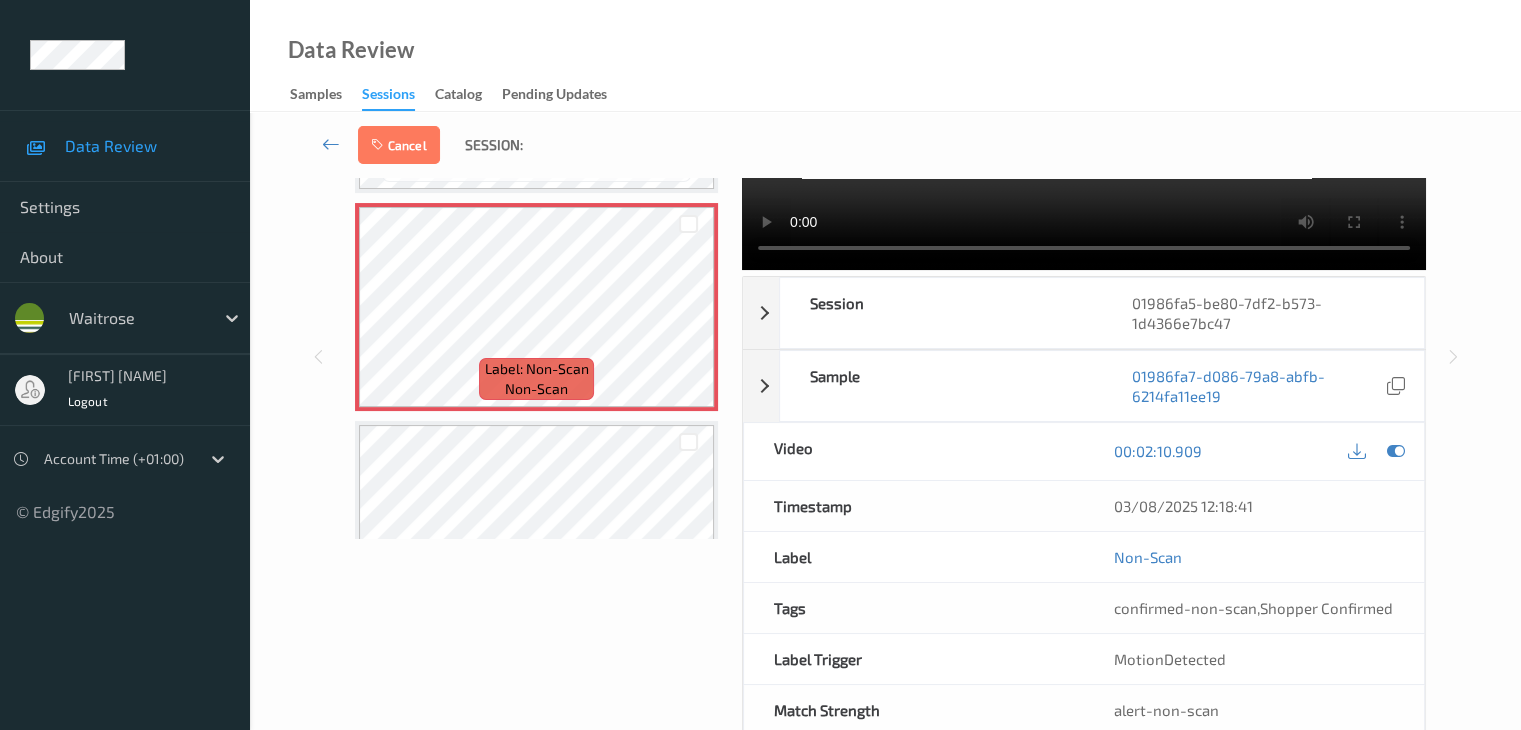 scroll, scrollTop: 2857, scrollLeft: 0, axis: vertical 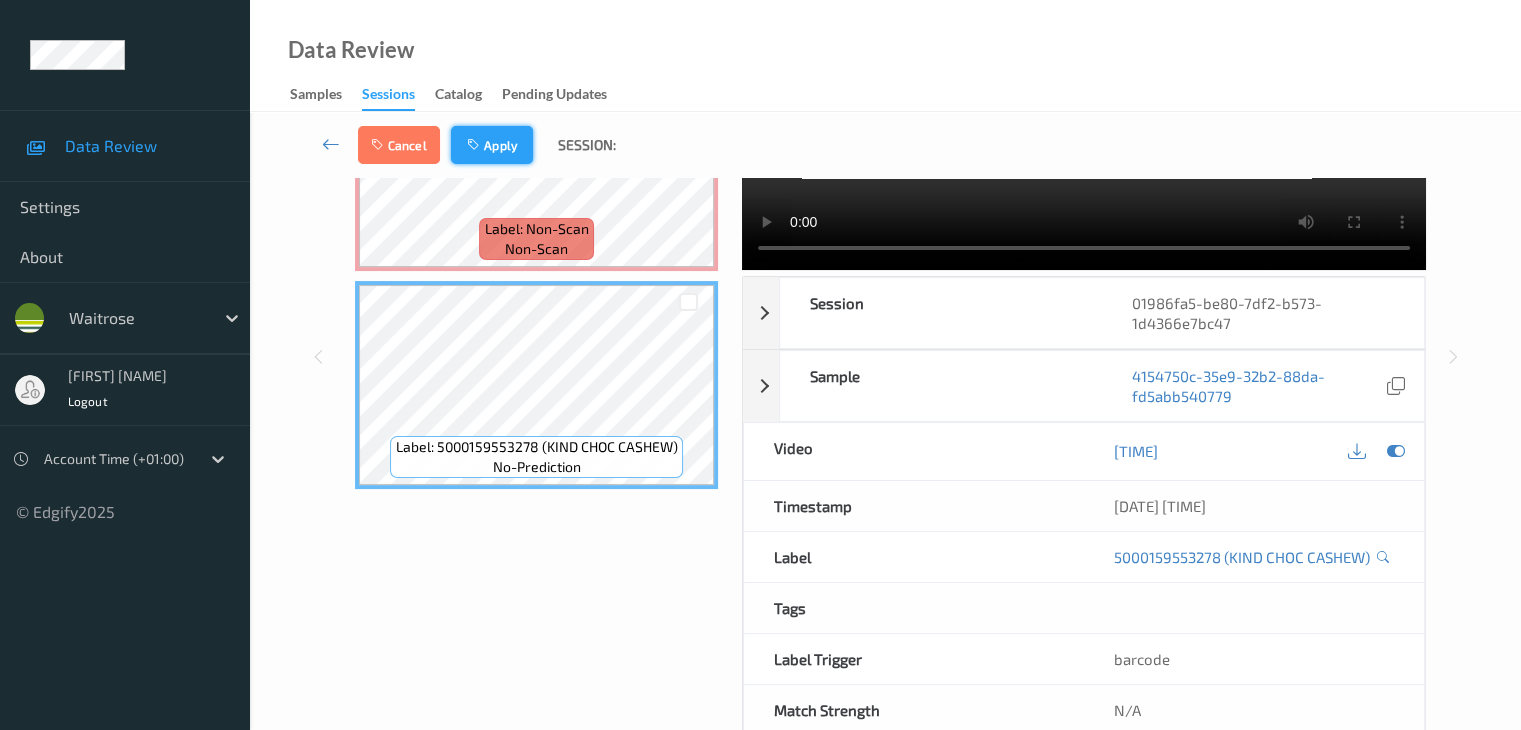 click on "Apply" at bounding box center [492, 145] 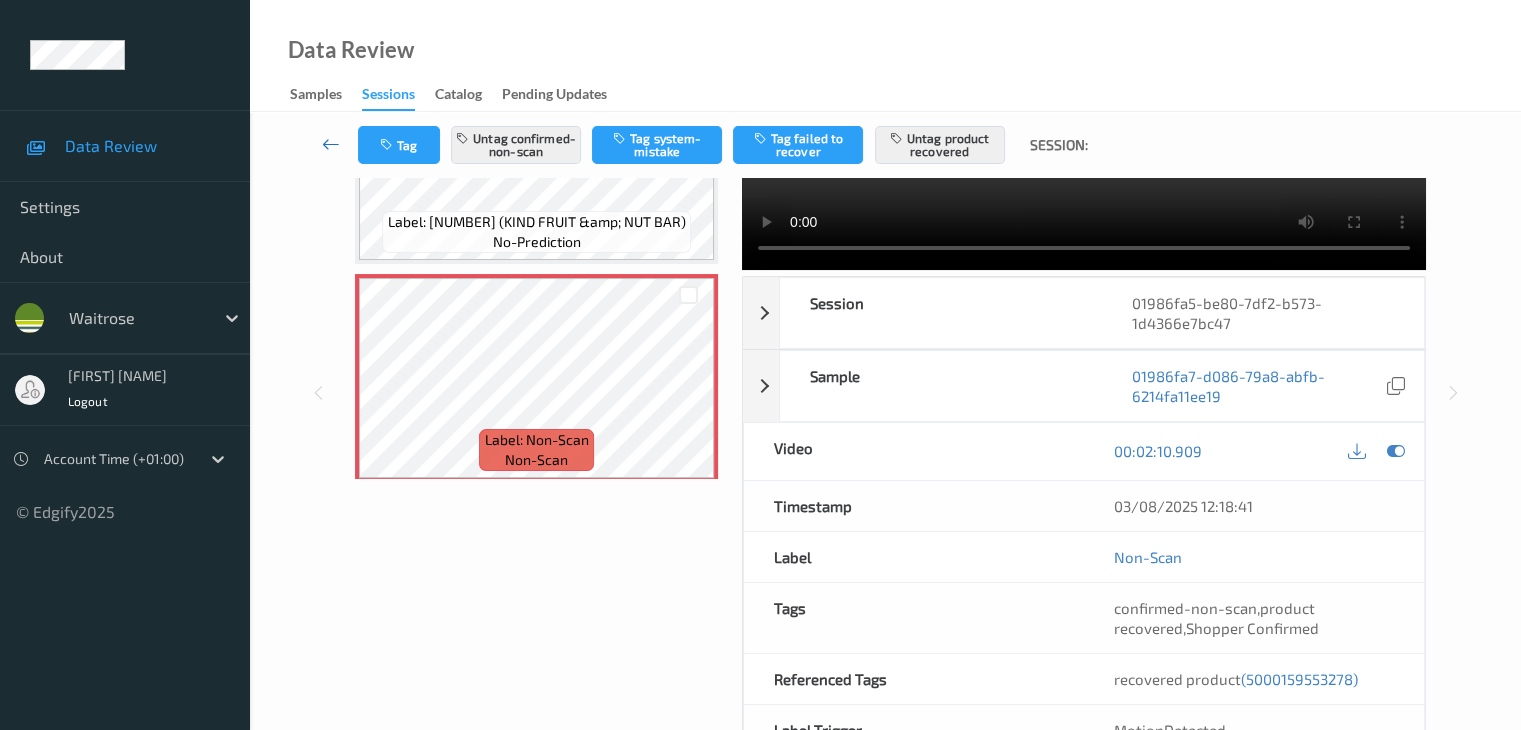 click at bounding box center [331, 144] 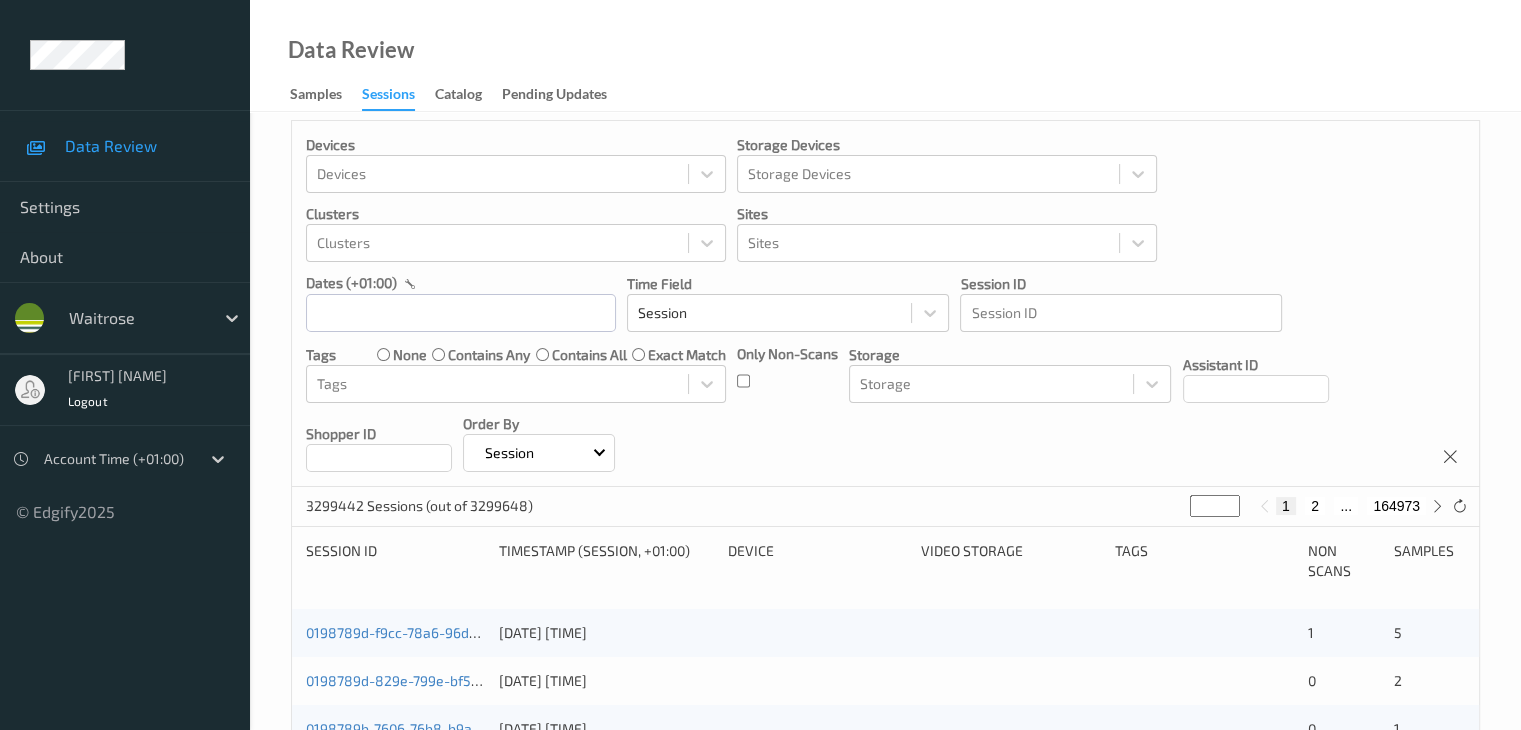 scroll, scrollTop: 0, scrollLeft: 0, axis: both 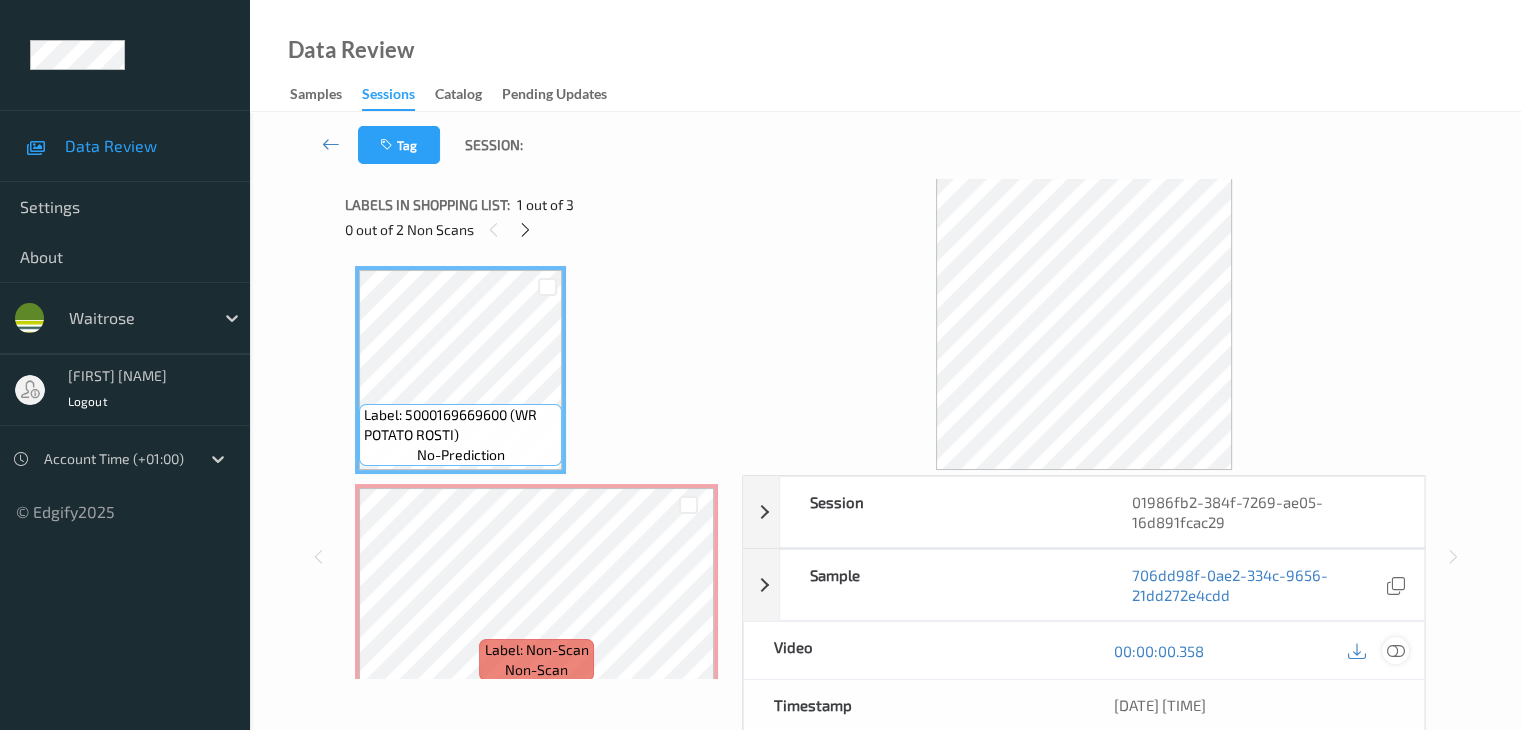 click at bounding box center (1395, 651) 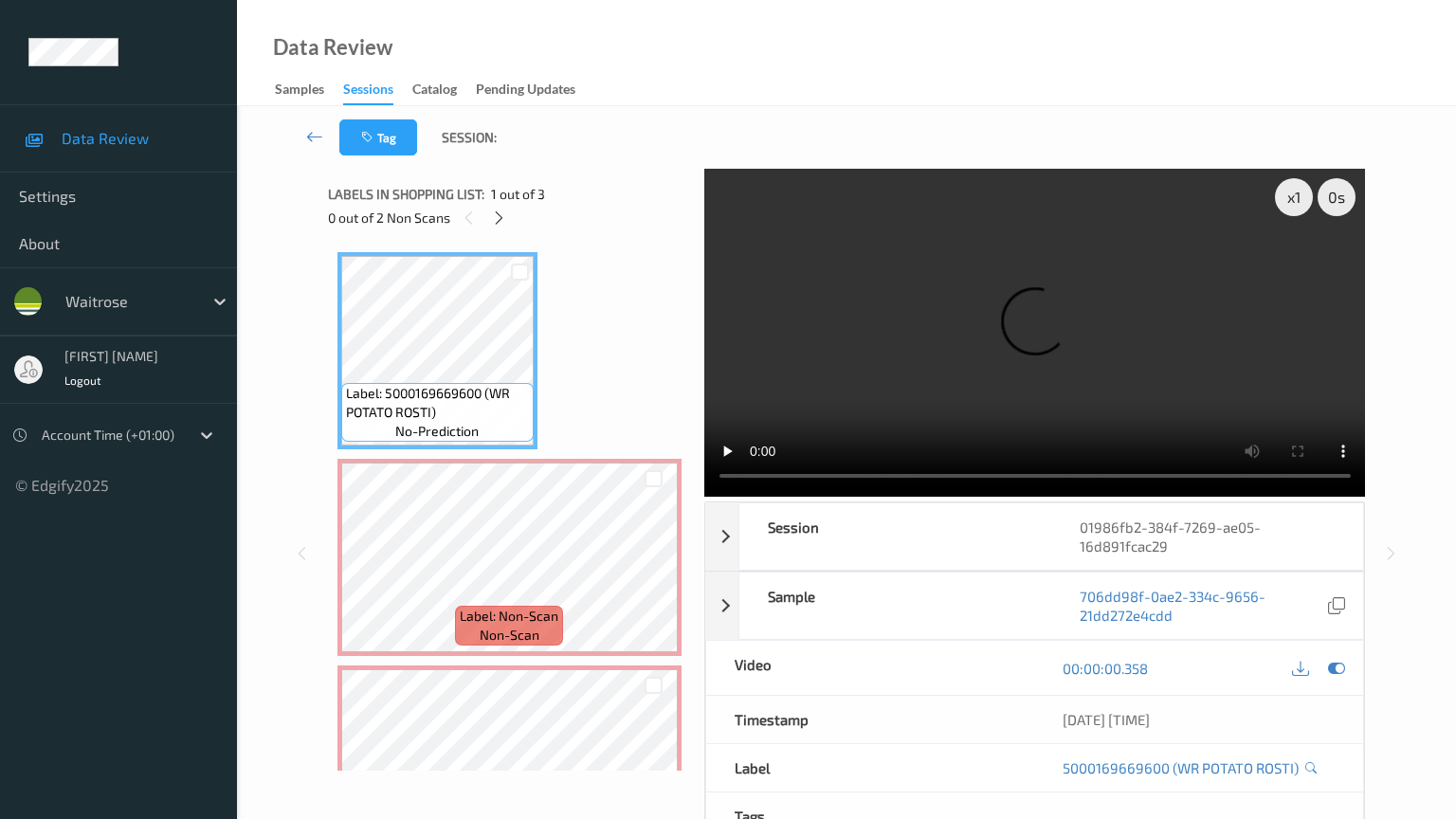 type 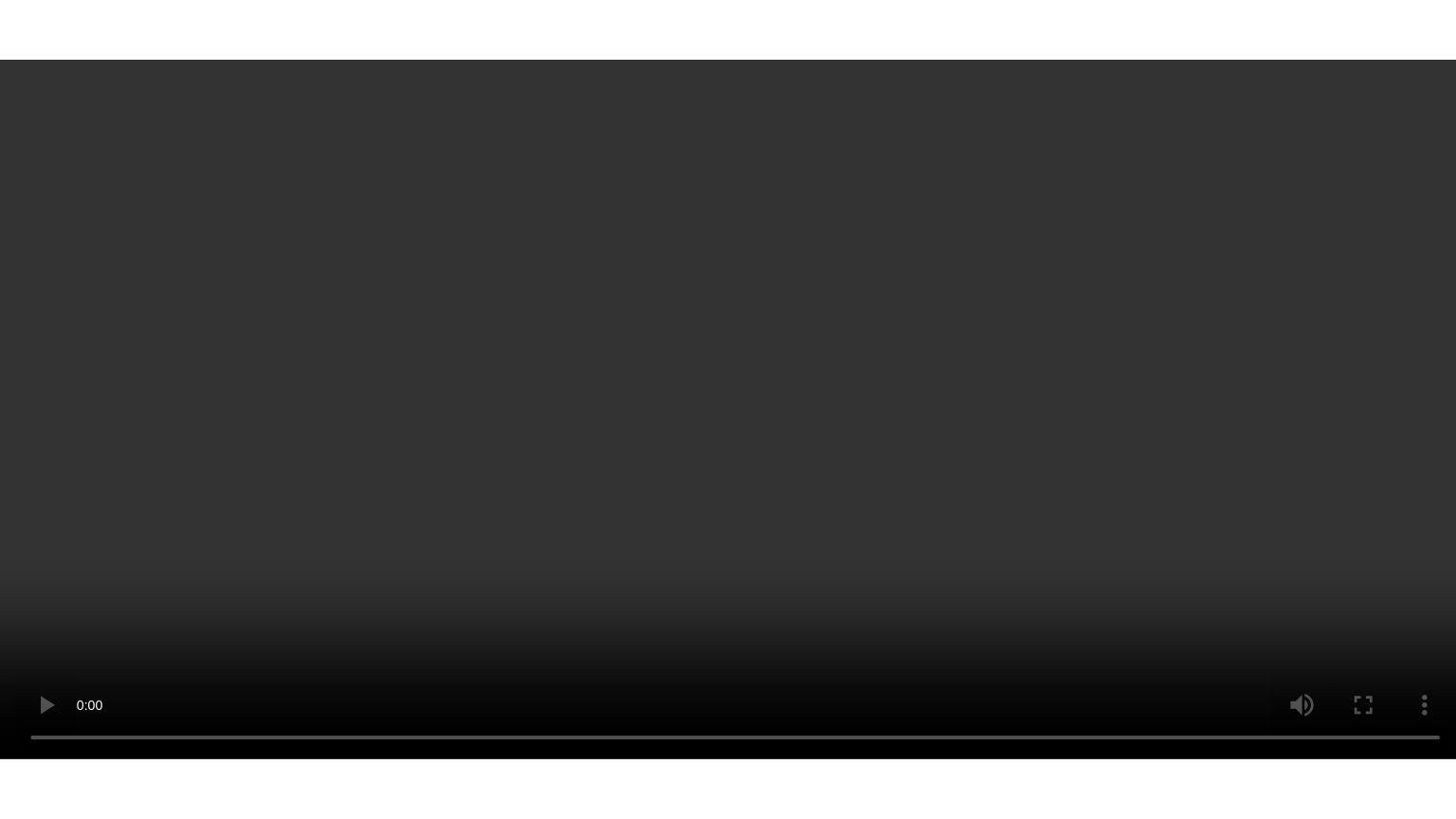 scroll, scrollTop: 228, scrollLeft: 0, axis: vertical 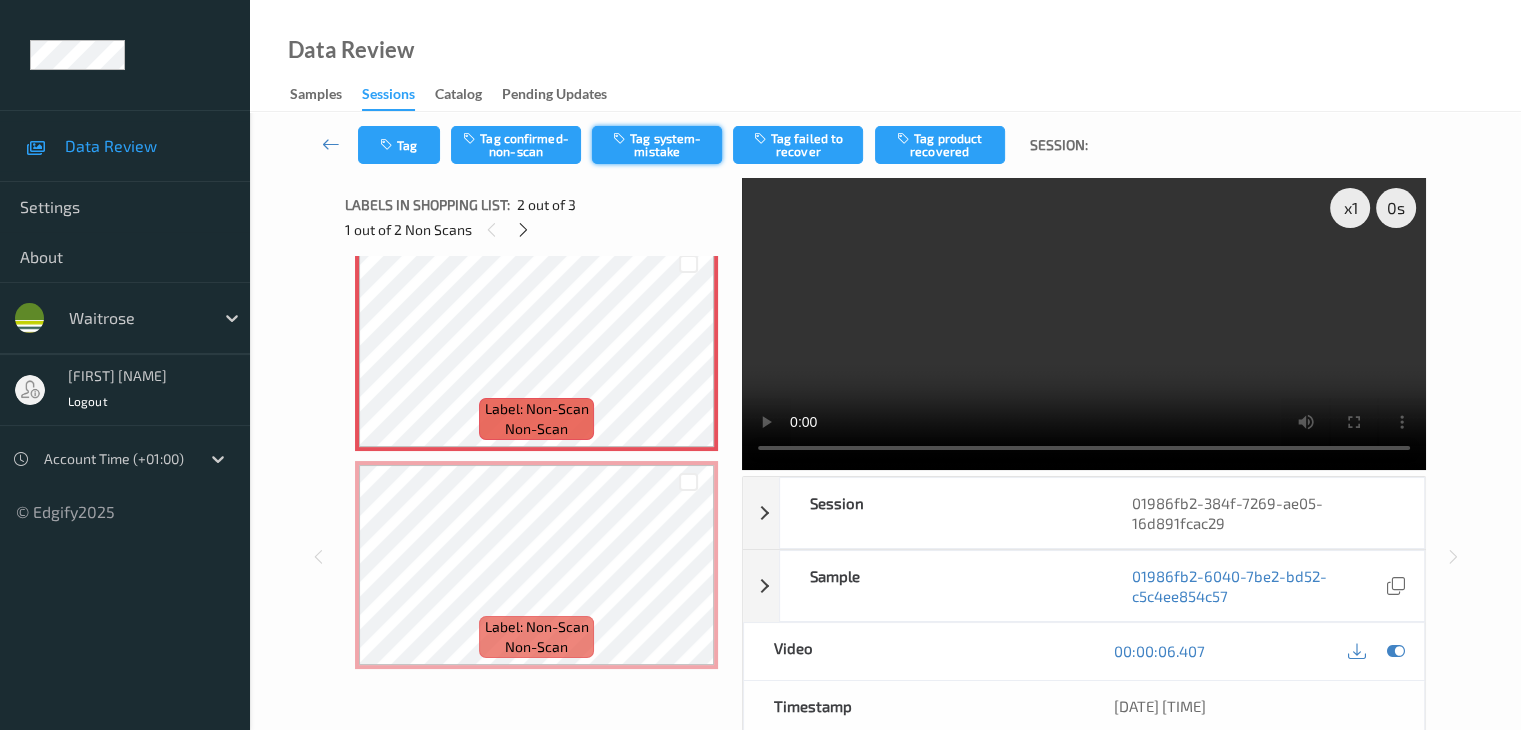 click on "Tag   system-mistake" at bounding box center (657, 145) 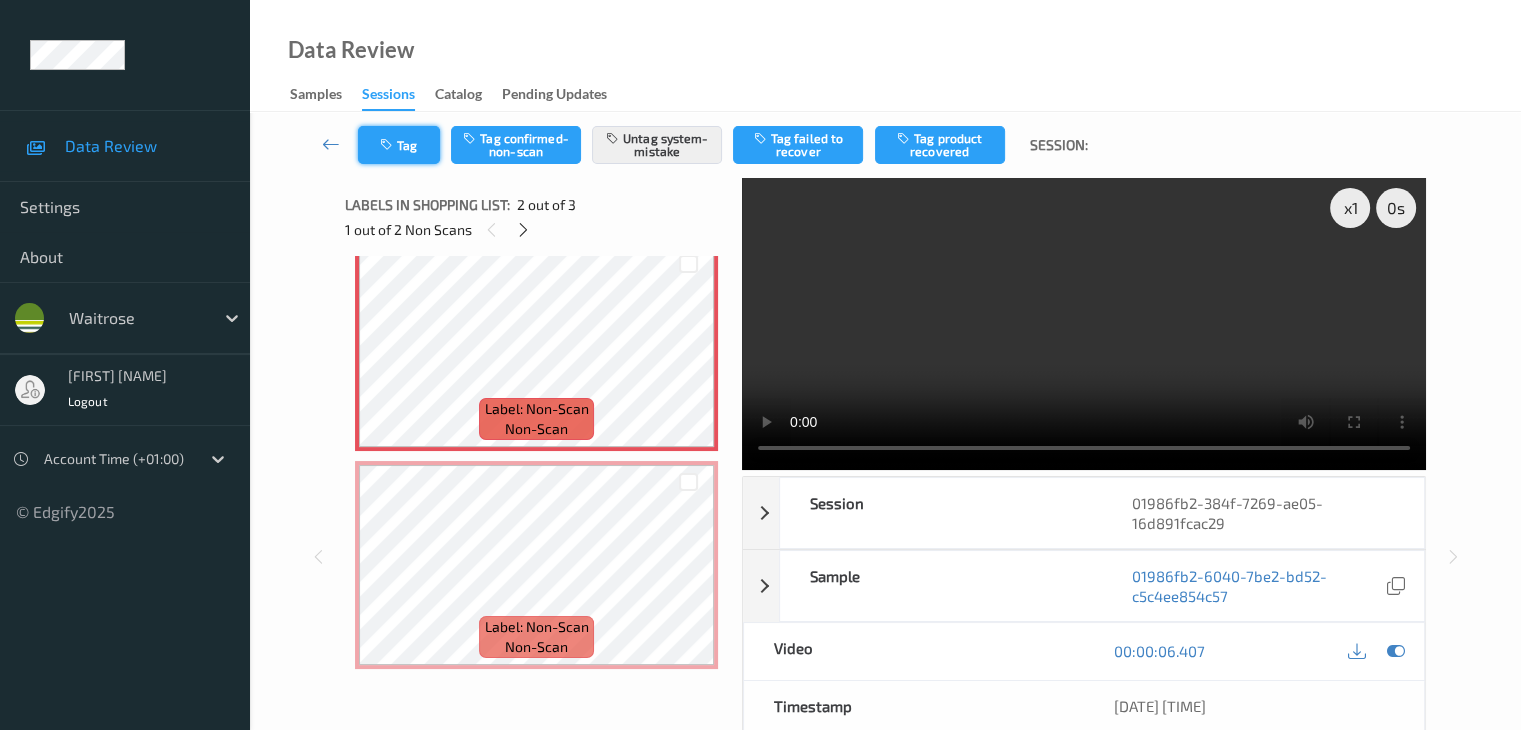 click on "Tag" at bounding box center (399, 145) 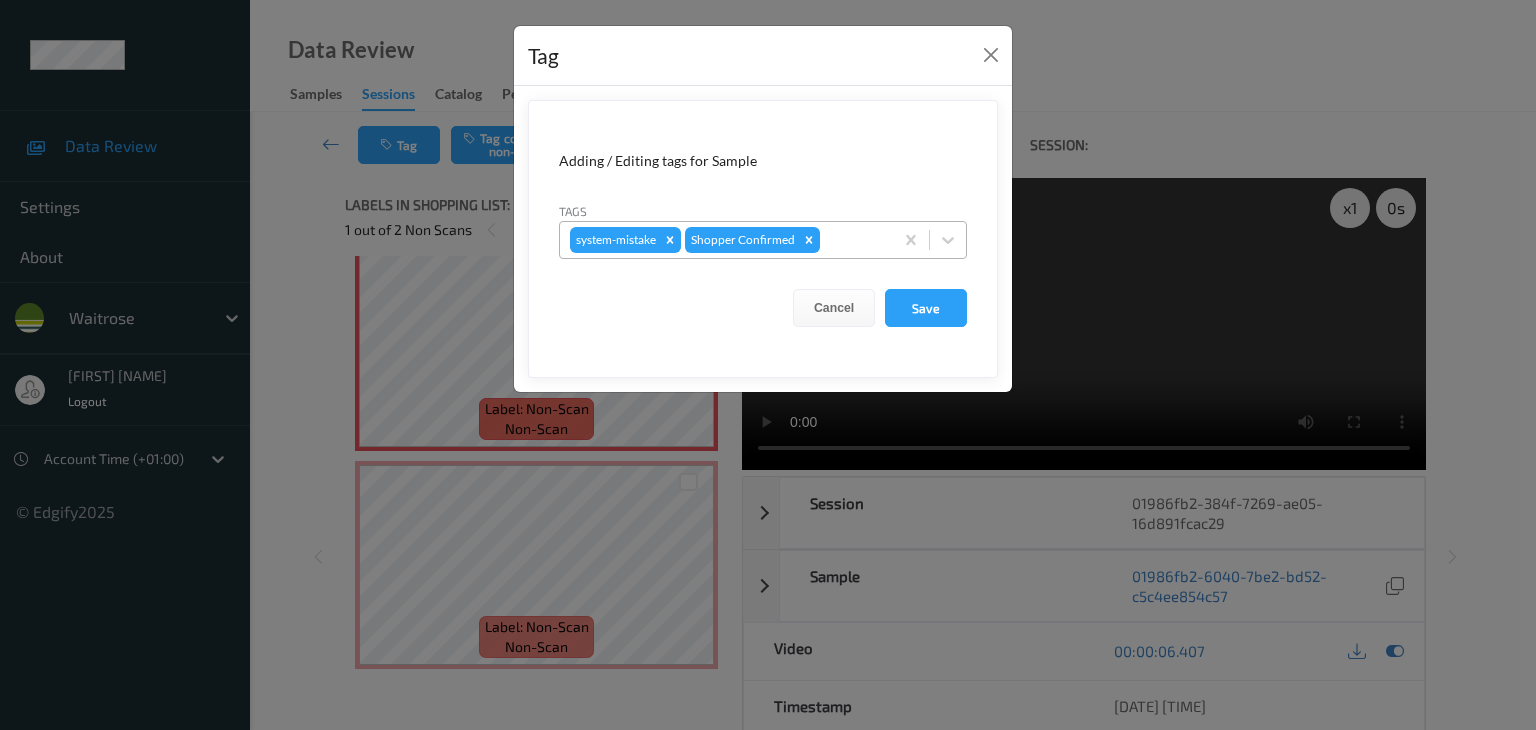 click at bounding box center [853, 240] 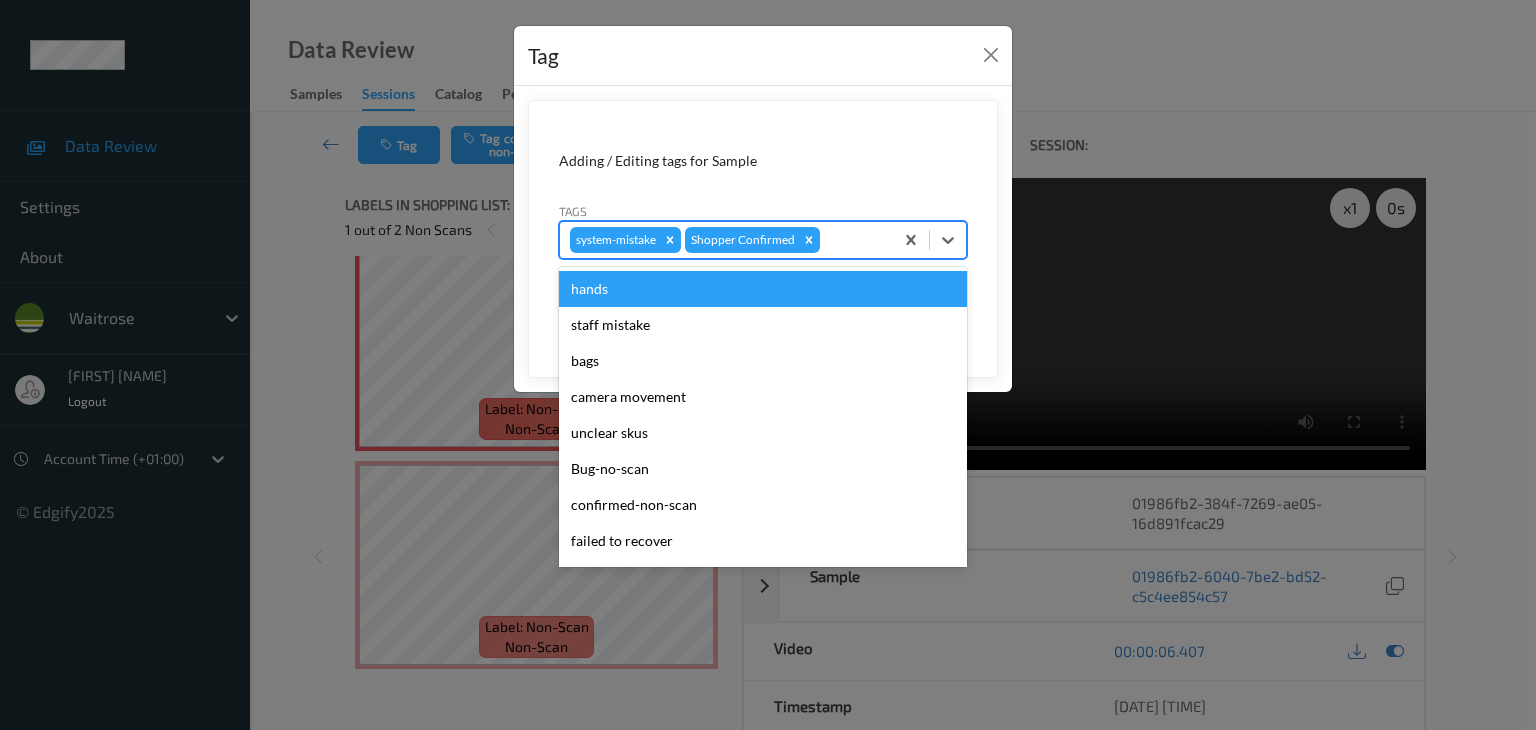 type on "u" 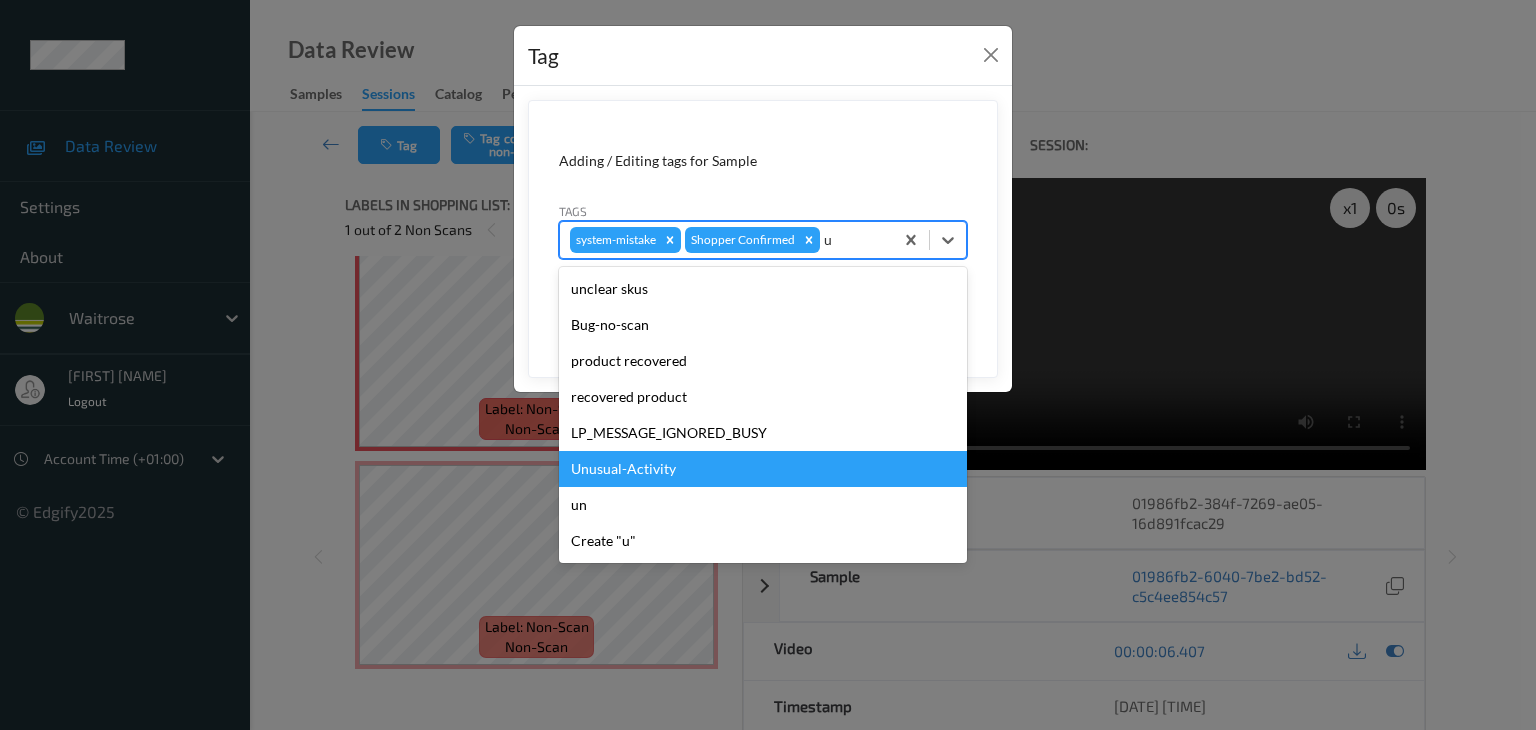 click on "Unusual-Activity" at bounding box center [763, 469] 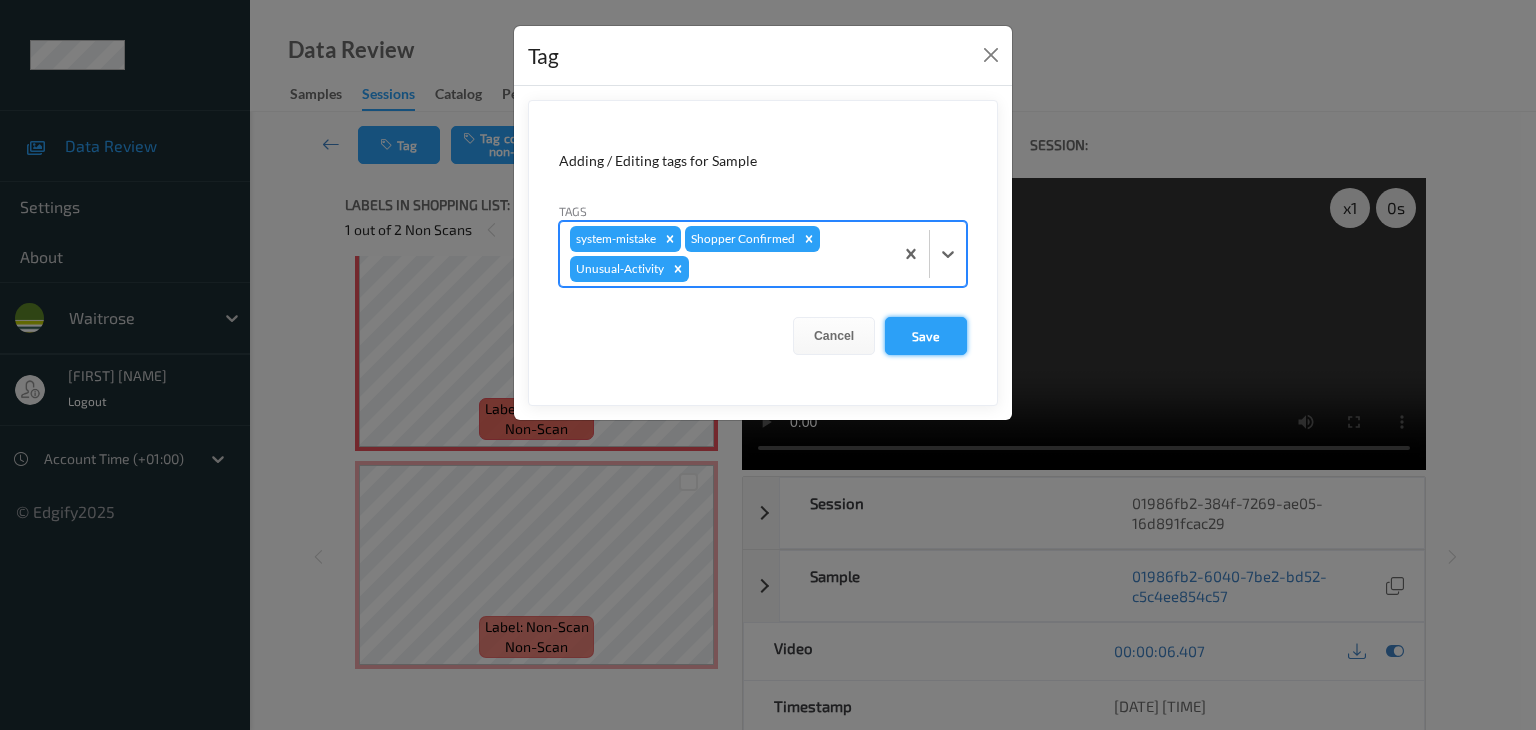 click on "Save" at bounding box center (926, 336) 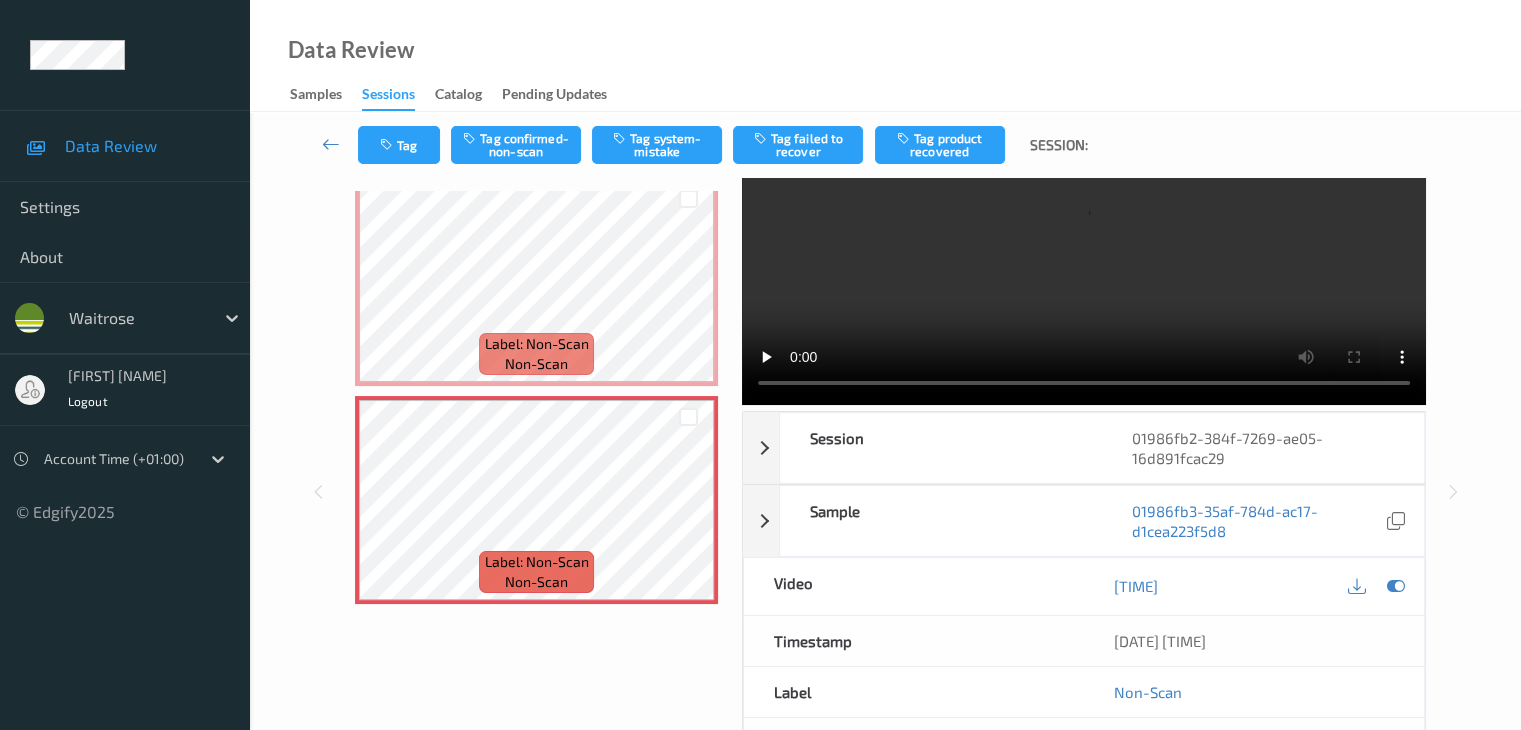 scroll, scrollTop: 100, scrollLeft: 0, axis: vertical 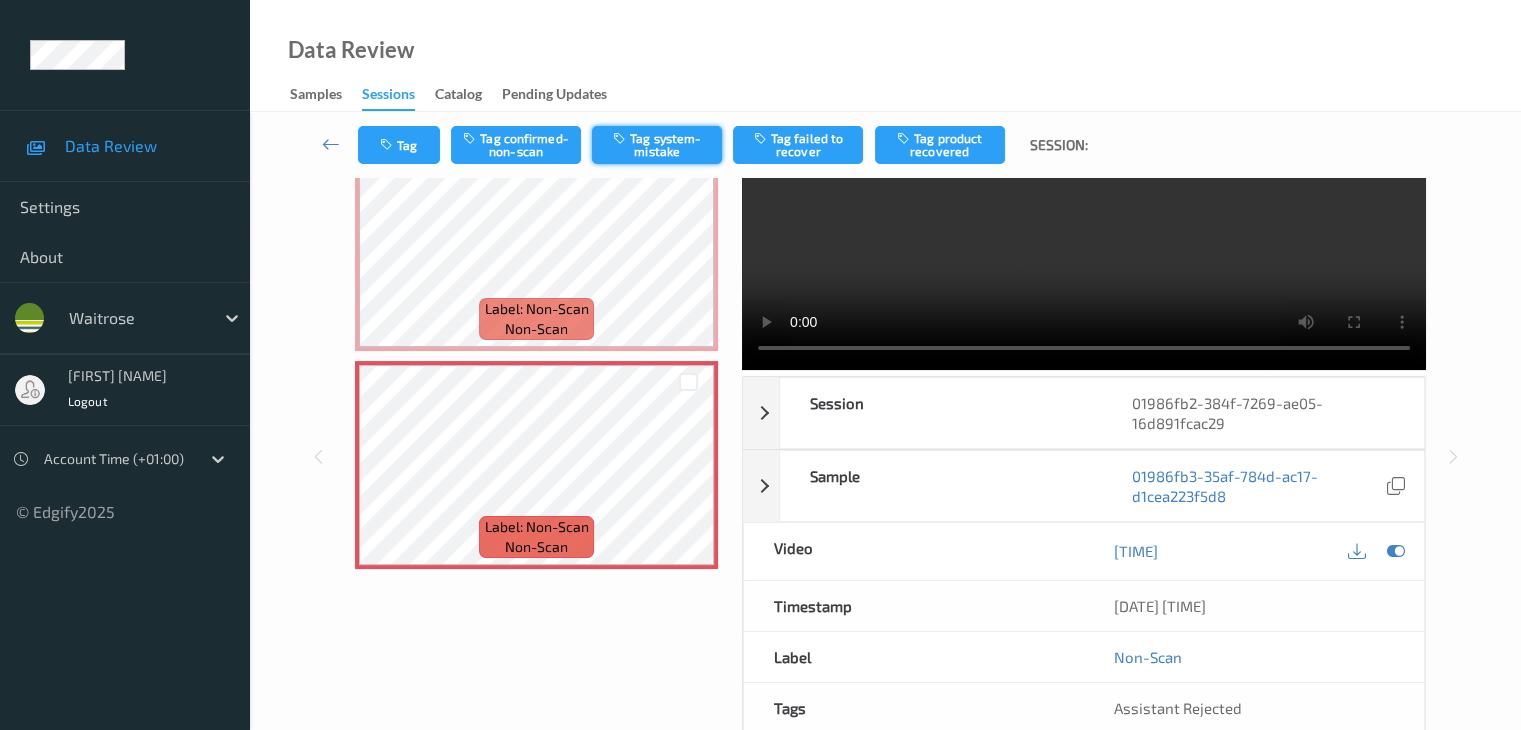click on "Tag   system-mistake" at bounding box center (657, 145) 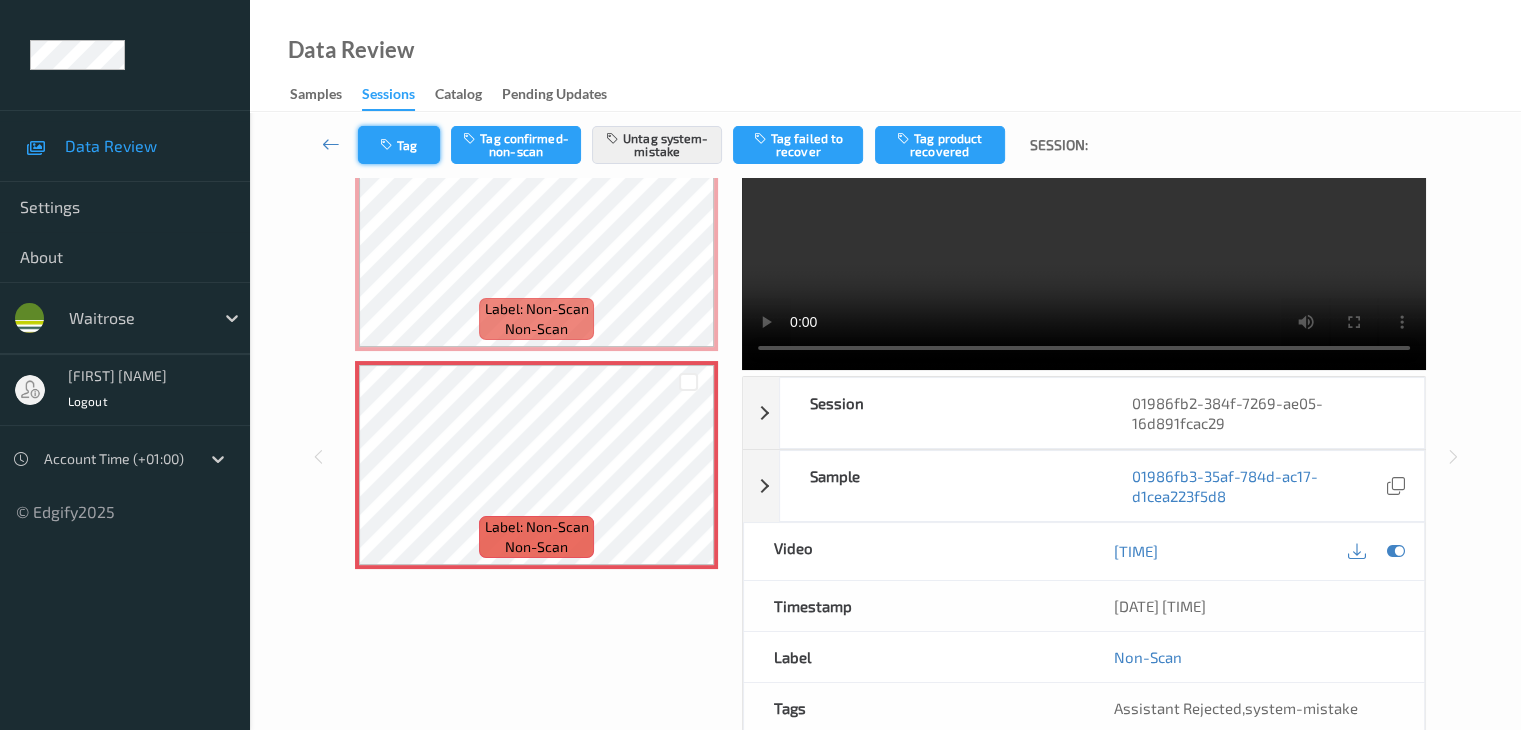 click on "Tag" at bounding box center [399, 145] 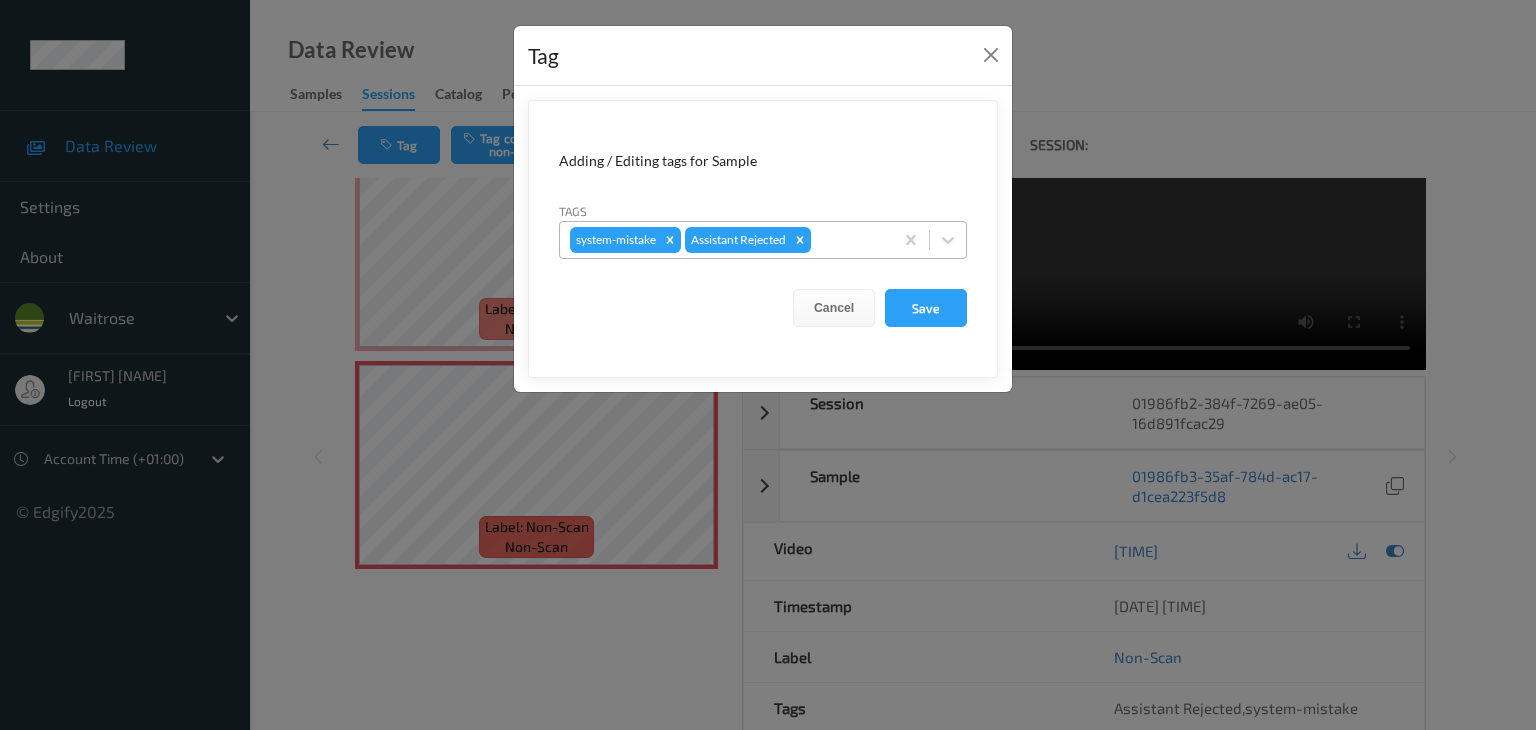 click at bounding box center (849, 240) 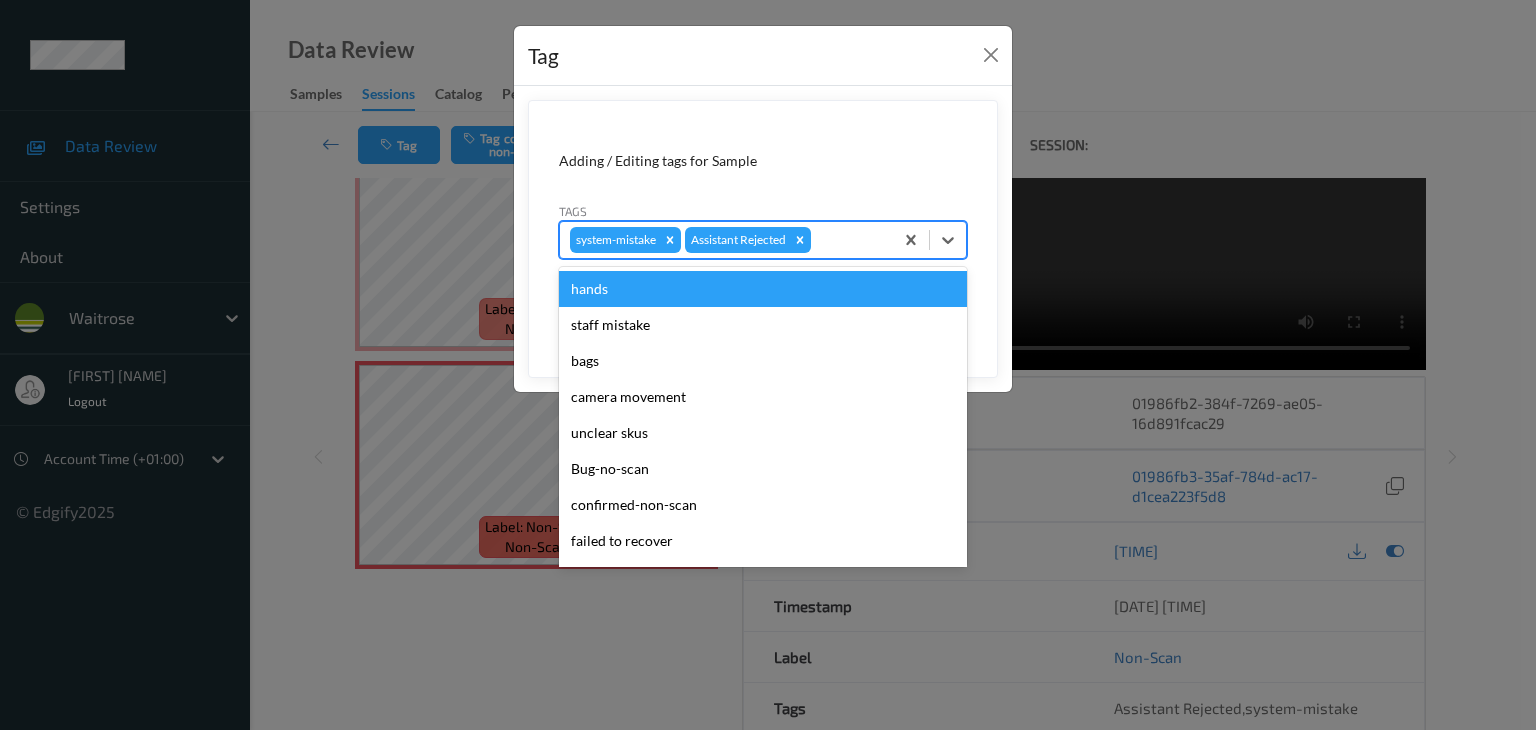 type on "u" 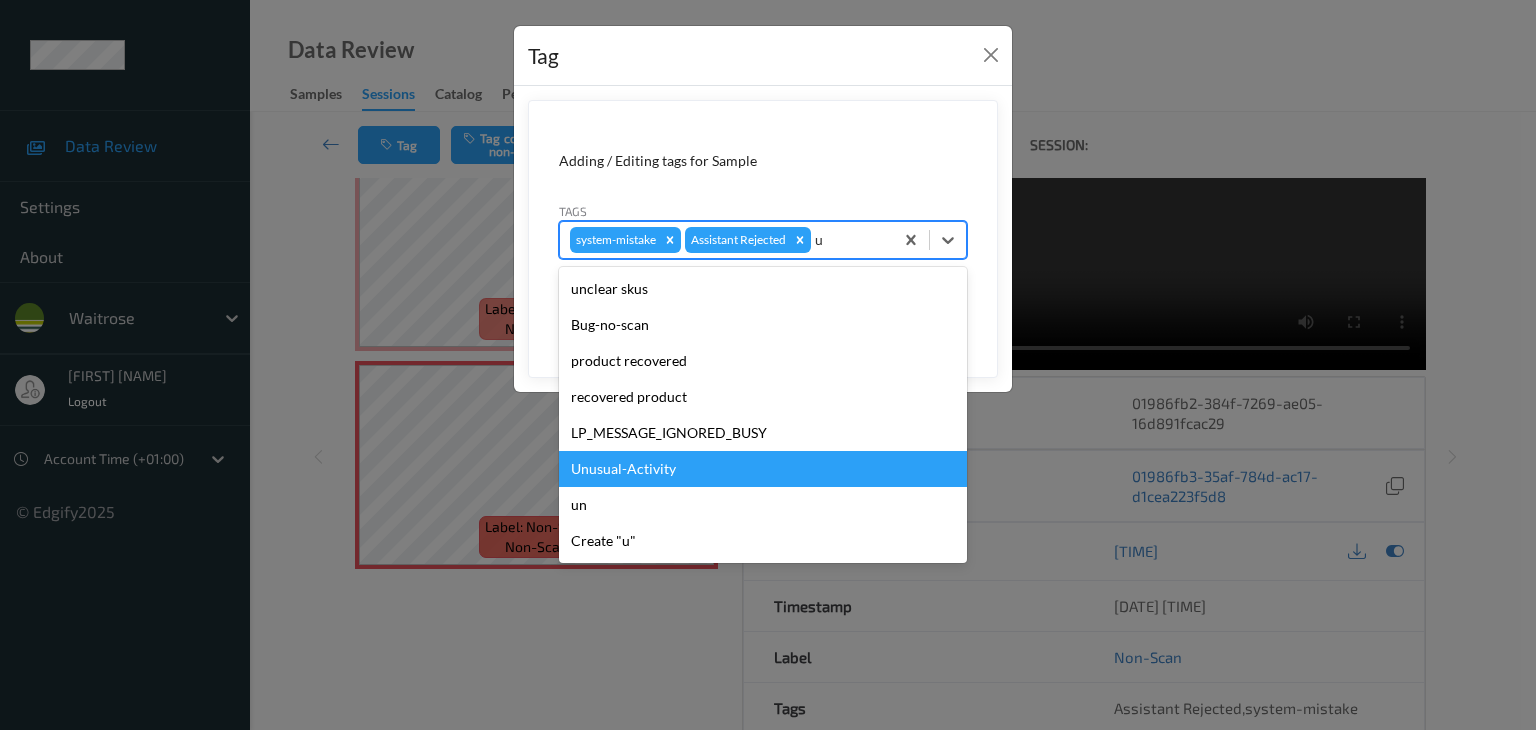 click on "Unusual-Activity" at bounding box center [763, 469] 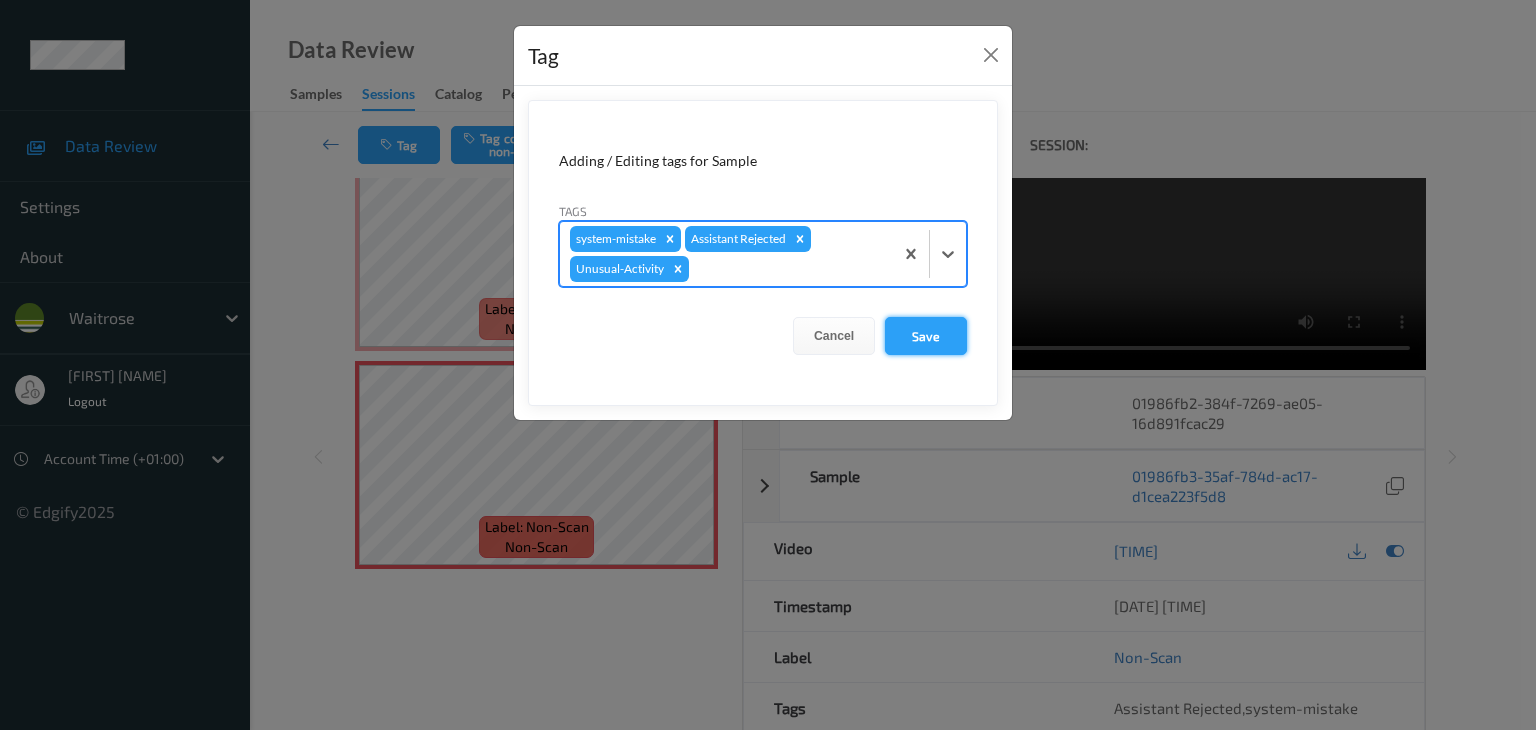 click on "Save" at bounding box center [926, 336] 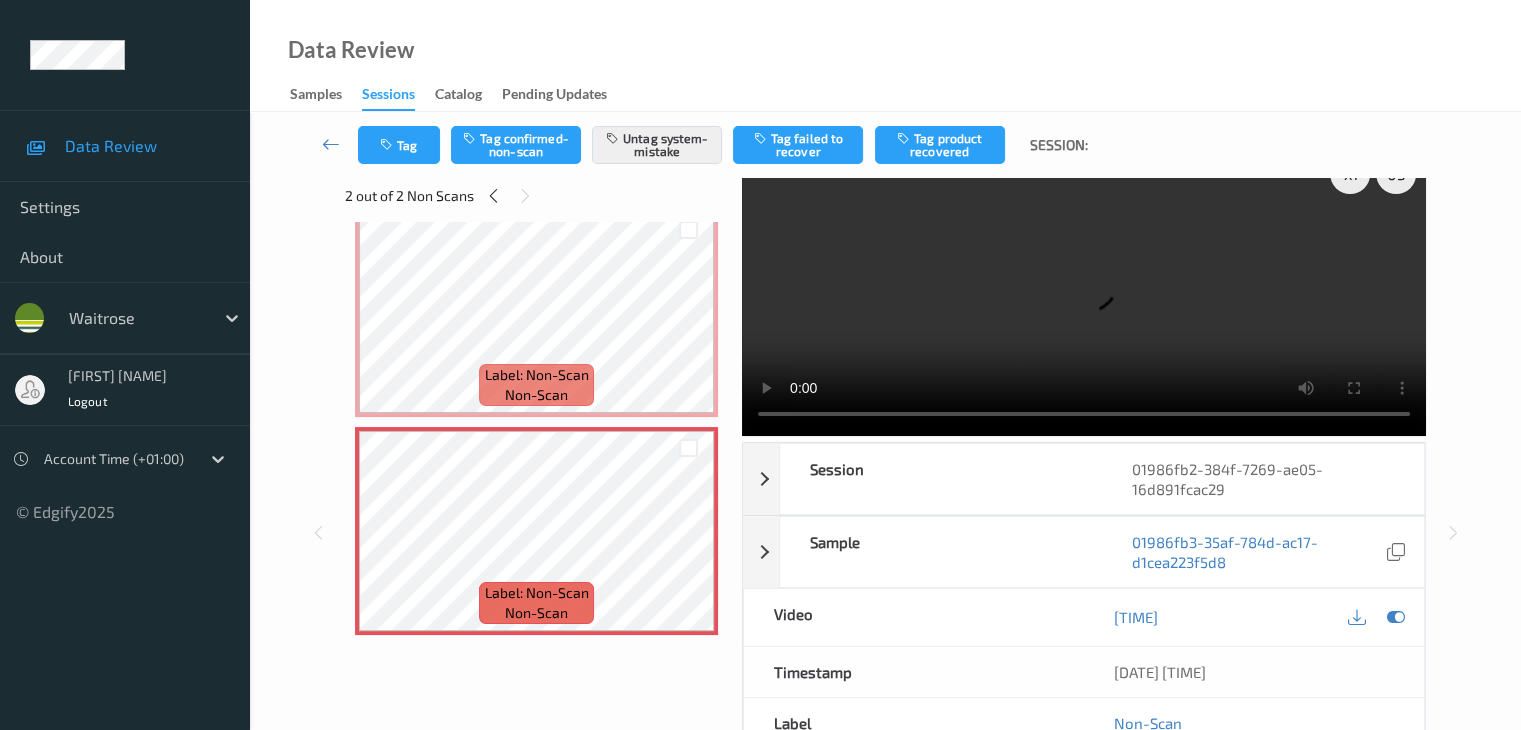 scroll, scrollTop: 0, scrollLeft: 0, axis: both 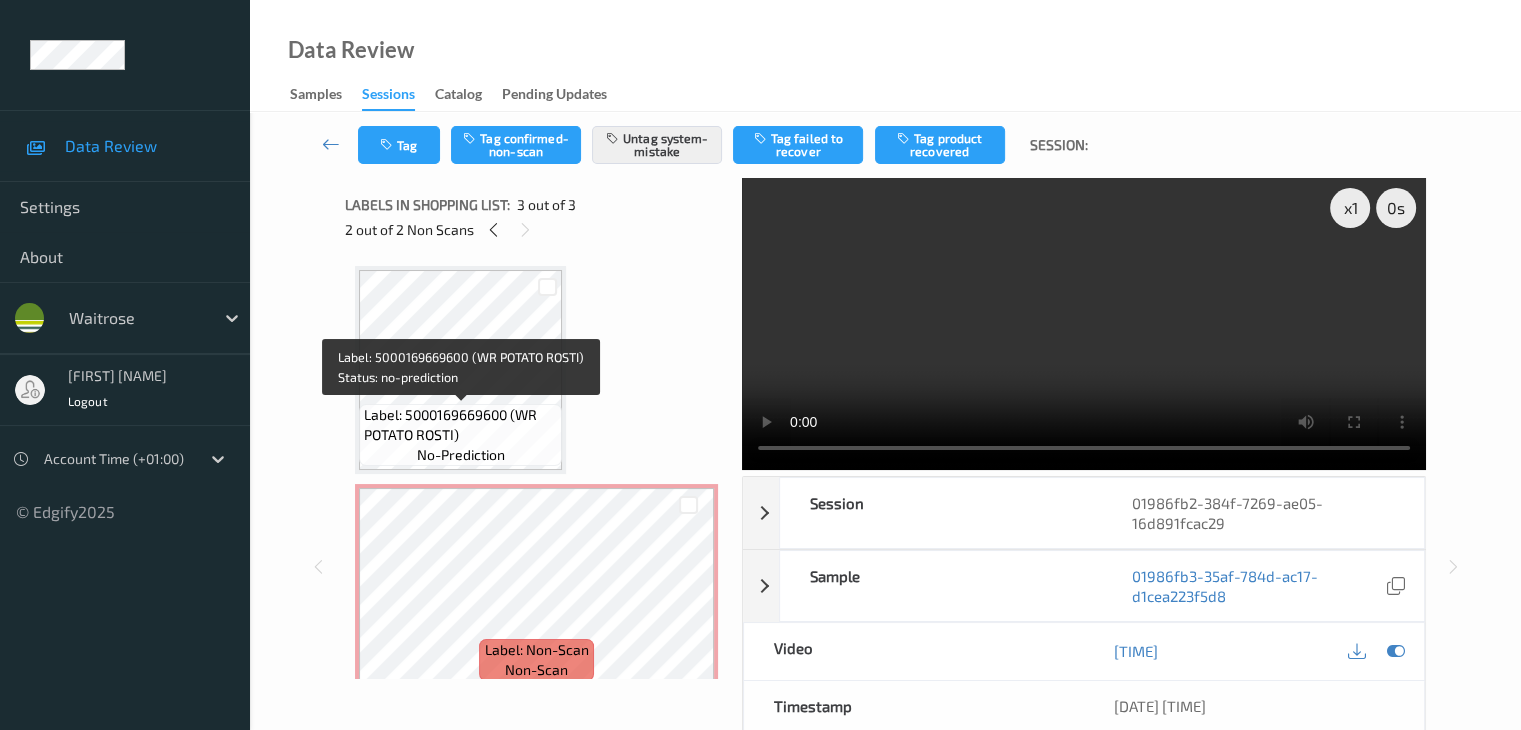 click on "Label: 5000169669600 (WR POTATO ROSTI)" at bounding box center [460, 425] 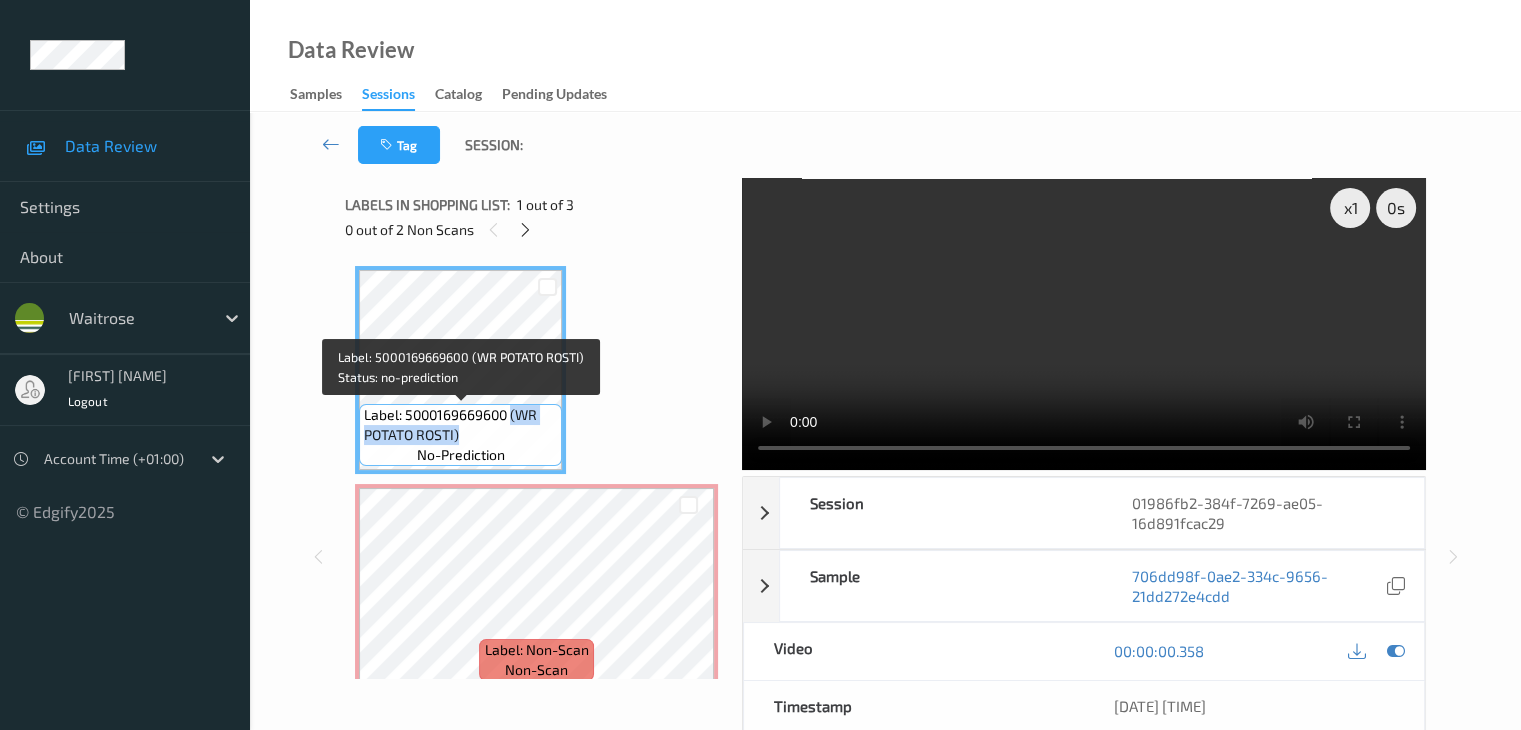 drag, startPoint x: 511, startPoint y: 417, endPoint x: 516, endPoint y: 428, distance: 12.083046 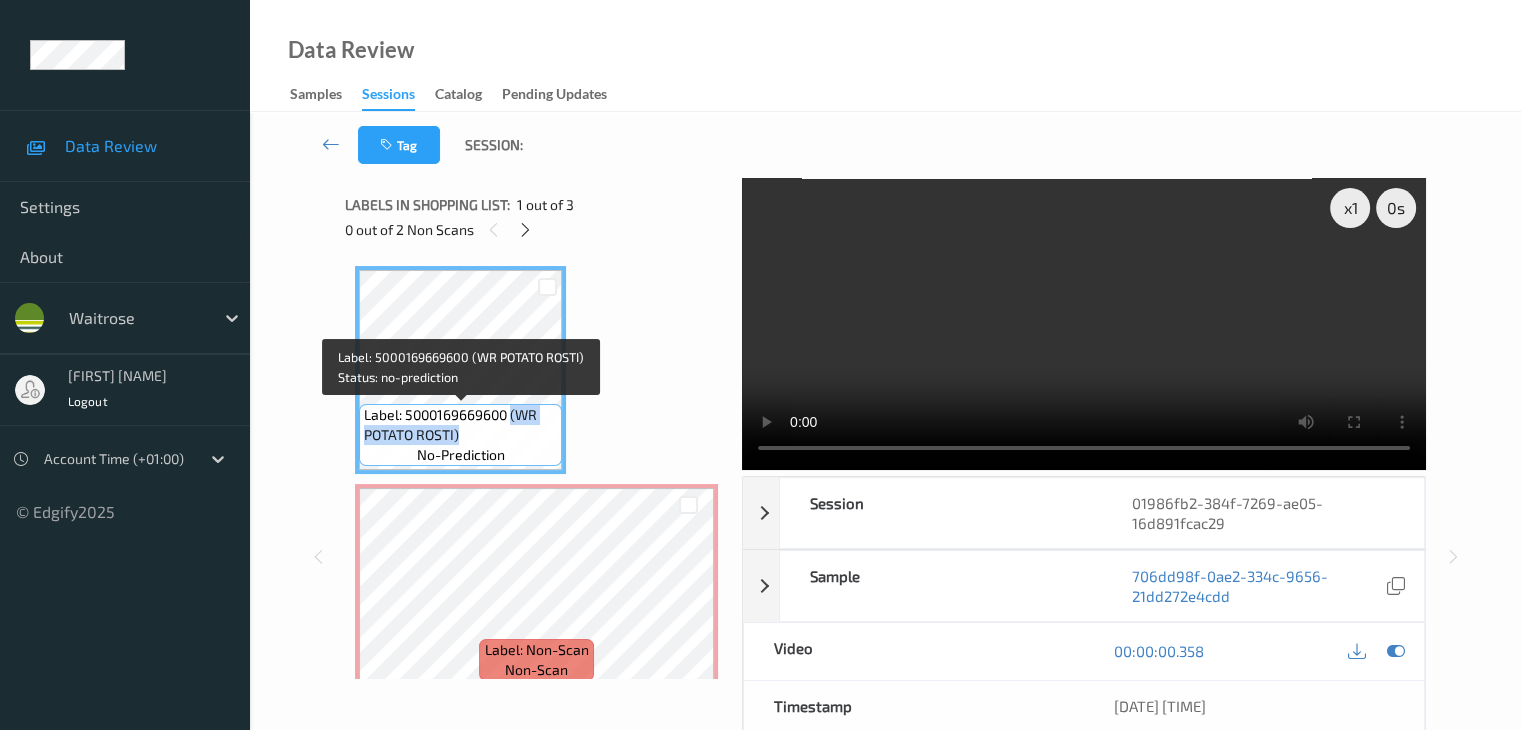 copy on "(WR POTATO ROSTI)" 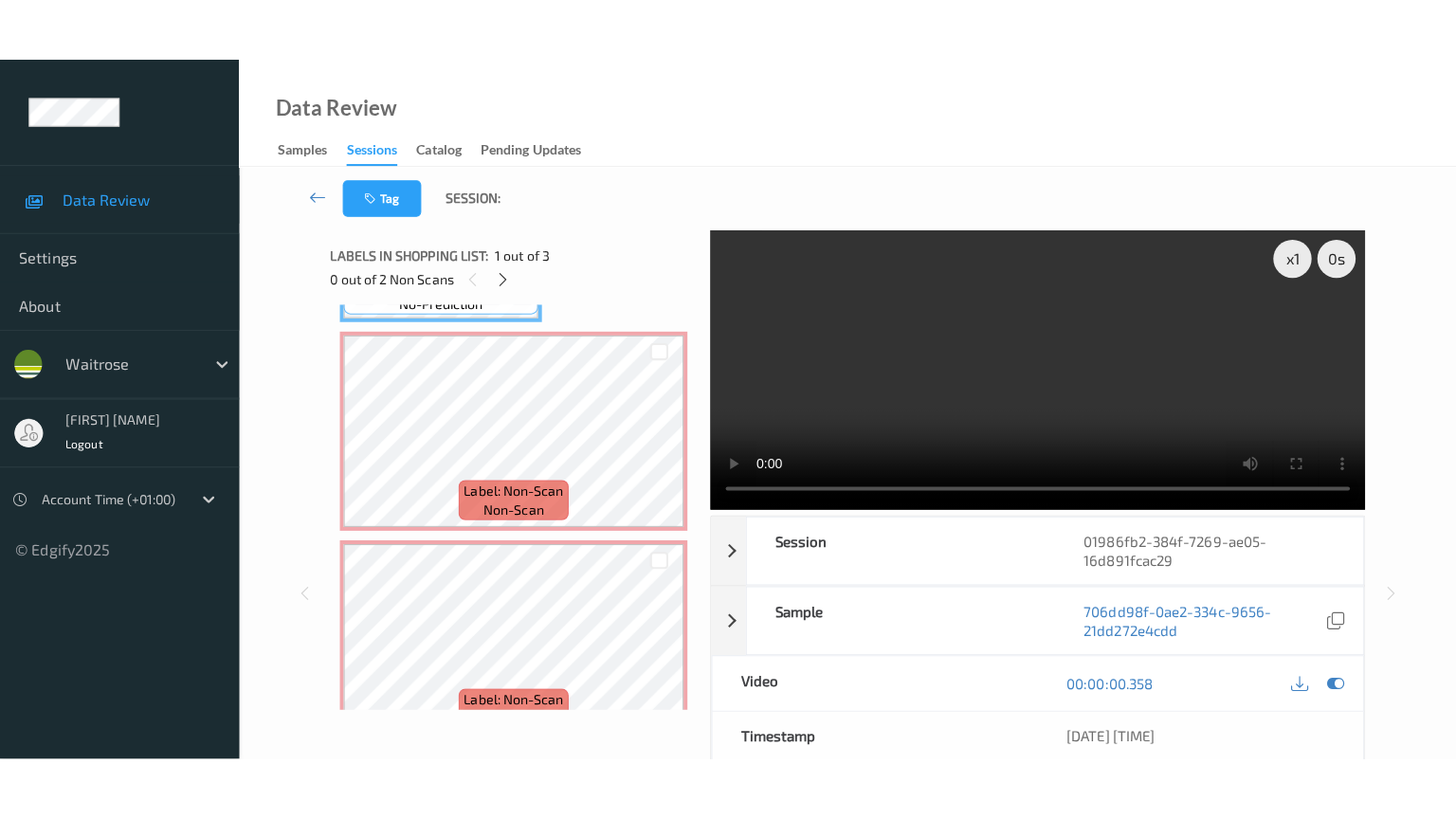 scroll, scrollTop: 228, scrollLeft: 0, axis: vertical 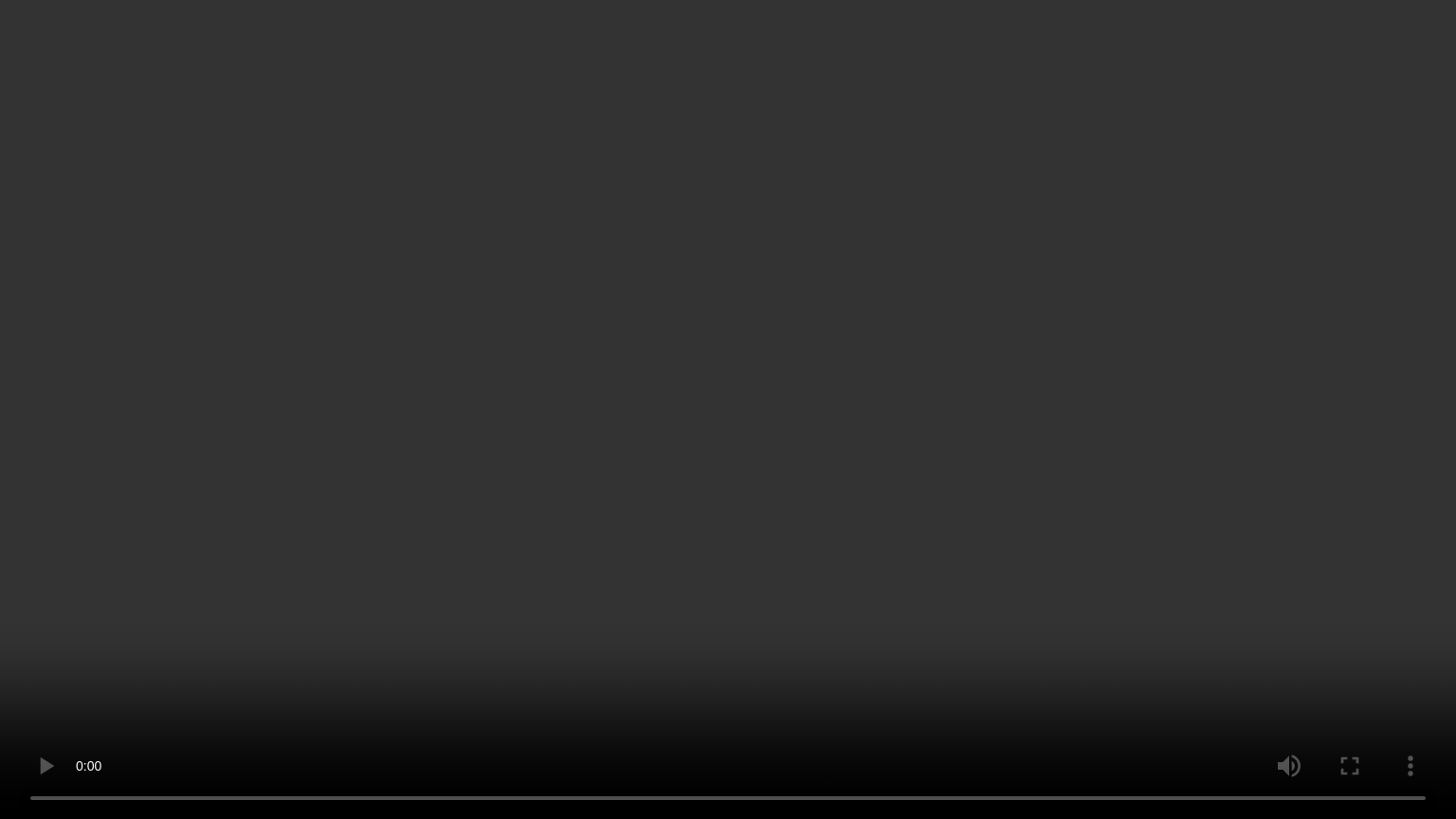 click at bounding box center [728, 410] 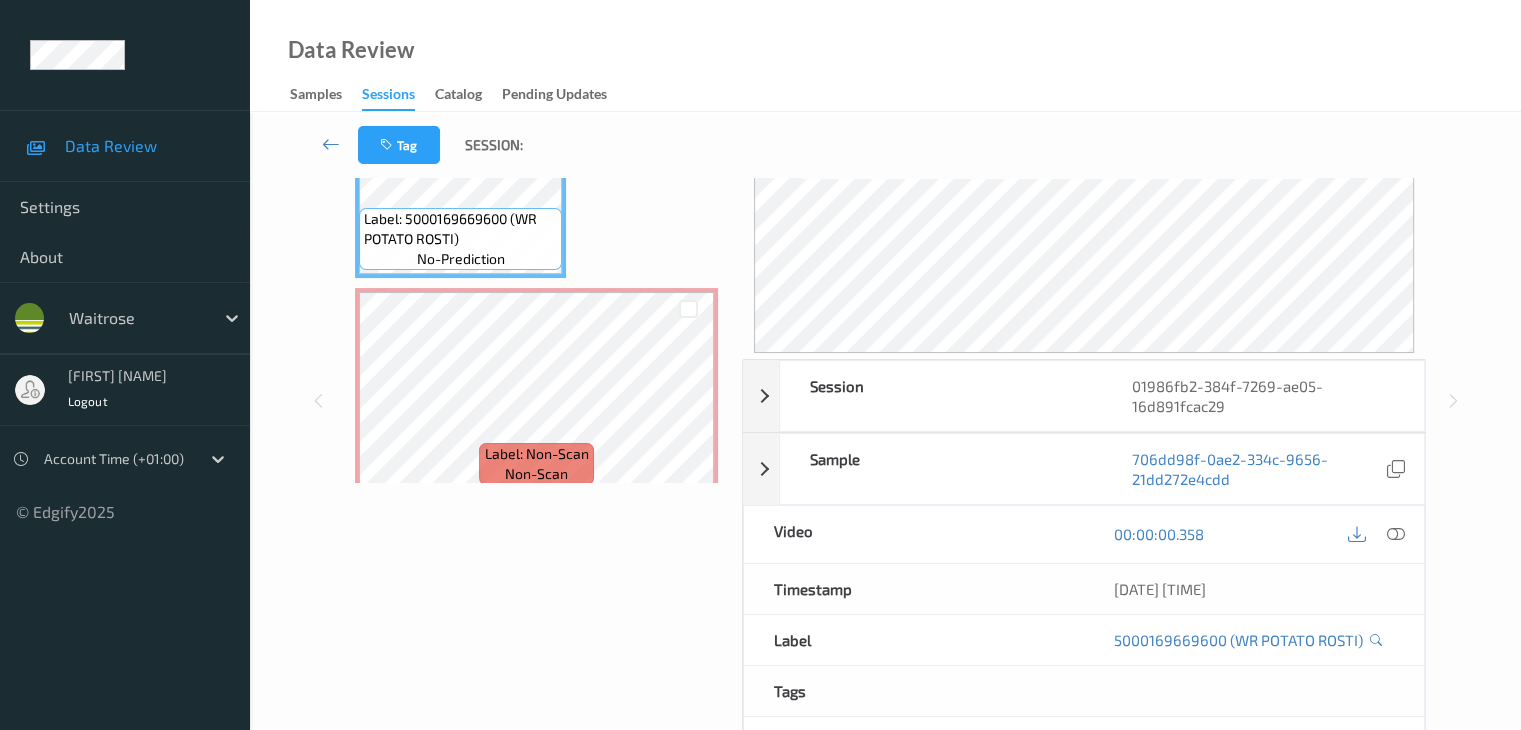 scroll, scrollTop: 200, scrollLeft: 0, axis: vertical 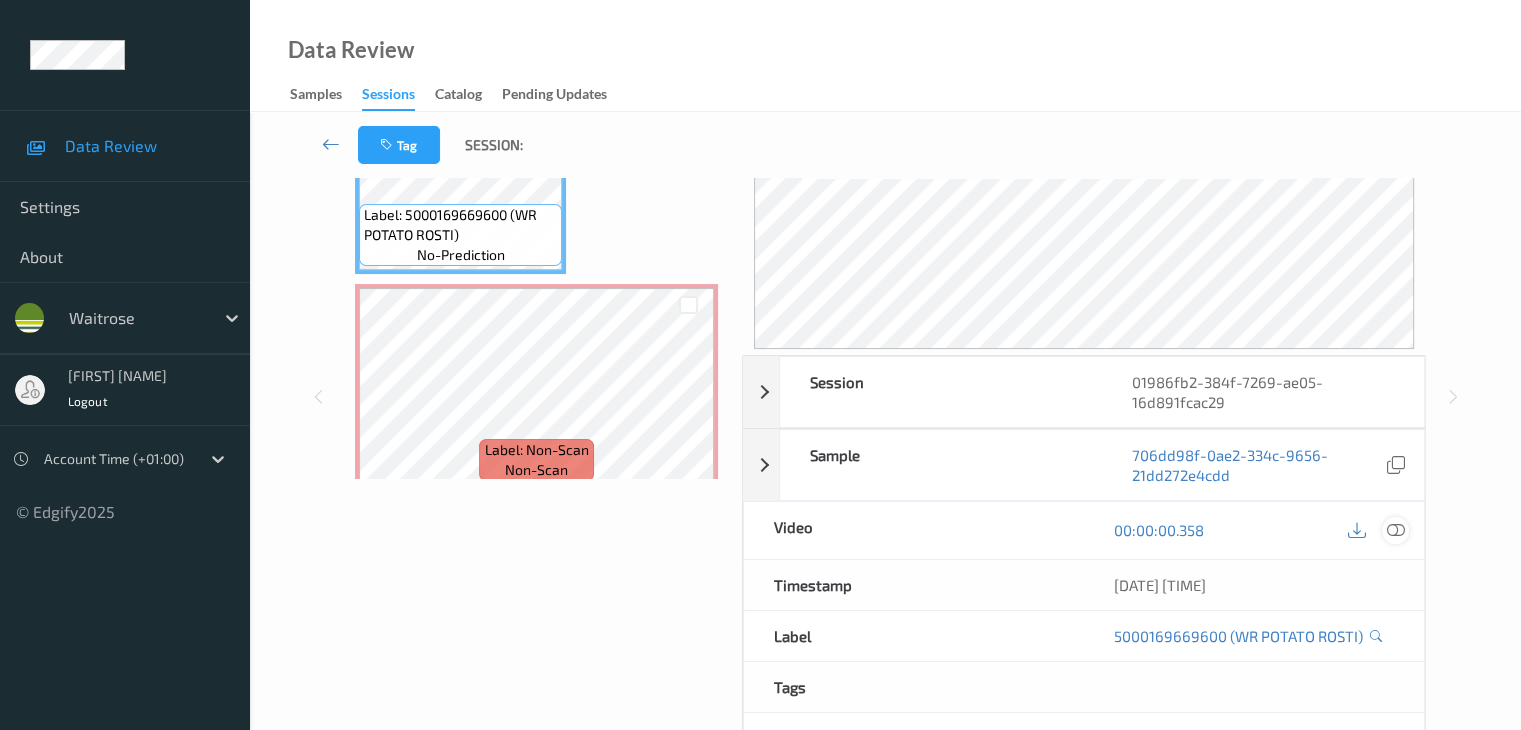 click at bounding box center (1395, 530) 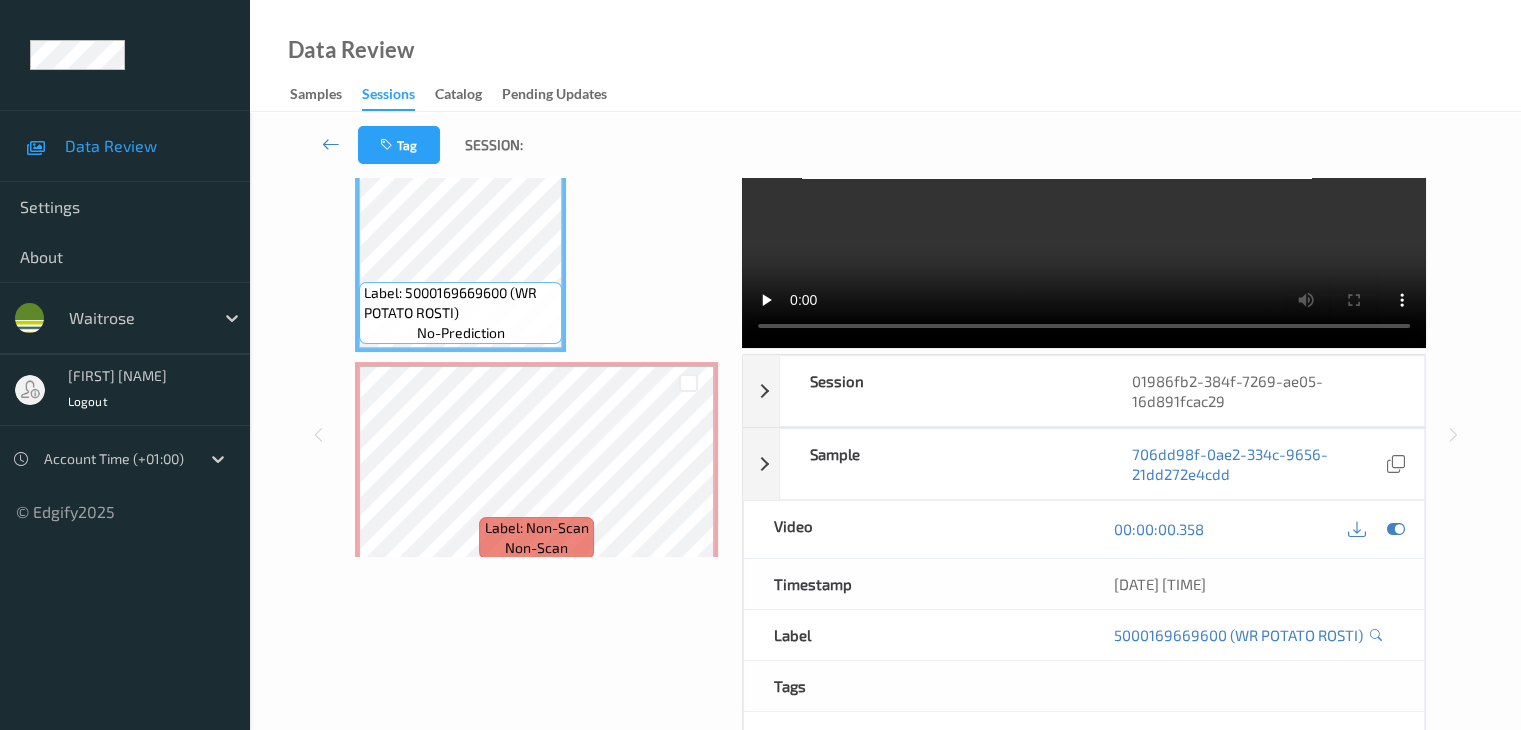 scroll, scrollTop: 0, scrollLeft: 0, axis: both 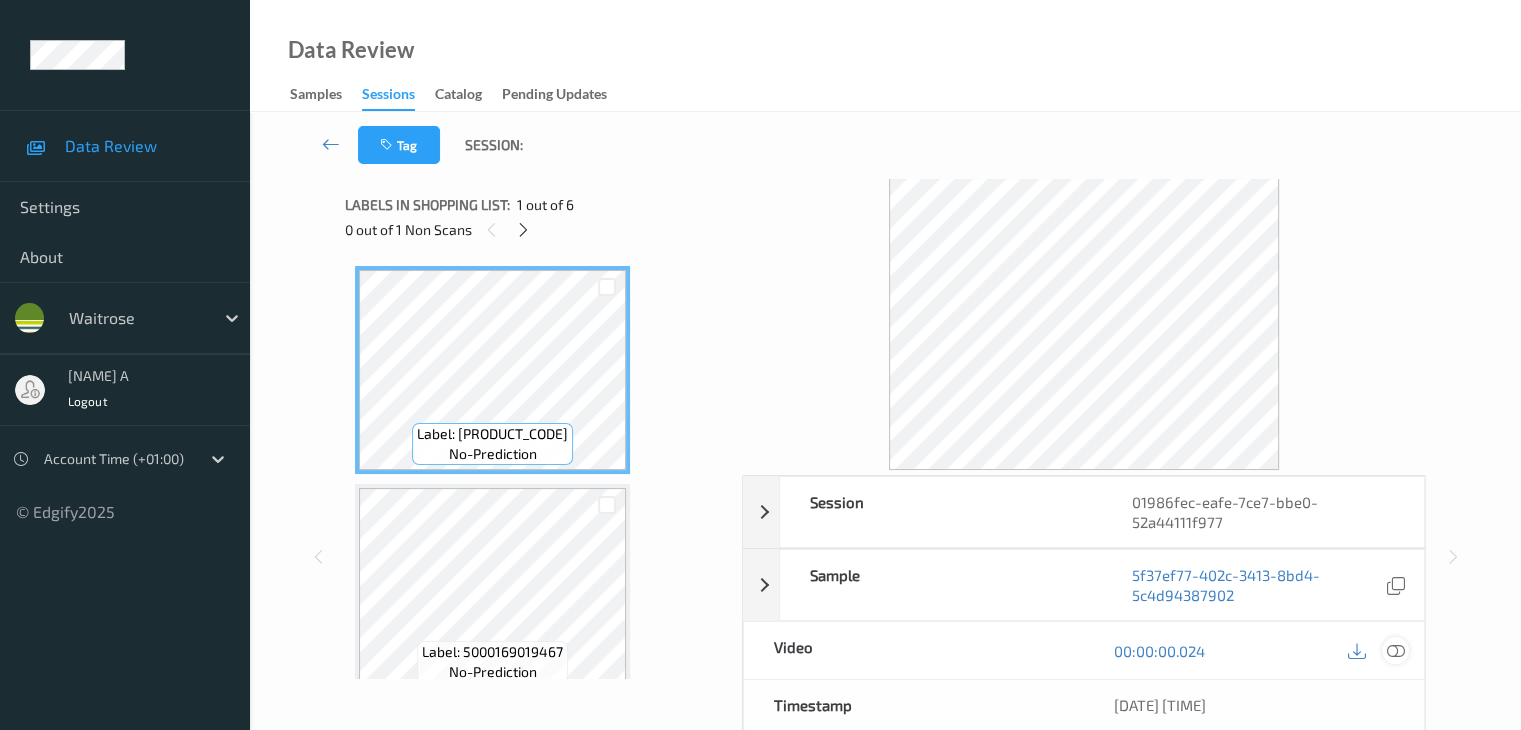click at bounding box center (1395, 651) 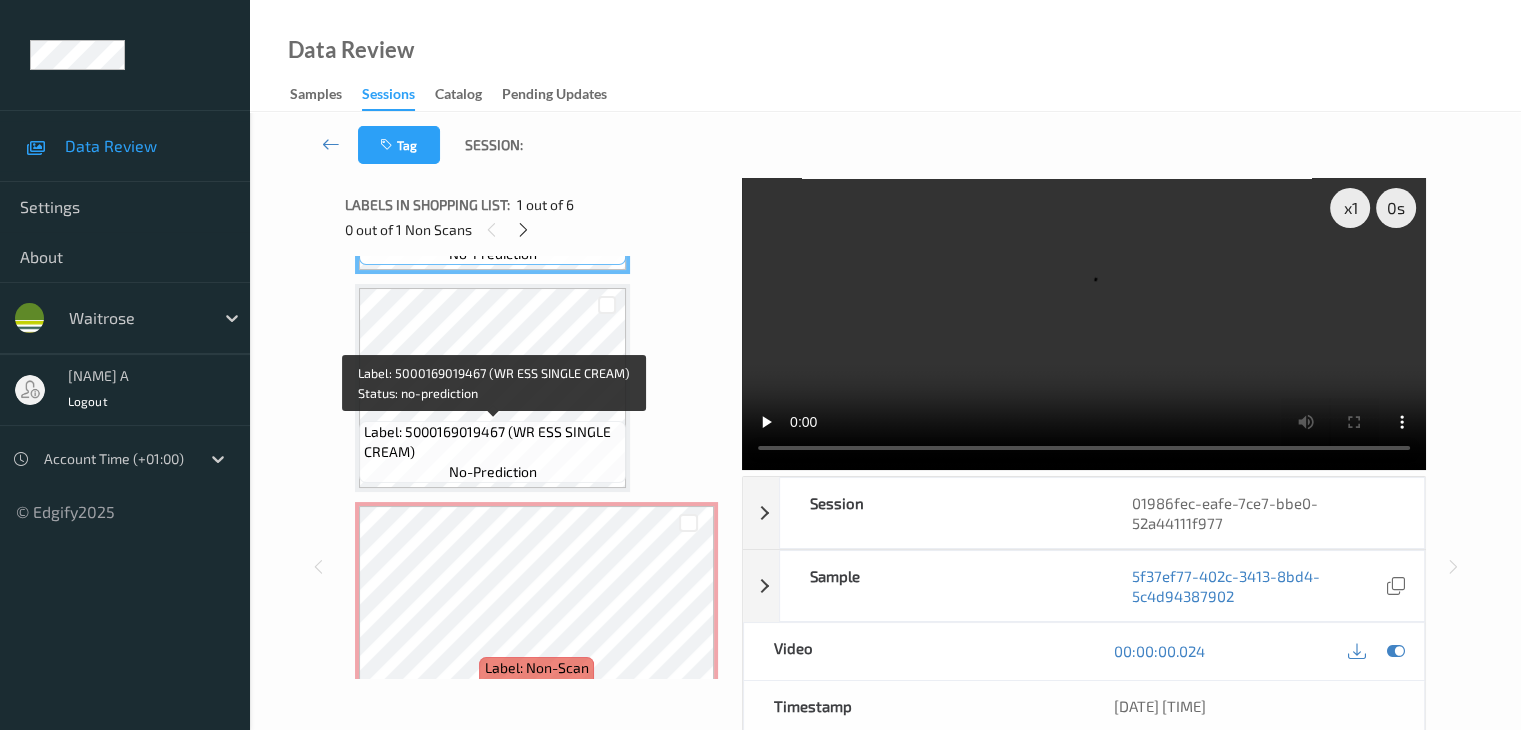 scroll, scrollTop: 100, scrollLeft: 0, axis: vertical 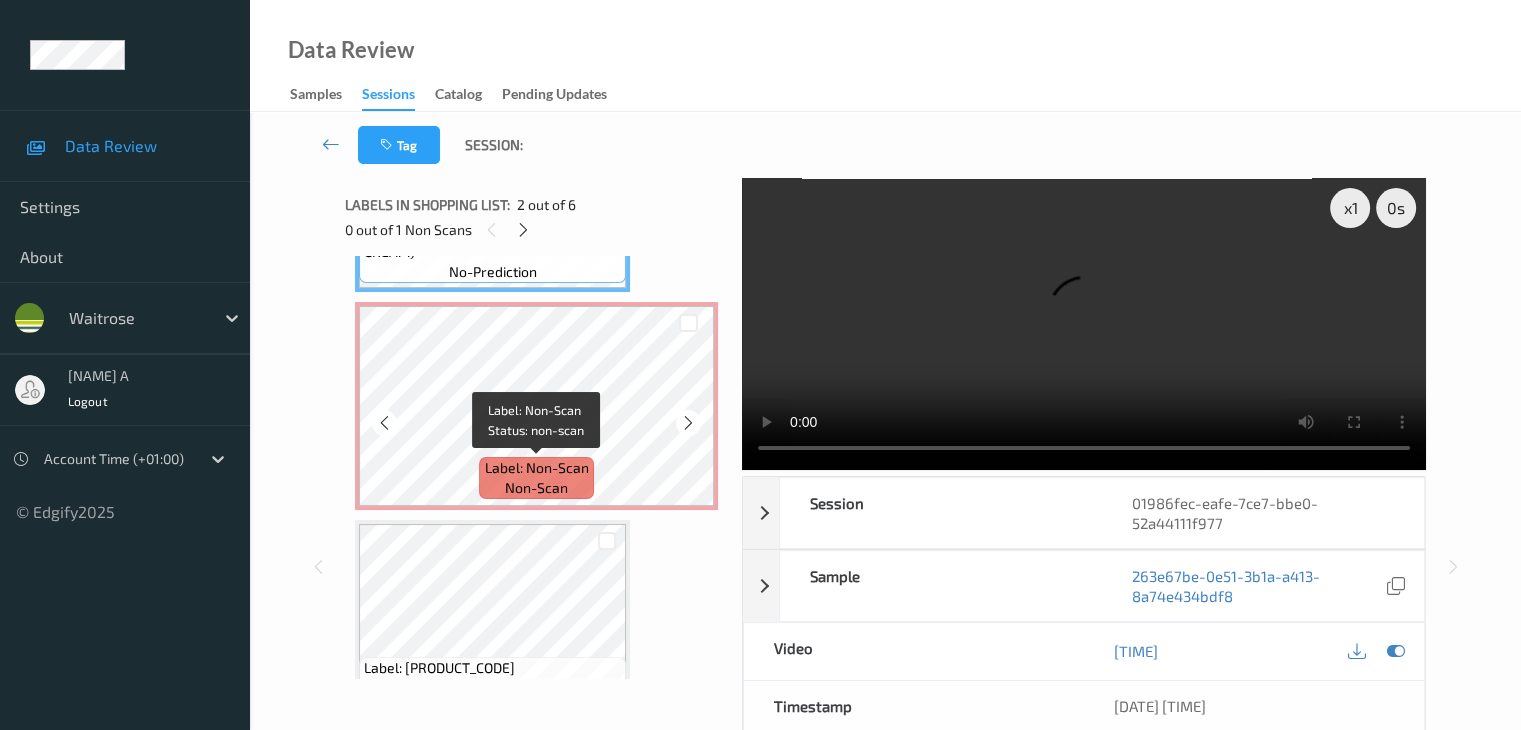 click on "non-scan" at bounding box center (536, 488) 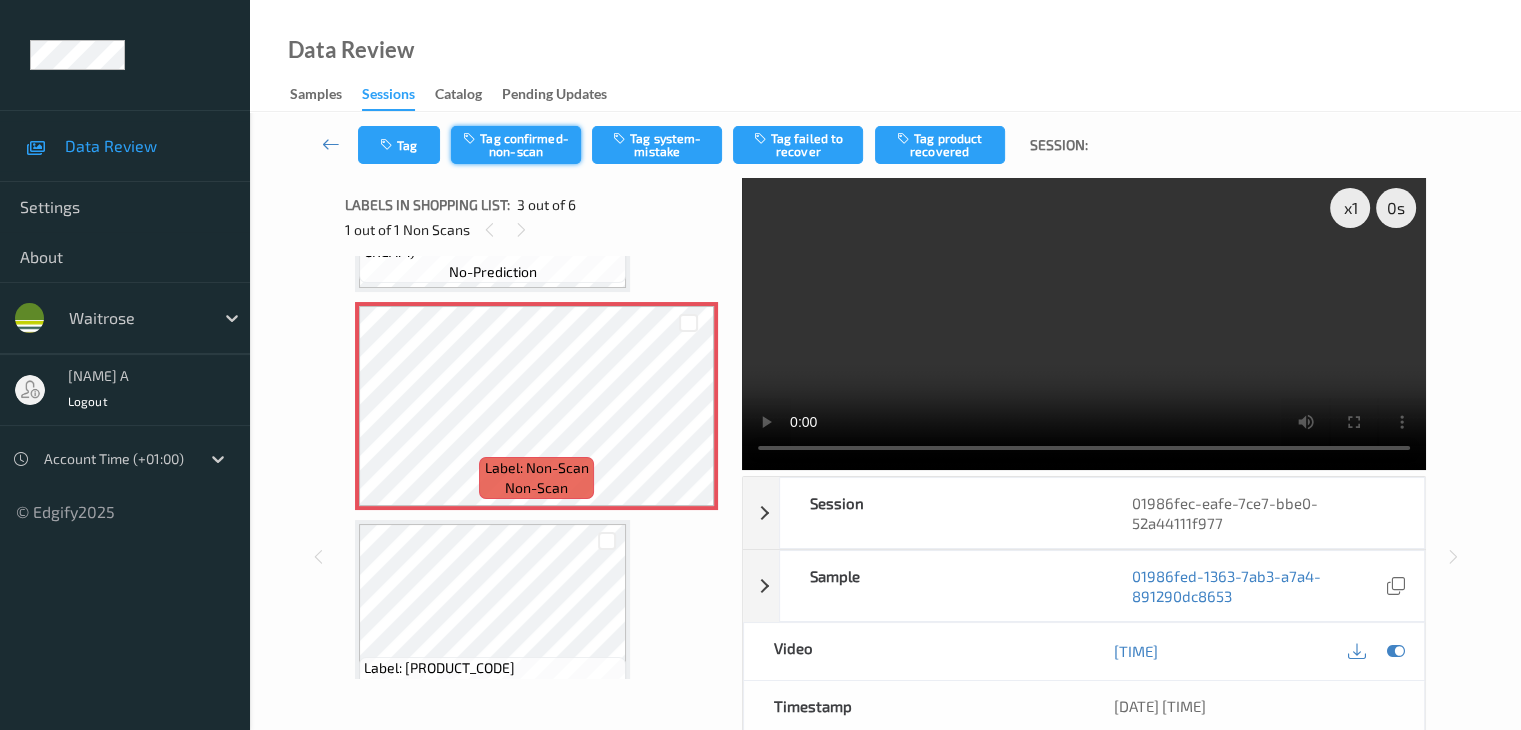 click on "Tag   confirmed-non-scan" at bounding box center [516, 145] 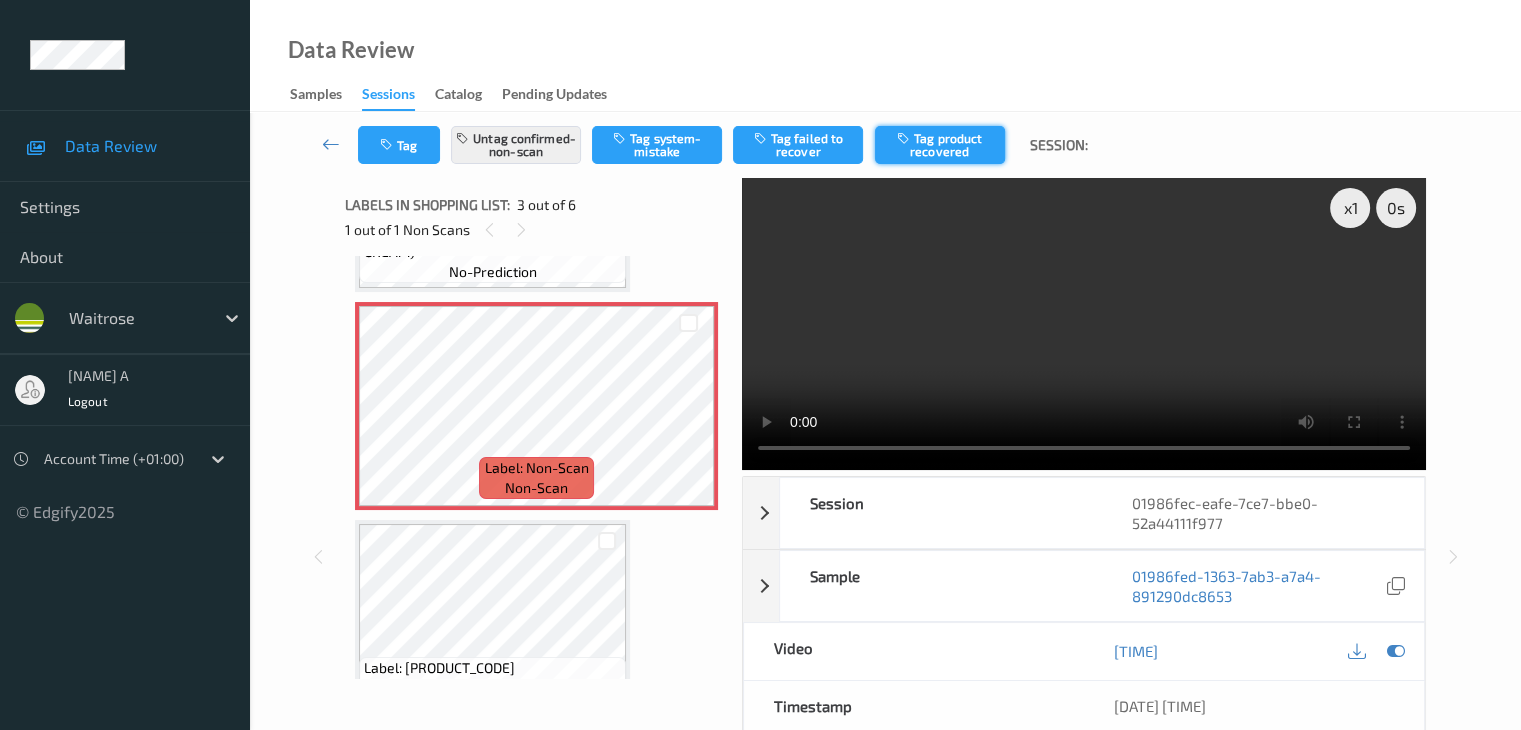 click on "Tag   product recovered" at bounding box center (940, 145) 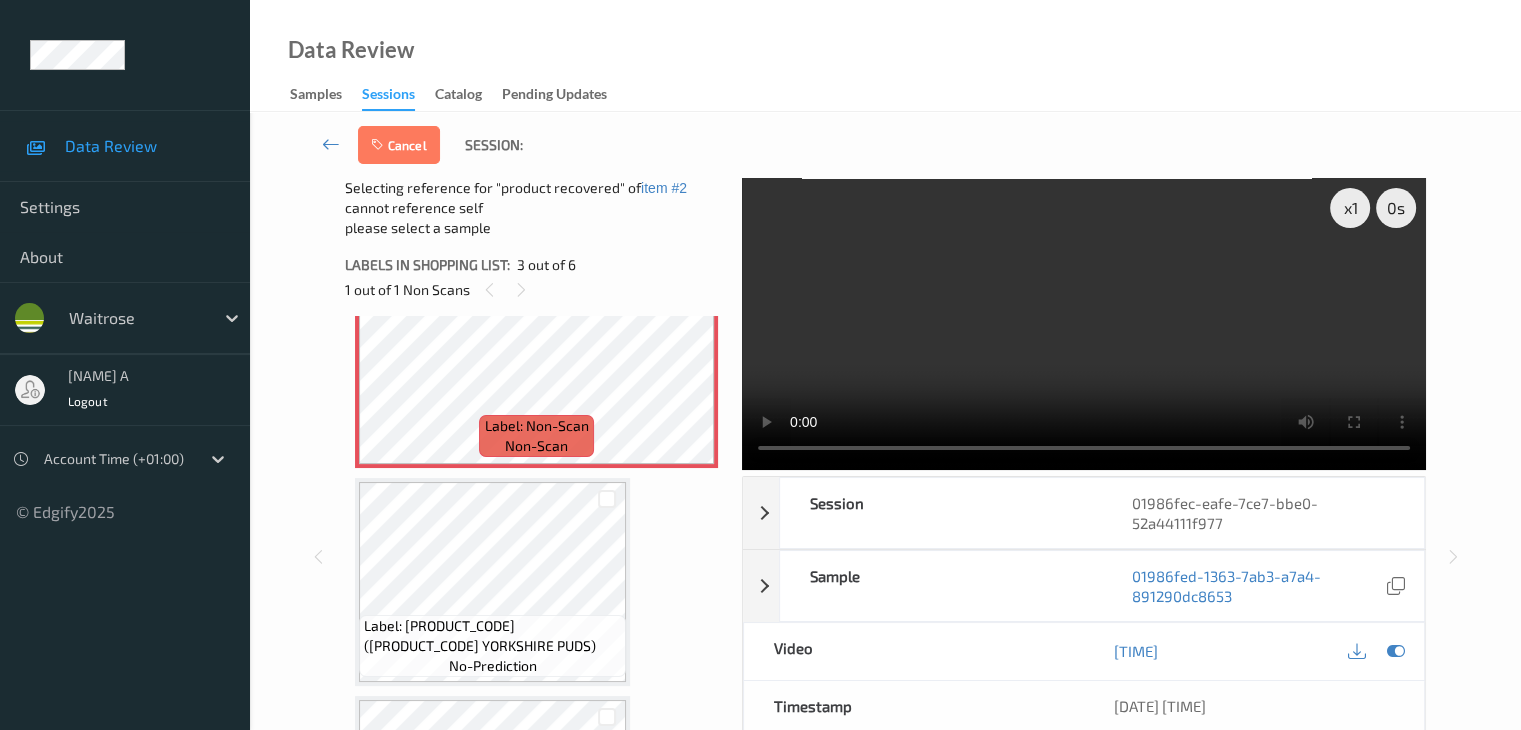scroll, scrollTop: 600, scrollLeft: 0, axis: vertical 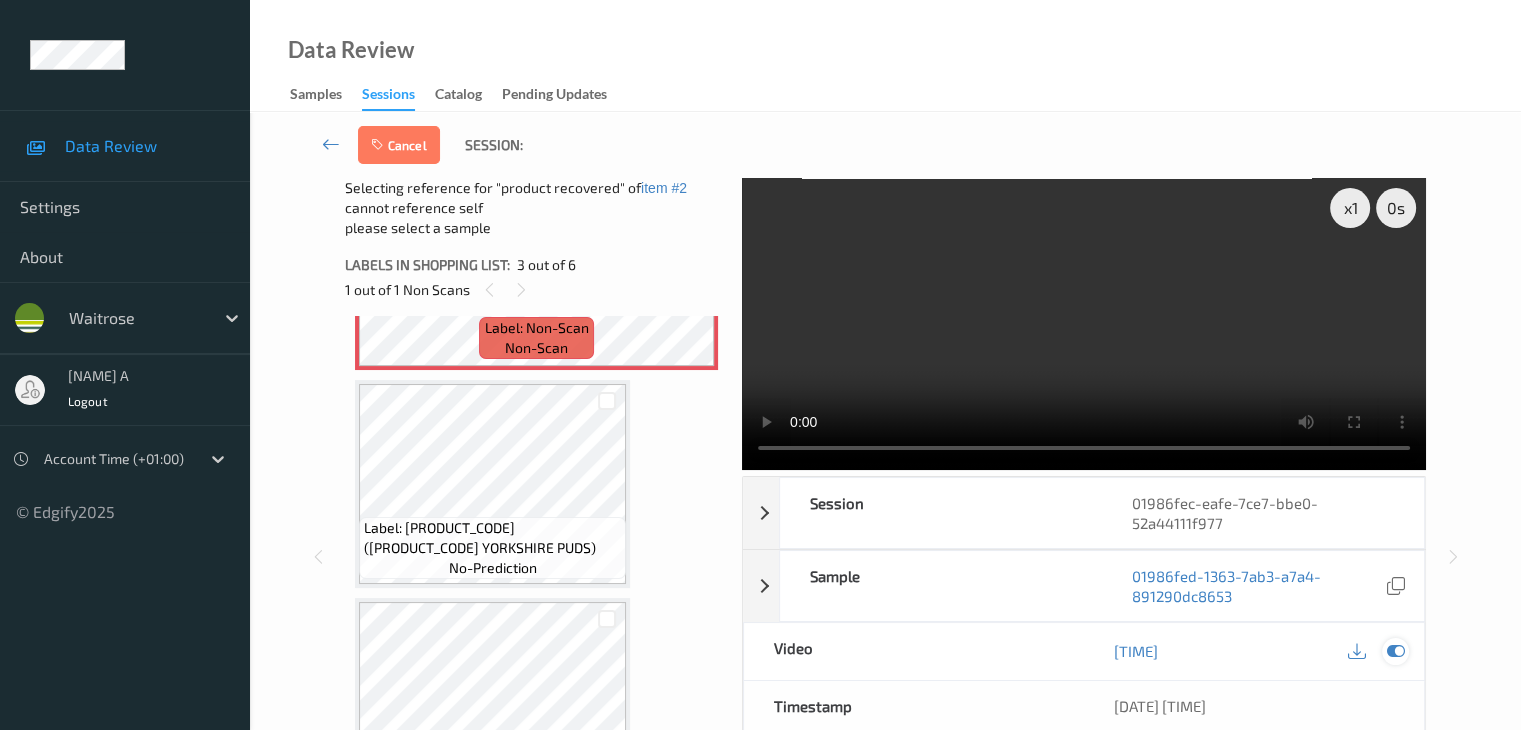 click at bounding box center [1395, 651] 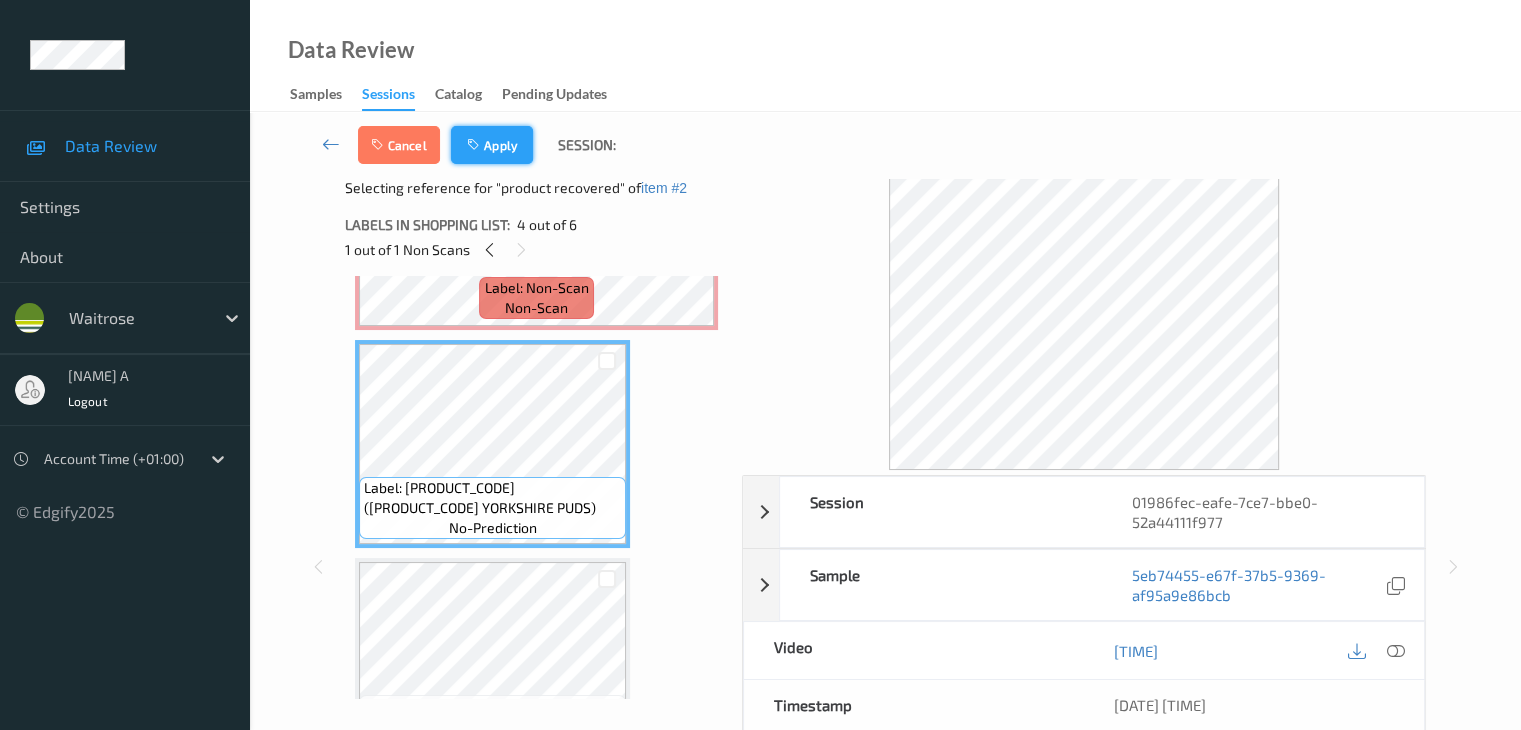 click on "Apply" at bounding box center [492, 145] 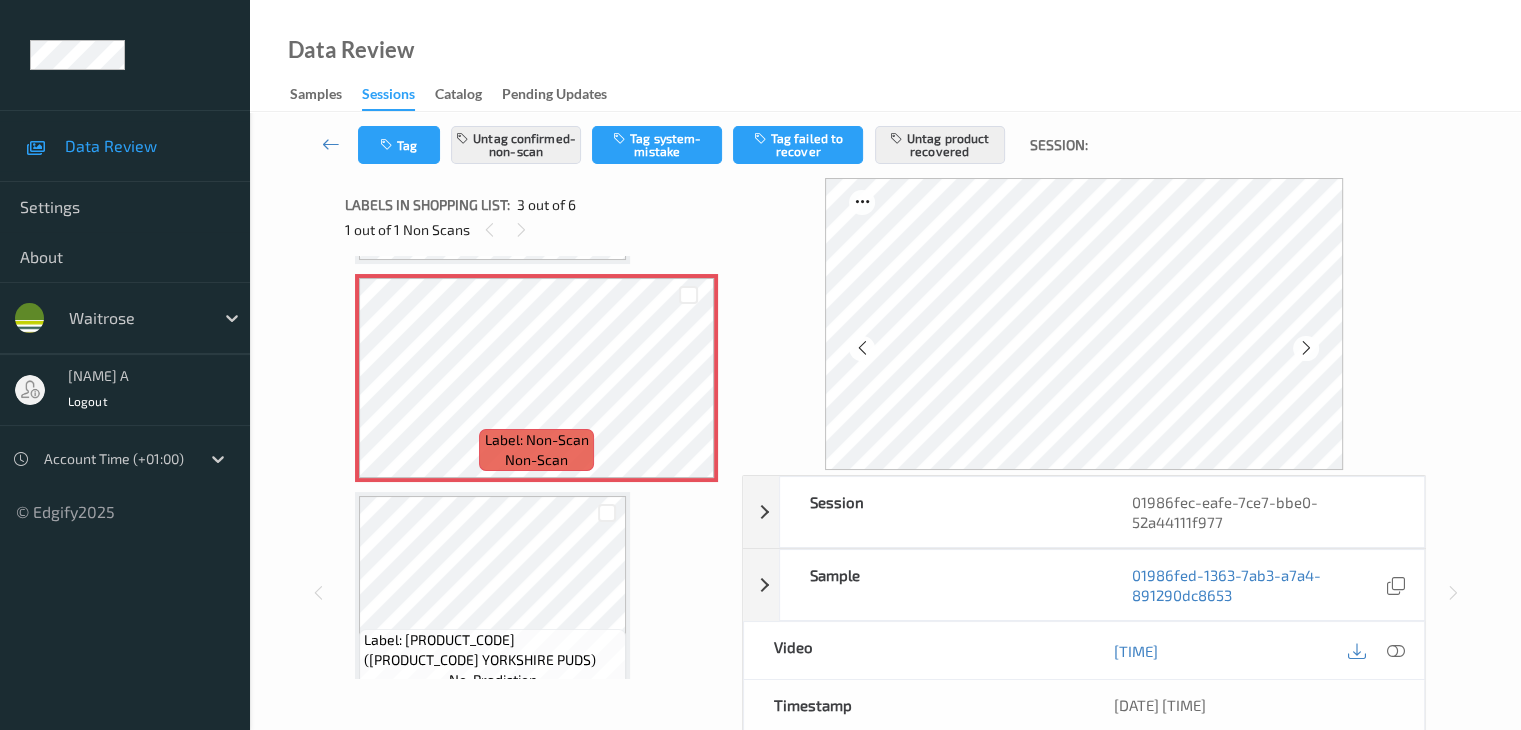 scroll, scrollTop: 628, scrollLeft: 0, axis: vertical 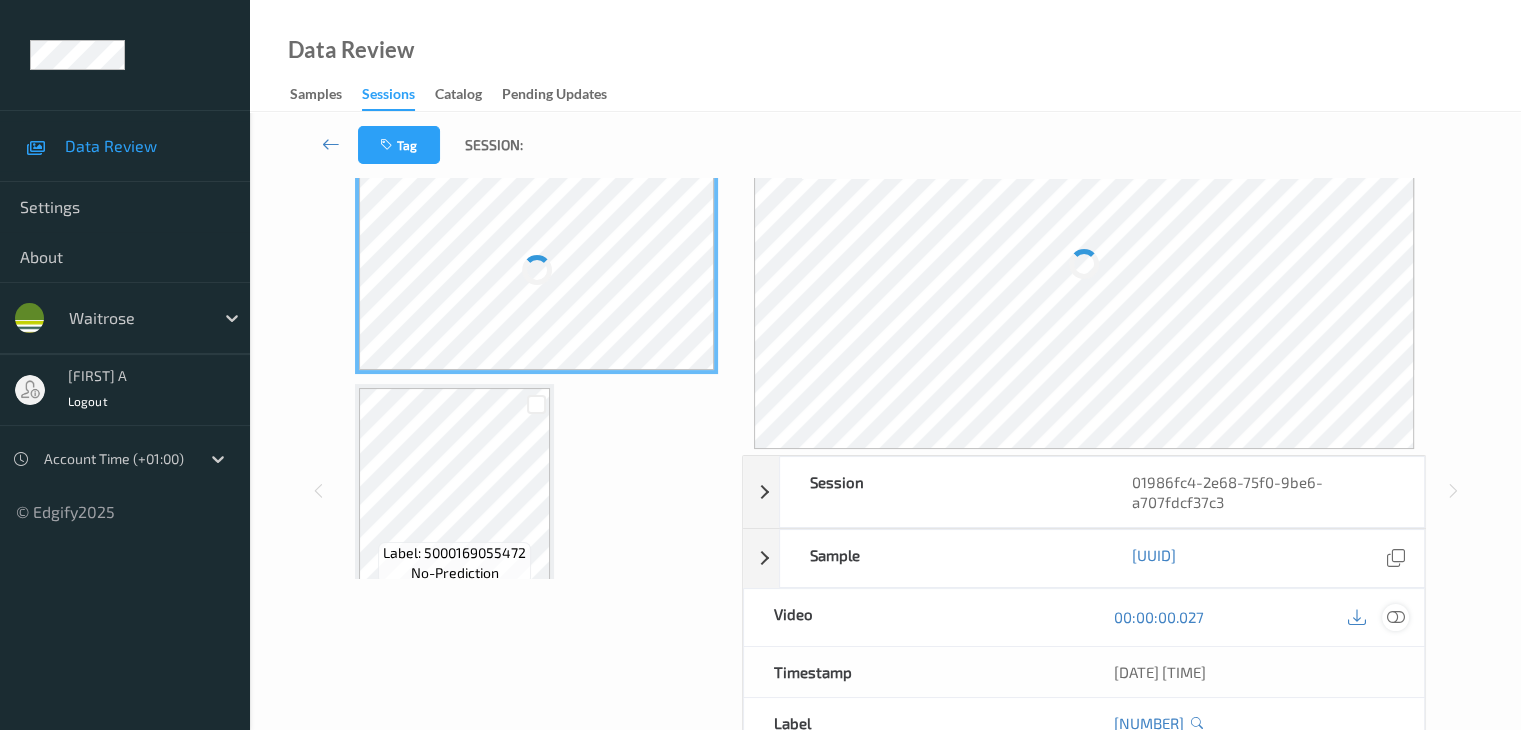 click at bounding box center (1395, 617) 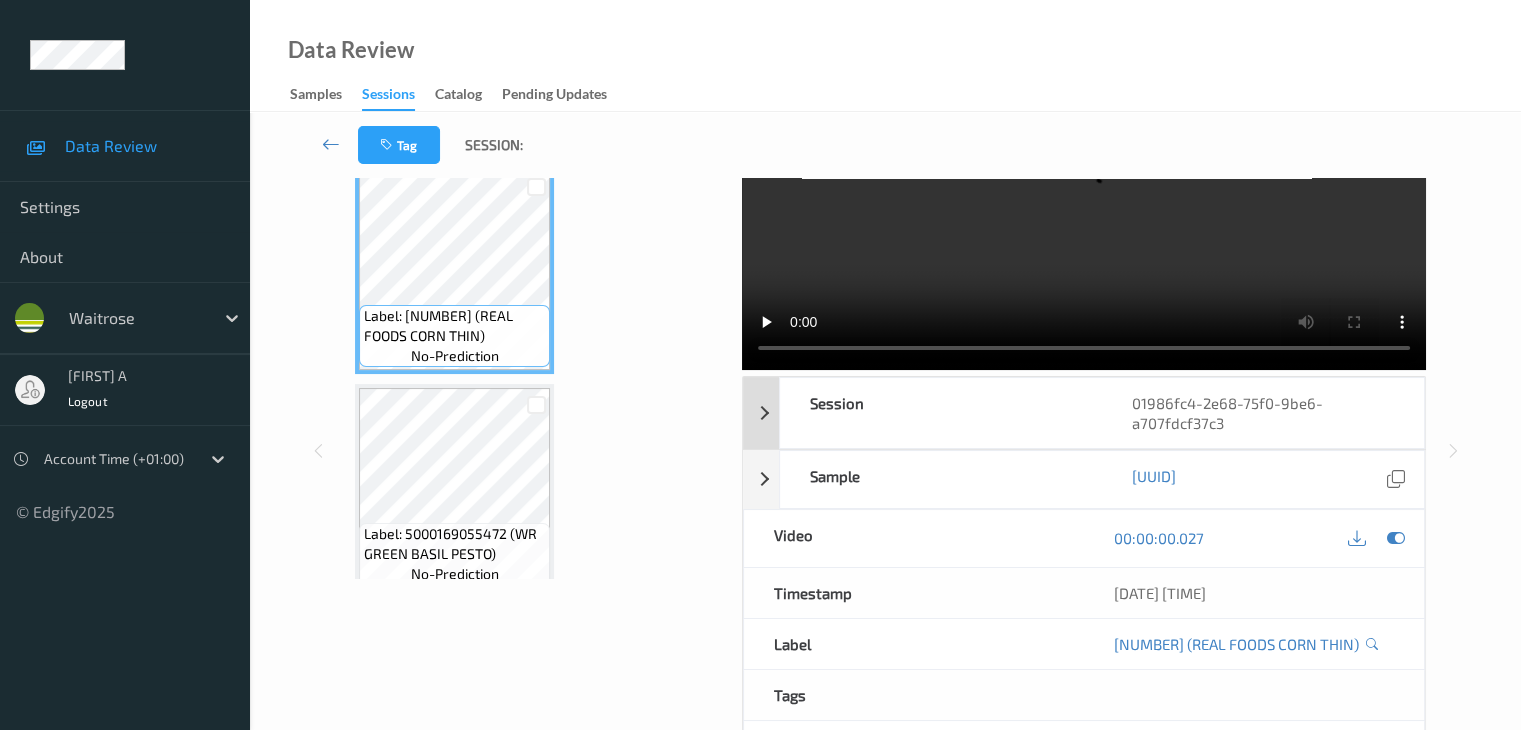scroll, scrollTop: 0, scrollLeft: 0, axis: both 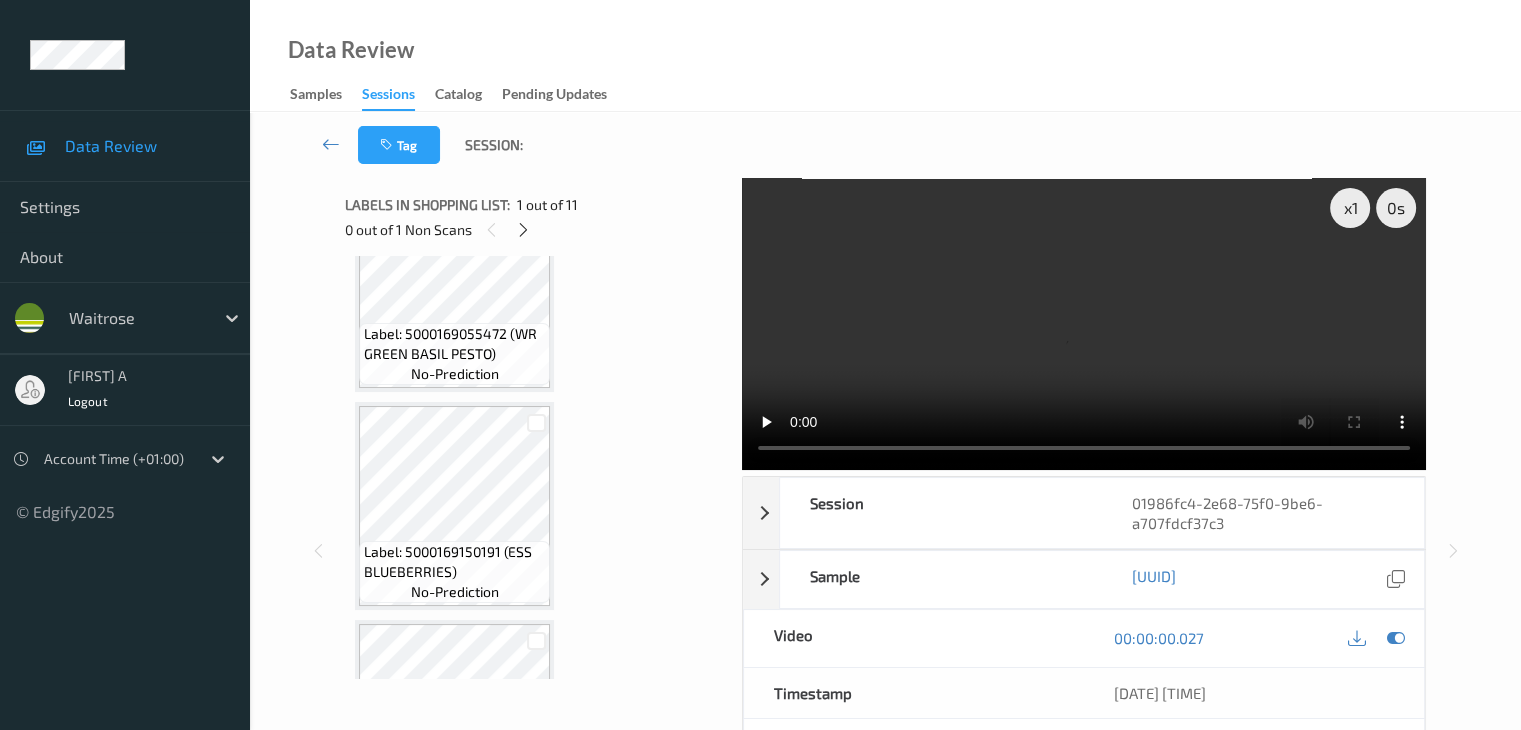 drag, startPoint x: 516, startPoint y: 223, endPoint x: 549, endPoint y: 267, distance: 55 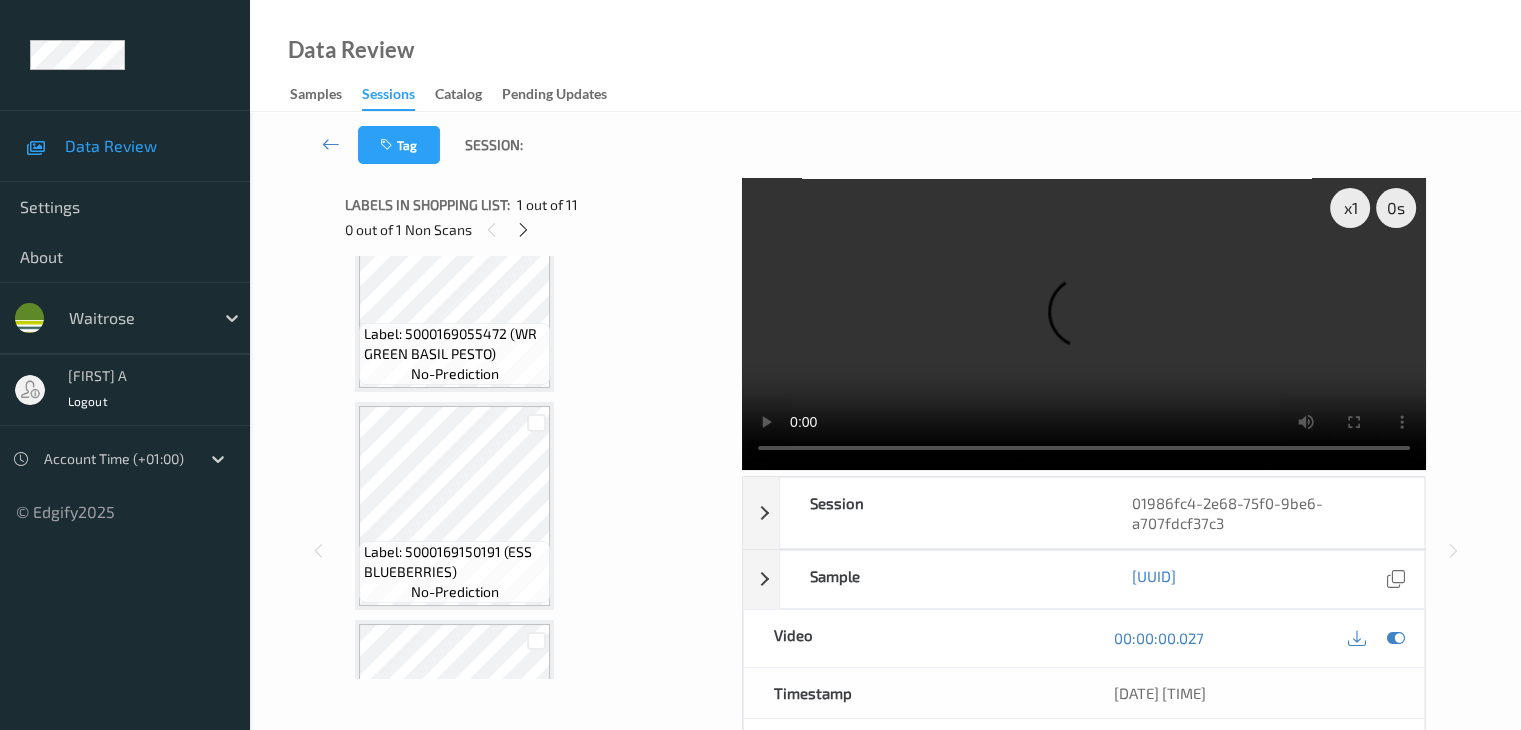 click at bounding box center [523, 230] 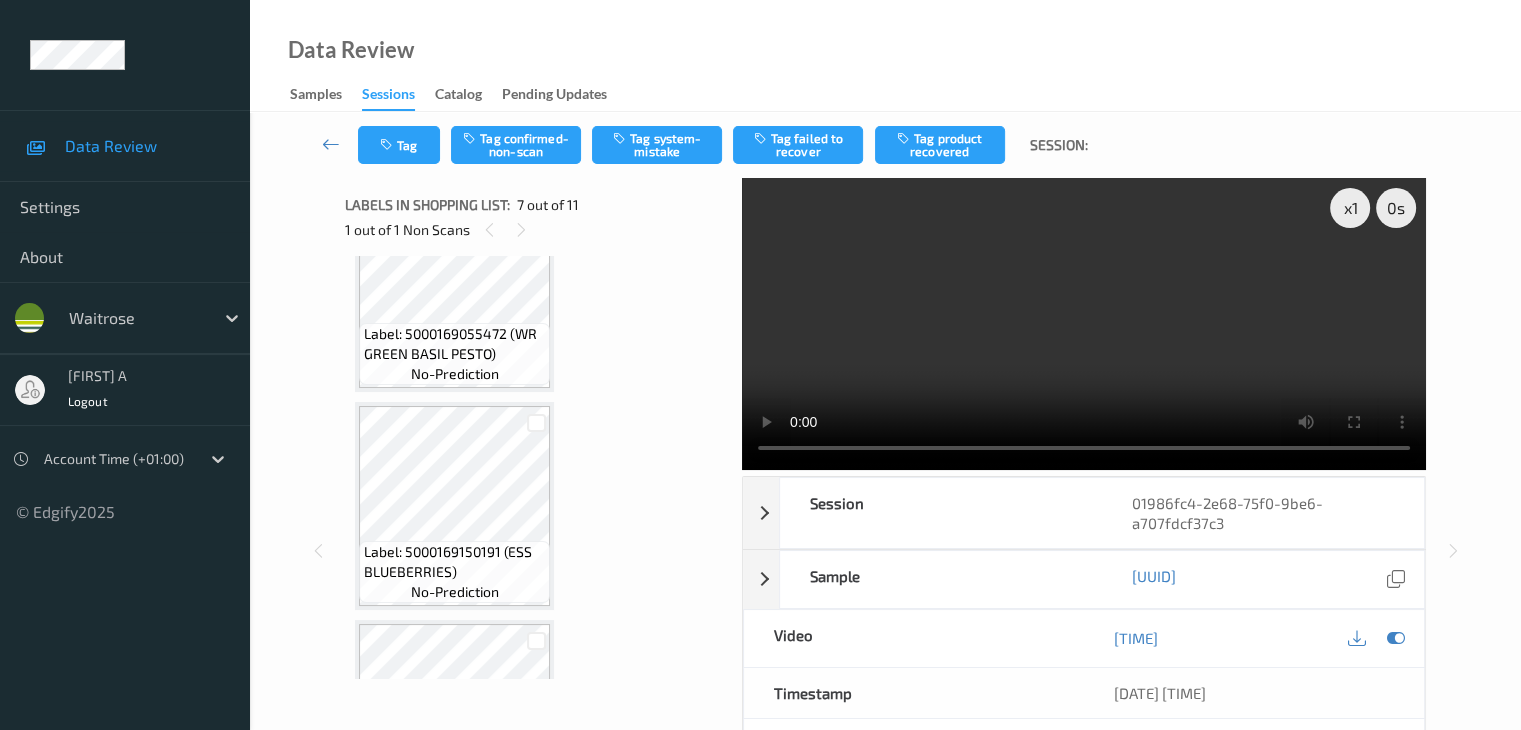 scroll, scrollTop: 1100, scrollLeft: 0, axis: vertical 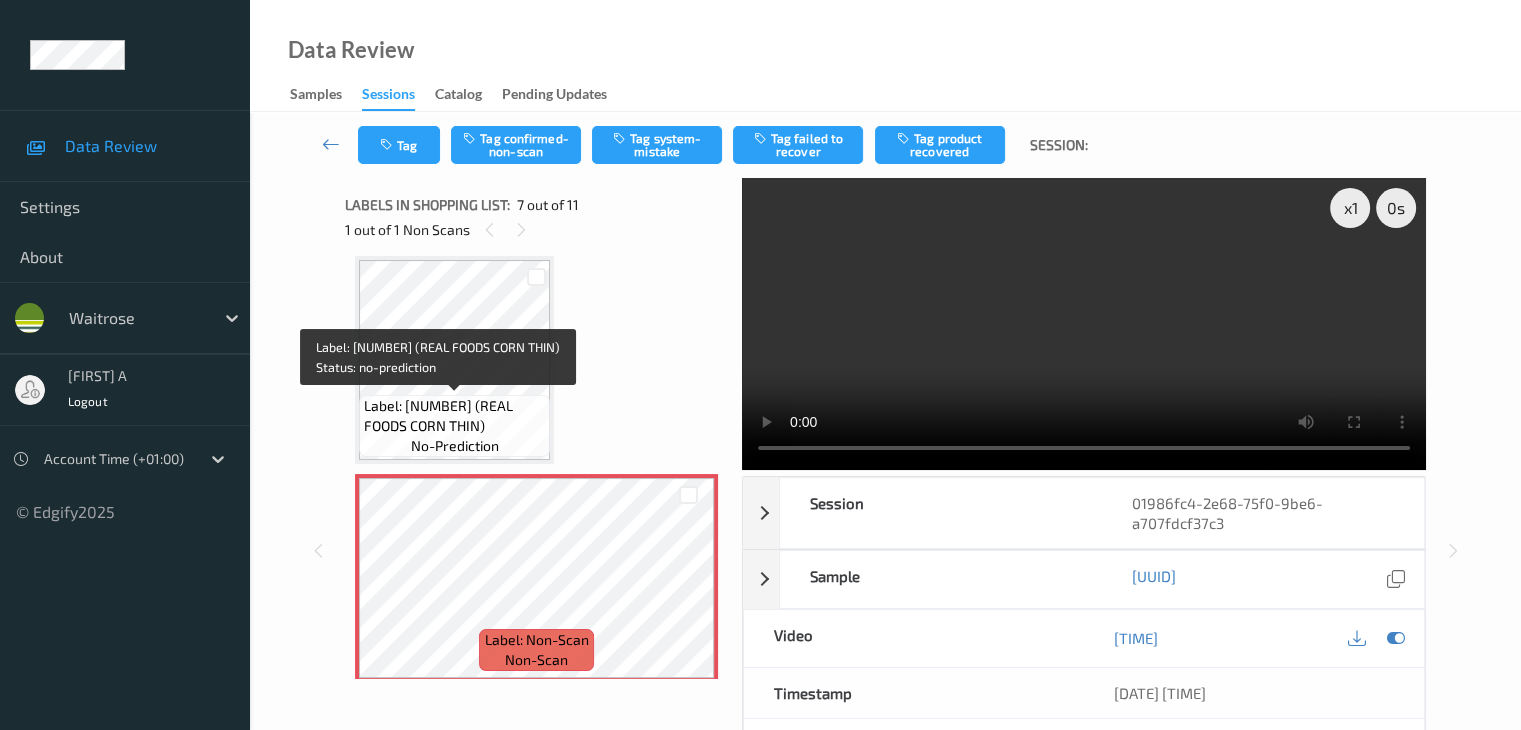 click on "Label: 9322969000015 (REAL FOODS CORN THIN)" at bounding box center [454, 416] 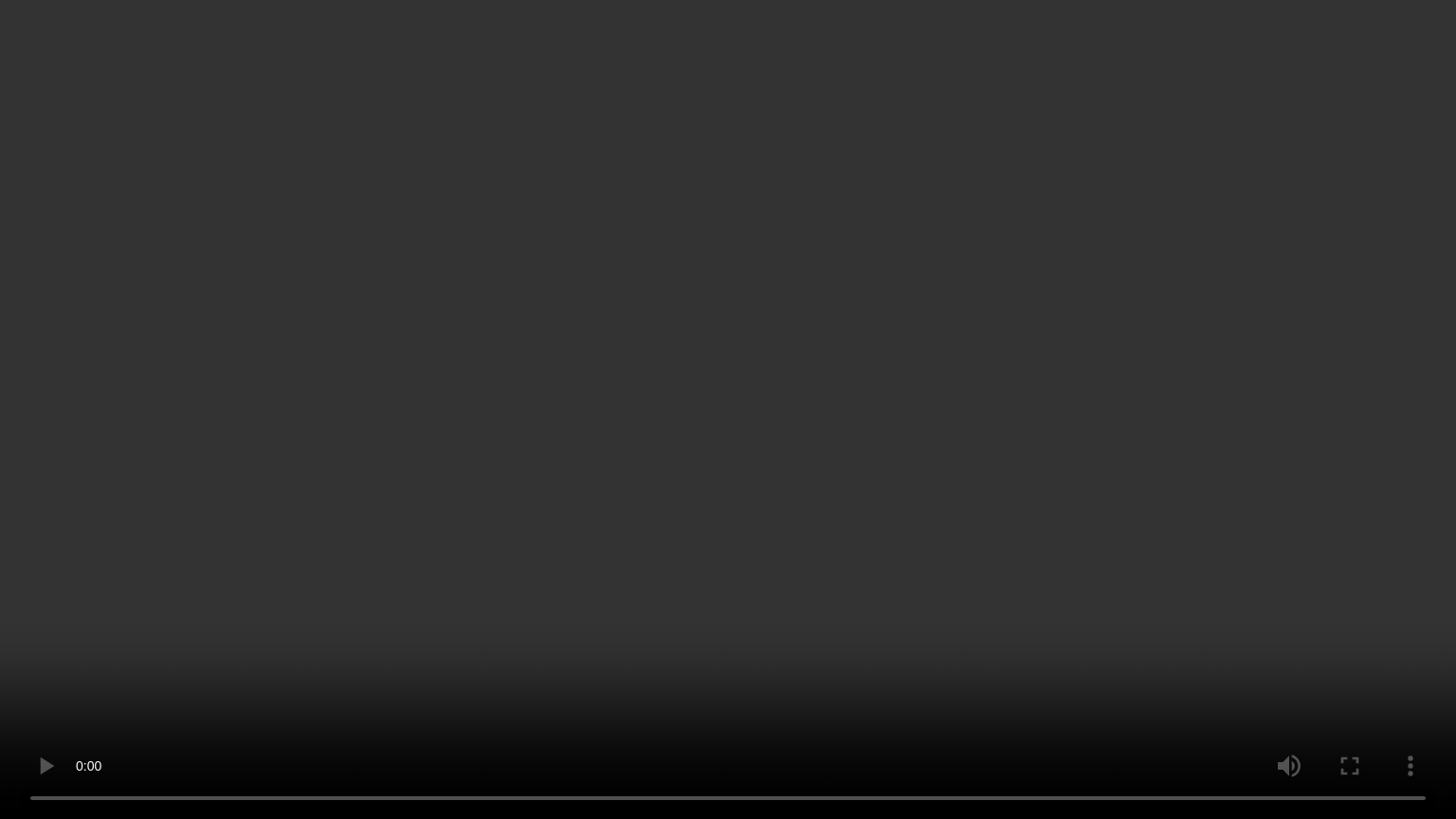 type 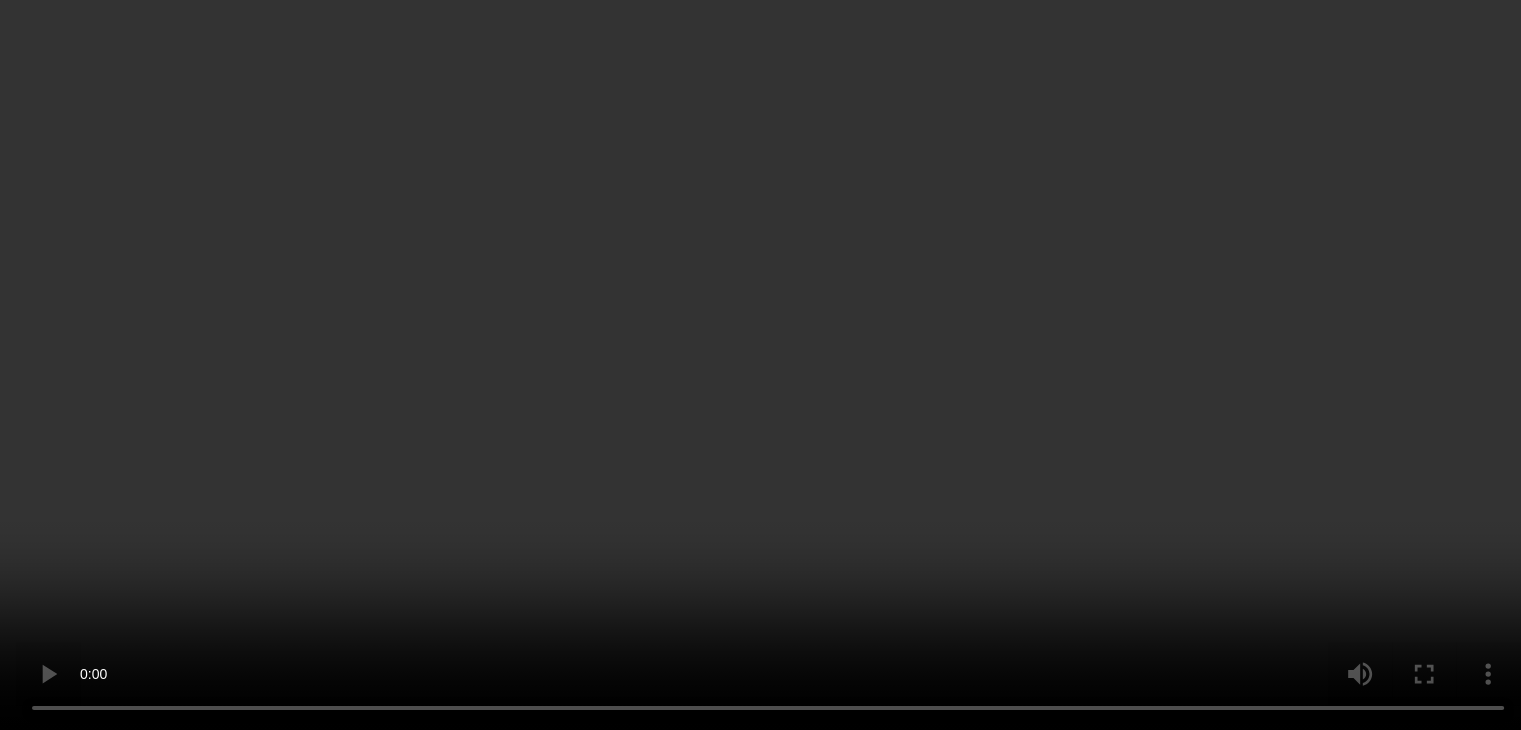 scroll, scrollTop: 1300, scrollLeft: 0, axis: vertical 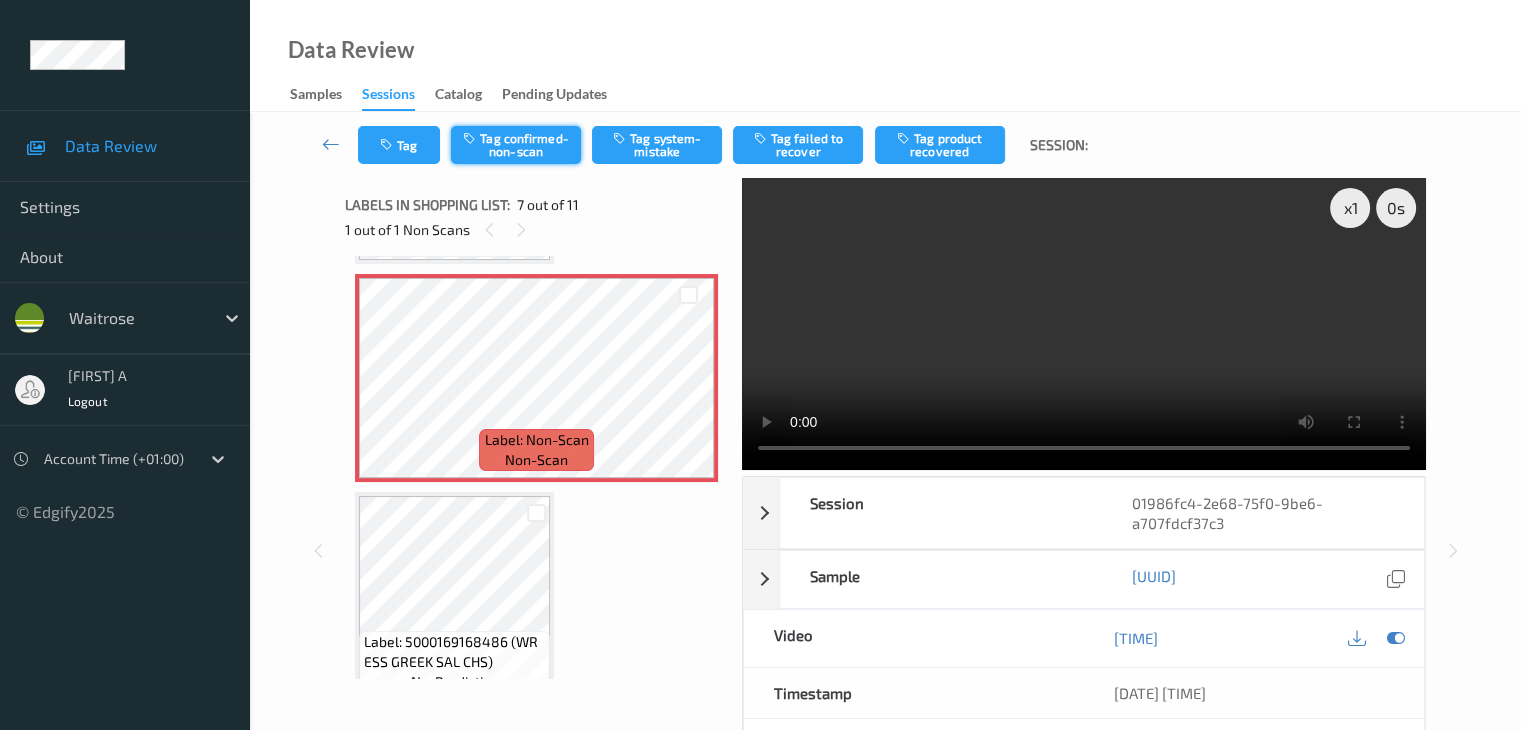 click on "Tag   confirmed-non-scan" at bounding box center [516, 145] 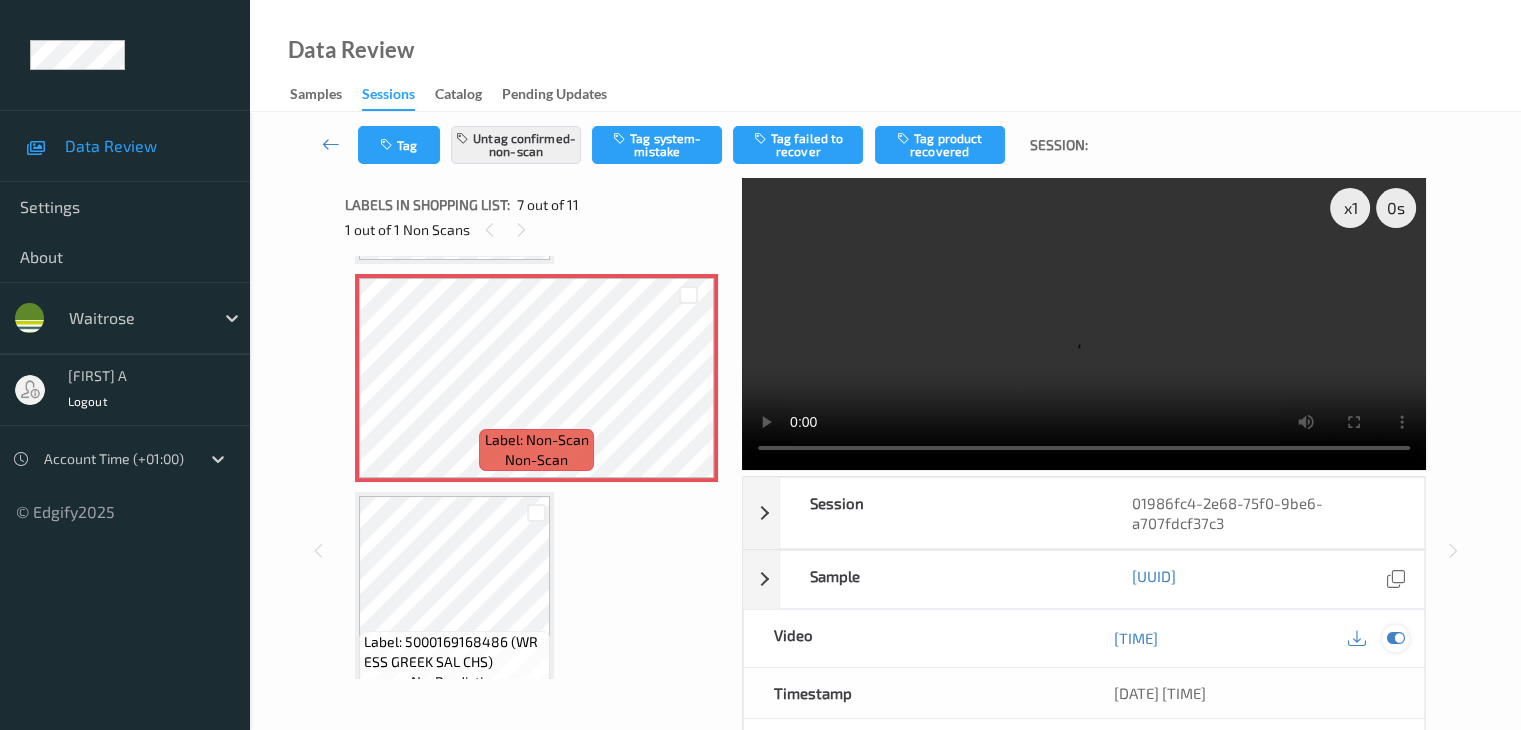 click at bounding box center [1395, 638] 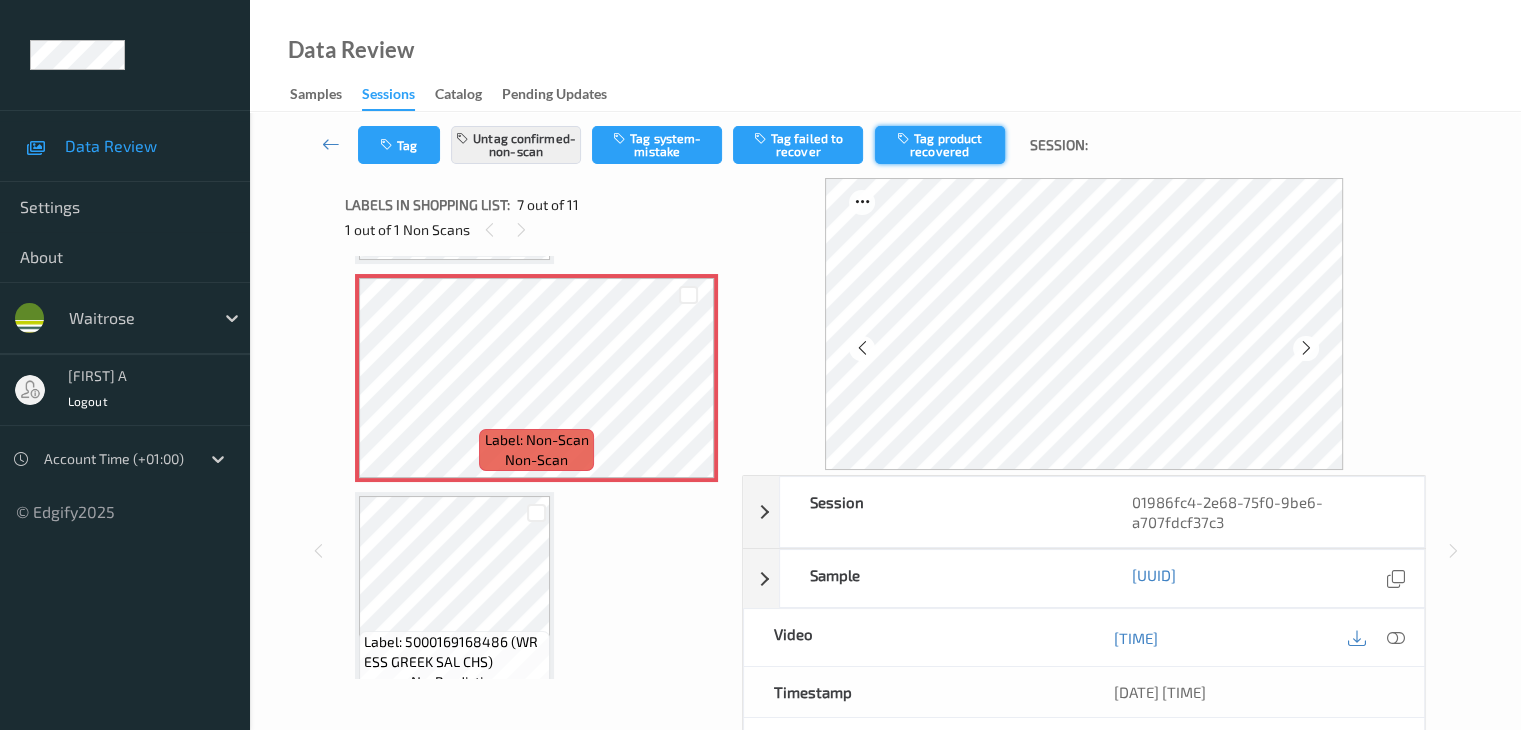 click on "Tag   product recovered" at bounding box center (940, 145) 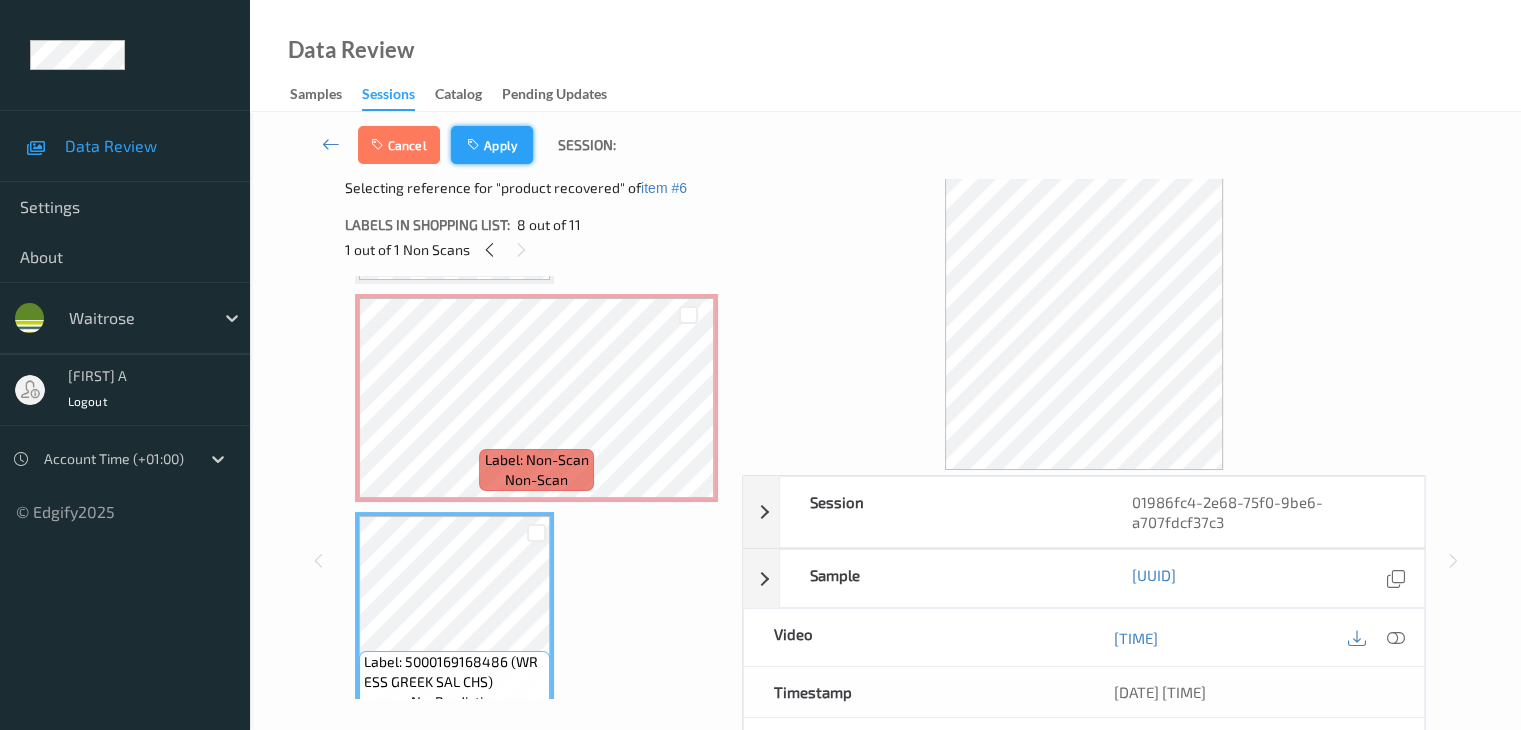 click on "Apply" at bounding box center (492, 145) 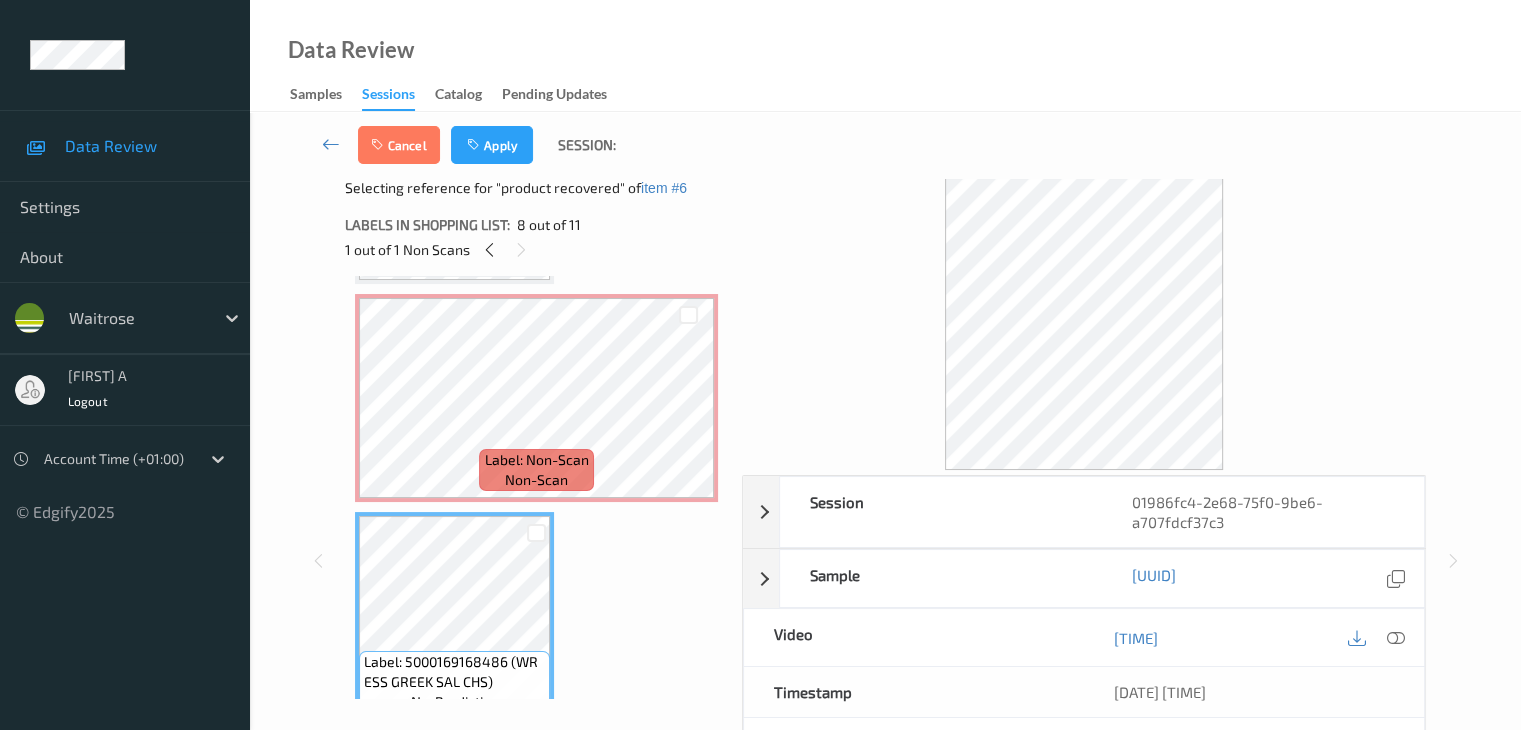 scroll, scrollTop: 1100, scrollLeft: 0, axis: vertical 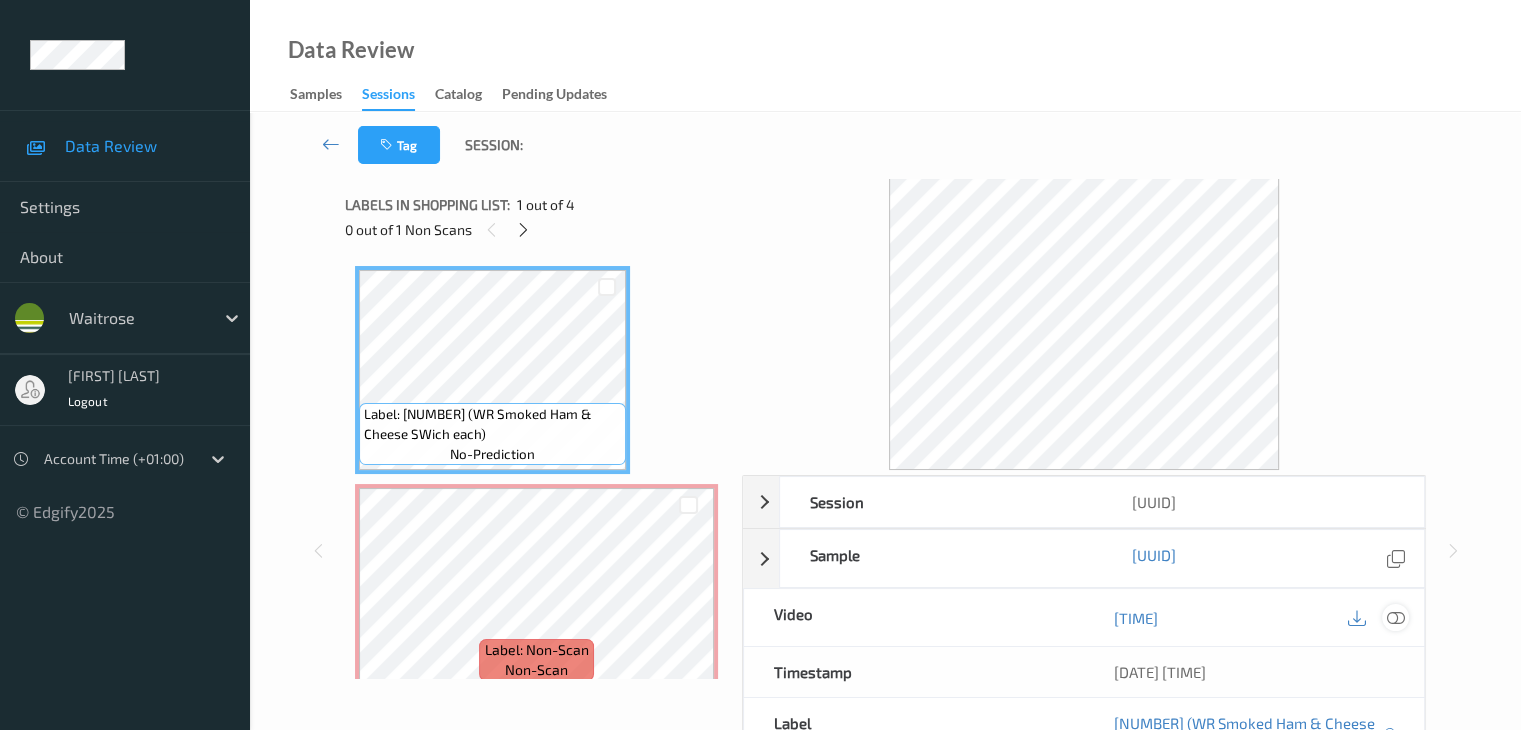 click at bounding box center (1395, 618) 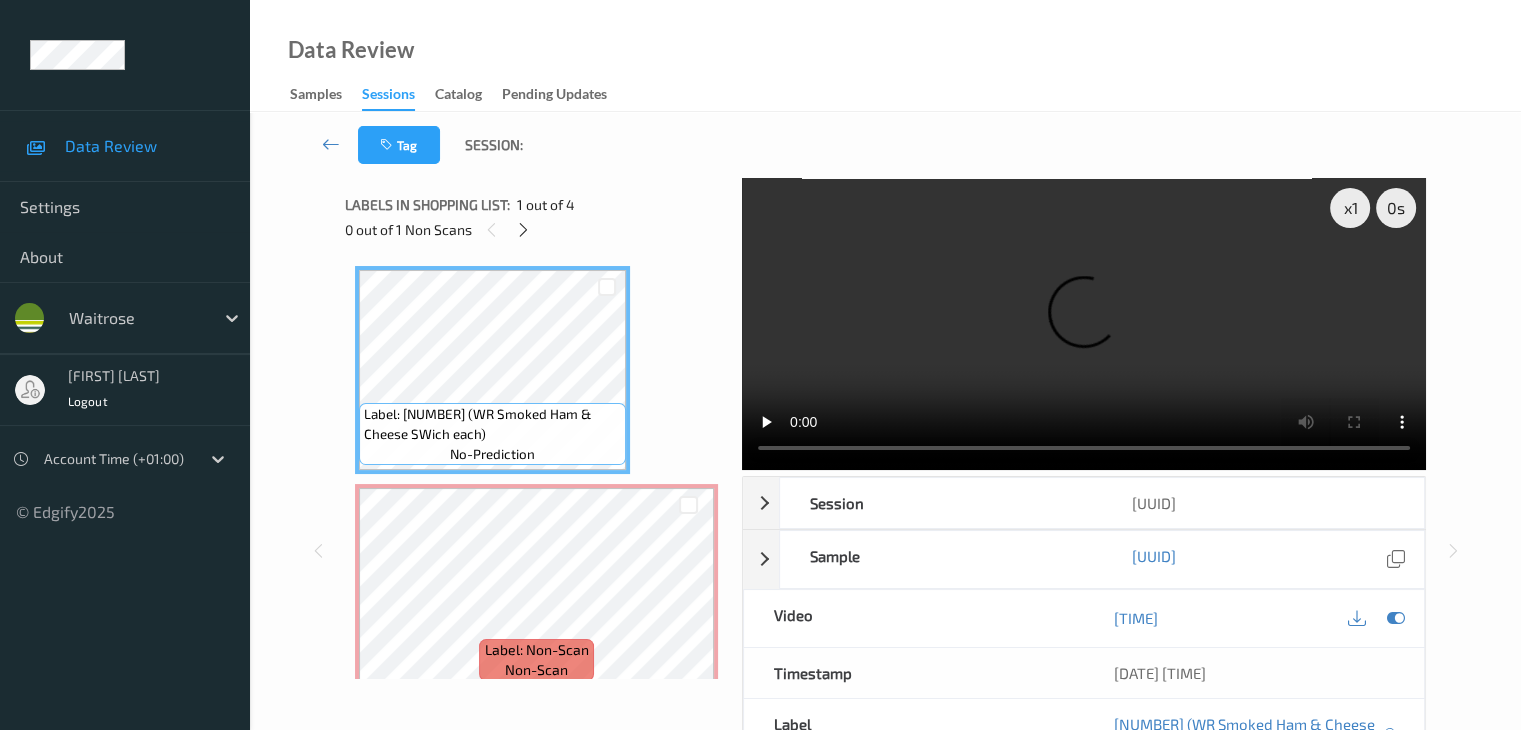 type 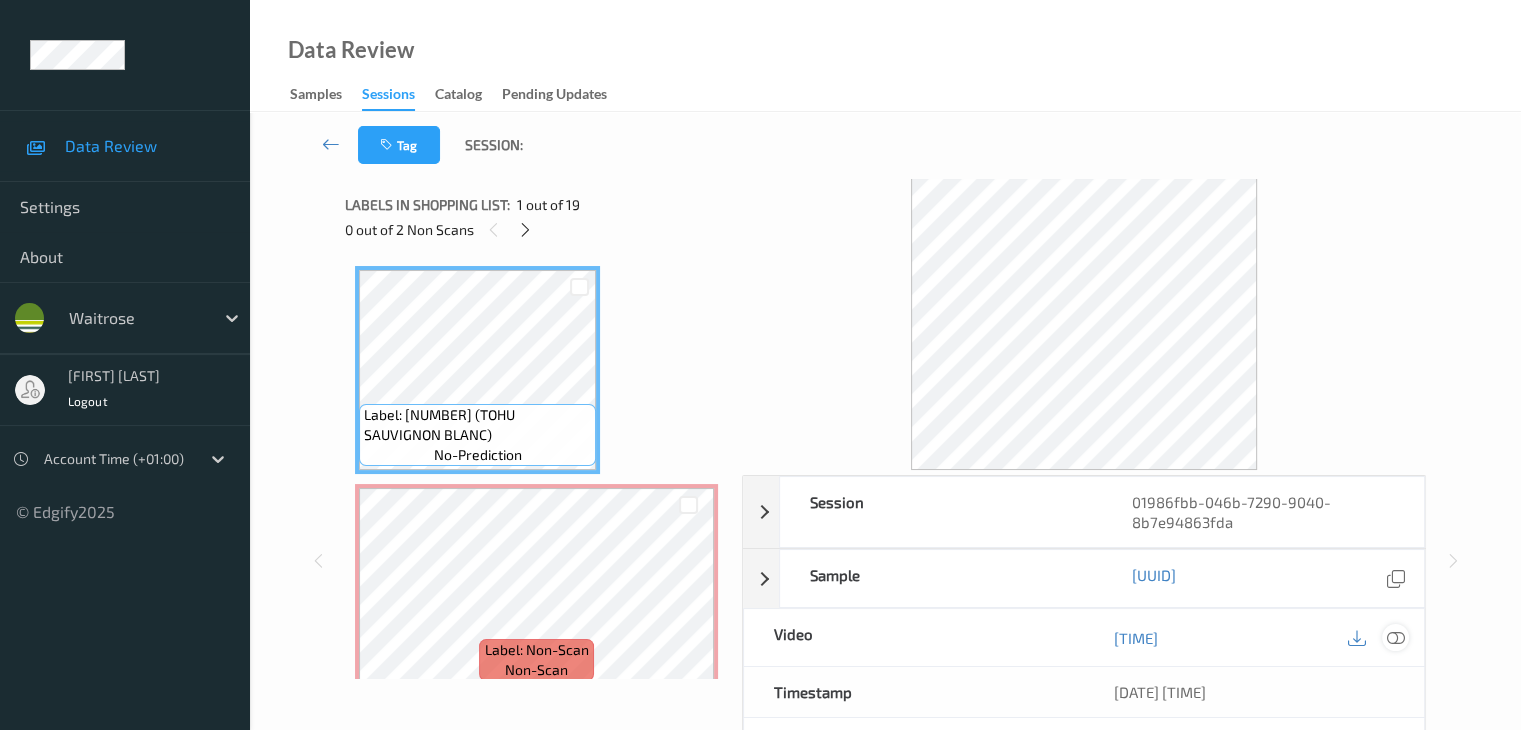 click at bounding box center [1395, 638] 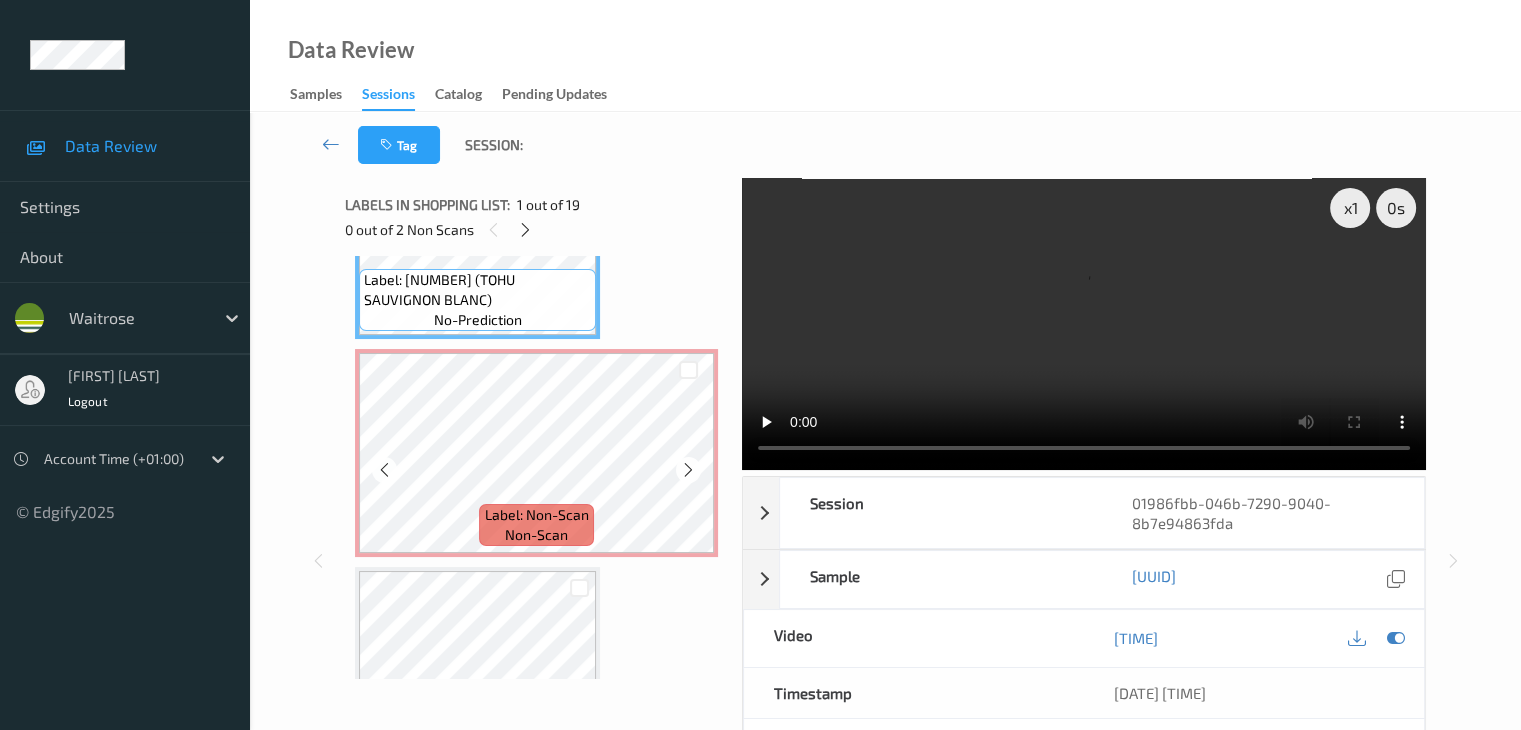 scroll, scrollTop: 200, scrollLeft: 0, axis: vertical 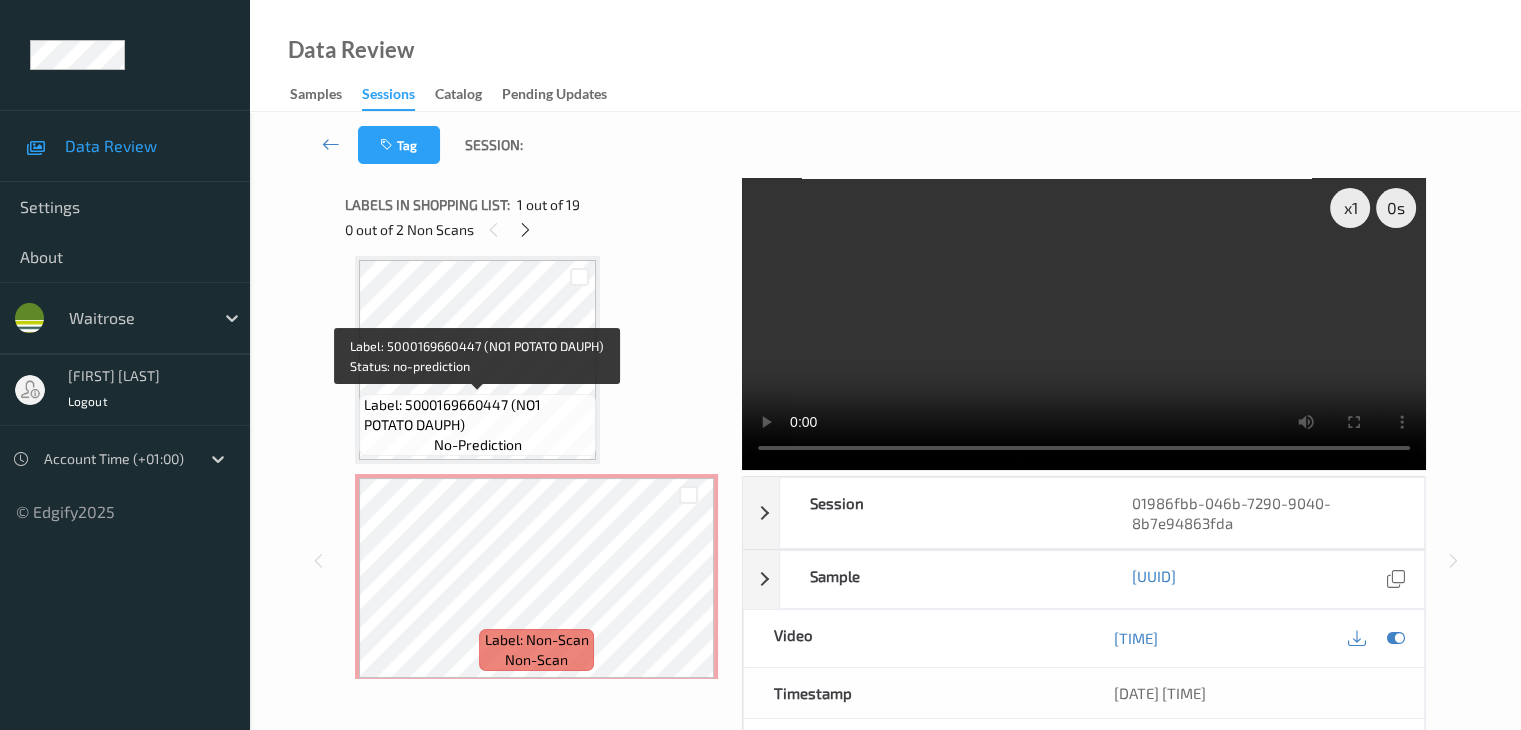 click on "Label: 5000169660447 (NO1 POTATO DAUPH)" at bounding box center [477, 415] 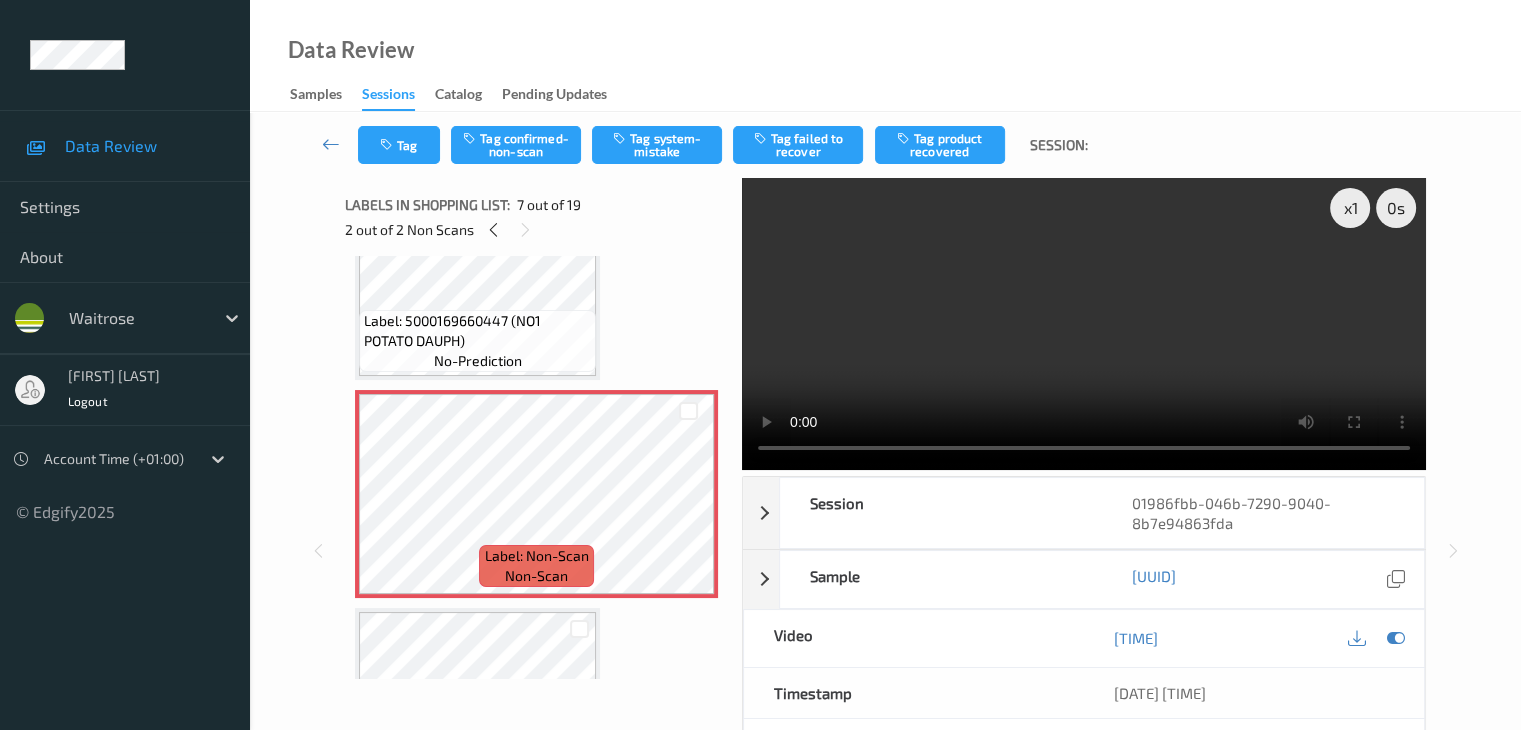 scroll, scrollTop: 1100, scrollLeft: 0, axis: vertical 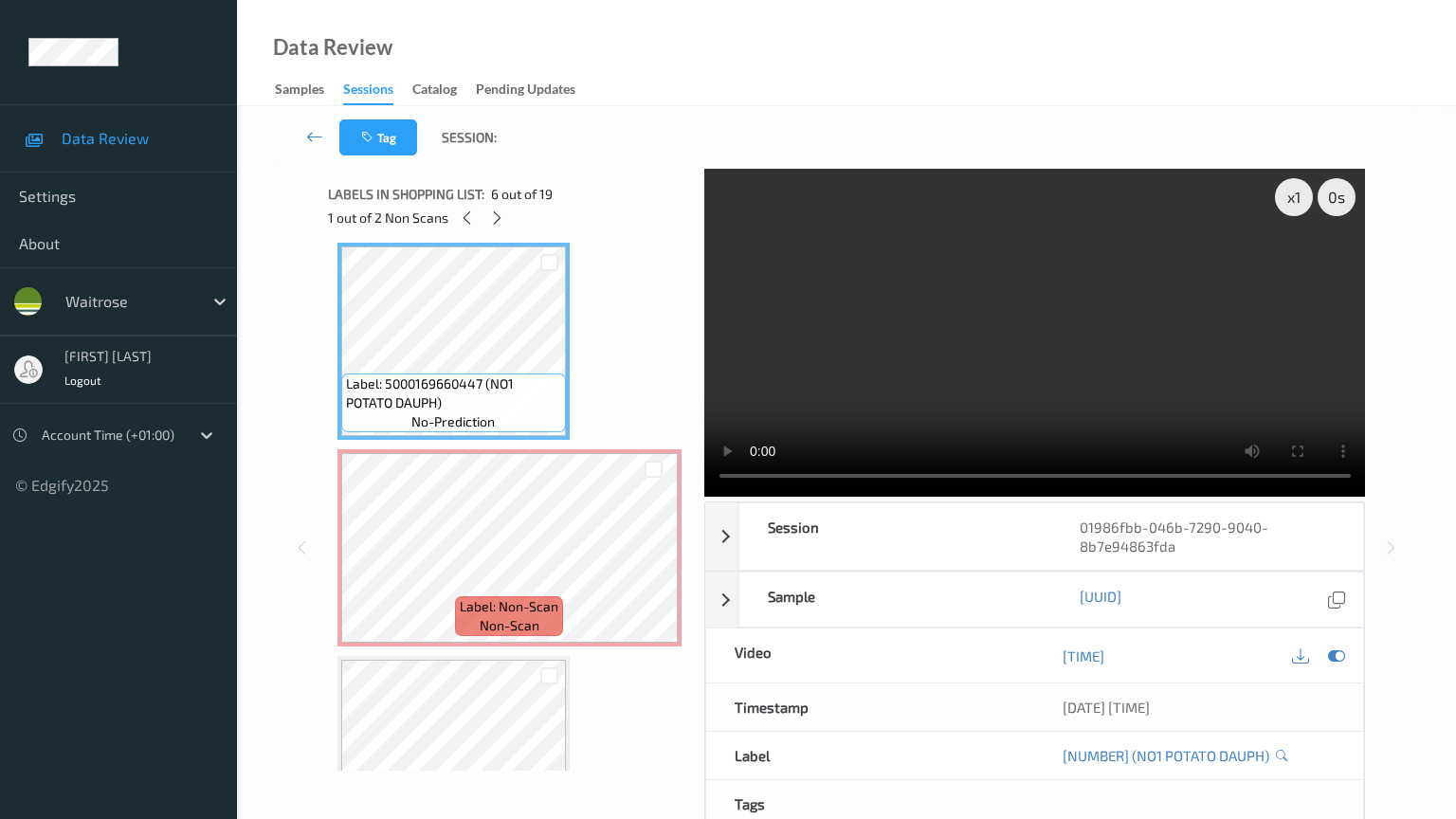 type 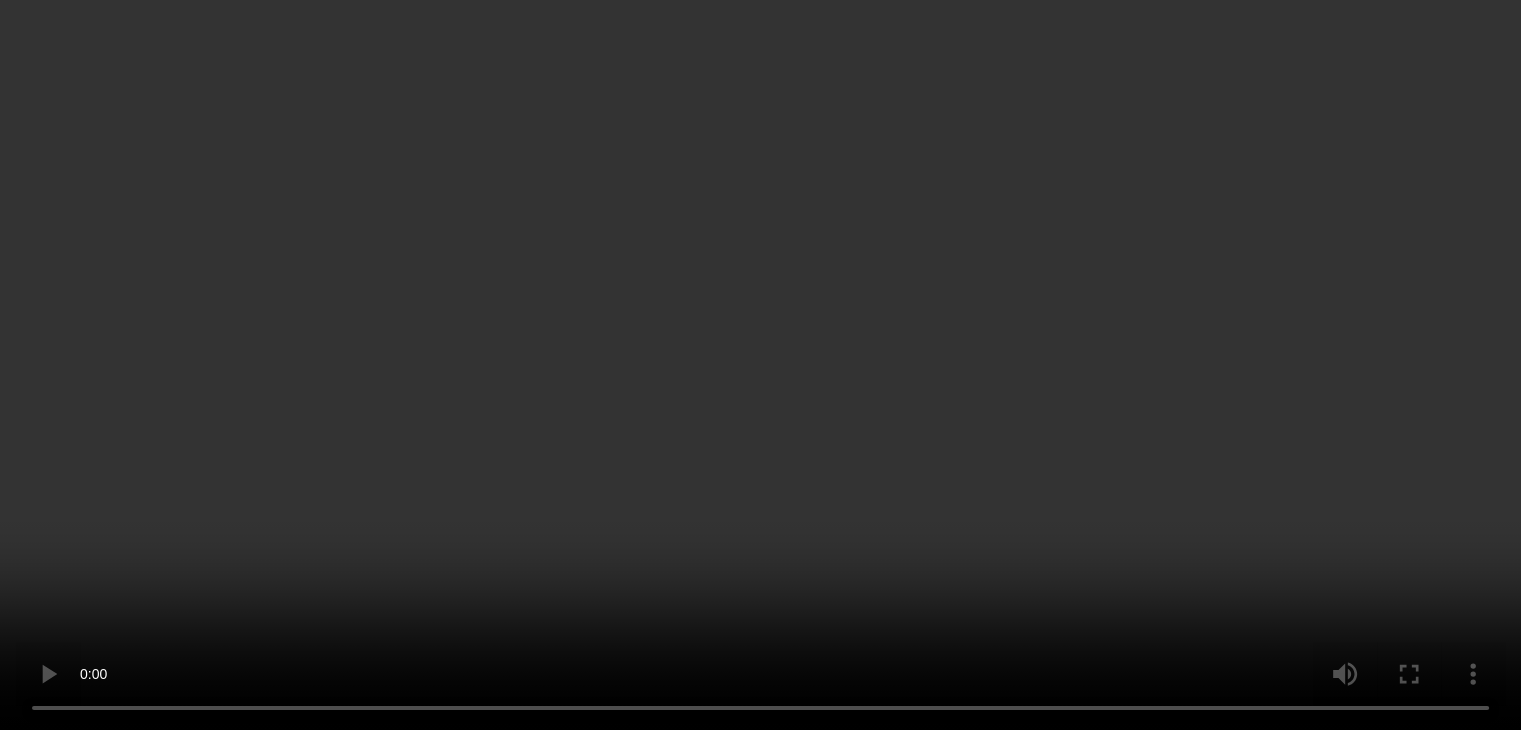 scroll, scrollTop: 1300, scrollLeft: 0, axis: vertical 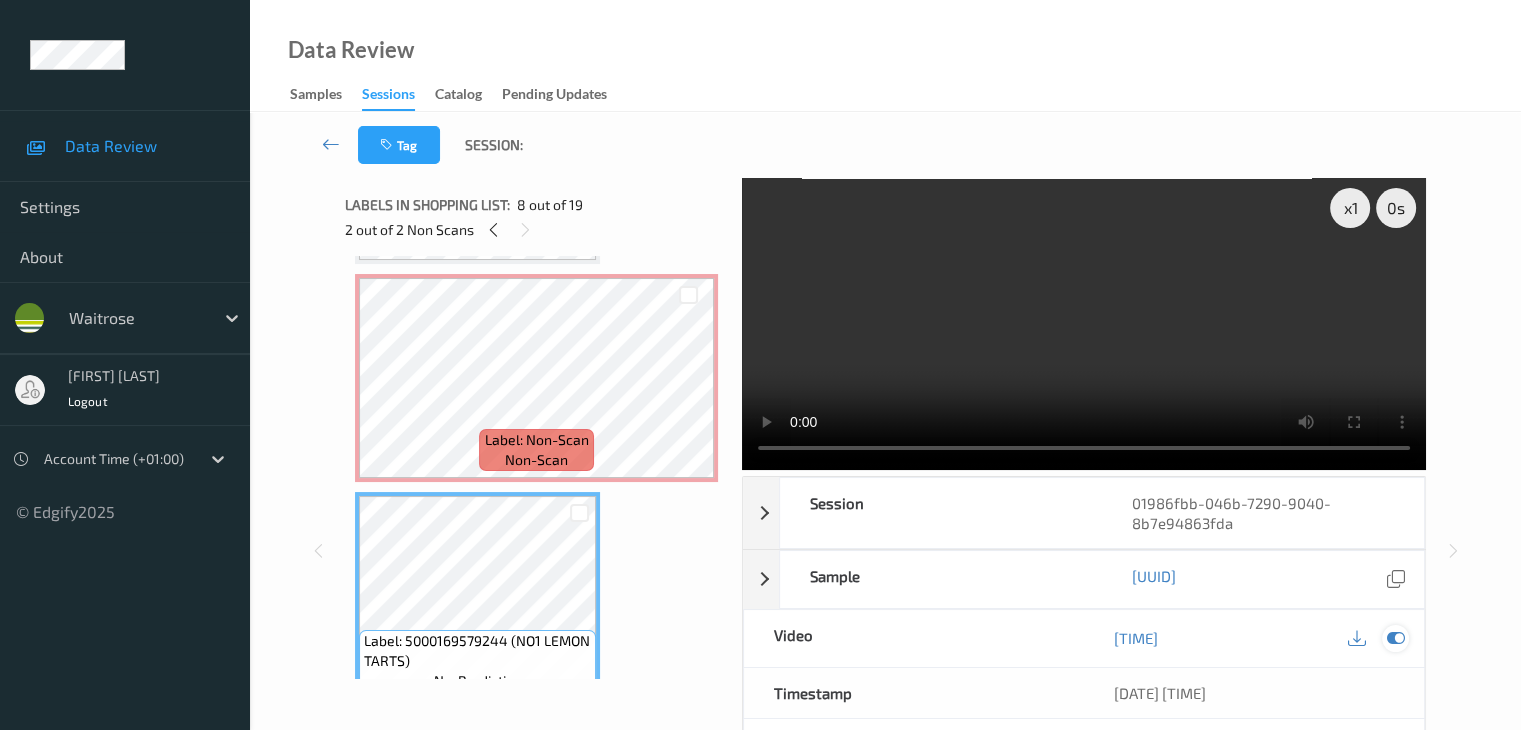click at bounding box center (1395, 638) 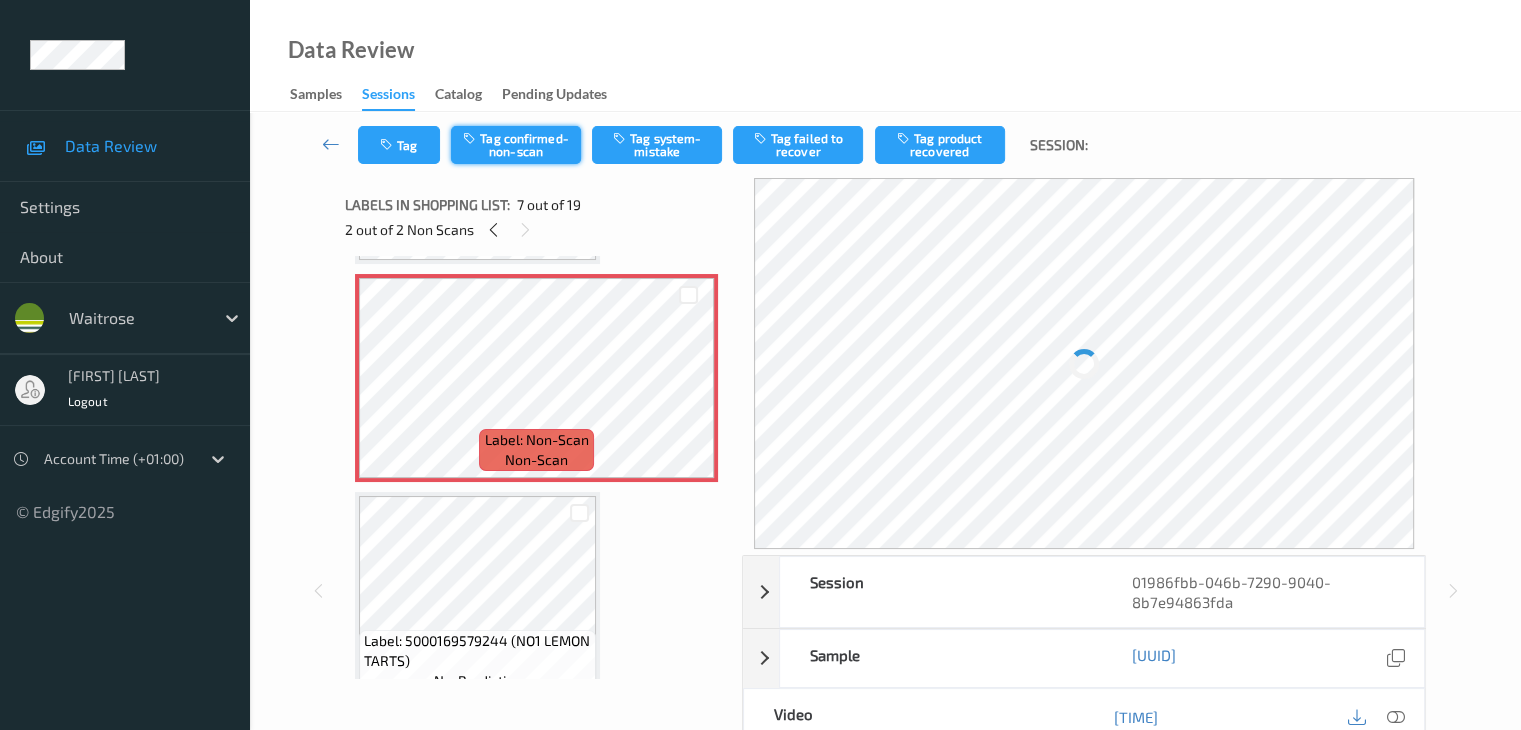 click on "Tag   confirmed-non-scan" at bounding box center (516, 145) 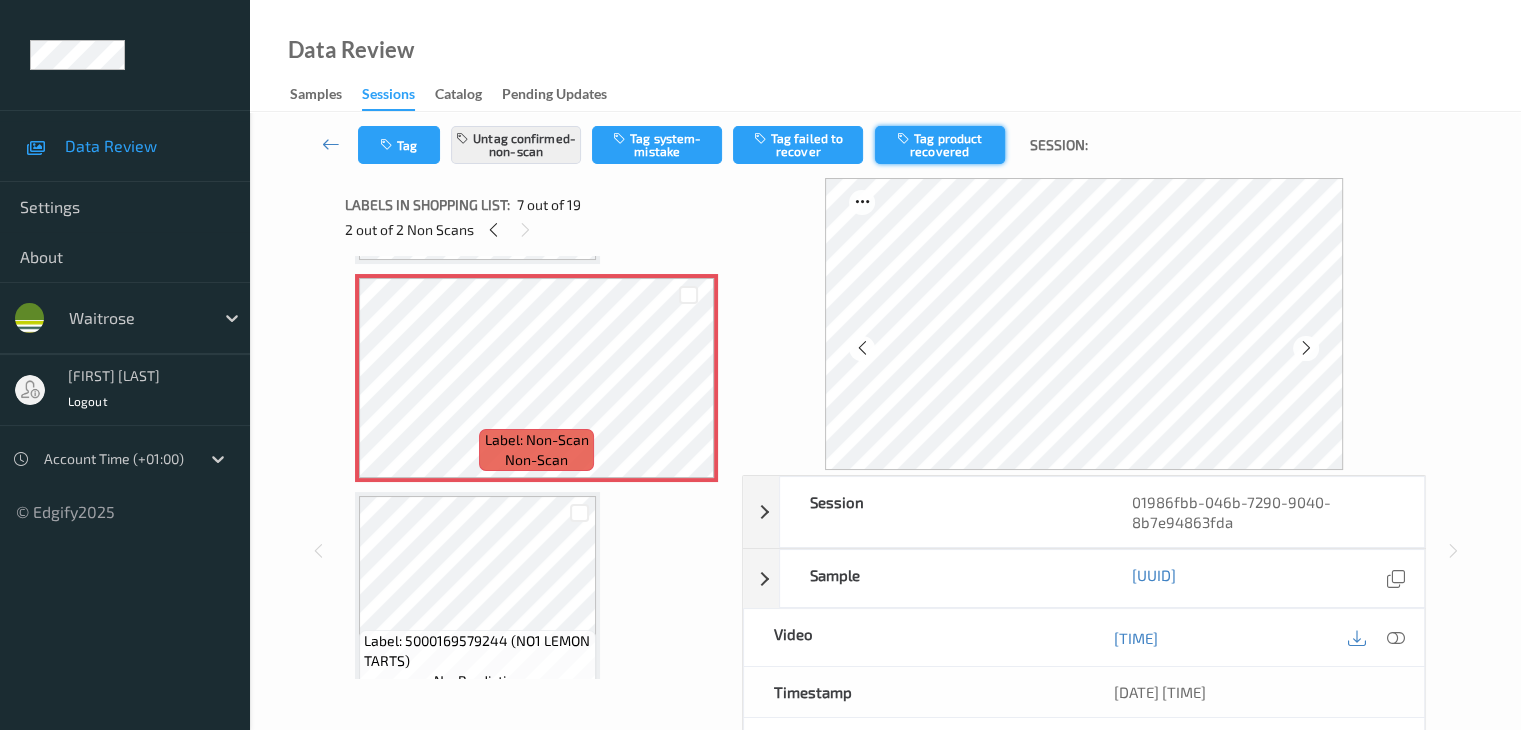click on "Tag   product recovered" at bounding box center (940, 145) 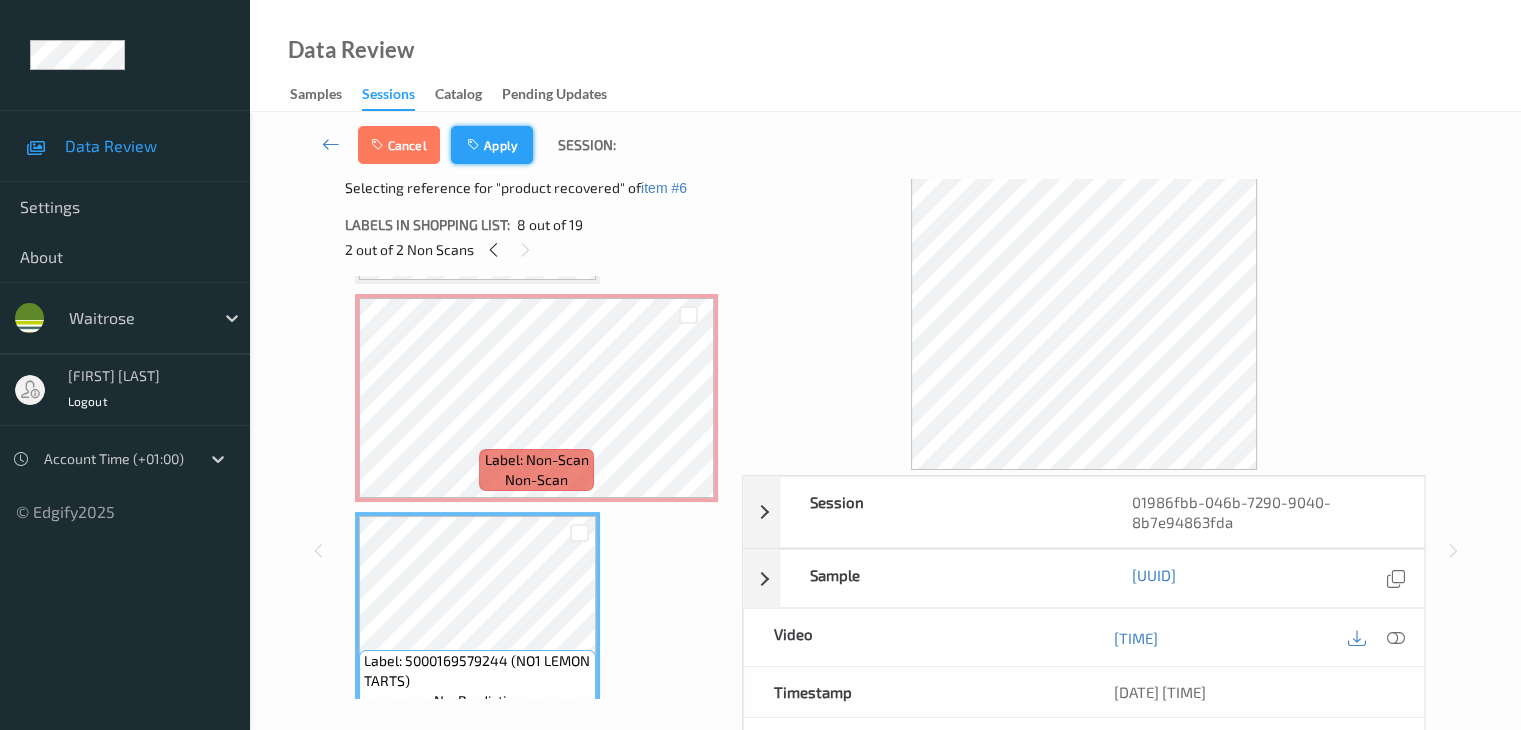 click on "Apply" at bounding box center [492, 145] 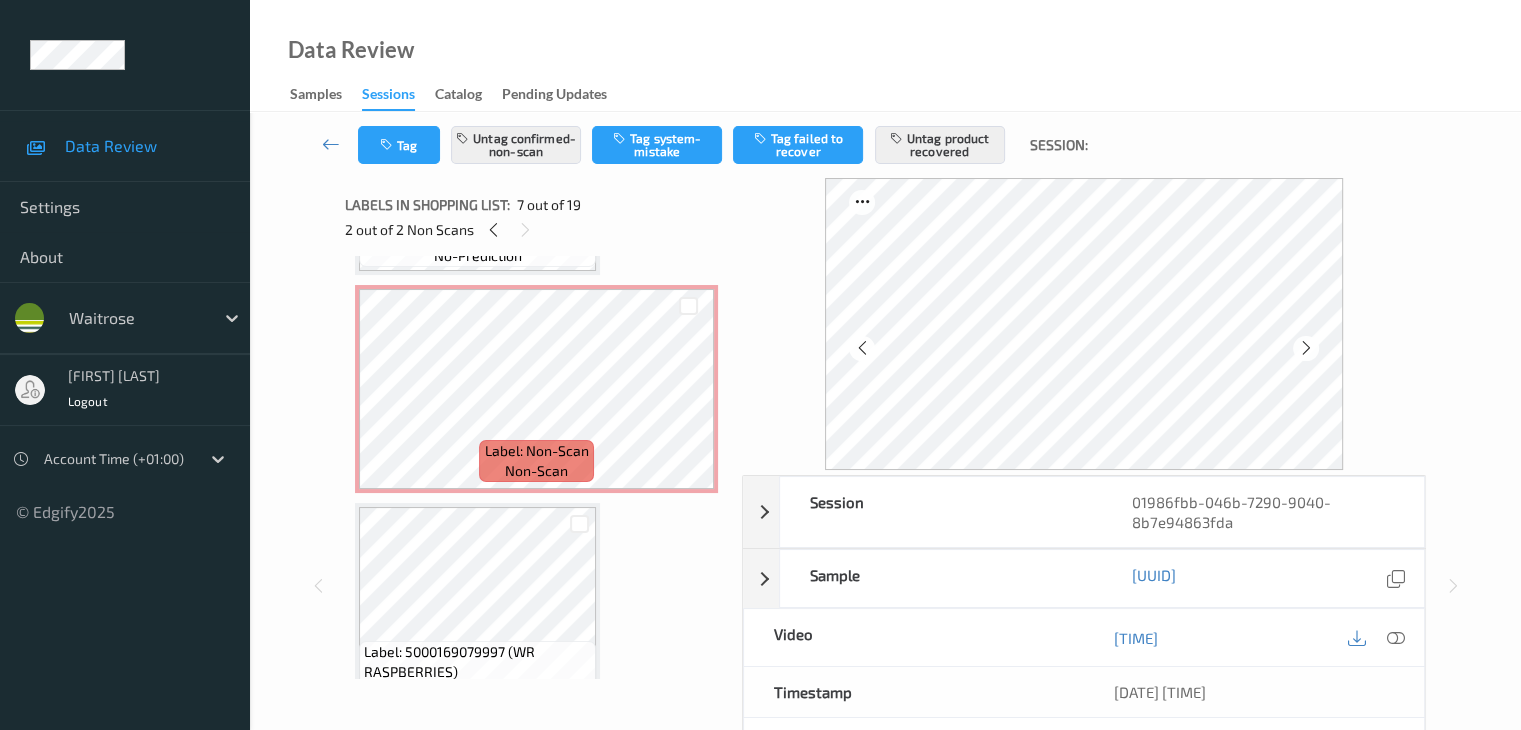 scroll, scrollTop: 200, scrollLeft: 0, axis: vertical 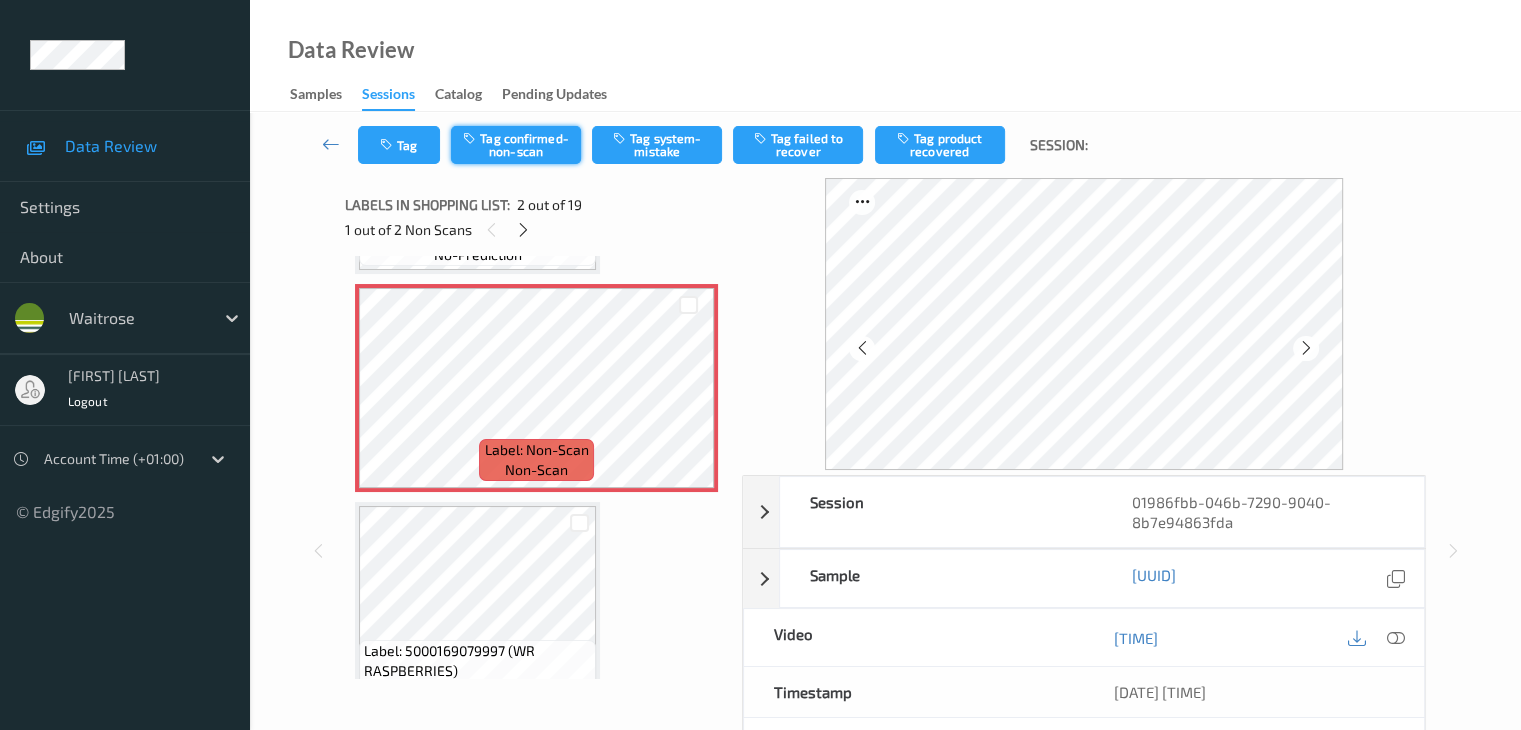 click on "Tag   confirmed-non-scan" at bounding box center [516, 145] 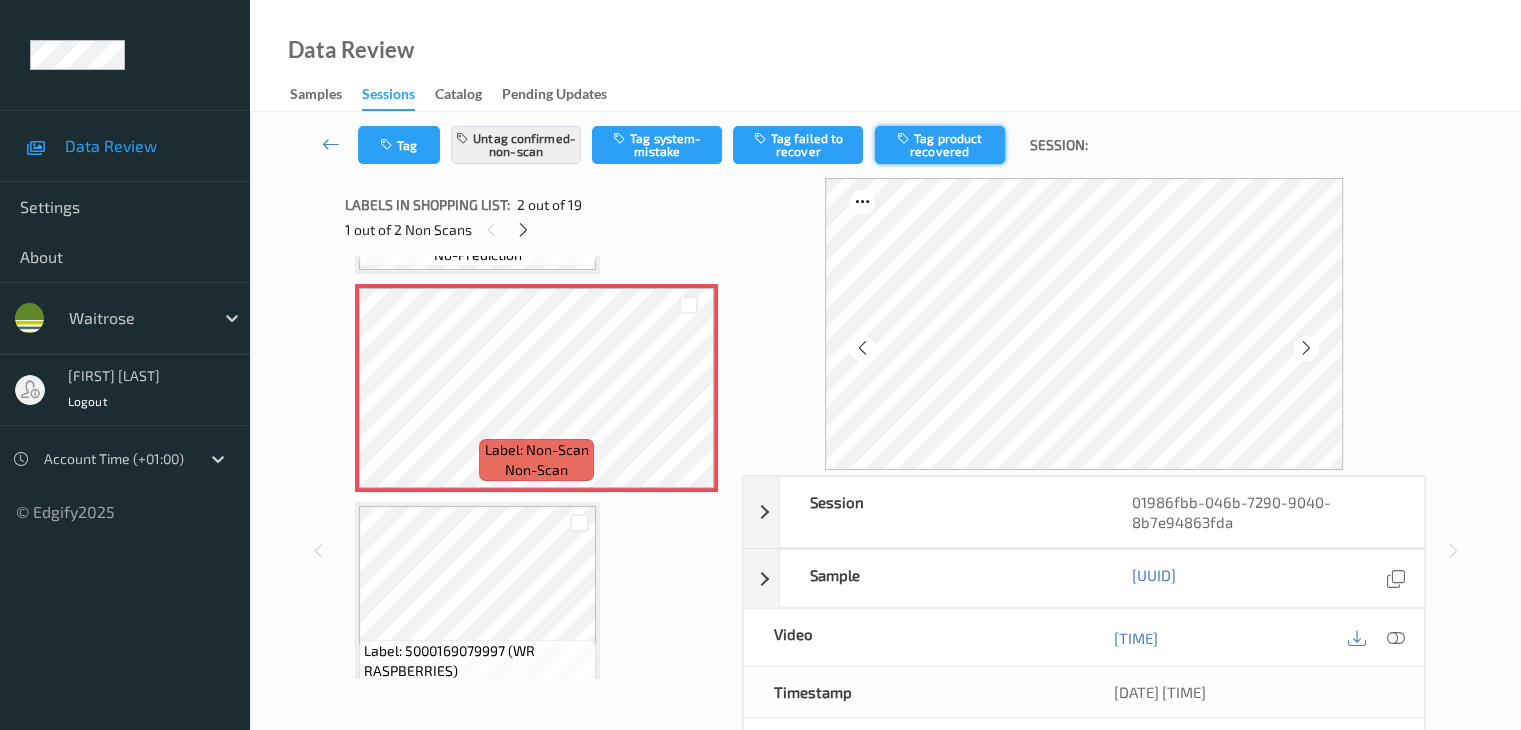 click on "Tag   product recovered" at bounding box center (940, 145) 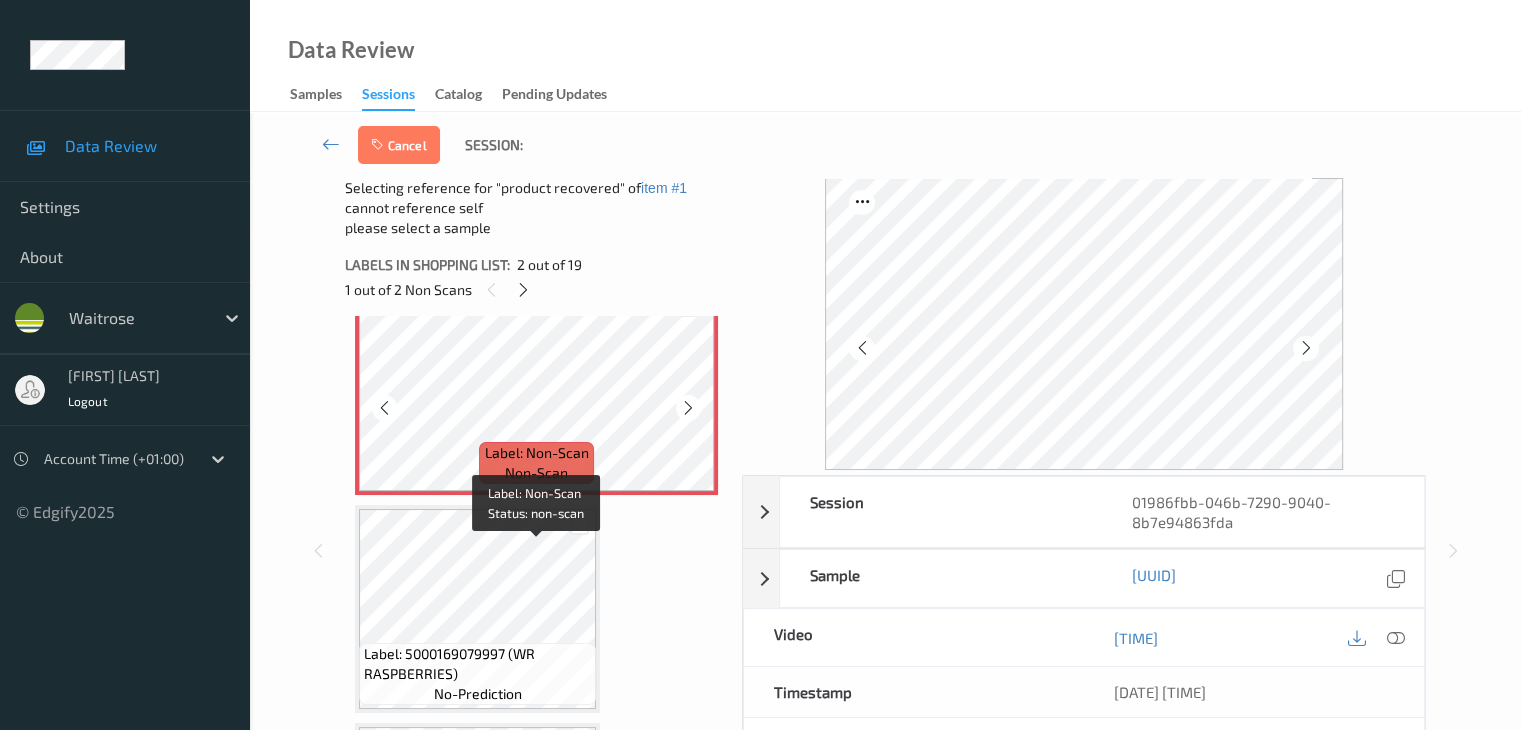 scroll, scrollTop: 300, scrollLeft: 0, axis: vertical 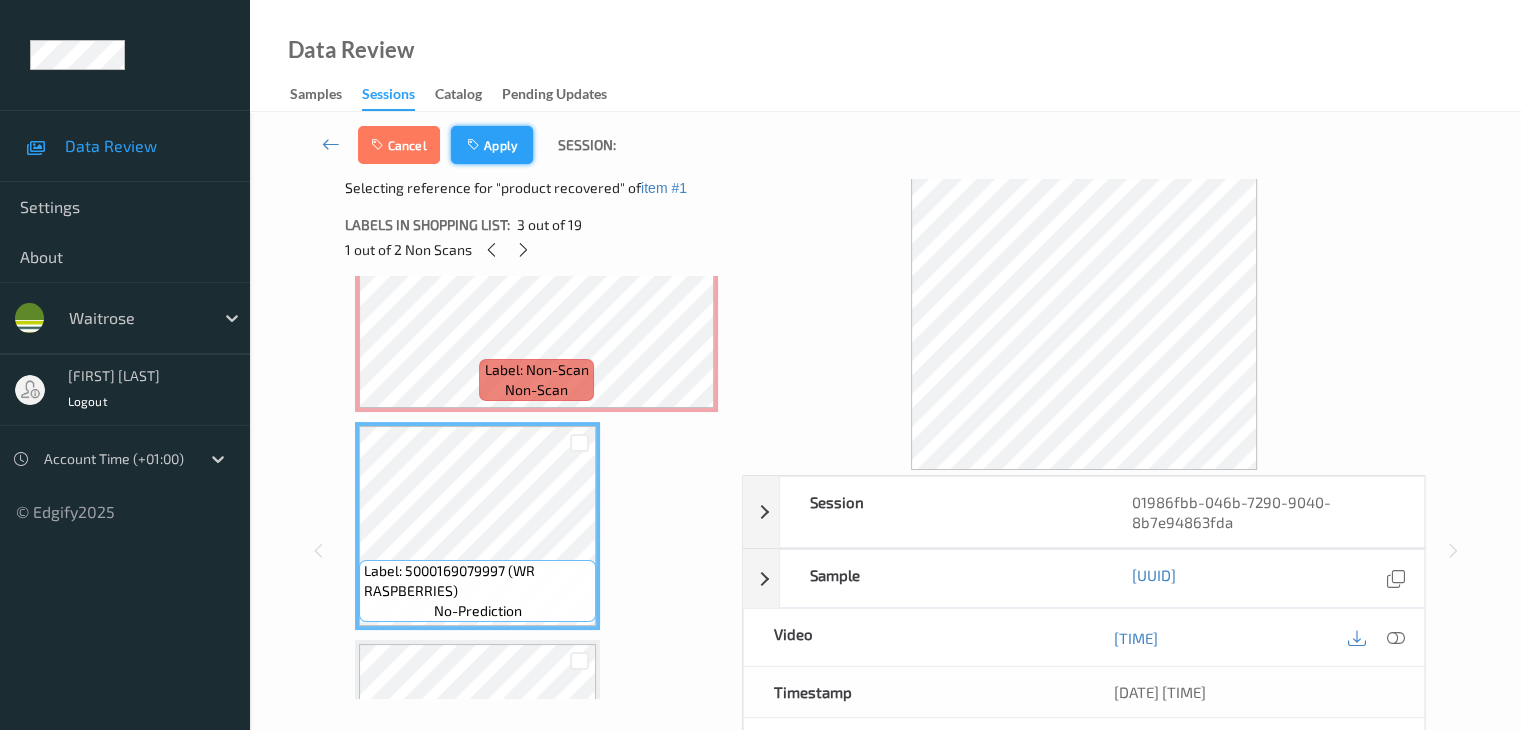 click on "Apply" at bounding box center (492, 145) 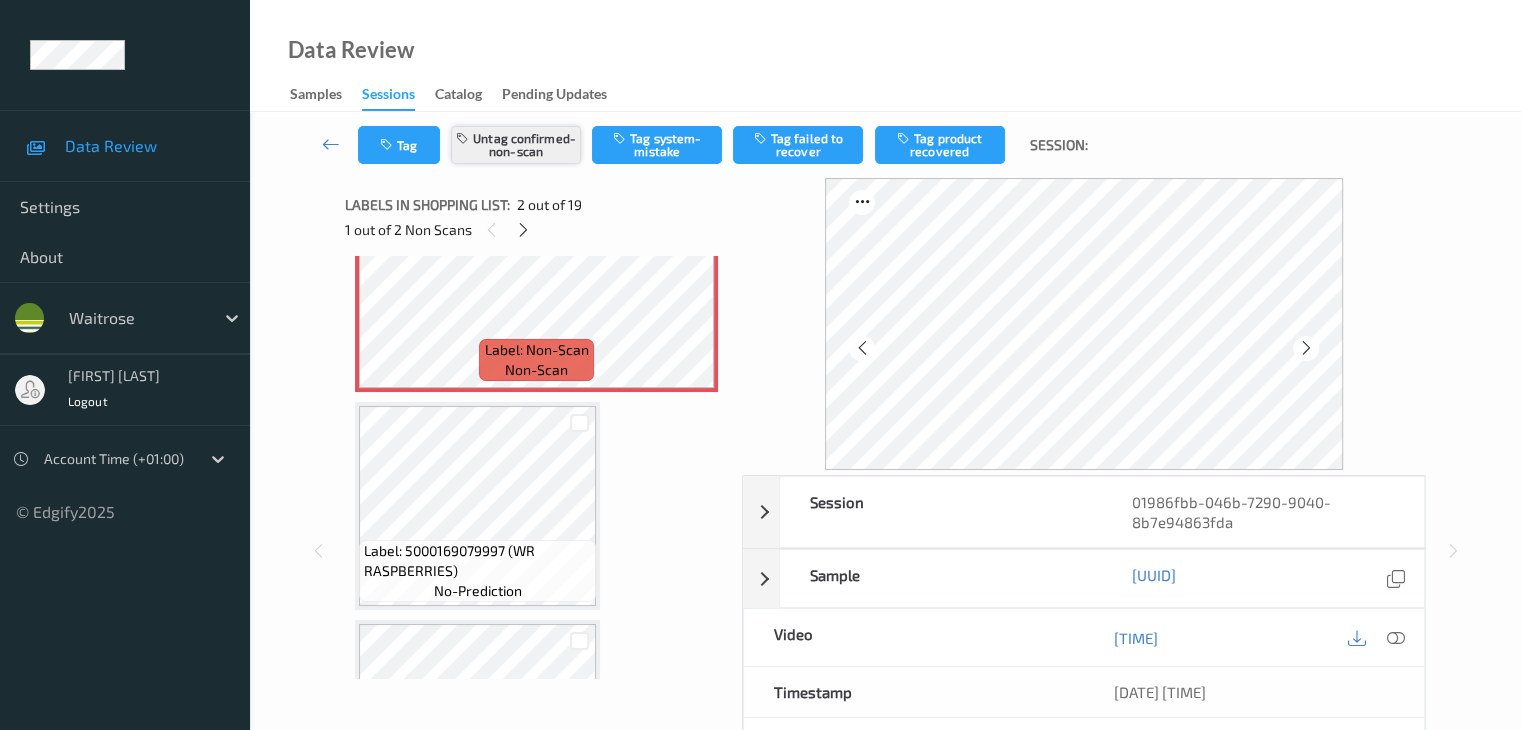 scroll, scrollTop: 10, scrollLeft: 0, axis: vertical 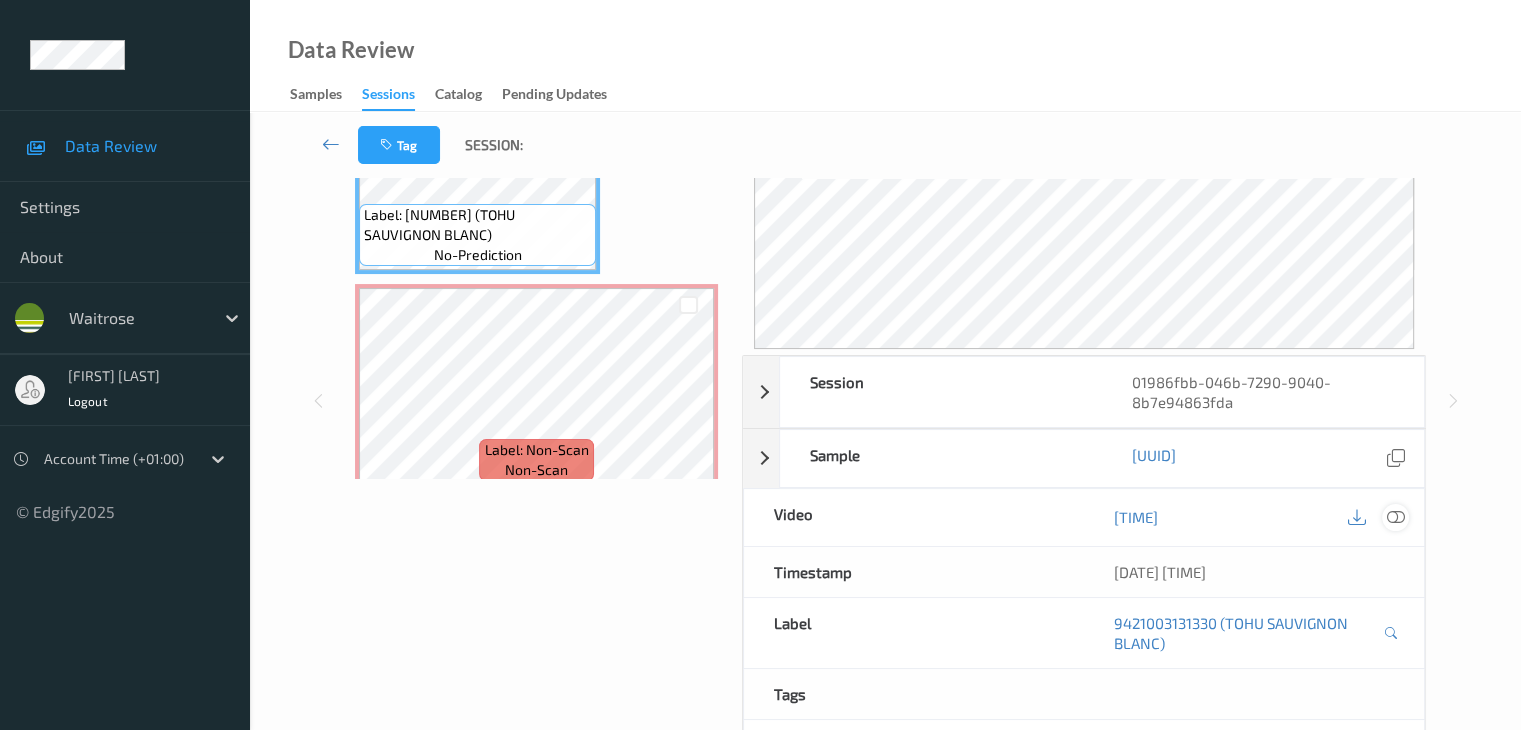 click at bounding box center [1395, 517] 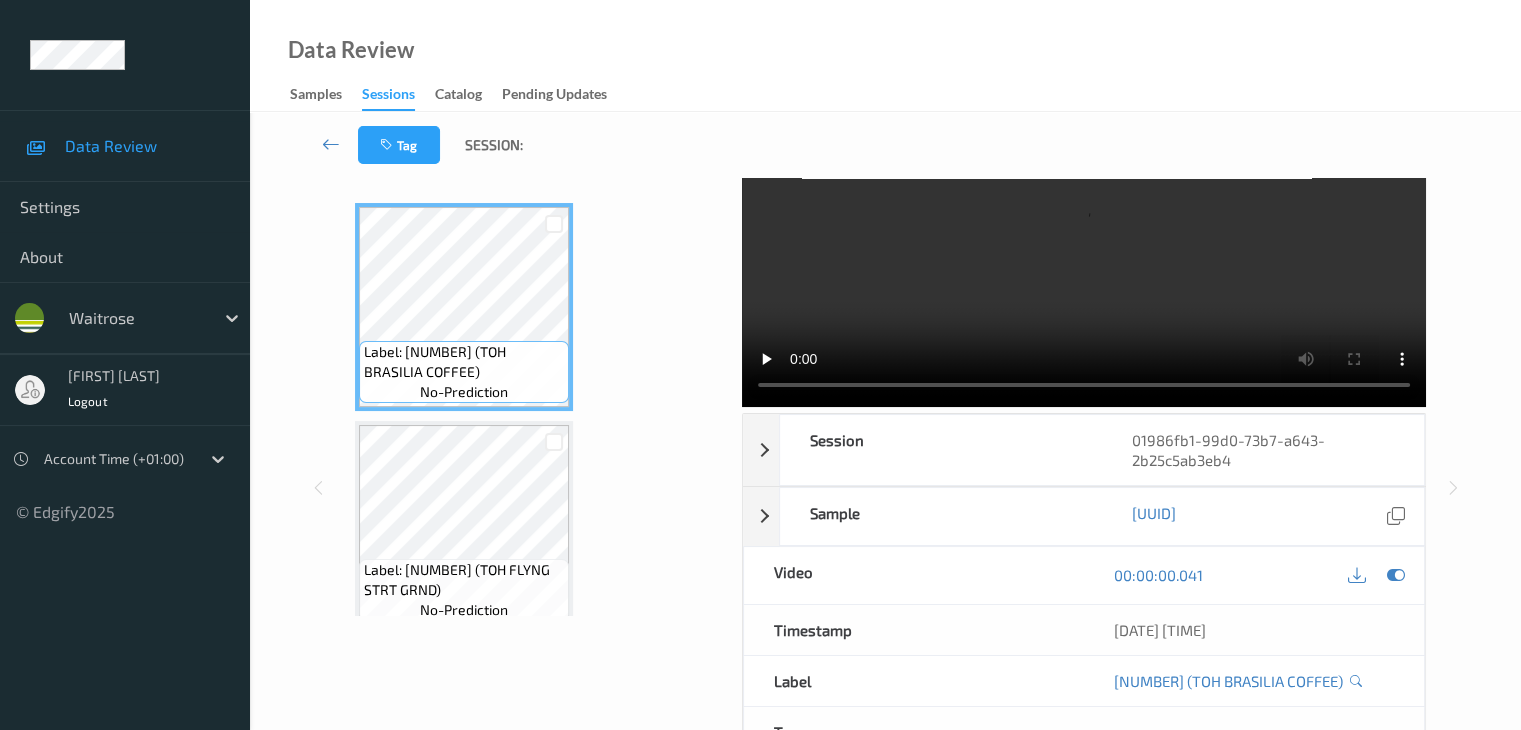 scroll, scrollTop: 0, scrollLeft: 0, axis: both 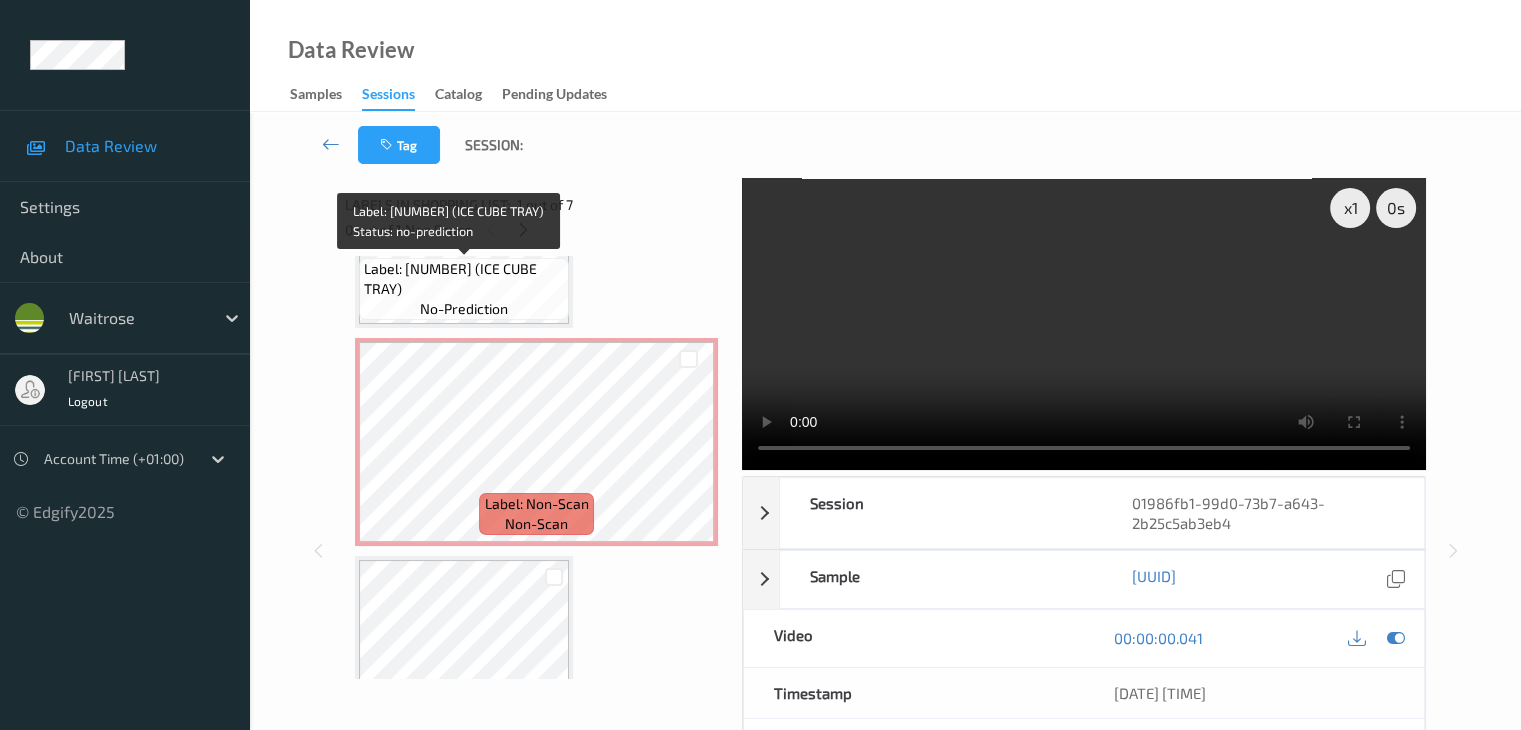 click on "Label: 5063036827701 (ICE CUBE TRAY)" at bounding box center (464, 279) 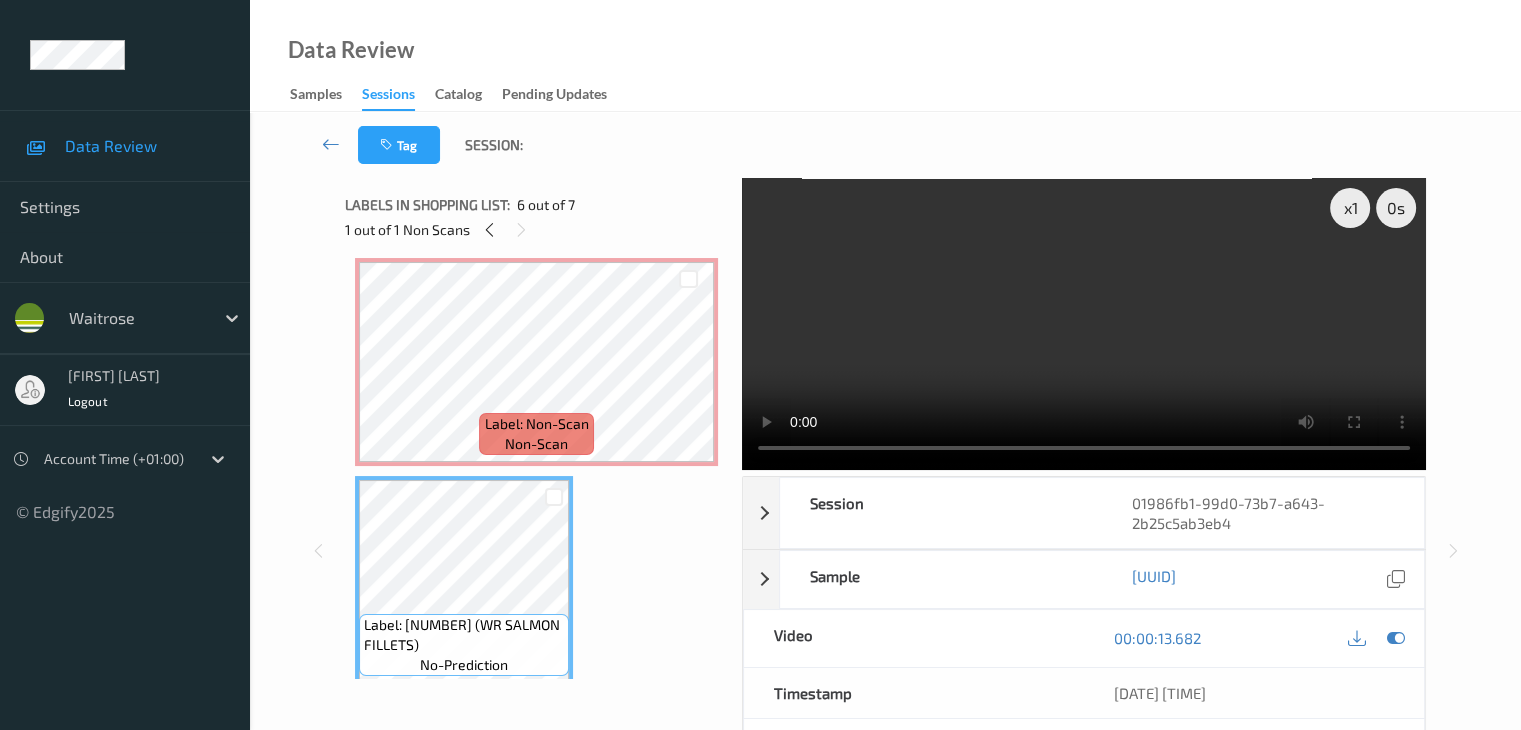 scroll, scrollTop: 1000, scrollLeft: 0, axis: vertical 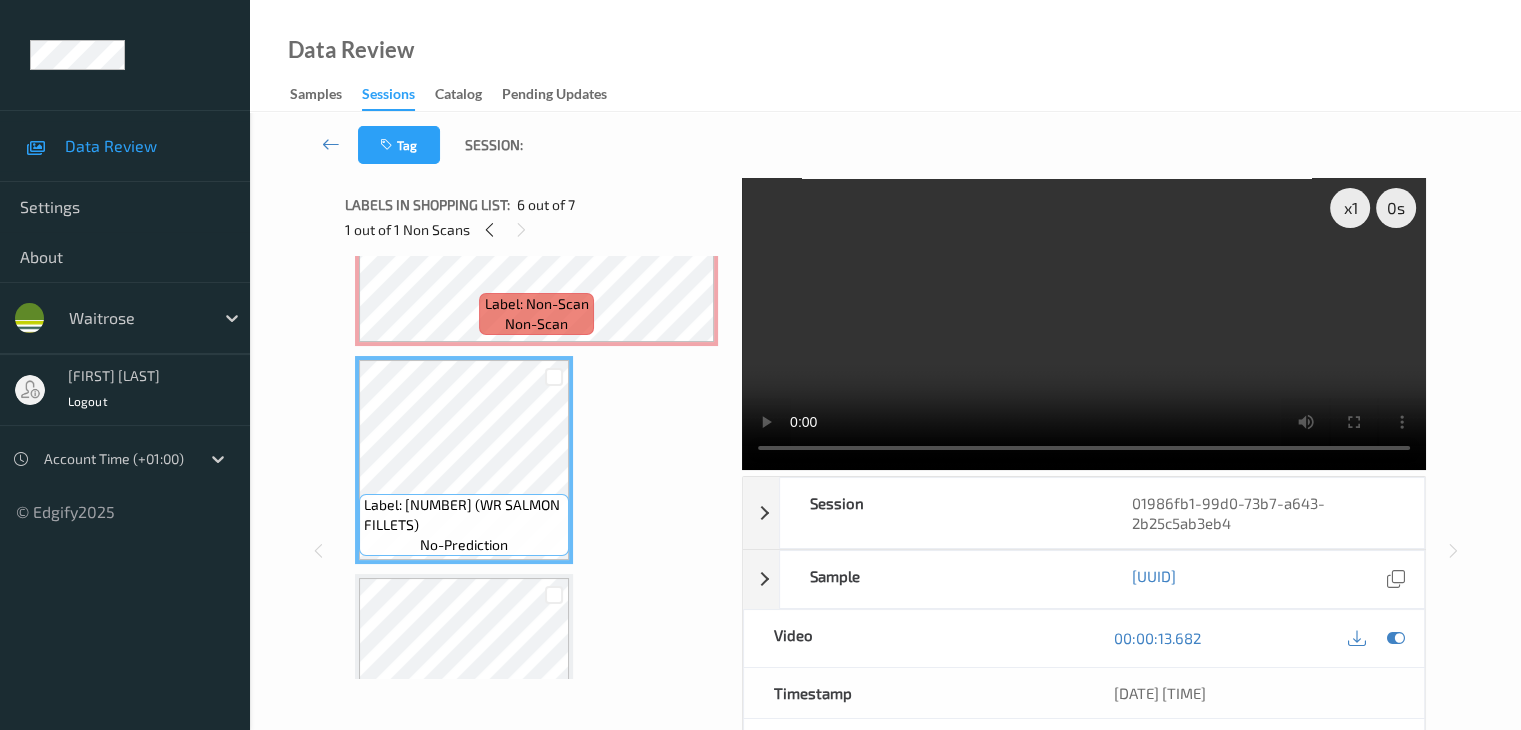 click at bounding box center [554, 594] 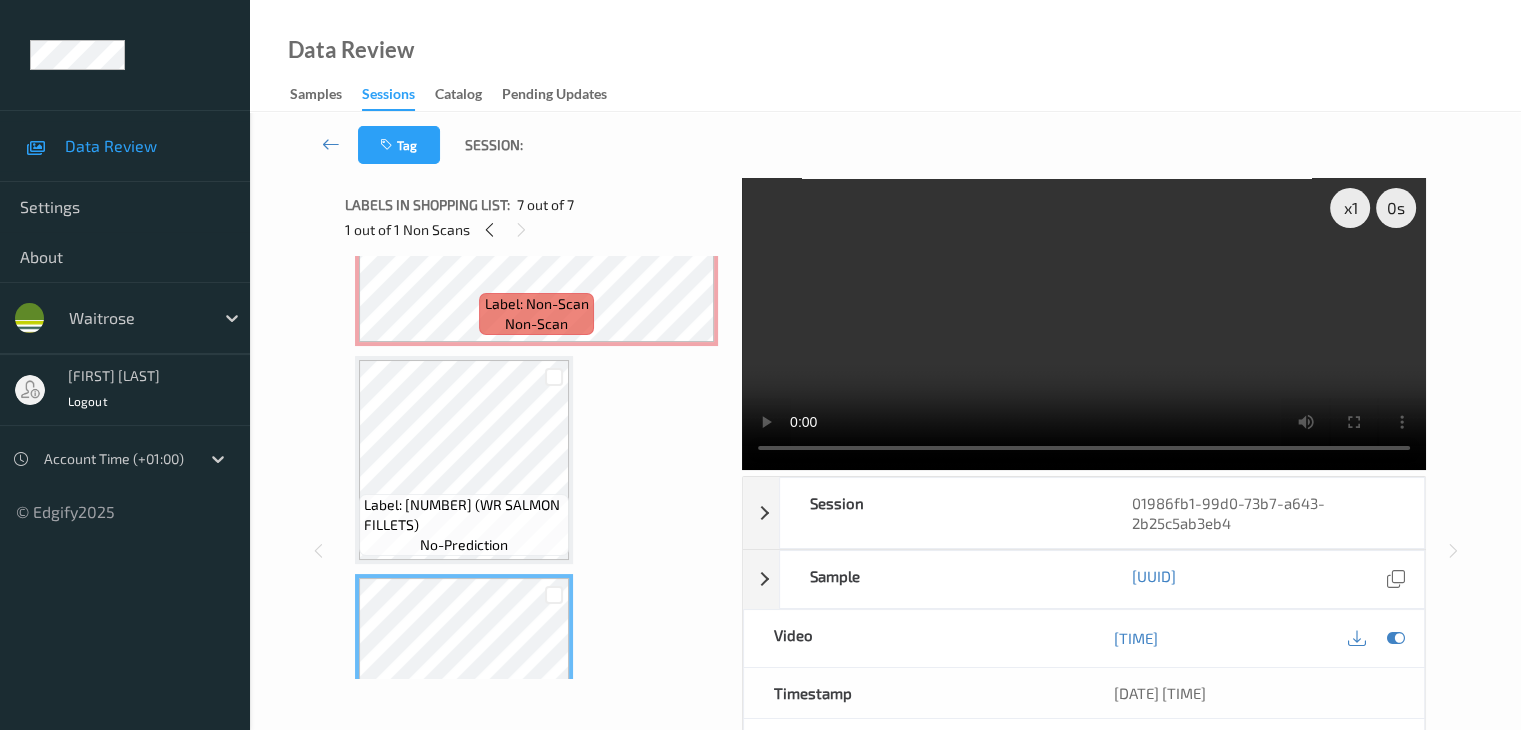 click at bounding box center [554, 594] 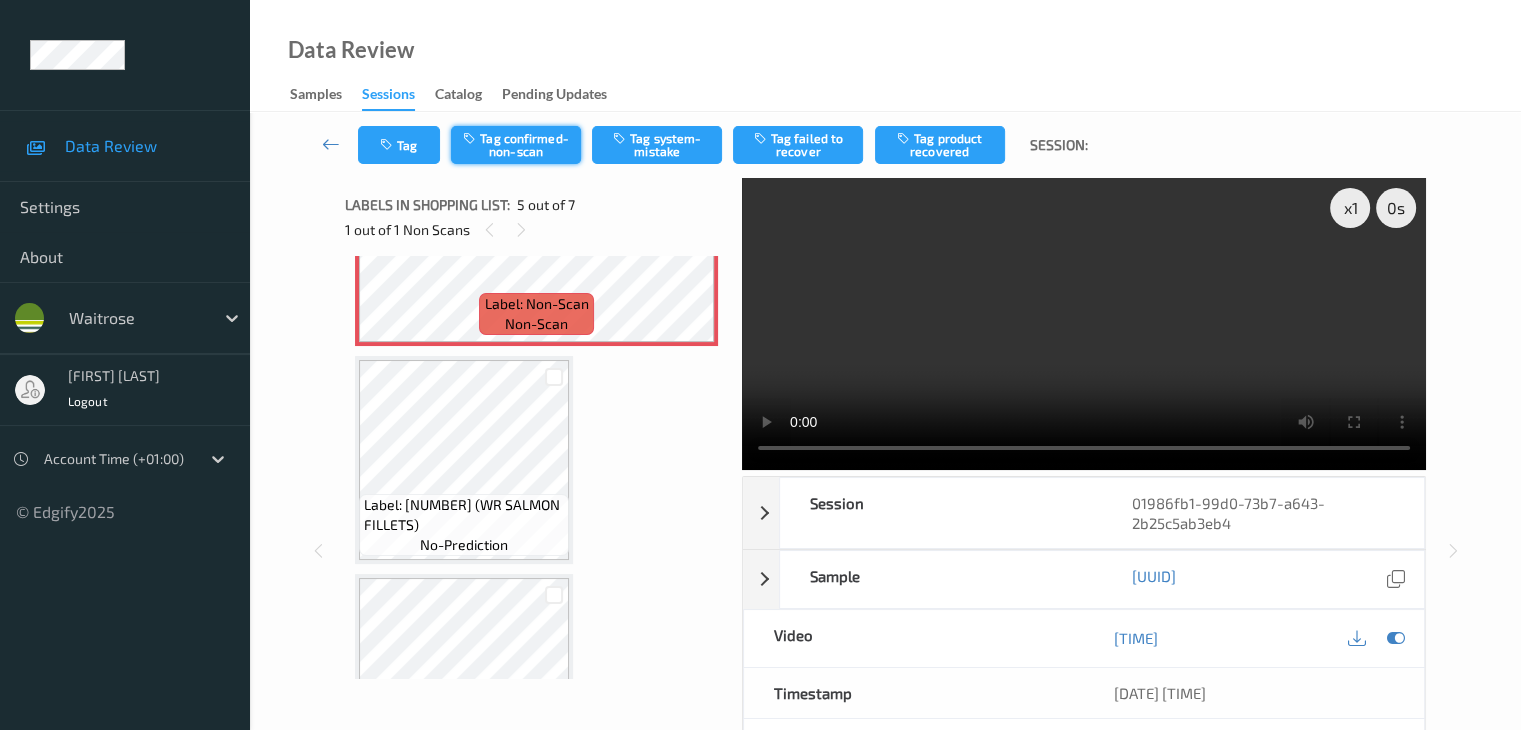click on "Tag   confirmed-non-scan" at bounding box center [516, 145] 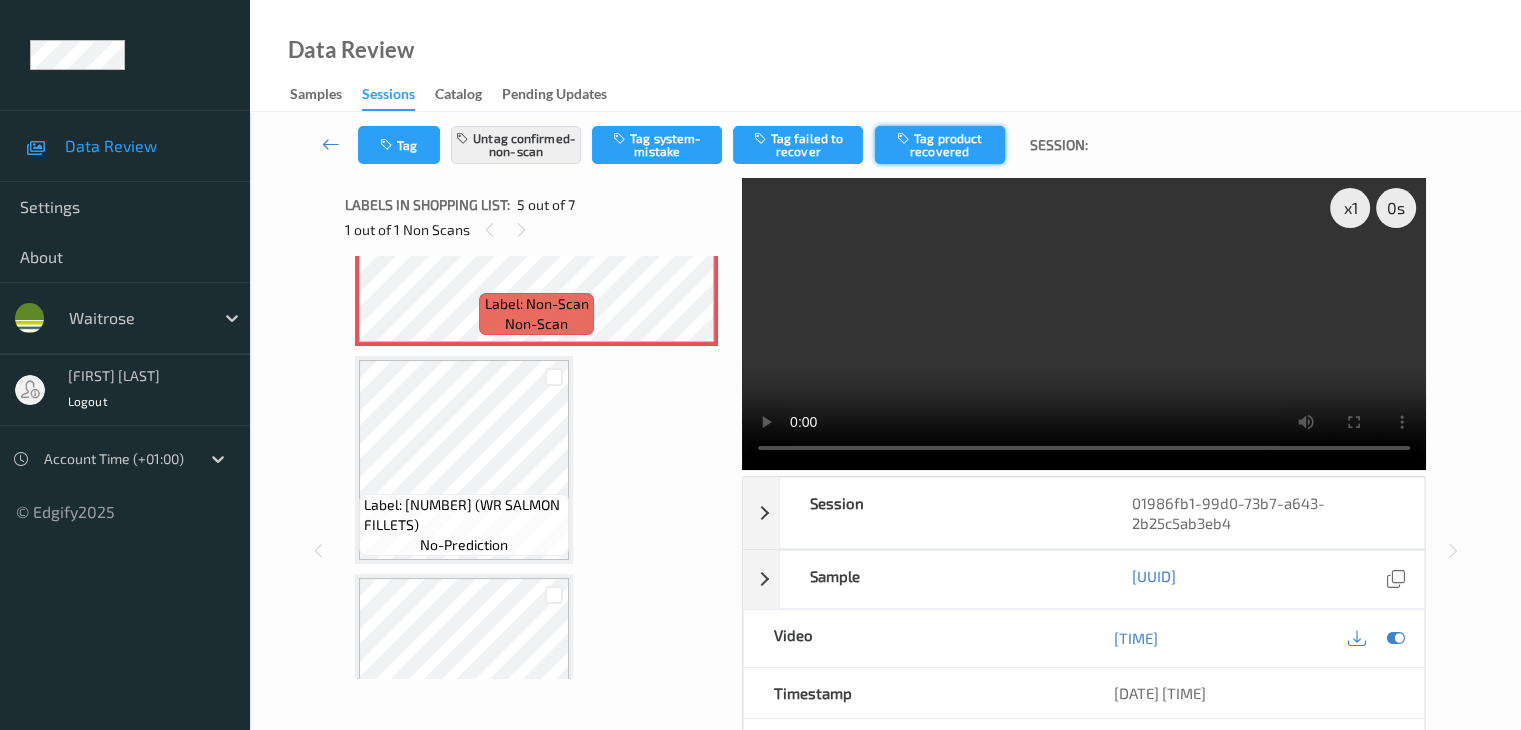 click on "Tag   product recovered" at bounding box center [940, 145] 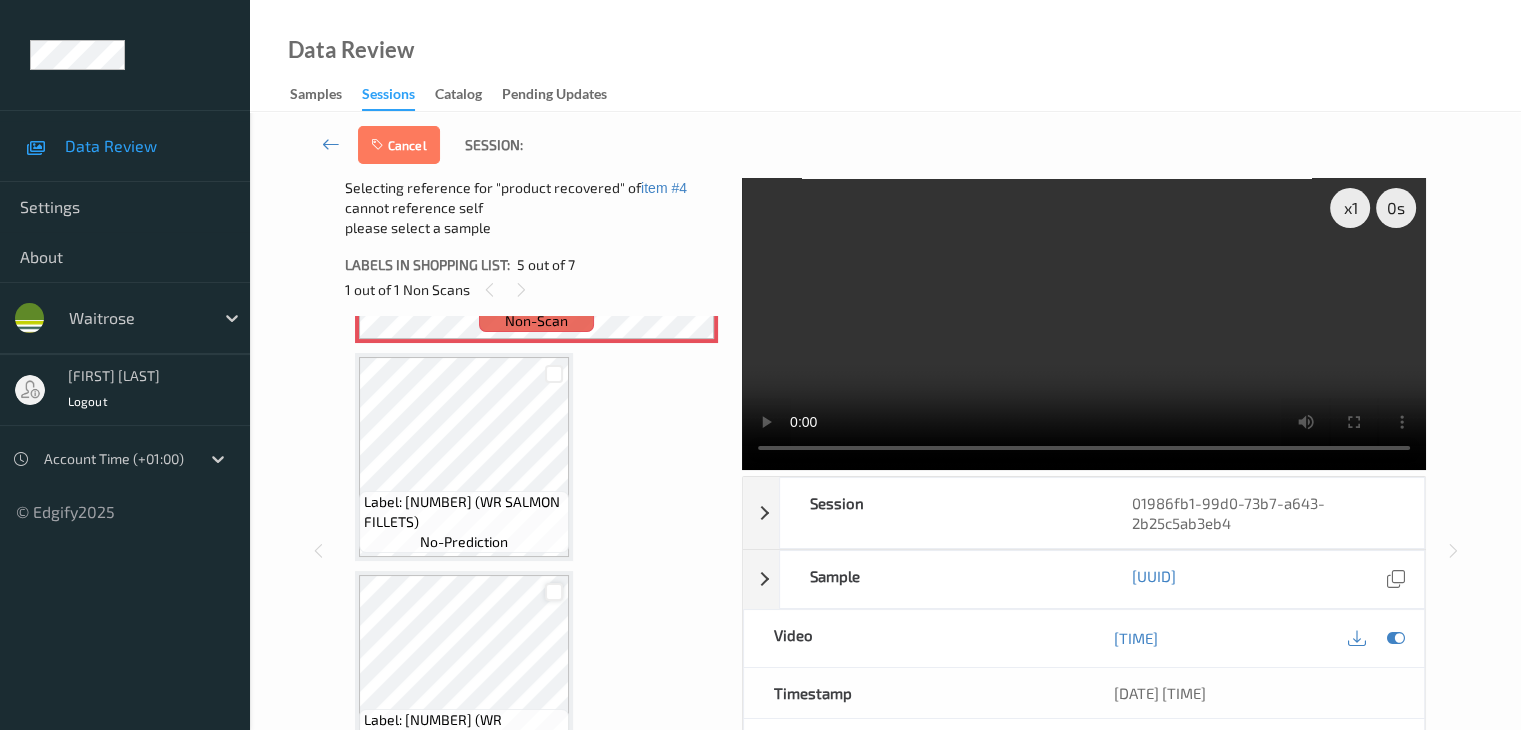 scroll, scrollTop: 1113, scrollLeft: 0, axis: vertical 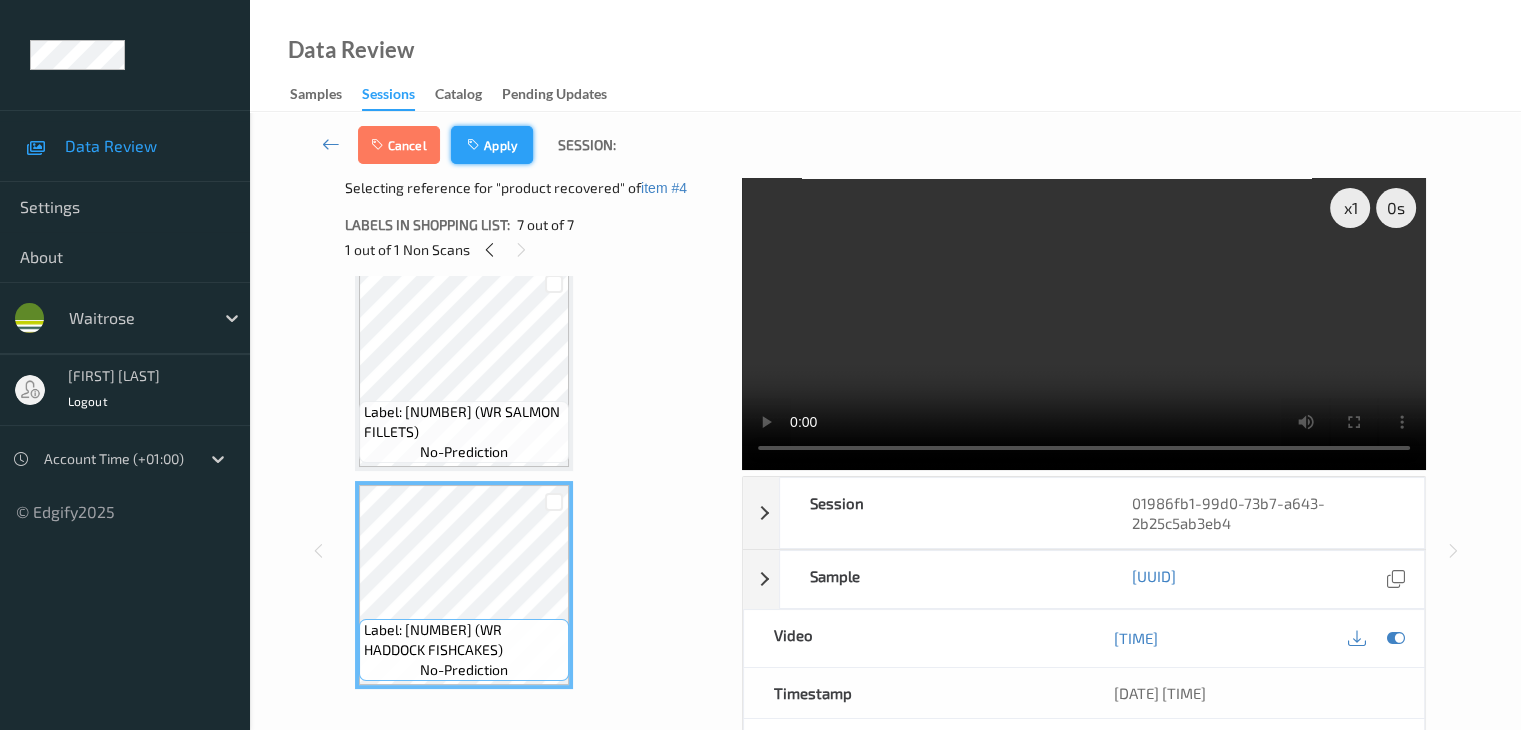 click on "Apply" at bounding box center (492, 145) 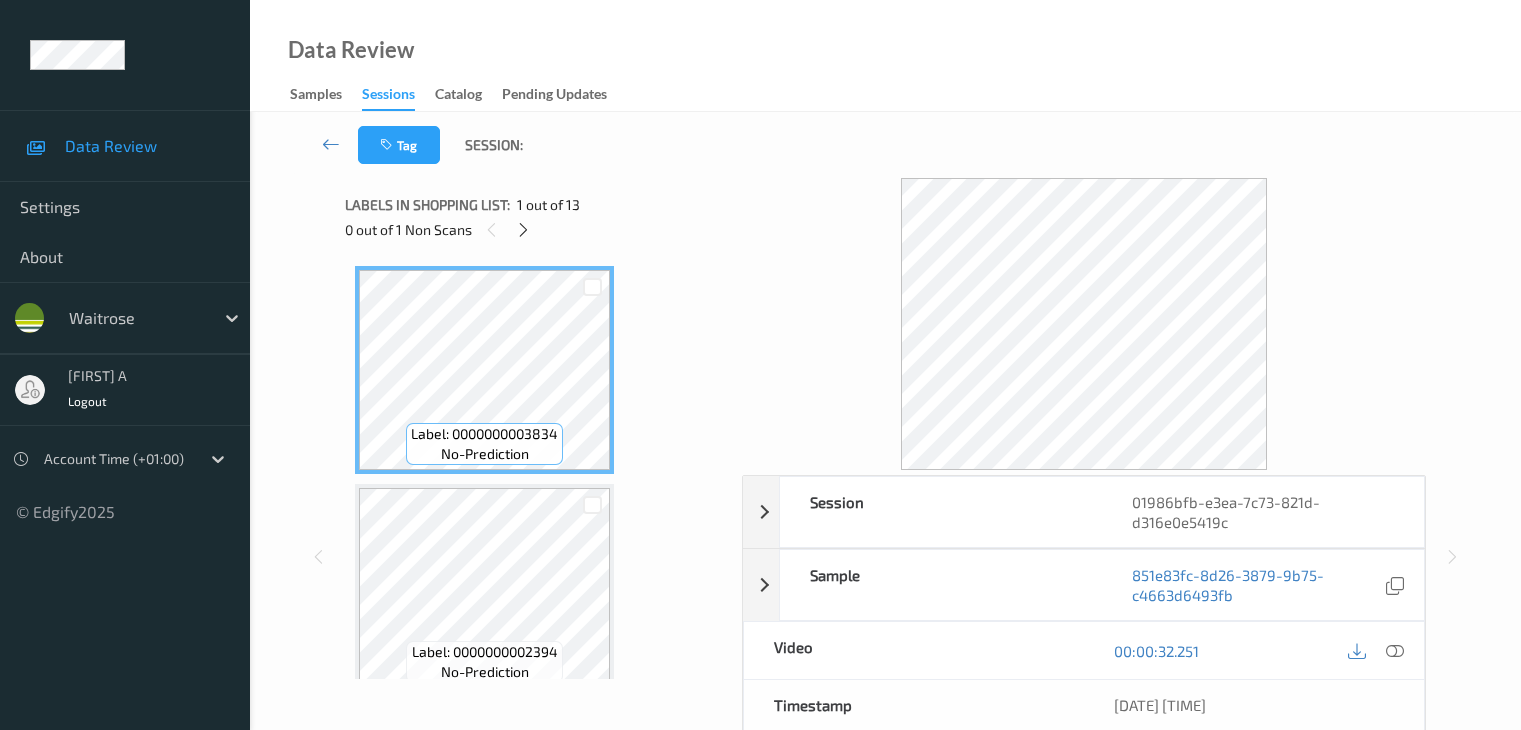 scroll, scrollTop: 0, scrollLeft: 0, axis: both 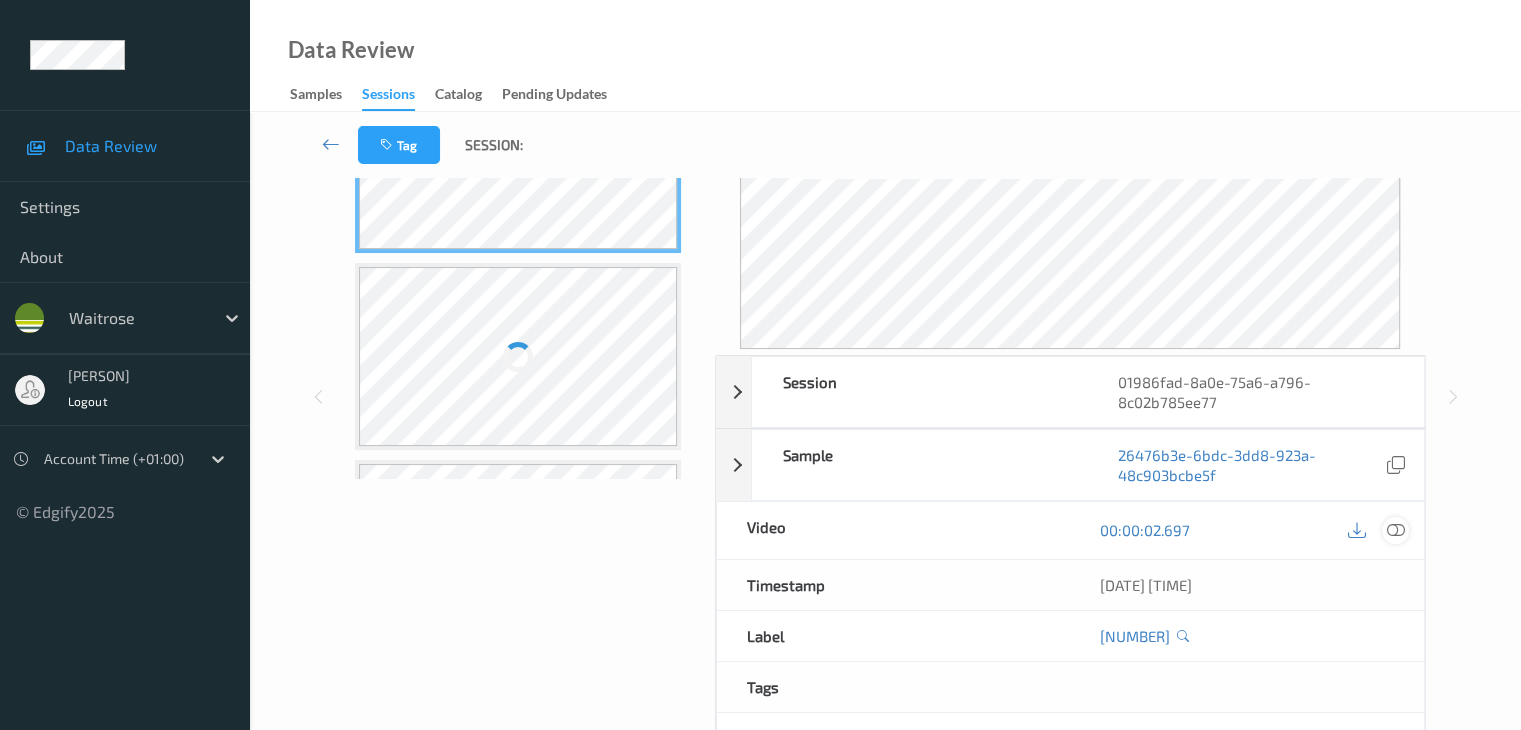 click at bounding box center (1395, 530) 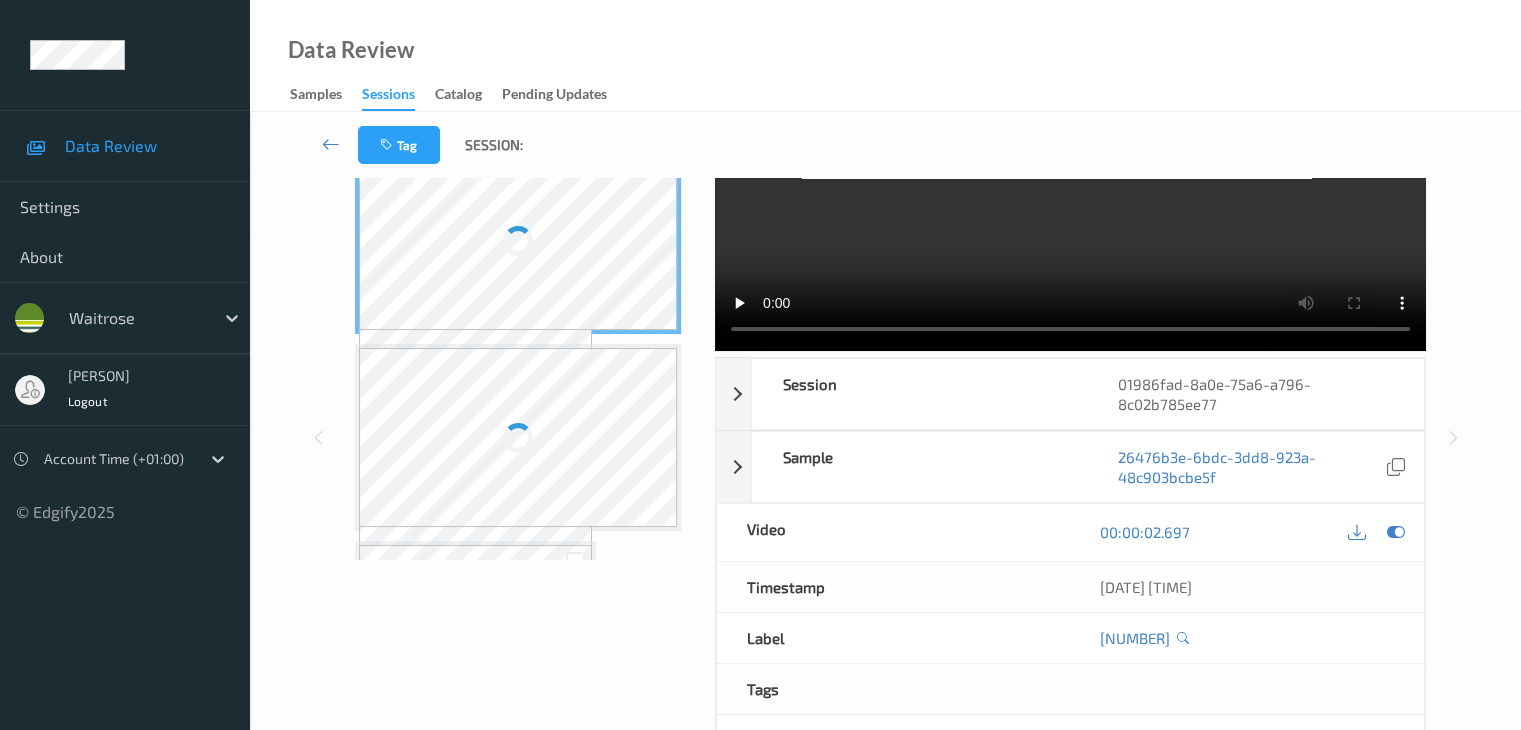 scroll, scrollTop: 0, scrollLeft: 0, axis: both 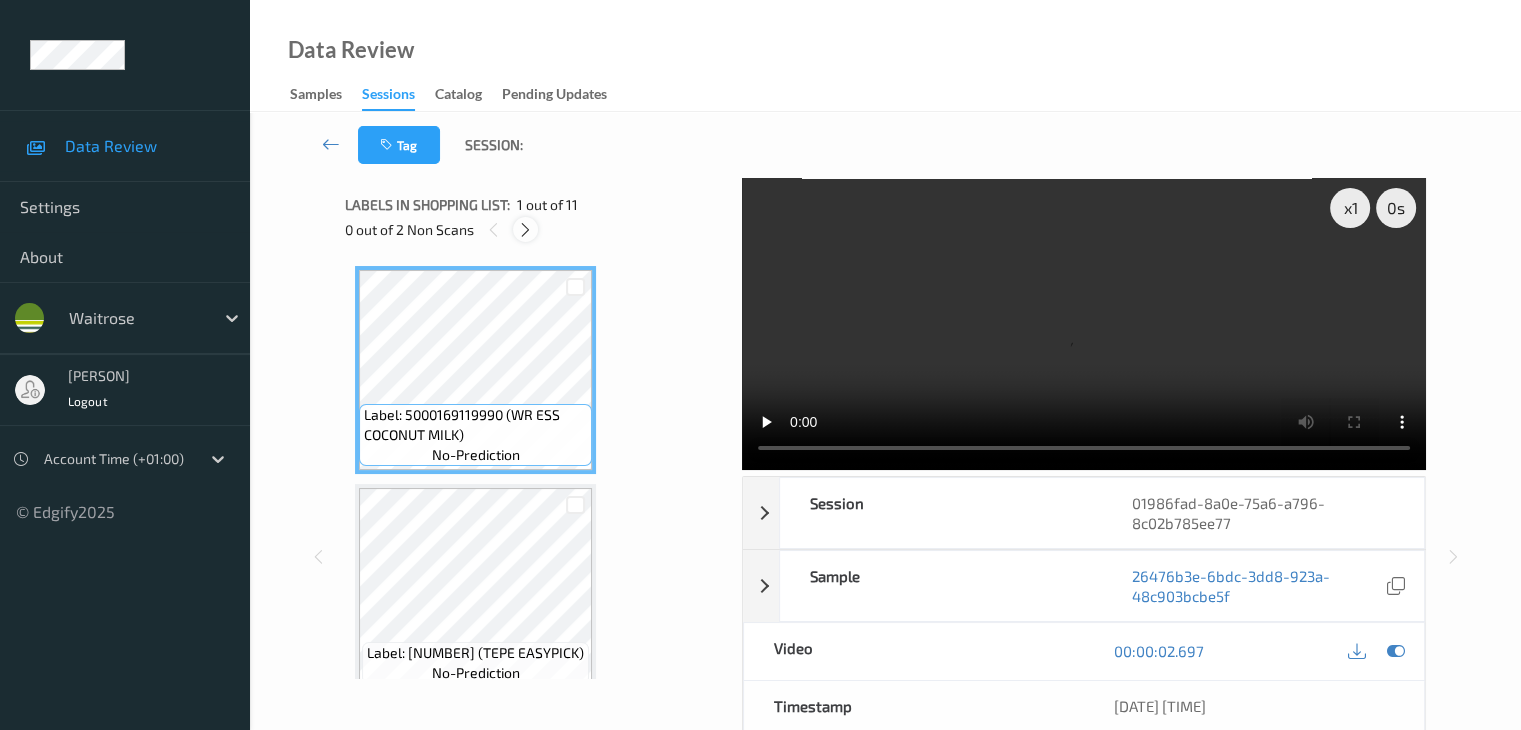 click at bounding box center (525, 230) 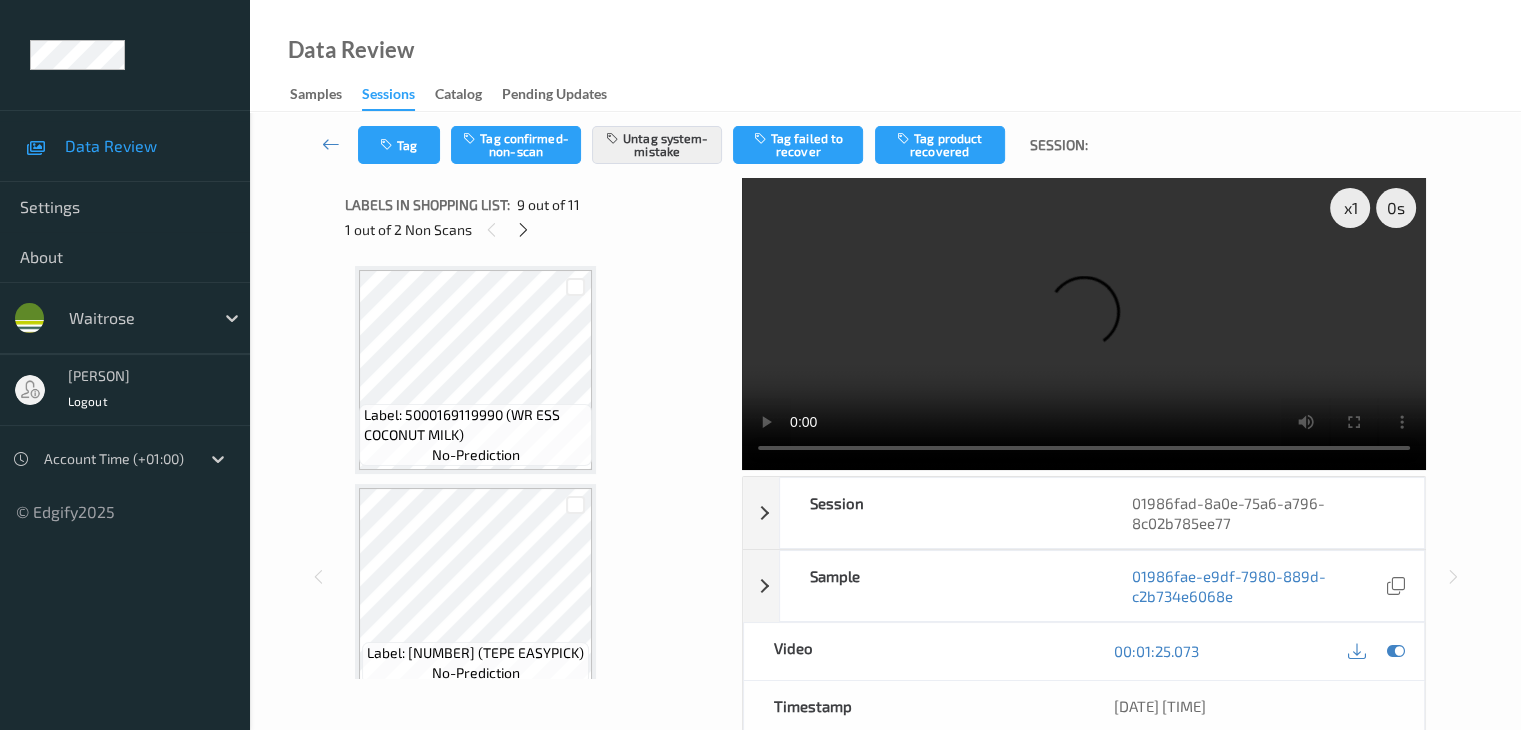 scroll, scrollTop: 1536, scrollLeft: 0, axis: vertical 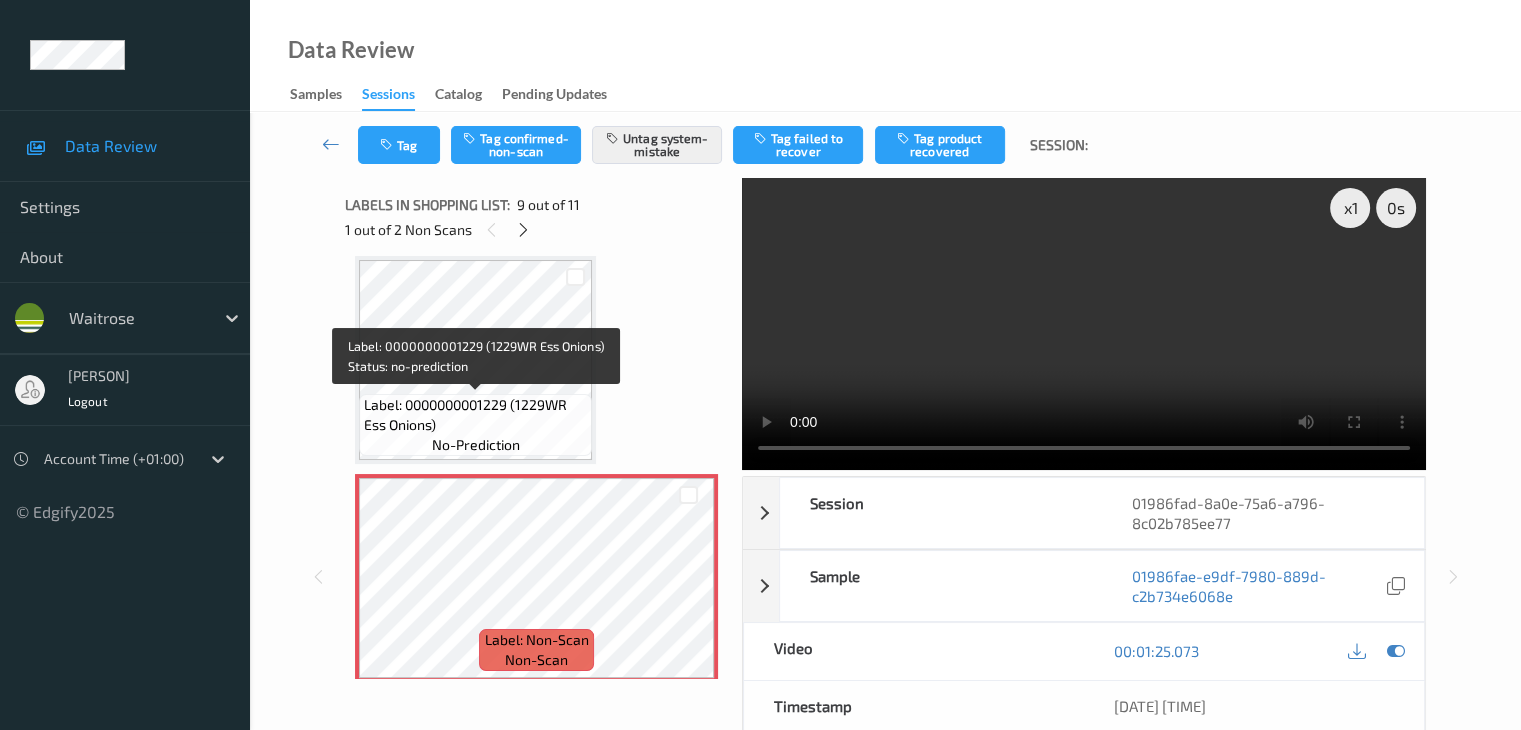 click on "Label: 0000000001229 (1229WR Ess Onions)" at bounding box center (475, 415) 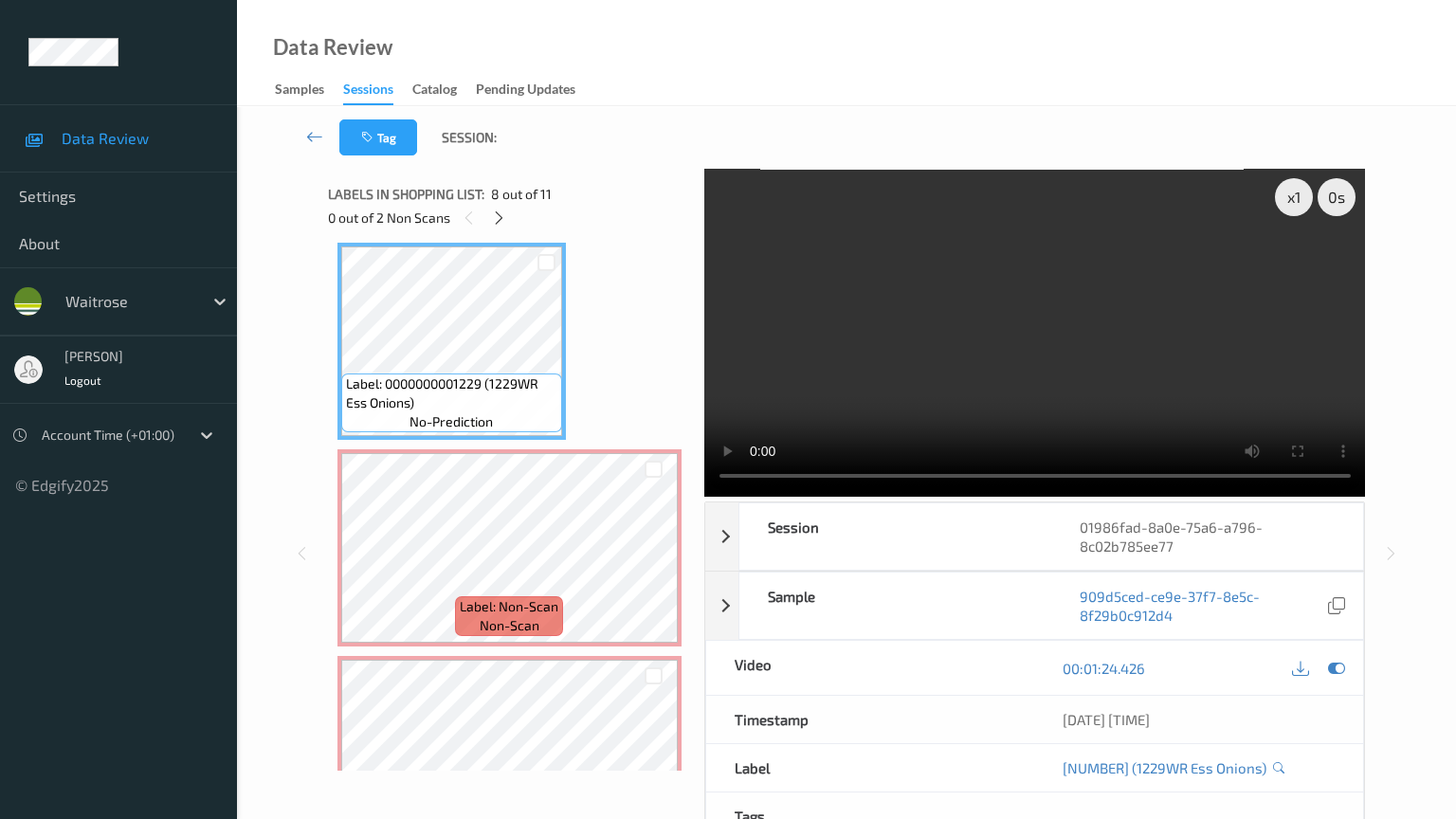type 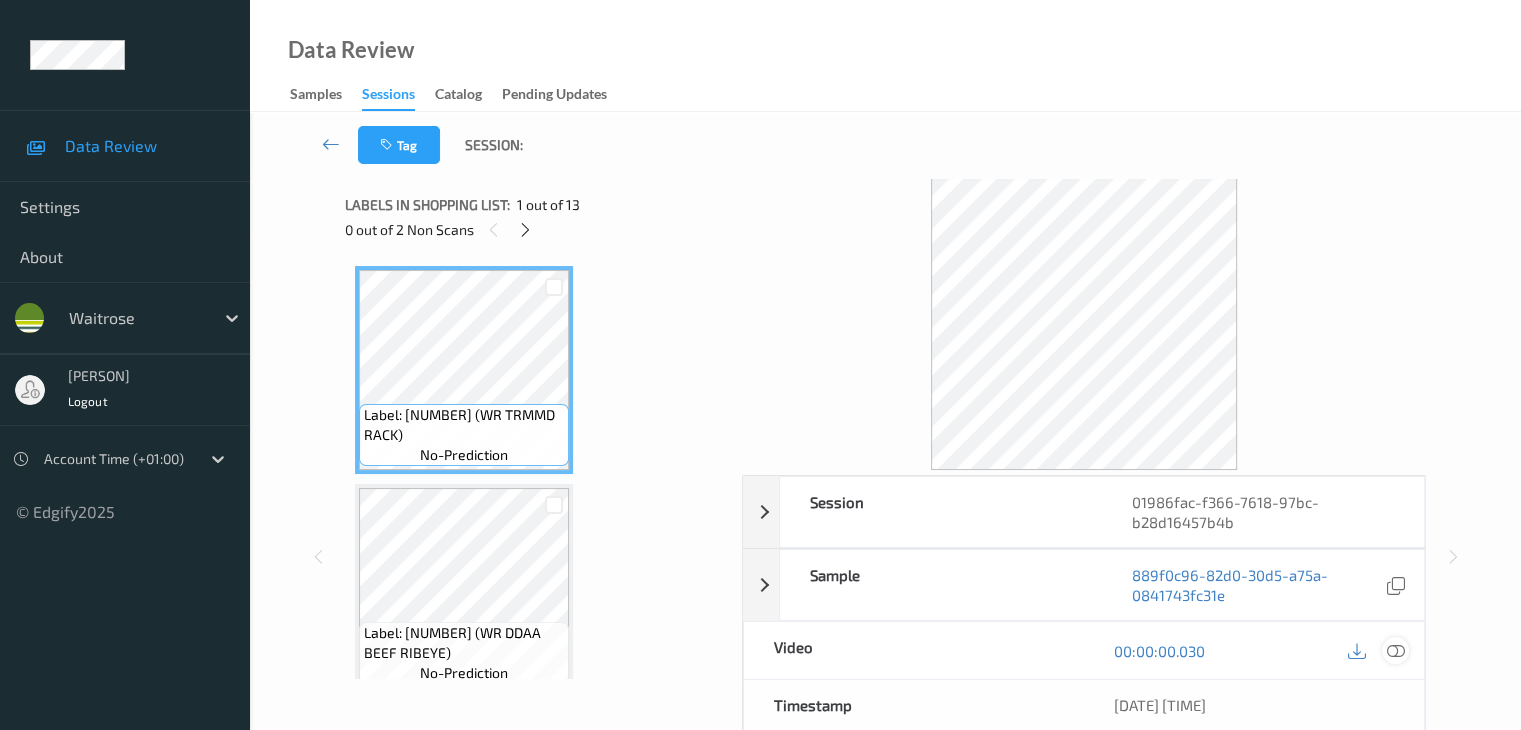 click at bounding box center [1395, 651] 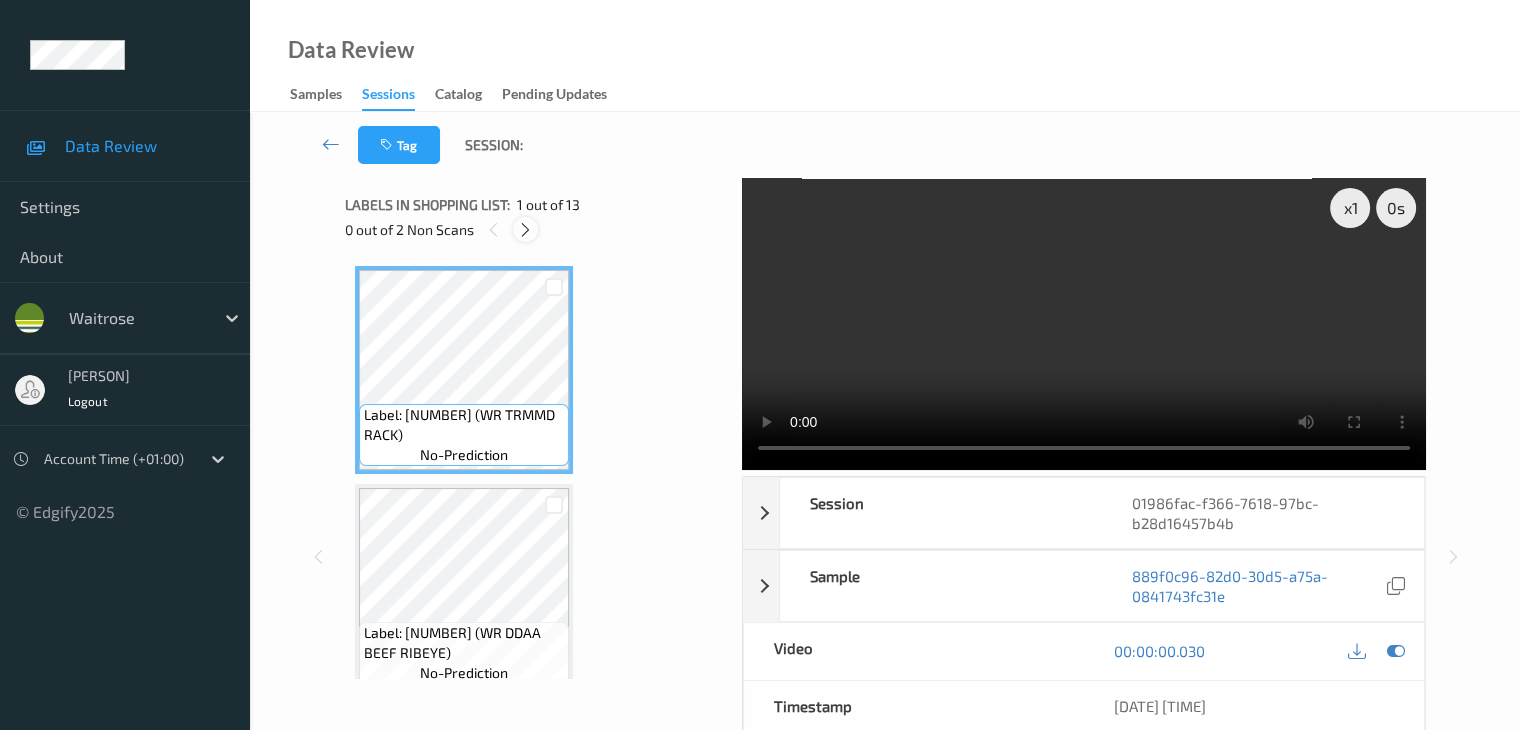 click at bounding box center (525, 230) 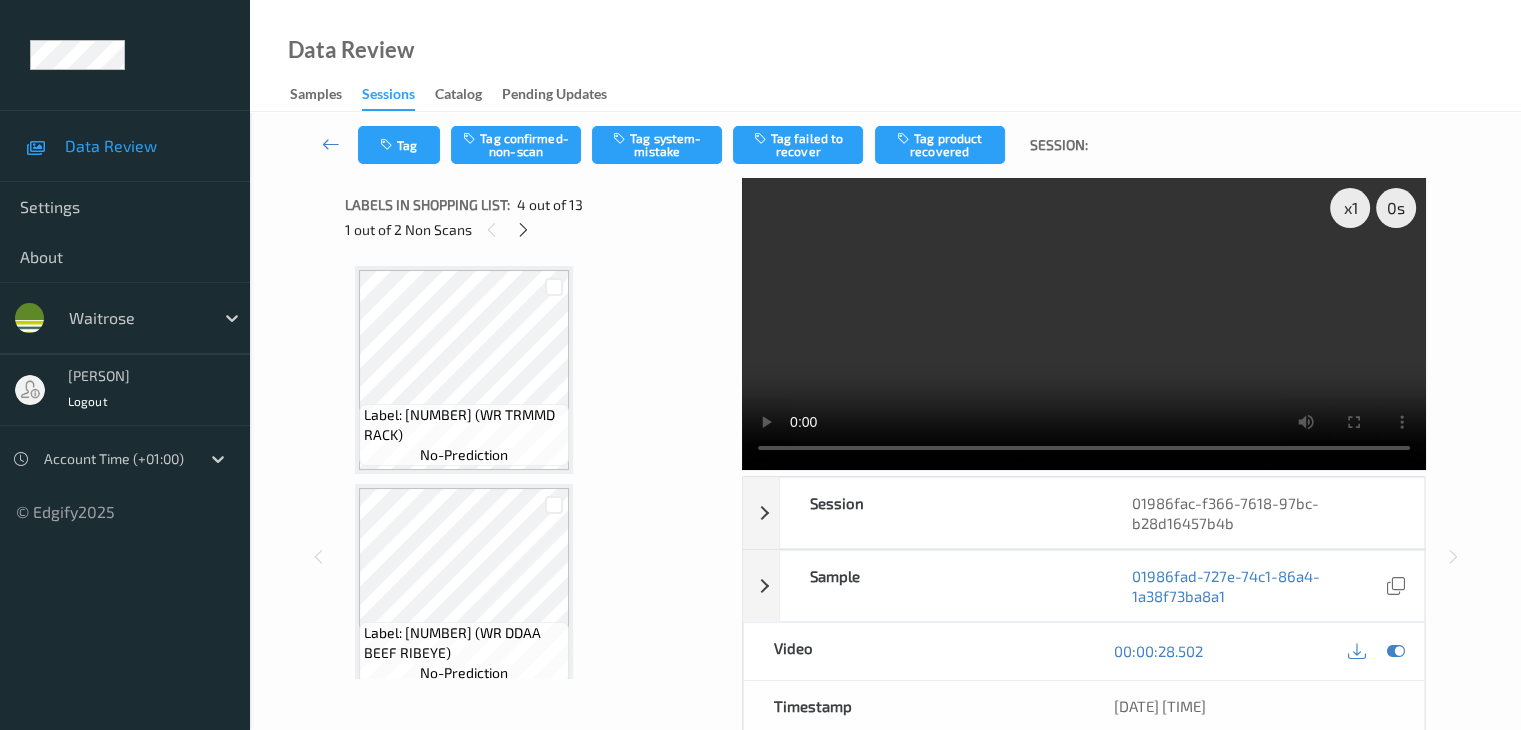 scroll, scrollTop: 446, scrollLeft: 0, axis: vertical 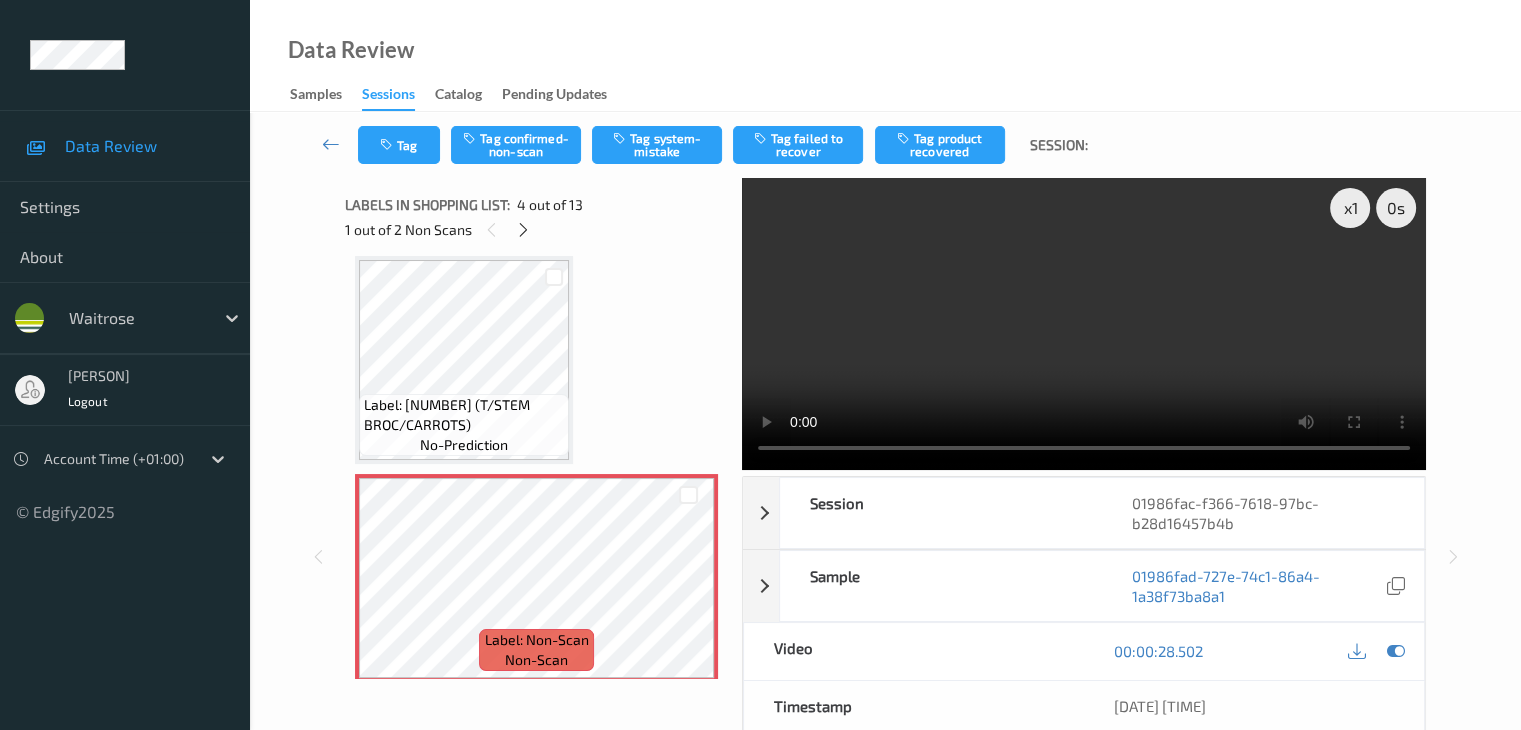 click on "Label: 10500016927789800150 (T/STEM BROC/CARROTS)" at bounding box center (464, 415) 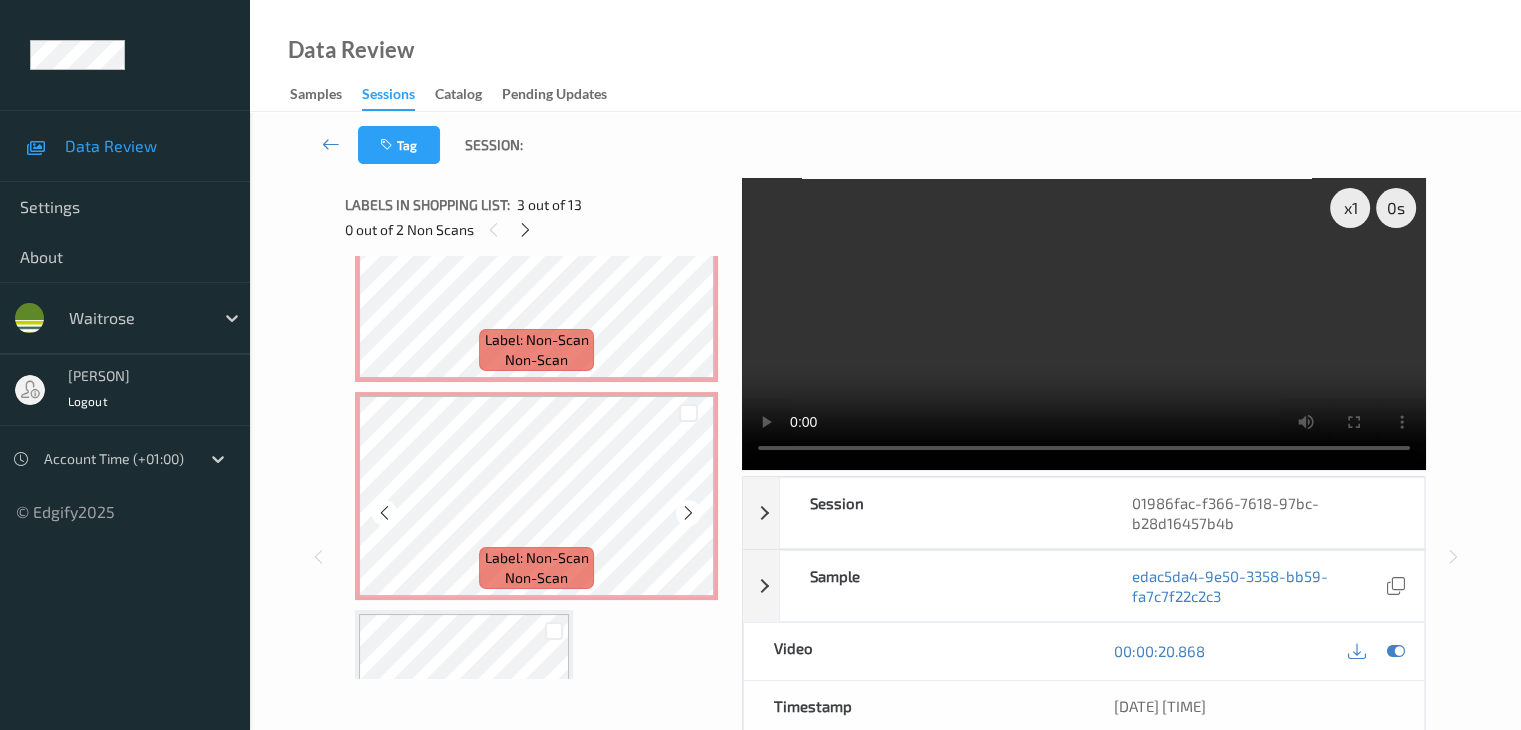 scroll, scrollTop: 546, scrollLeft: 0, axis: vertical 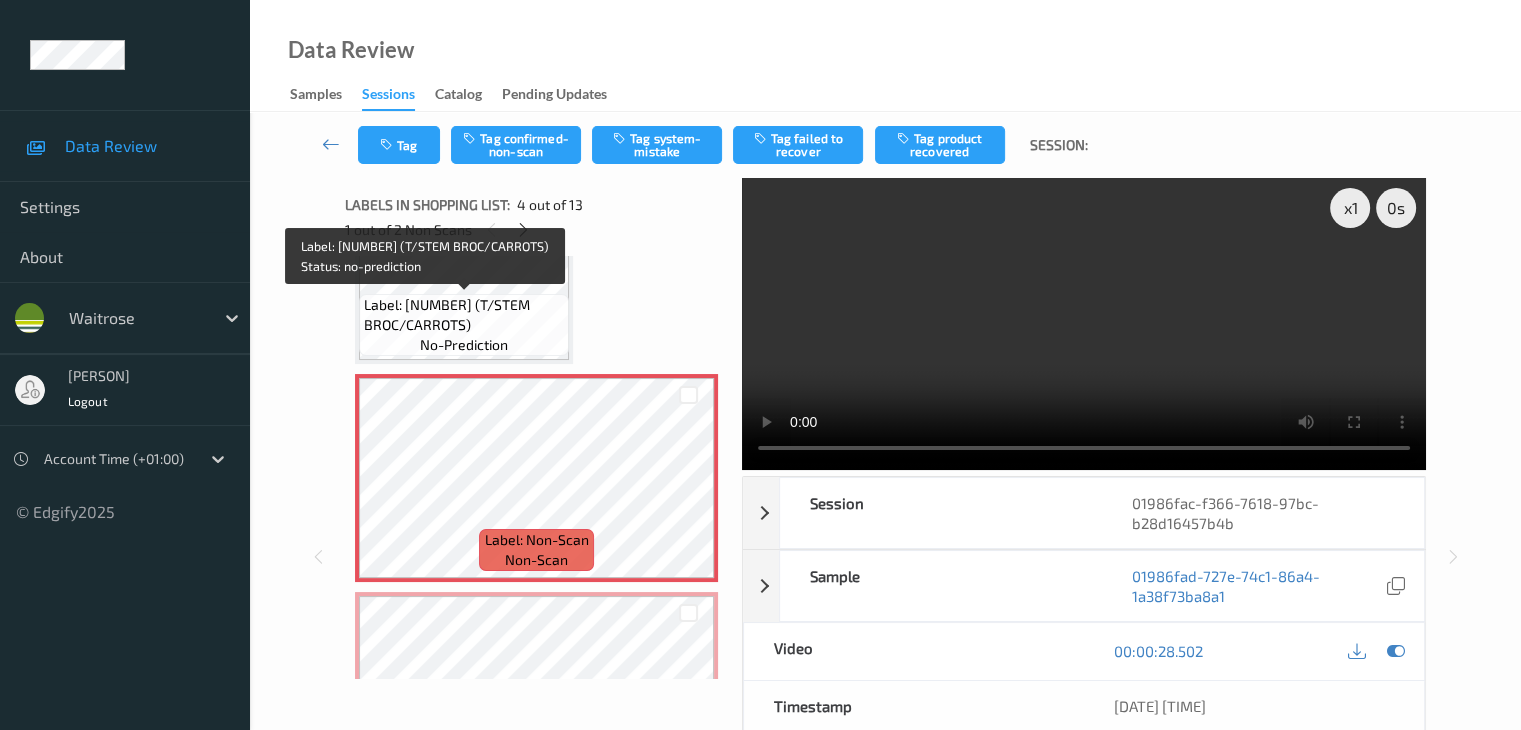 click on "Label: 10500016927789800150 (T/STEM BROC/CARROTS)" at bounding box center [464, 315] 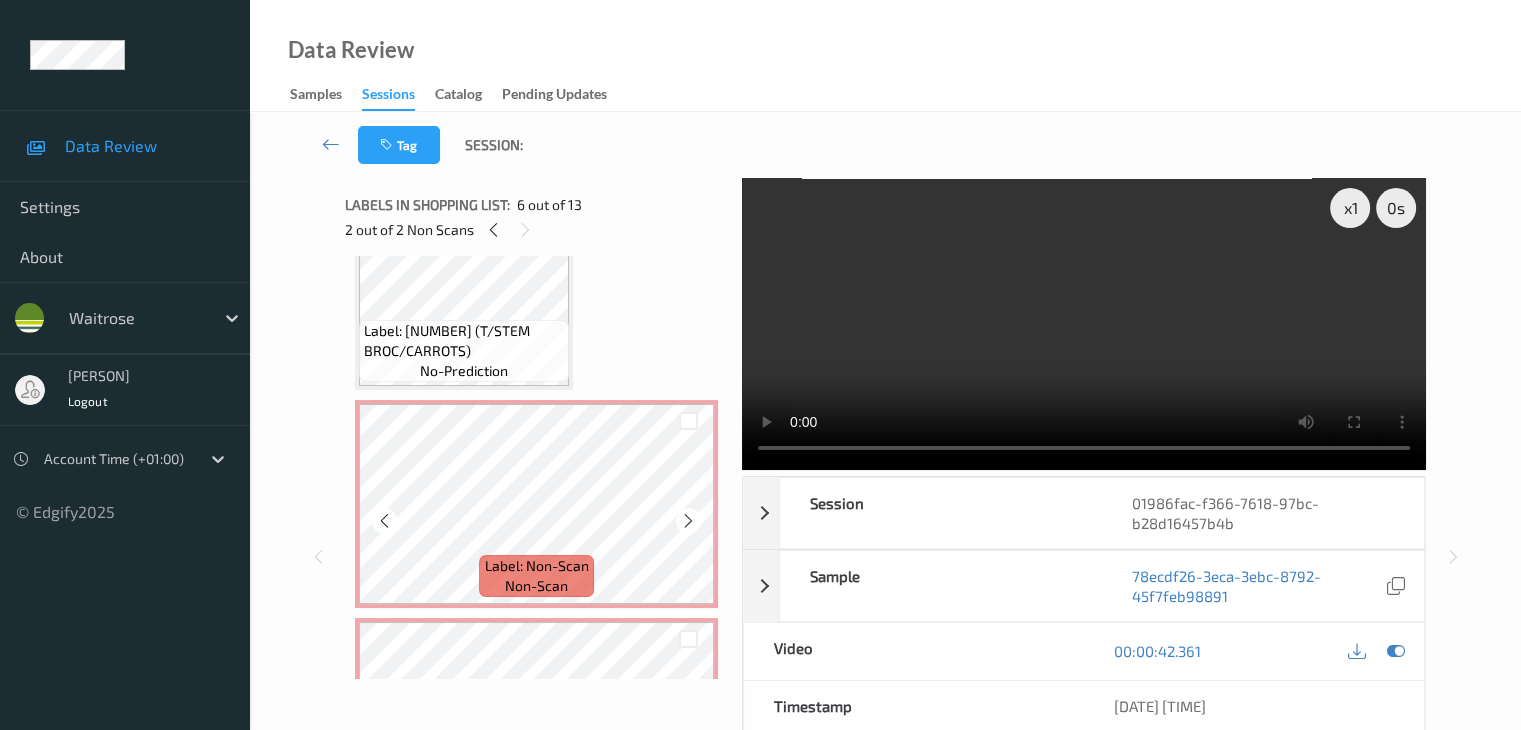 scroll, scrollTop: 646, scrollLeft: 0, axis: vertical 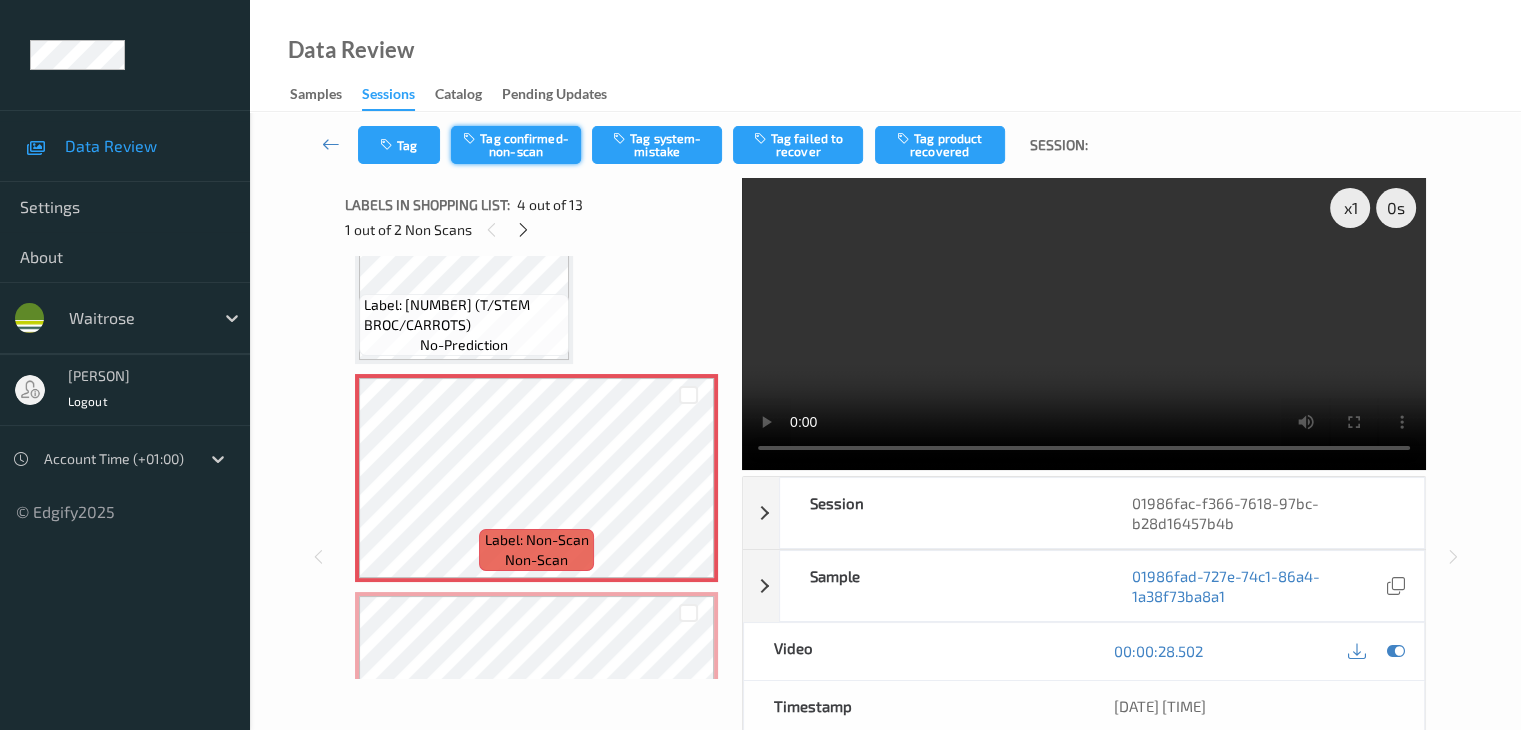 click on "Tag   confirmed-non-scan" at bounding box center (516, 145) 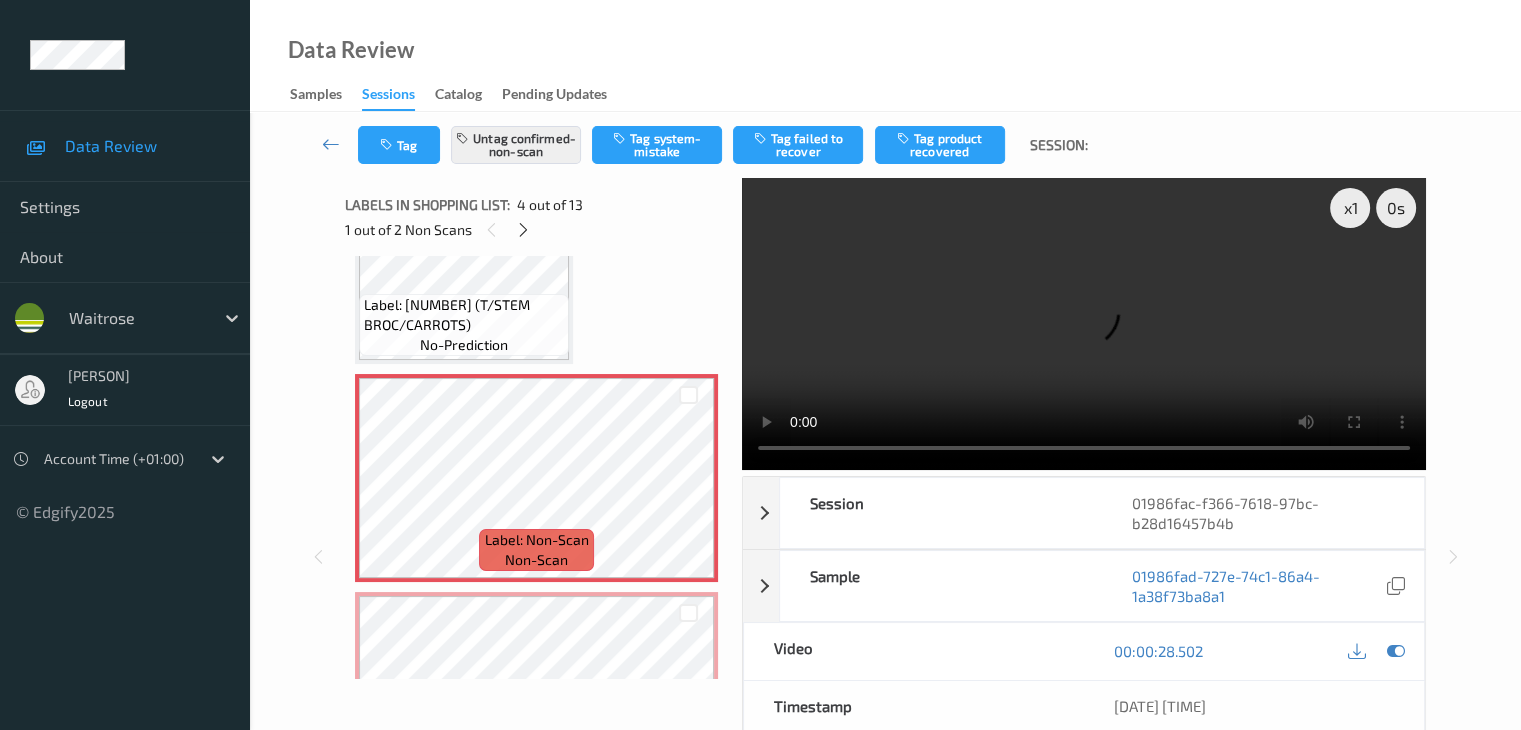 click on "Tag Untag   confirmed-non-scan Tag   system-mistake Tag   failed to recover Tag   product recovered Session:" at bounding box center [885, 145] 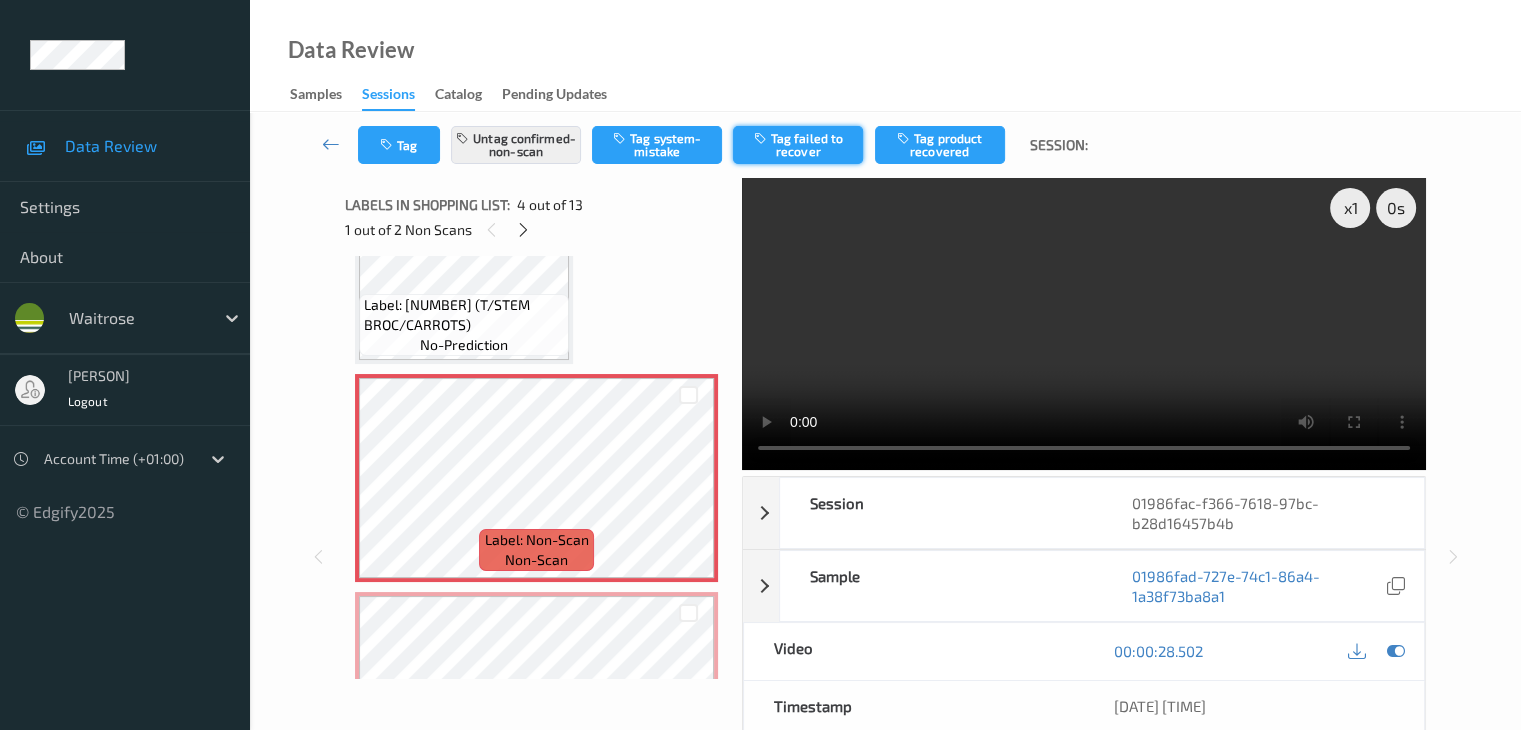 click on "Tag   failed to recover" at bounding box center (798, 145) 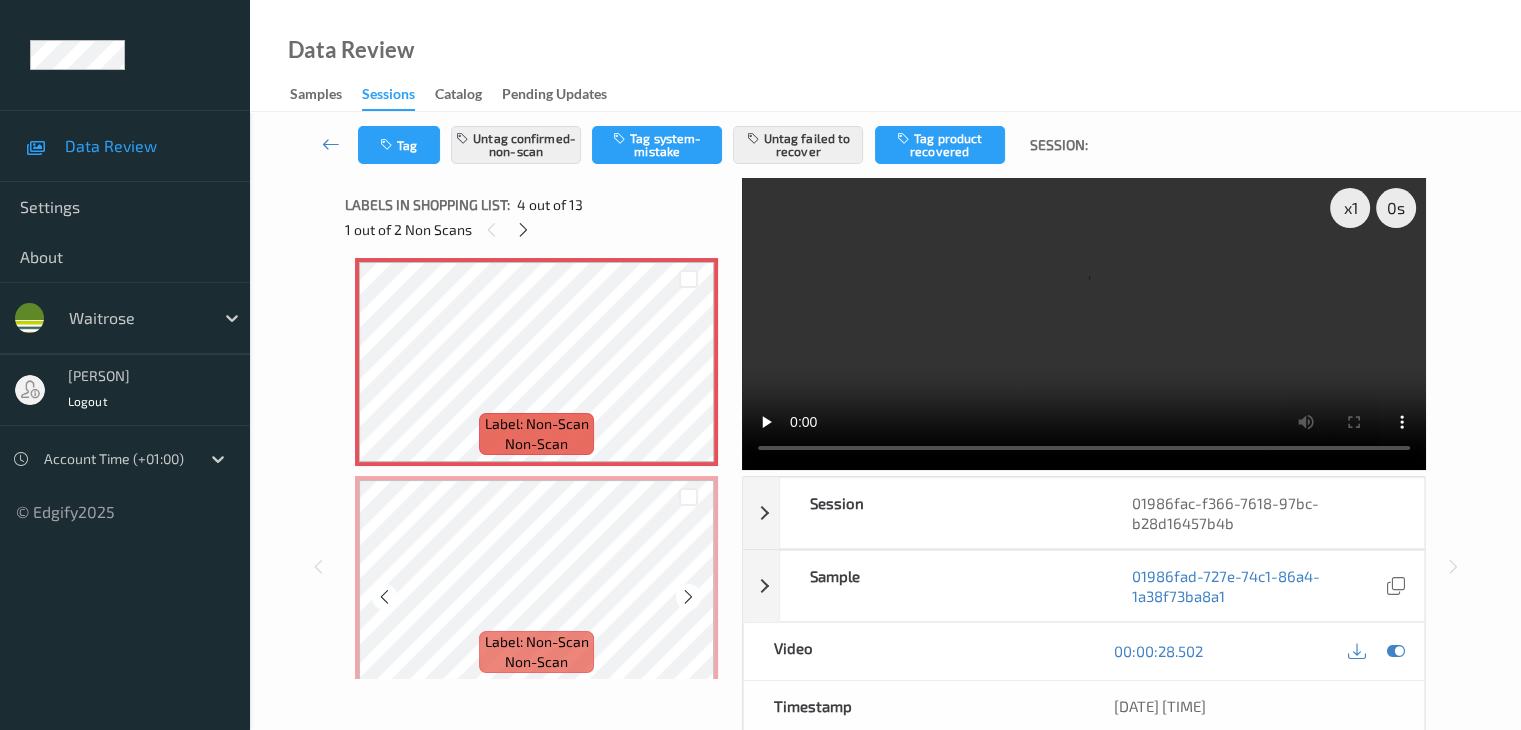 scroll, scrollTop: 746, scrollLeft: 0, axis: vertical 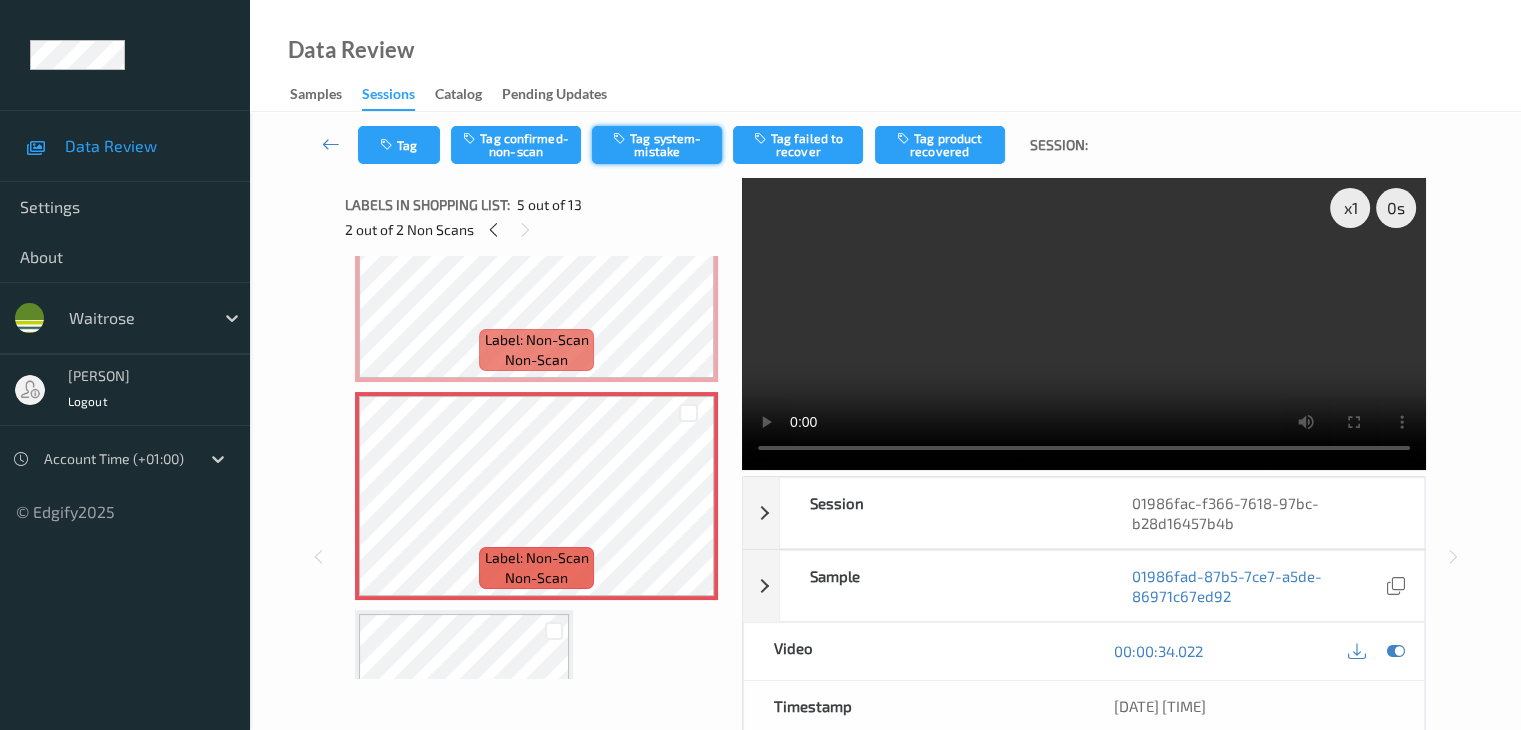 click on "Tag   system-mistake" at bounding box center [657, 145] 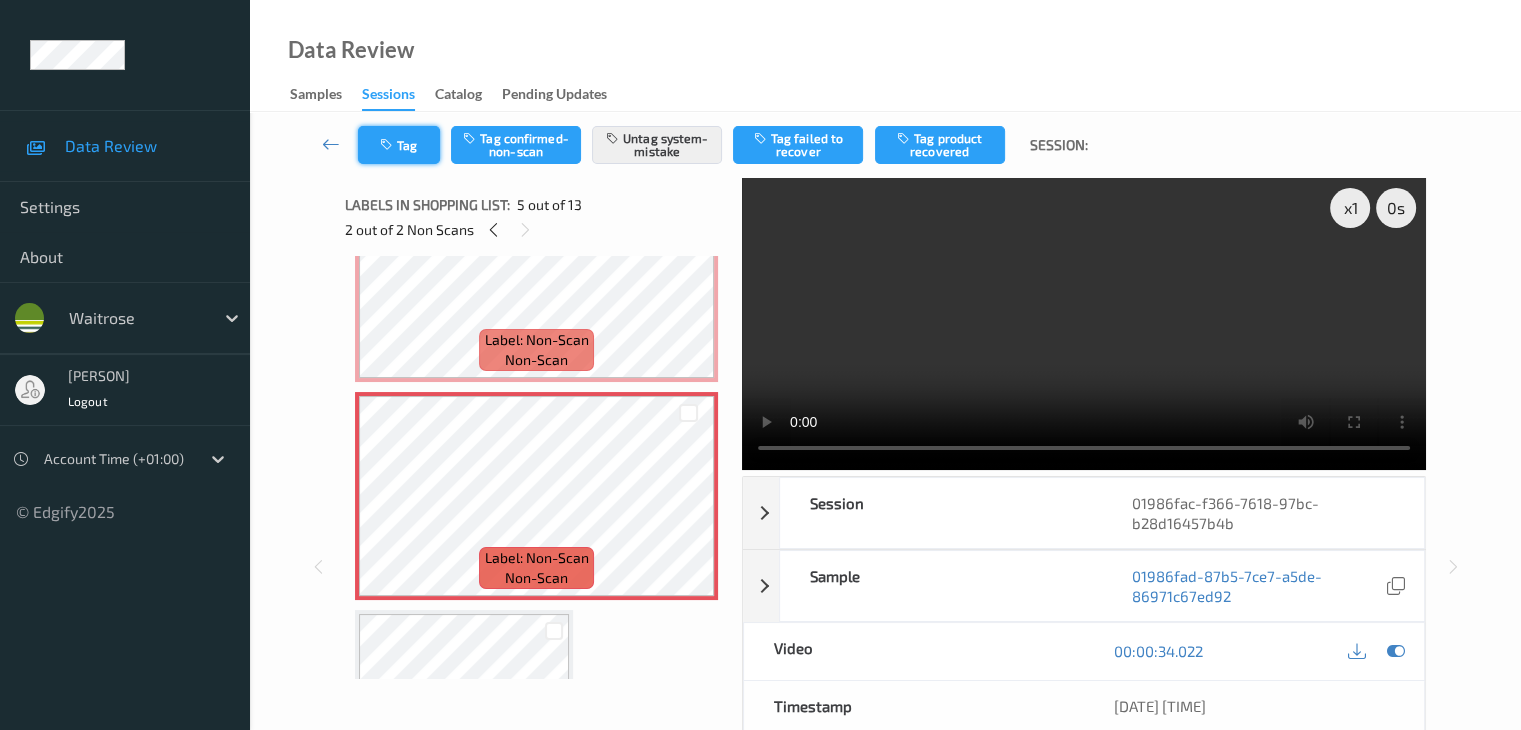 click on "Tag" at bounding box center (399, 145) 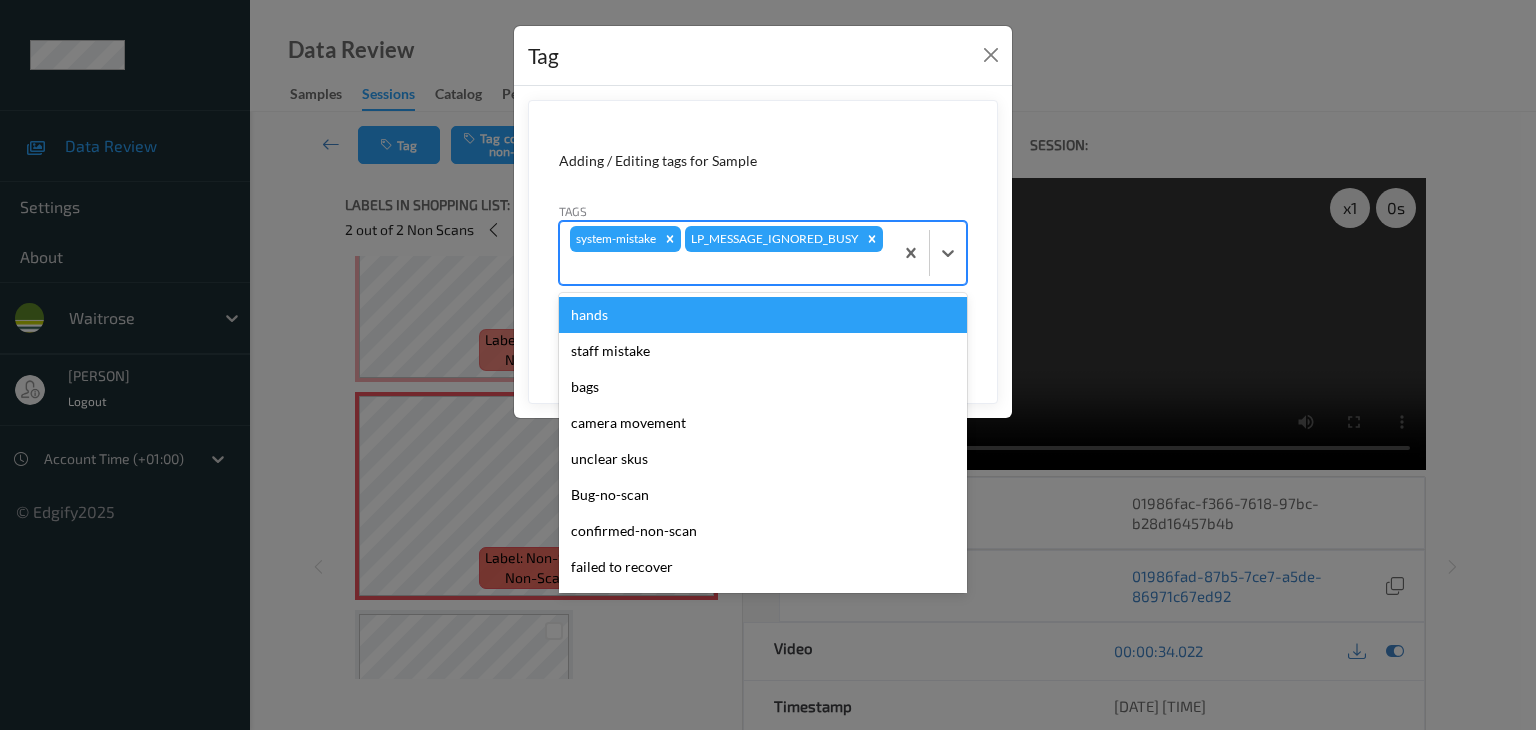 click at bounding box center [726, 268] 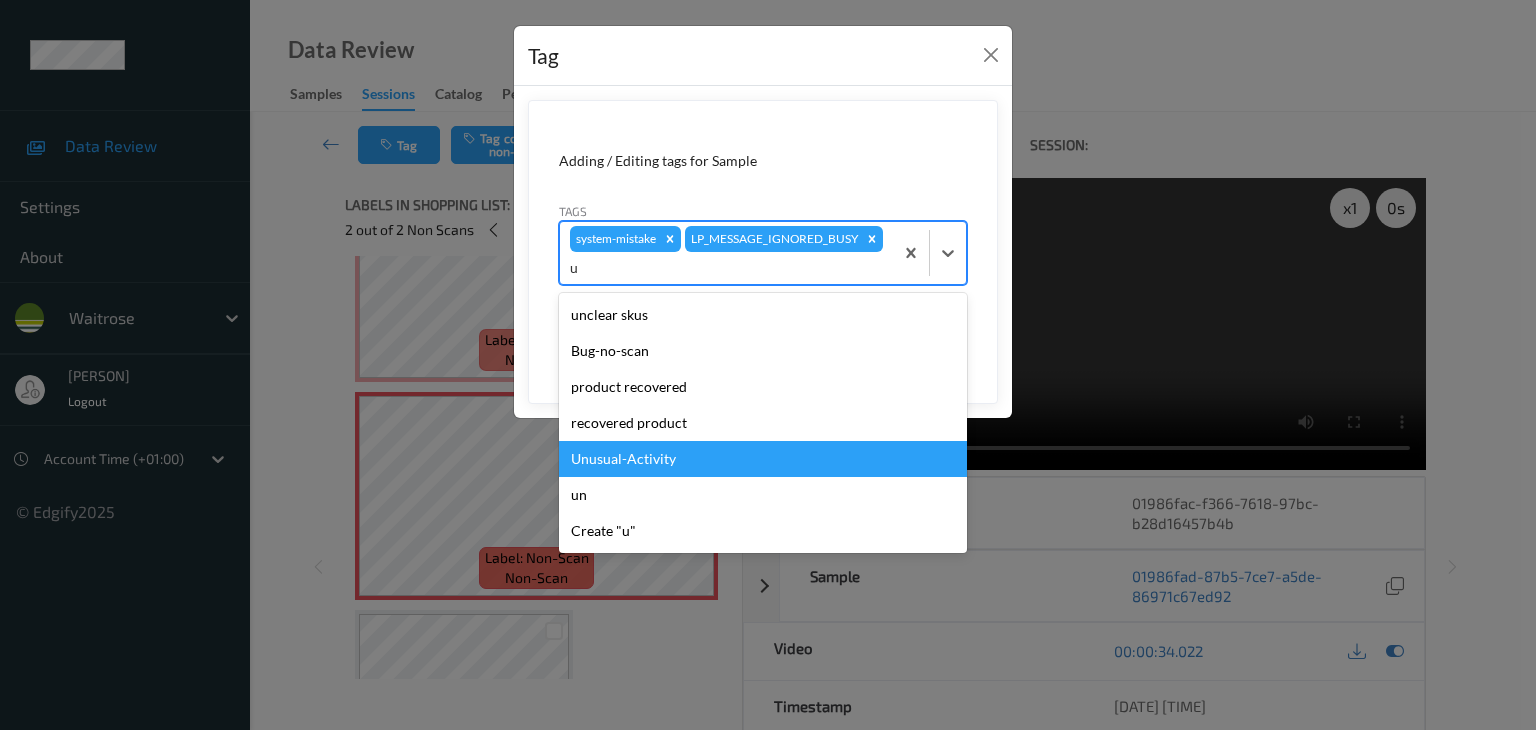 click on "Unusual-Activity" at bounding box center [763, 459] 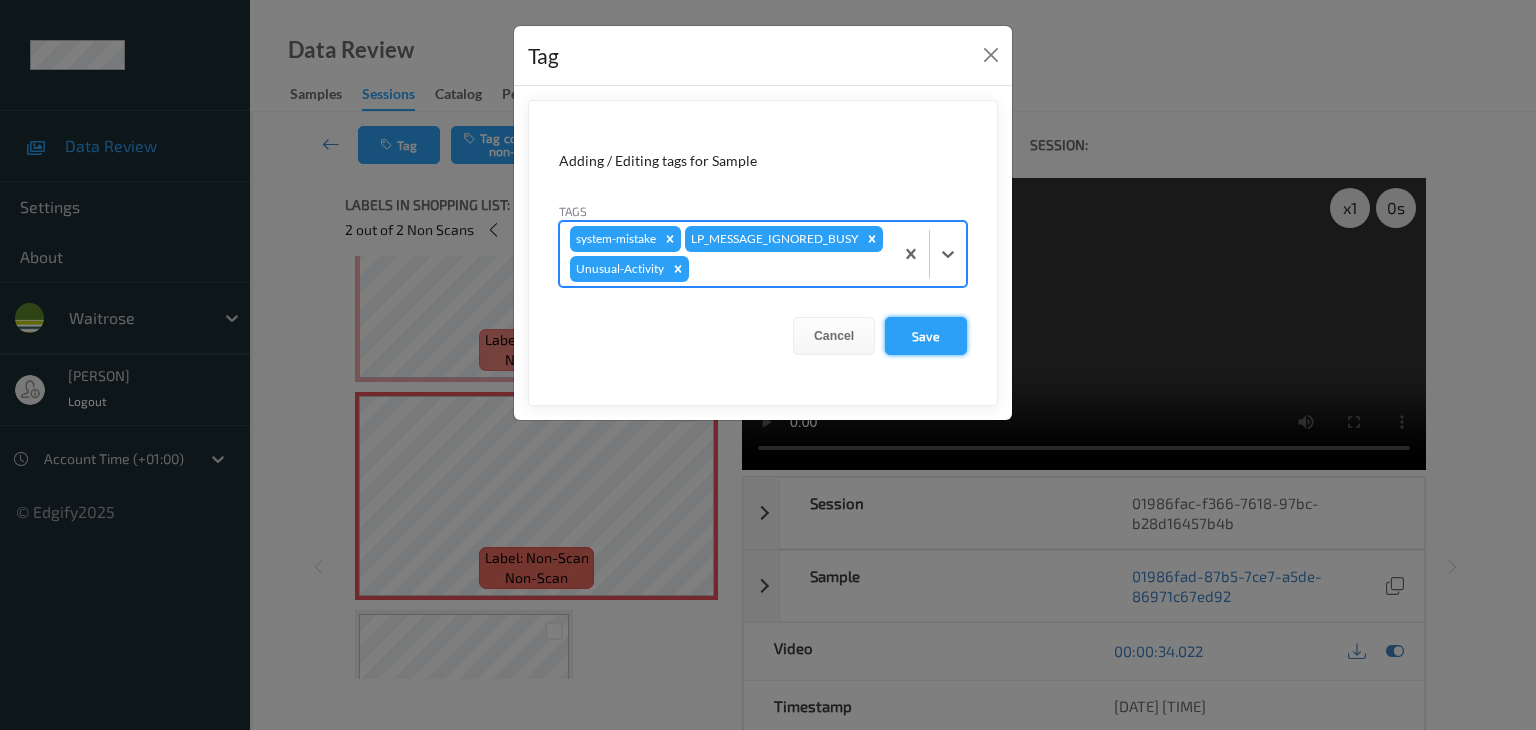 drag, startPoint x: 939, startPoint y: 330, endPoint x: 940, endPoint y: 360, distance: 30.016663 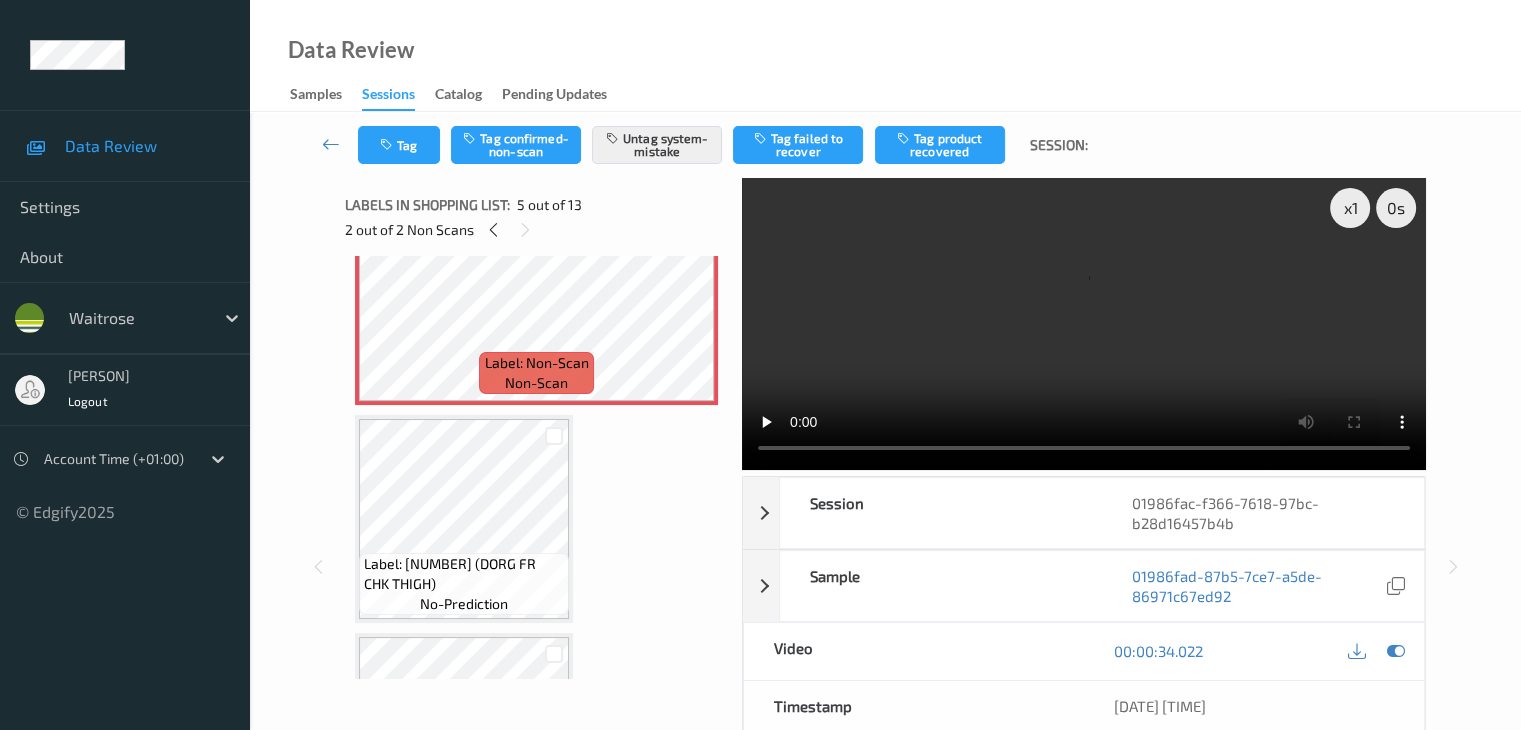 scroll, scrollTop: 946, scrollLeft: 0, axis: vertical 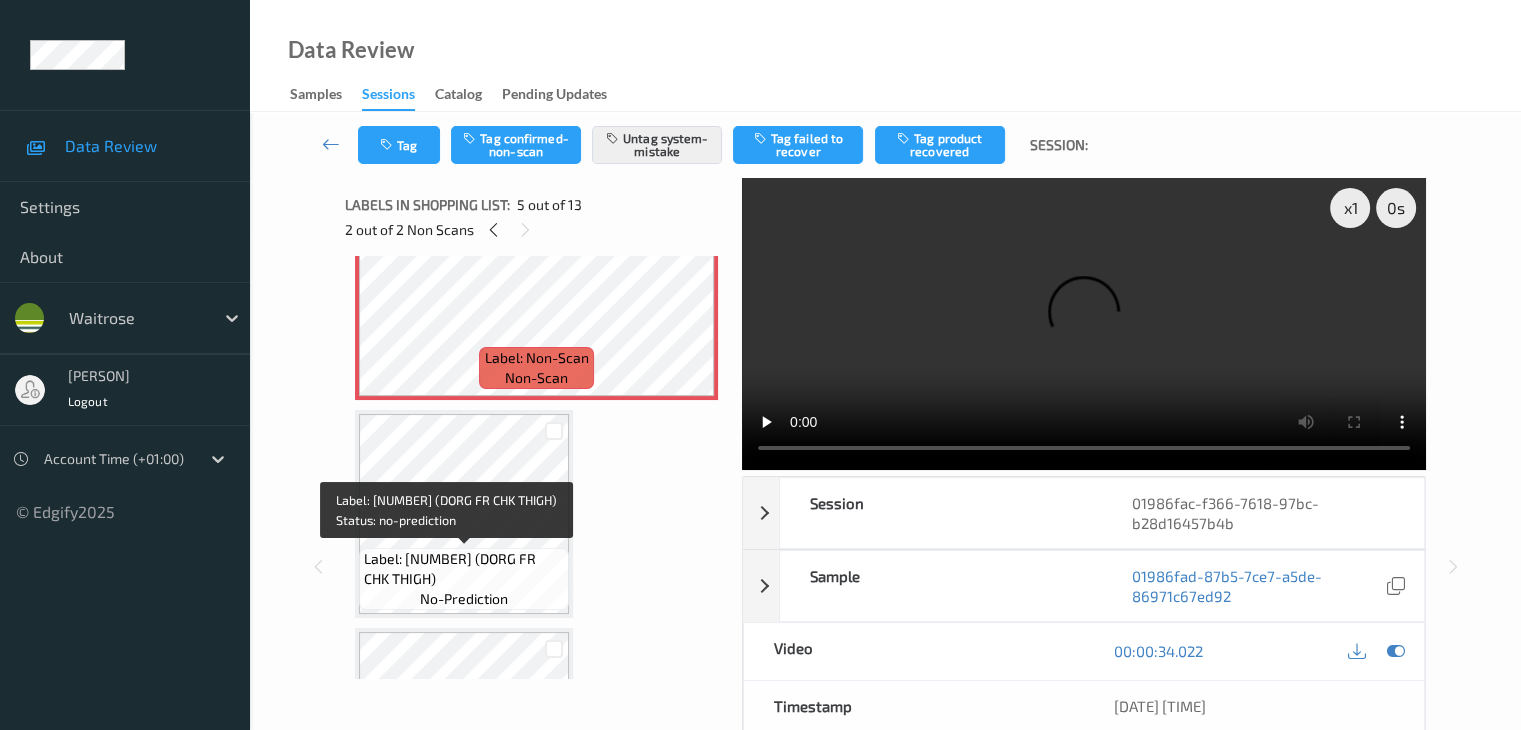 drag, startPoint x: 517, startPoint y: 558, endPoint x: 522, endPoint y: 574, distance: 16.763054 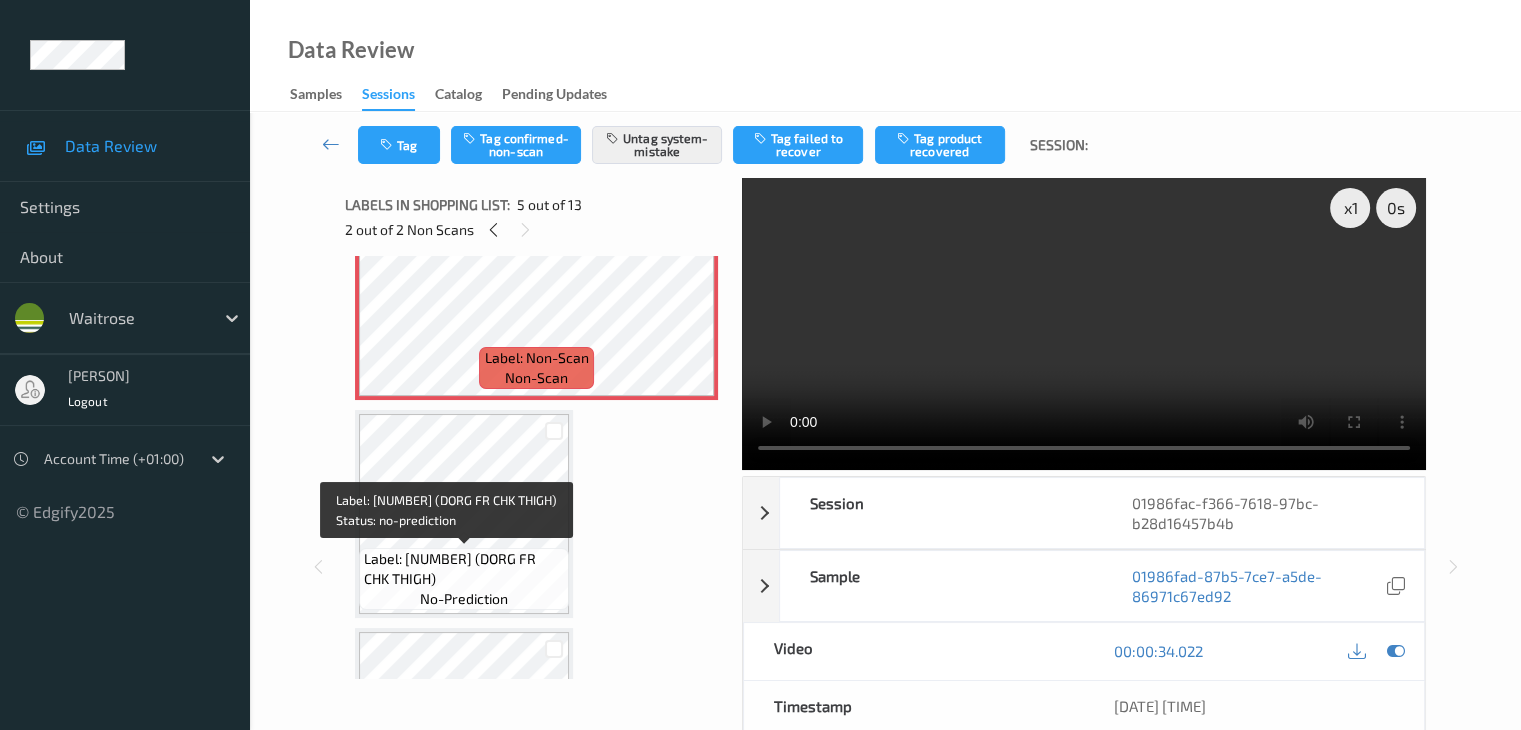 click on "Label: 0289505007084 (DORG FR CHK THIGH)" at bounding box center [464, 569] 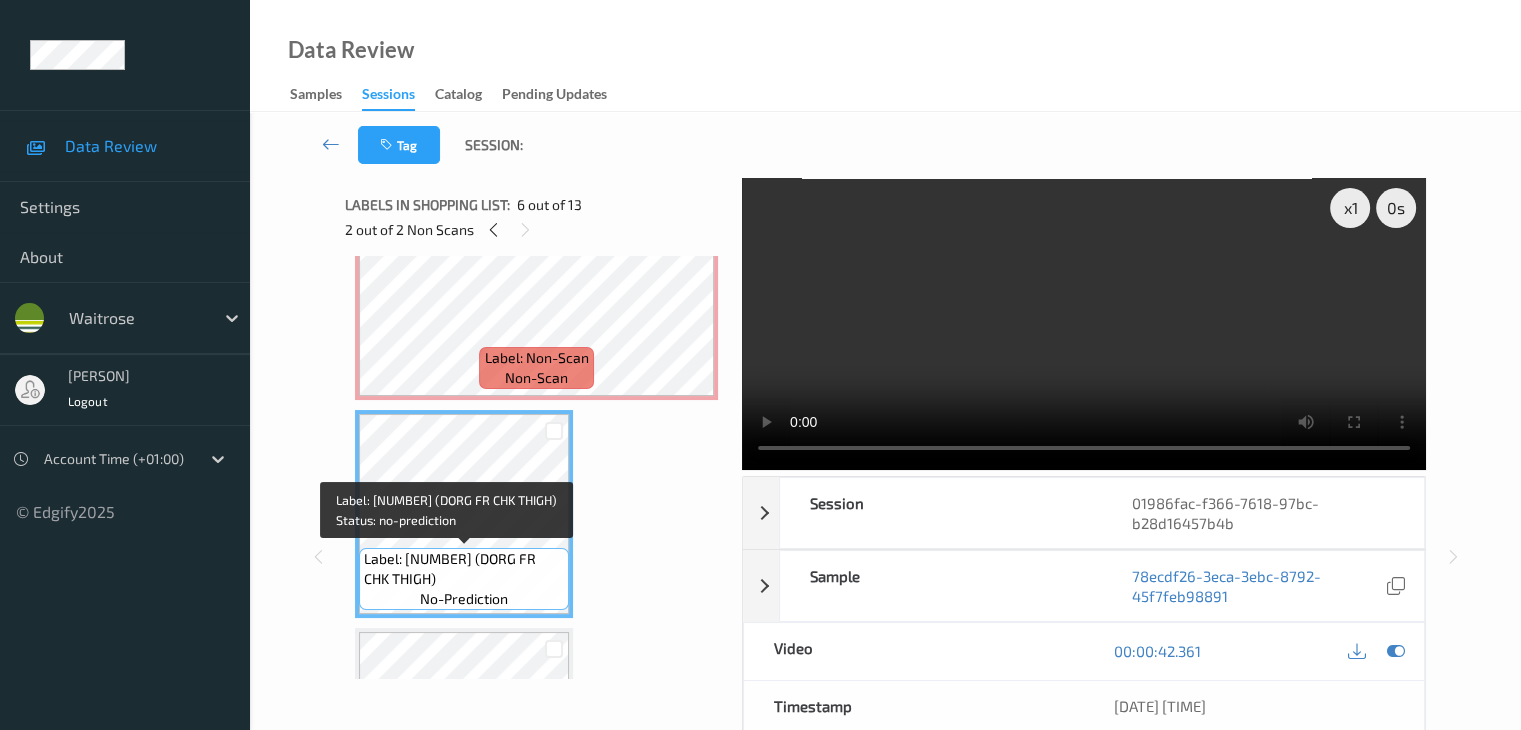 copy on "DORG FR CHK THIGH)" 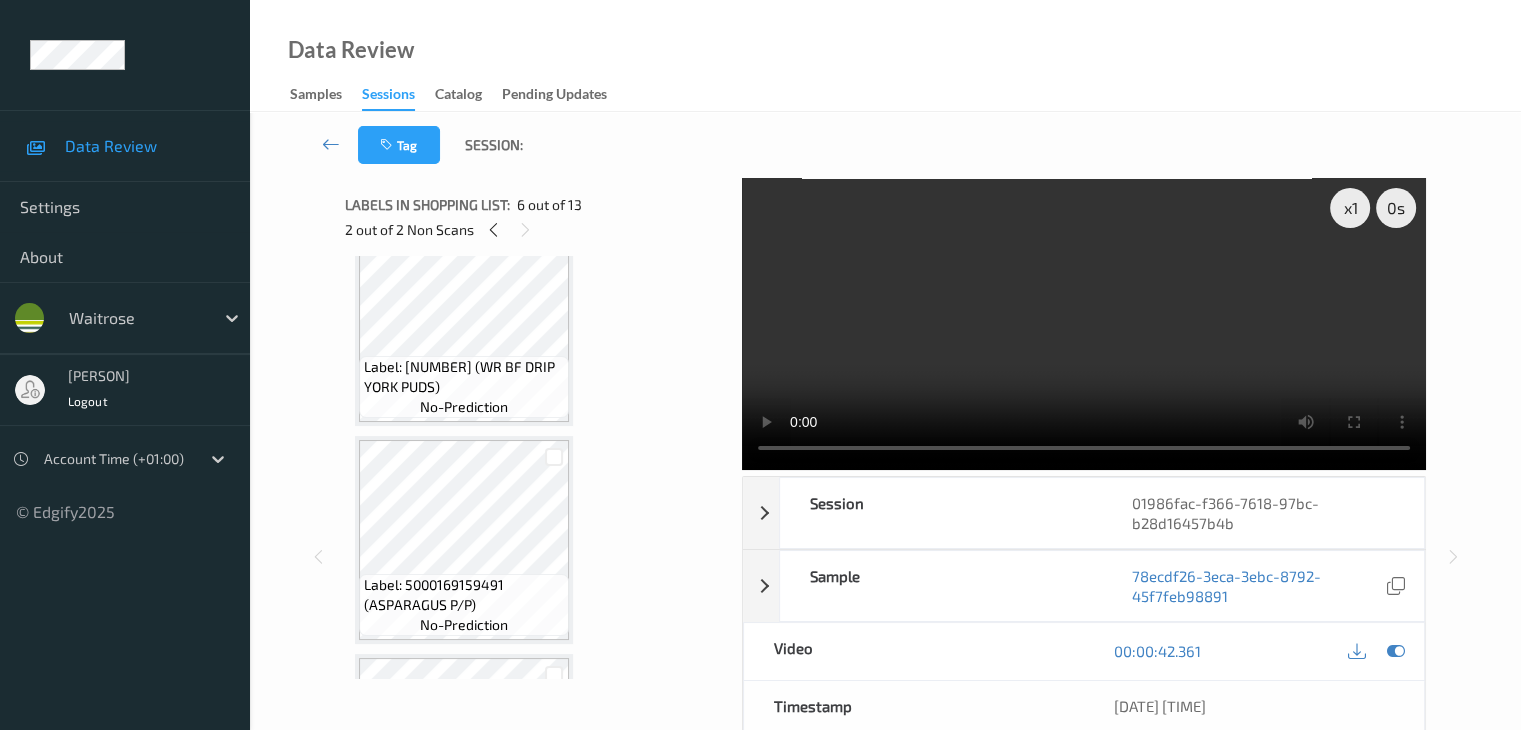 scroll, scrollTop: 2421, scrollLeft: 0, axis: vertical 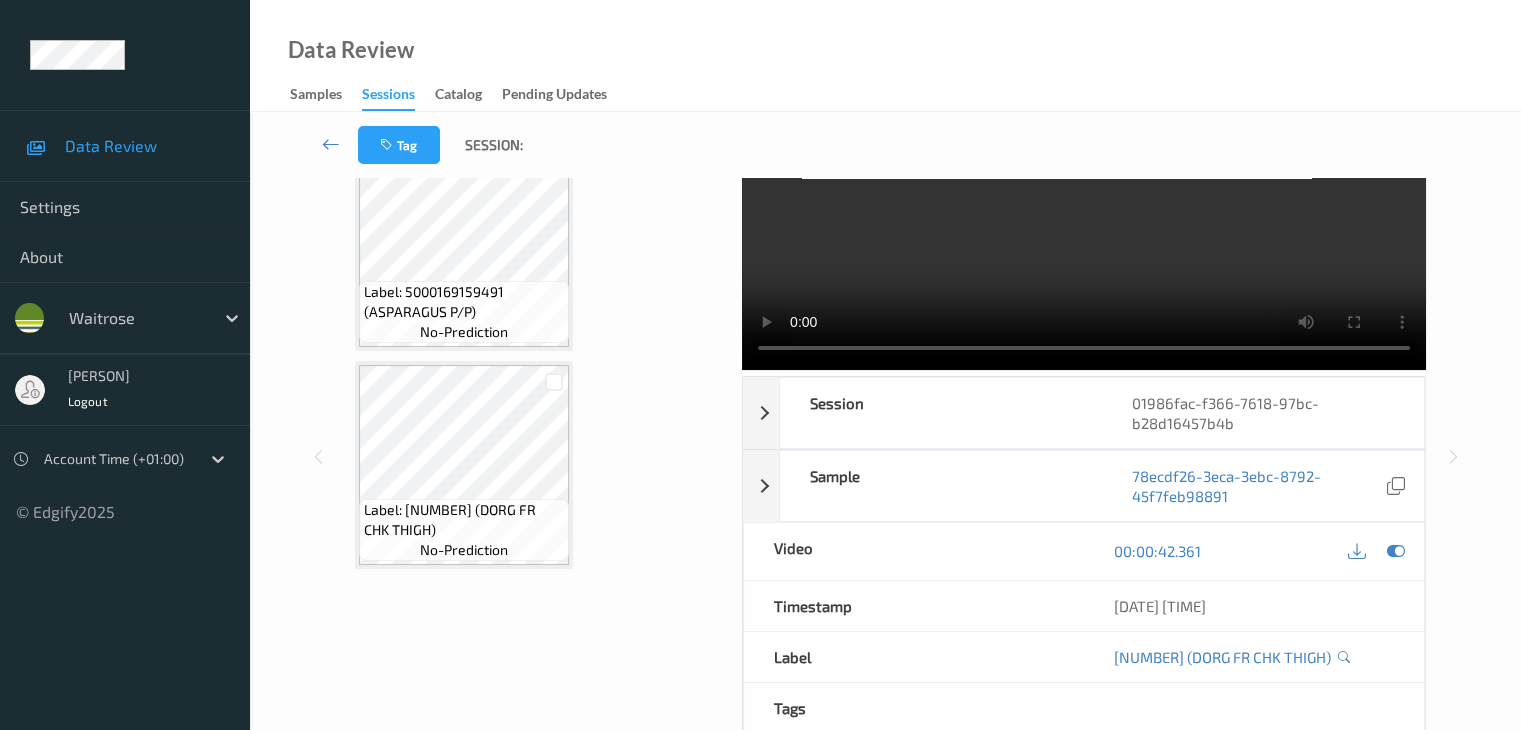 type 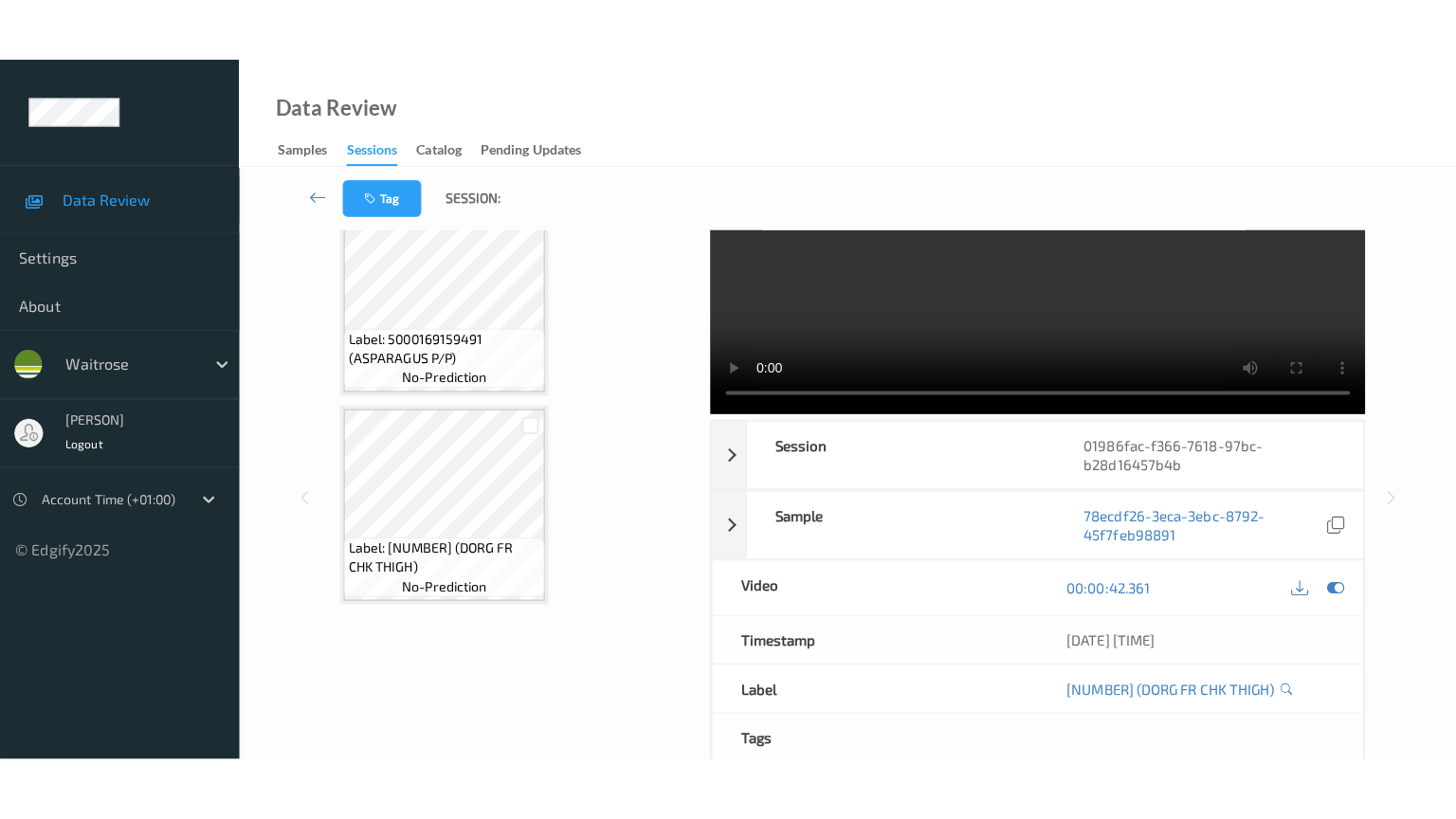 scroll, scrollTop: 0, scrollLeft: 0, axis: both 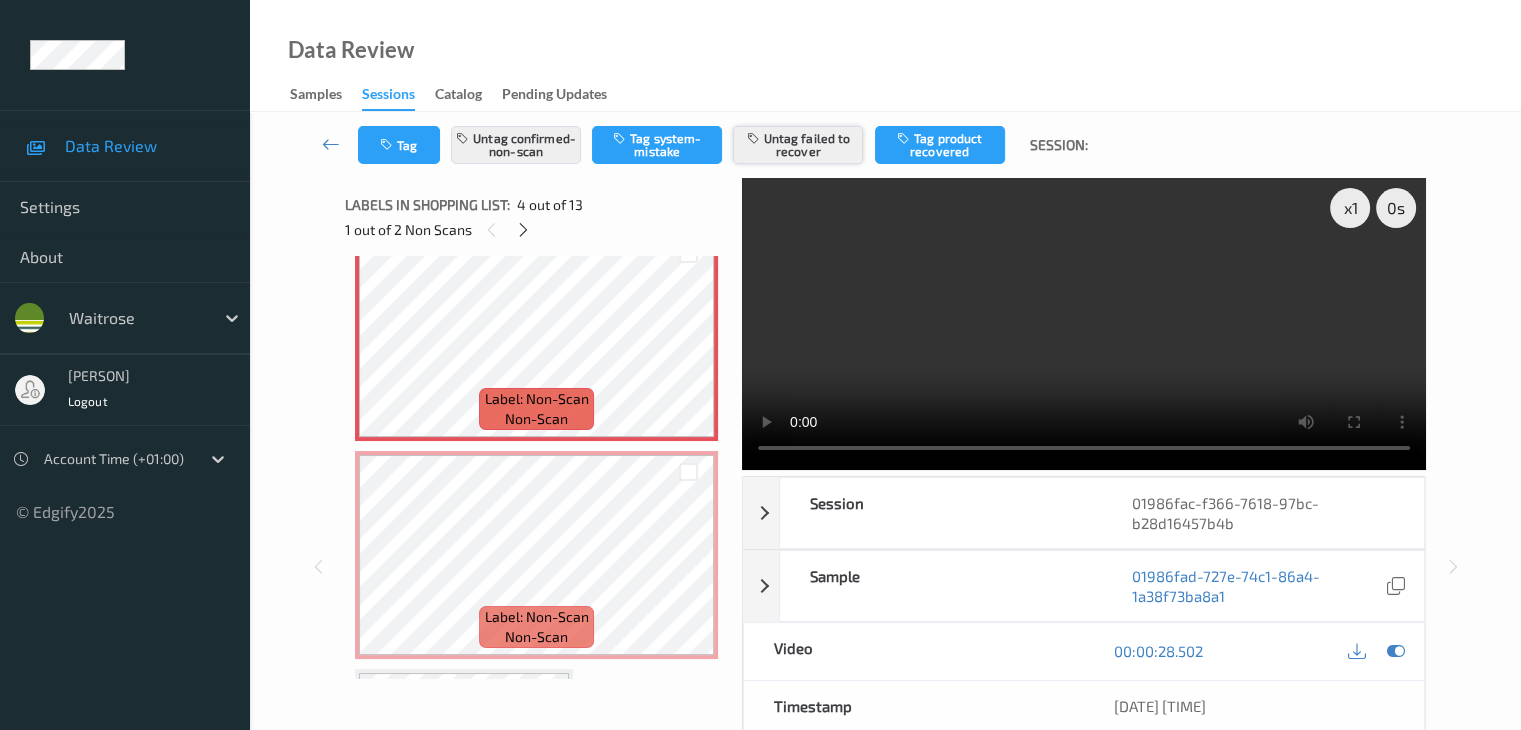 click on "Untag   failed to recover" at bounding box center [798, 145] 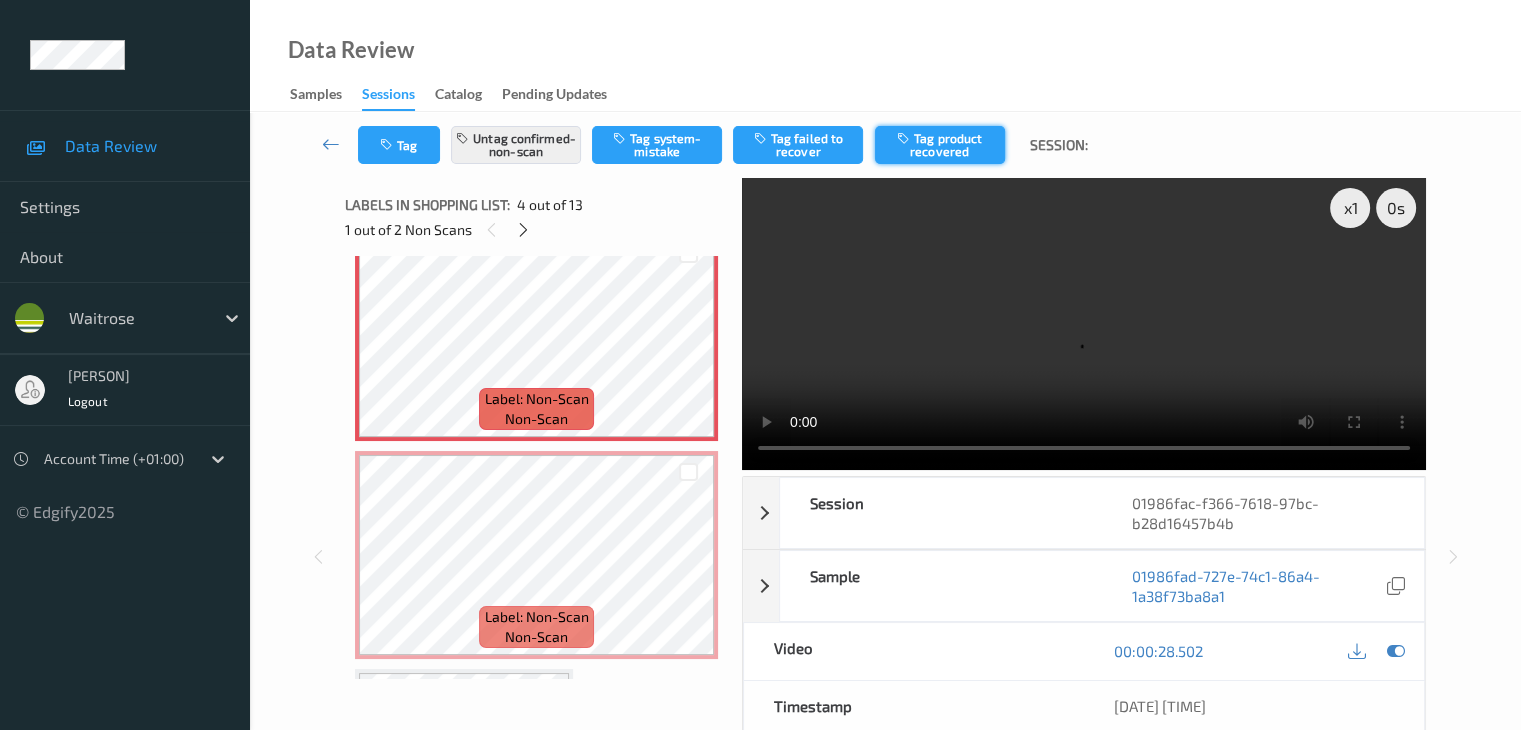click on "Tag   product recovered" at bounding box center [940, 145] 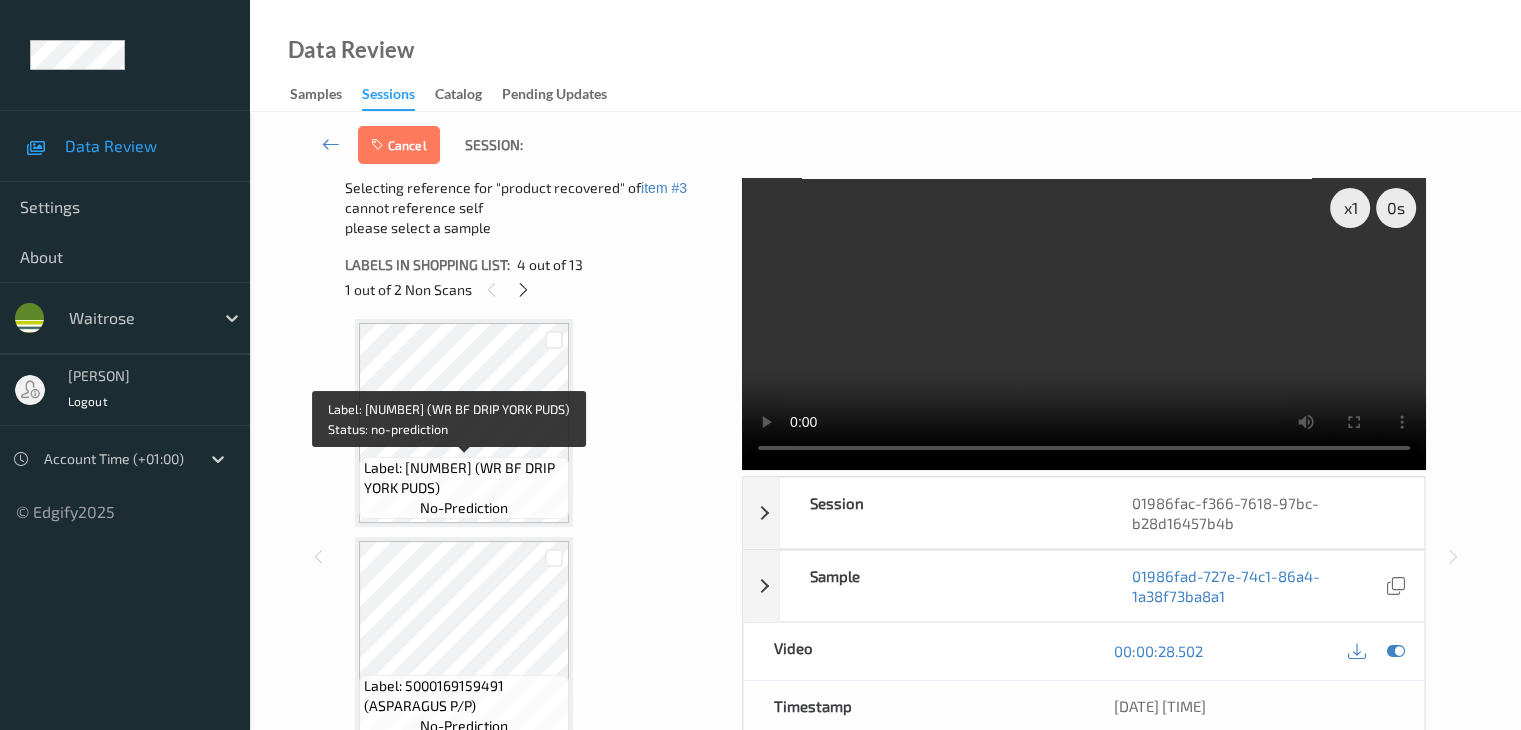 scroll, scrollTop: 2421, scrollLeft: 0, axis: vertical 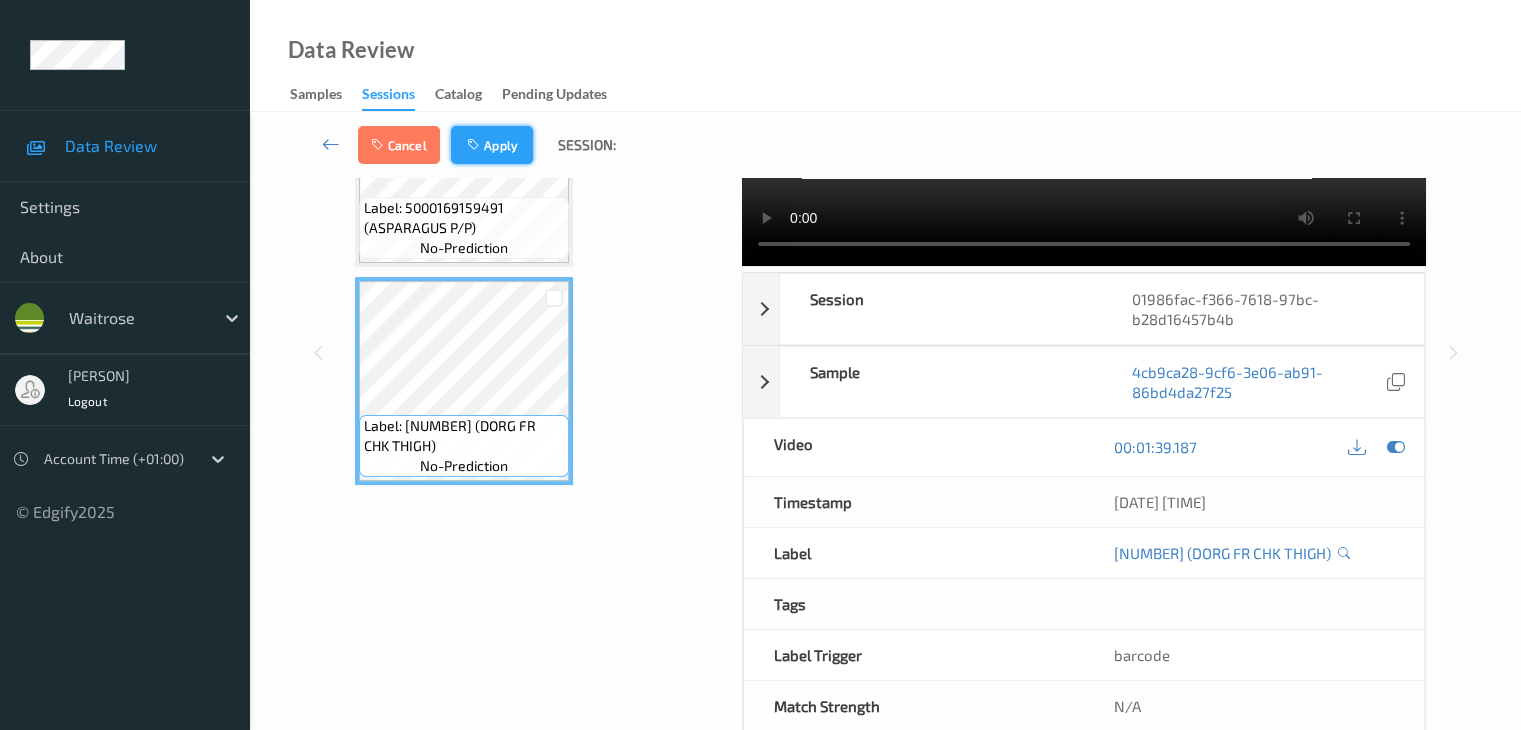click on "Apply" at bounding box center [492, 145] 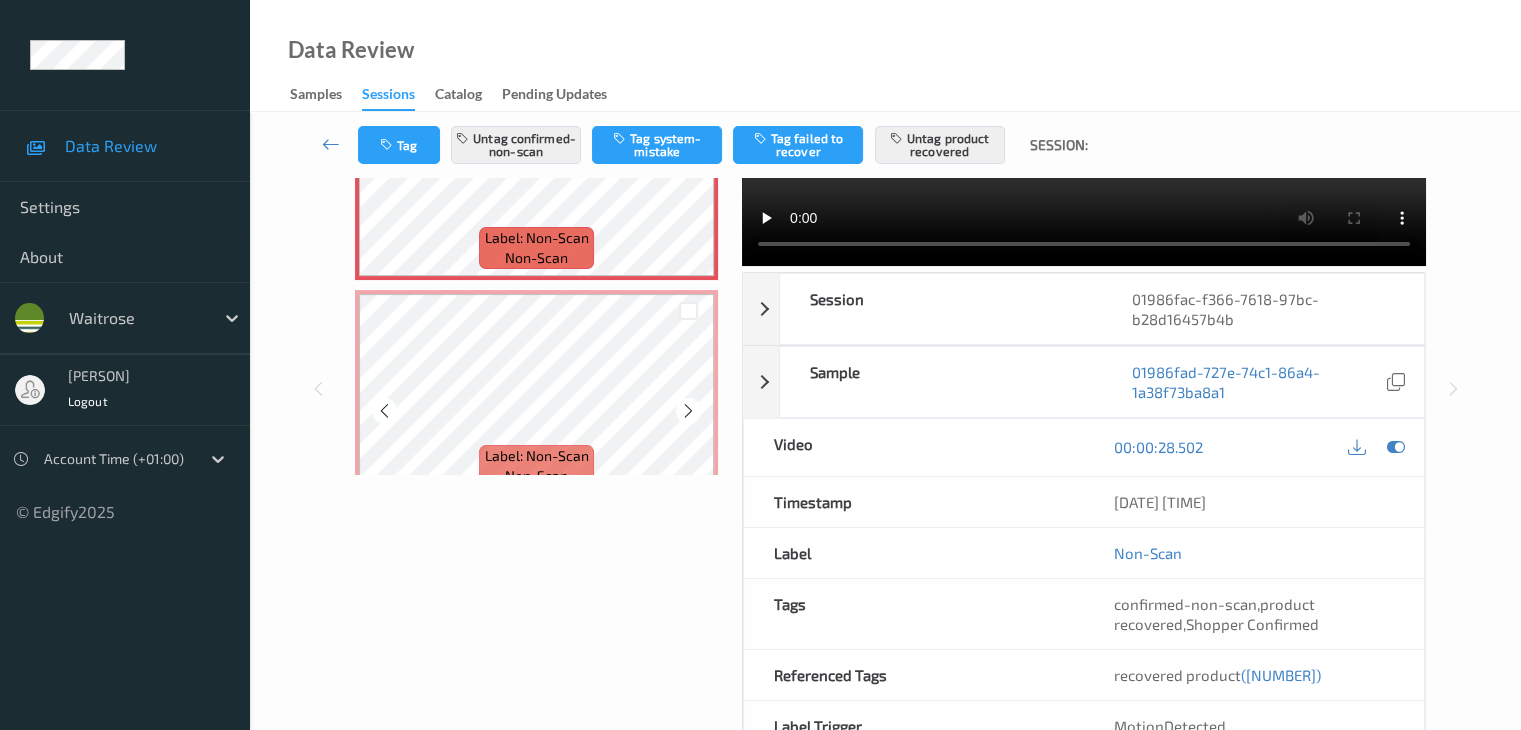 scroll, scrollTop: 646, scrollLeft: 0, axis: vertical 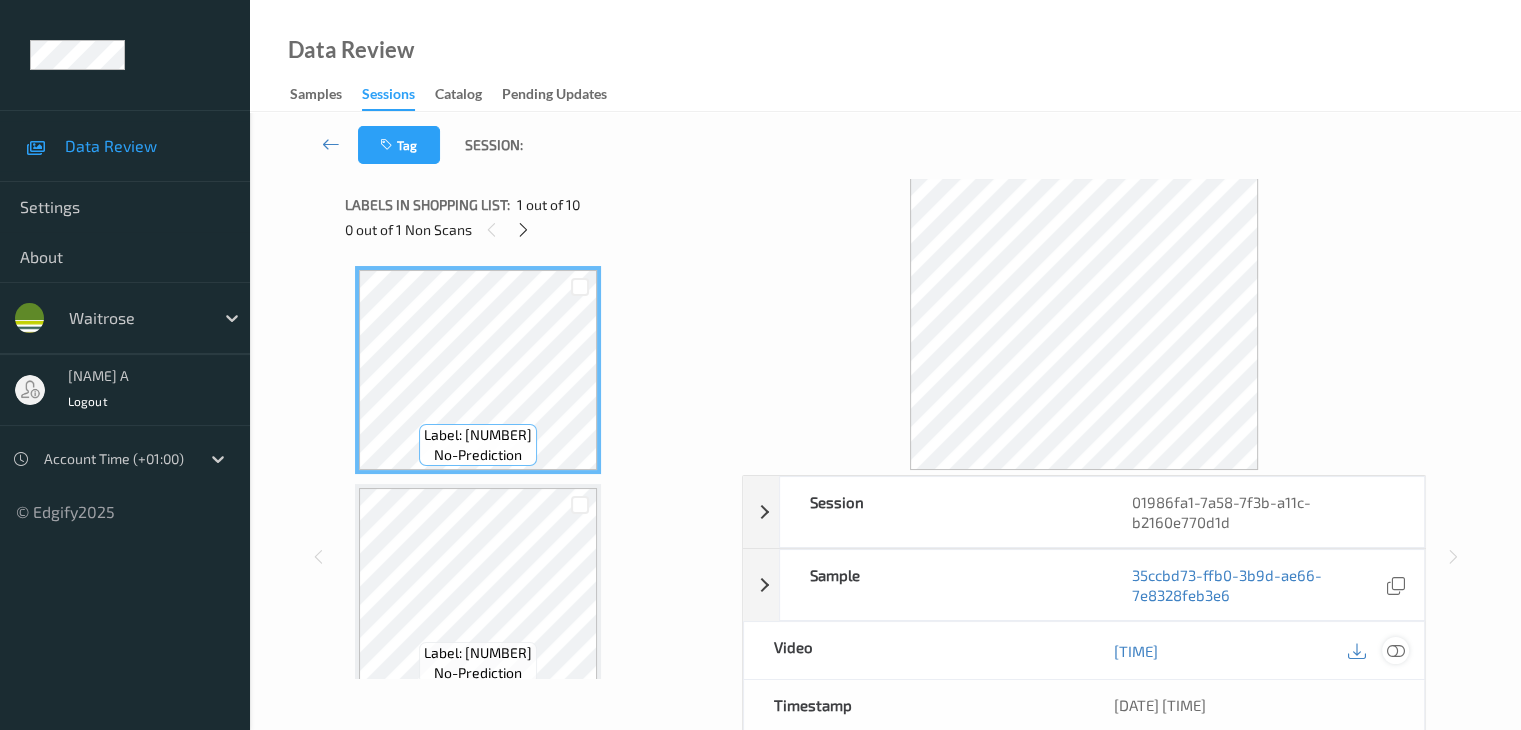 click at bounding box center [1395, 651] 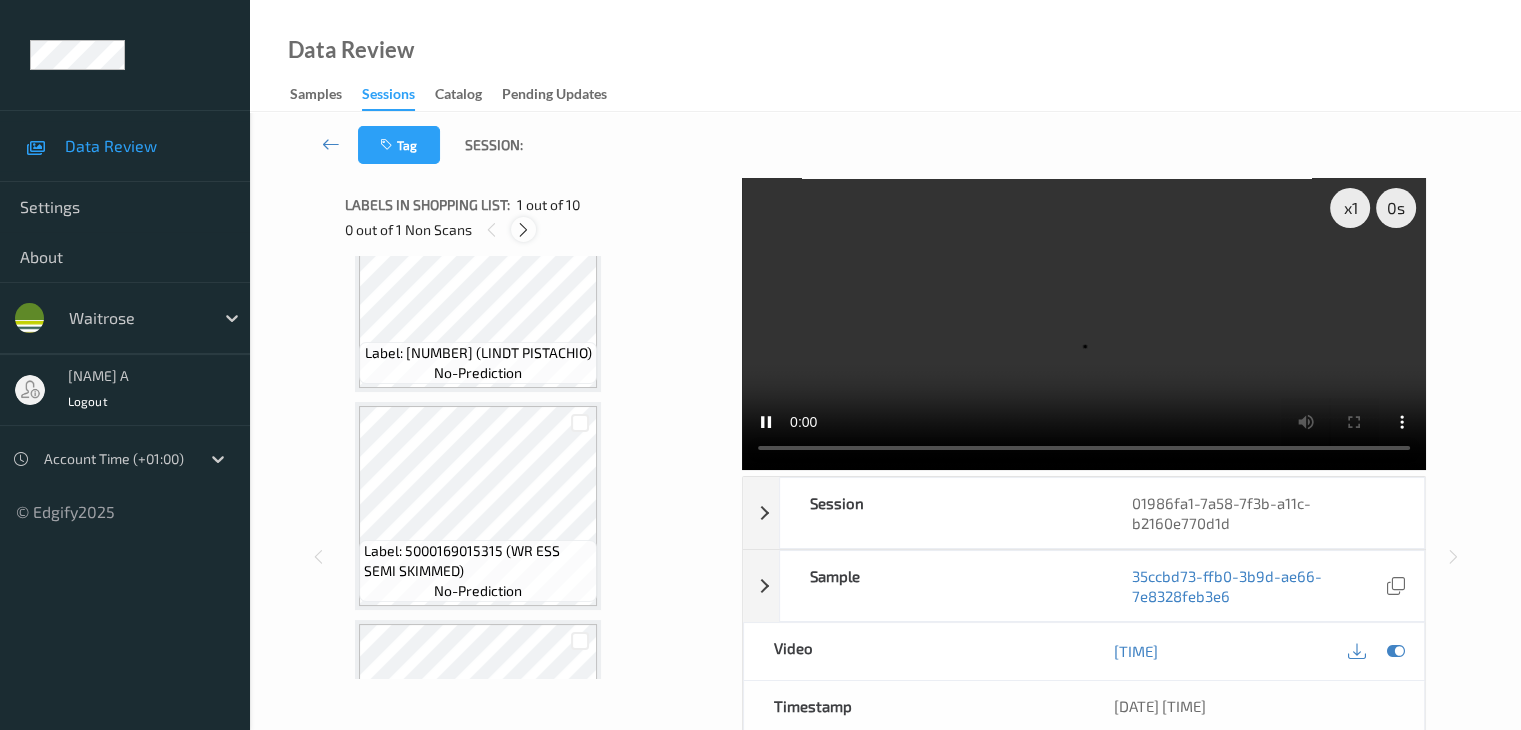 click at bounding box center (523, 230) 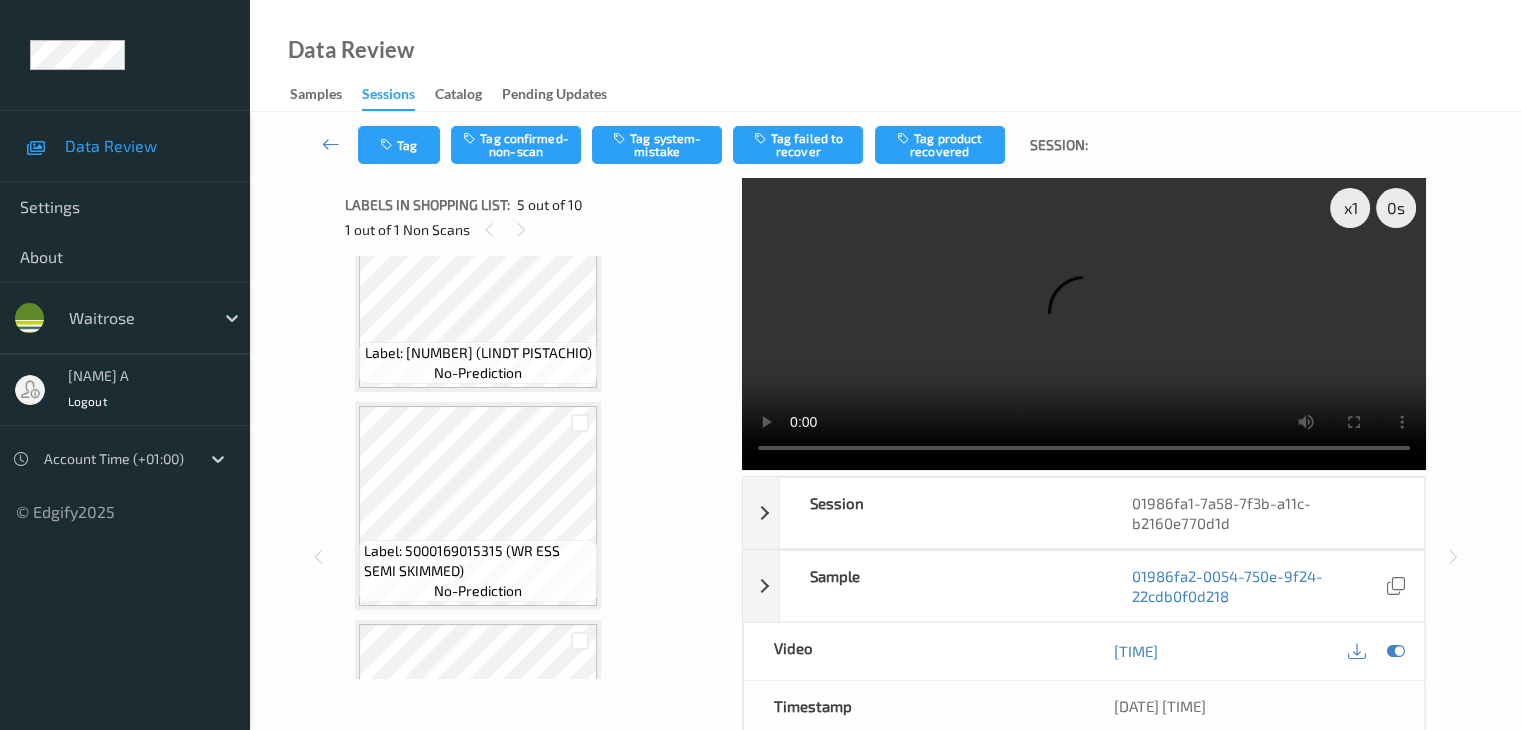 scroll, scrollTop: 664, scrollLeft: 0, axis: vertical 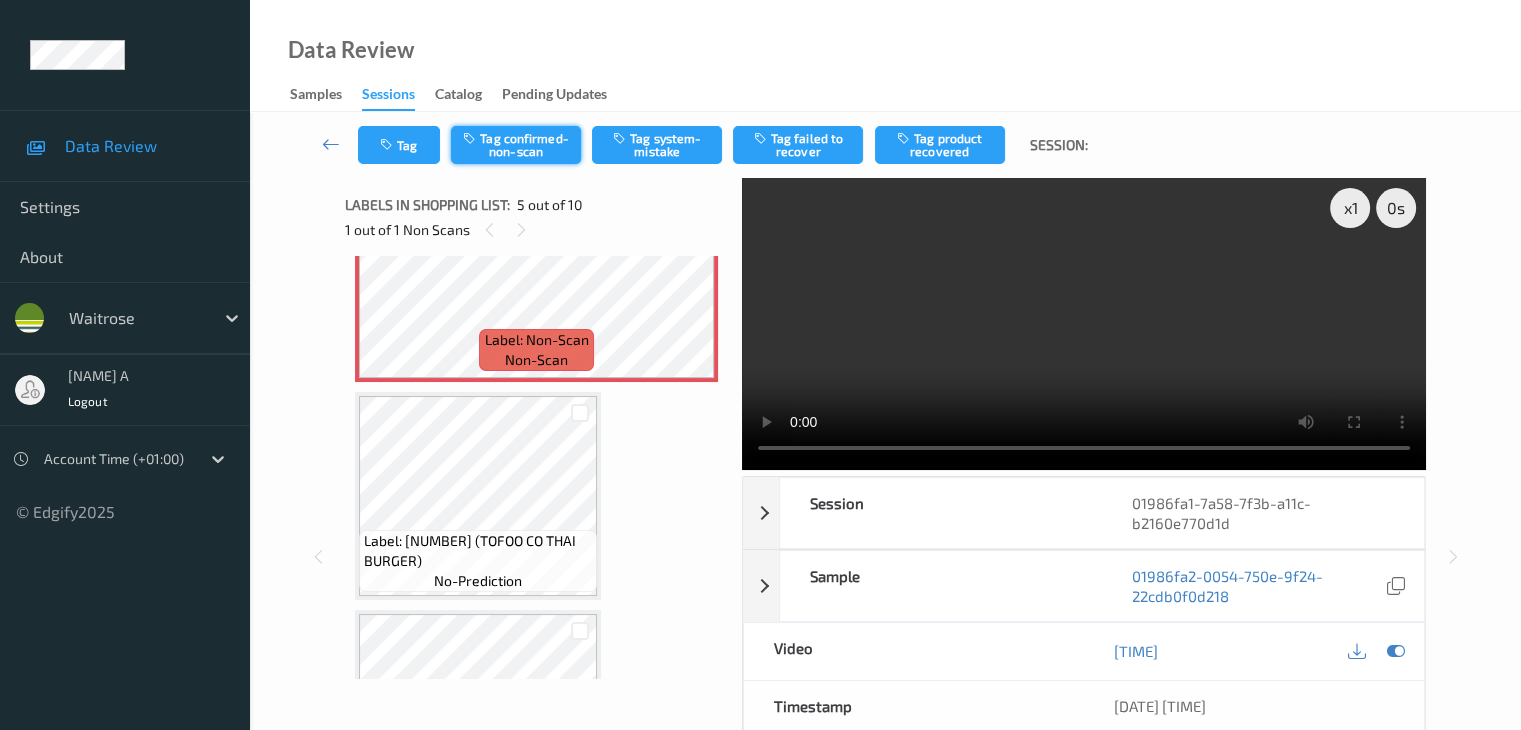 click on "Tag   confirmed-non-scan" at bounding box center (516, 145) 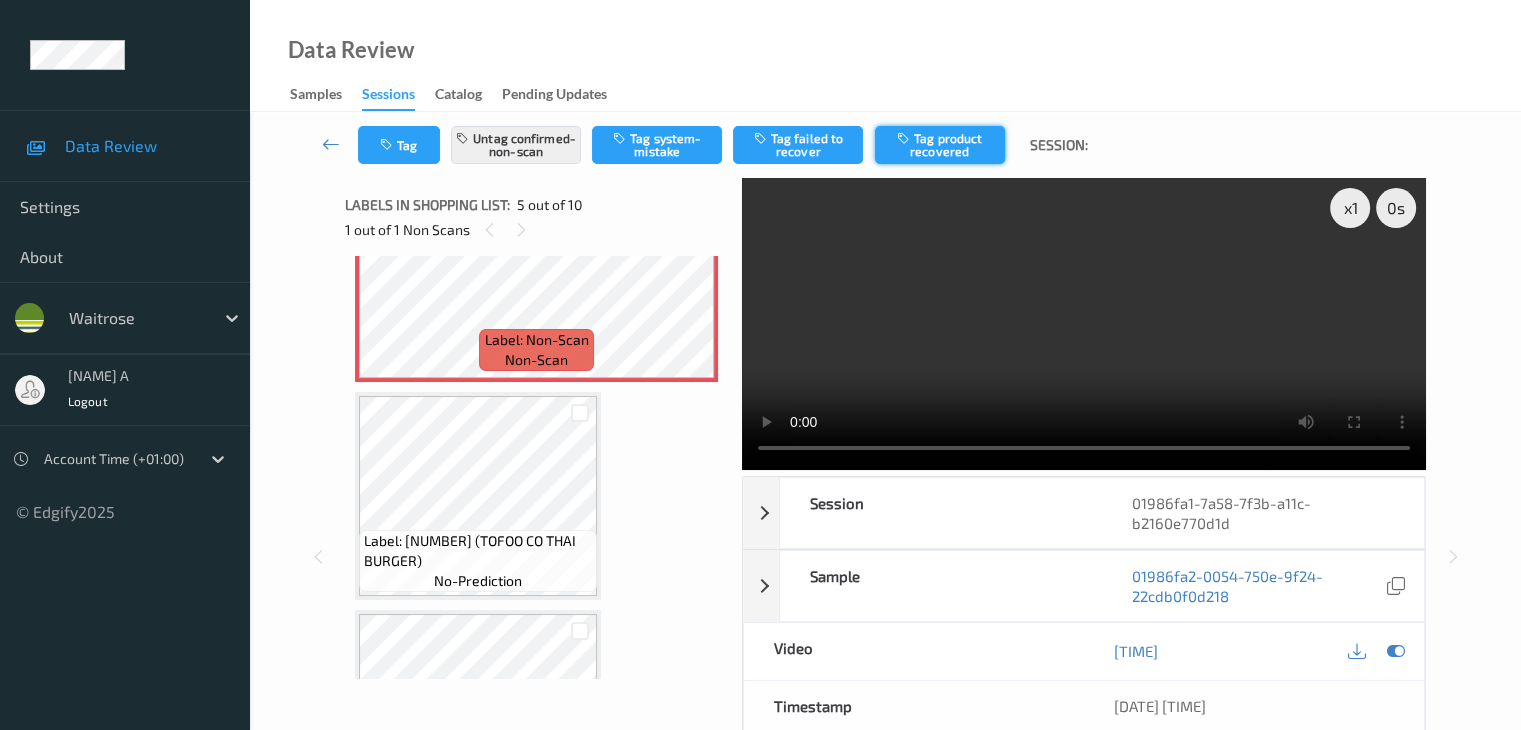 click on "Tag   product recovered" at bounding box center (940, 145) 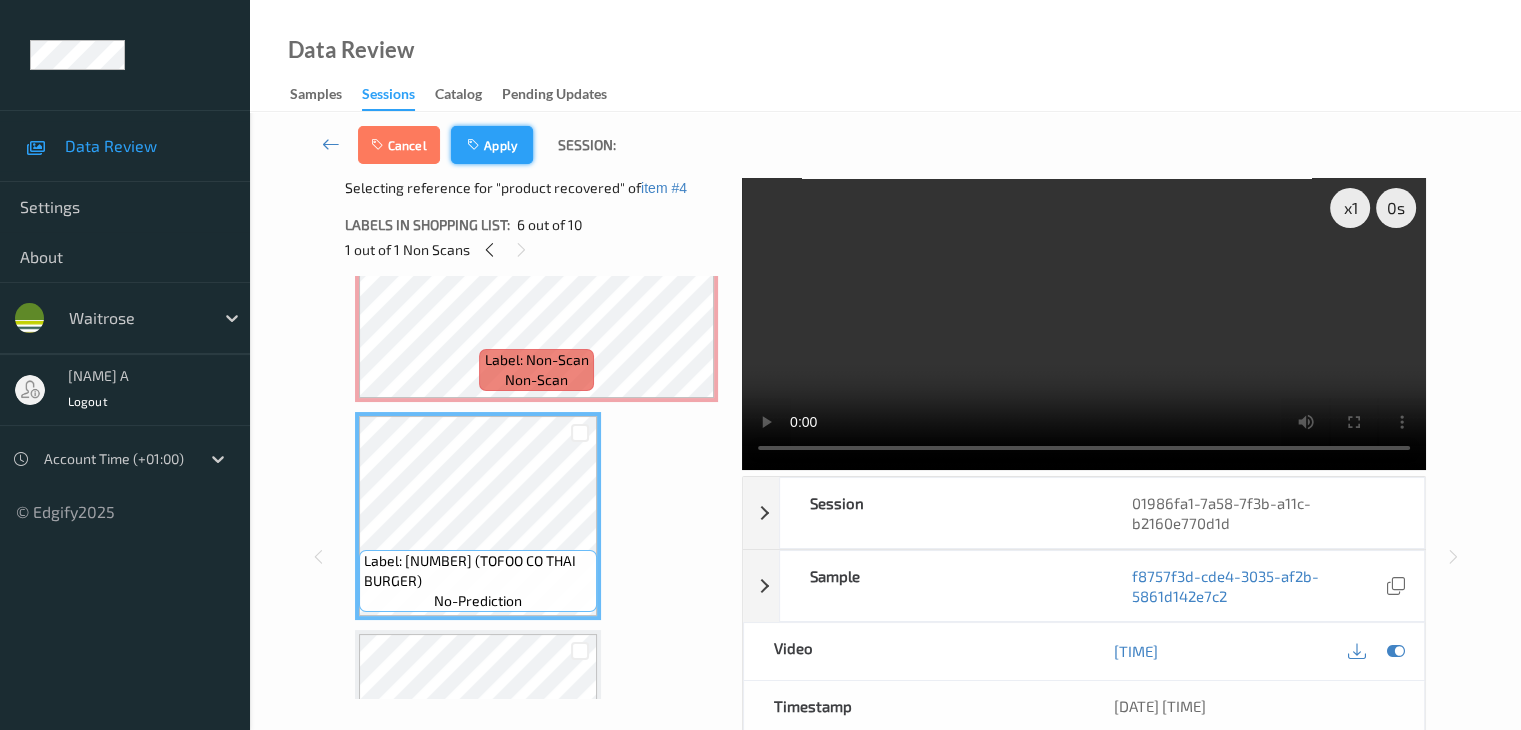 click on "Apply" at bounding box center (492, 145) 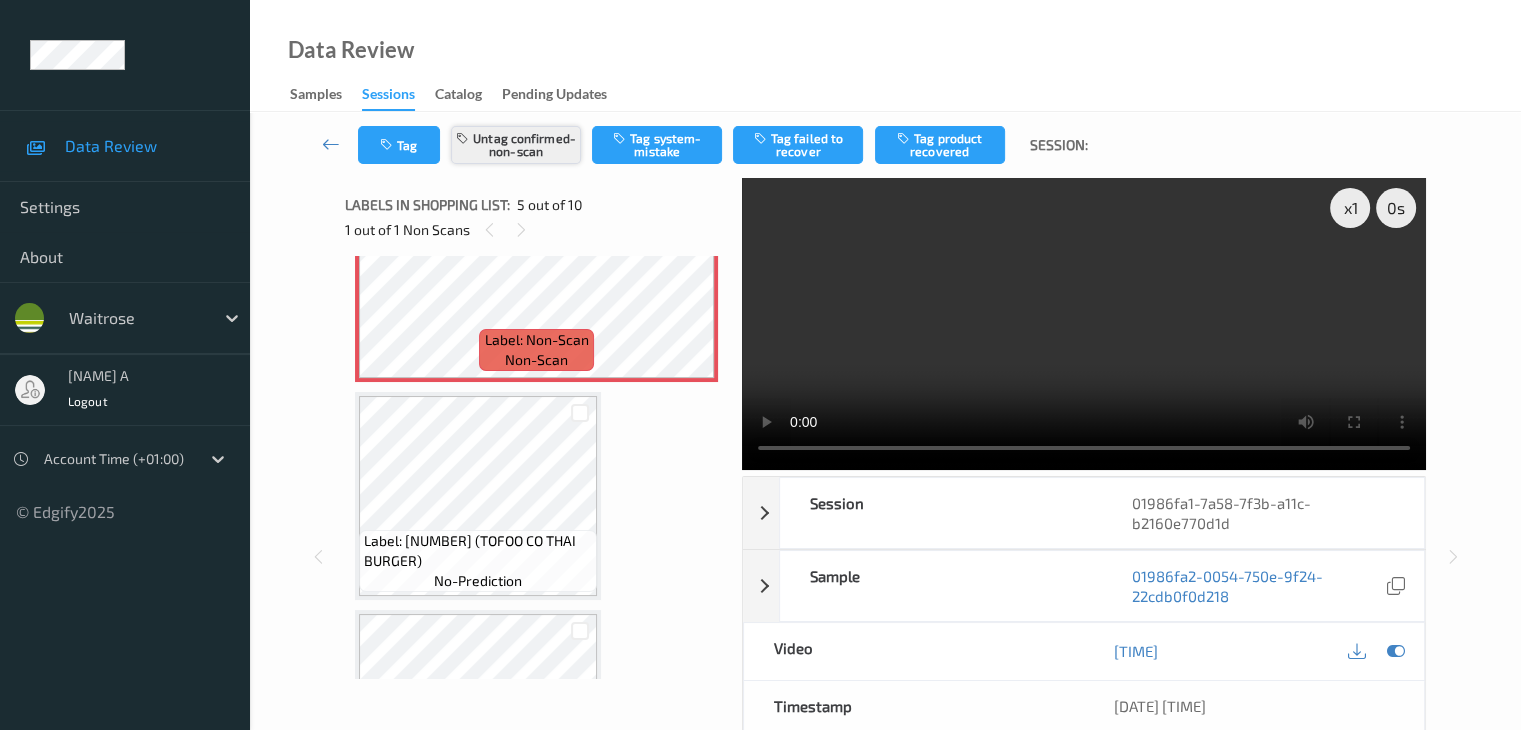scroll, scrollTop: 664, scrollLeft: 0, axis: vertical 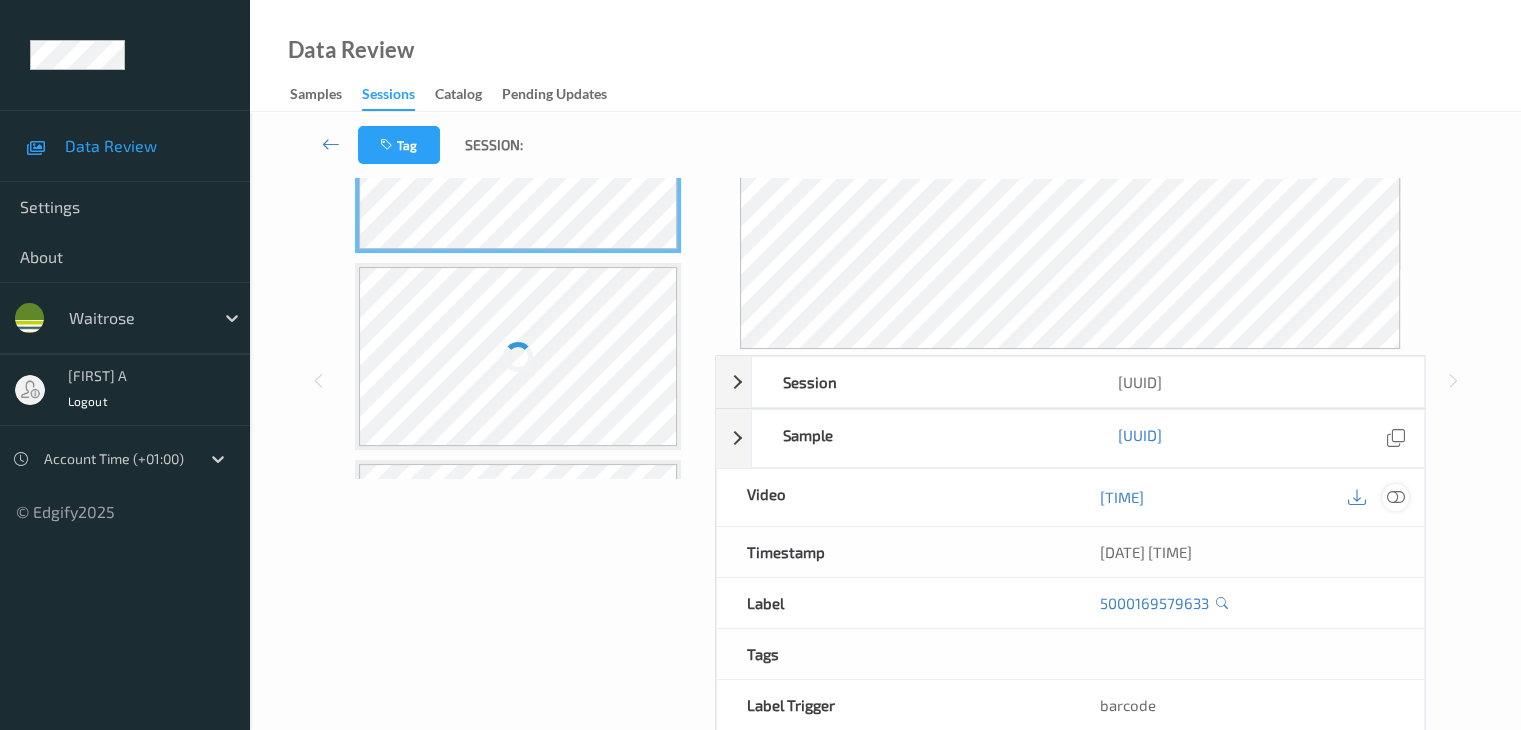click at bounding box center (1395, 497) 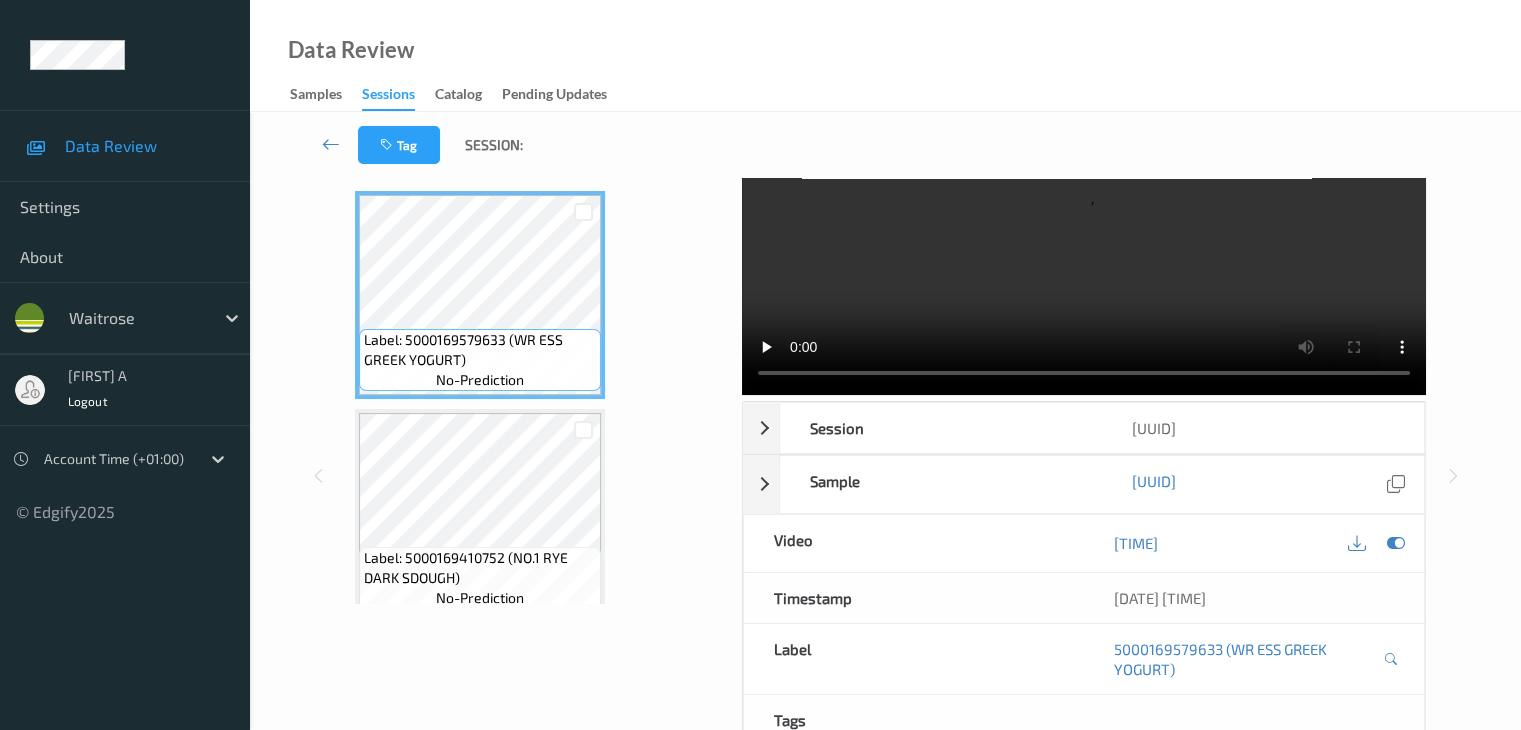 scroll, scrollTop: 0, scrollLeft: 0, axis: both 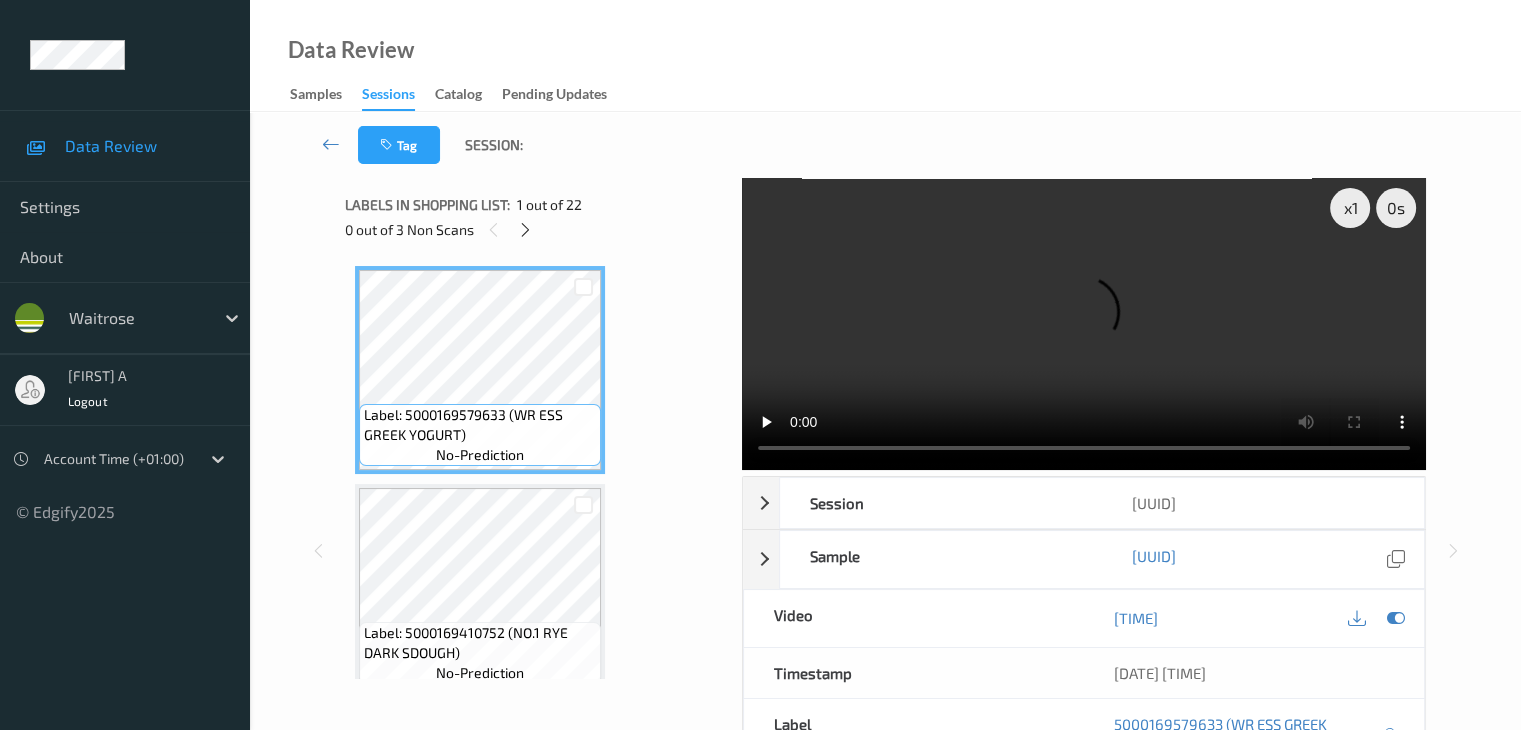 type 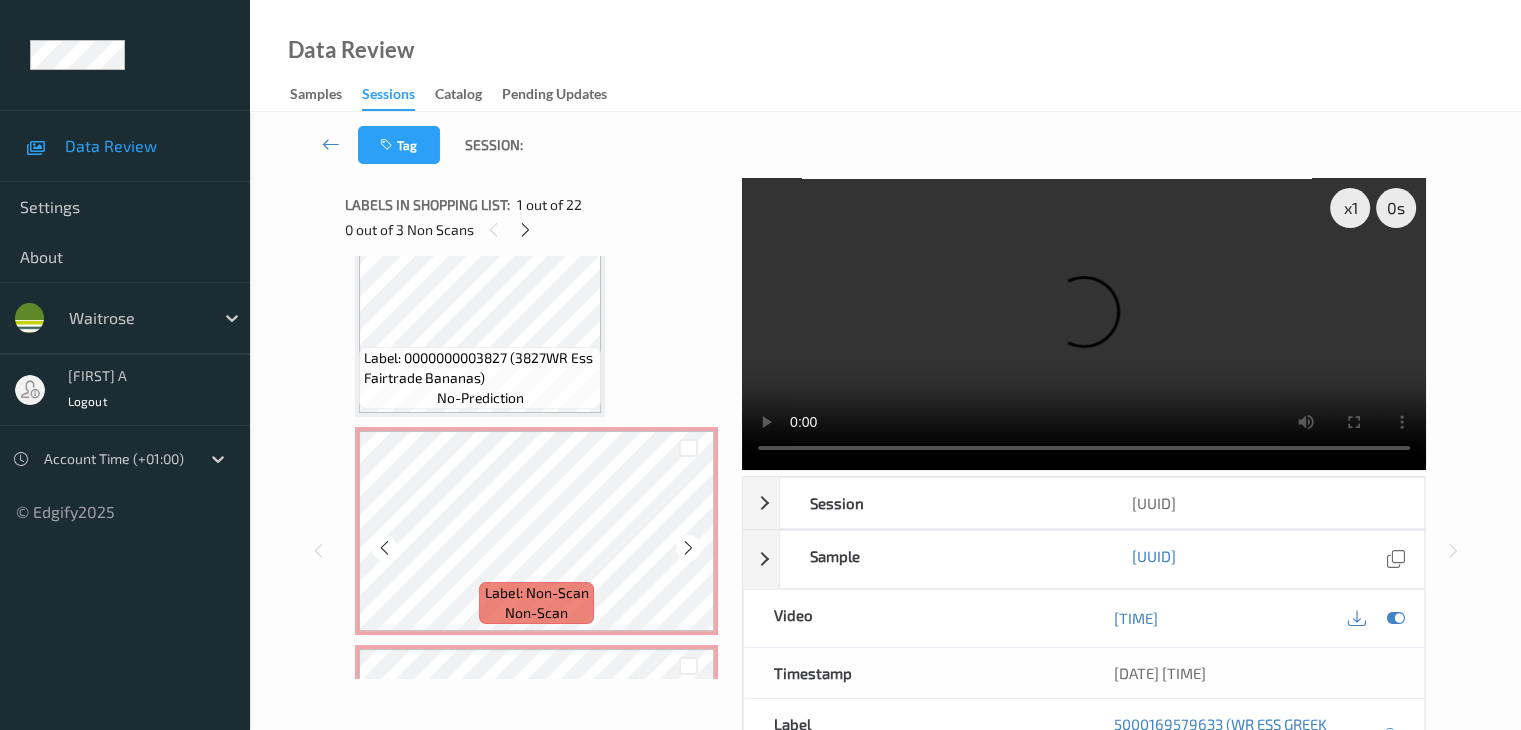 scroll, scrollTop: 3100, scrollLeft: 0, axis: vertical 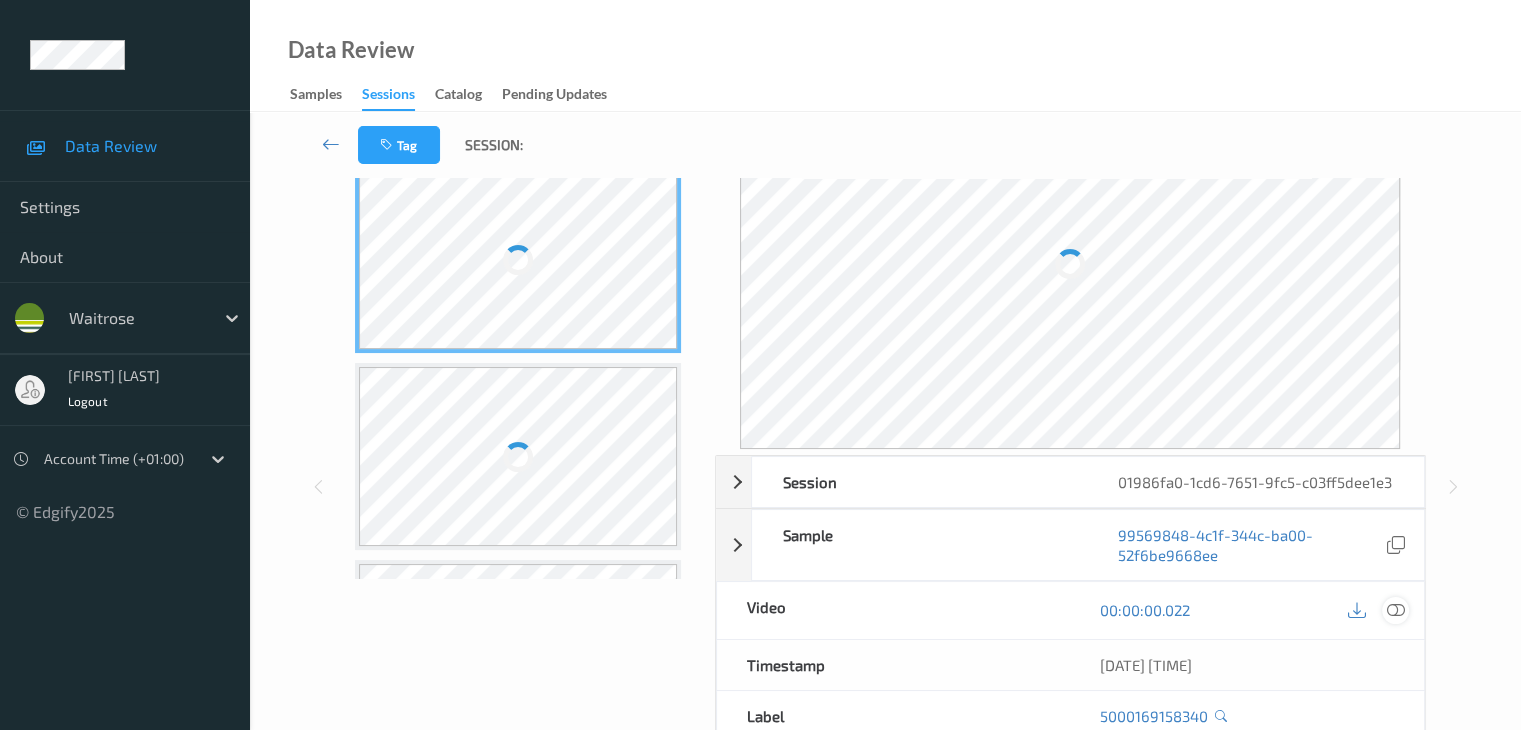 click at bounding box center (1395, 610) 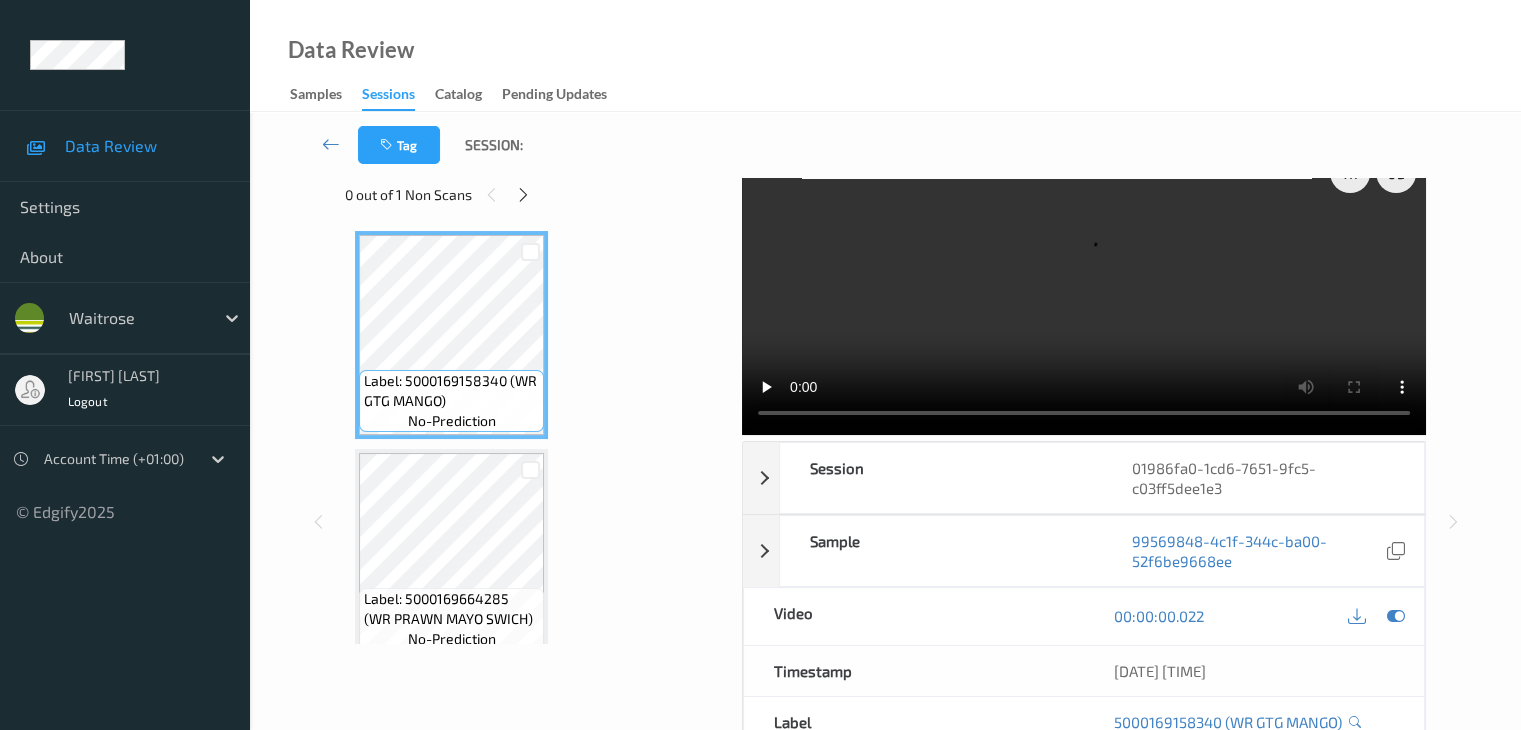 scroll, scrollTop: 0, scrollLeft: 0, axis: both 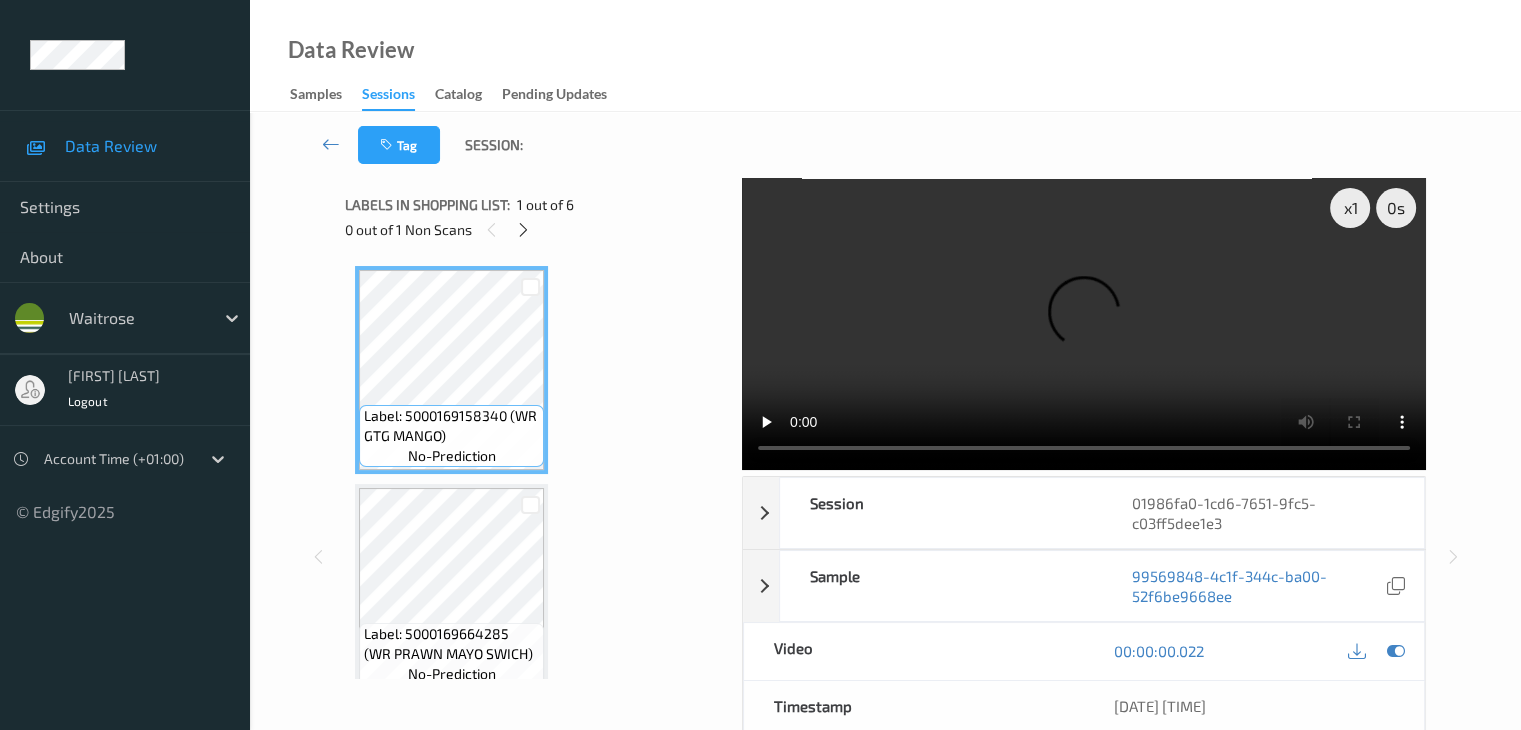 type 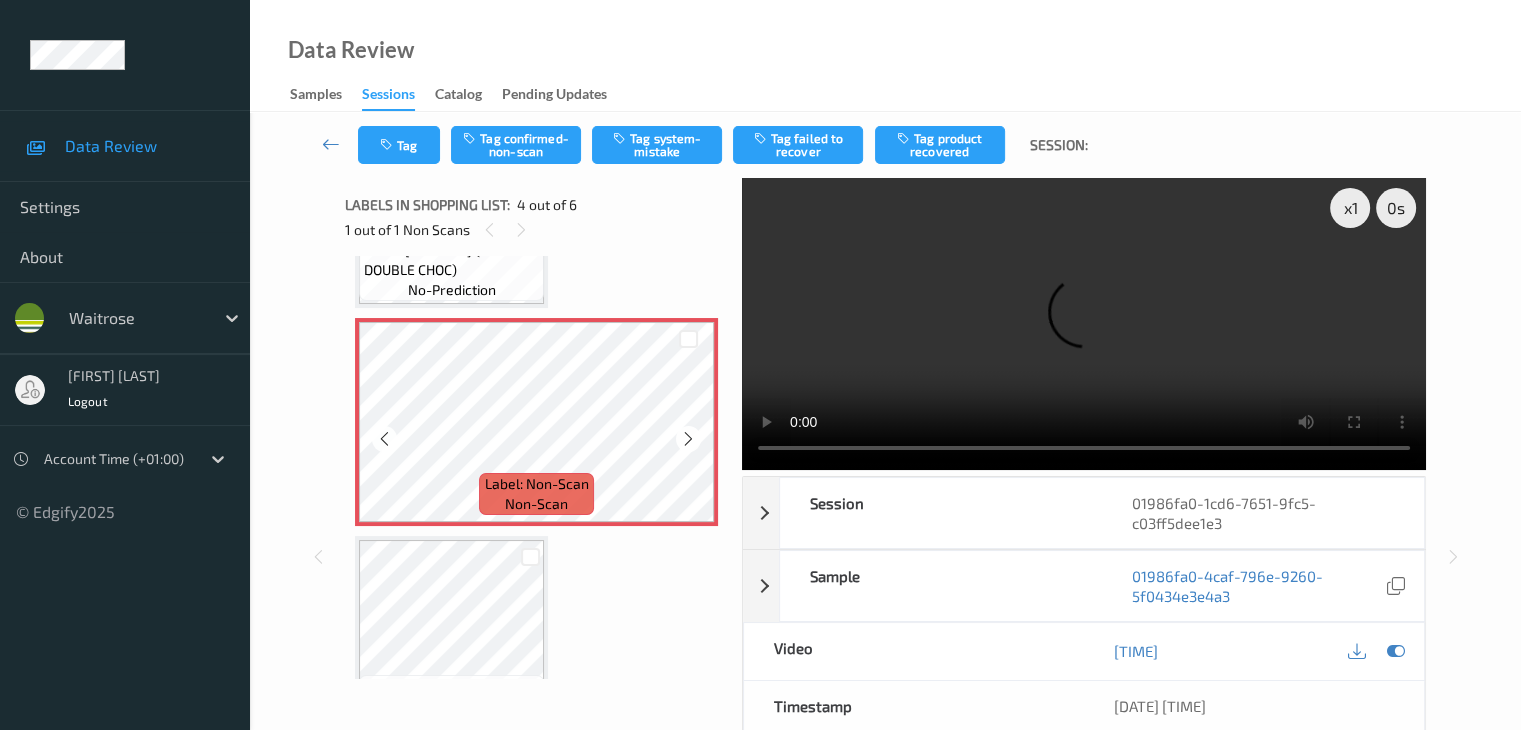 scroll, scrollTop: 600, scrollLeft: 0, axis: vertical 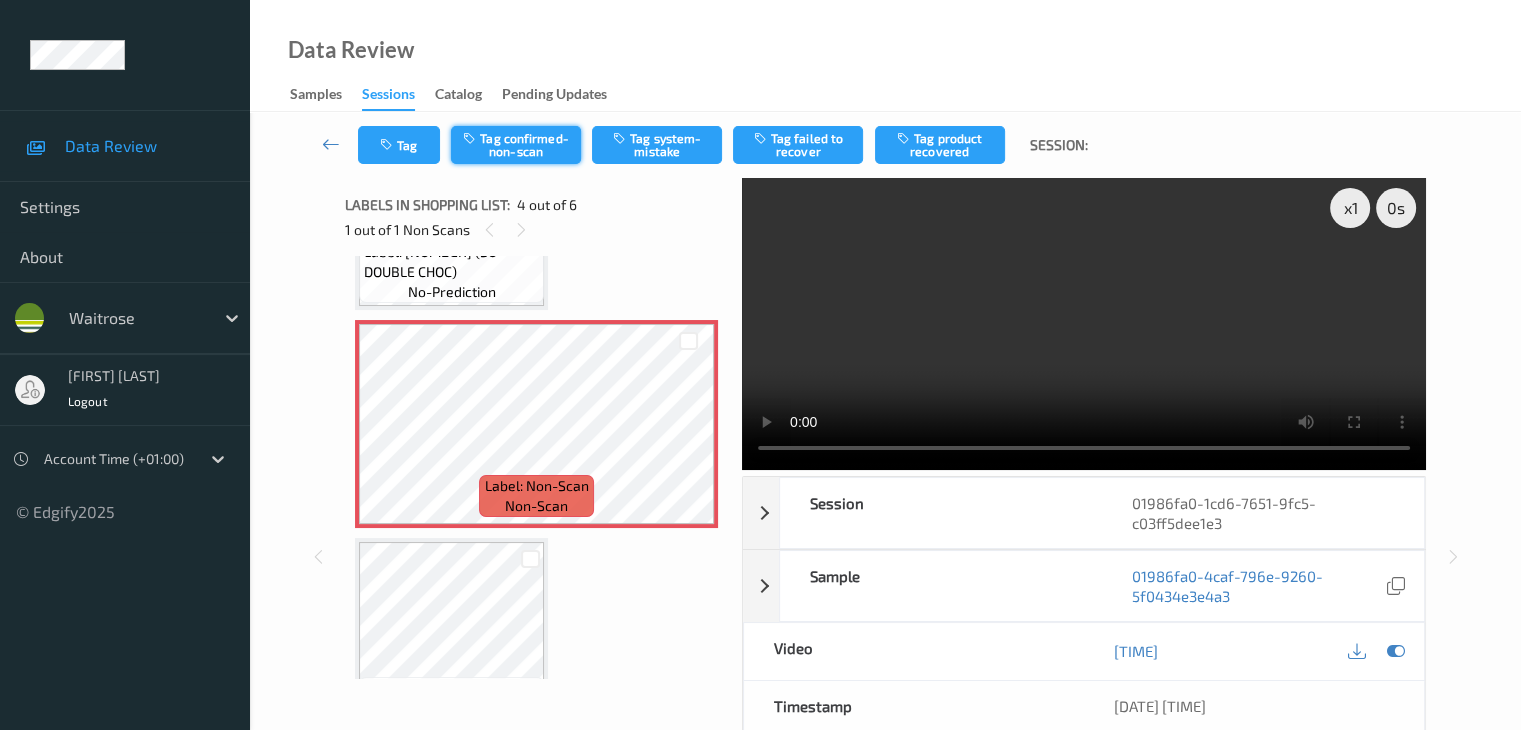 click on "Tag   confirmed-non-scan" at bounding box center (516, 145) 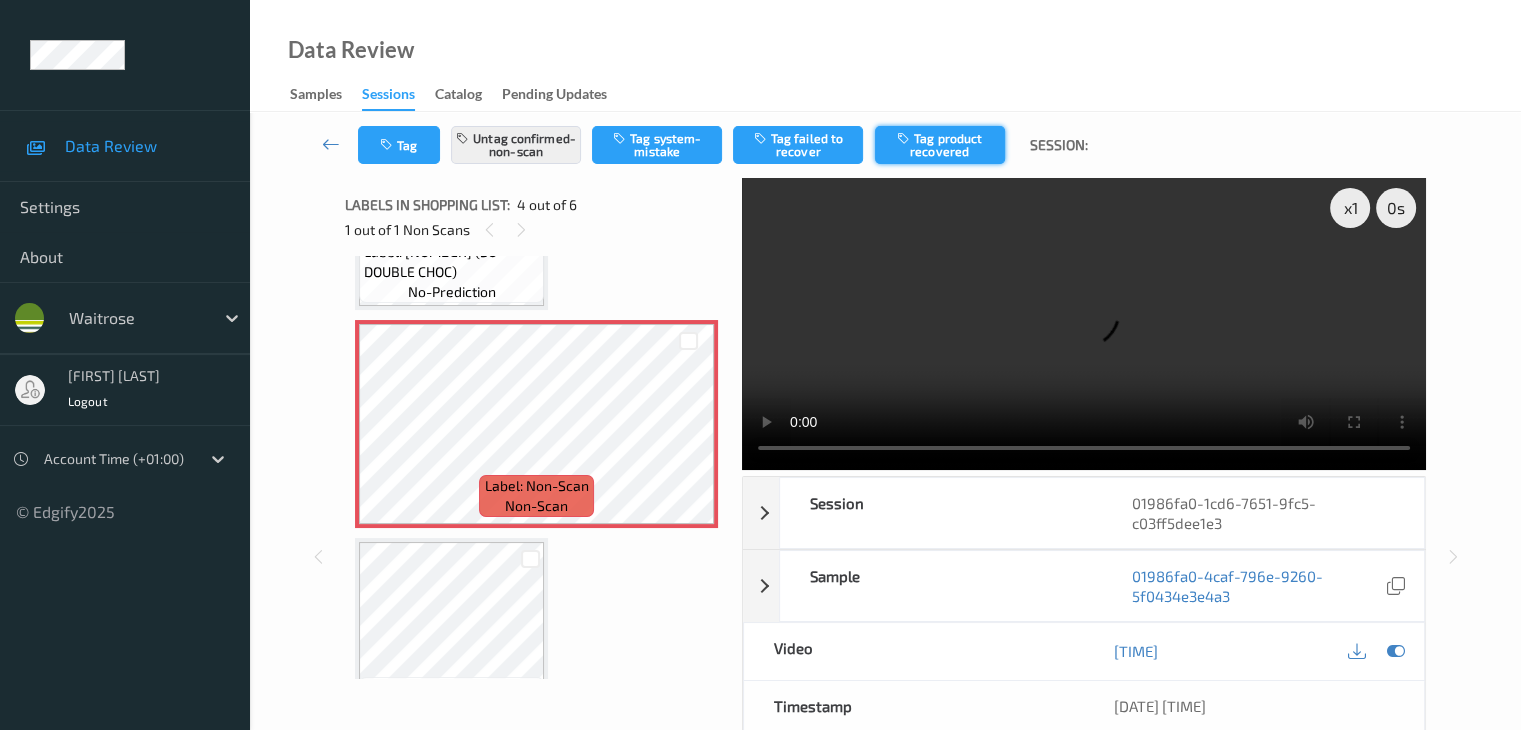 click on "Tag   product recovered" at bounding box center (940, 145) 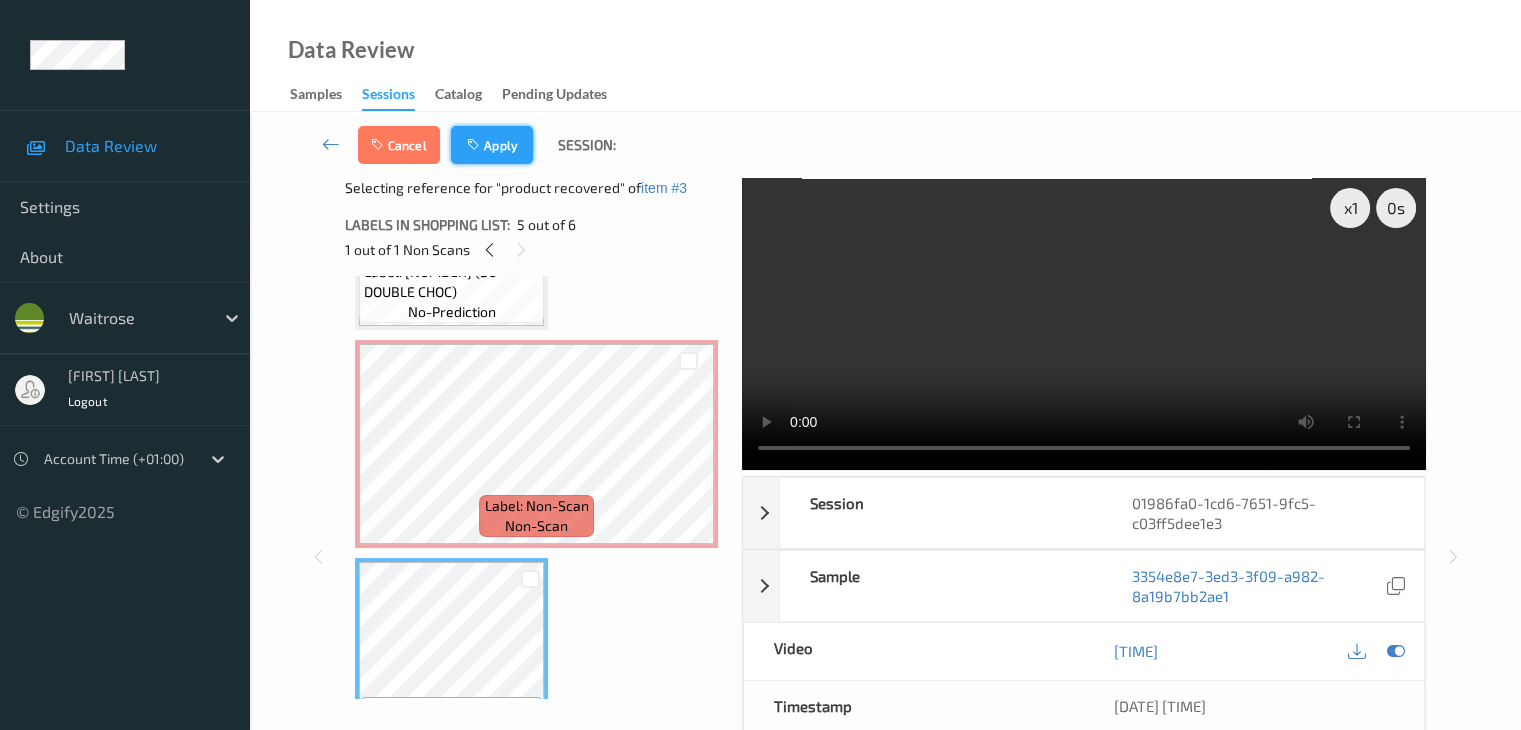 click on "Apply" at bounding box center (492, 145) 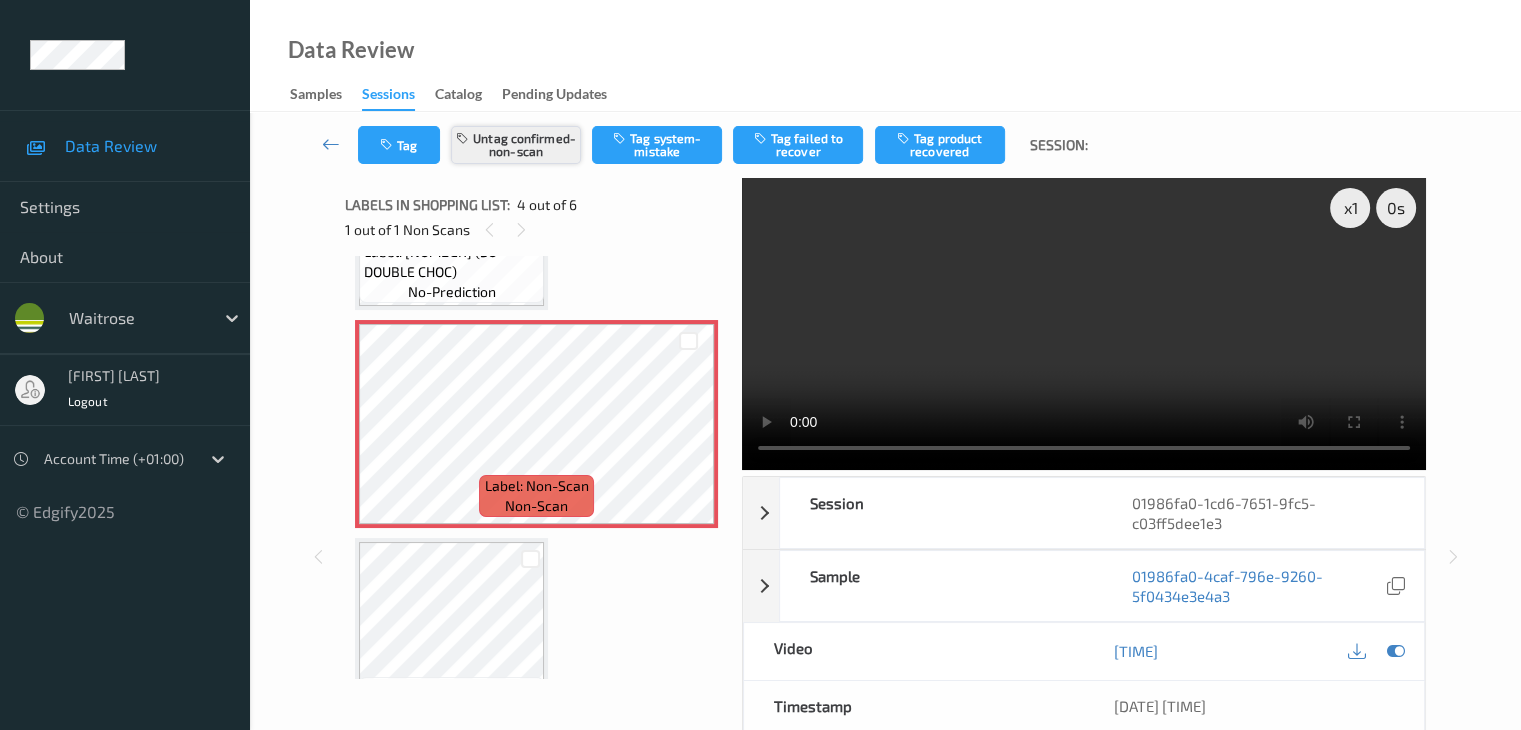 scroll, scrollTop: 446, scrollLeft: 0, axis: vertical 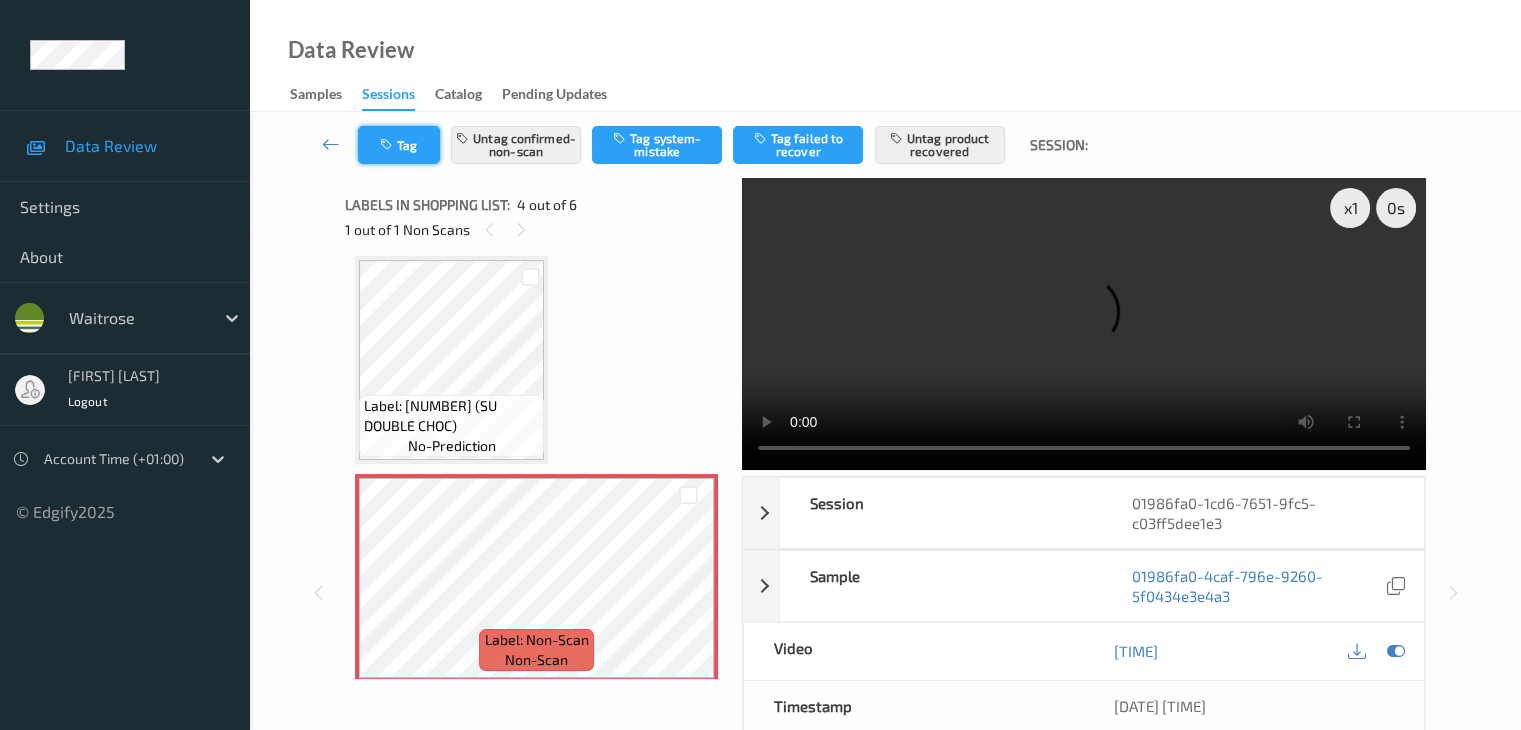 click on "Tag" at bounding box center [399, 145] 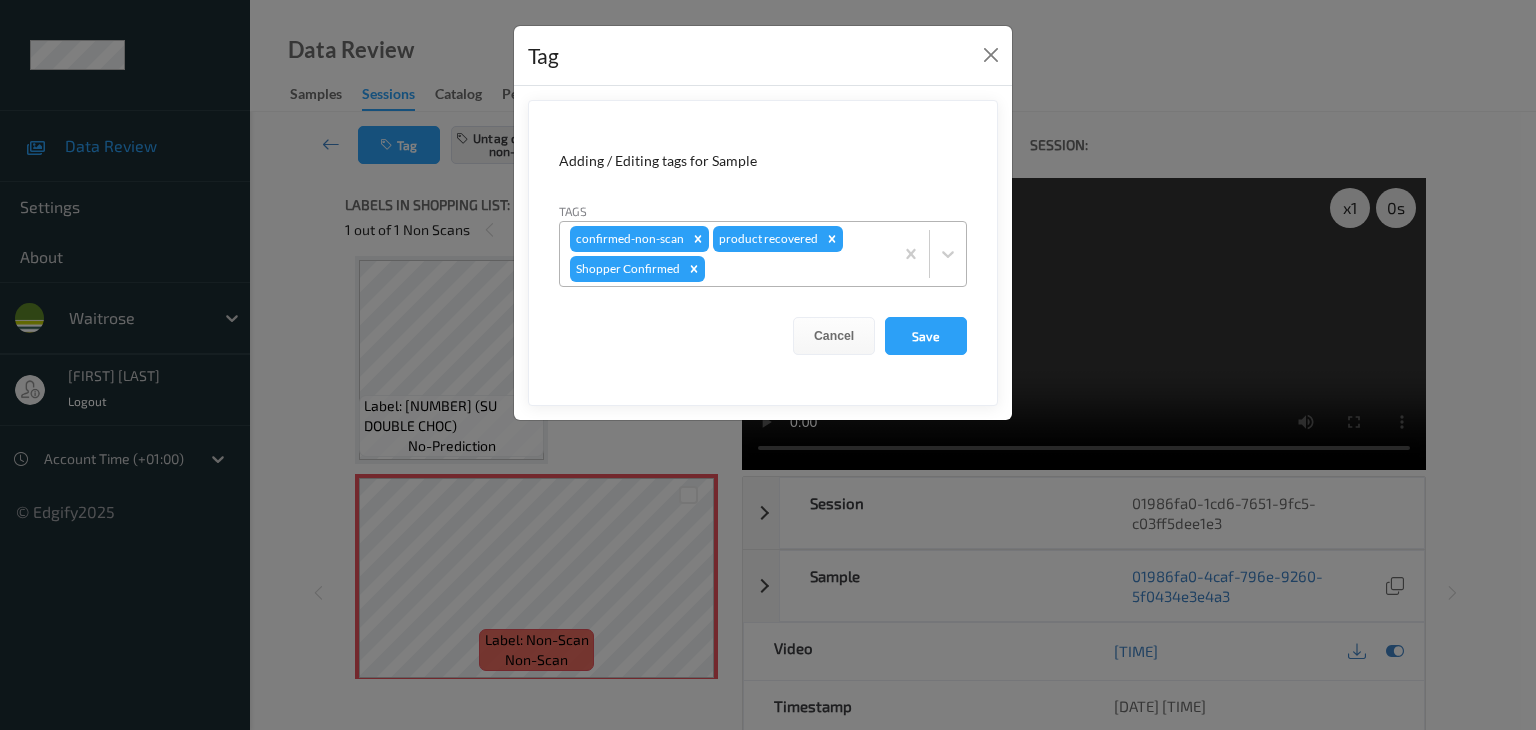 click at bounding box center [796, 269] 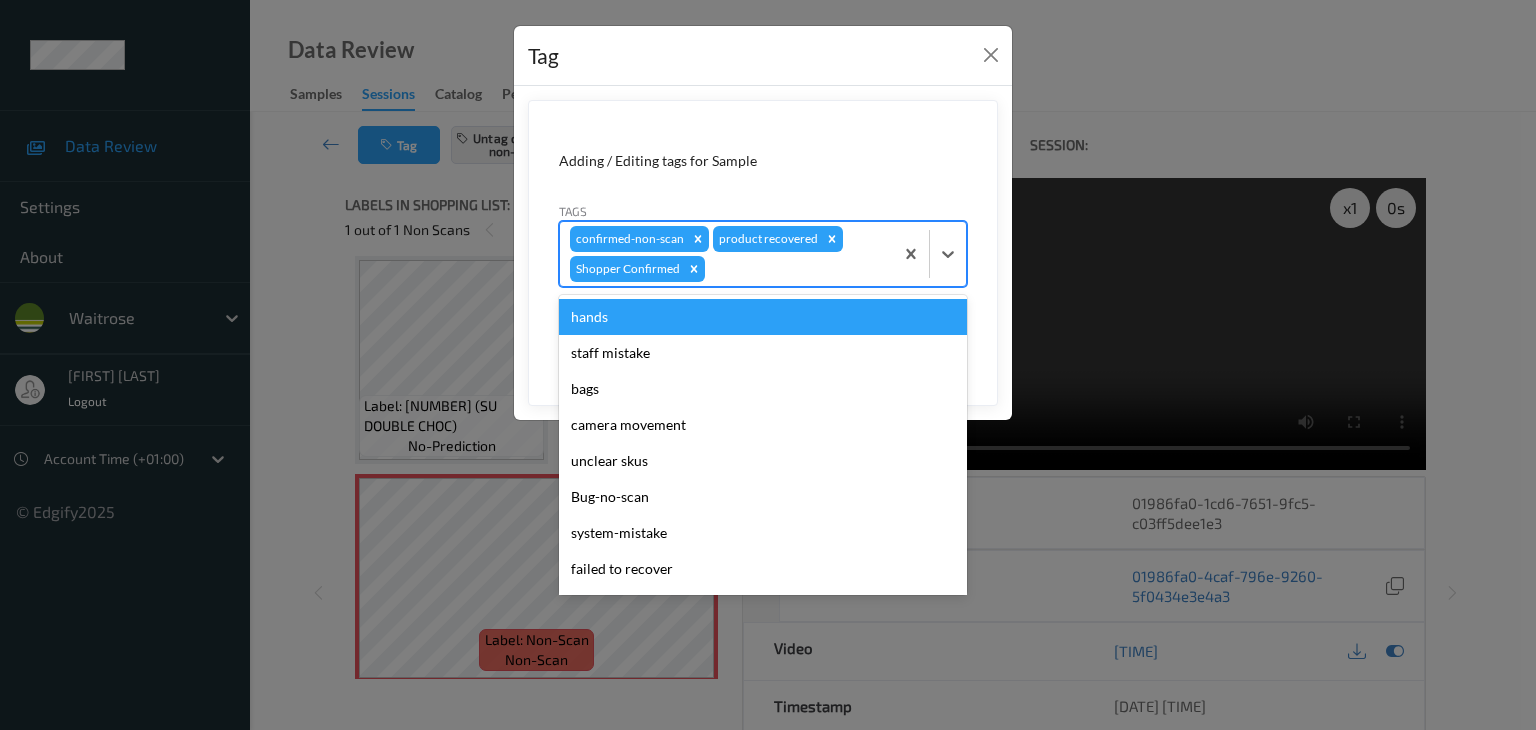 type on "p" 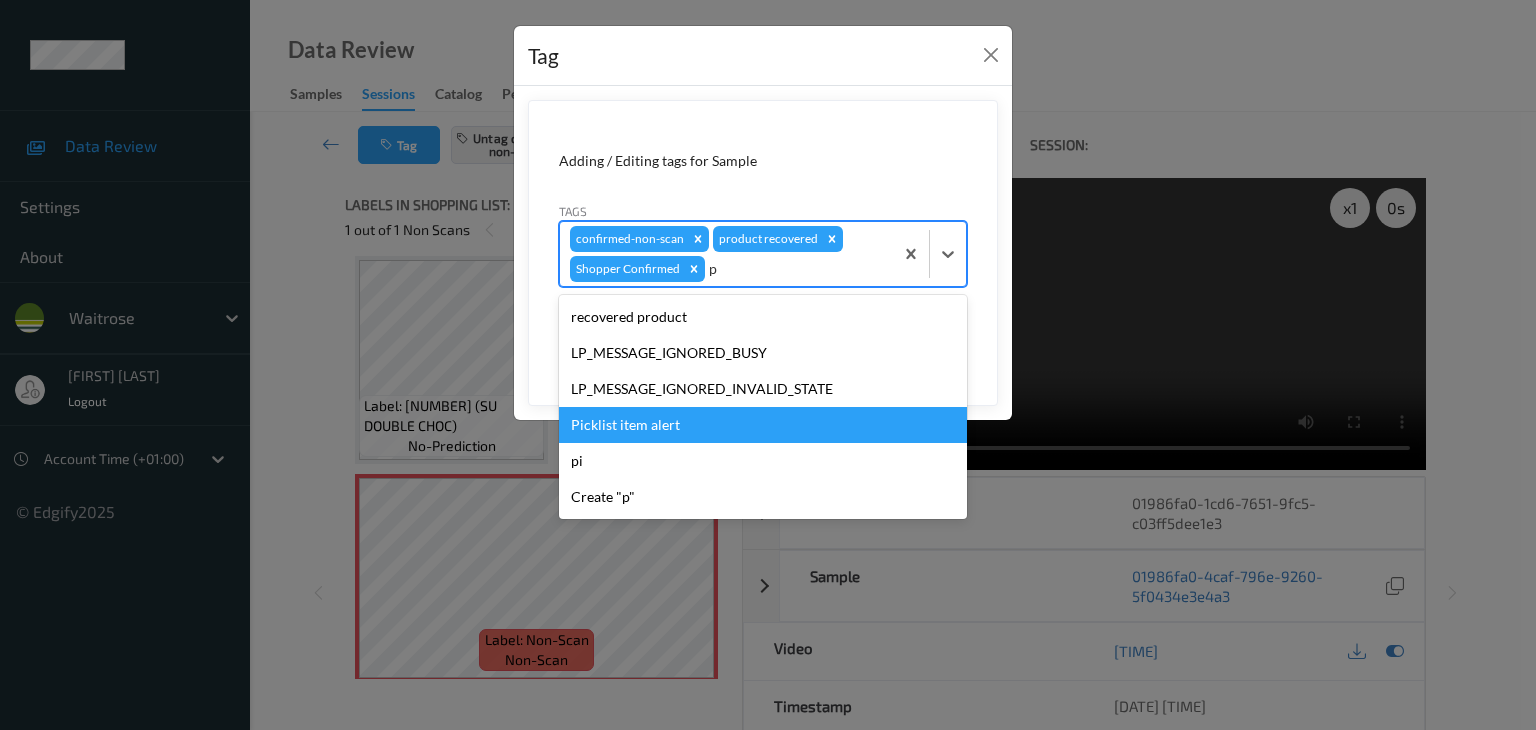 click on "Picklist item alert" at bounding box center [763, 425] 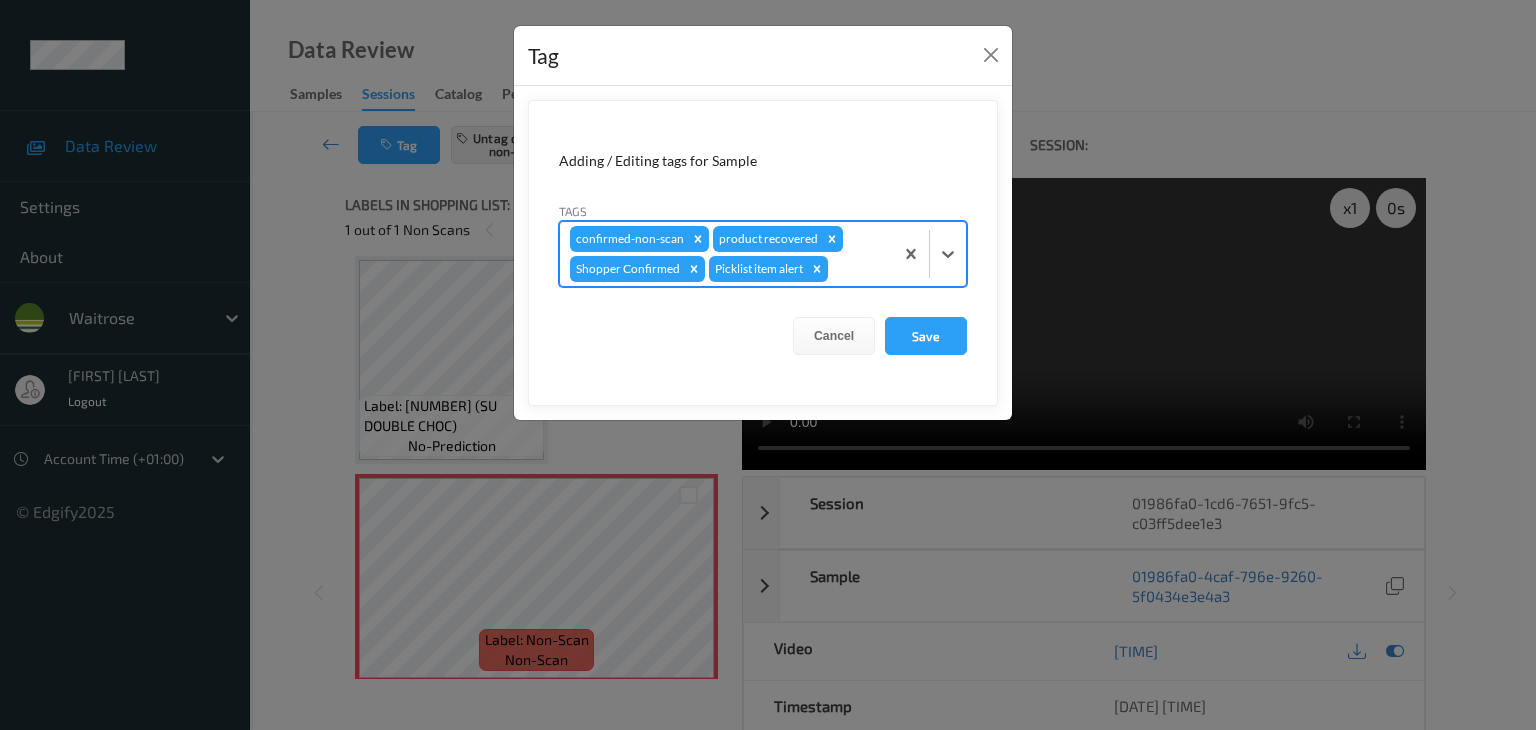 type on "u" 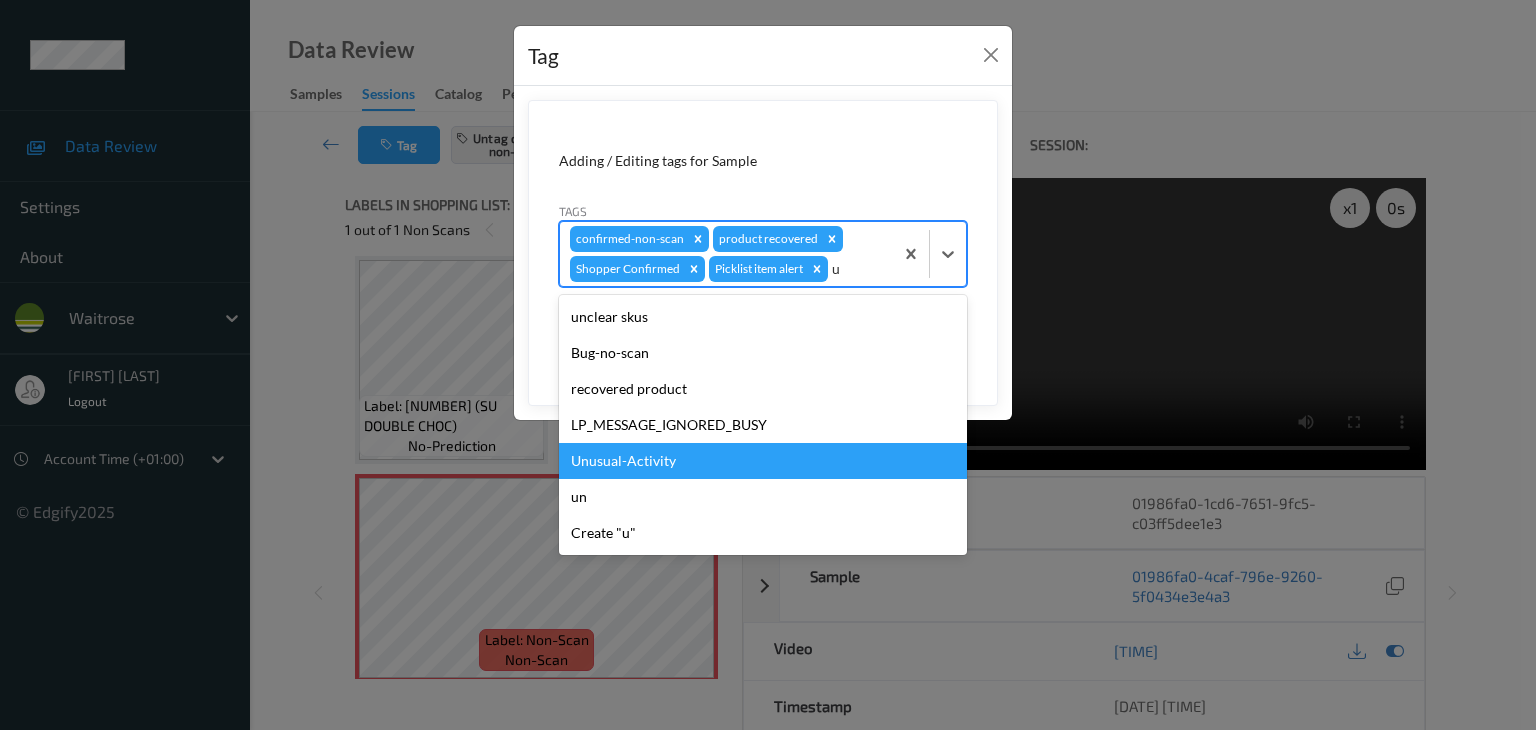 click on "Unusual-Activity" at bounding box center [763, 461] 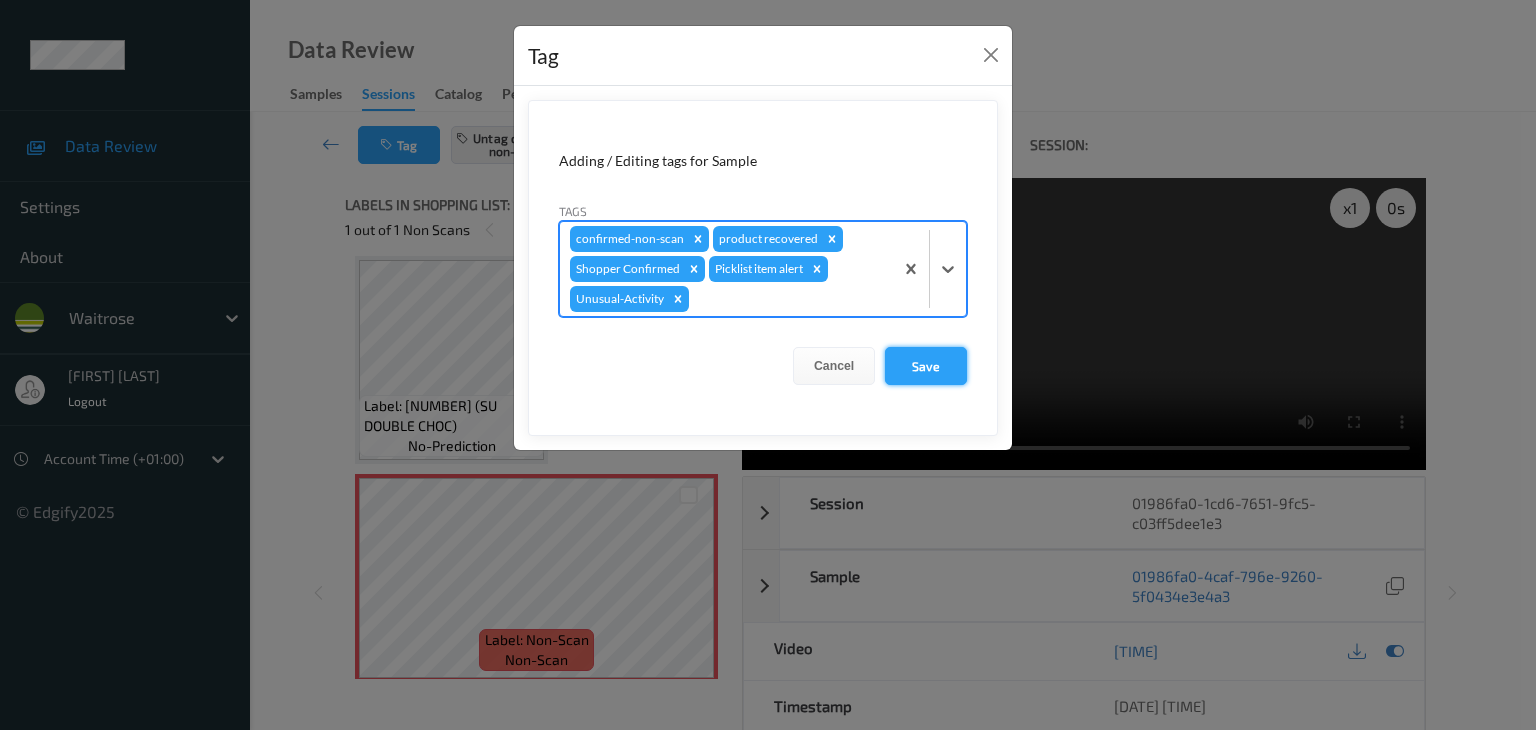 click on "Save" at bounding box center (926, 366) 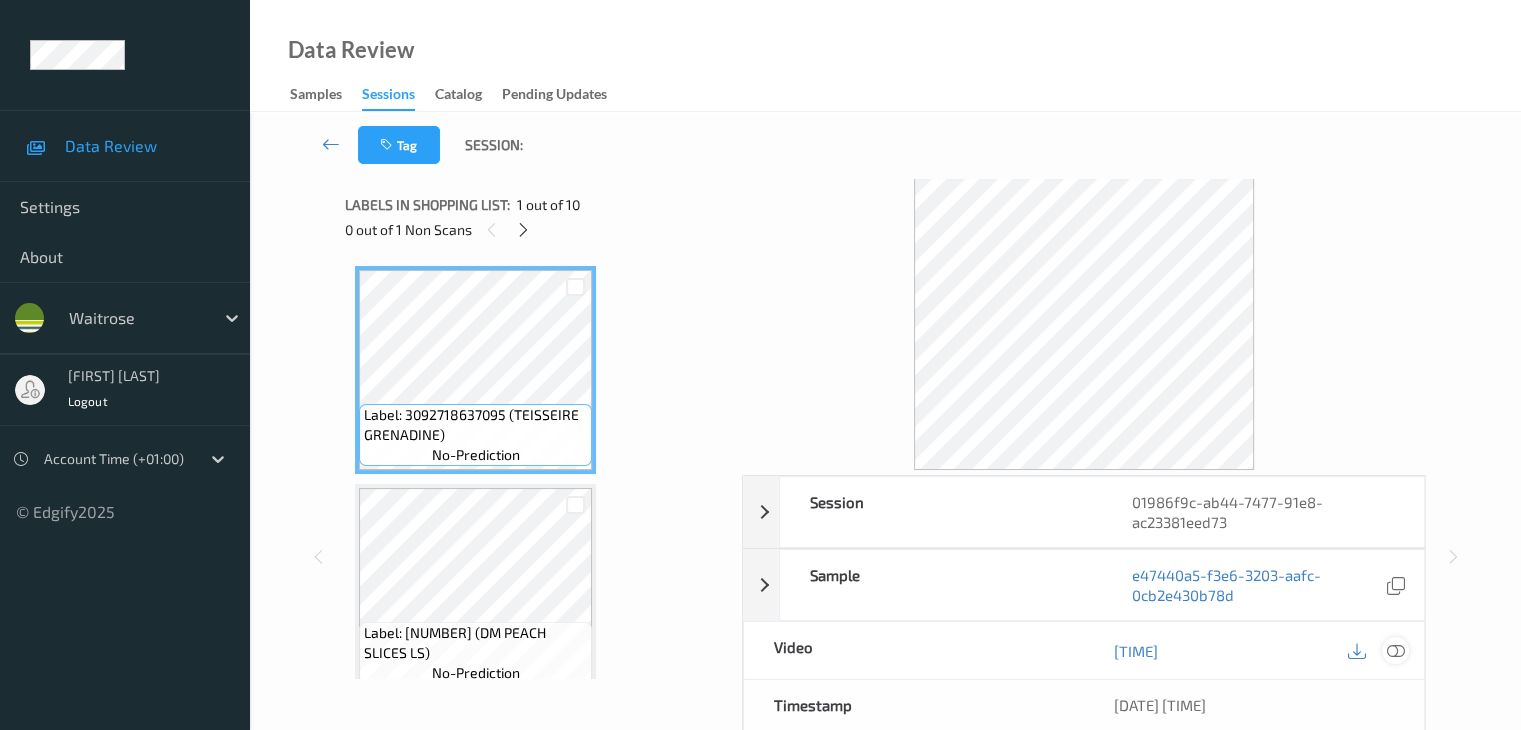 click at bounding box center (1395, 651) 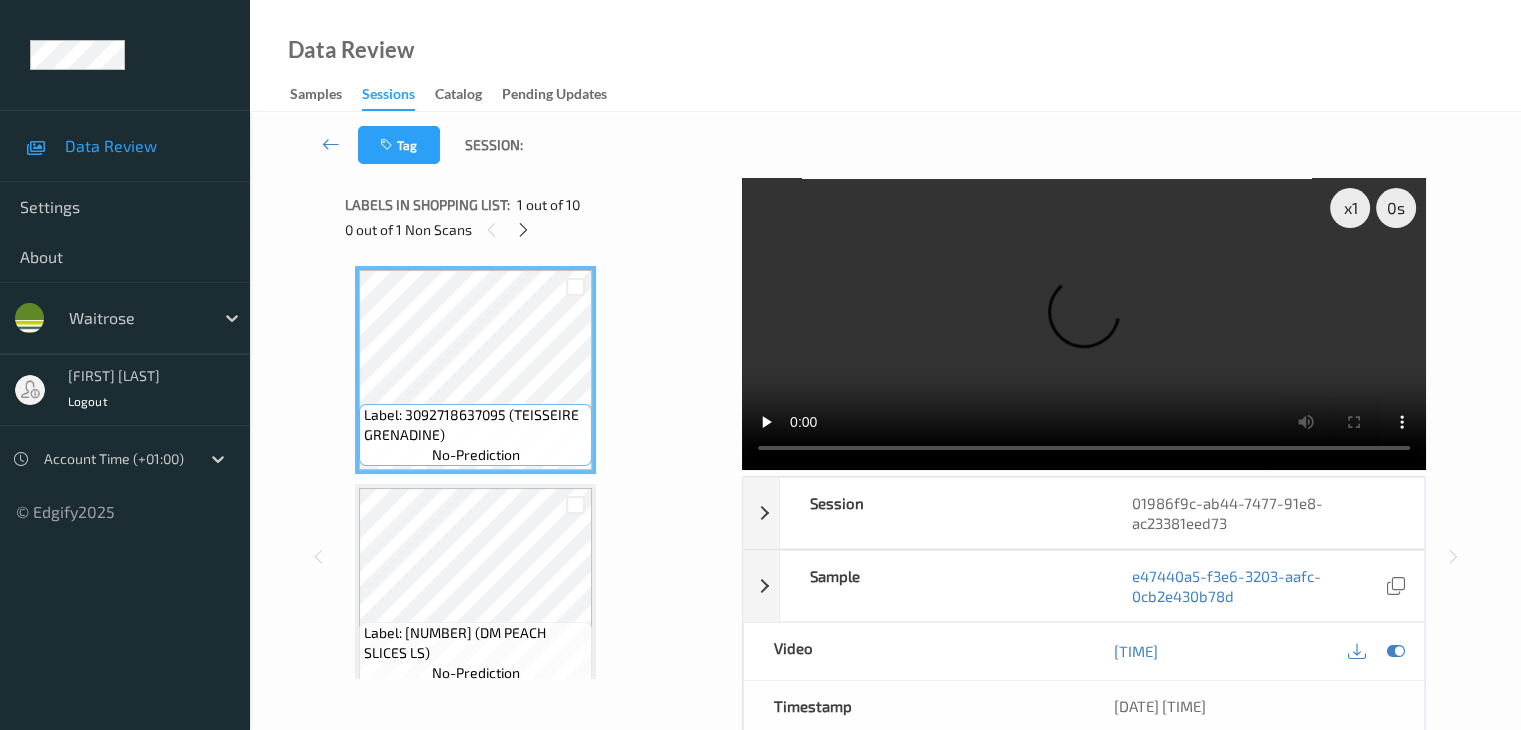 type 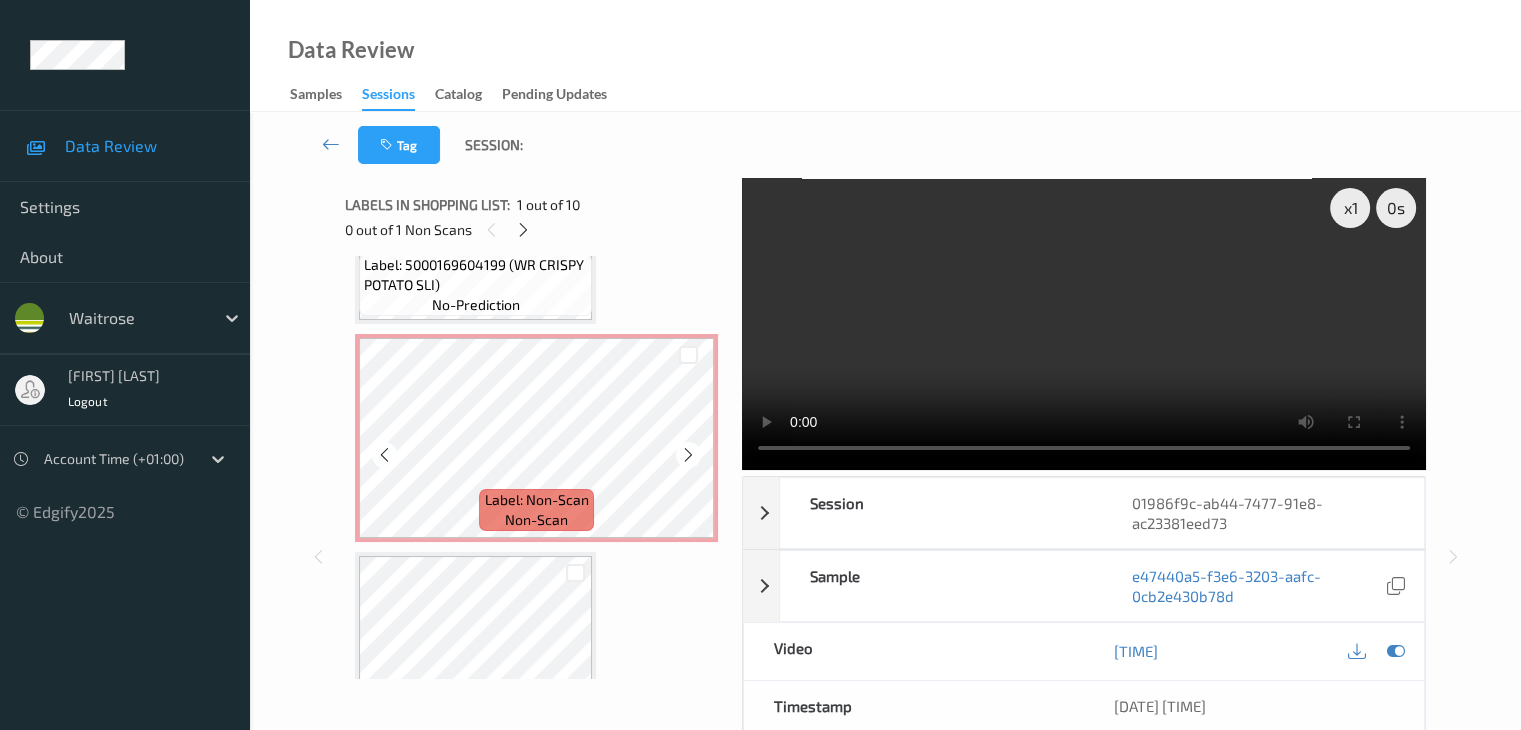 scroll, scrollTop: 800, scrollLeft: 0, axis: vertical 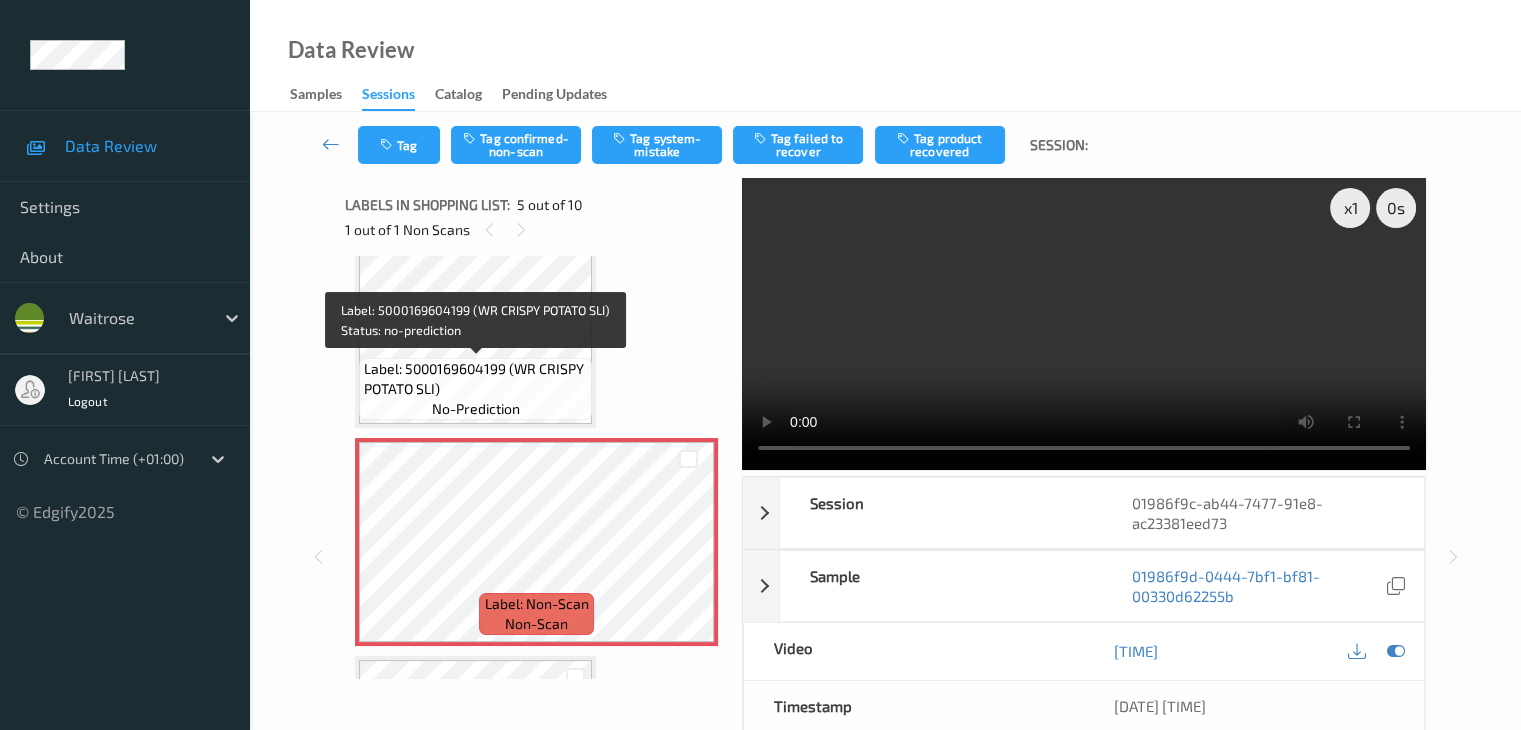 click on "Label: 5000169604199 (WR CRISPY POTATO SLI)" at bounding box center (475, 379) 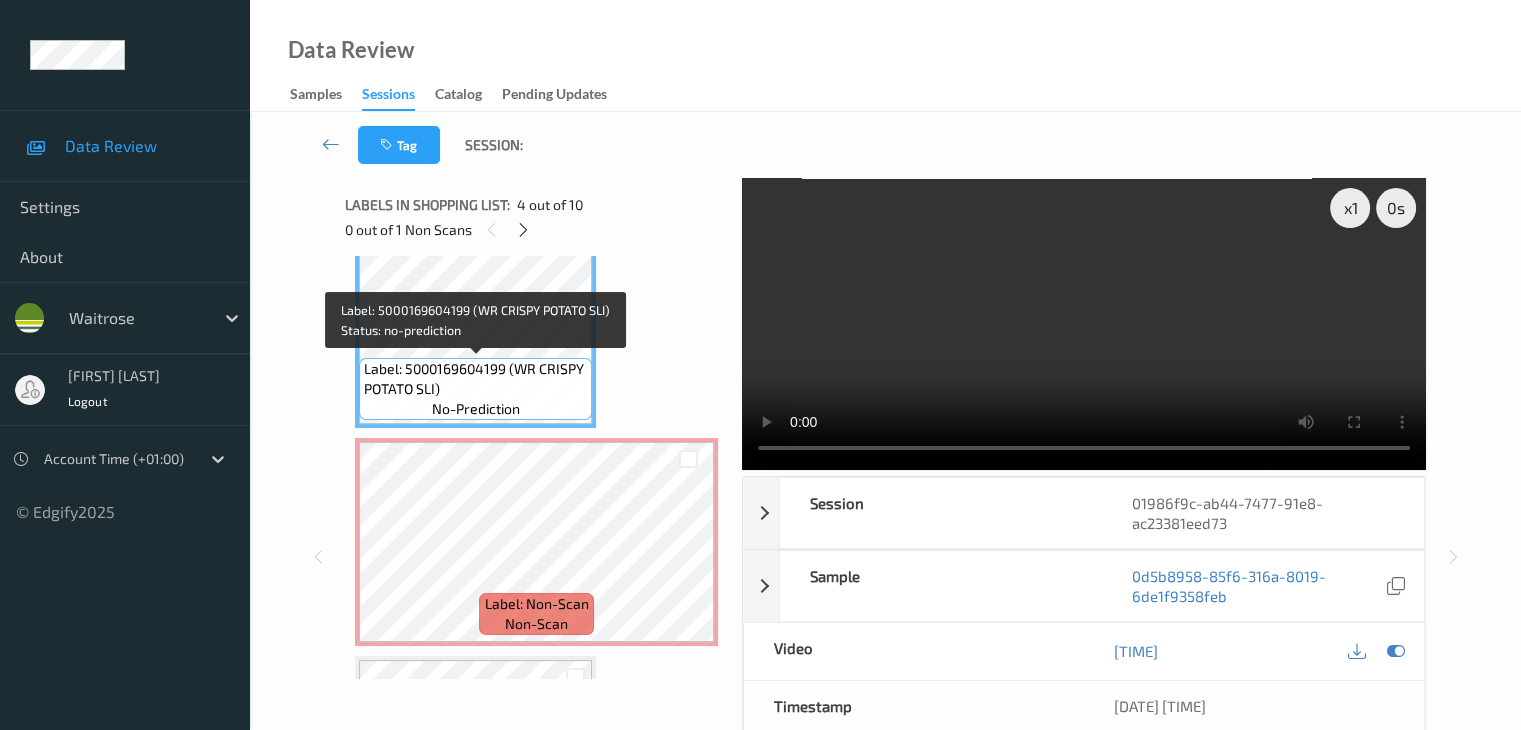click on "Label: 5000169604199 (WR CRISPY POTATO SLI)" at bounding box center [475, 379] 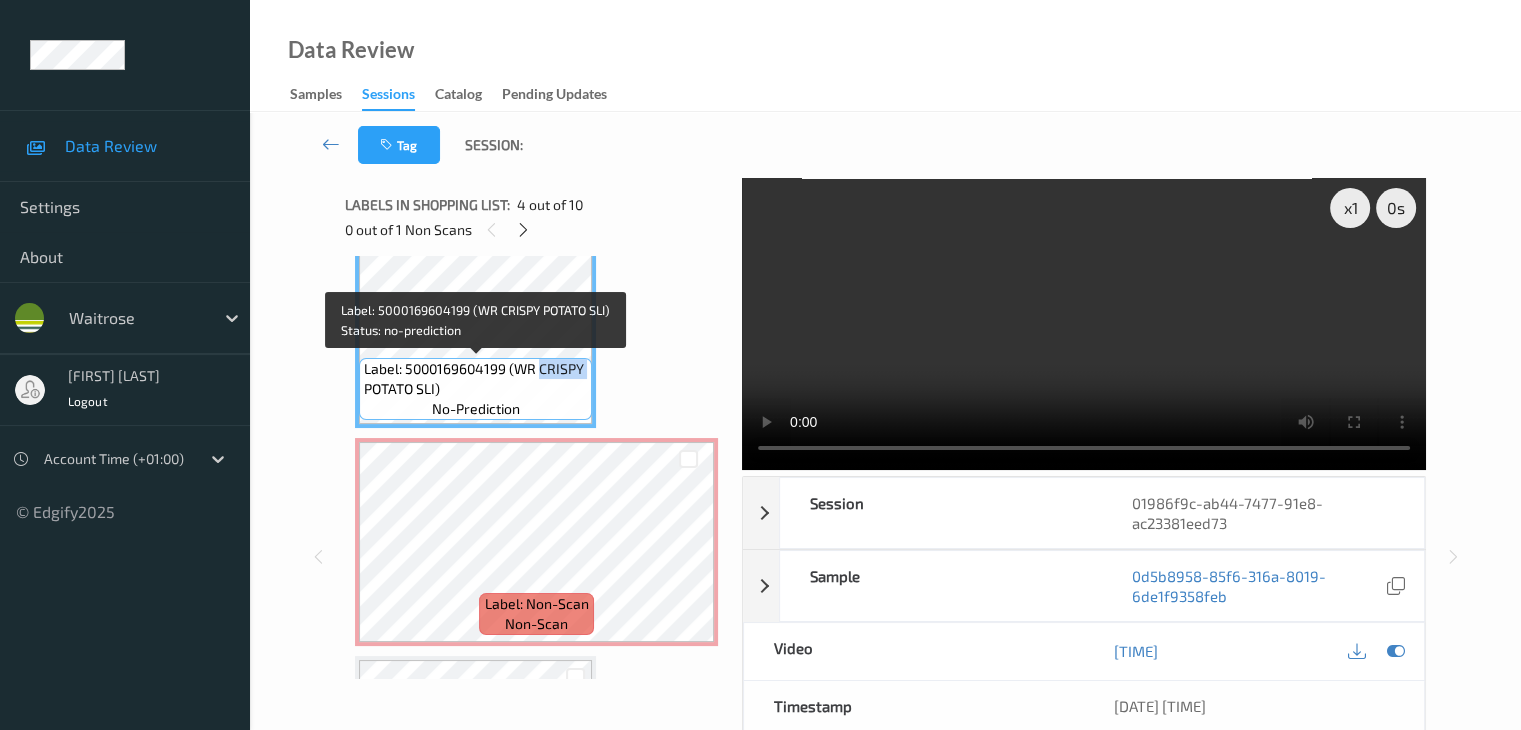 click on "Label: 5000169604199 (WR CRISPY POTATO SLI)" at bounding box center [475, 379] 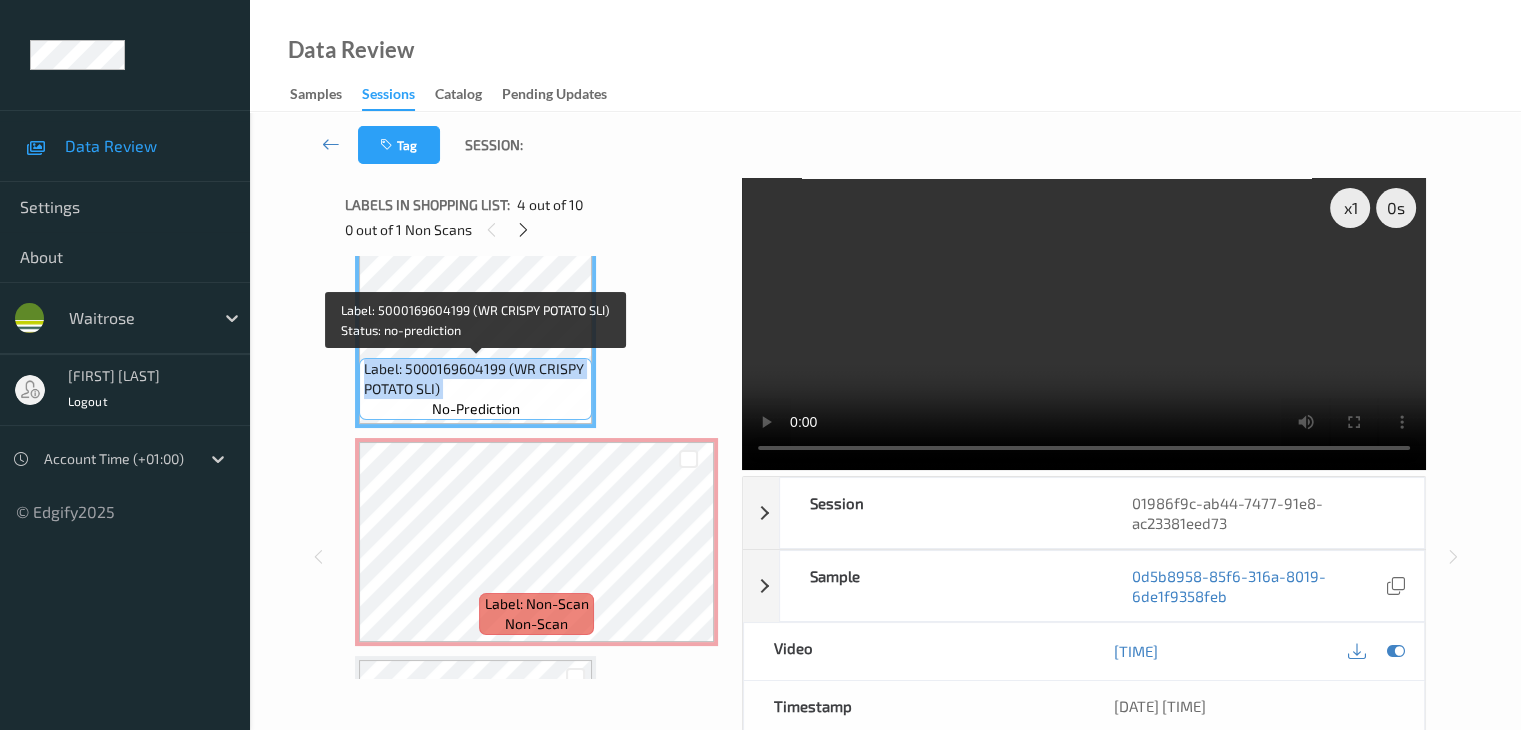click on "Label: 5000169604199 (WR CRISPY POTATO SLI)" at bounding box center [475, 379] 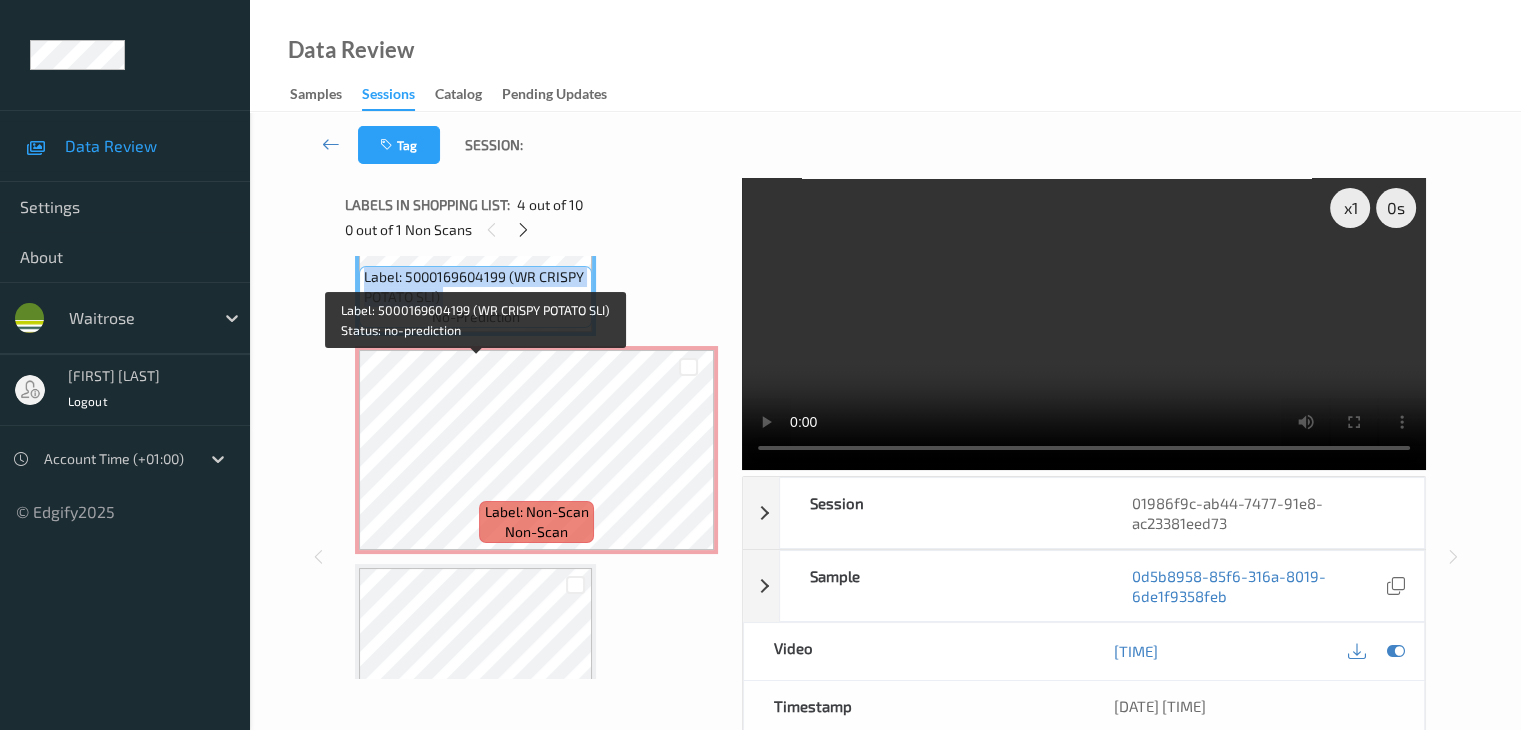 scroll, scrollTop: 900, scrollLeft: 0, axis: vertical 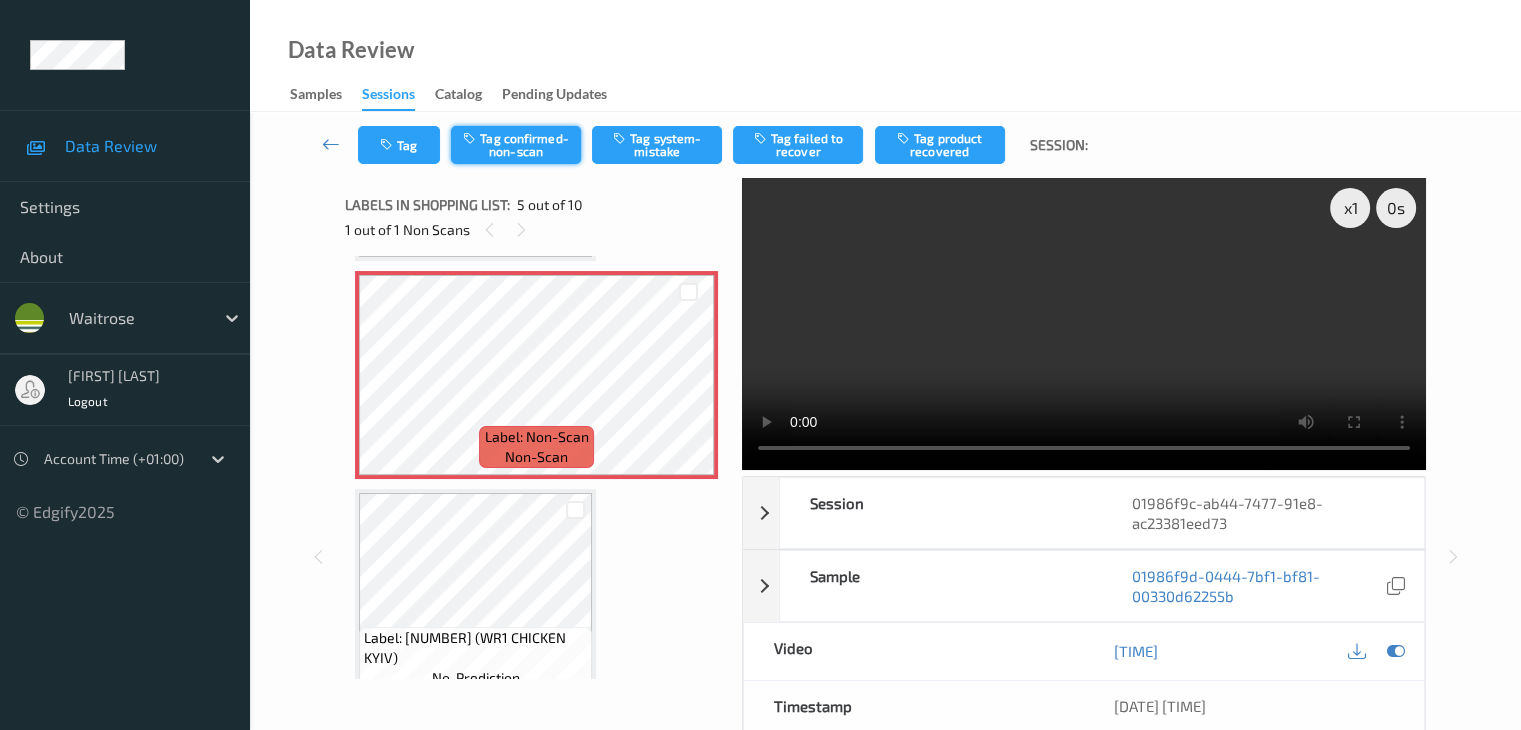 click on "Tag   confirmed-non-scan" at bounding box center (516, 145) 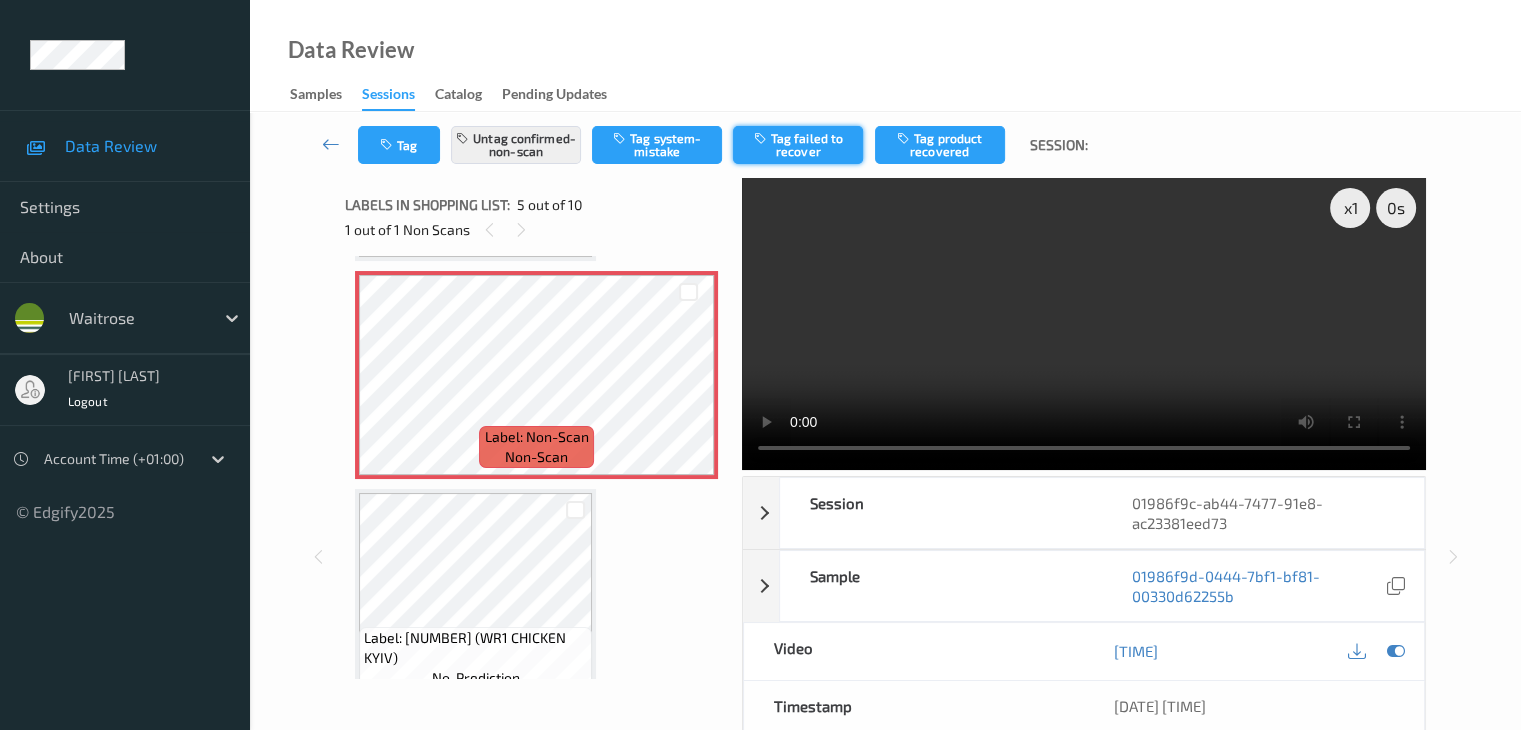 click on "Tag   failed to recover" at bounding box center [798, 145] 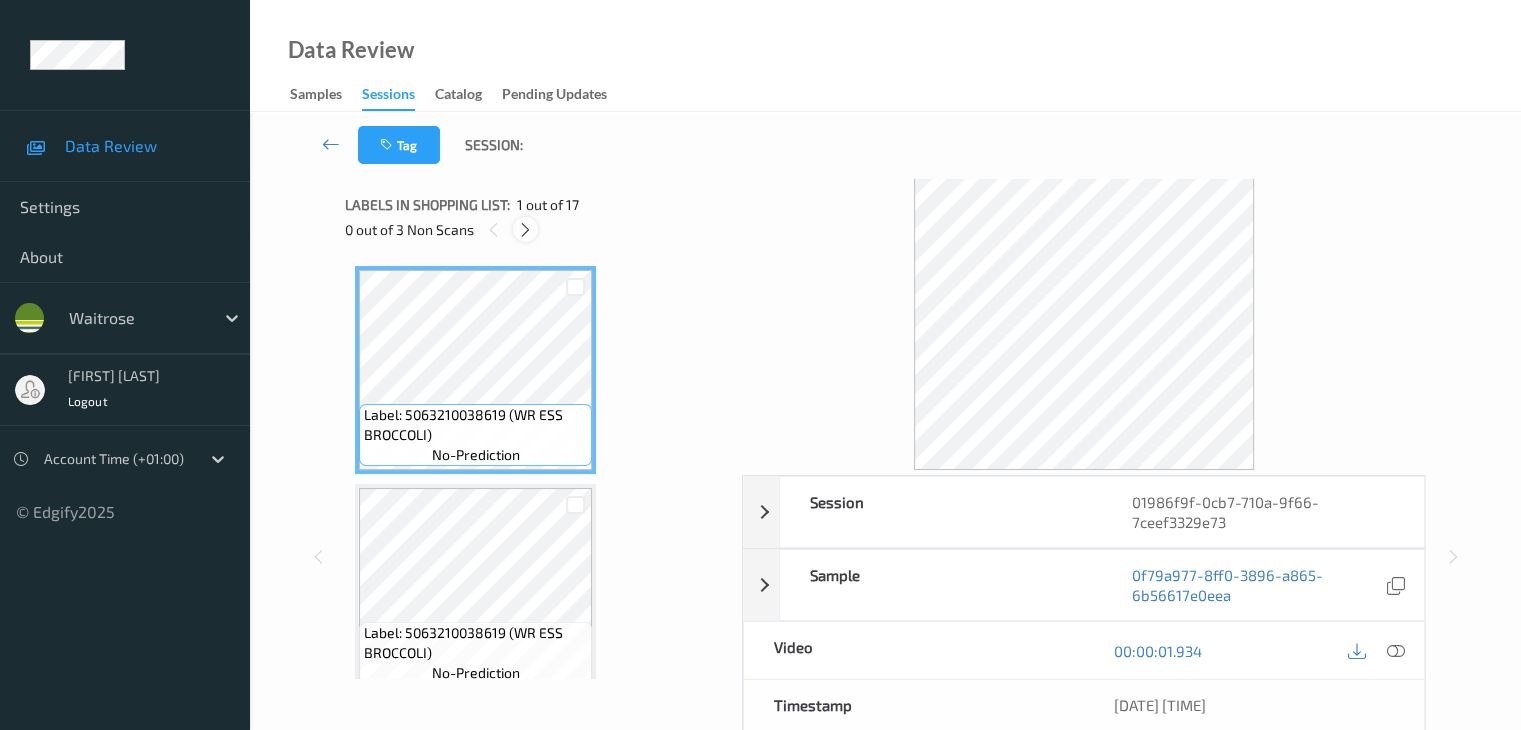 click at bounding box center (525, 230) 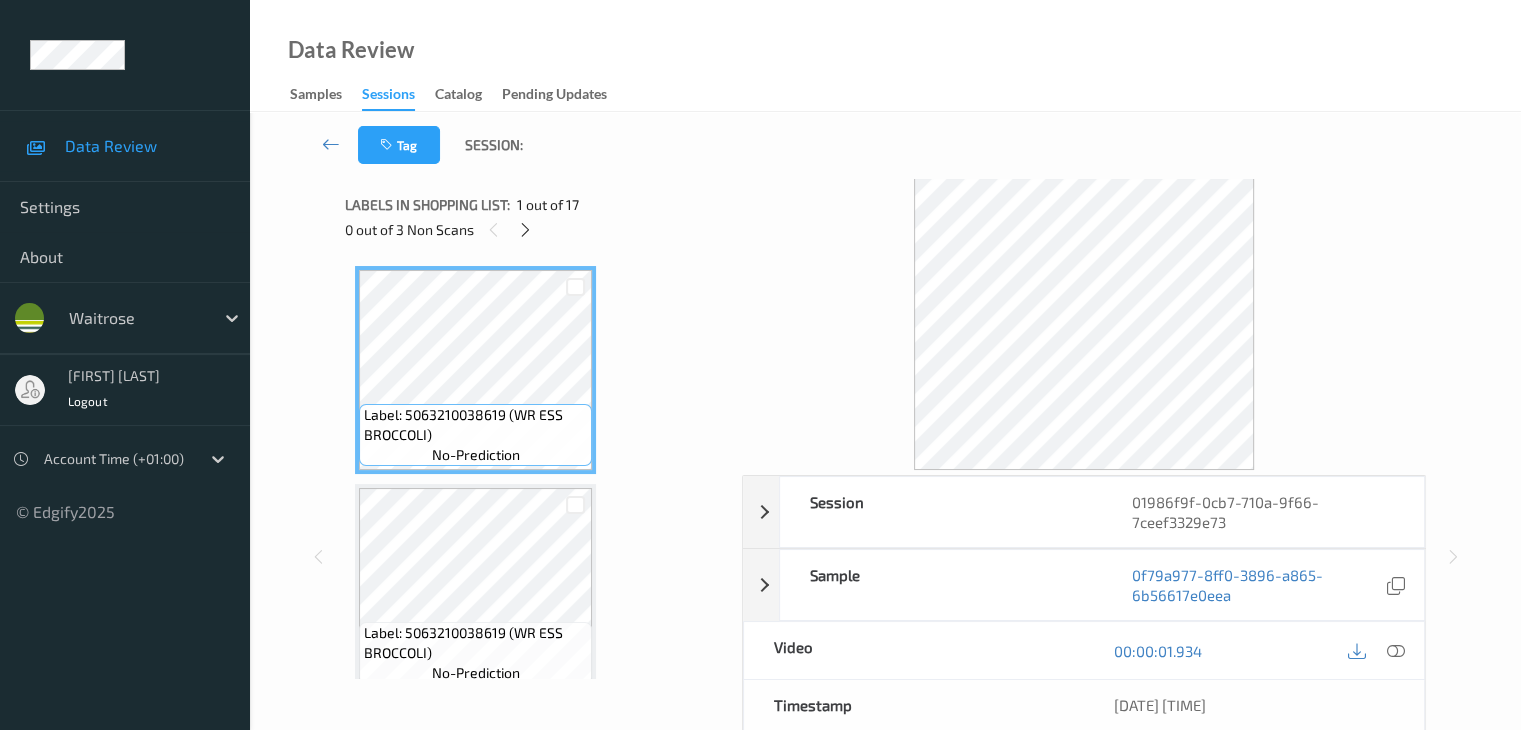 scroll, scrollTop: 1318, scrollLeft: 0, axis: vertical 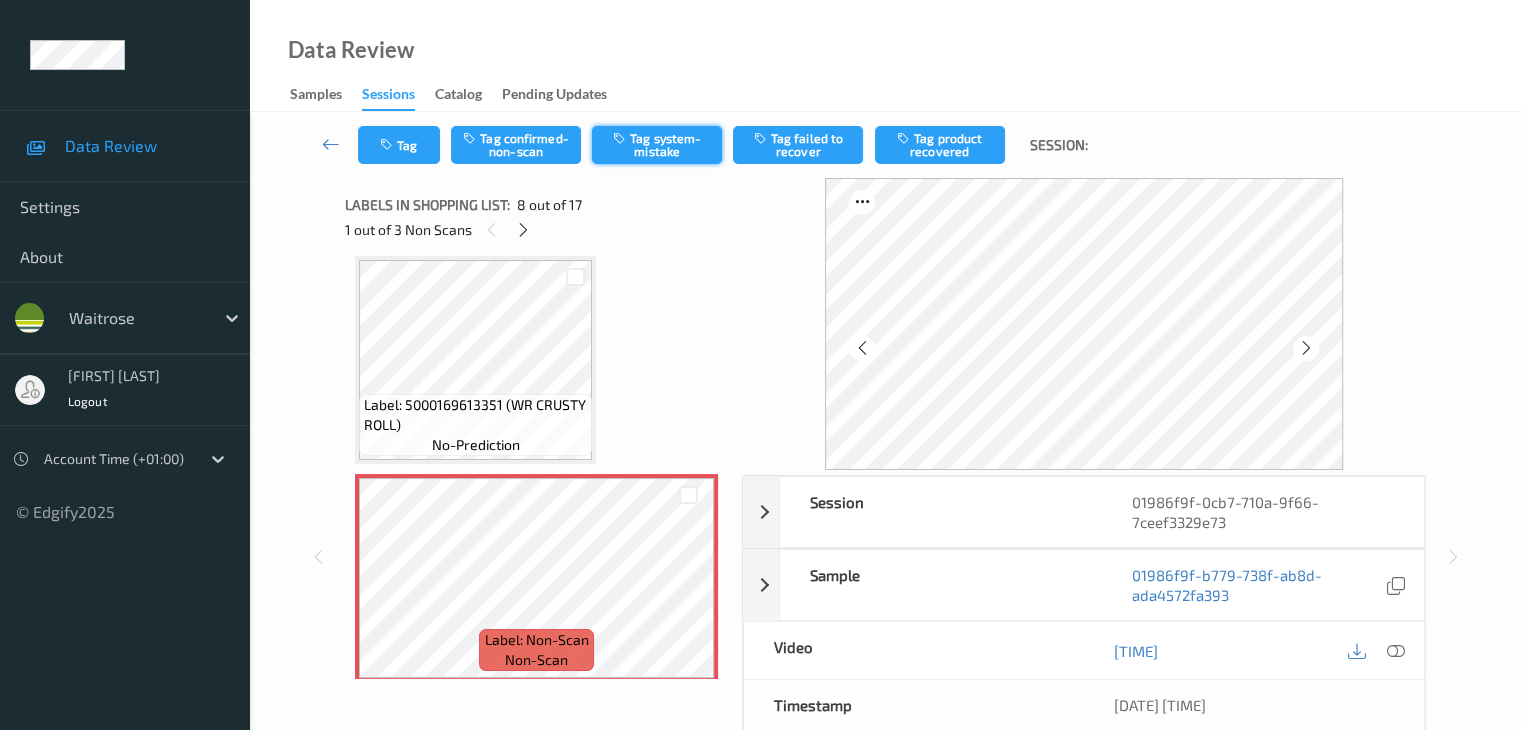 click on "Tag   system-mistake" at bounding box center (657, 145) 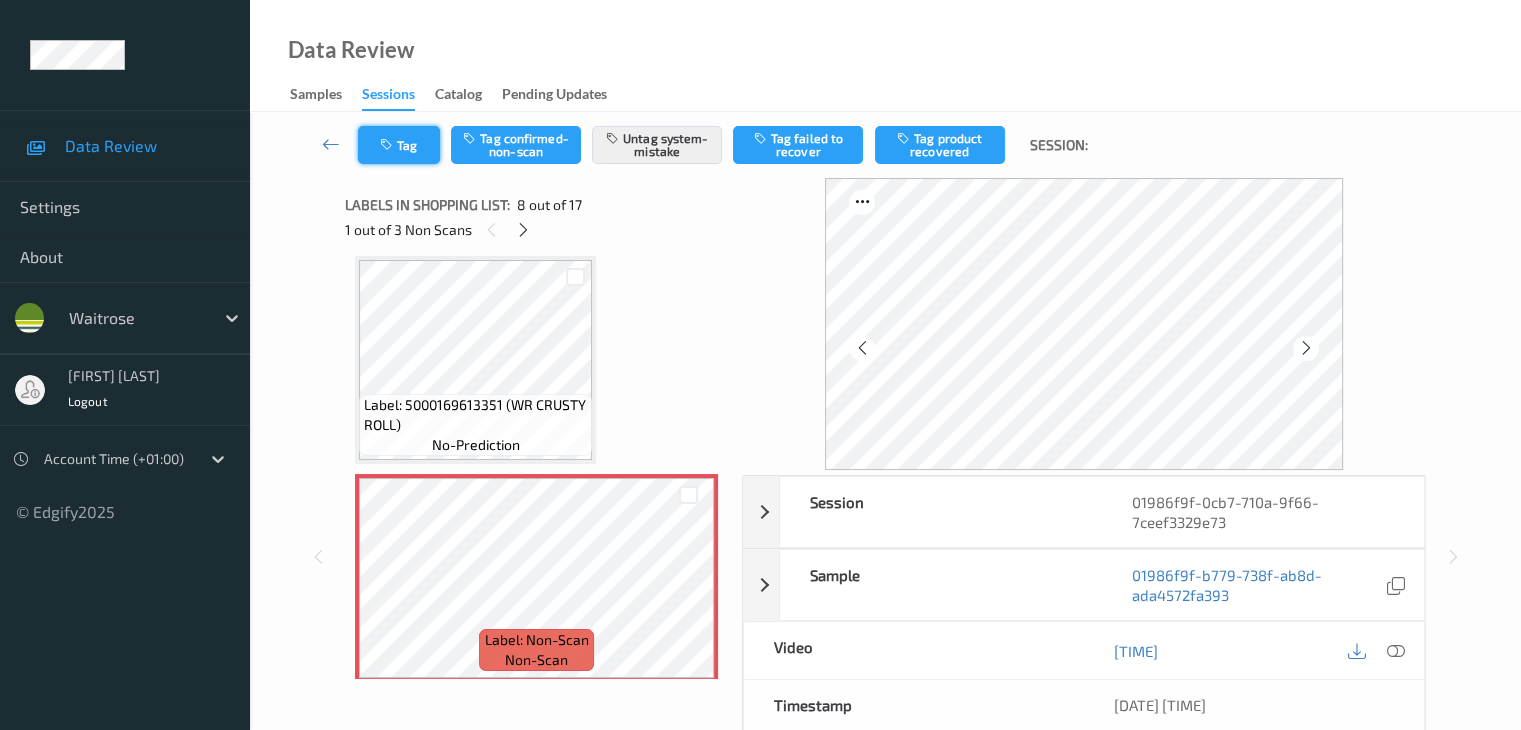 click at bounding box center (388, 145) 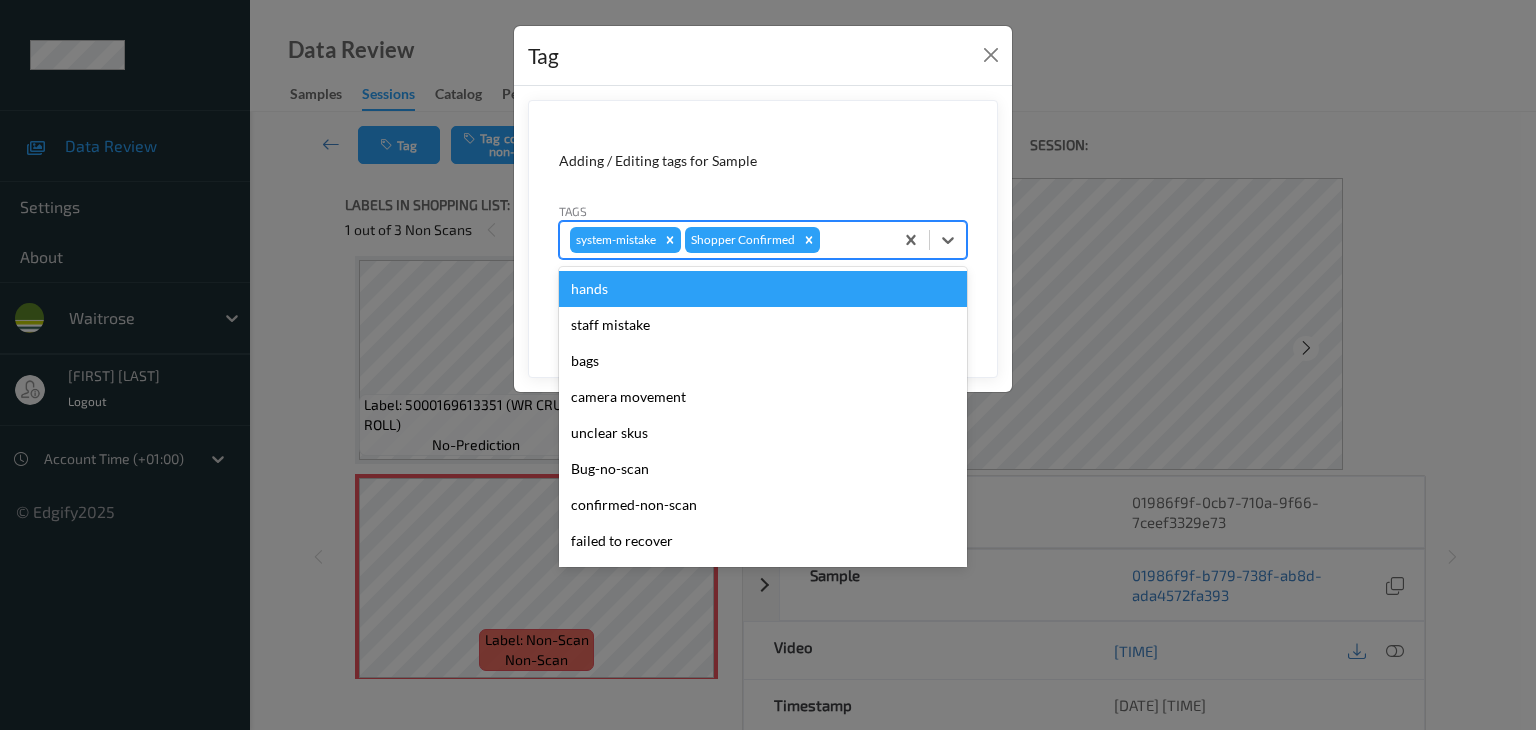 click at bounding box center (853, 240) 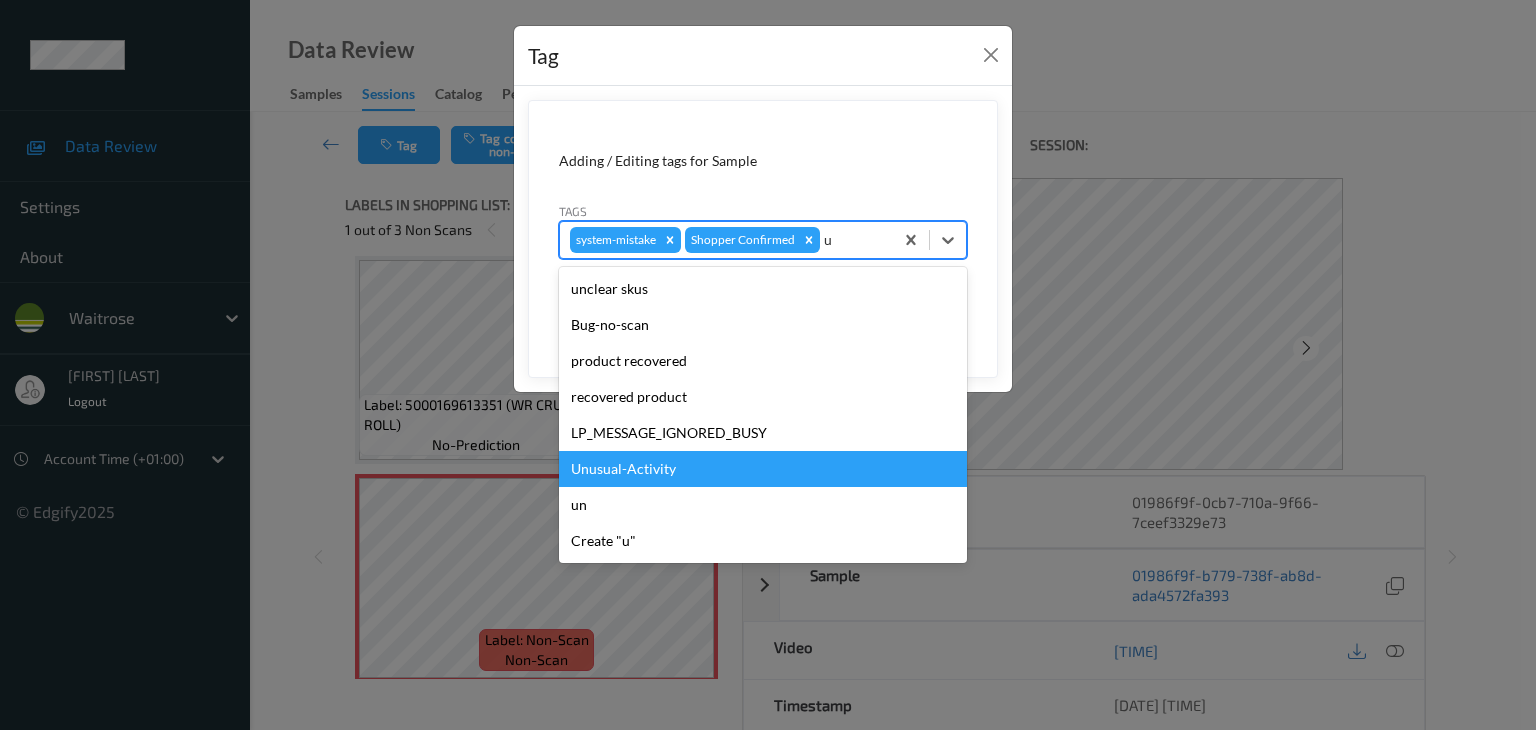 click on "Unusual-Activity" at bounding box center [763, 469] 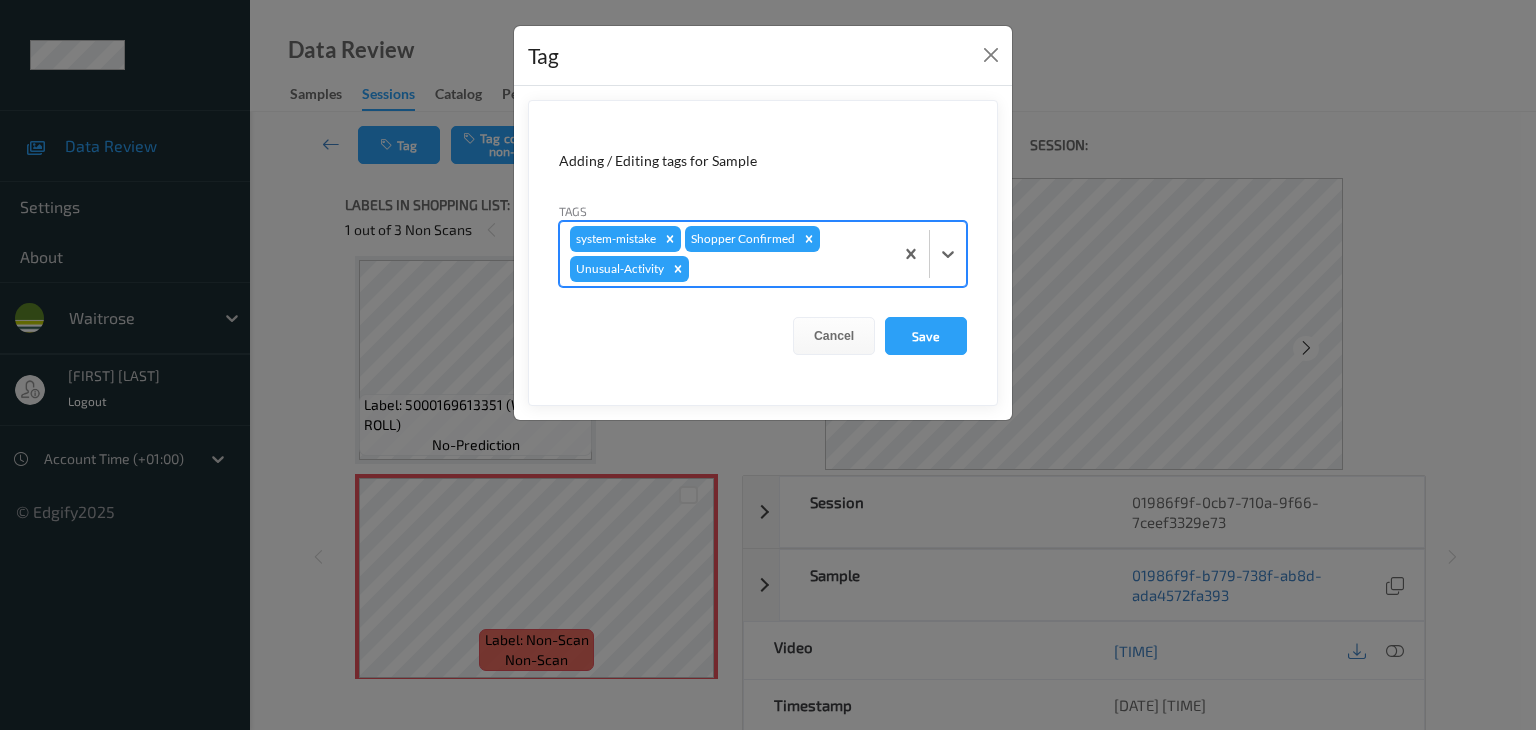 type on "p" 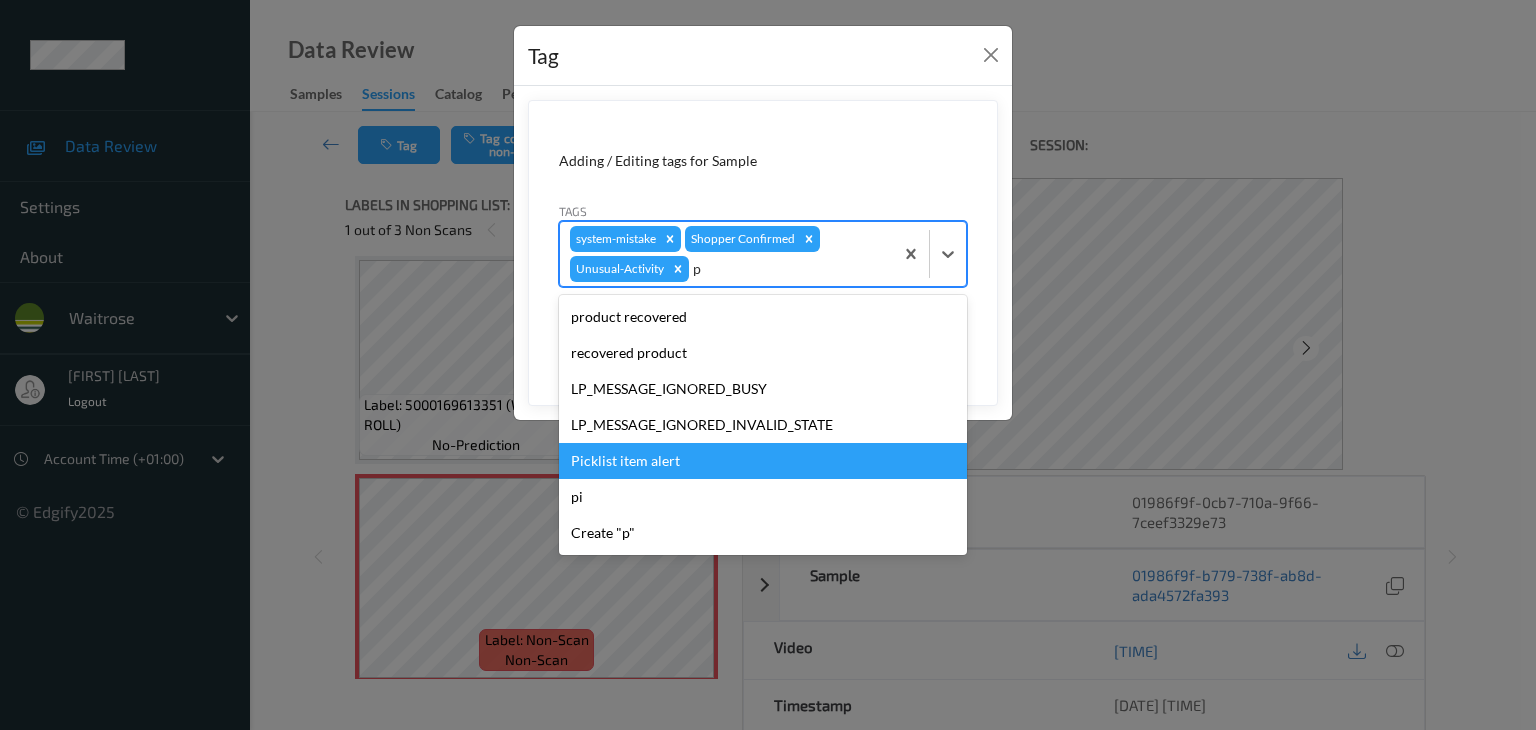 click on "Picklist item alert" at bounding box center [763, 461] 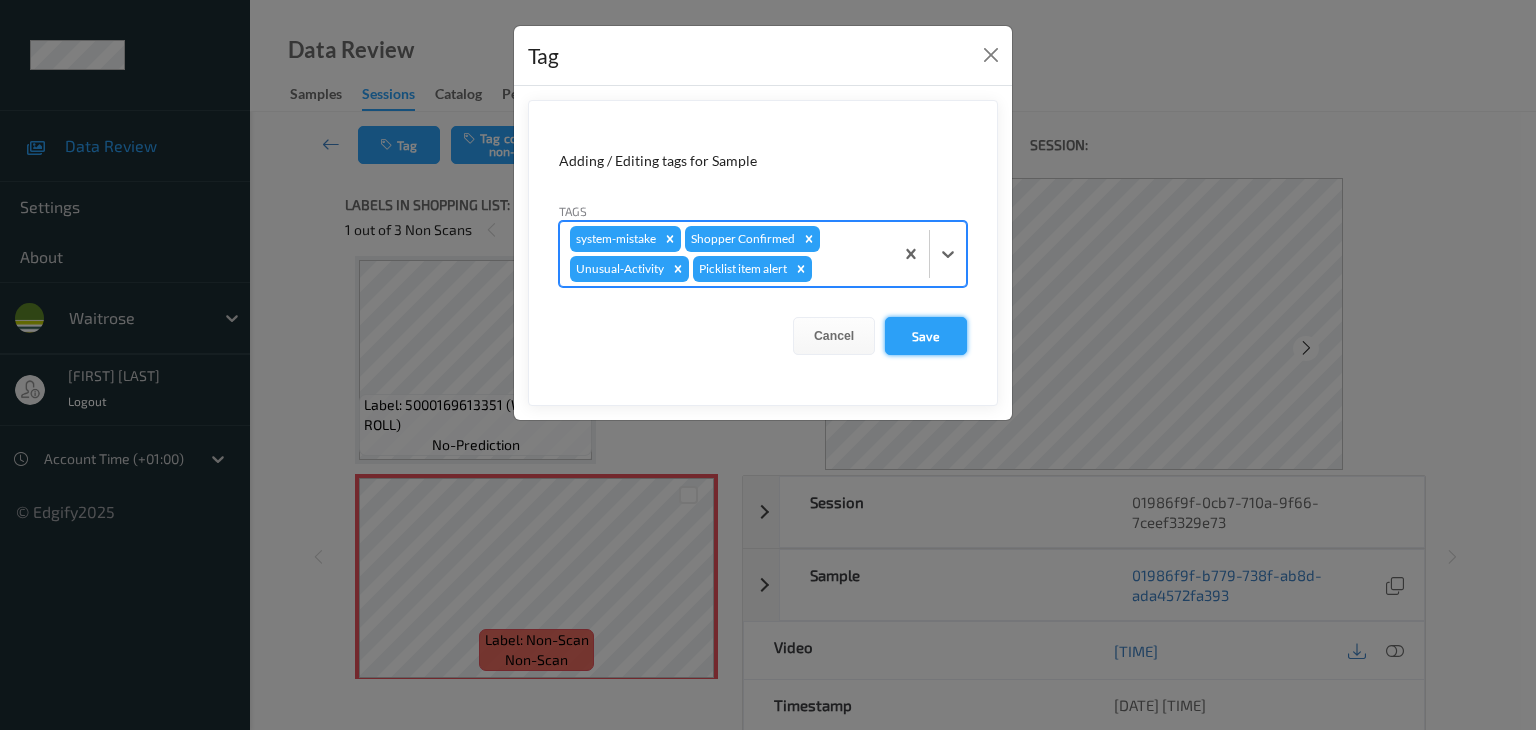 click on "Save" at bounding box center [926, 336] 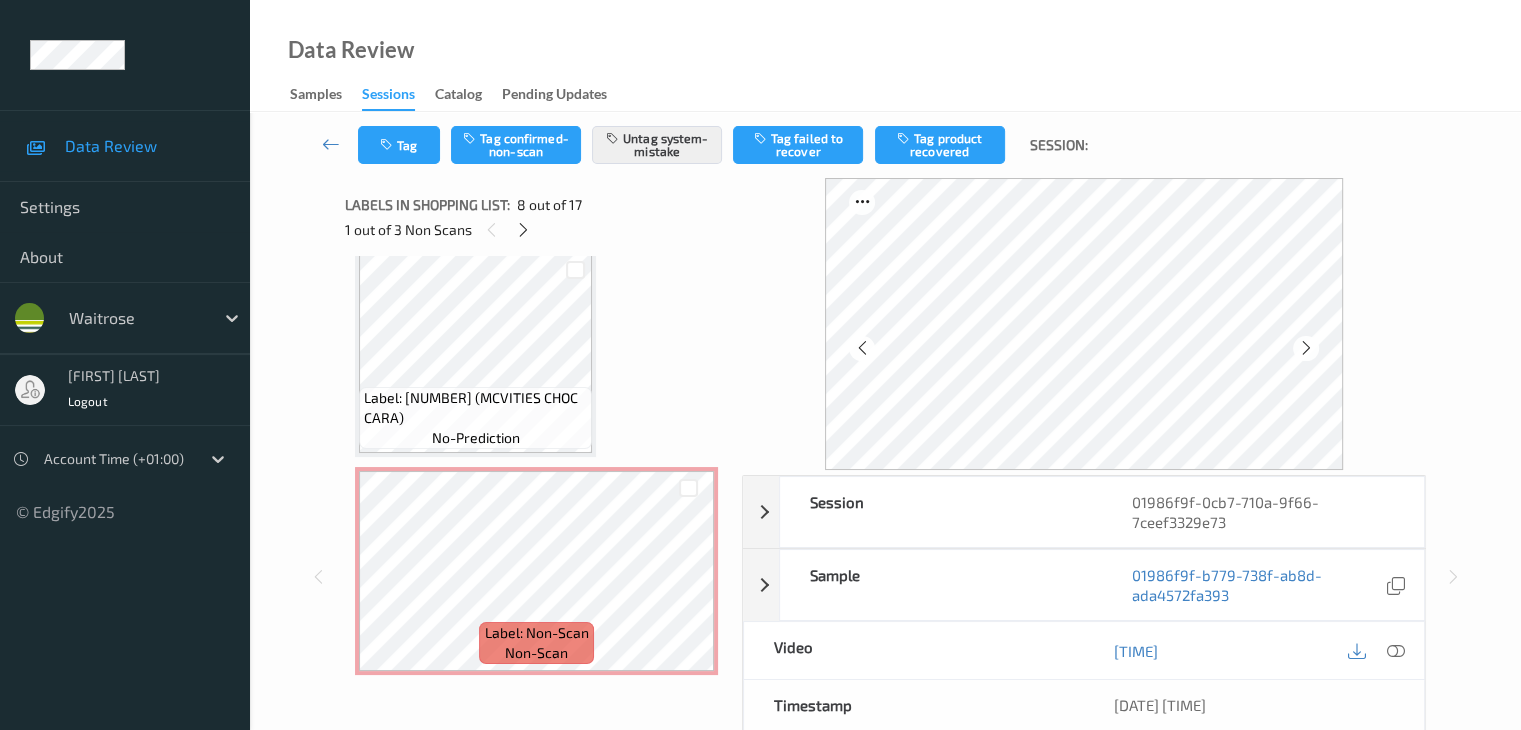 scroll, scrollTop: 2018, scrollLeft: 0, axis: vertical 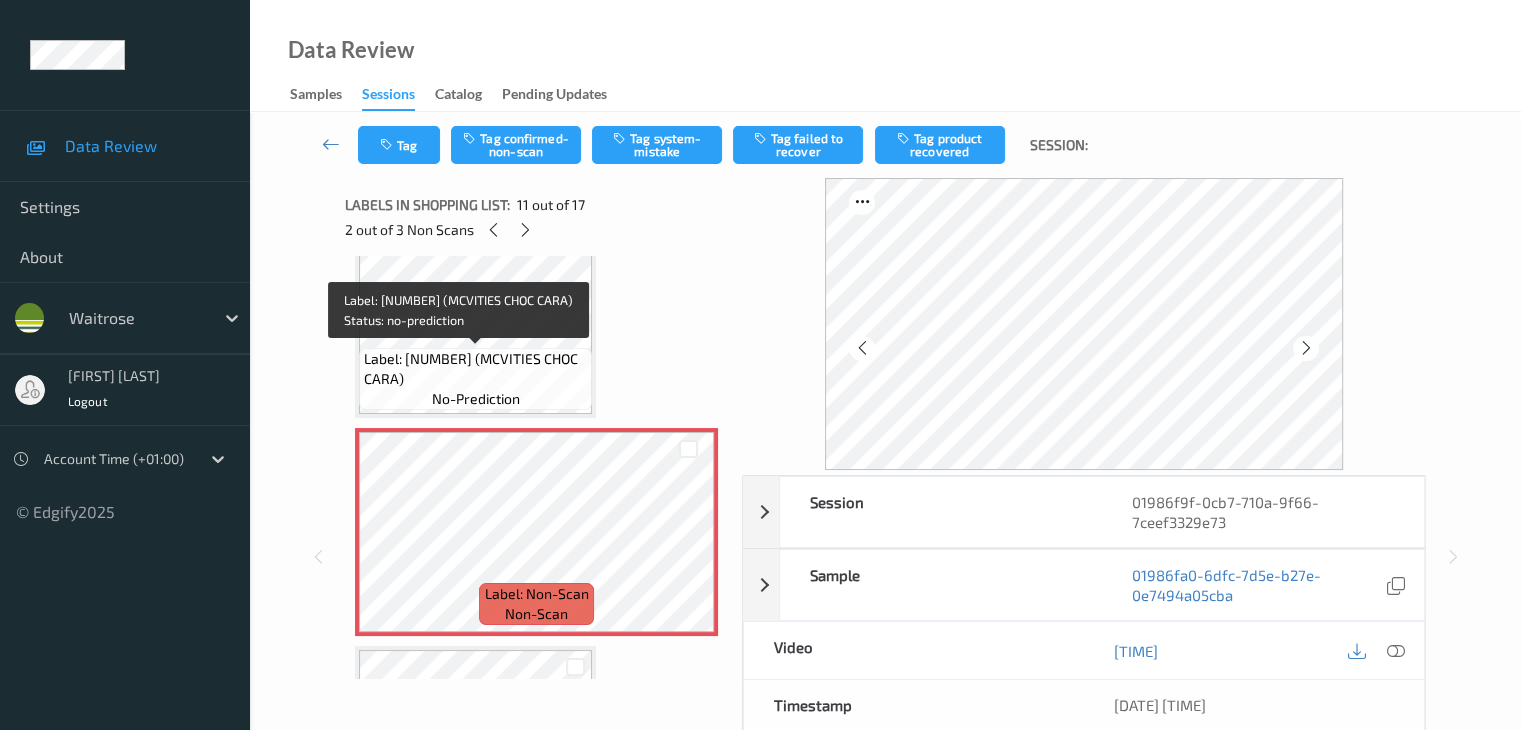 click on "Label: 5000168003924 (MCVITIES CHOC CARA)" at bounding box center (475, 369) 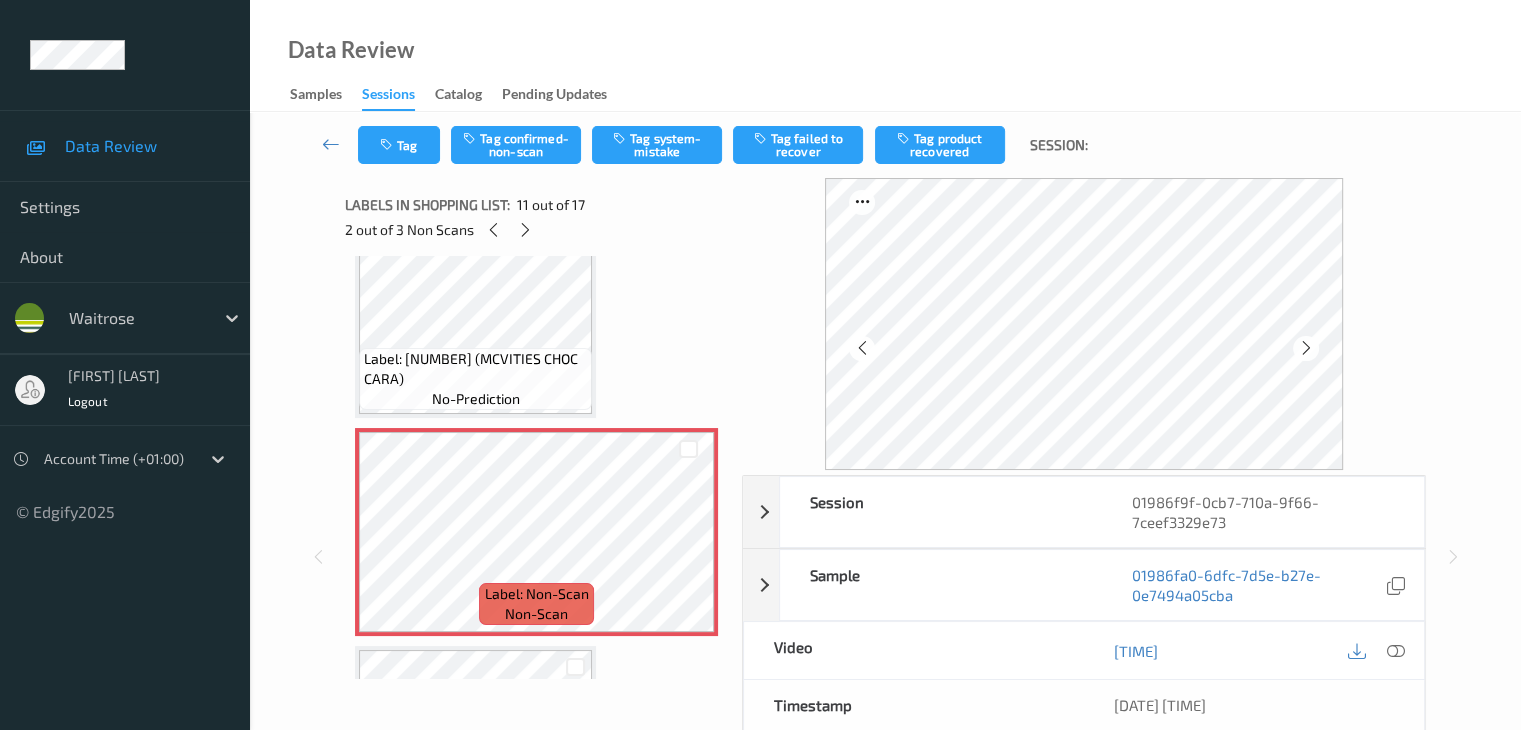 click on "Label: 5000168003924 (MCVITIES CHOC CARA)" at bounding box center (475, 369) 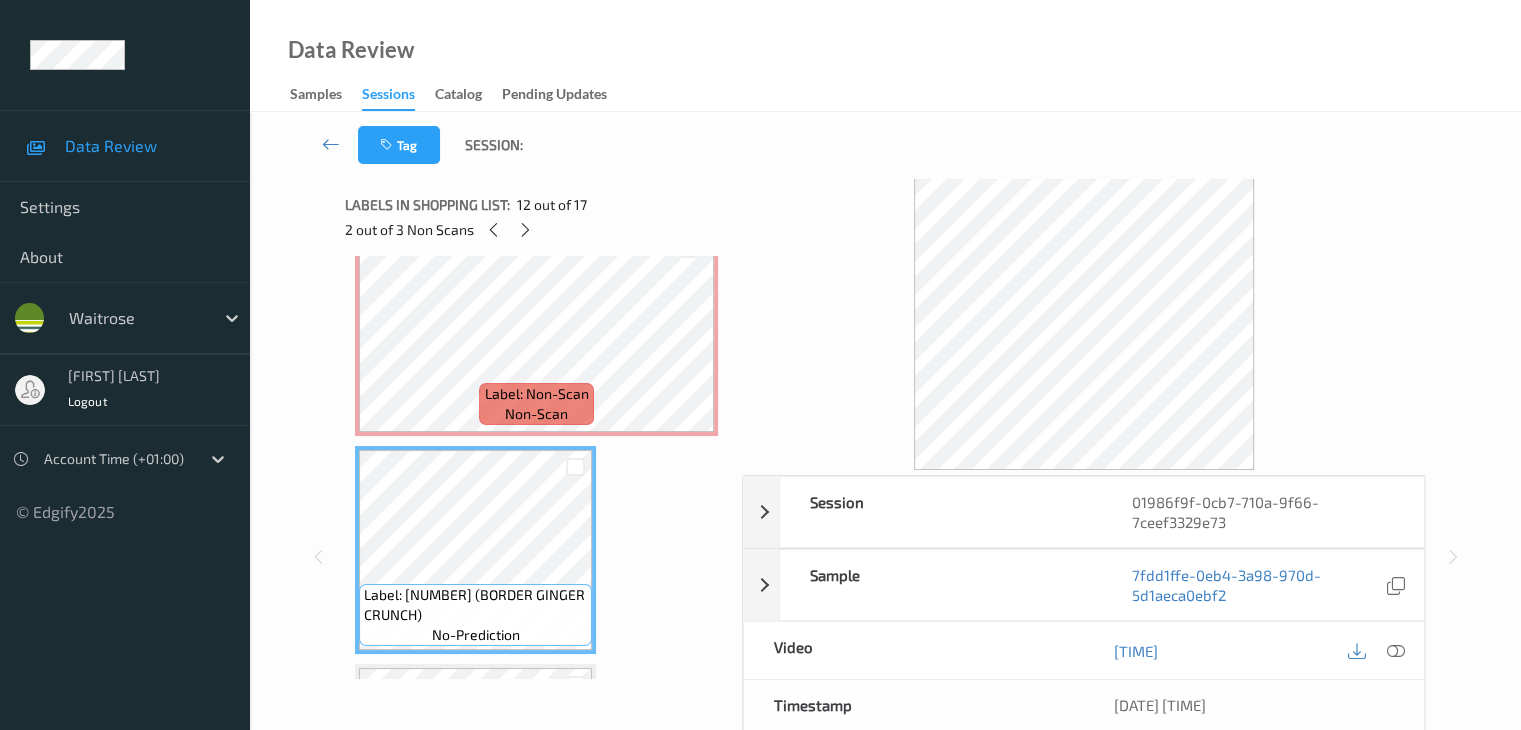 scroll, scrollTop: 2018, scrollLeft: 0, axis: vertical 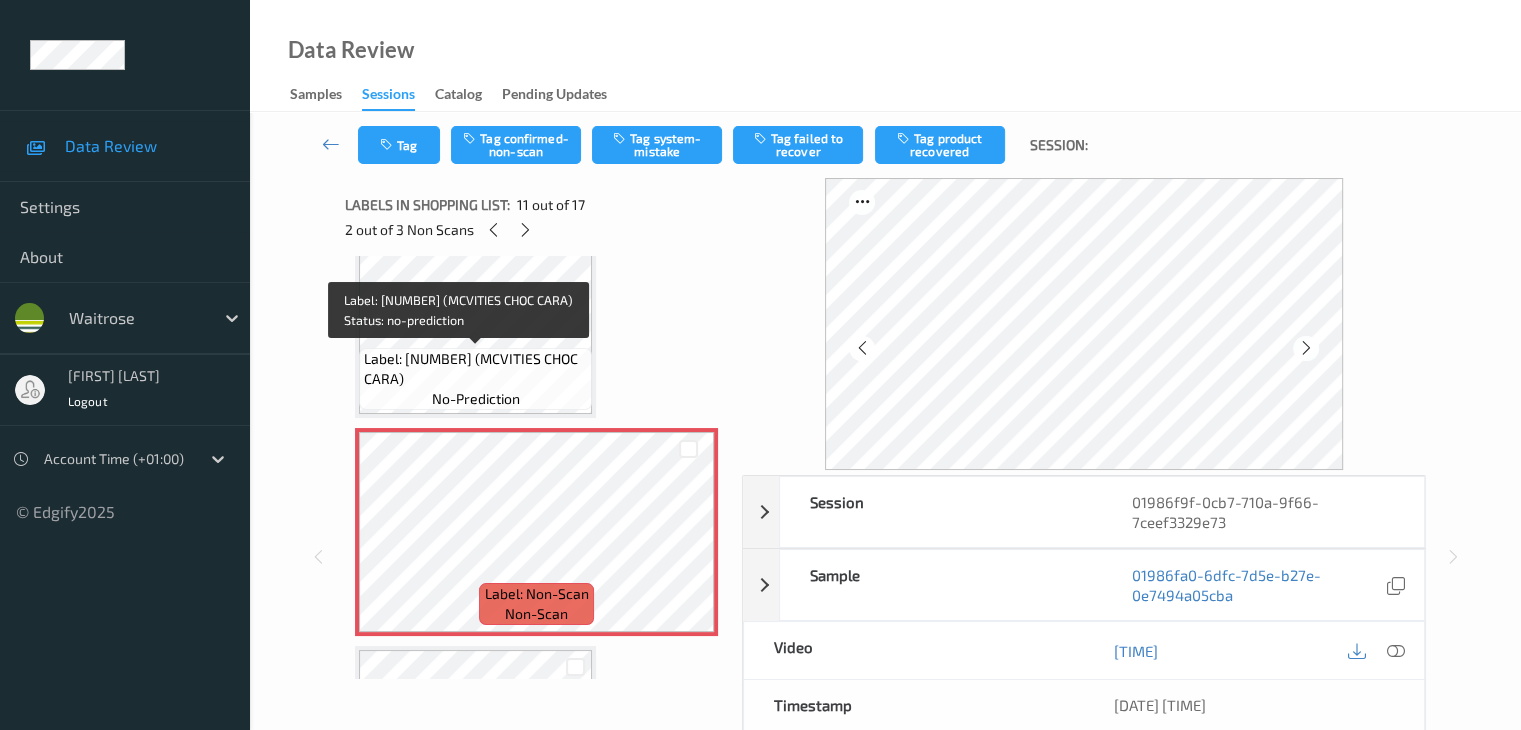 click on "Label: 5000168003924 (MCVITIES CHOC CARA)" at bounding box center [475, 369] 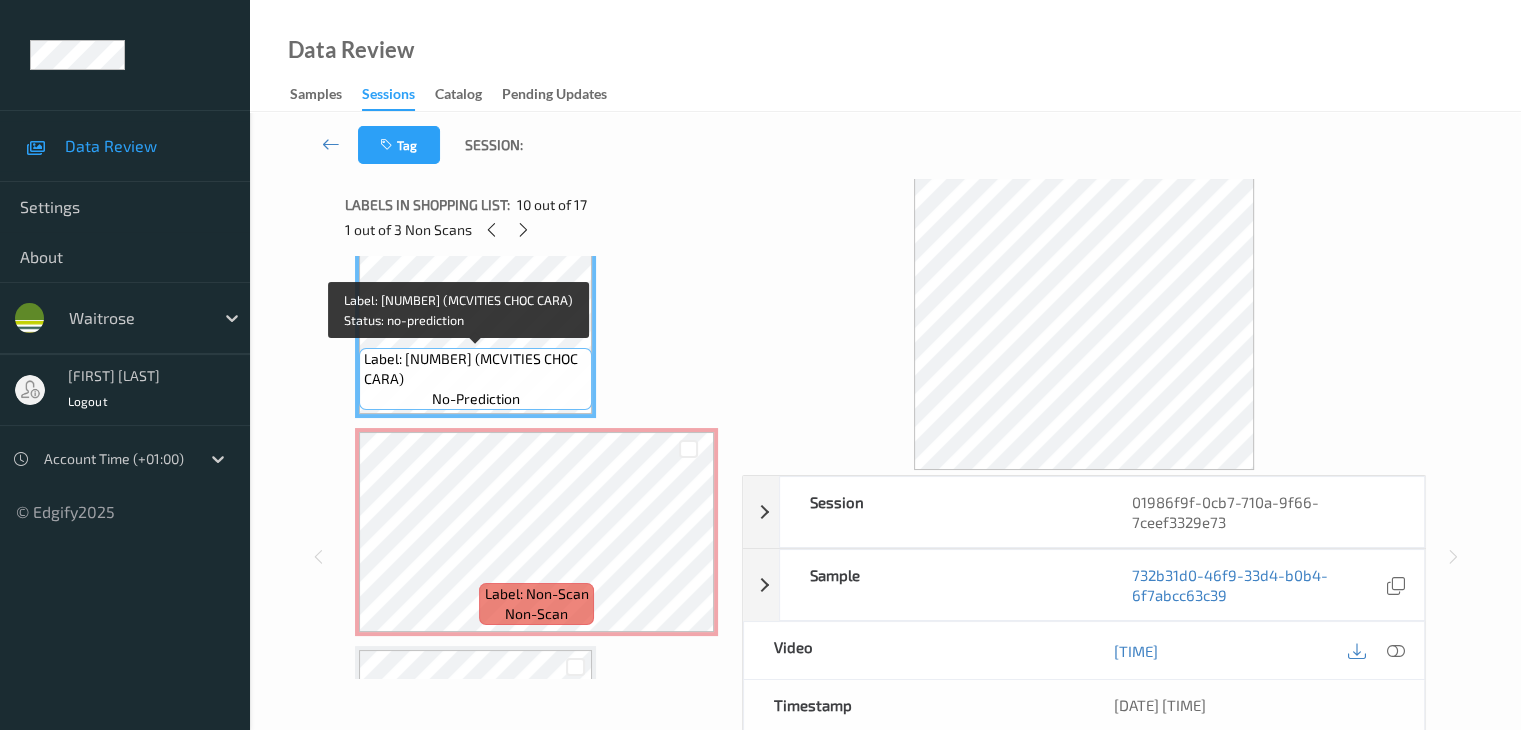 click on "Label: 5000168003924 (MCVITIES CHOC CARA)" at bounding box center (475, 369) 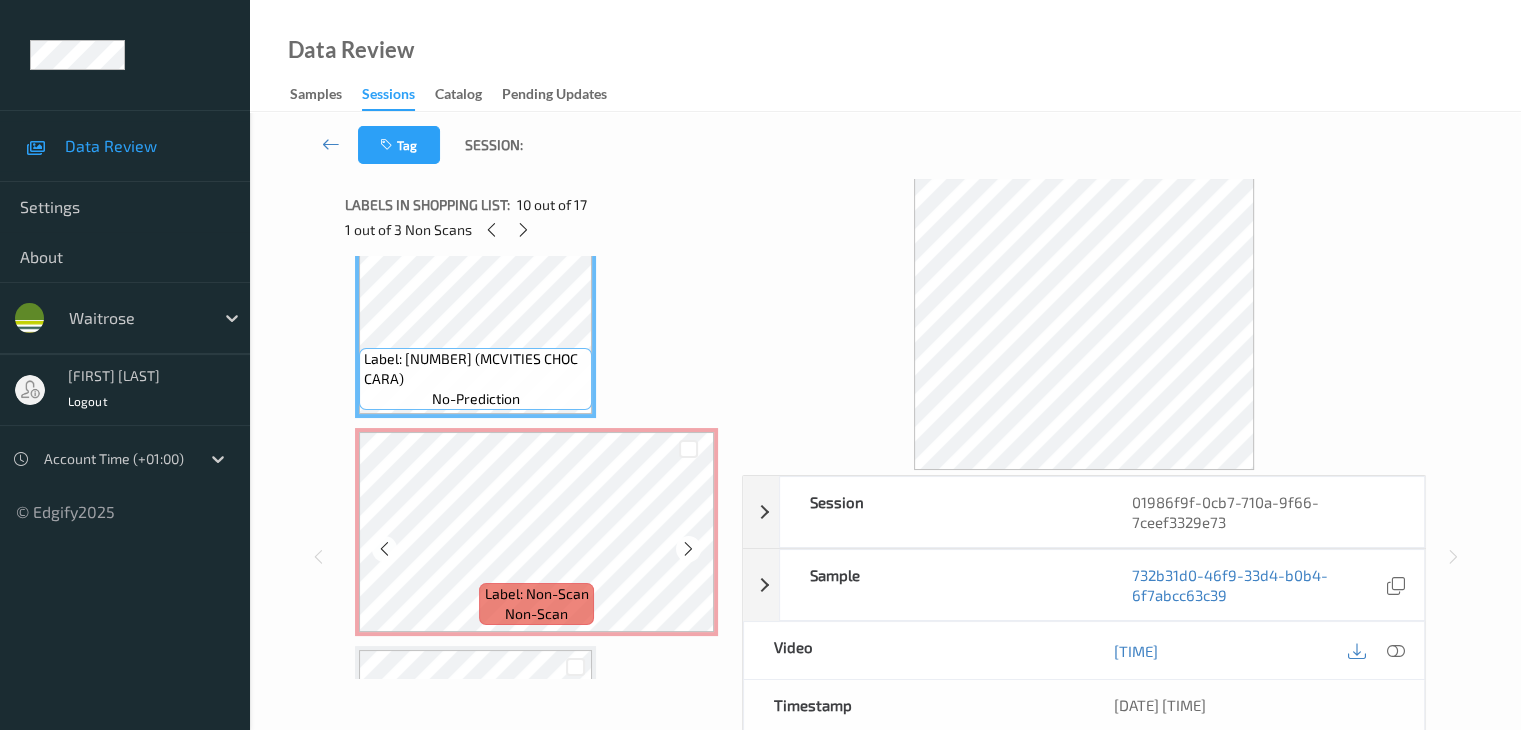 scroll, scrollTop: 1918, scrollLeft: 0, axis: vertical 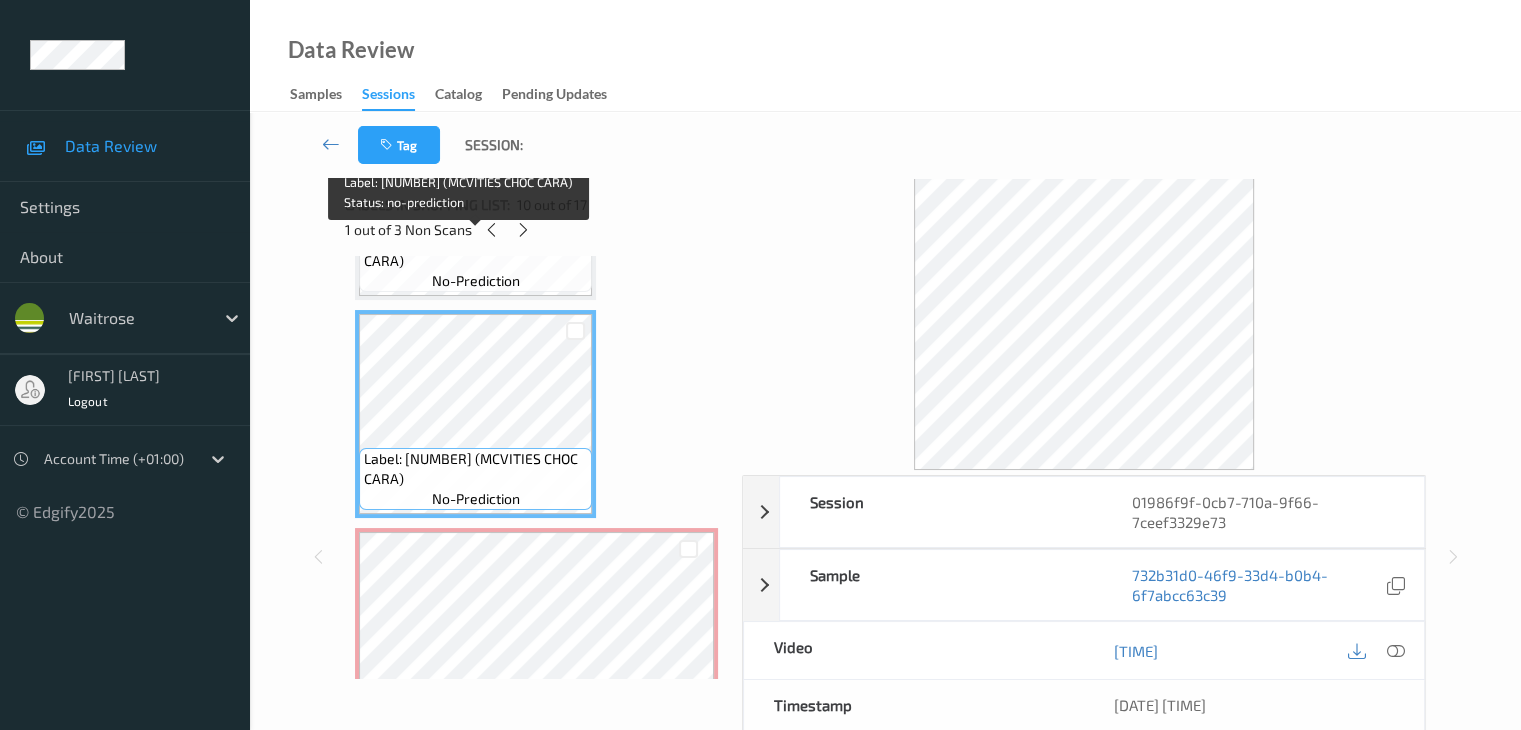 click on "Label: 5000168003924 (MCVITIES CHOC CARA) no-prediction" at bounding box center (475, 261) 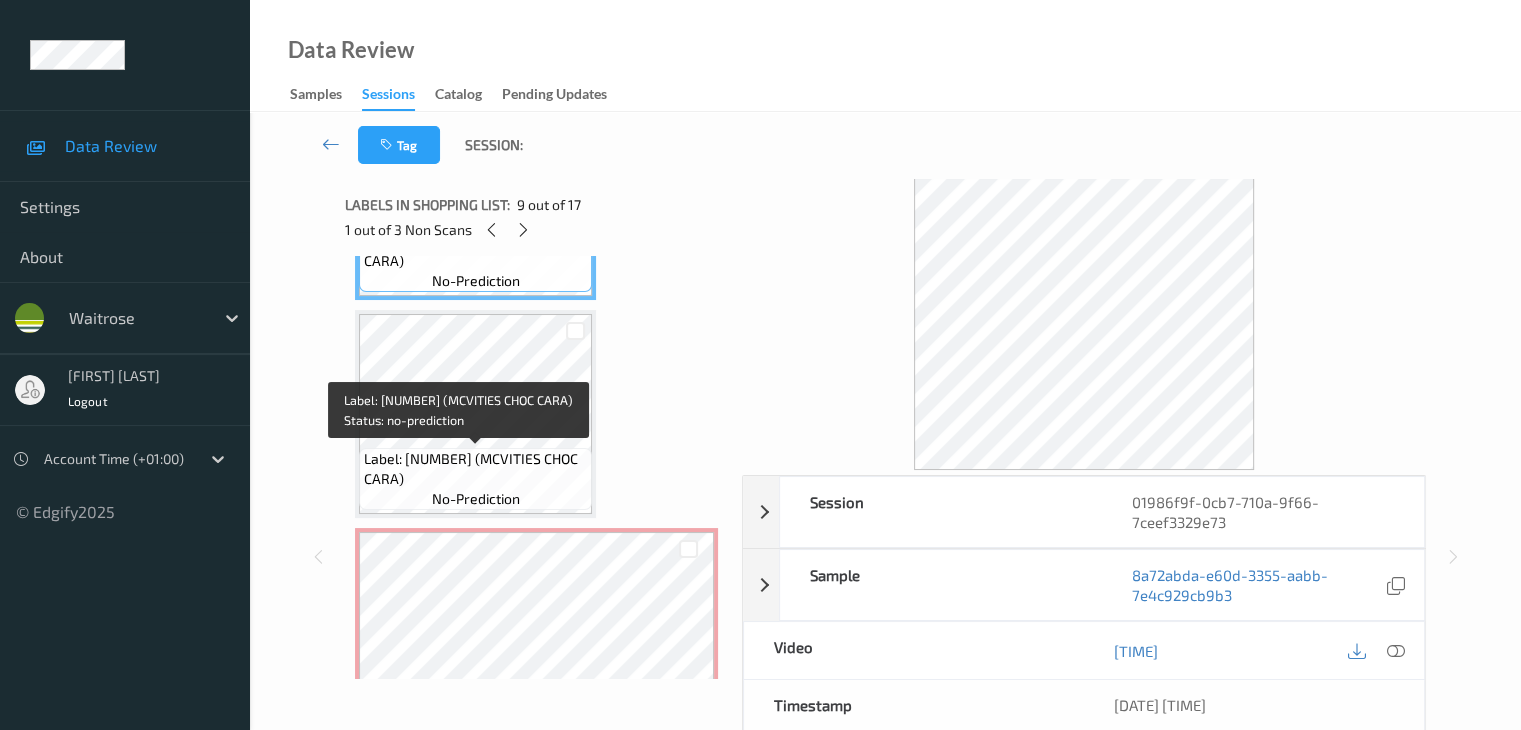 scroll, scrollTop: 1718, scrollLeft: 0, axis: vertical 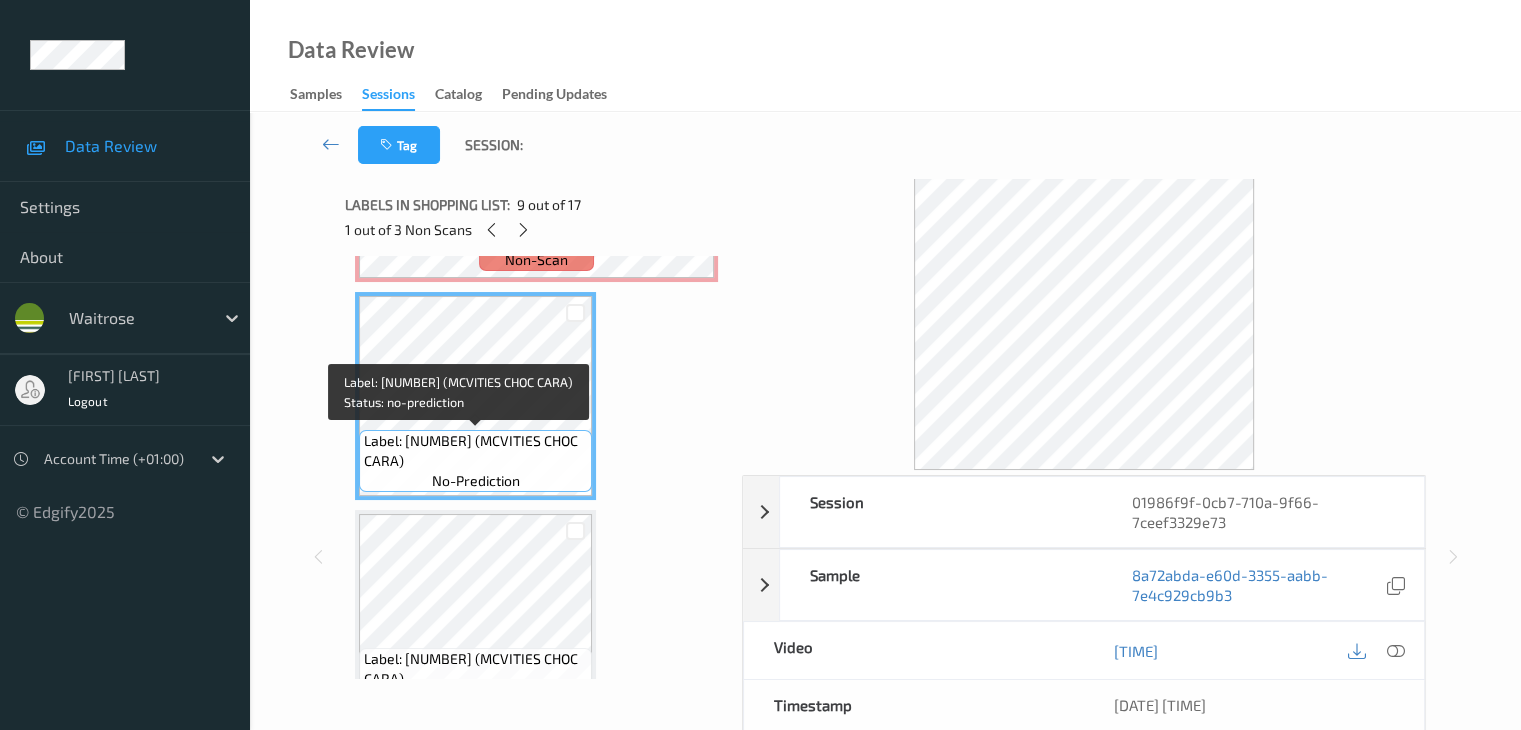 click on "Label: 5000168003924 (MCVITIES CHOC CARA) no-prediction" at bounding box center (475, 461) 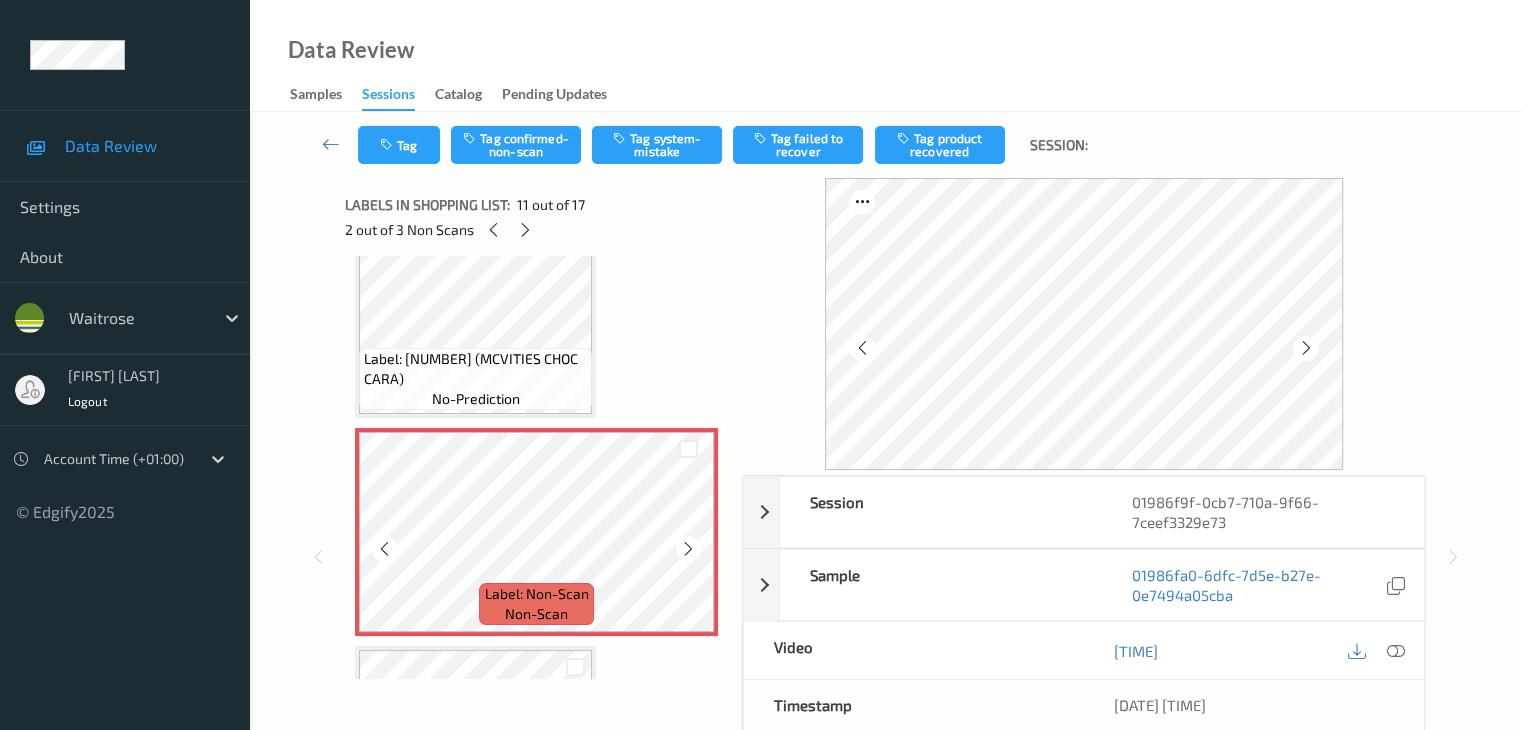 scroll, scrollTop: 1818, scrollLeft: 0, axis: vertical 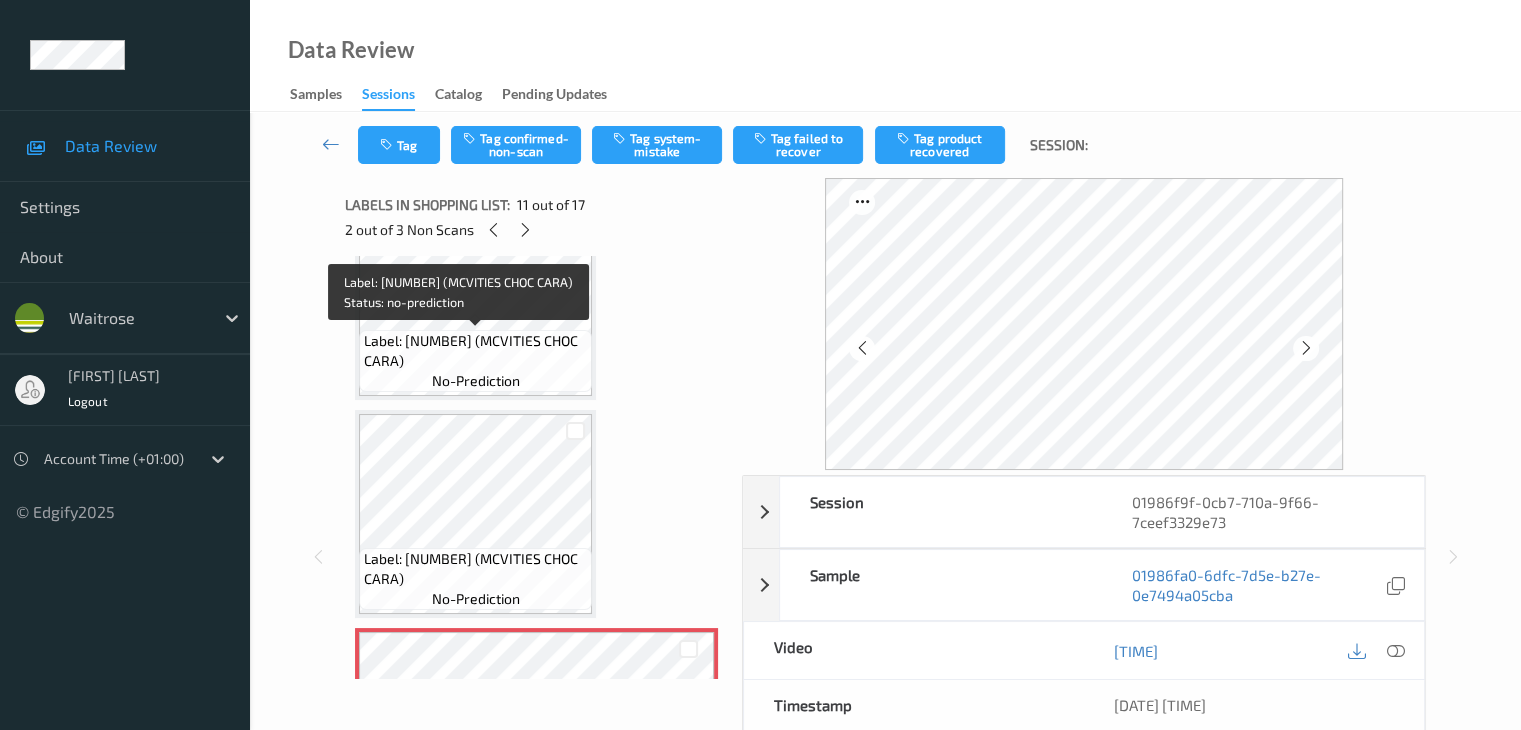 click on "Label: 5000168003924 (MCVITIES CHOC CARA)" at bounding box center (475, 351) 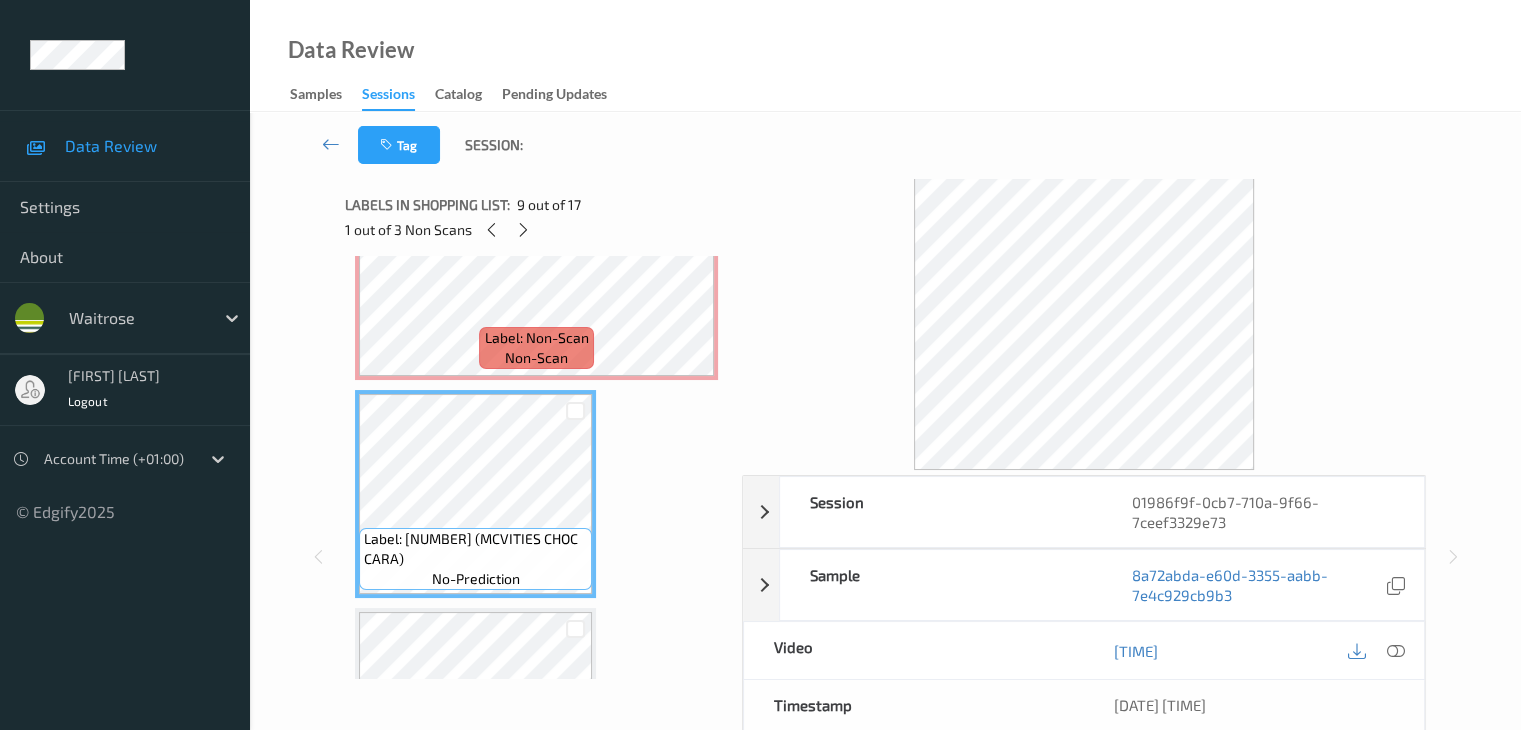 scroll, scrollTop: 1618, scrollLeft: 0, axis: vertical 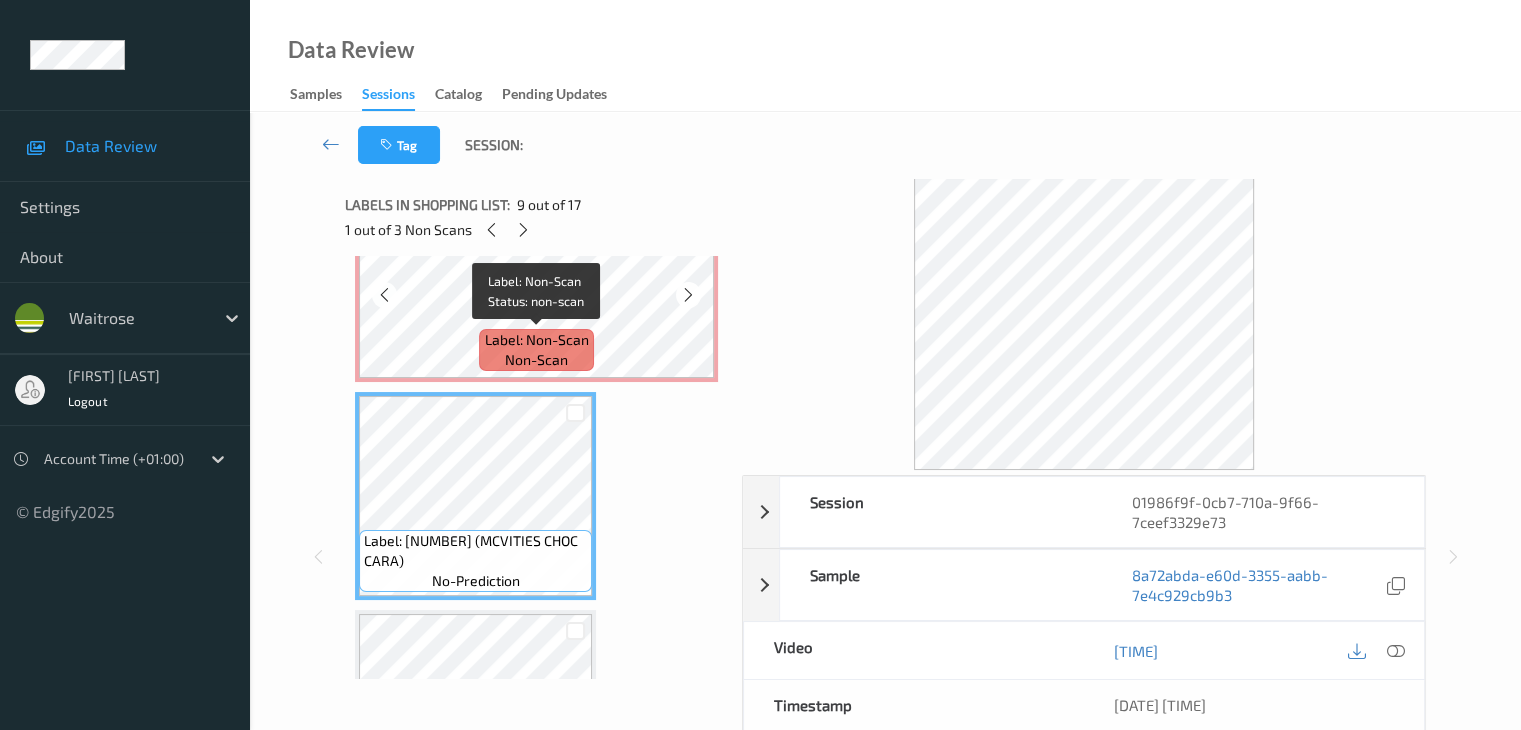 click on "Label: Non-Scan" at bounding box center (537, 340) 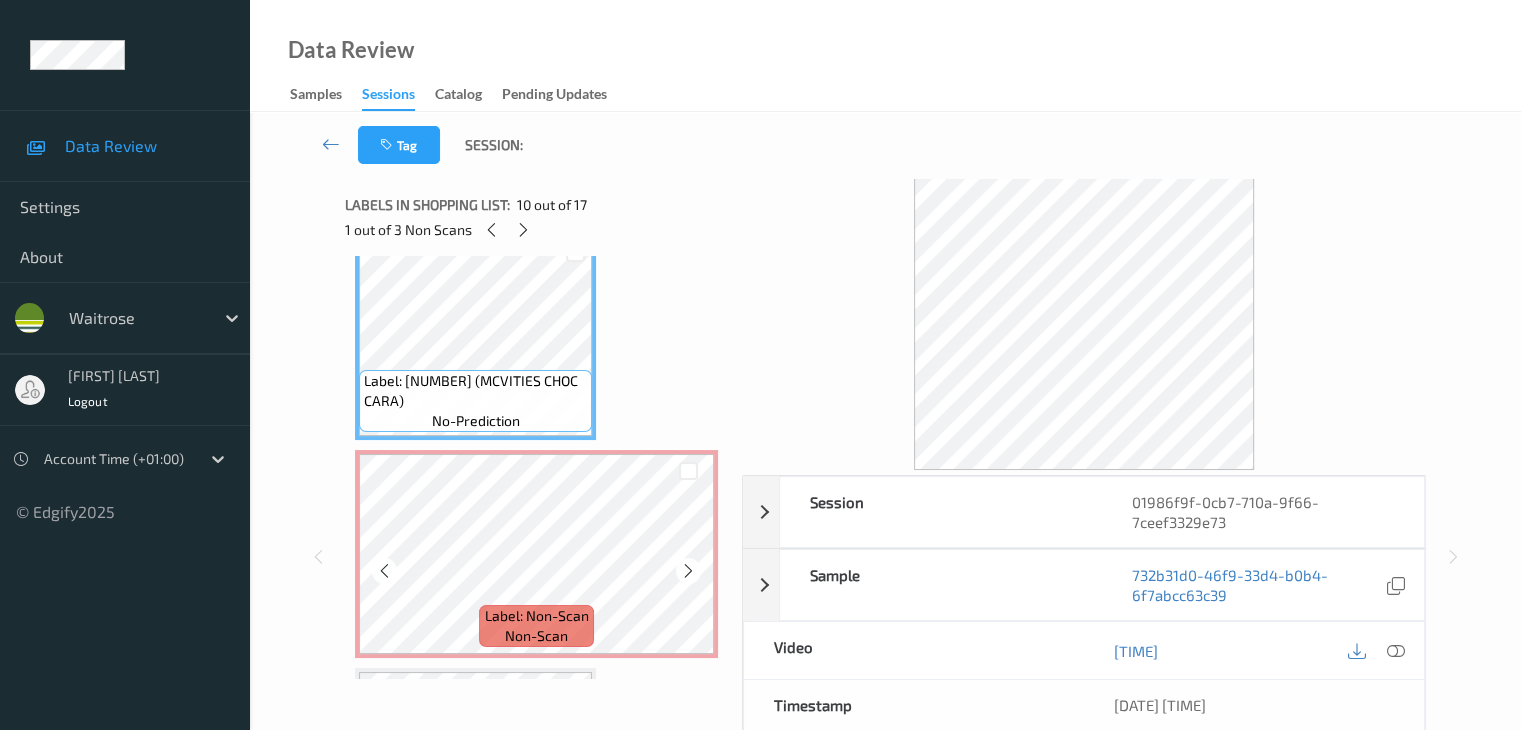 scroll, scrollTop: 2018, scrollLeft: 0, axis: vertical 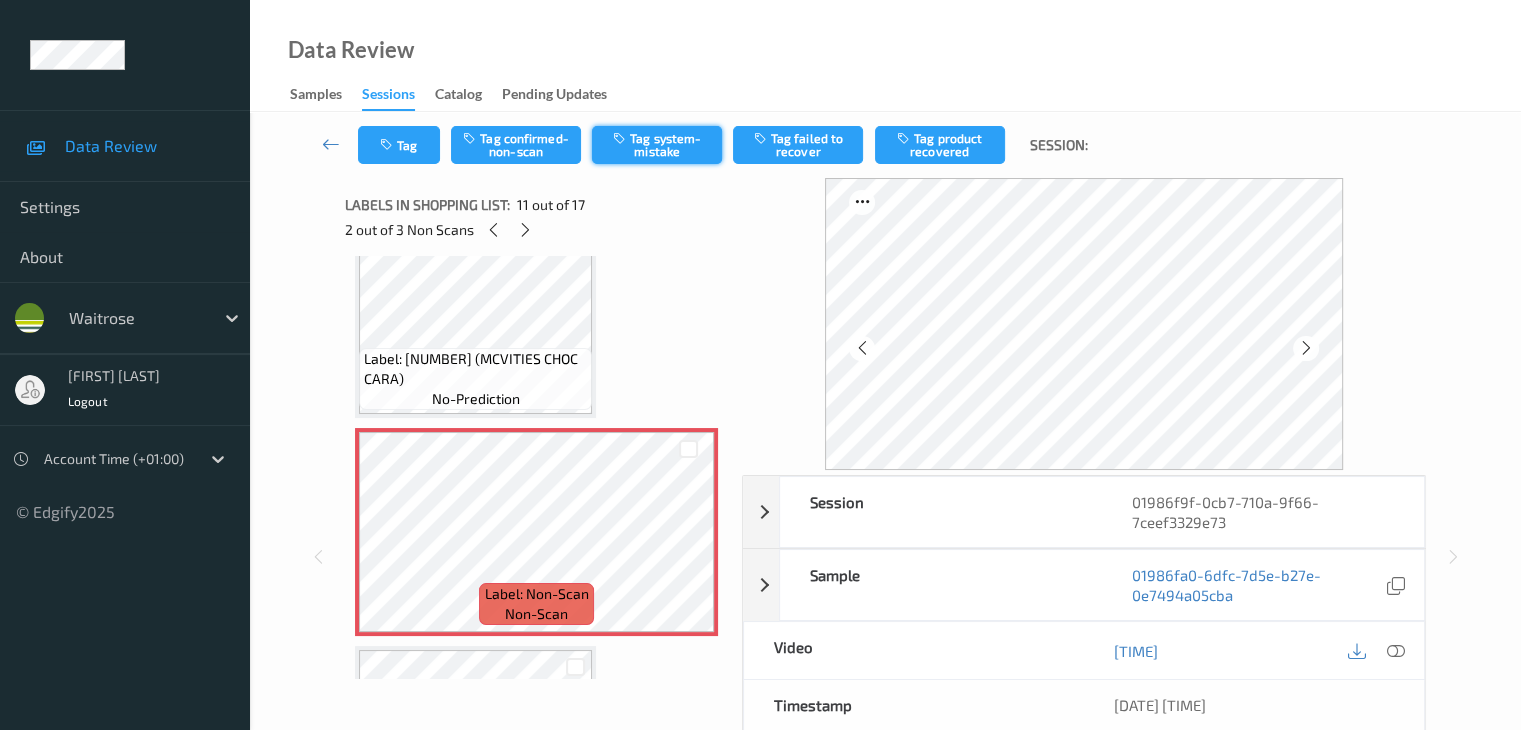 click on "Tag   system-mistake" at bounding box center (657, 145) 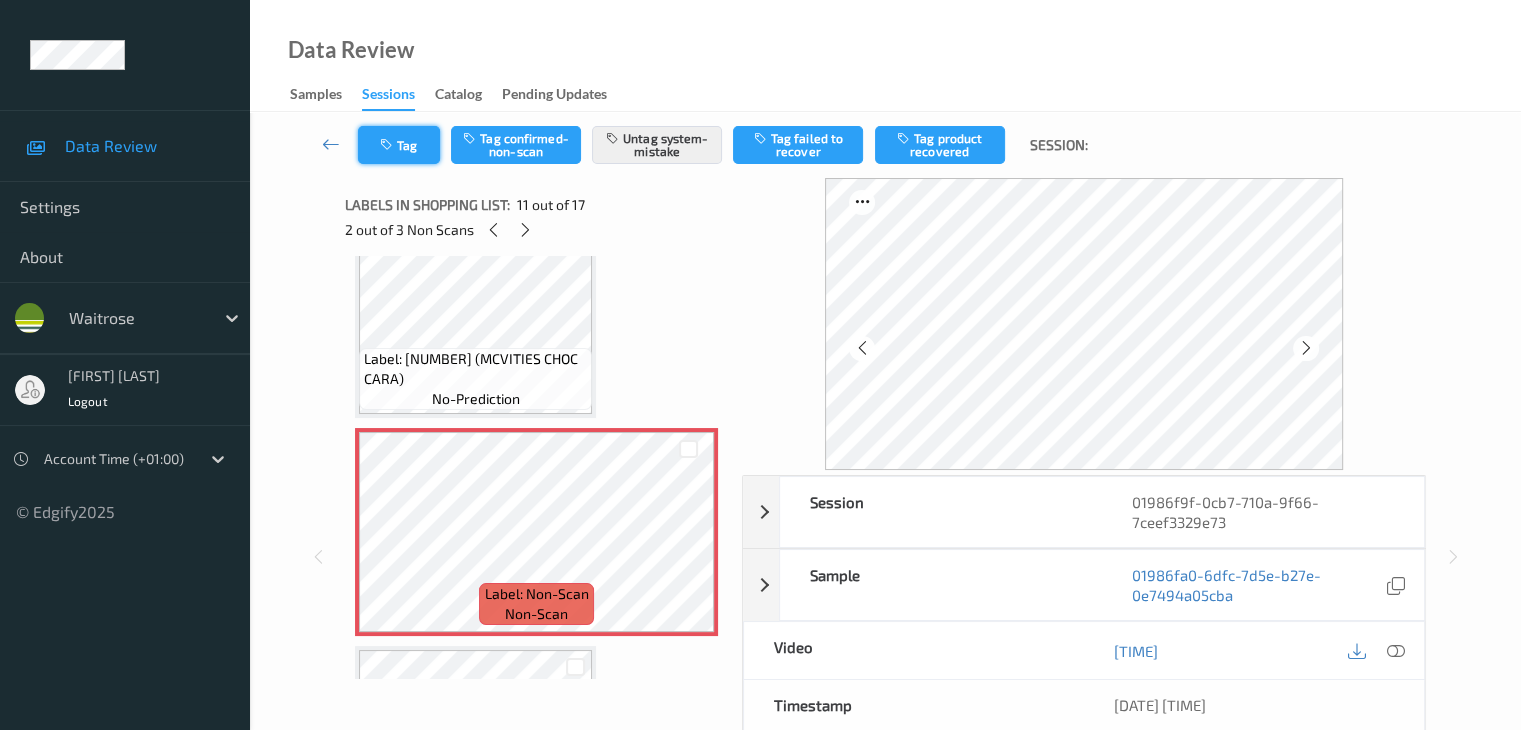 click on "Tag" at bounding box center [399, 145] 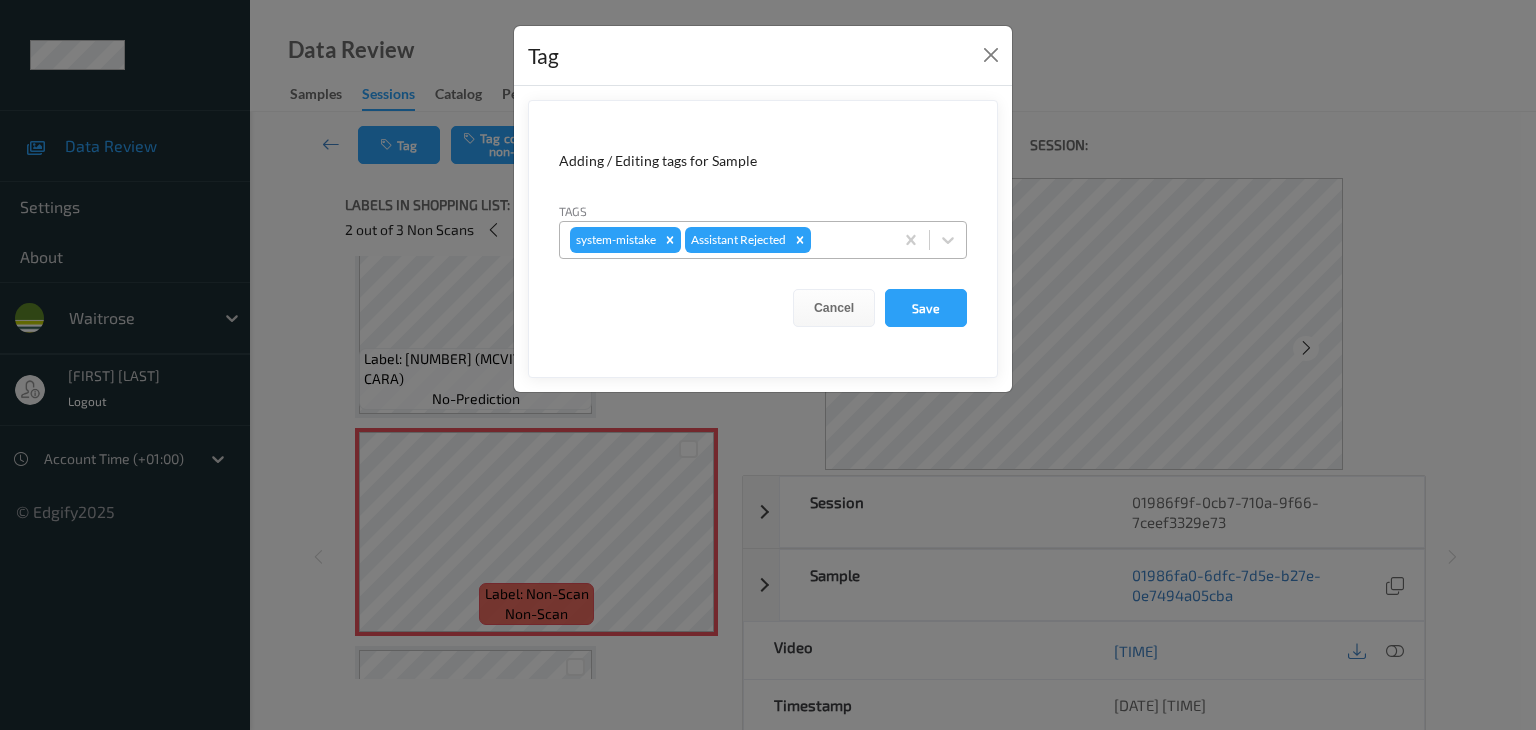 click at bounding box center [849, 240] 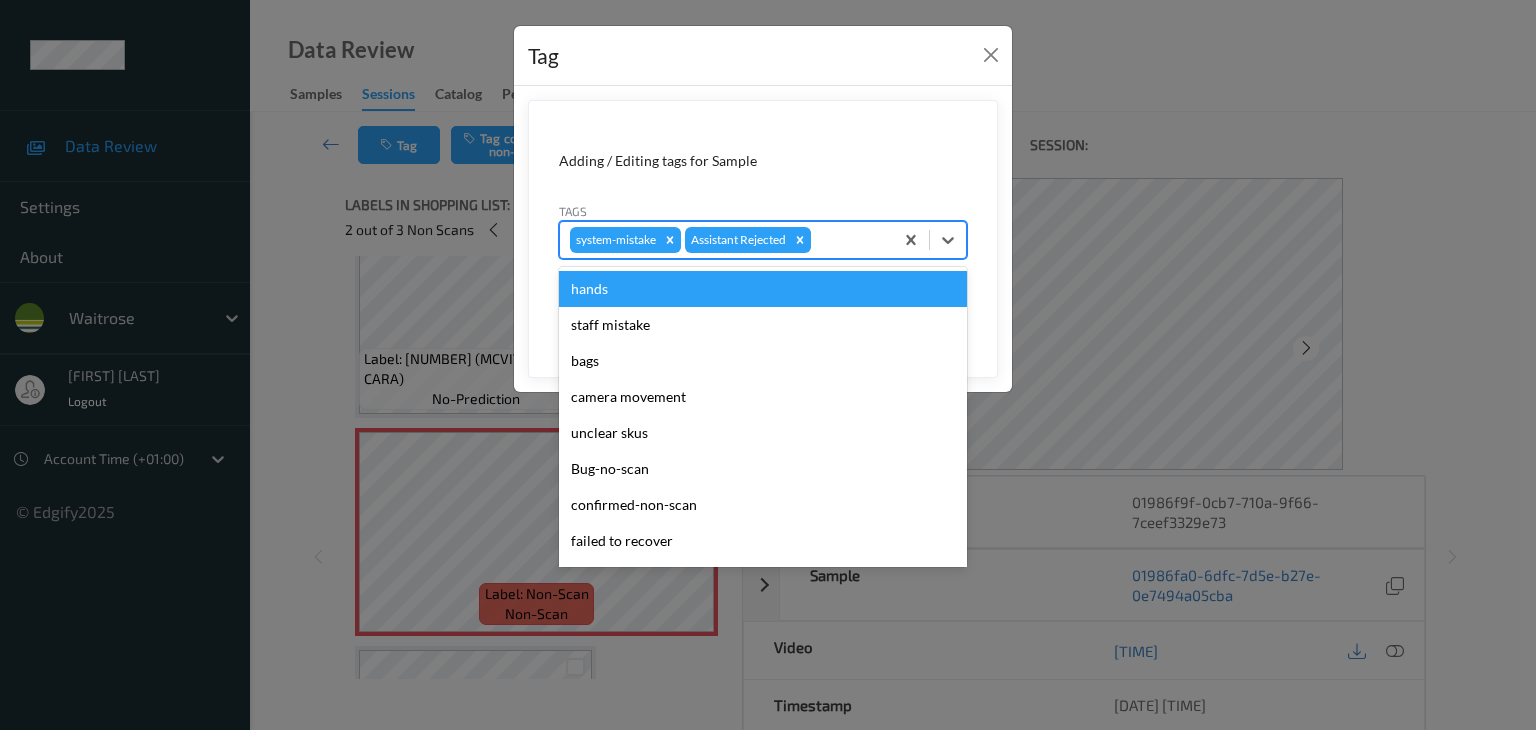 type on "u" 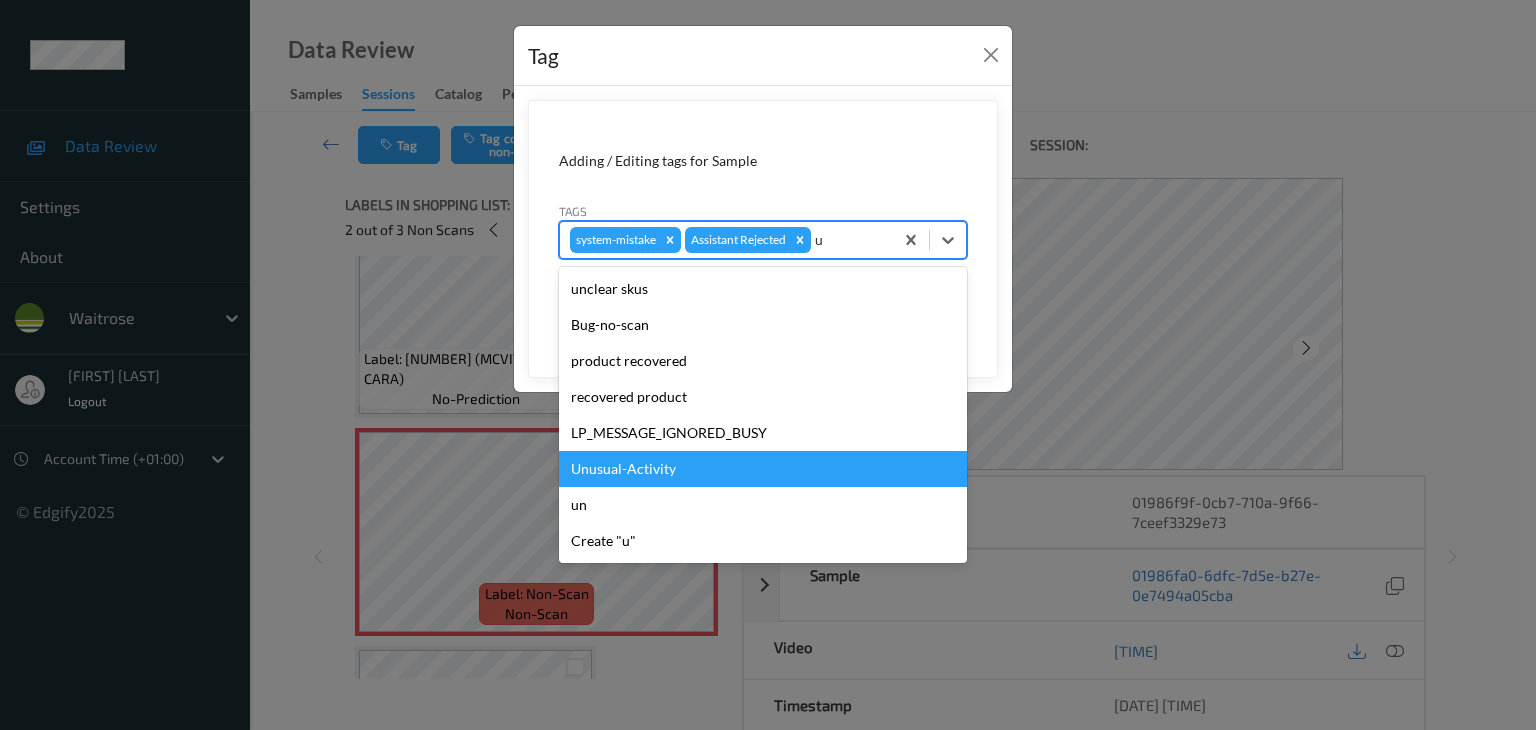 click on "Unusual-Activity" at bounding box center (763, 469) 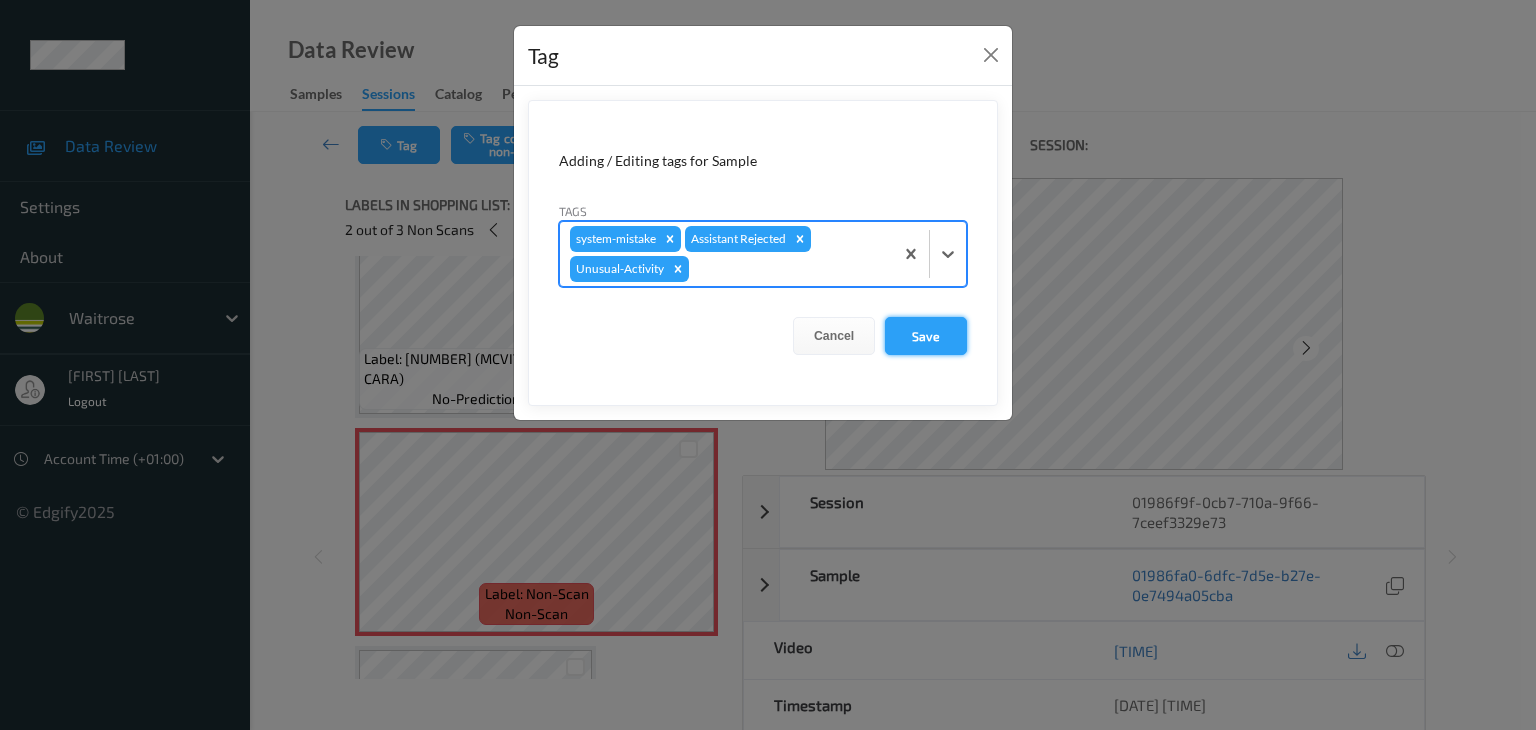 click on "Save" at bounding box center [926, 336] 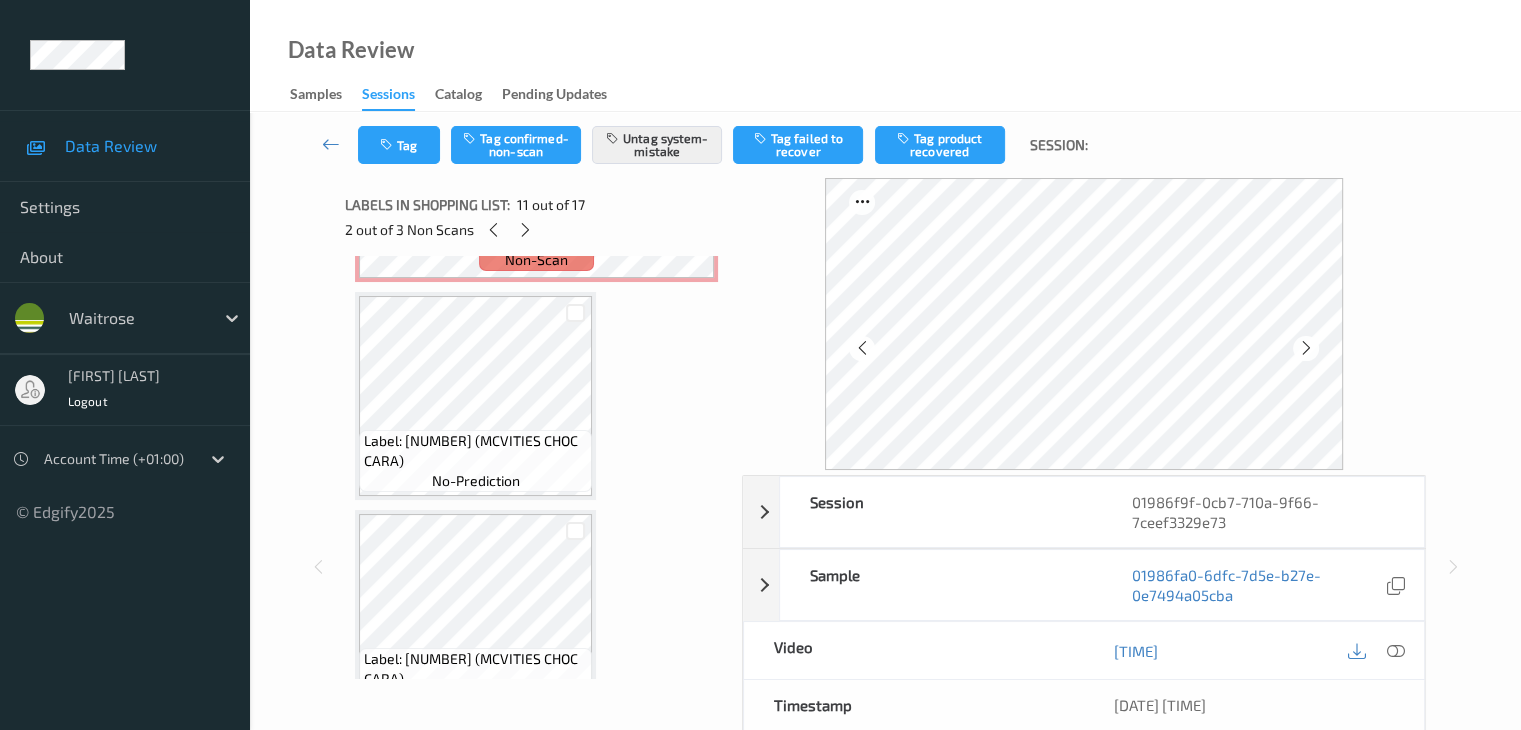 scroll, scrollTop: 1418, scrollLeft: 0, axis: vertical 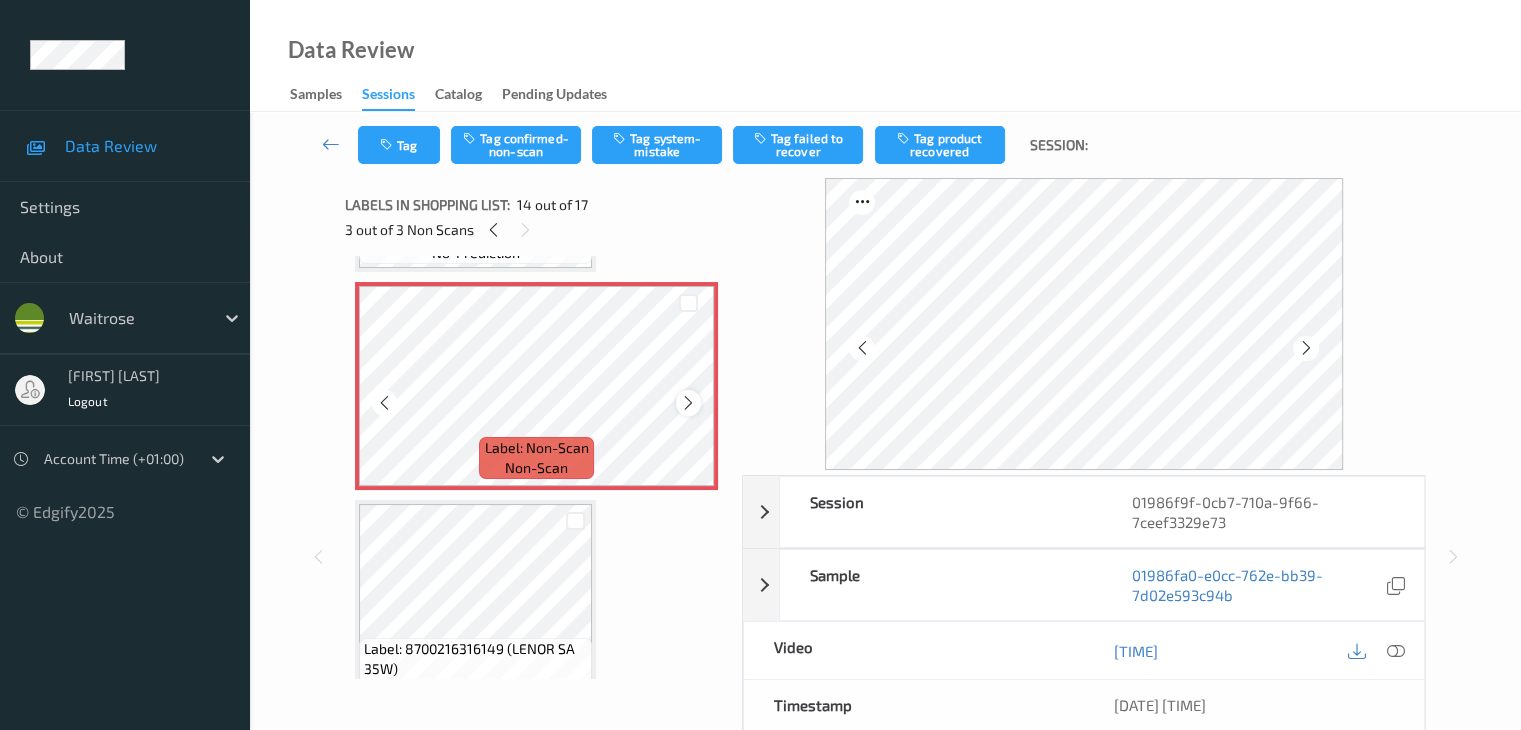 click on "Label: Non-Scan non-scan" at bounding box center (536, 386) 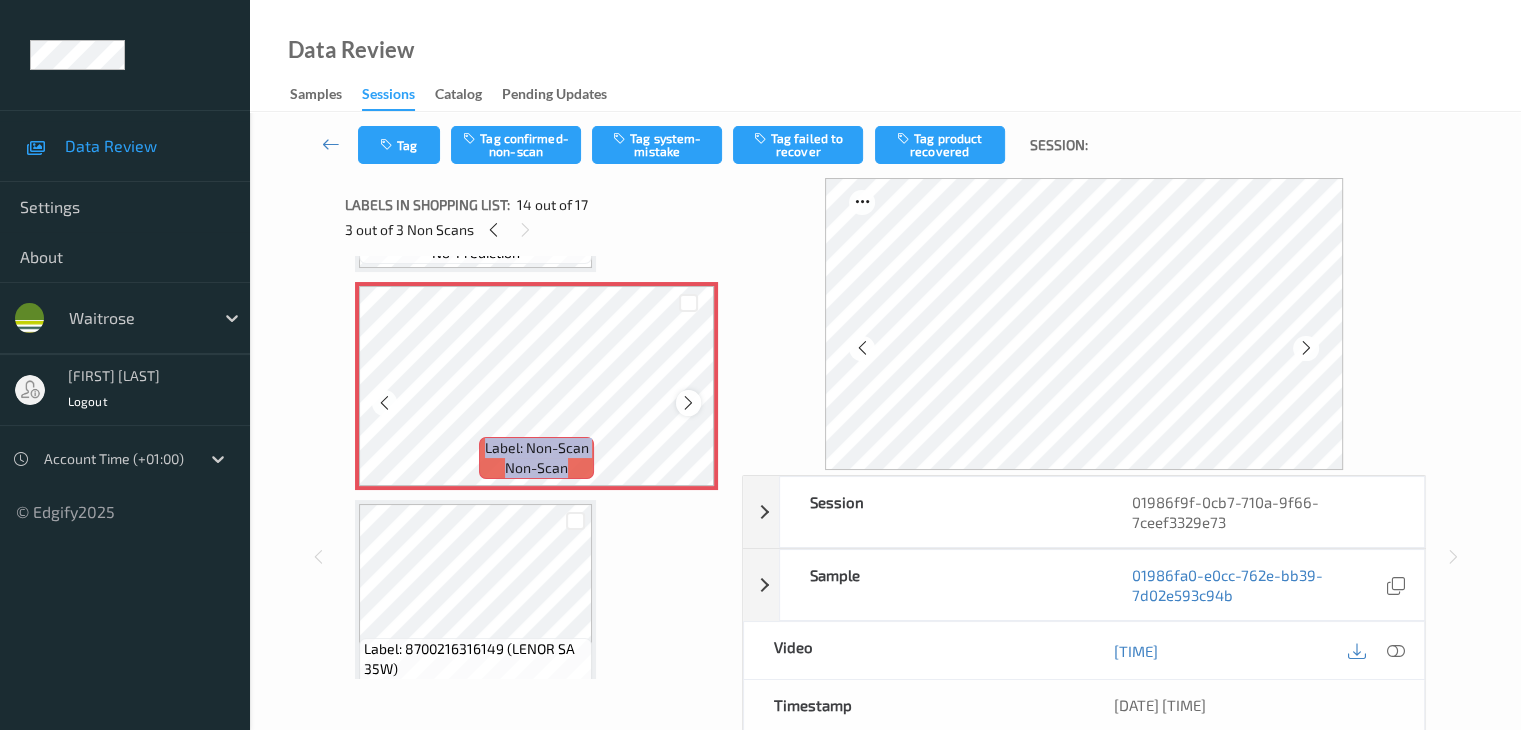 click at bounding box center [688, 402] 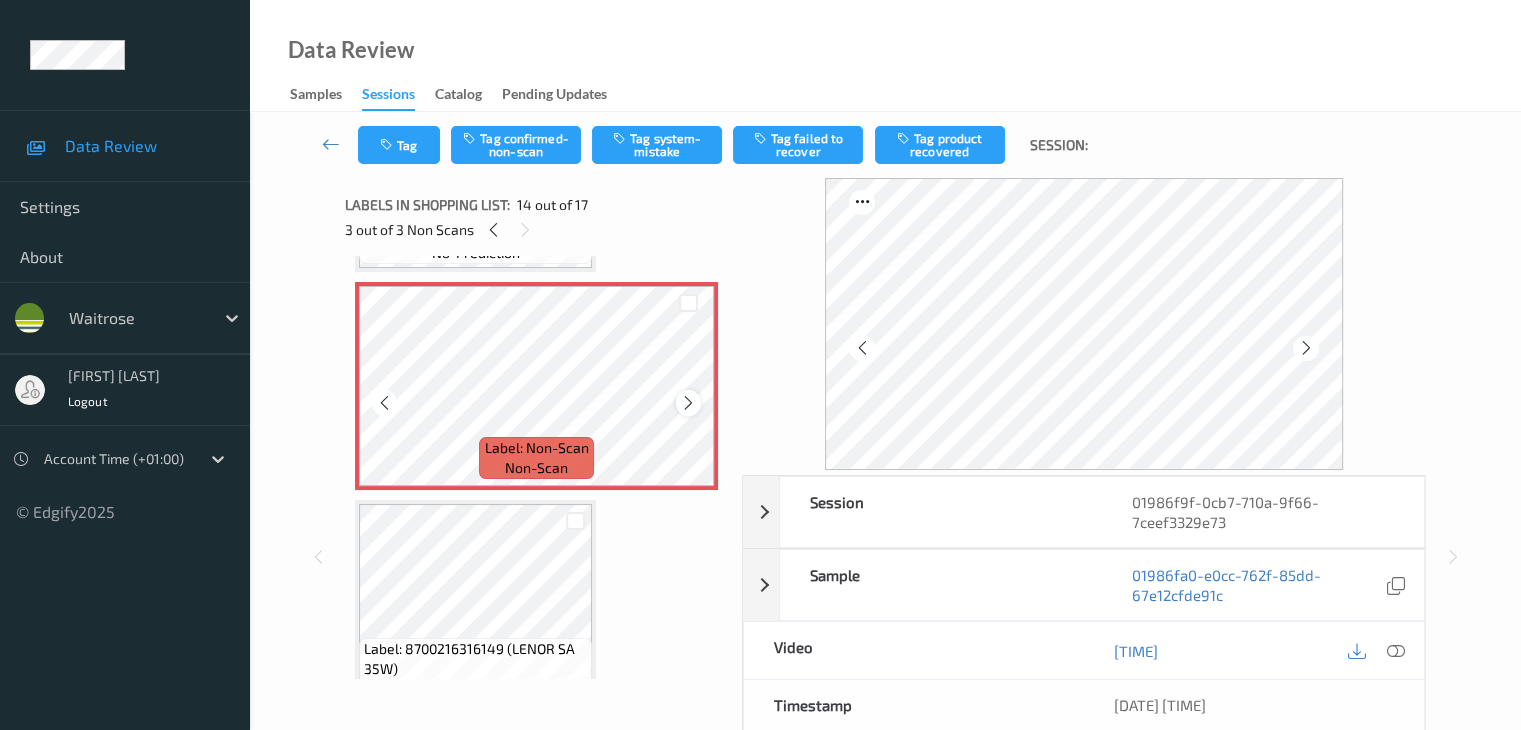 click at bounding box center [688, 403] 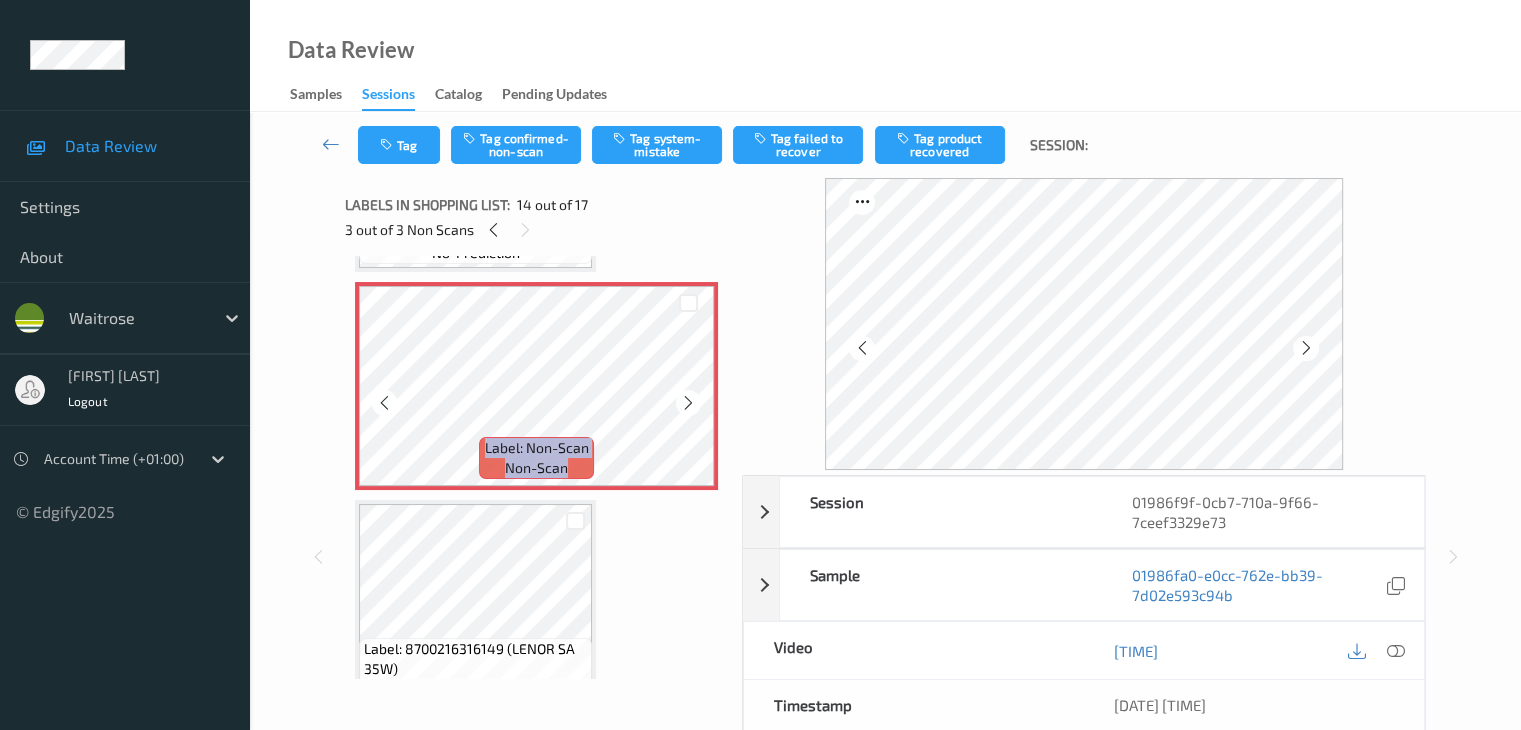 click at bounding box center [688, 403] 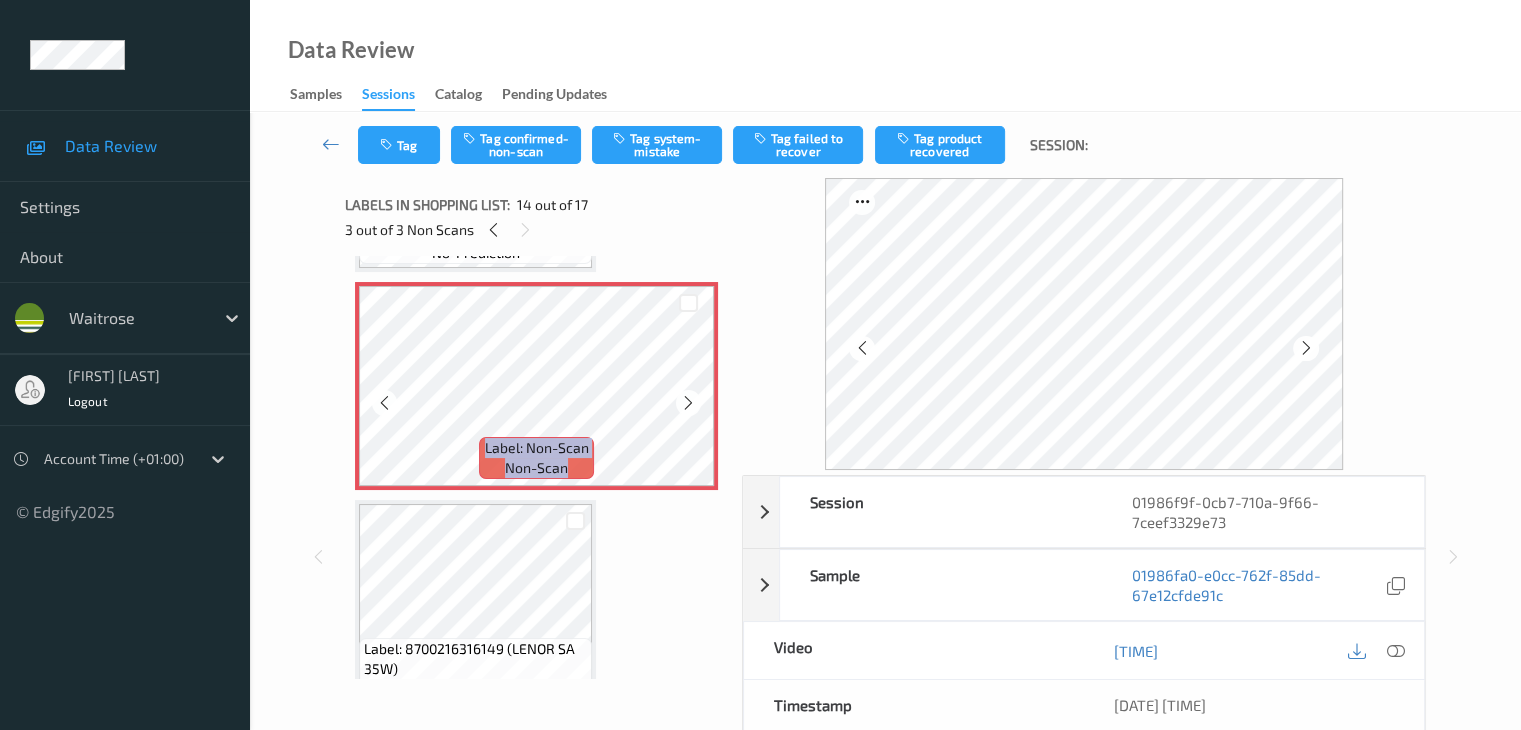 click at bounding box center [688, 403] 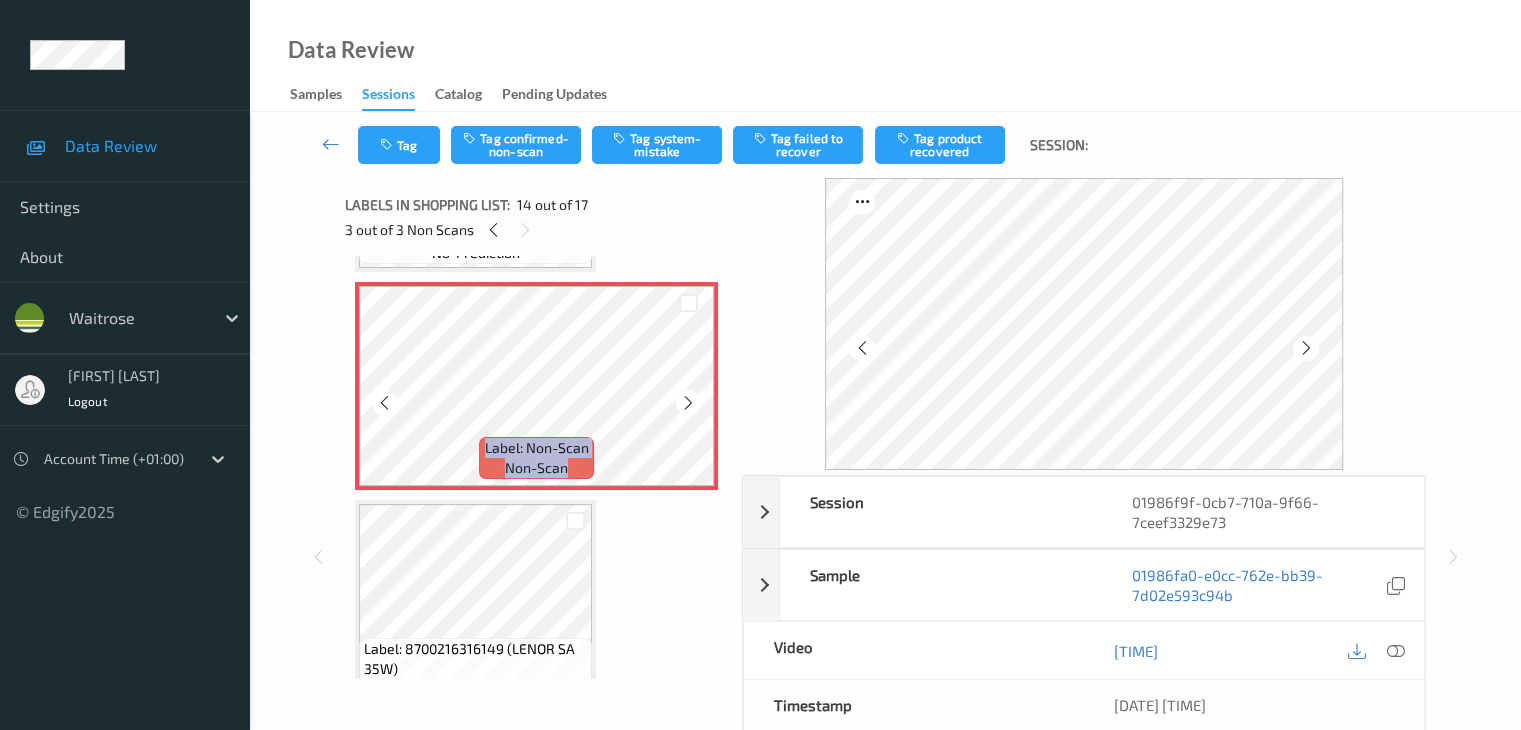 click at bounding box center [688, 403] 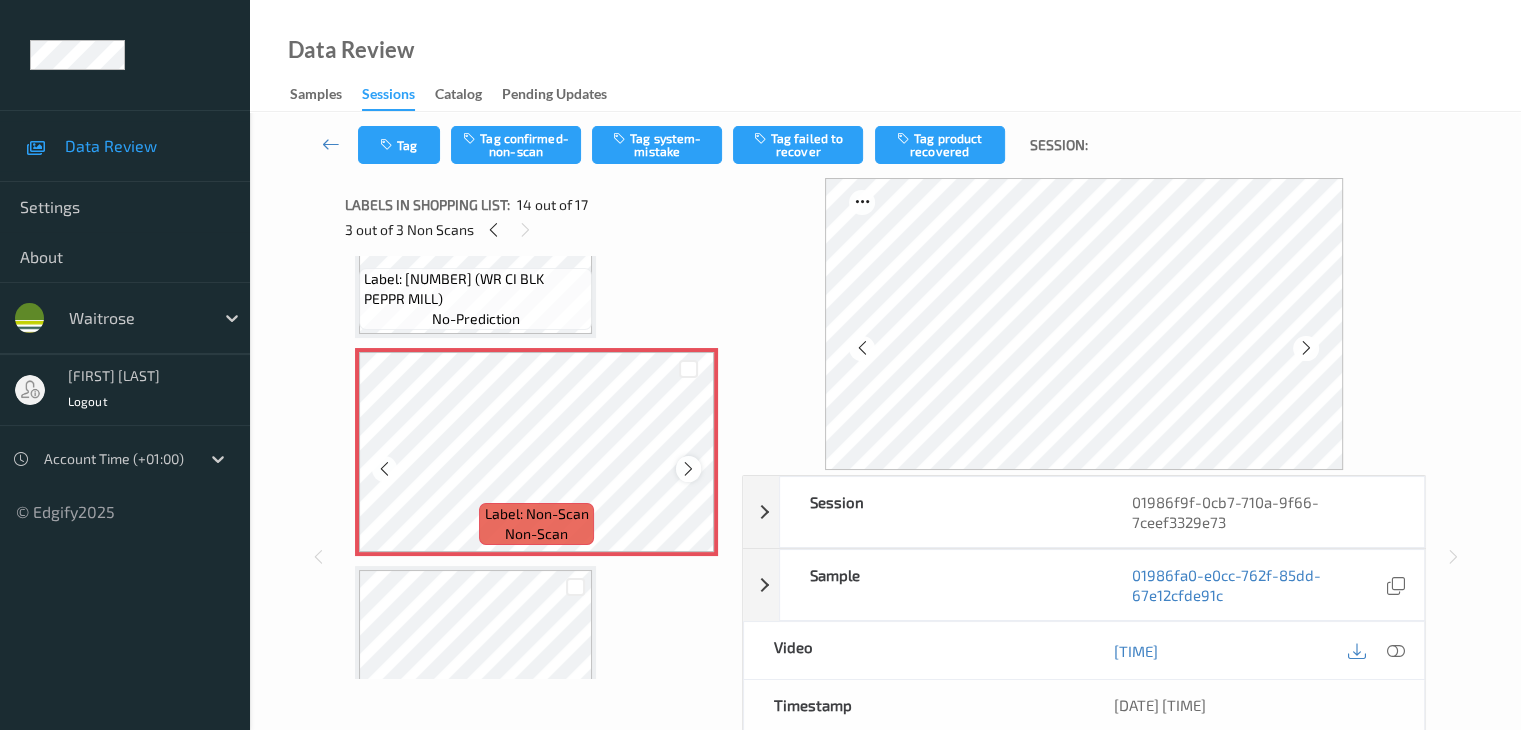 scroll, scrollTop: 2718, scrollLeft: 0, axis: vertical 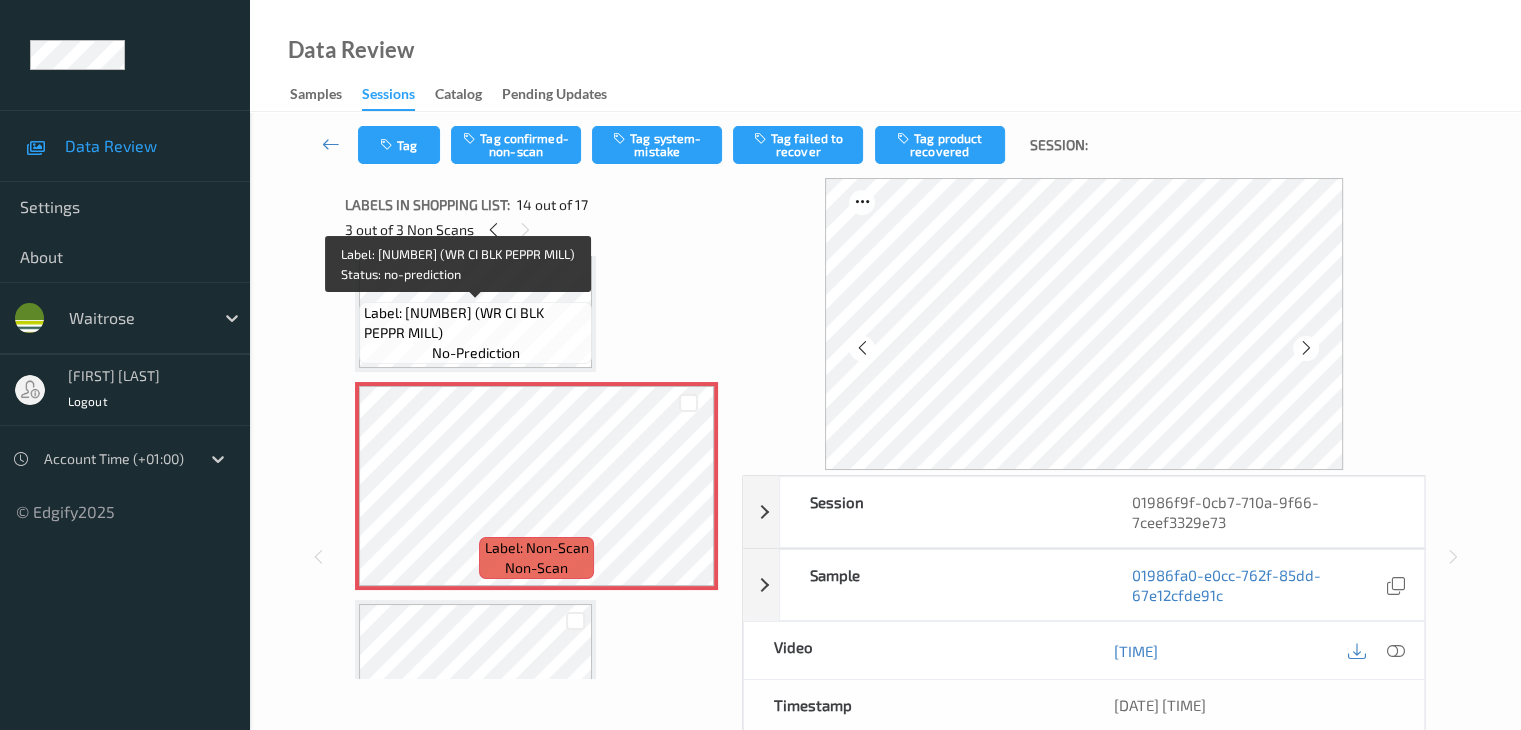 click on "Label: 5000169626504 (WR CI BLK PEPPR MILL)" at bounding box center (475, 323) 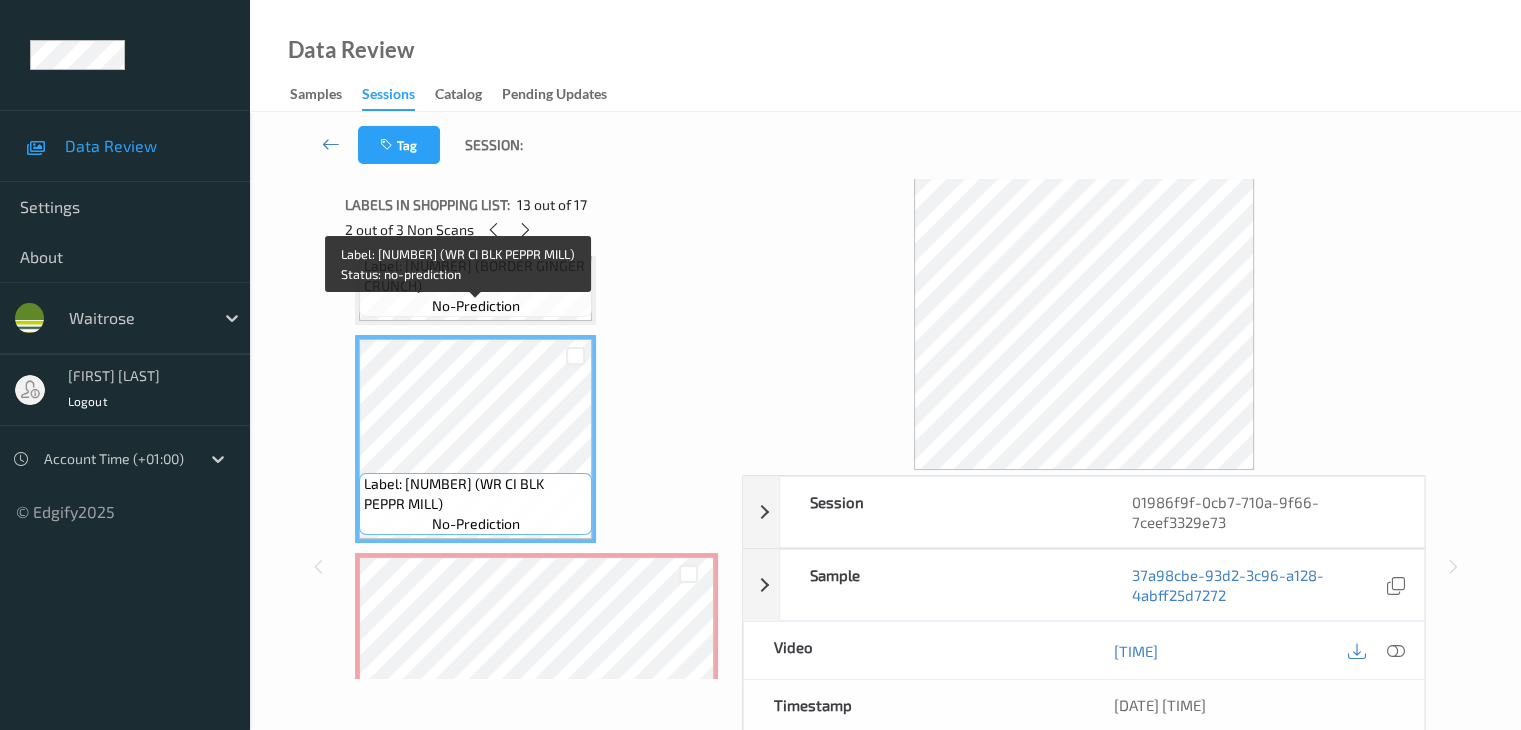 scroll, scrollTop: 2518, scrollLeft: 0, axis: vertical 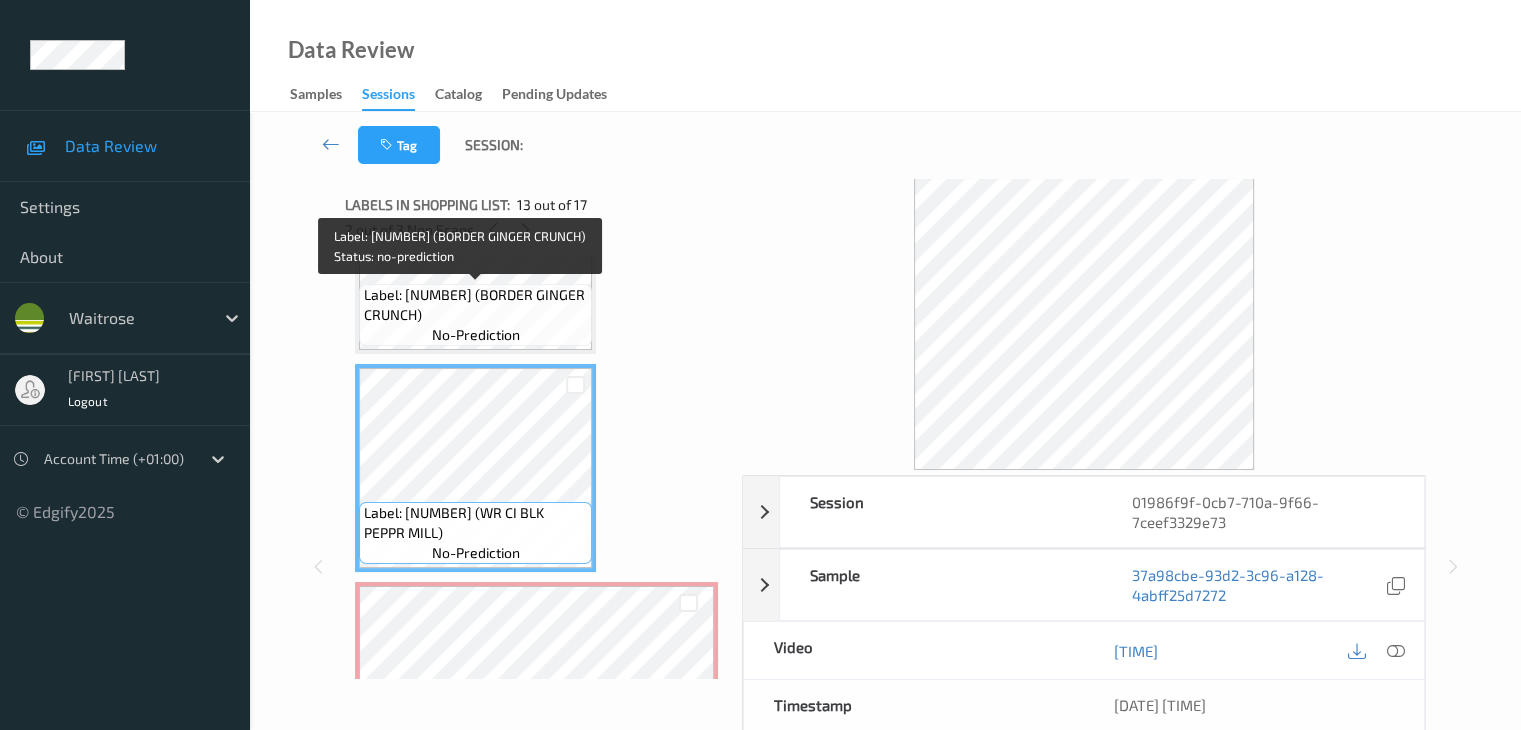 click on "Label: 0652655001439 (BORDER GINGER CRUNCH) no-prediction" at bounding box center (475, 315) 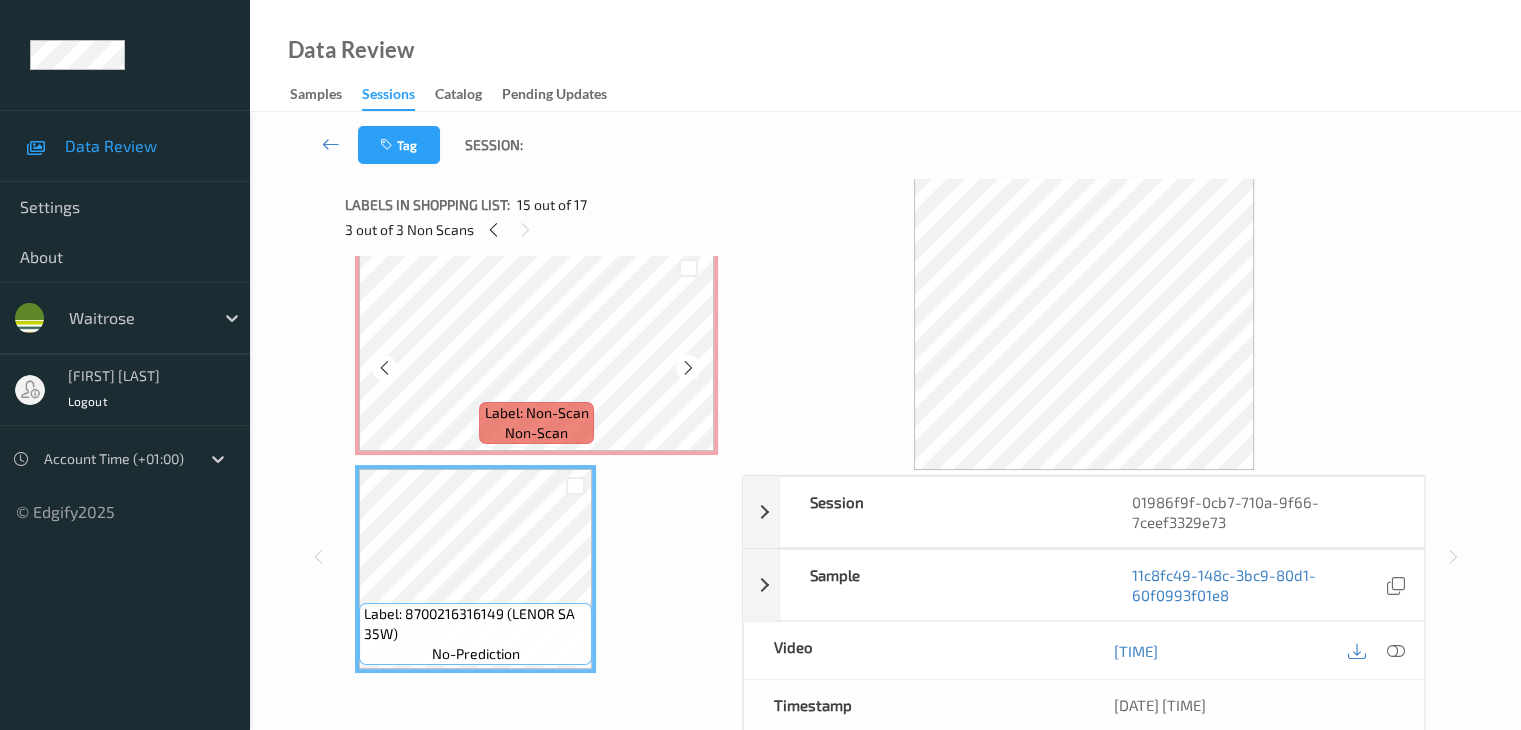 scroll, scrollTop: 2818, scrollLeft: 0, axis: vertical 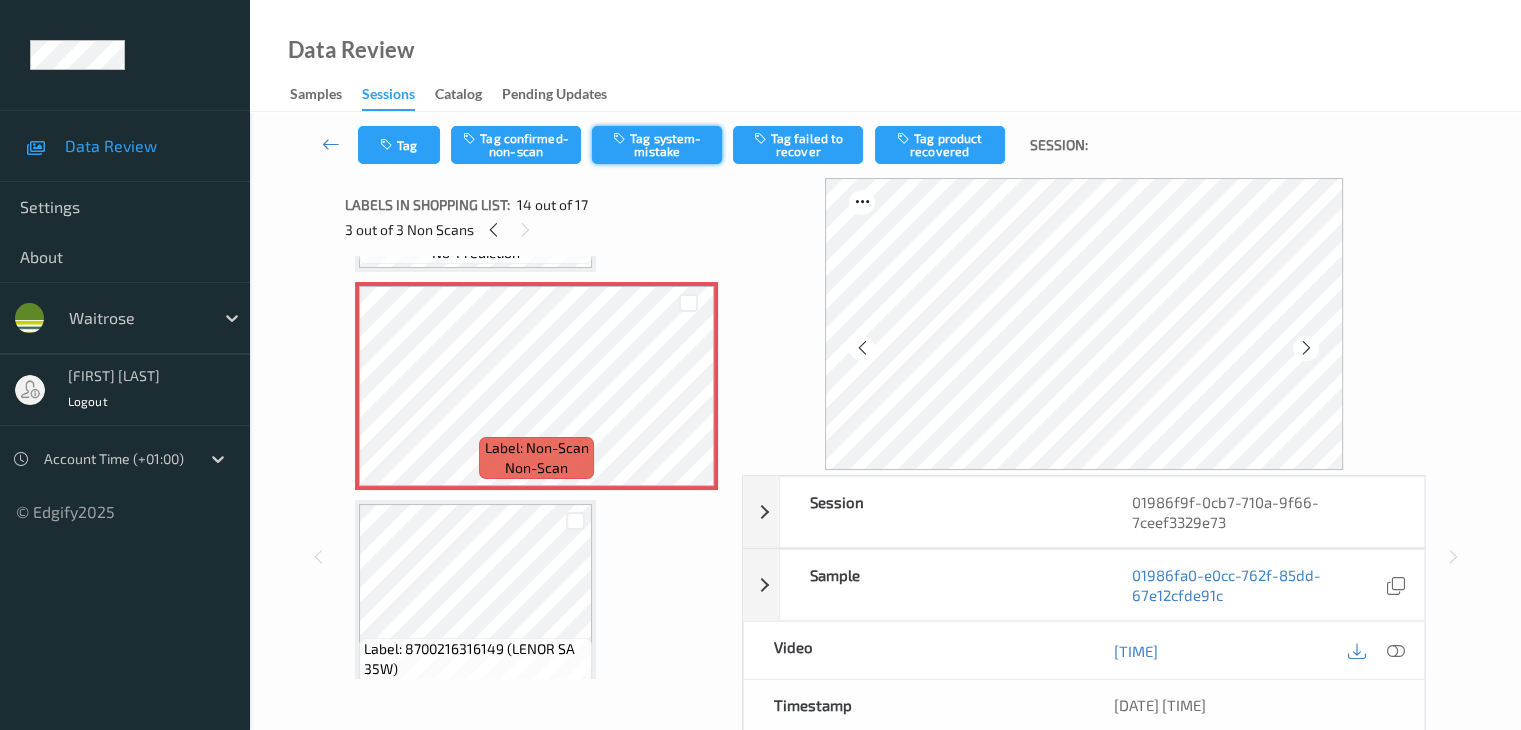 click on "Tag   system-mistake" at bounding box center (657, 145) 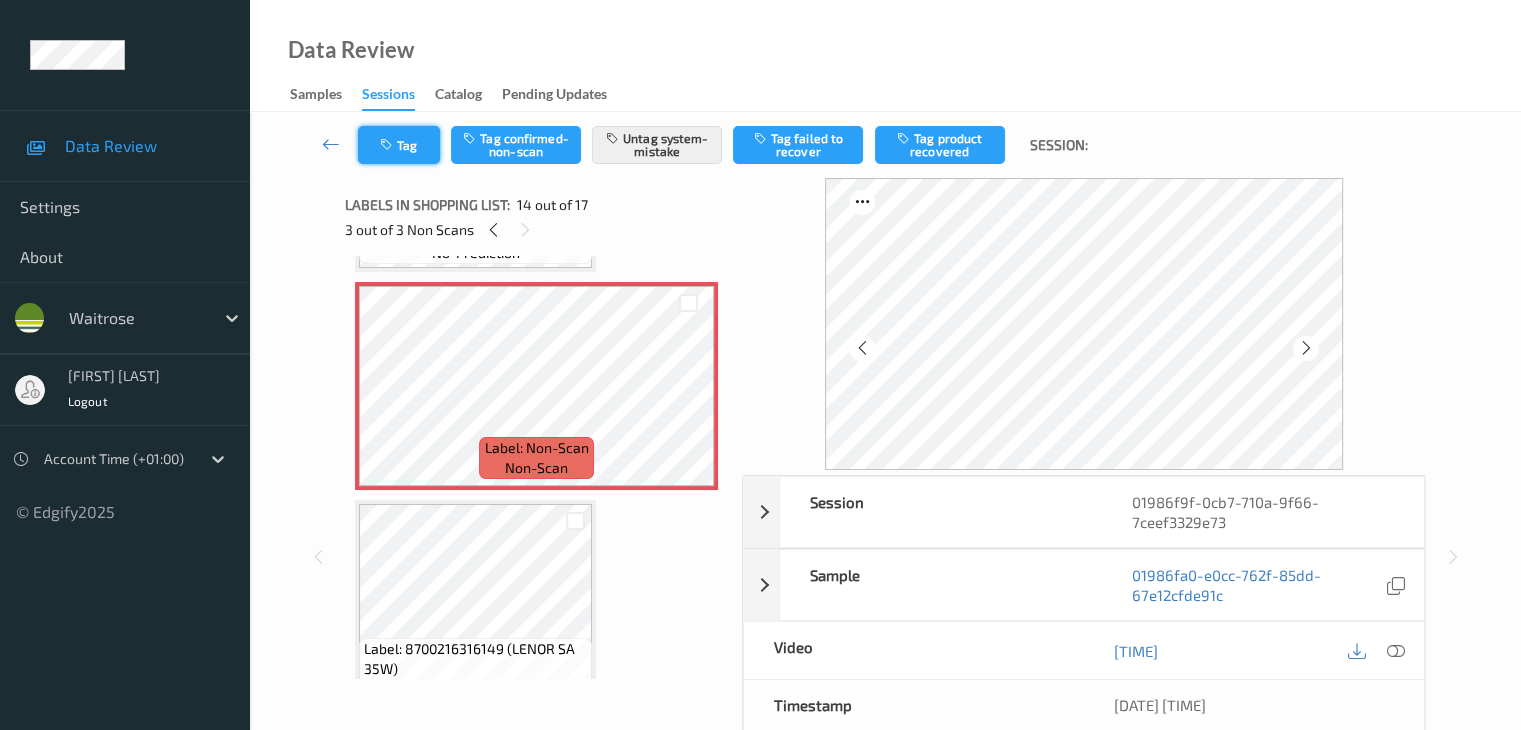 click on "Tag" at bounding box center [399, 145] 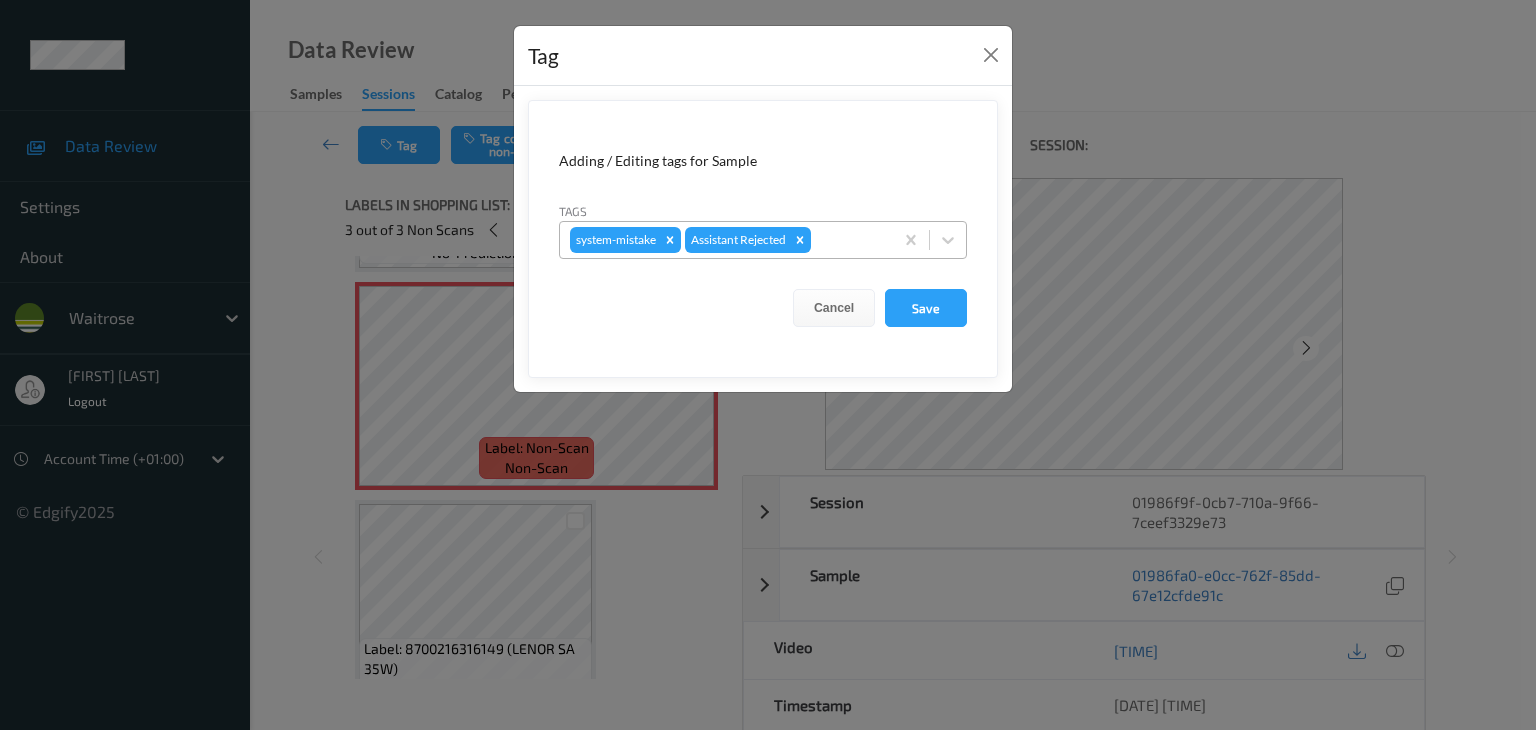 click at bounding box center [849, 240] 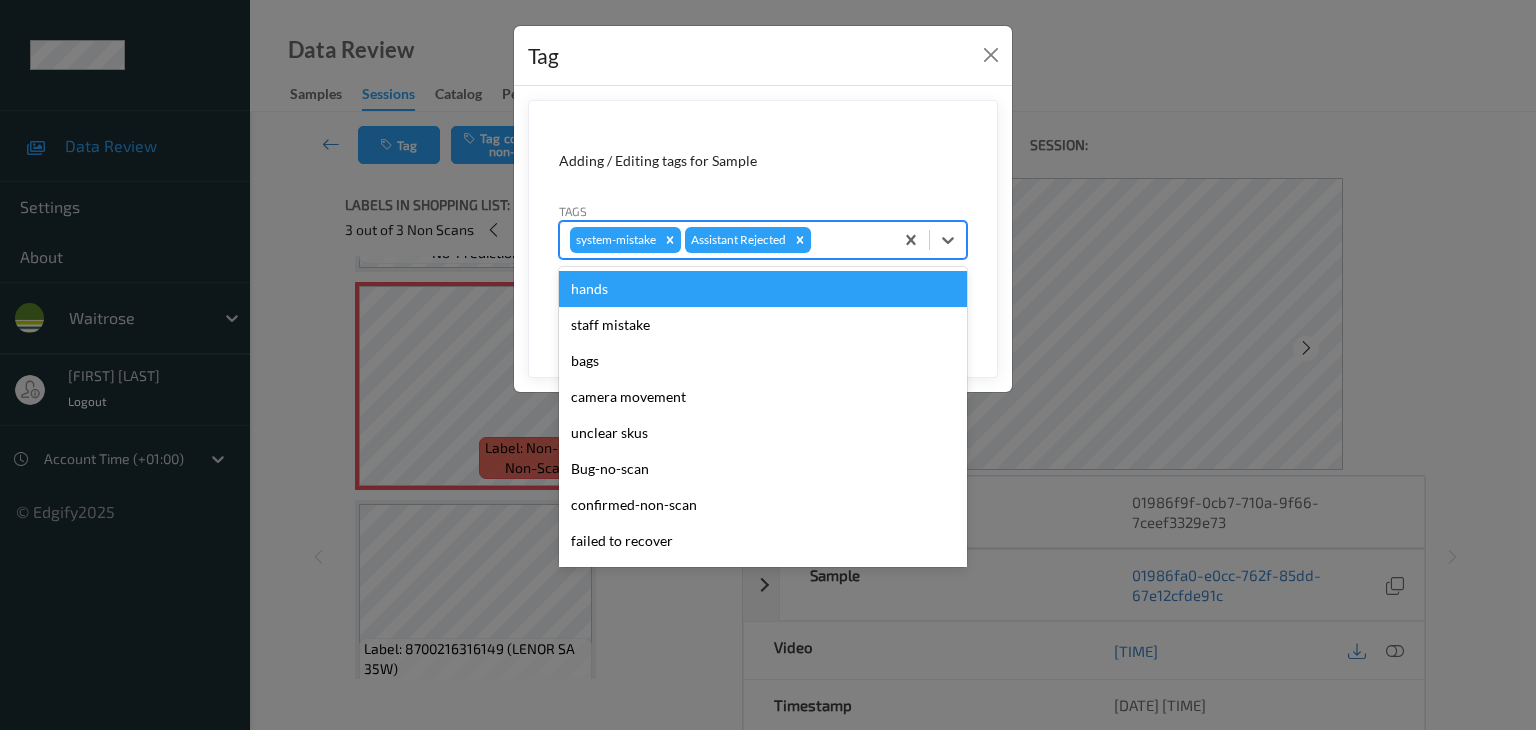 type on "u" 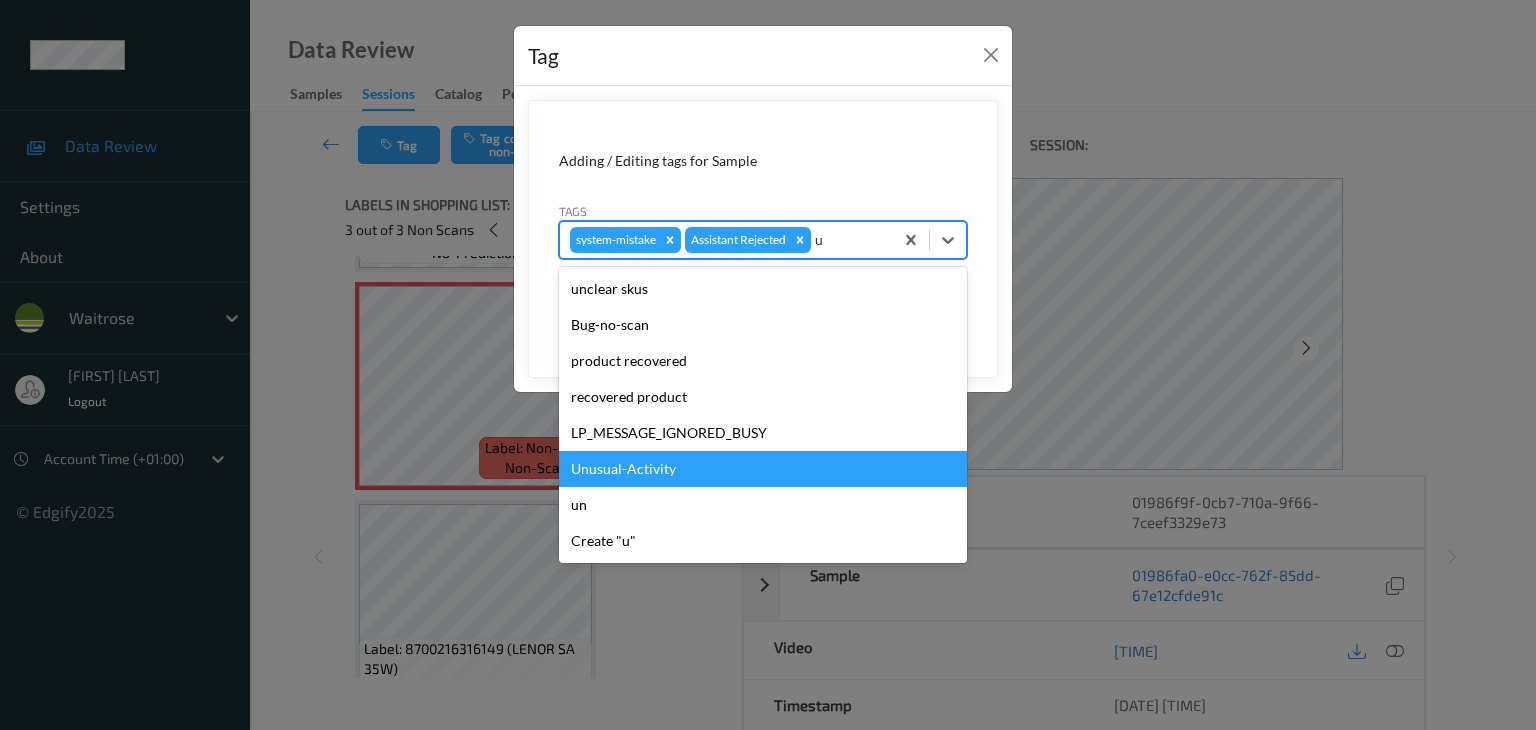 click on "Unusual-Activity" at bounding box center [763, 469] 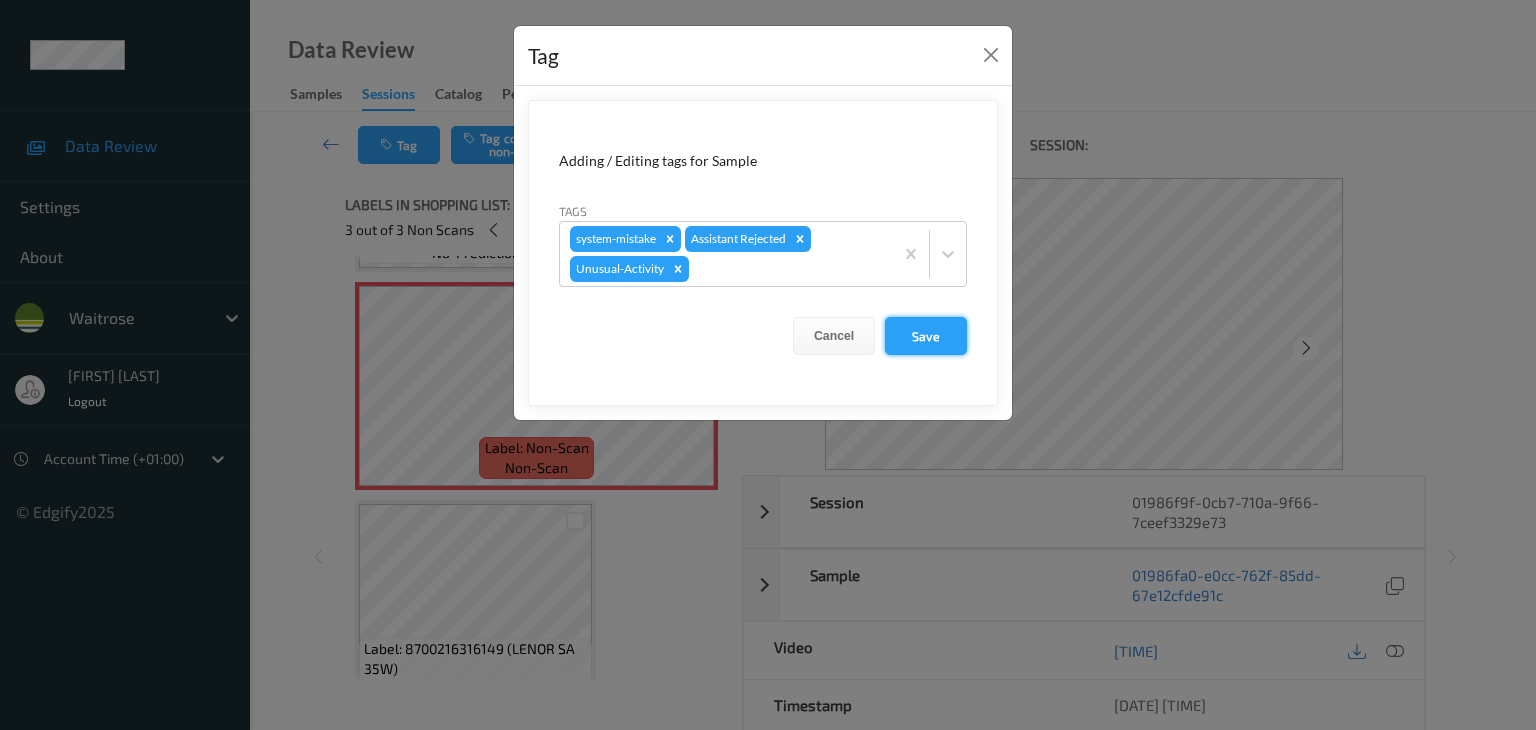 click on "Save" at bounding box center [926, 336] 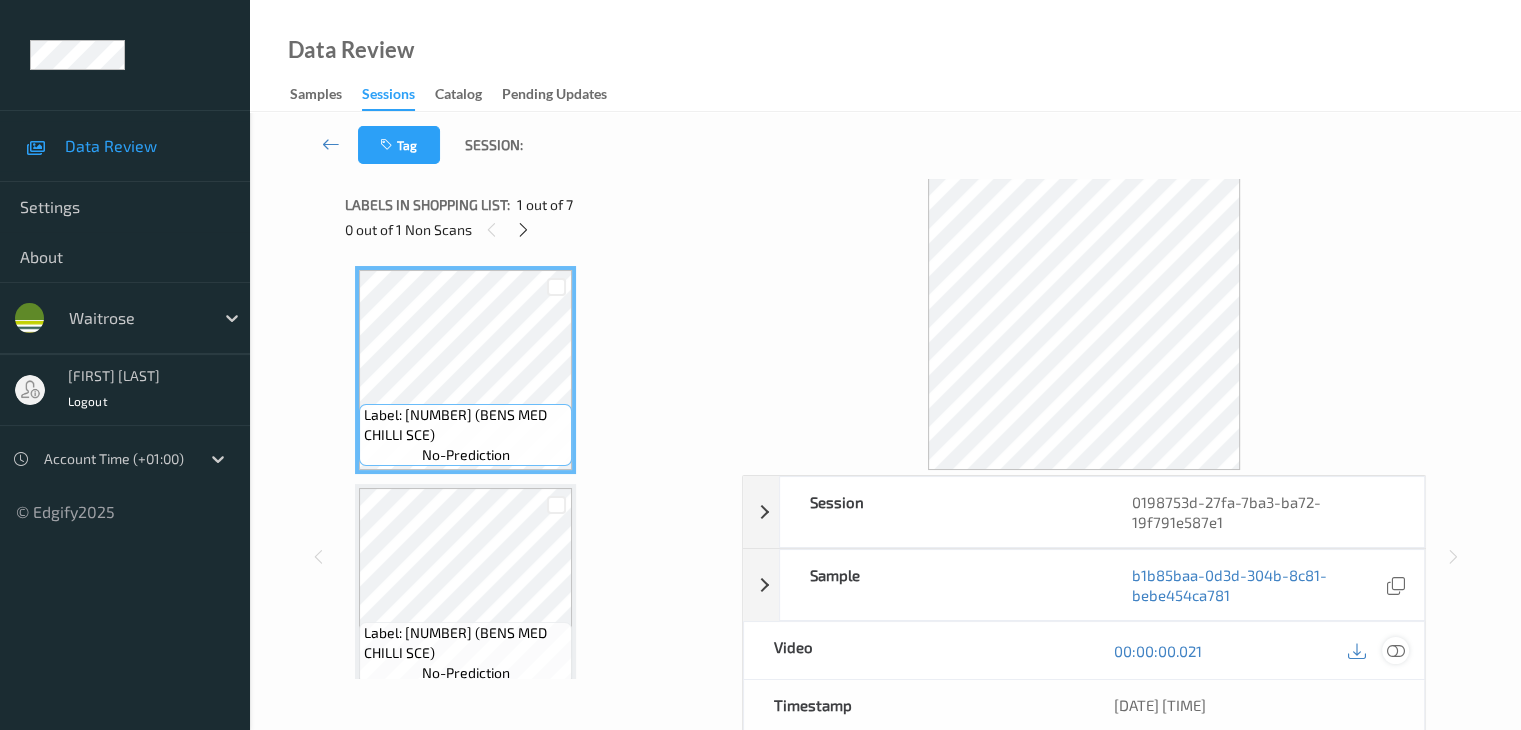 click at bounding box center [1395, 651] 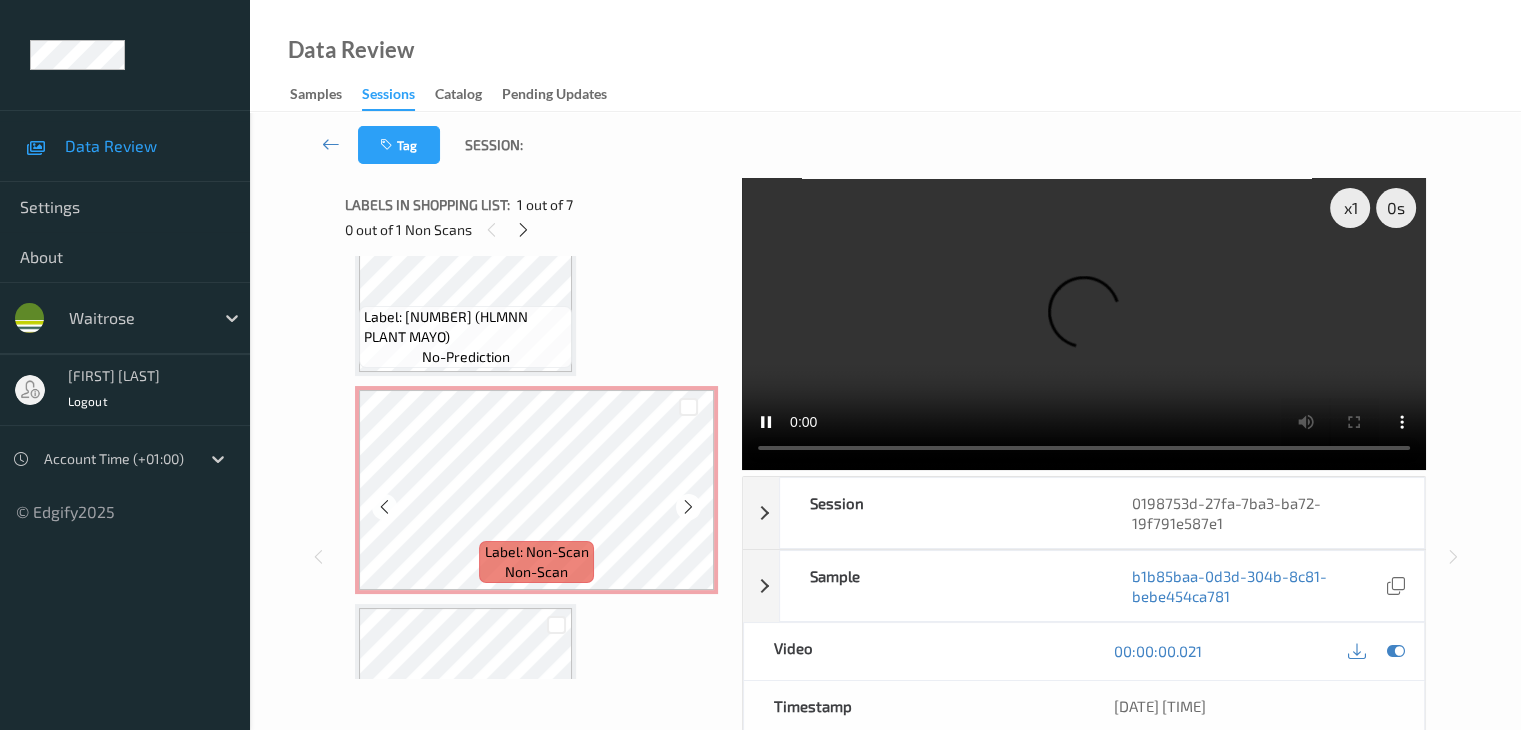 scroll, scrollTop: 500, scrollLeft: 0, axis: vertical 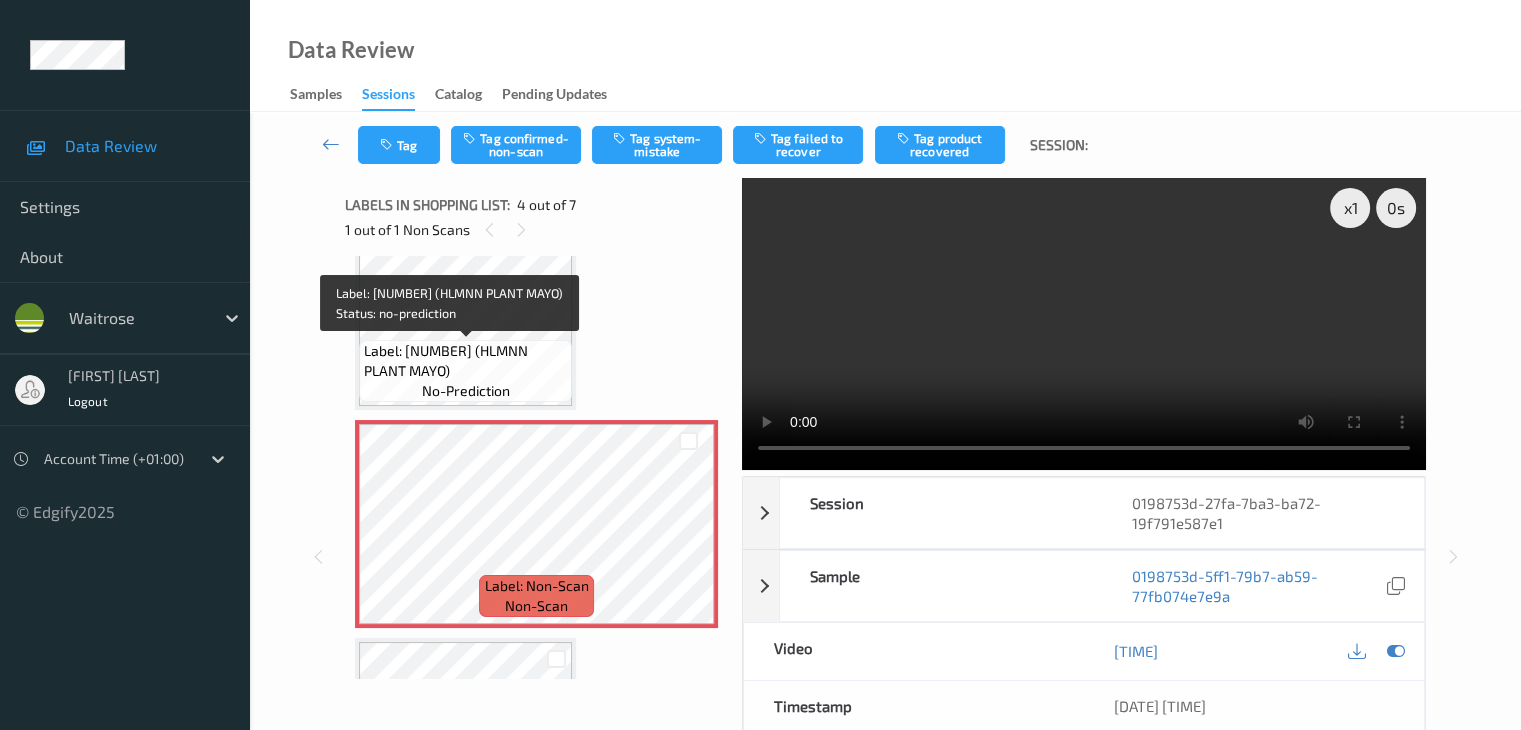 click on "Label: 8720182789662 (HLMNN PLANT MAYO)" at bounding box center (465, 361) 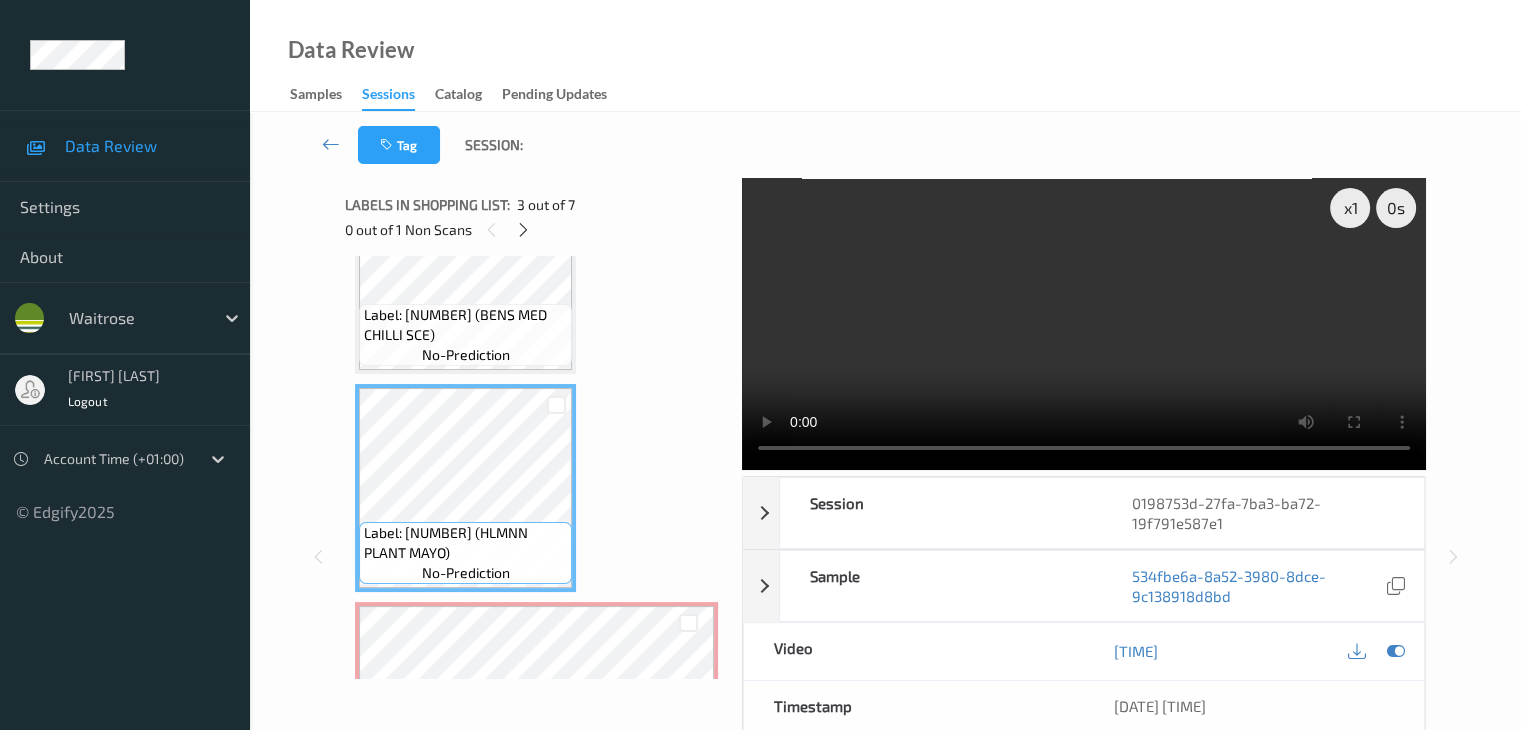 scroll, scrollTop: 300, scrollLeft: 0, axis: vertical 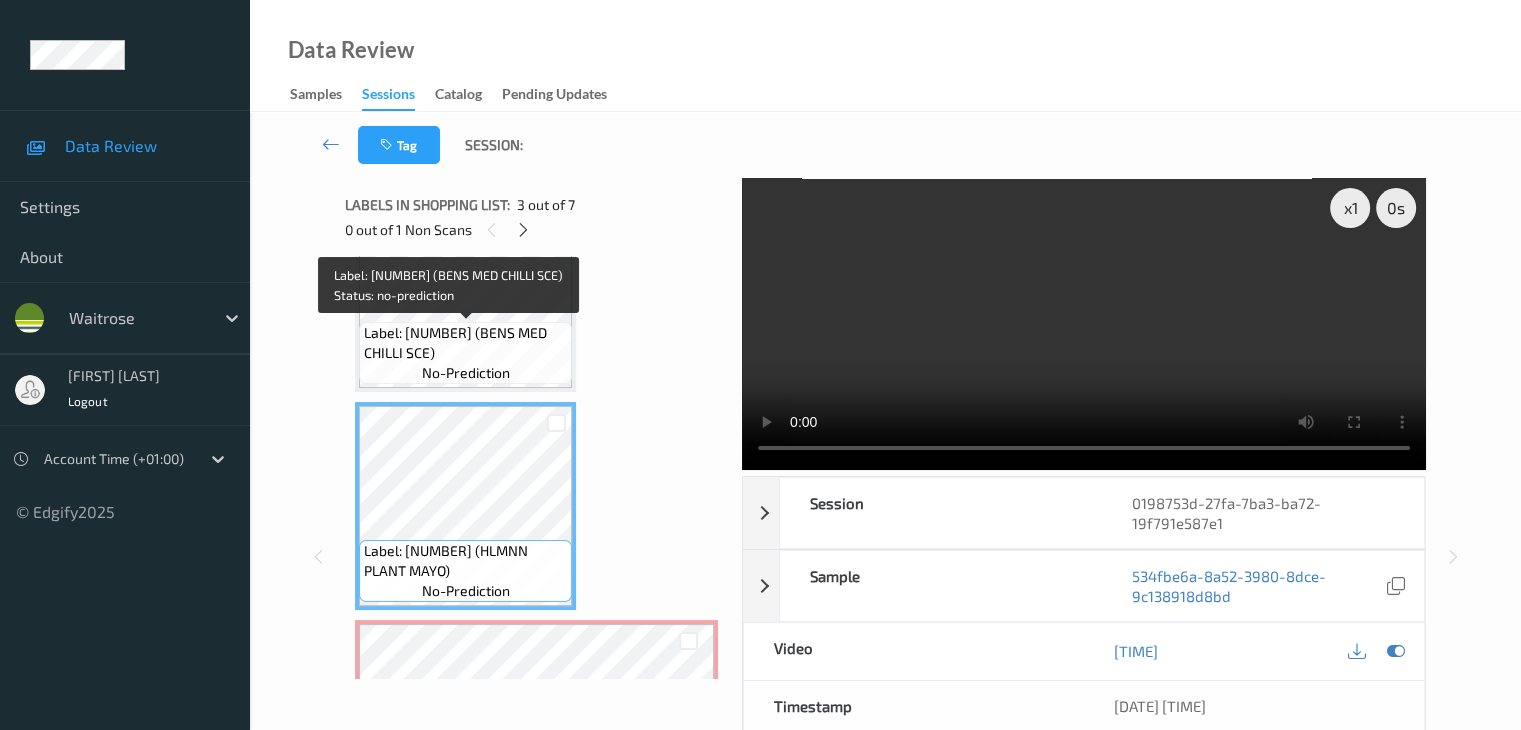 click on "Label: 4002359014673 (BENS MED CHILLI SCE)" at bounding box center [465, 343] 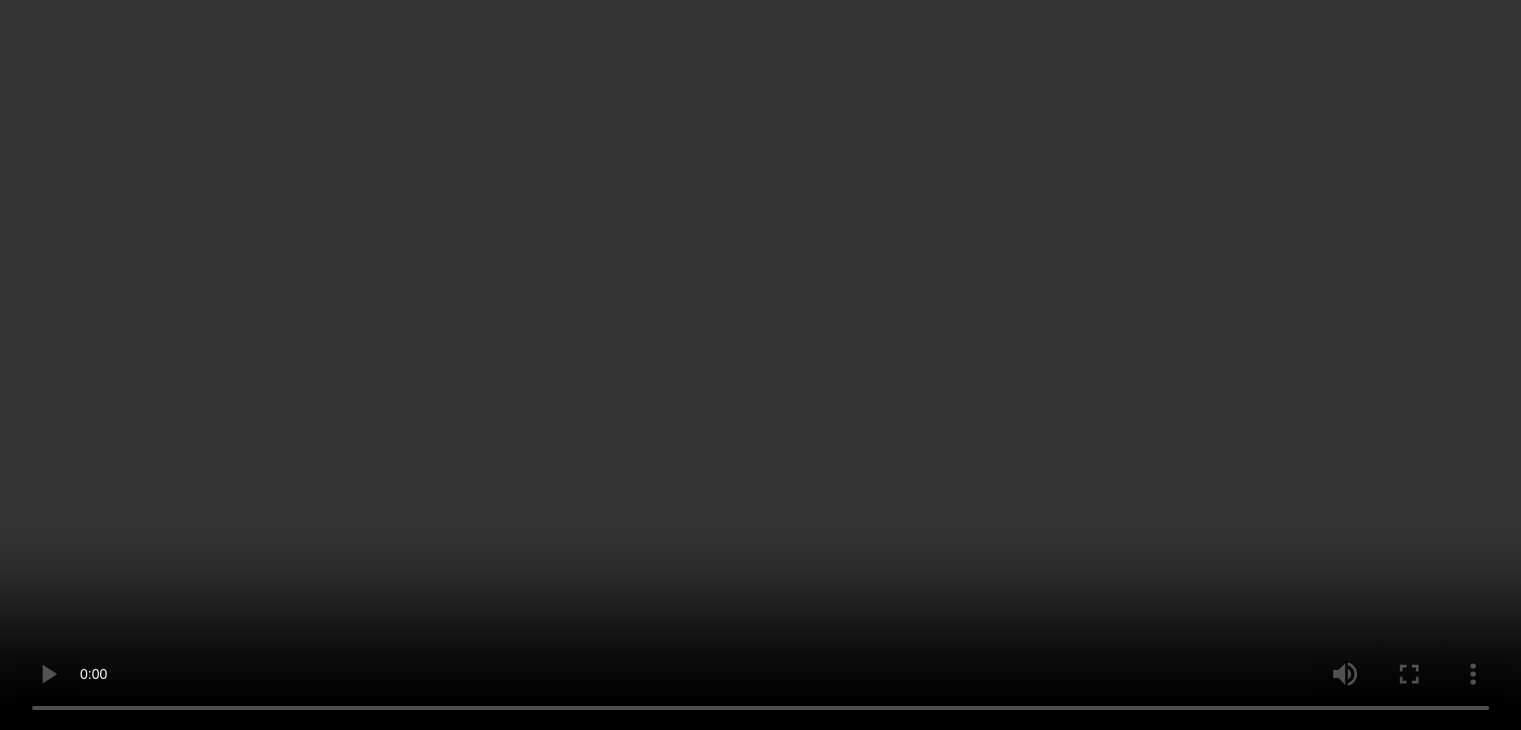 scroll, scrollTop: 700, scrollLeft: 0, axis: vertical 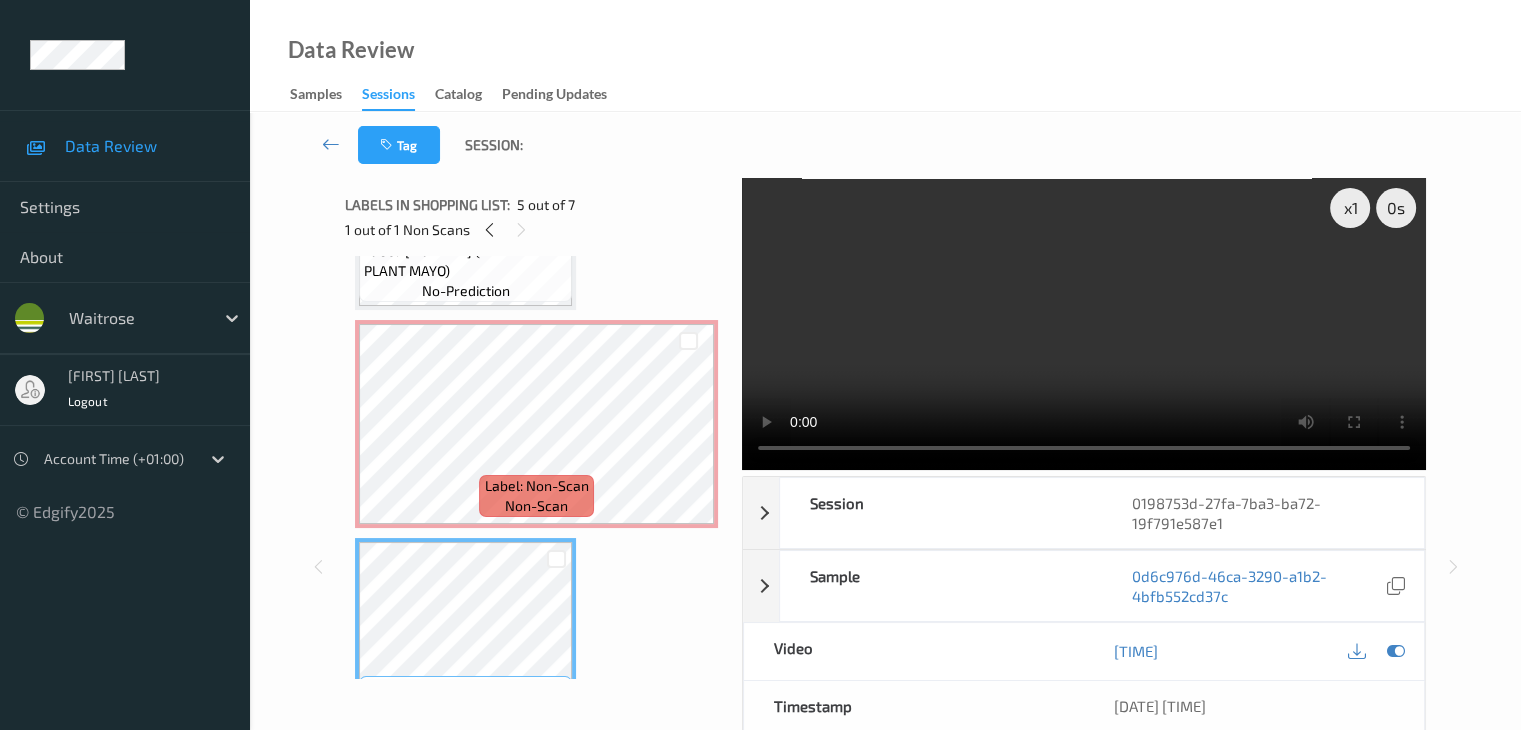 click on "non-scan" at bounding box center (536, 506) 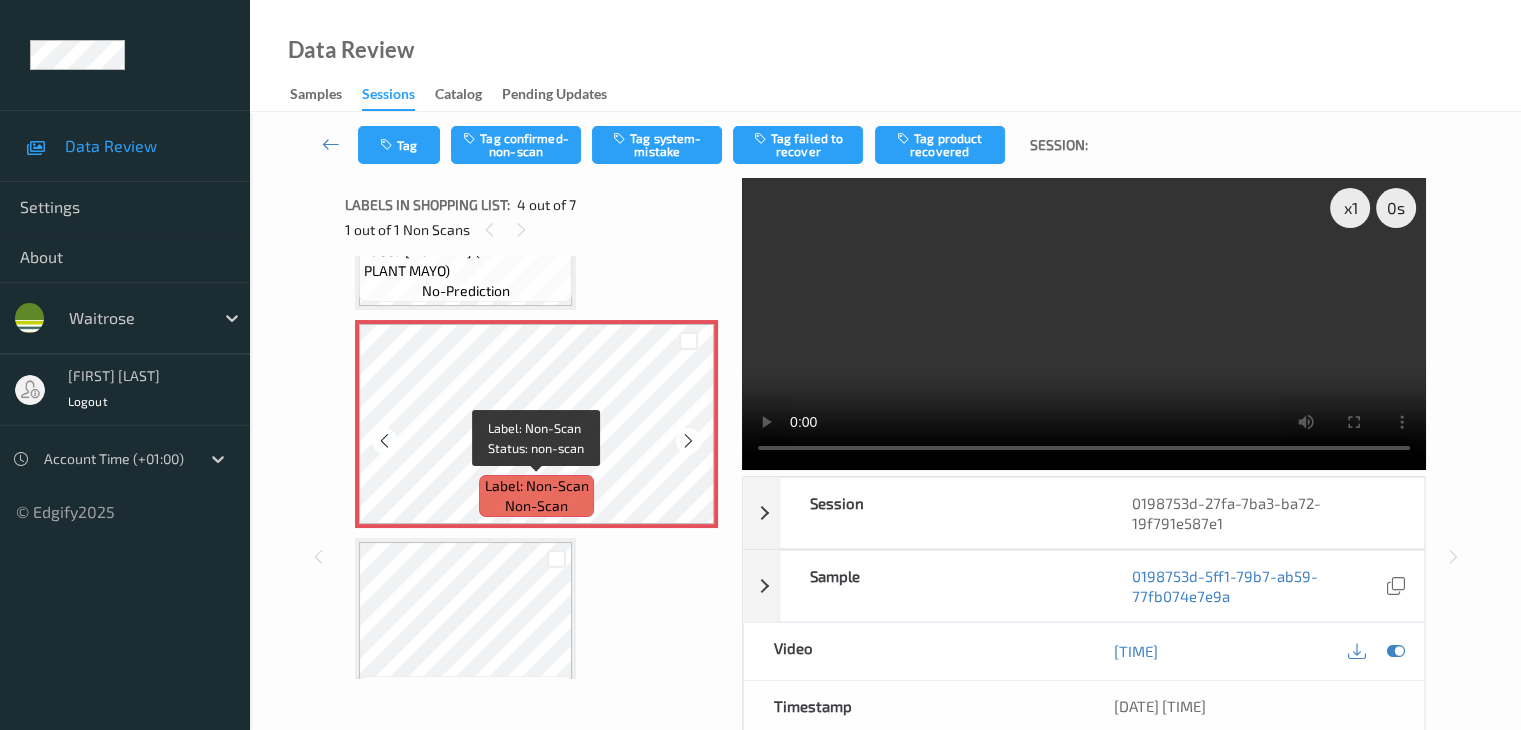 click on "Label: Non-Scan" at bounding box center (537, 486) 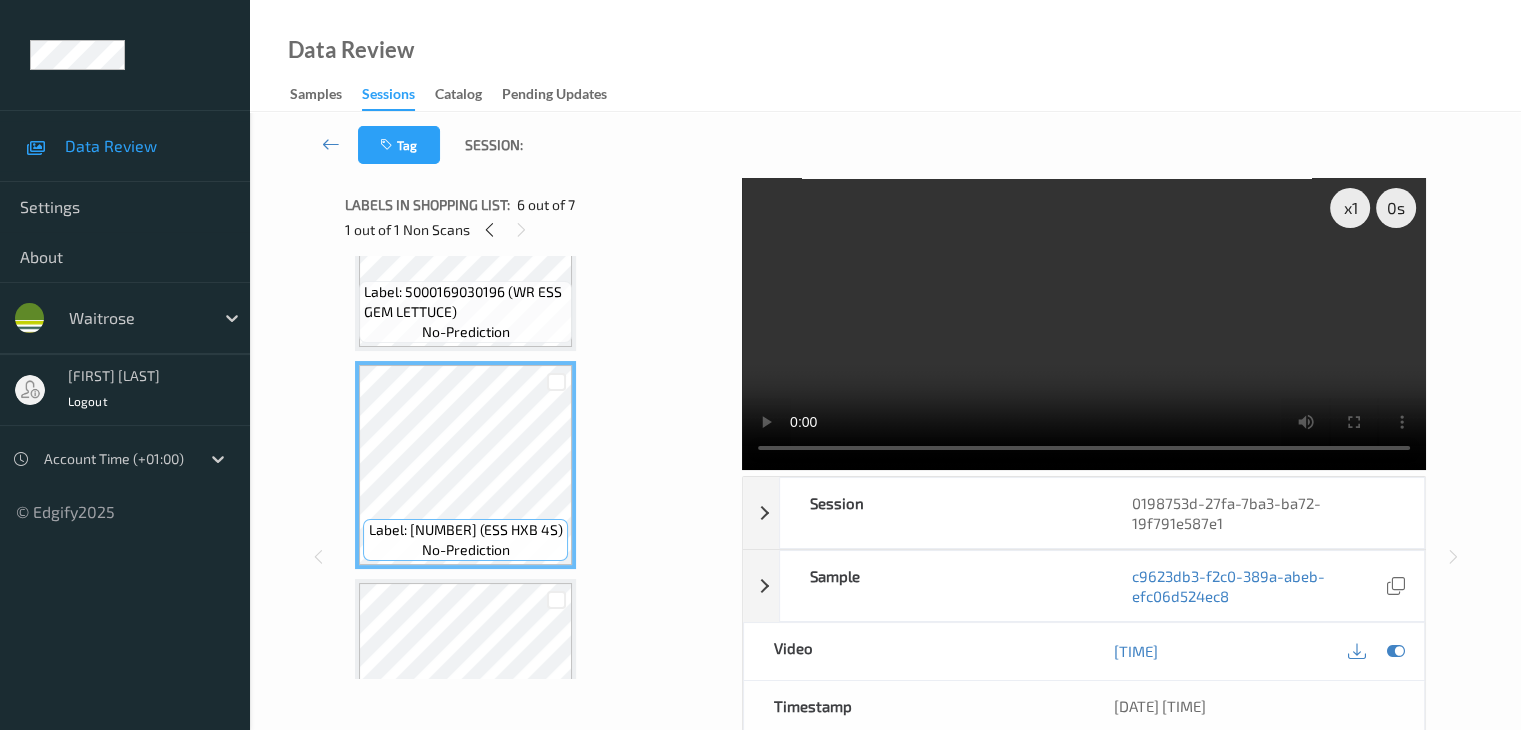 scroll, scrollTop: 1000, scrollLeft: 0, axis: vertical 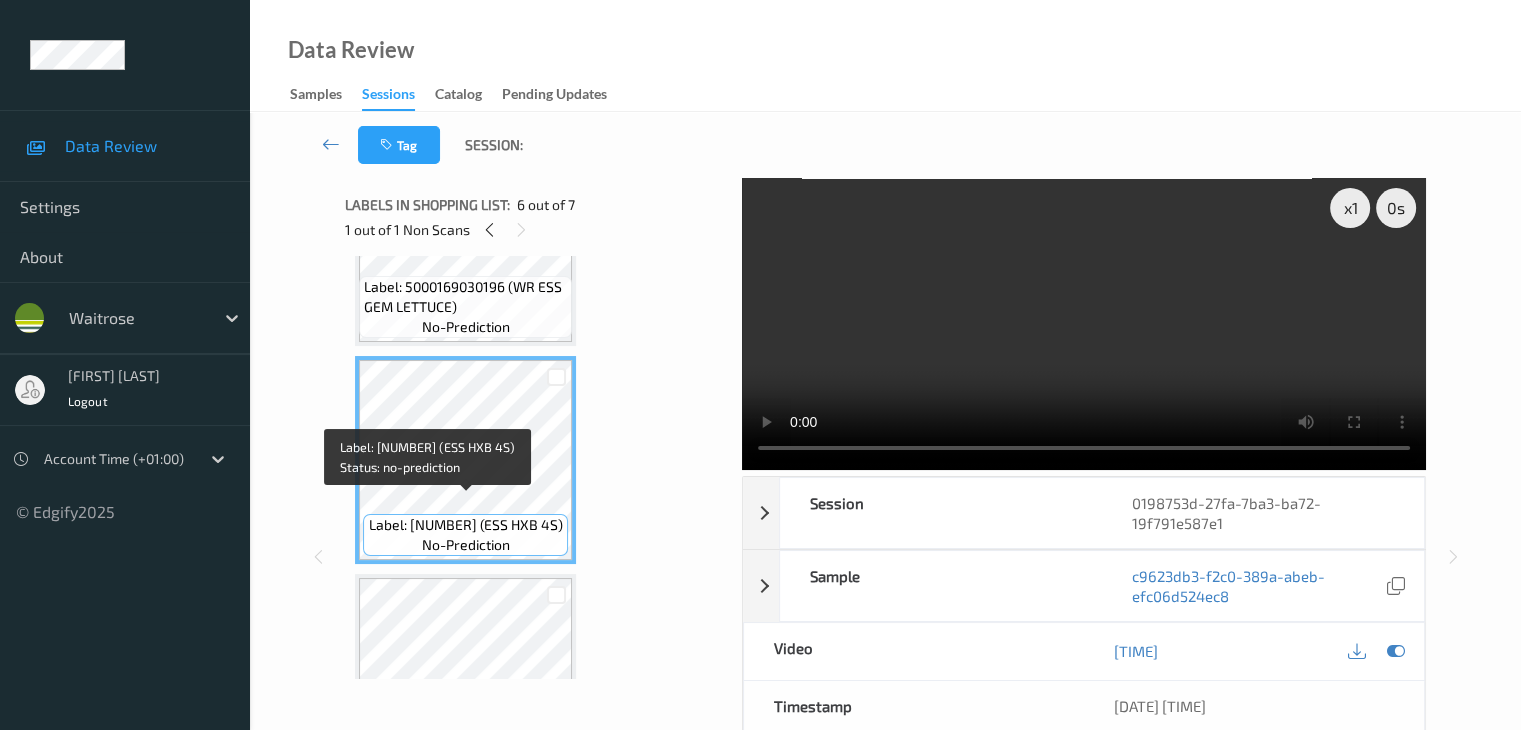 click on "Label: 10500016964038800115 (ESS HXB 4S)" at bounding box center [466, 525] 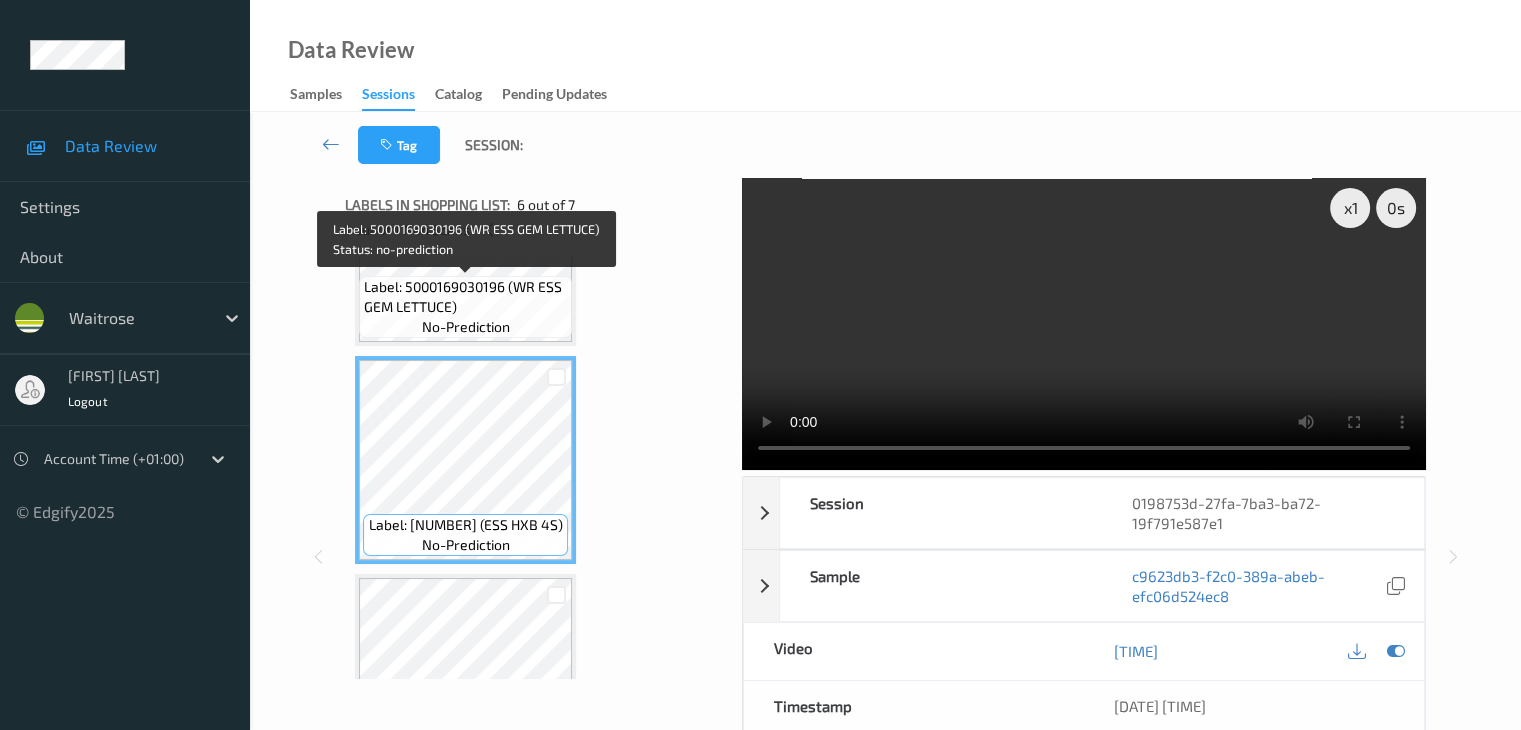 click on "Label: 5000169030196 (WR ESS GEM LETTUCE)" at bounding box center [465, 297] 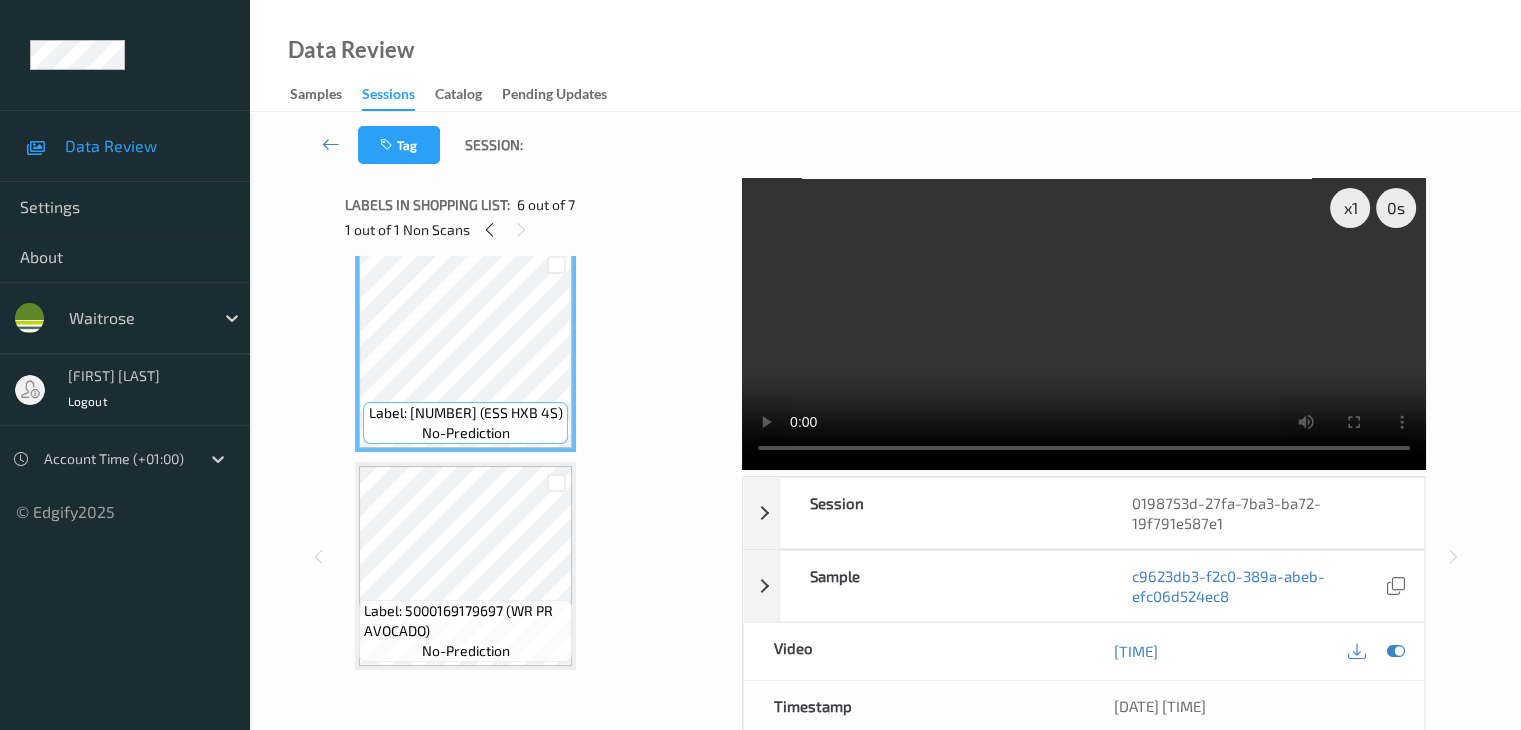 scroll, scrollTop: 1113, scrollLeft: 0, axis: vertical 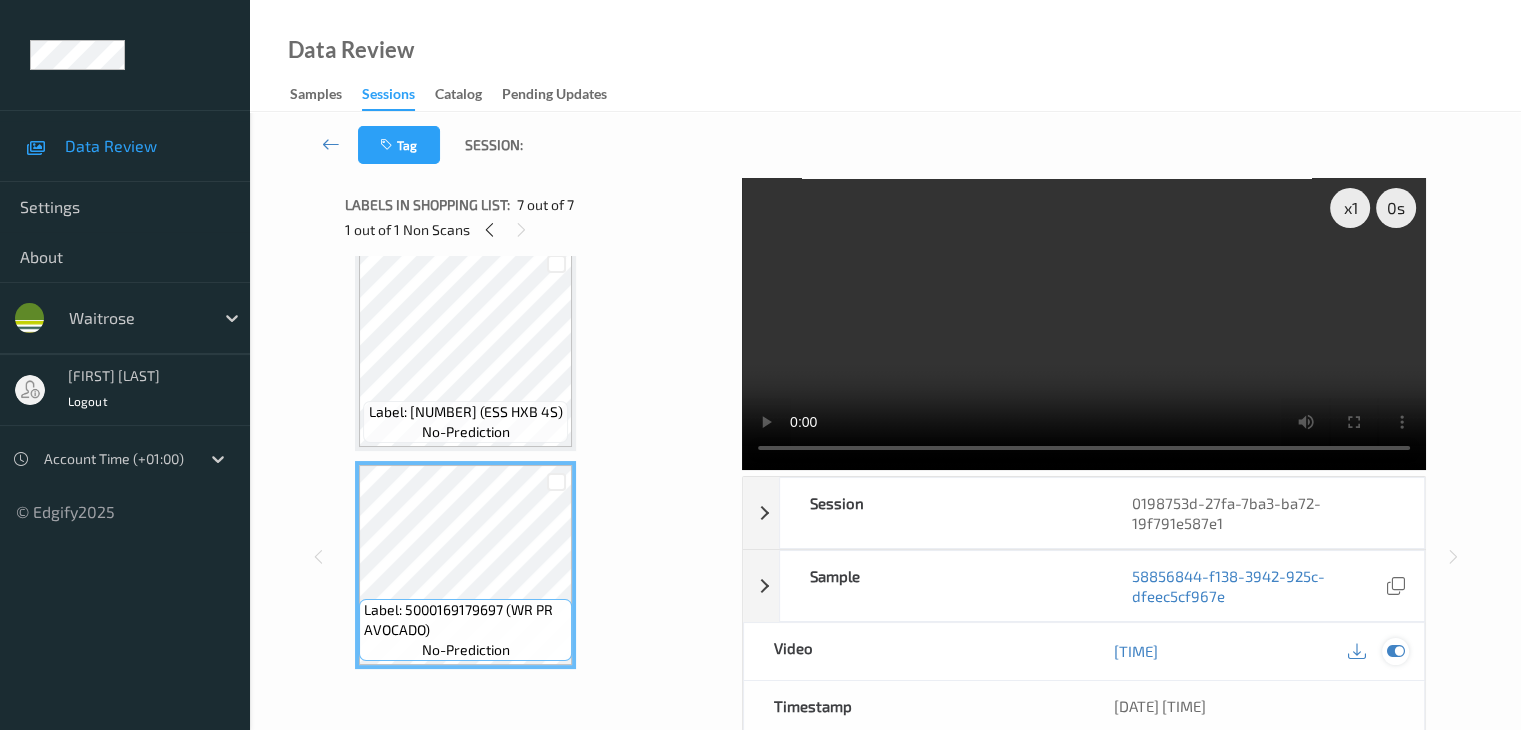 click at bounding box center [1395, 651] 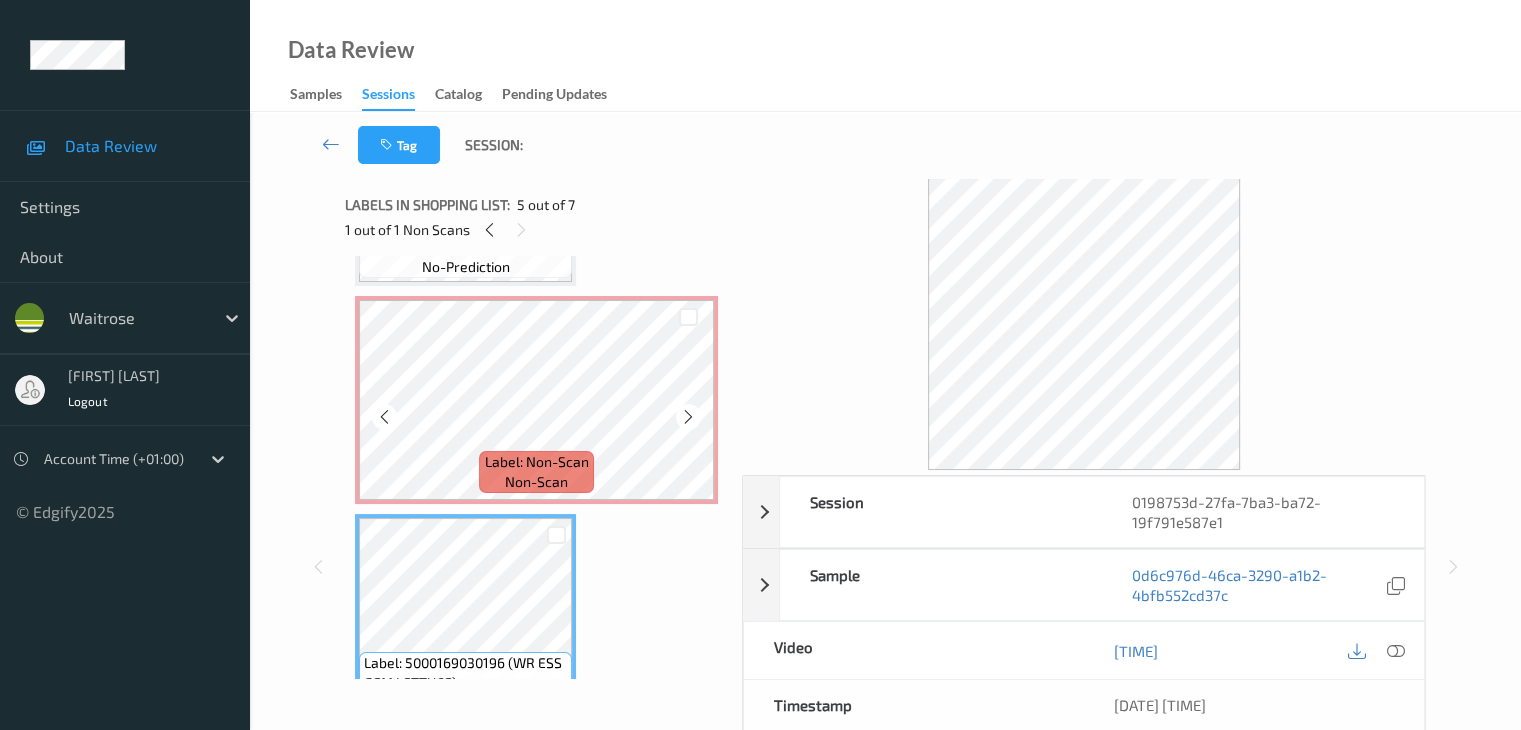 scroll, scrollTop: 613, scrollLeft: 0, axis: vertical 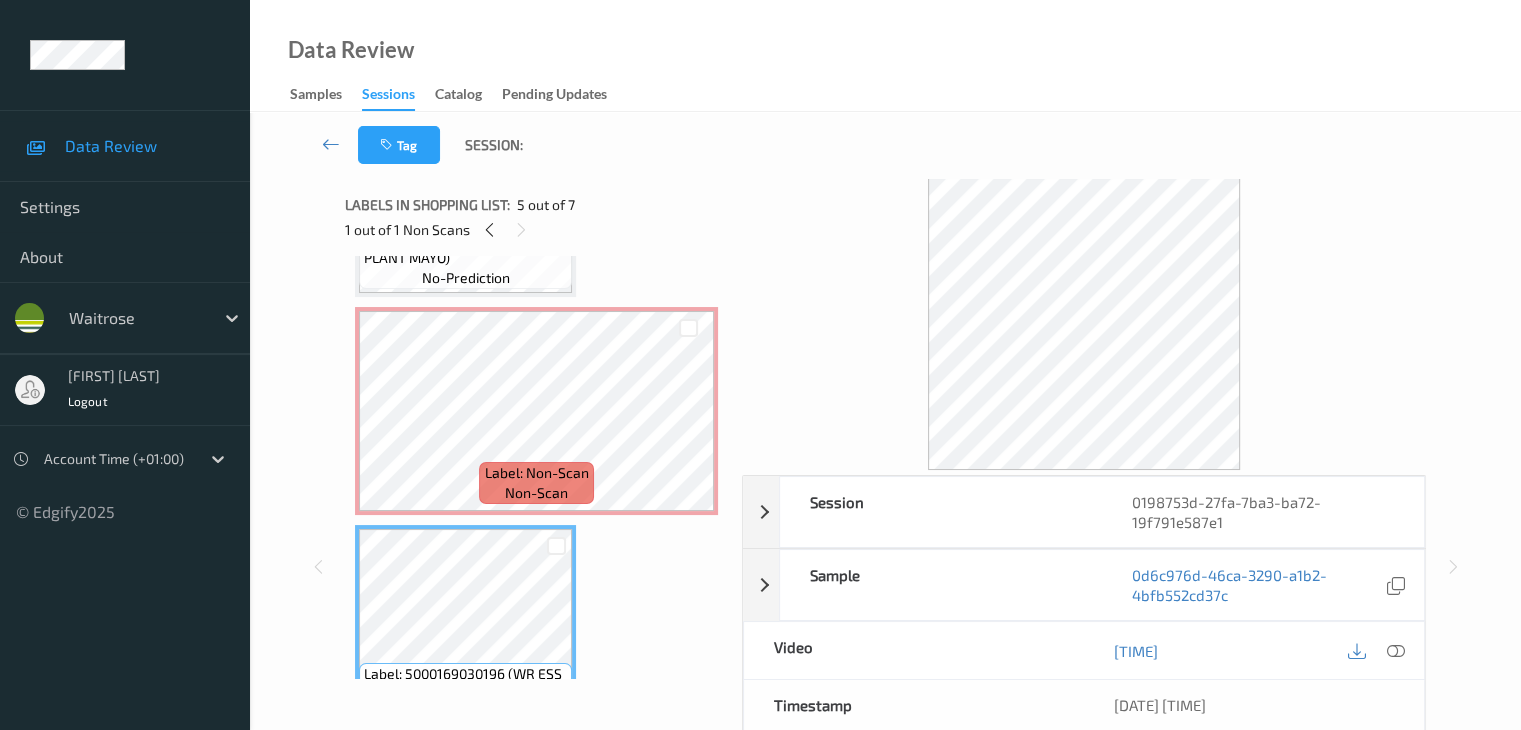 click on "Label: 8720182789662 (HLMNN PLANT MAYO) no-prediction" at bounding box center (465, 258) 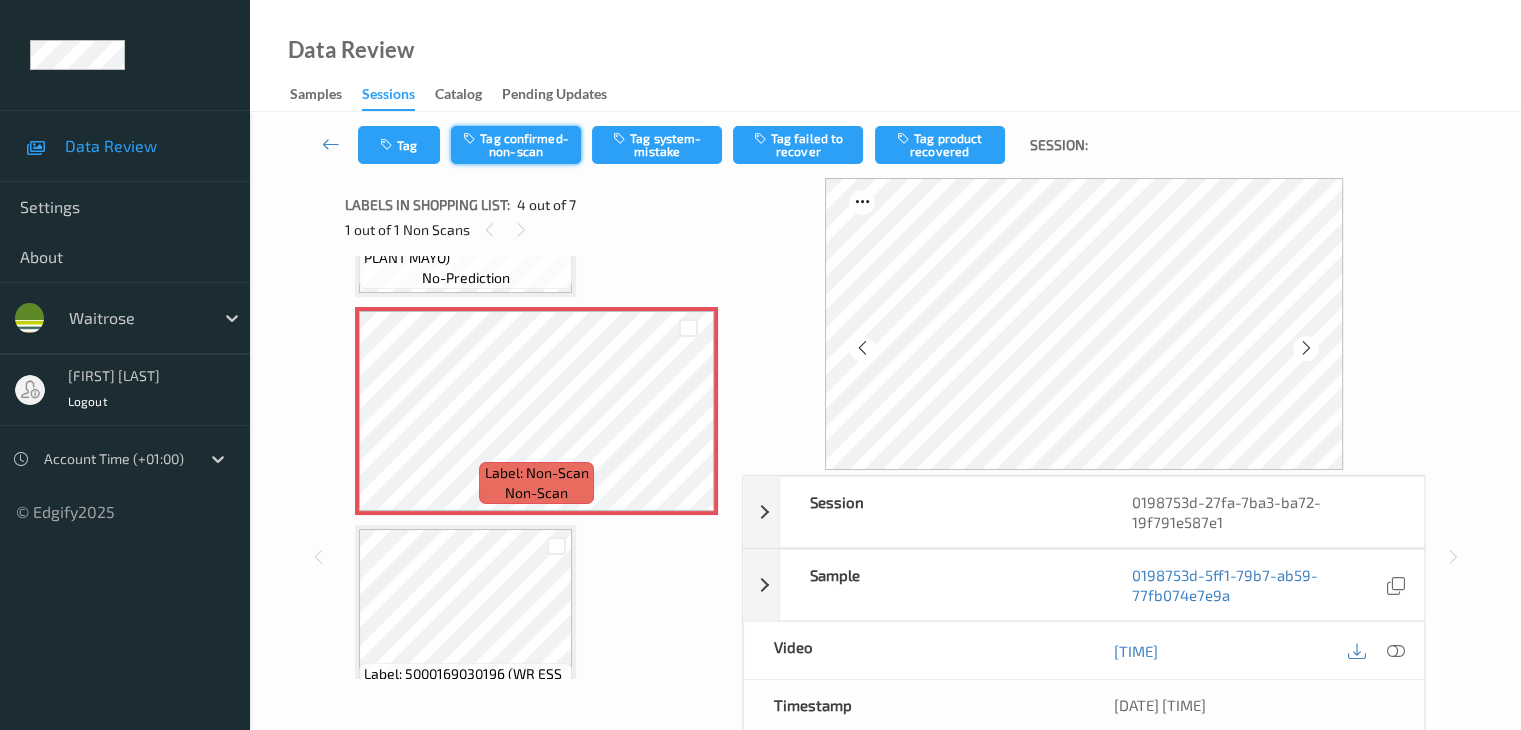 click on "Tag   confirmed-non-scan" at bounding box center [516, 145] 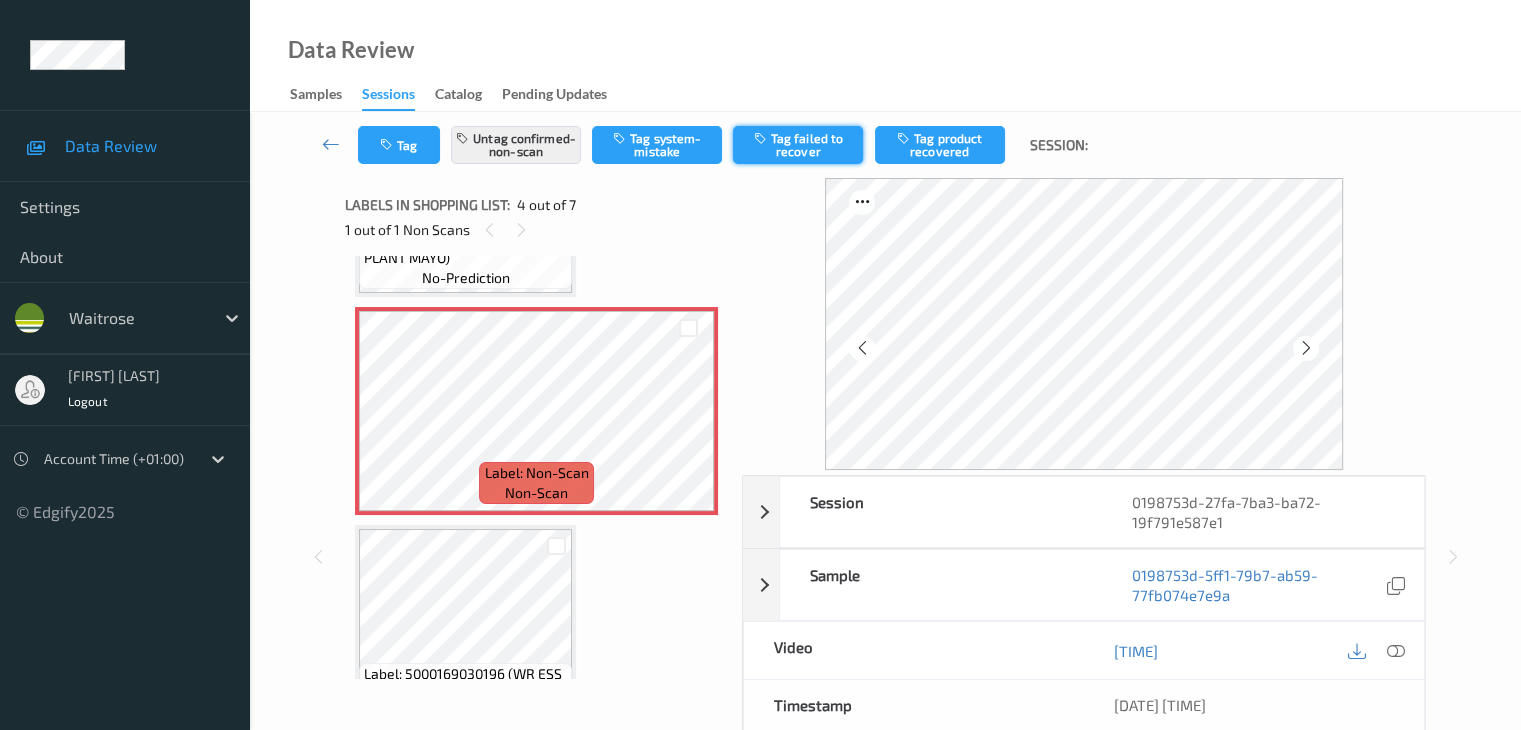 click on "Tag   failed to recover" at bounding box center (798, 145) 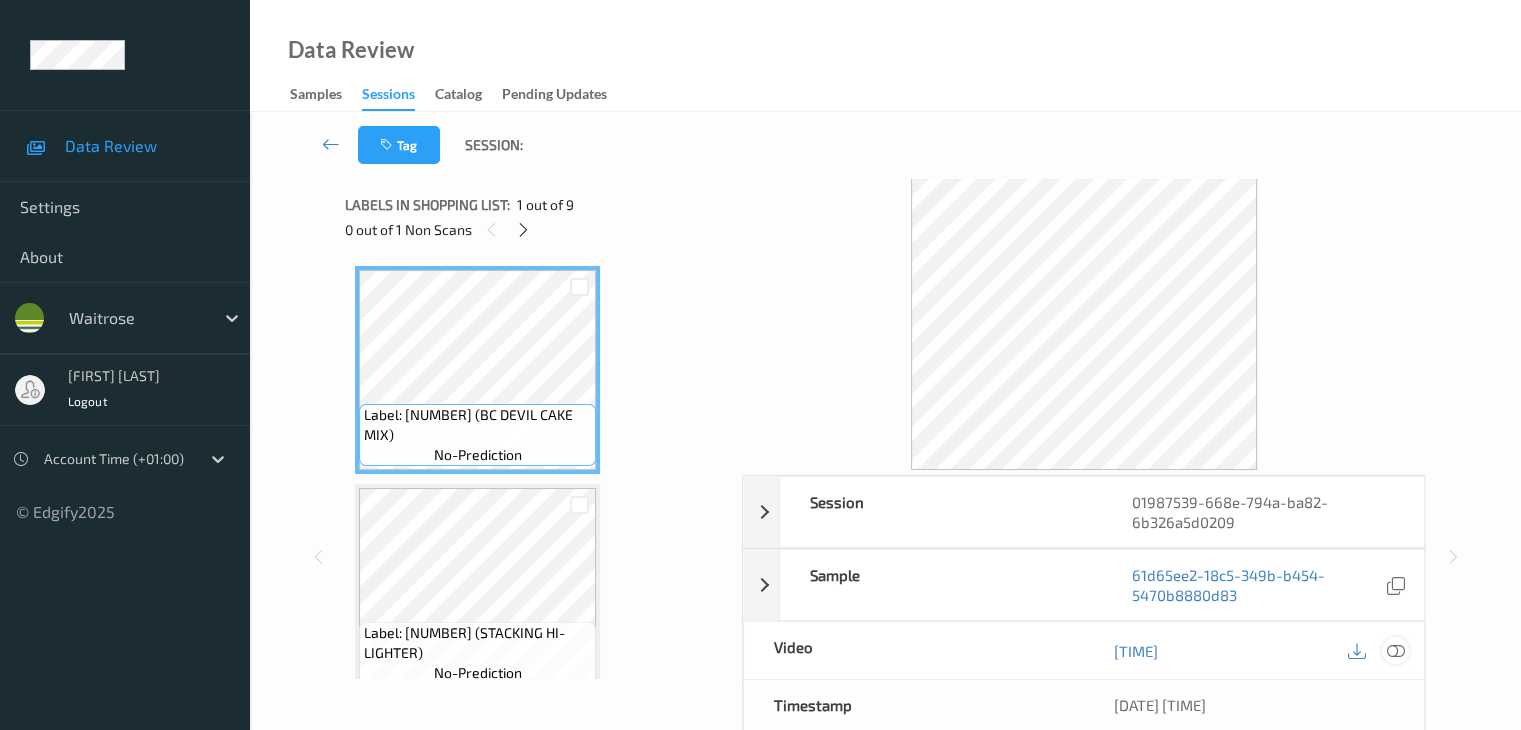 click at bounding box center (1395, 651) 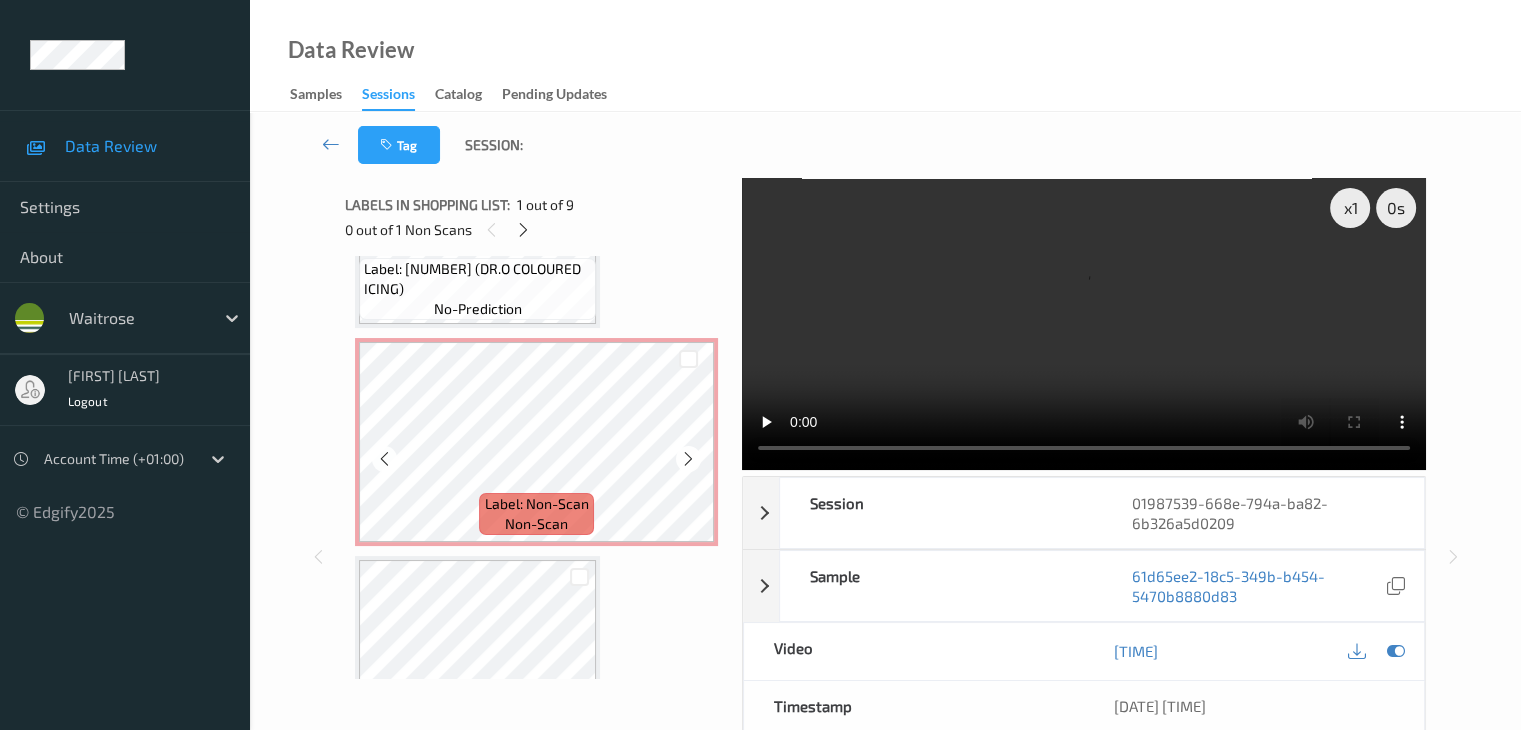 scroll, scrollTop: 700, scrollLeft: 0, axis: vertical 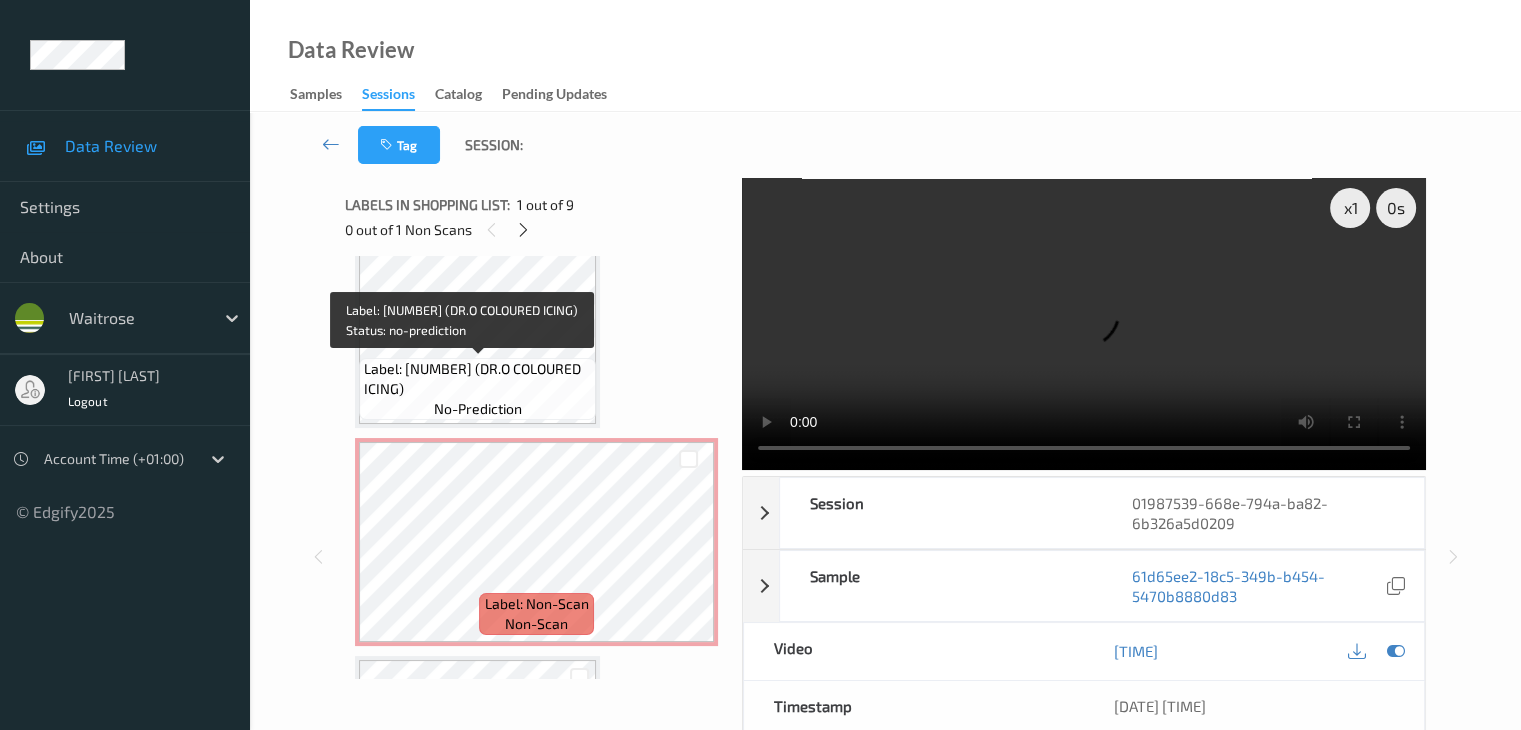 click on "Label: 5000254019631 (DR.O COLOURED ICING)" at bounding box center (477, 379) 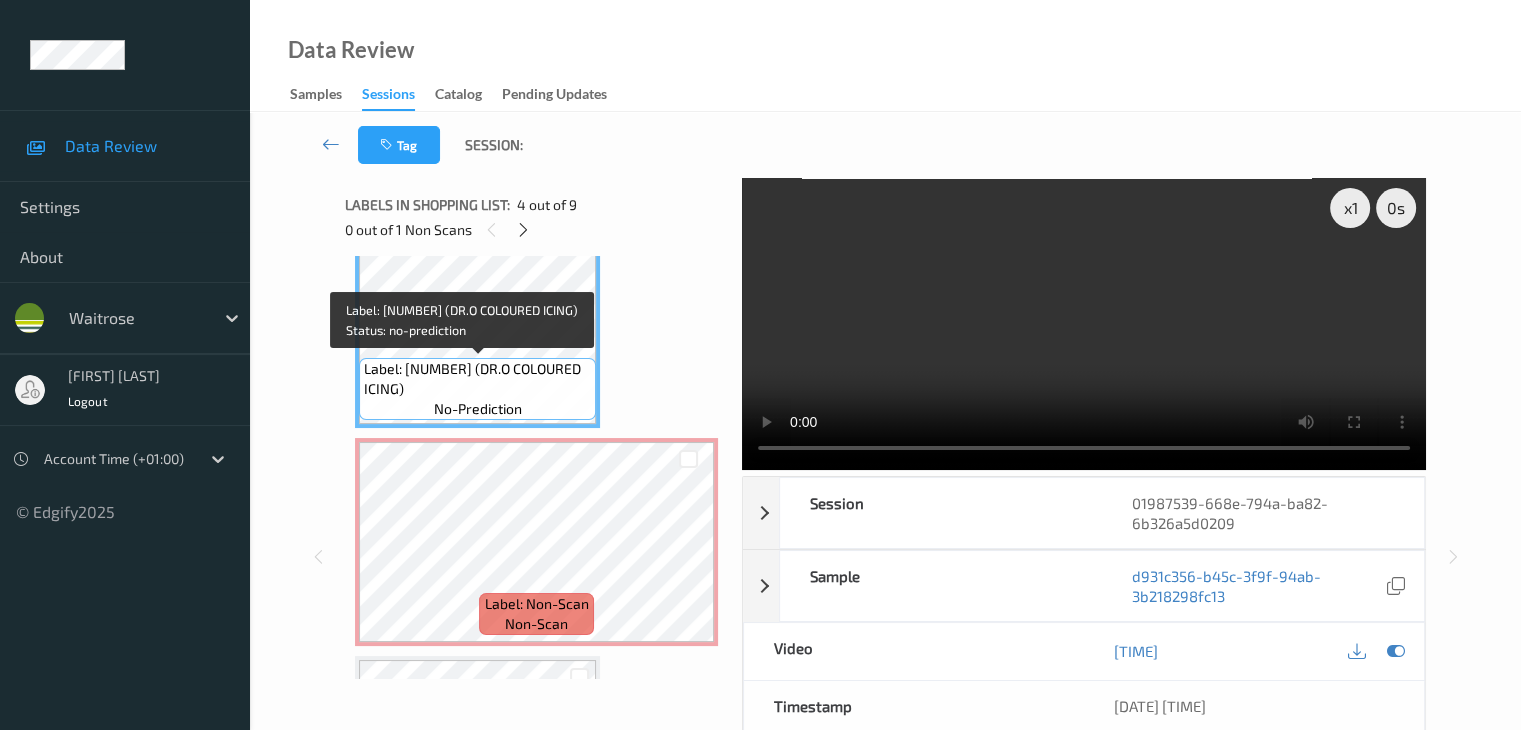 click on "Label: 5000254019631 (DR.O COLOURED ICING)" at bounding box center (477, 379) 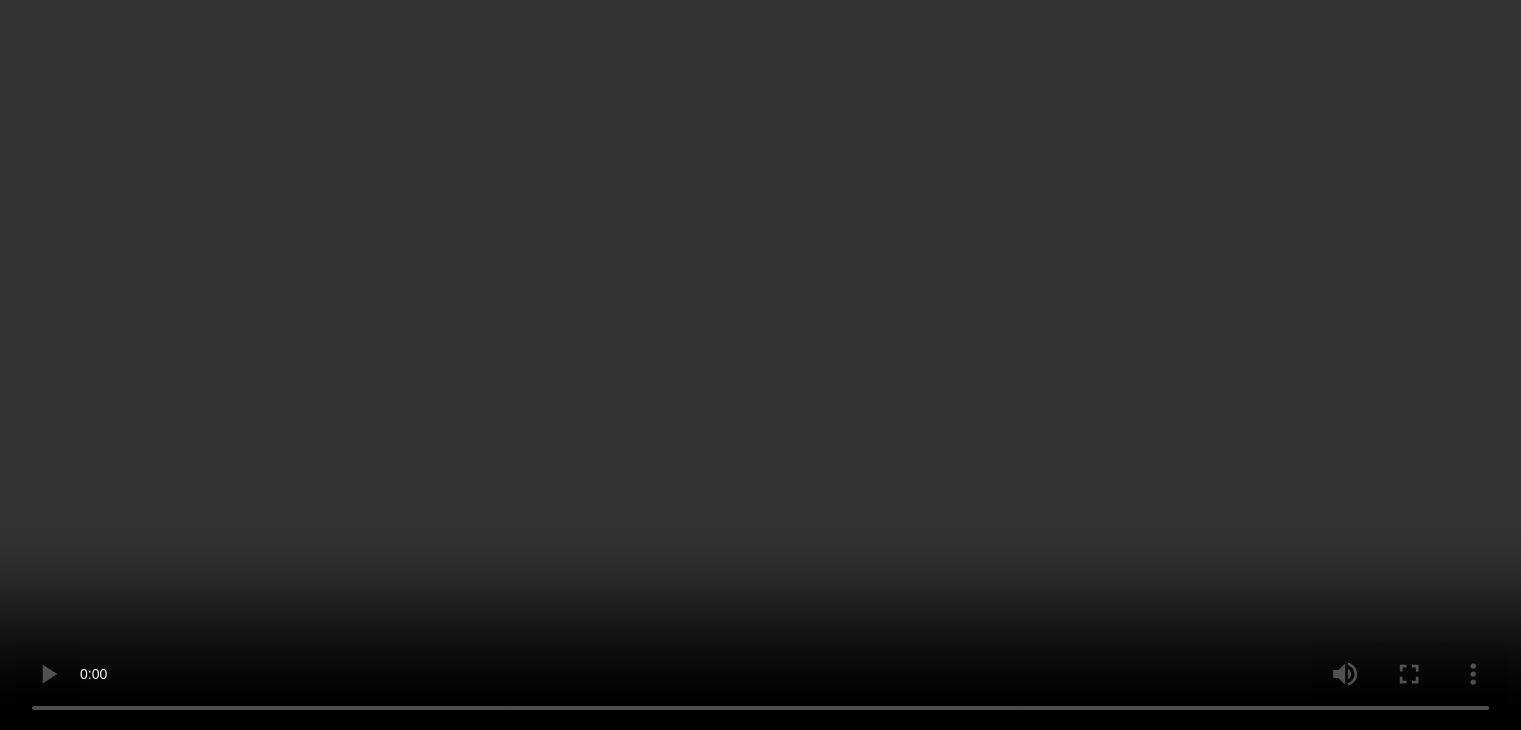 scroll, scrollTop: 800, scrollLeft: 0, axis: vertical 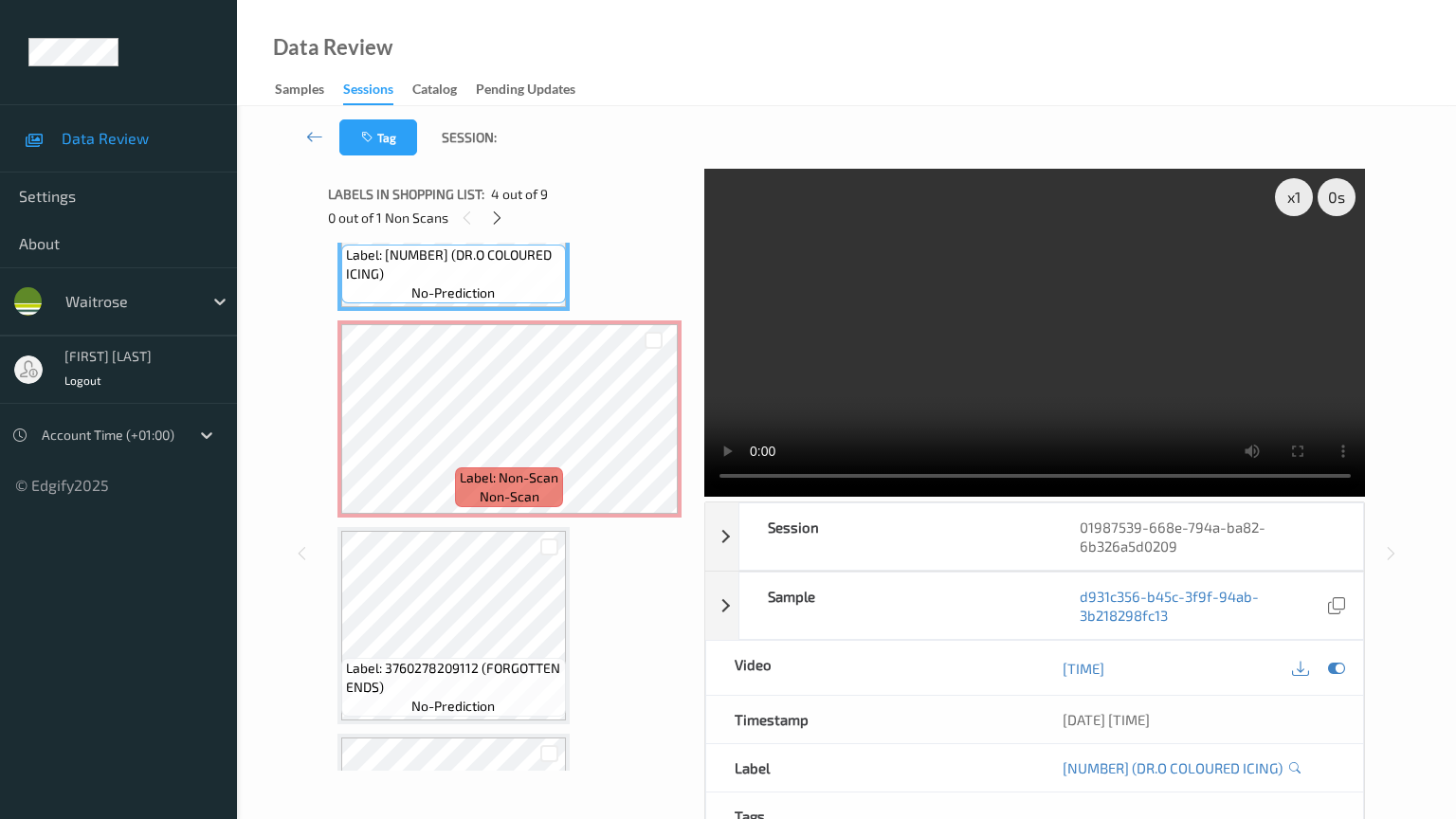 type 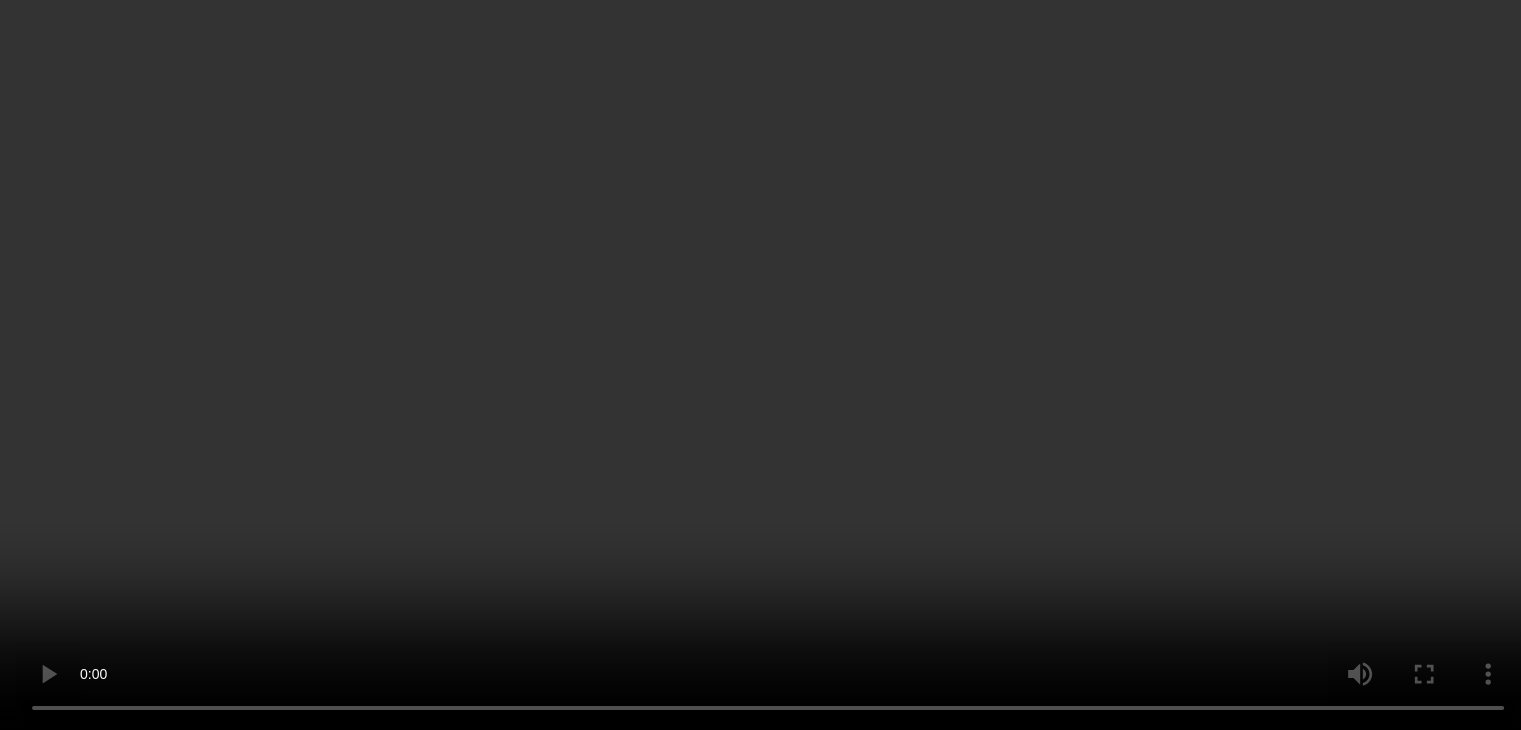 scroll, scrollTop: 1000, scrollLeft: 0, axis: vertical 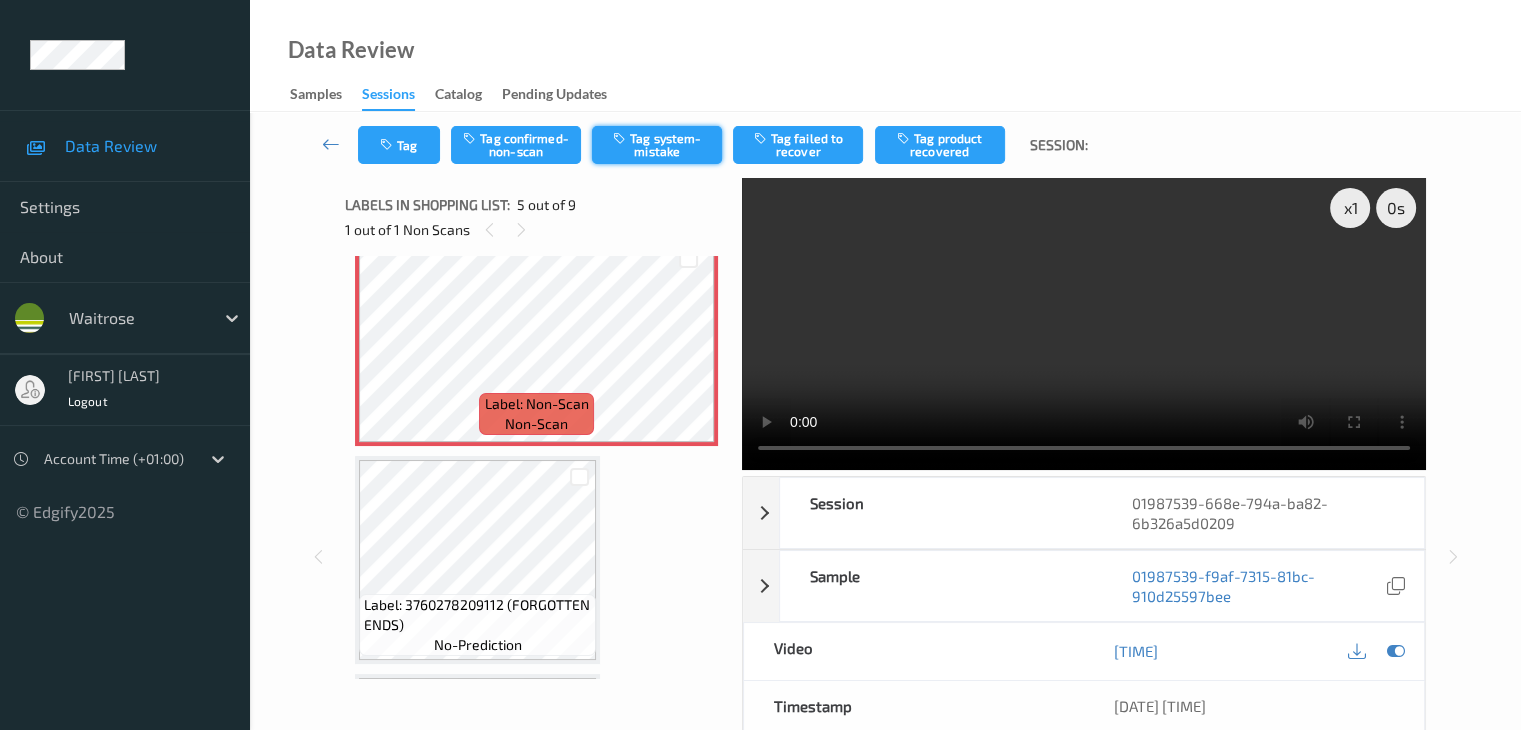 click on "Tag   system-mistake" at bounding box center (657, 145) 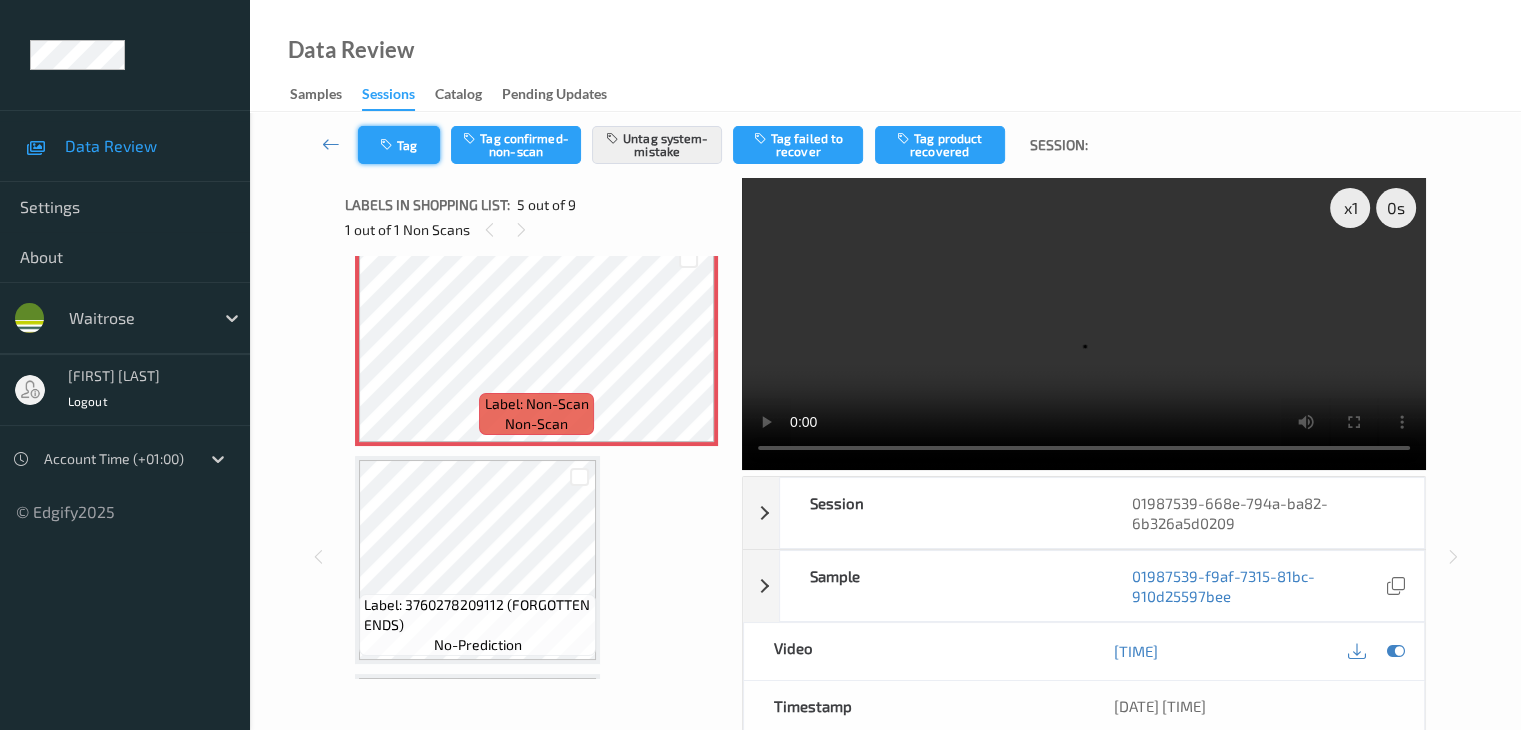 click on "Tag" at bounding box center [399, 145] 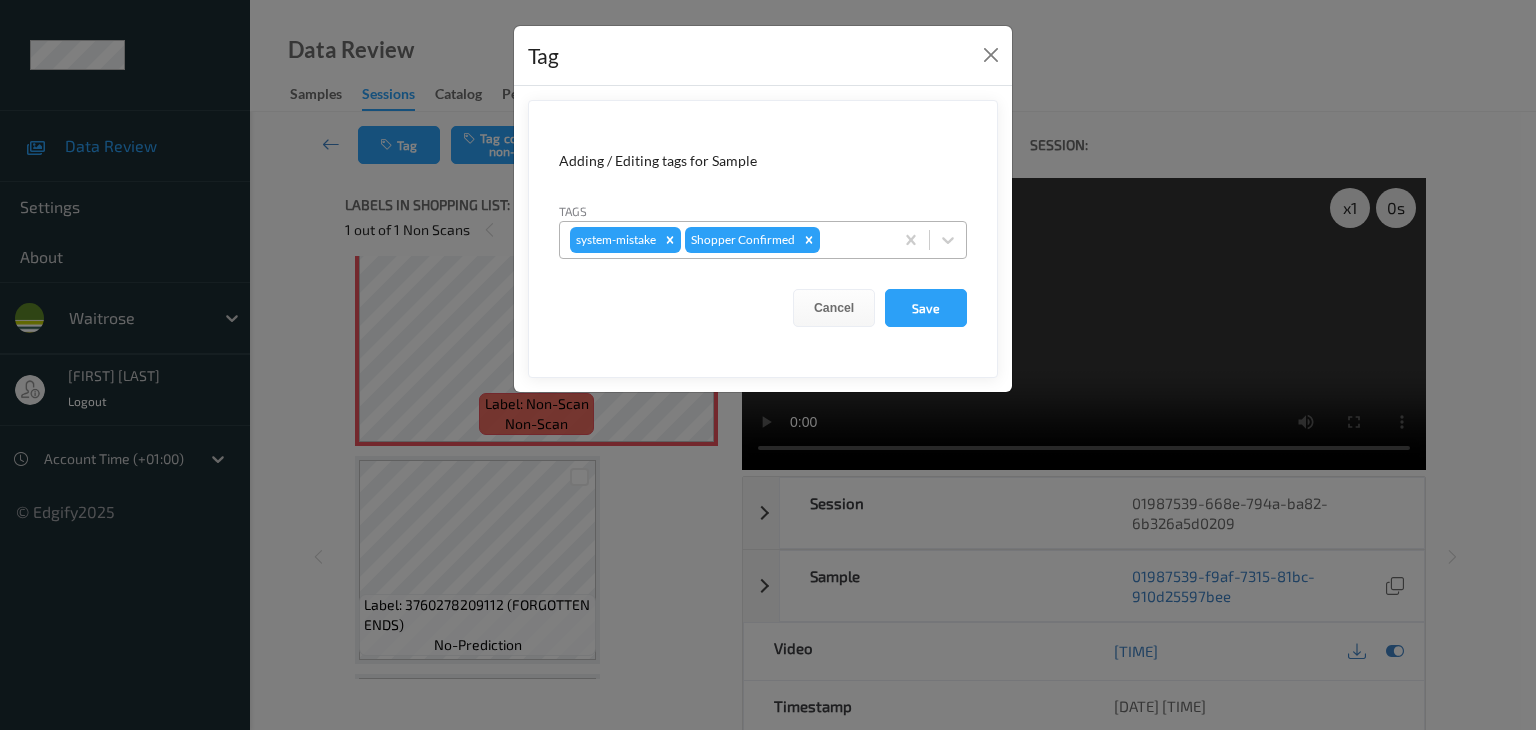 click at bounding box center (853, 240) 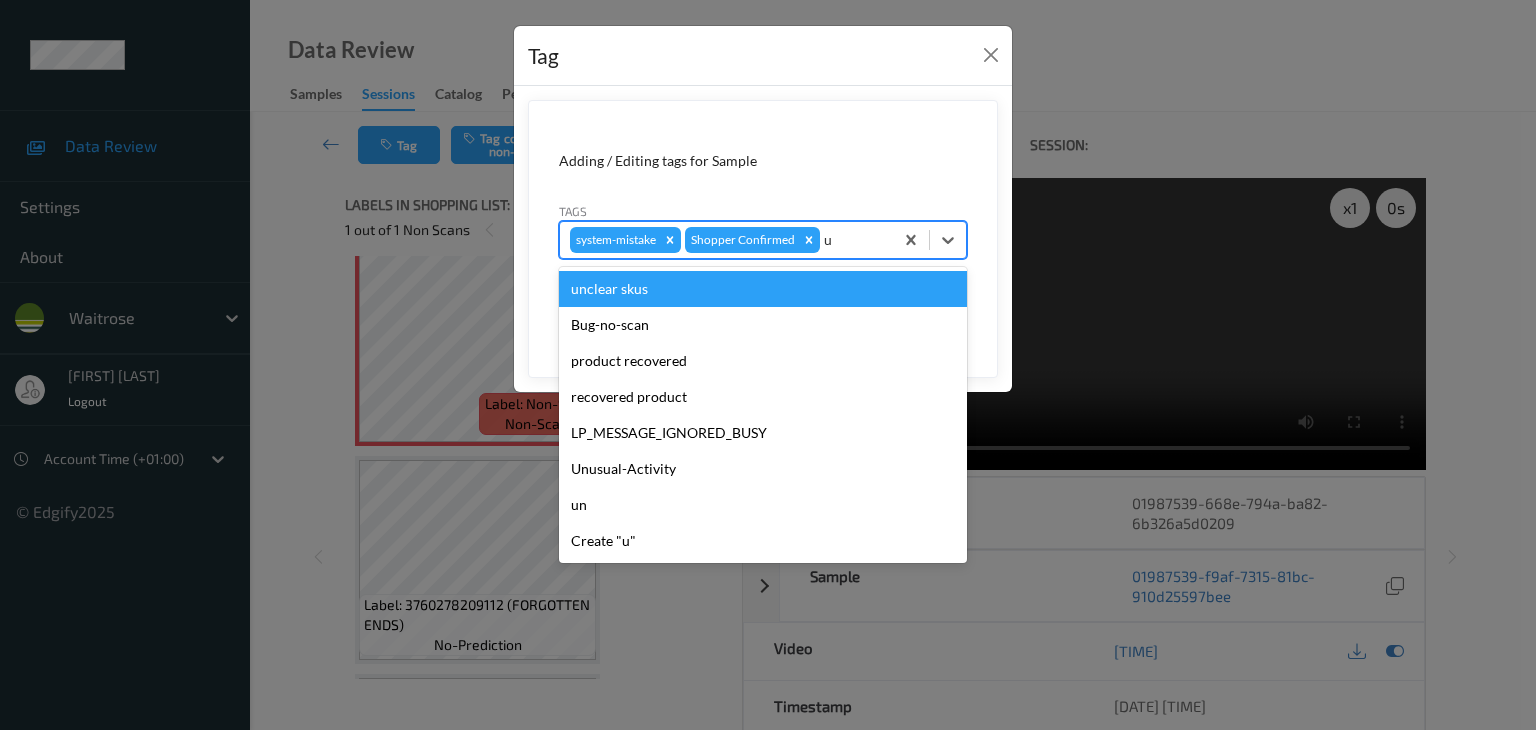 type on "u" 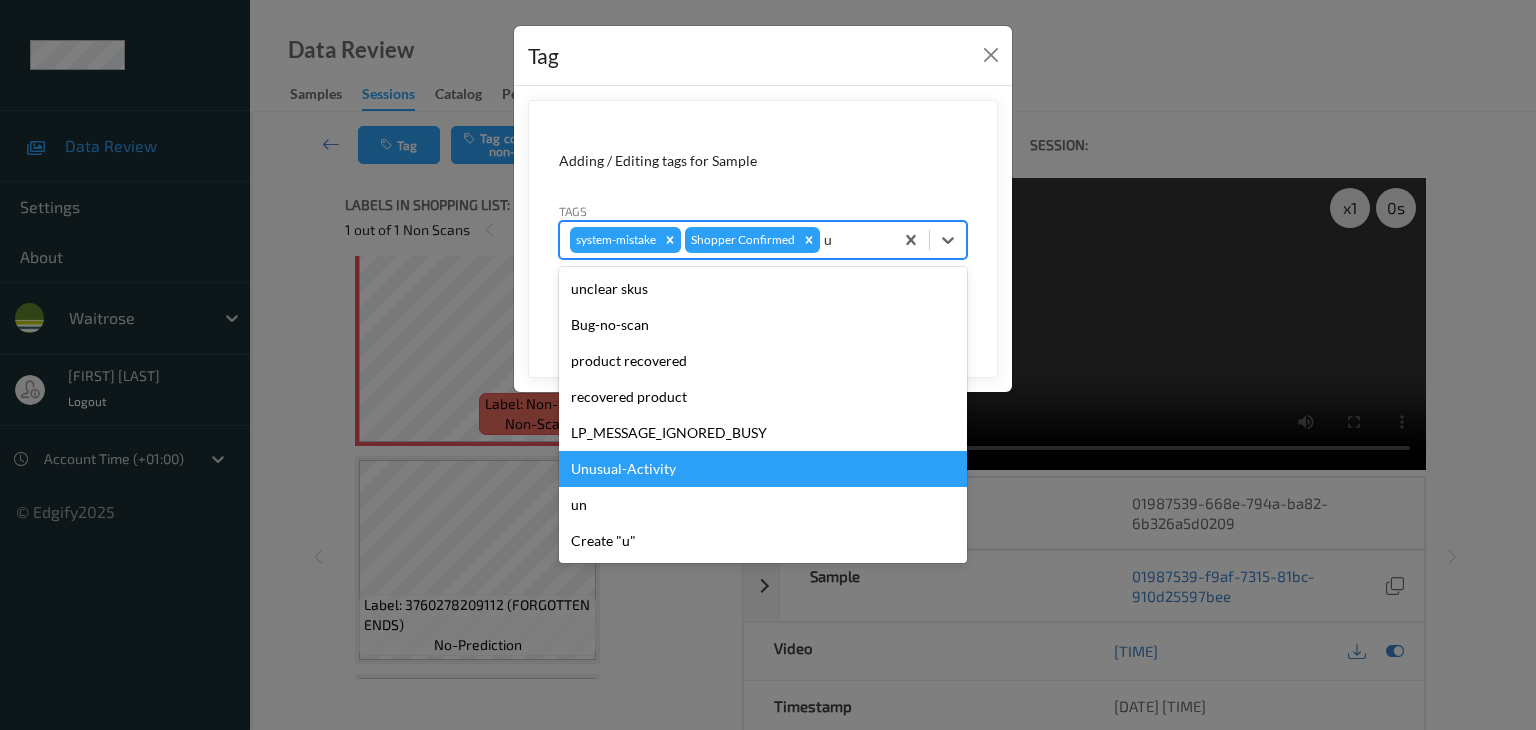 click on "Unusual-Activity" at bounding box center (763, 469) 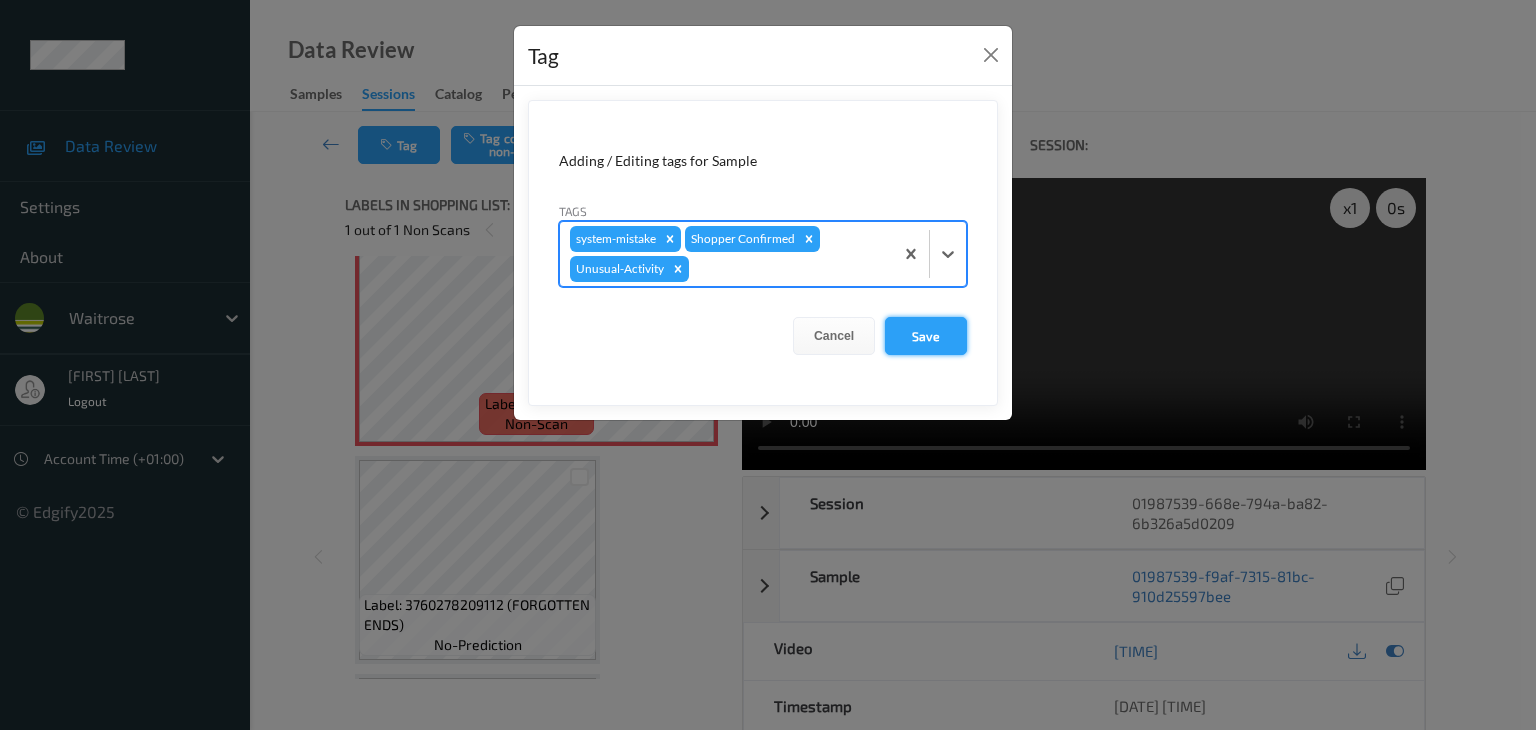 drag, startPoint x: 880, startPoint y: 331, endPoint x: 900, endPoint y: 329, distance: 20.09975 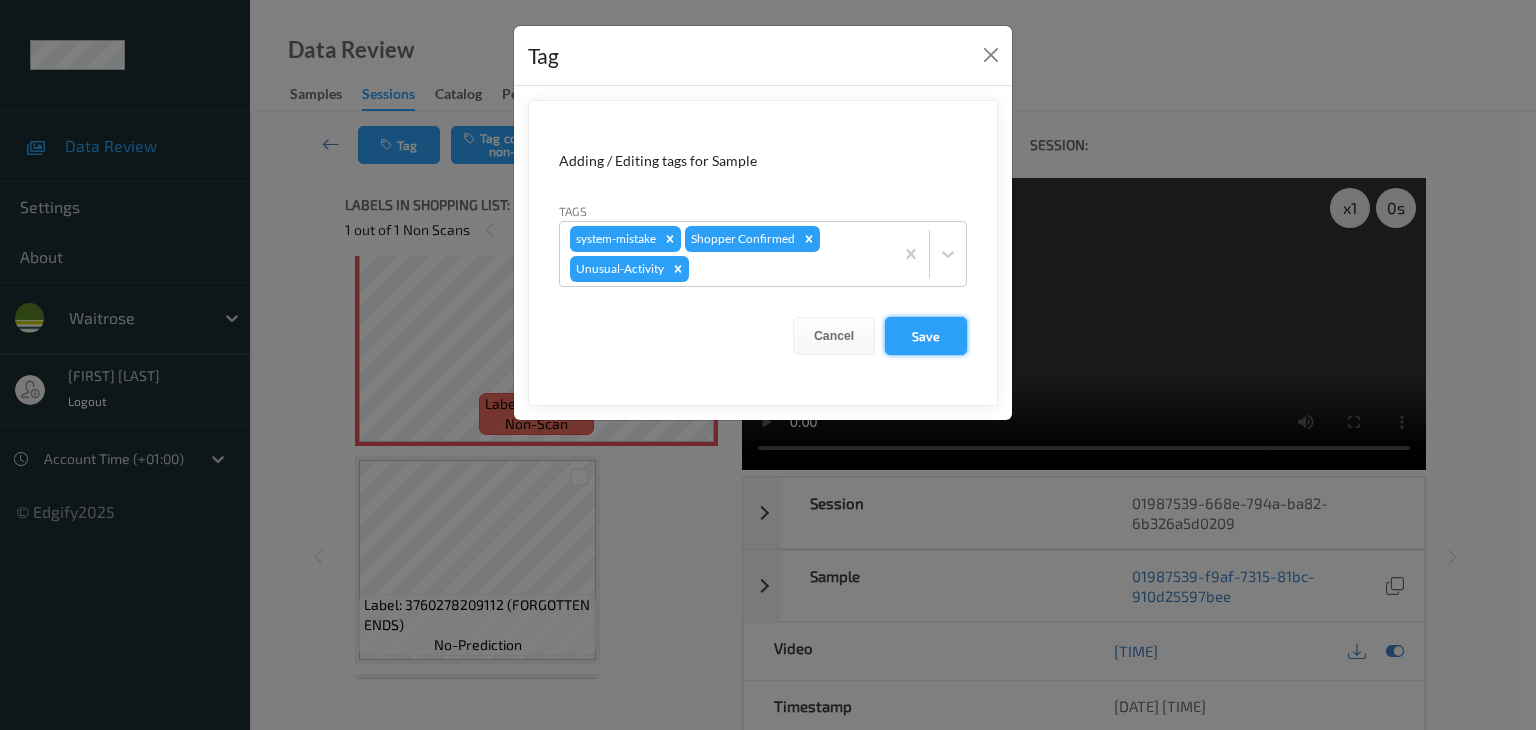 click on "Save" at bounding box center [926, 336] 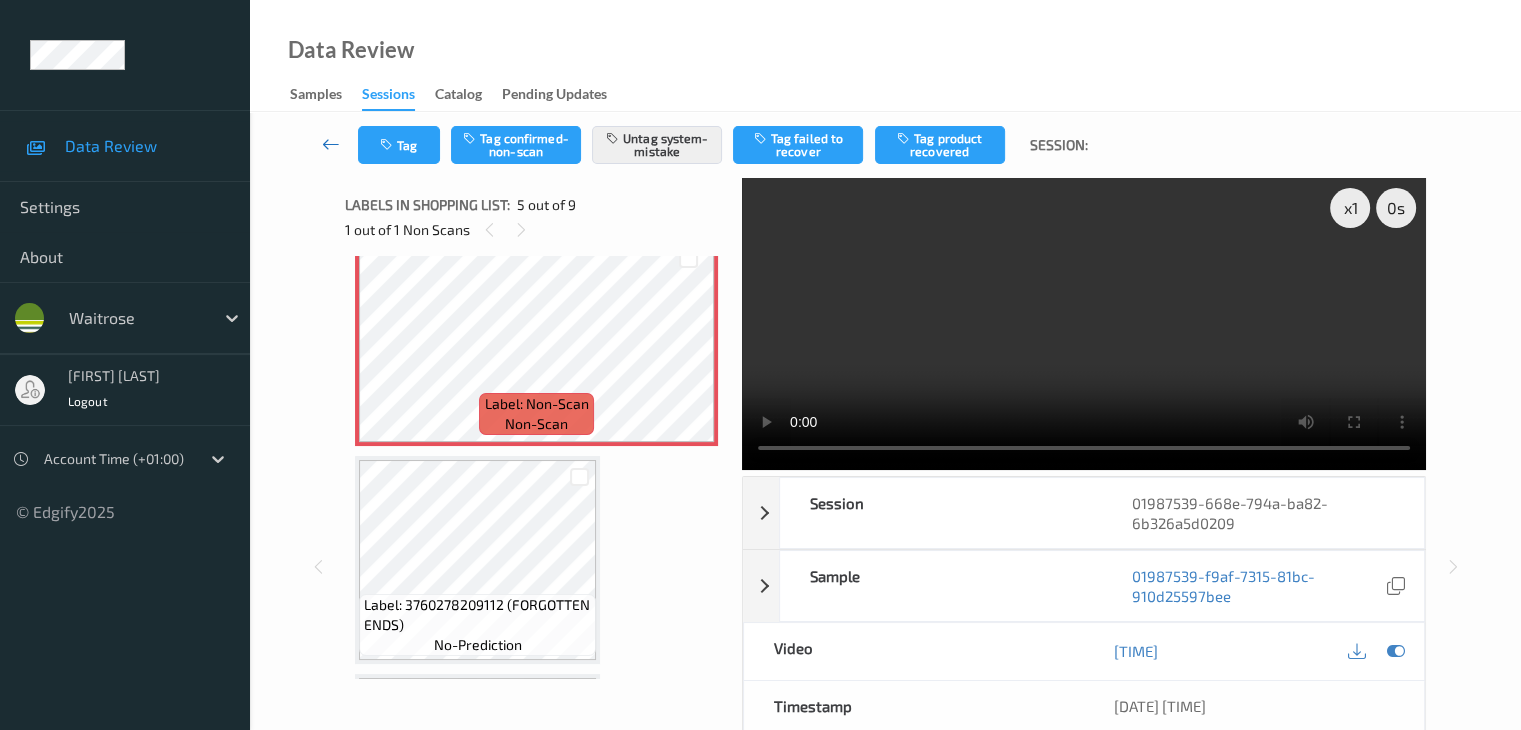 click at bounding box center [331, 144] 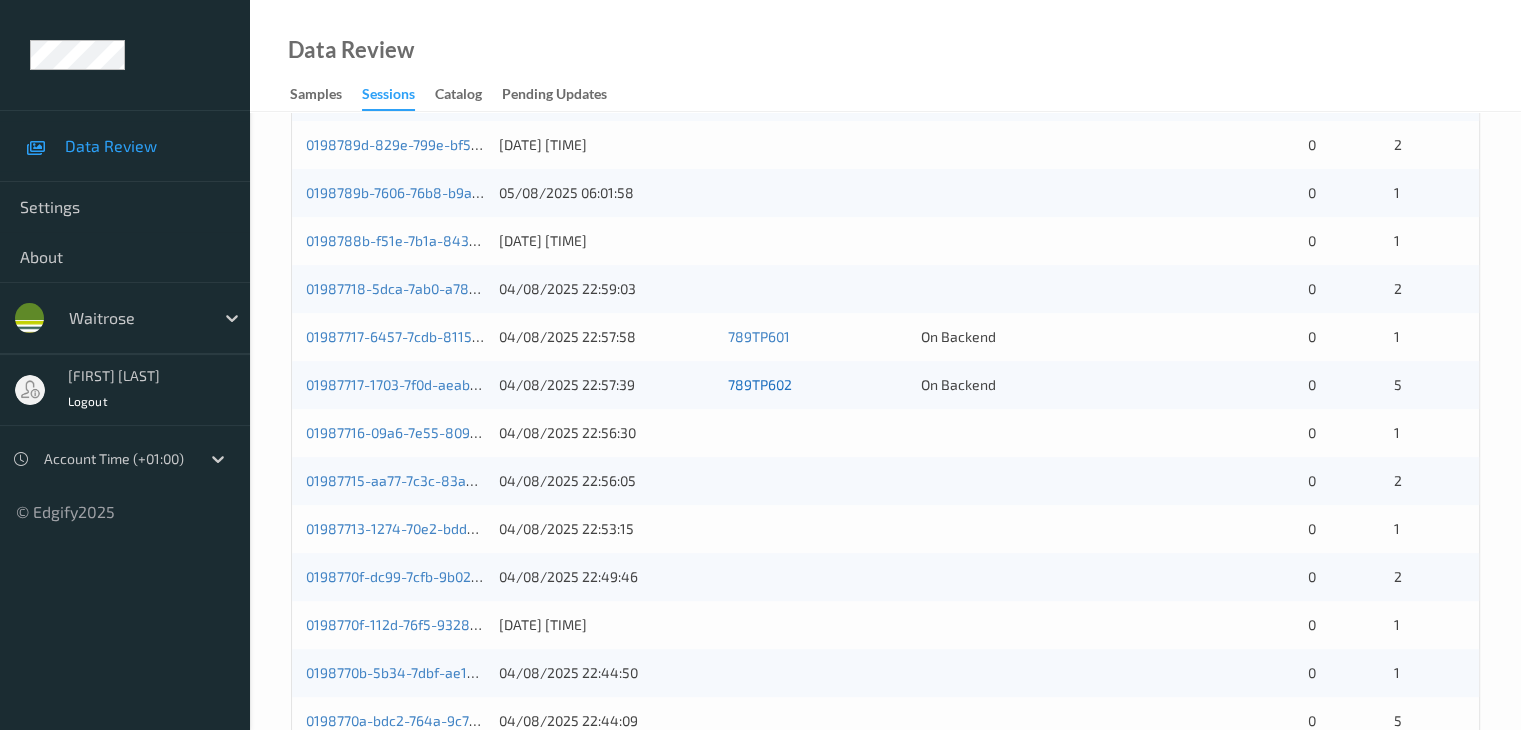 scroll, scrollTop: 600, scrollLeft: 0, axis: vertical 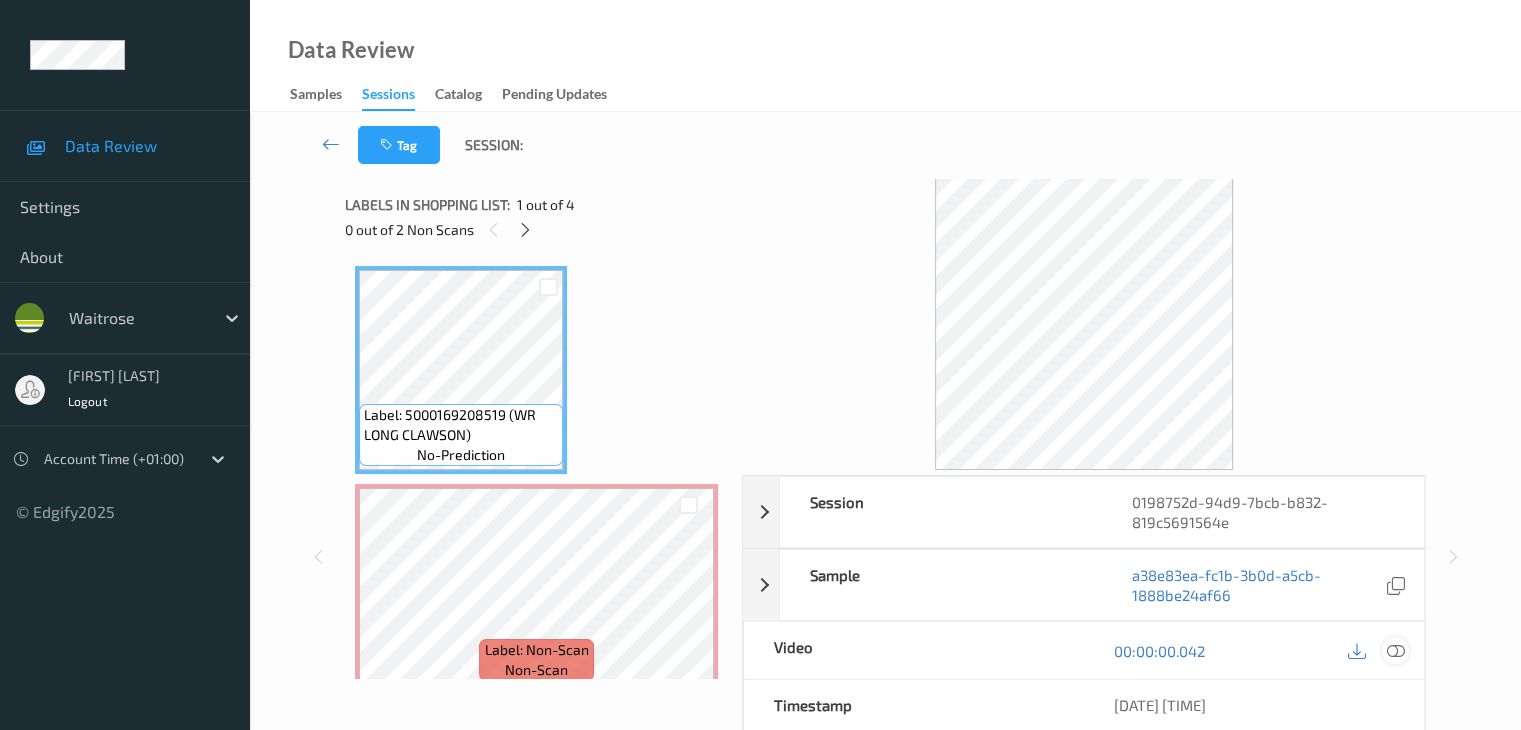 click at bounding box center (1395, 651) 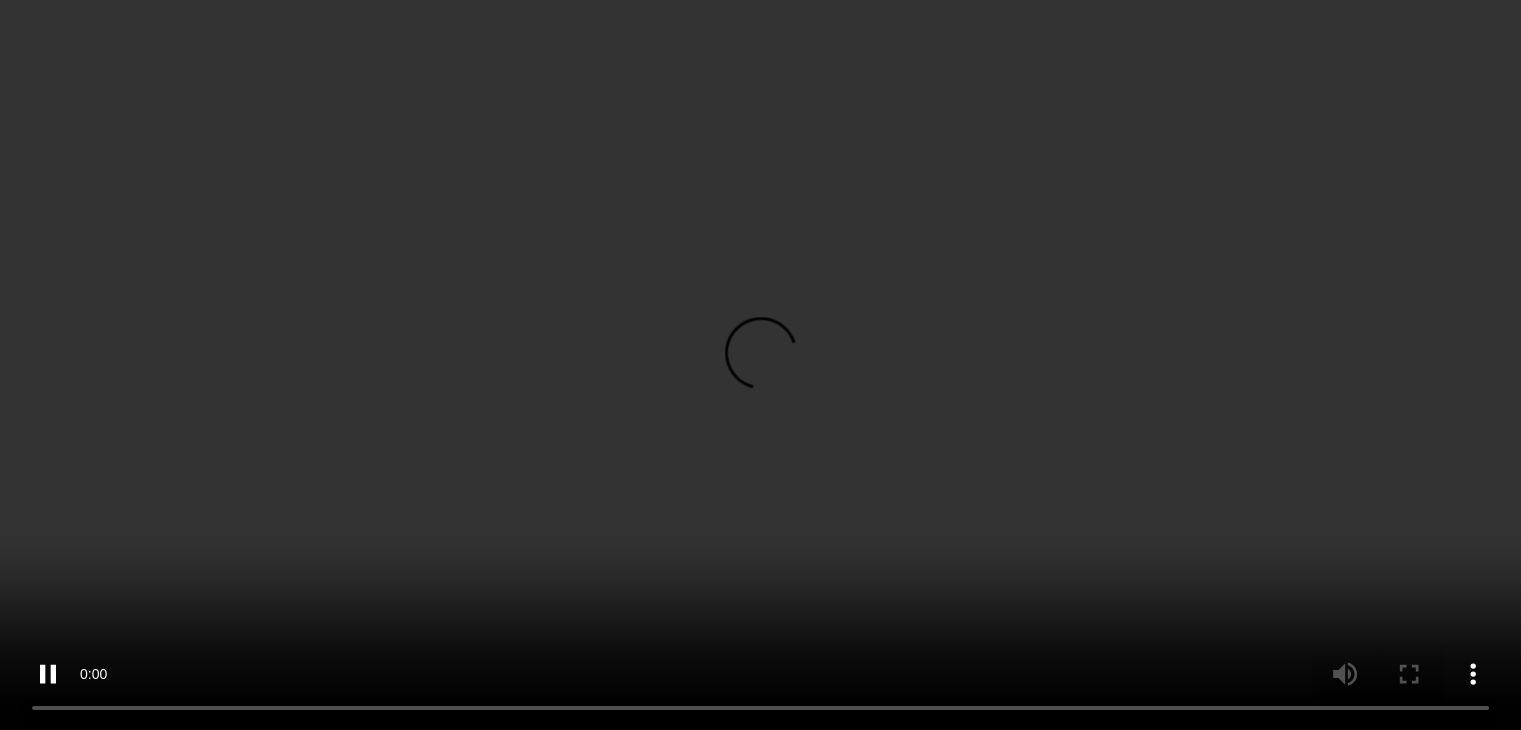 scroll, scrollTop: 300, scrollLeft: 0, axis: vertical 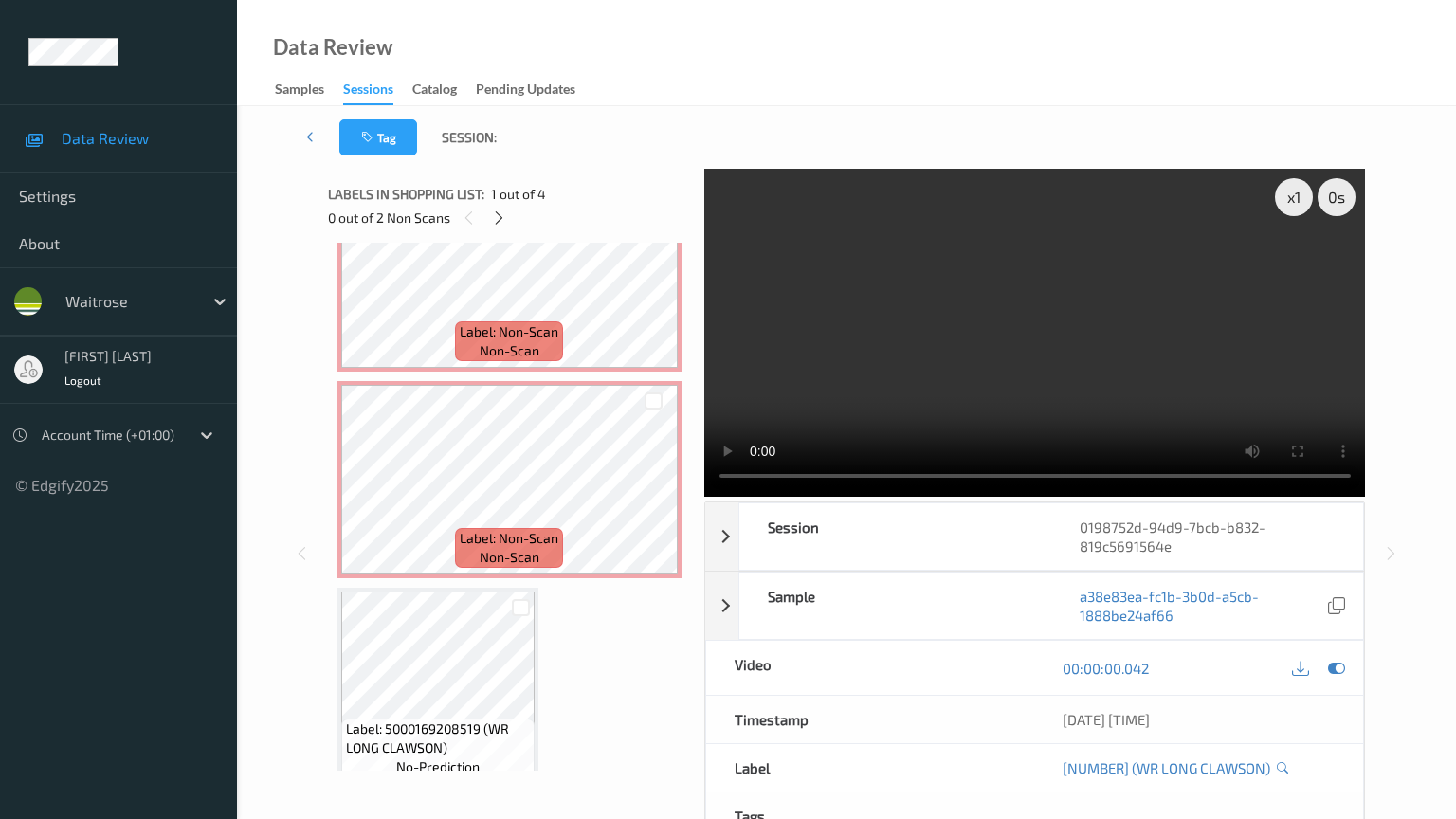 type 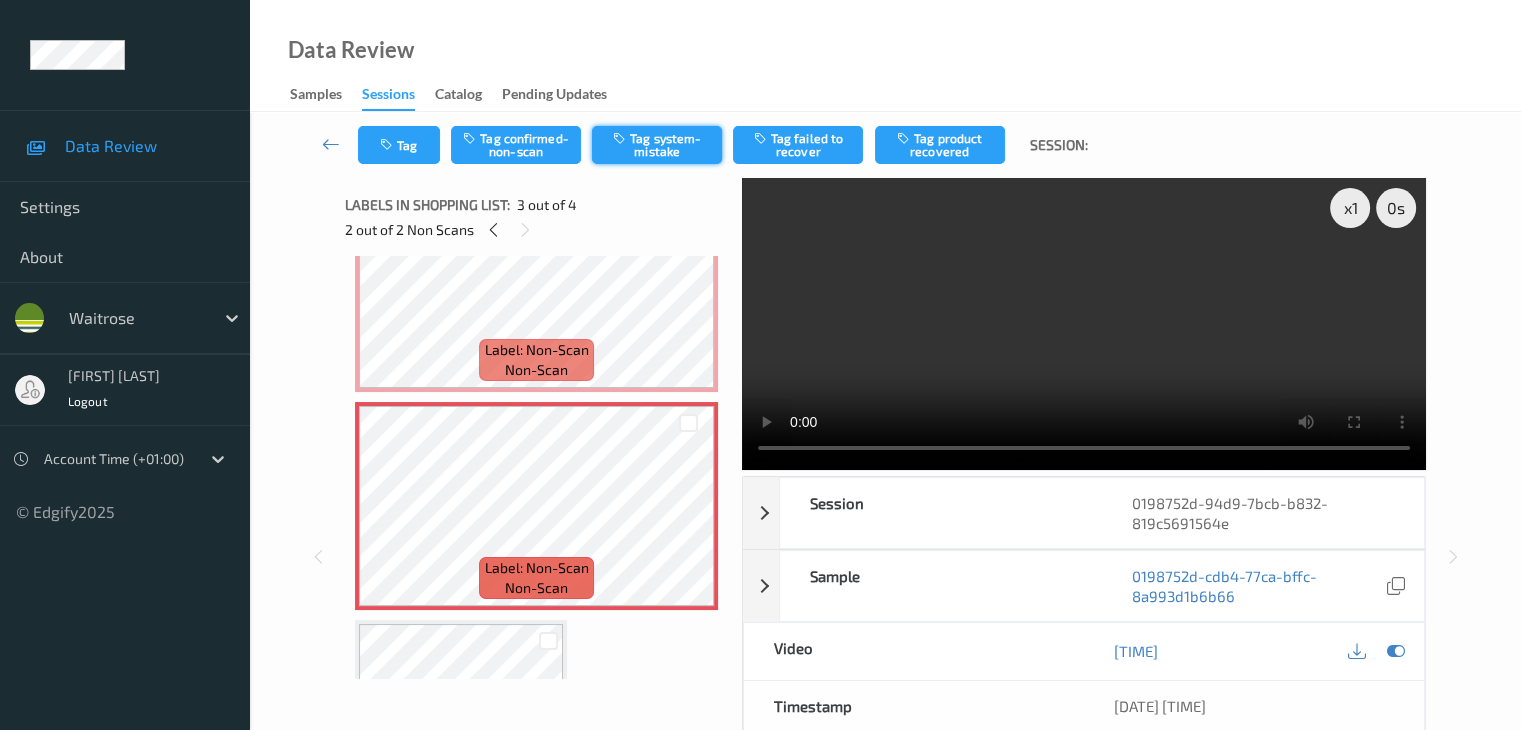 click on "Tag   system-mistake" at bounding box center [657, 145] 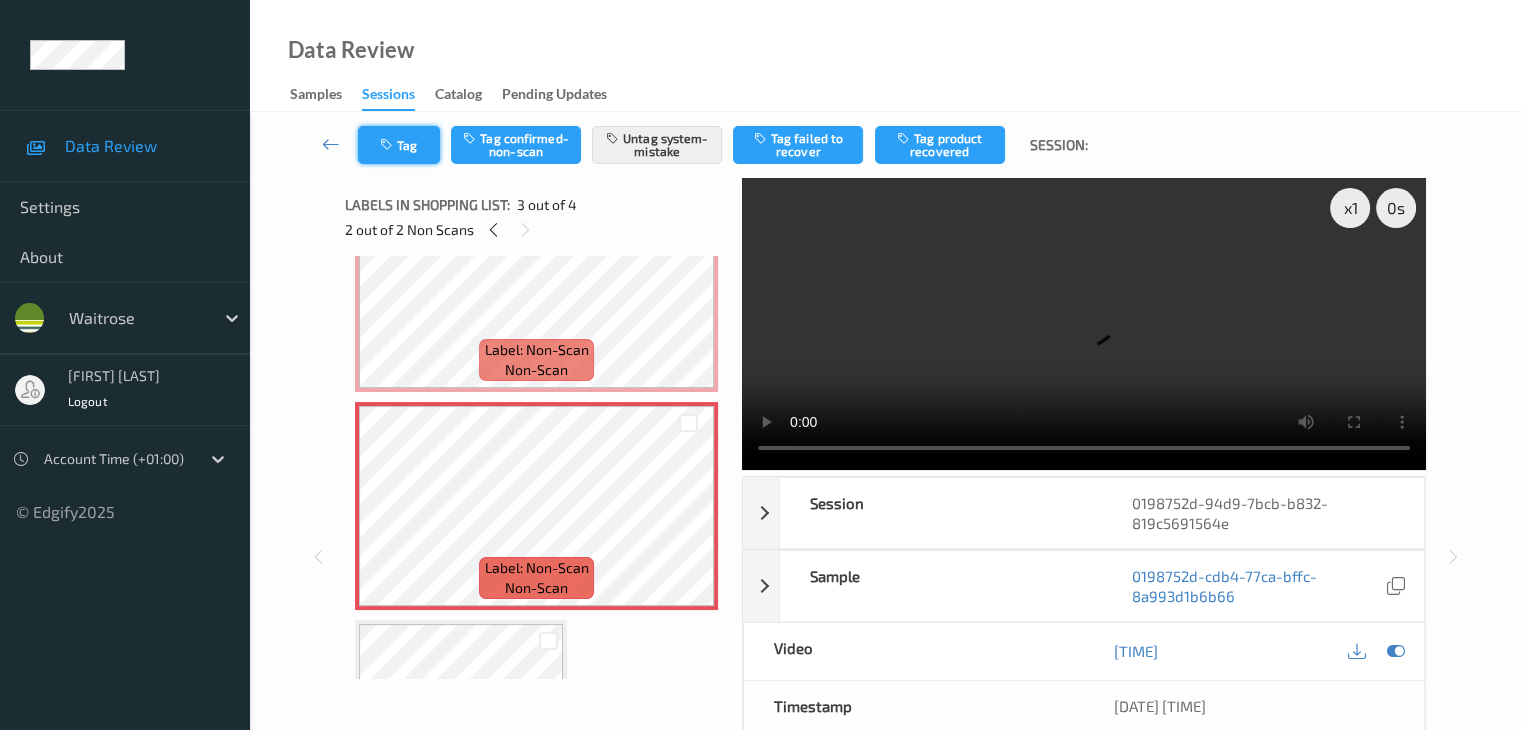 click at bounding box center (388, 145) 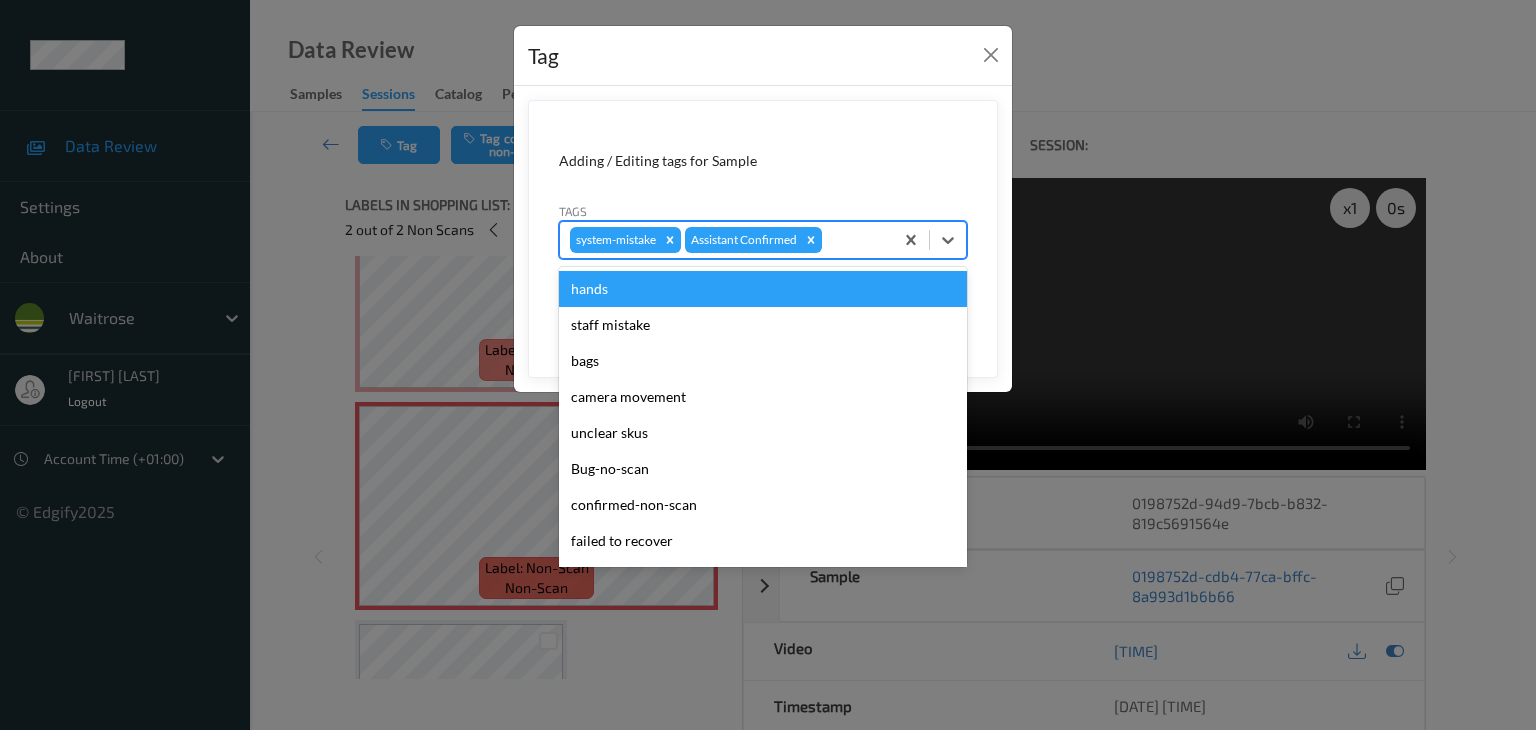 click at bounding box center [854, 240] 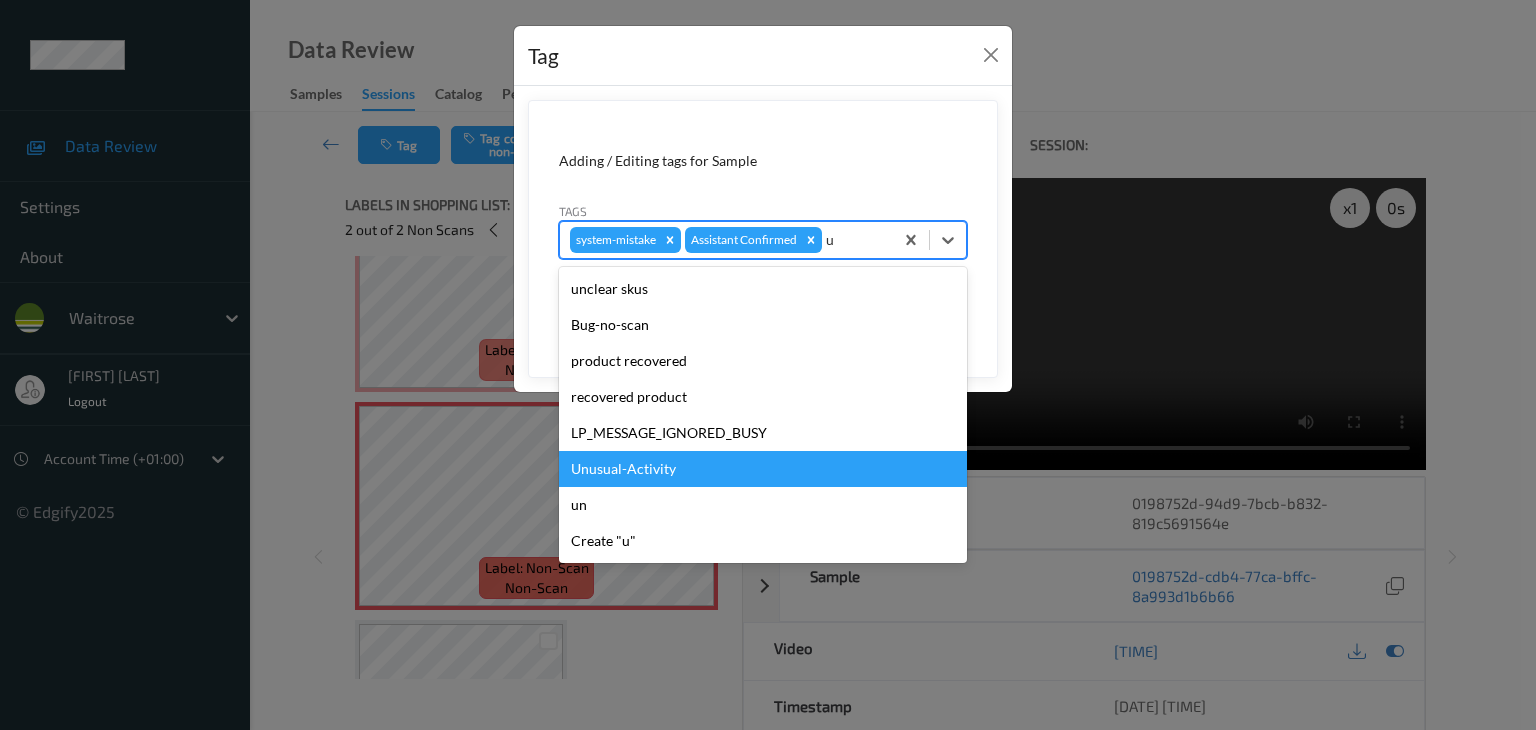 click on "Unusual-Activity" at bounding box center [763, 469] 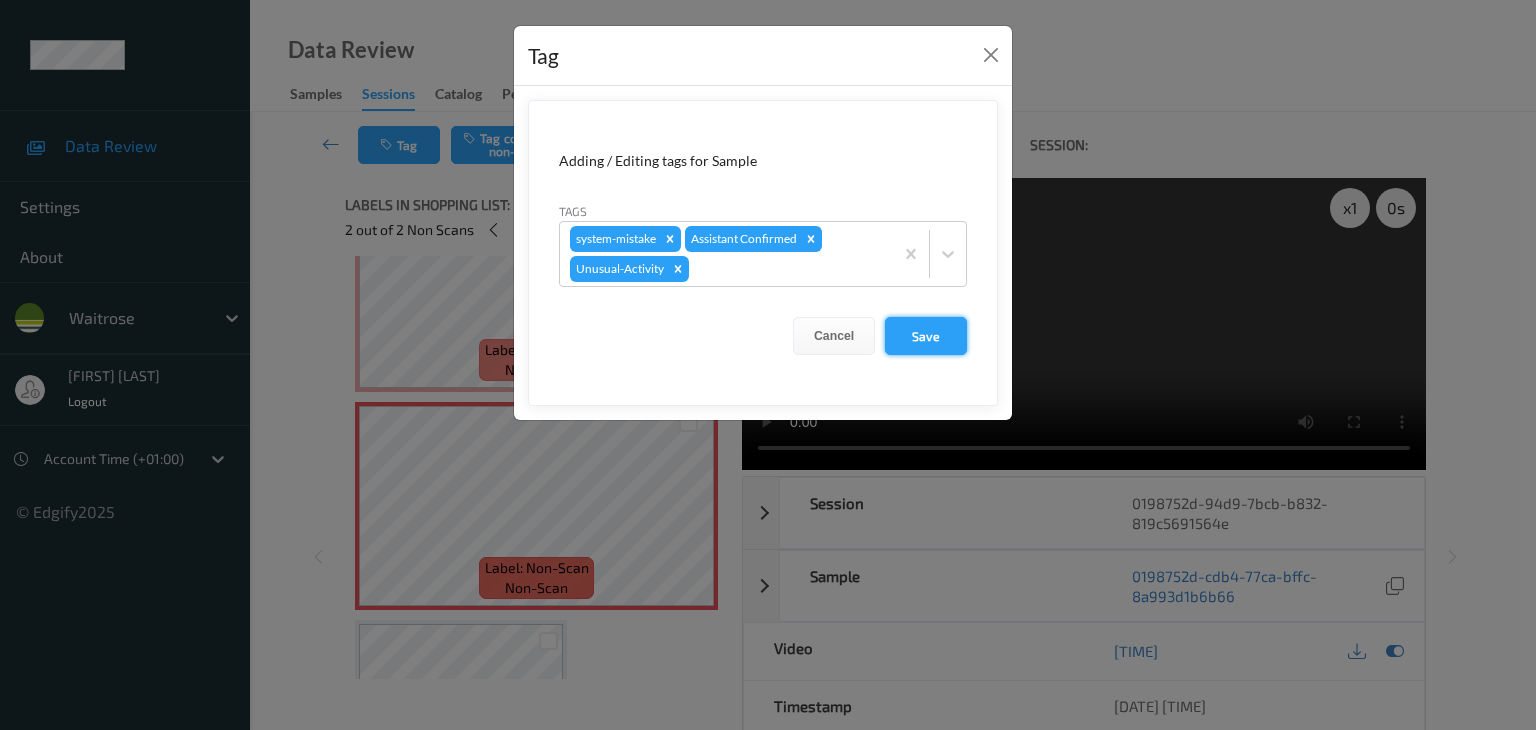 click on "Save" at bounding box center [926, 336] 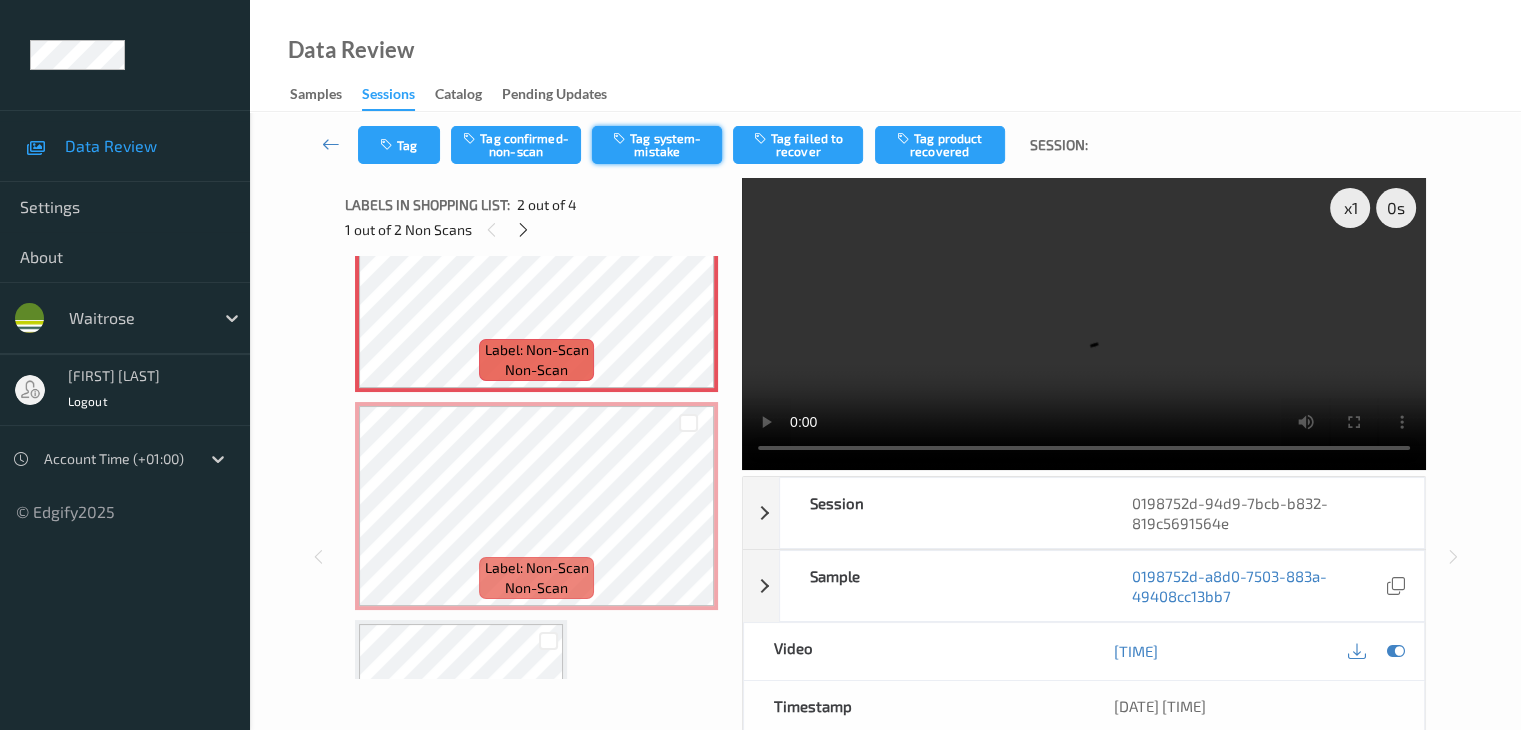 click on "Tag   system-mistake" at bounding box center (657, 145) 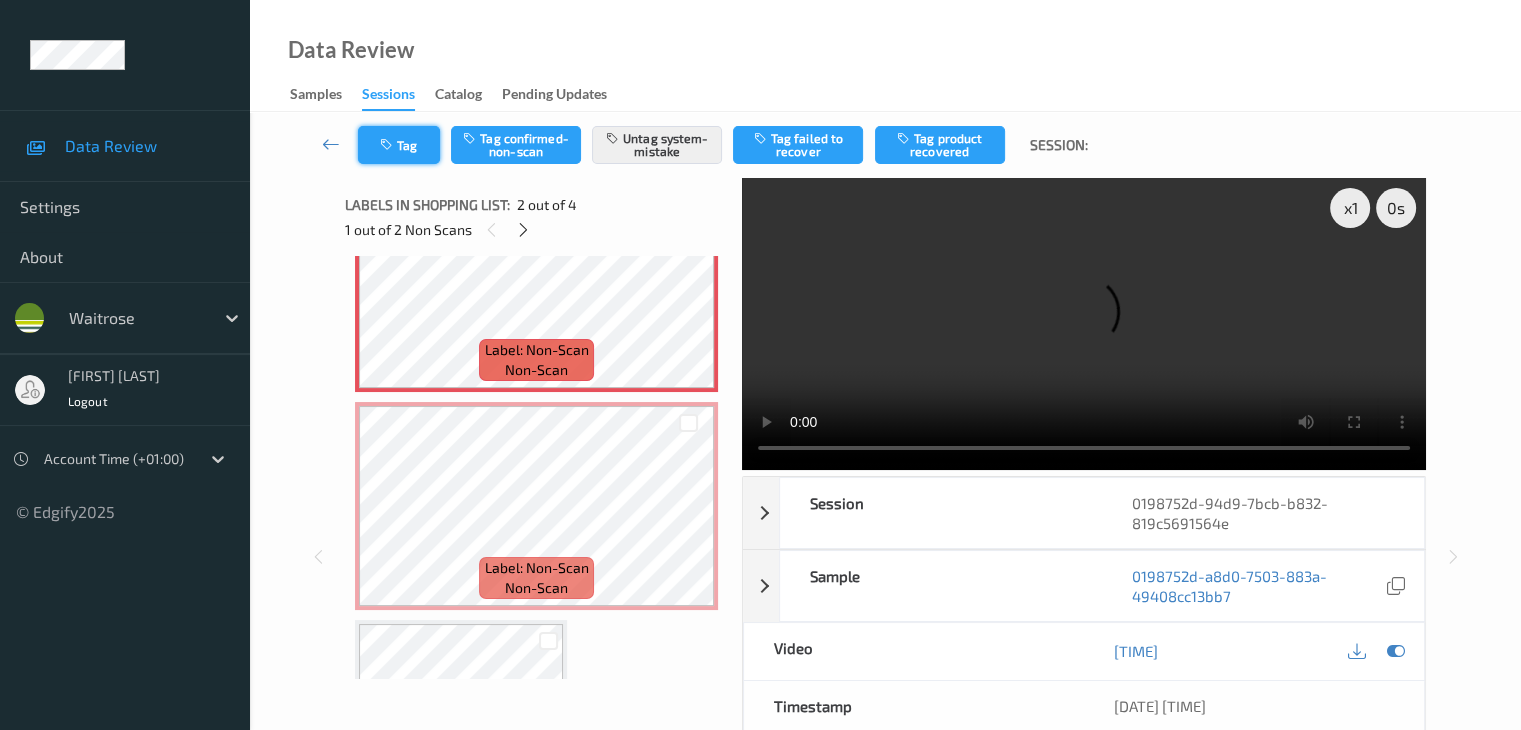 click on "Tag" at bounding box center (399, 145) 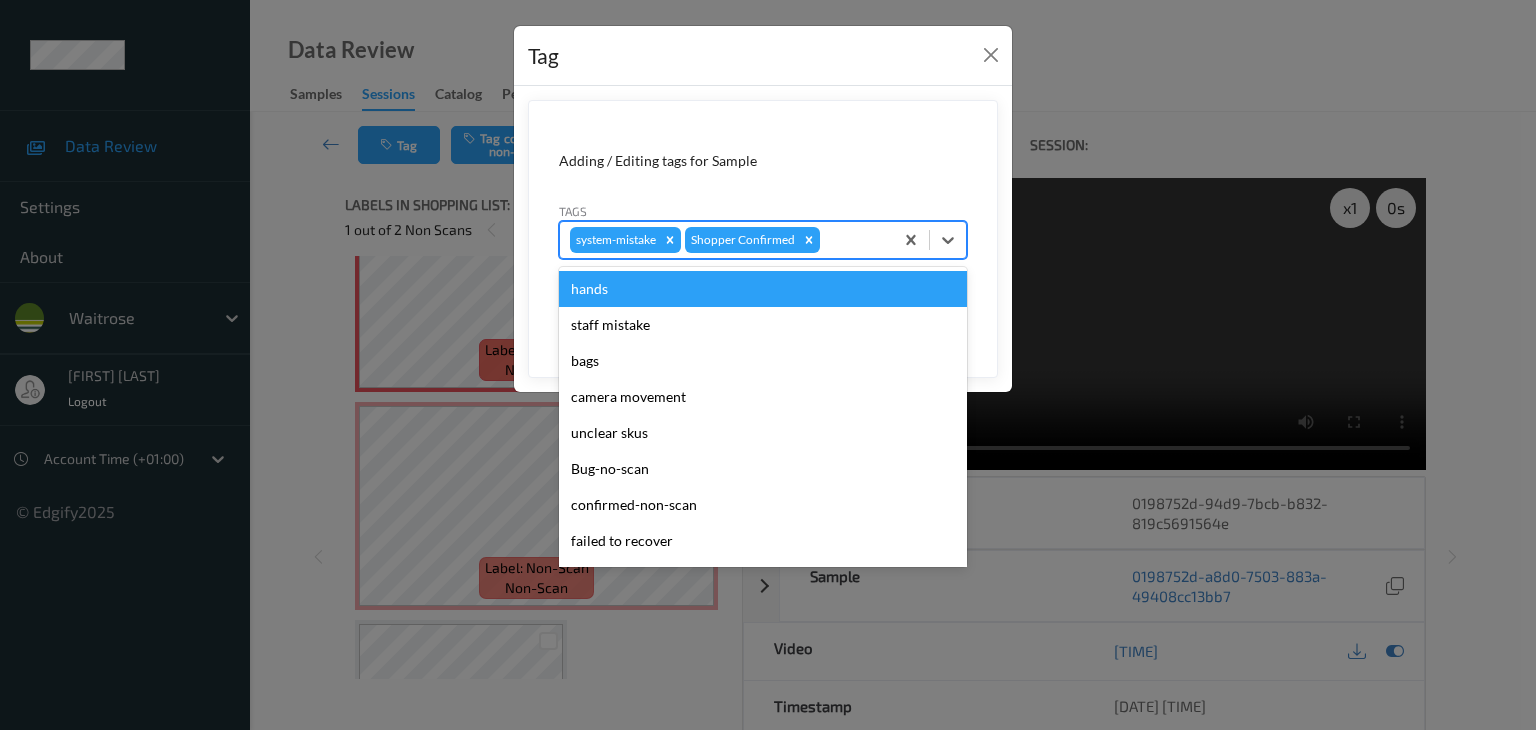 click at bounding box center [853, 240] 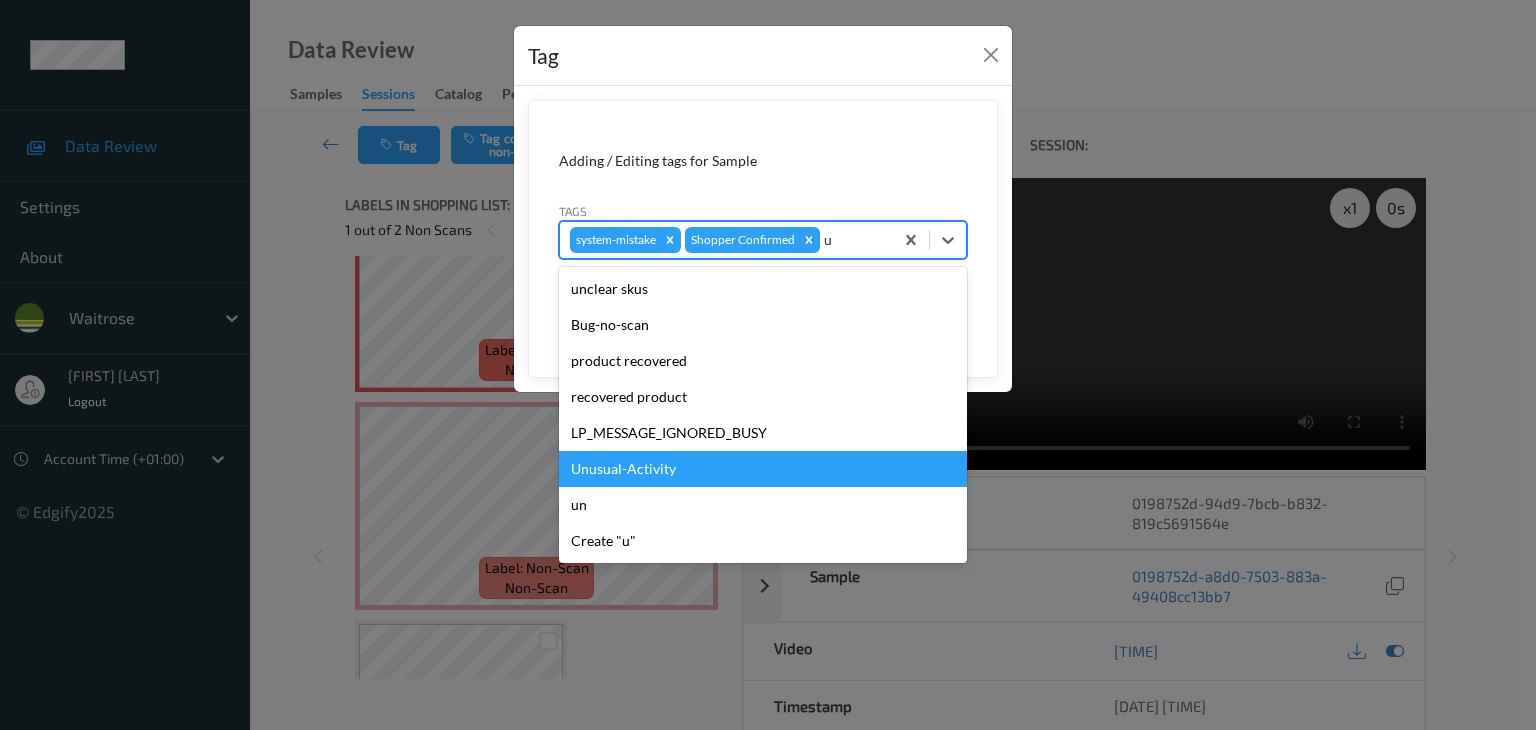 click on "Unusual-Activity" at bounding box center [763, 469] 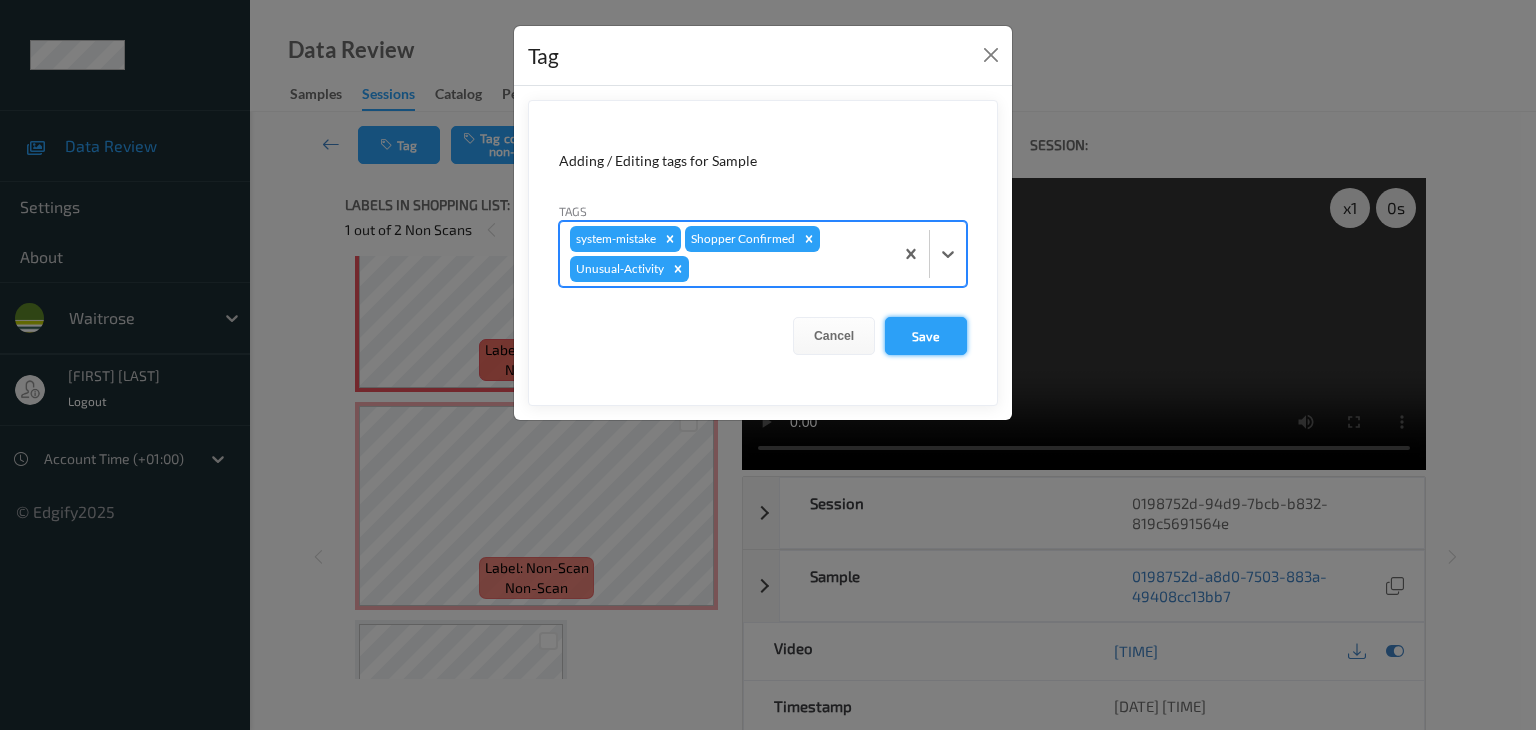 click on "Save" at bounding box center (926, 336) 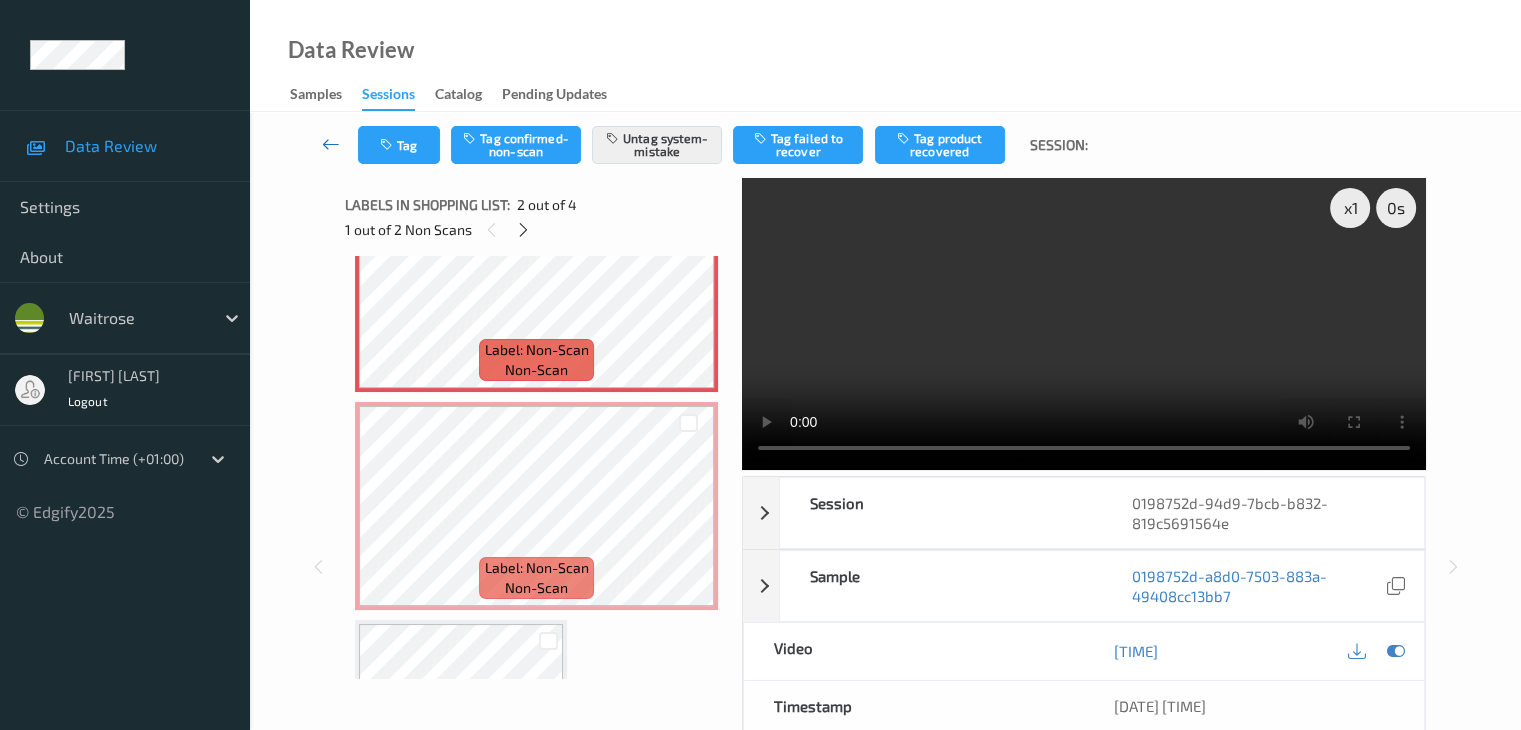 click at bounding box center (331, 144) 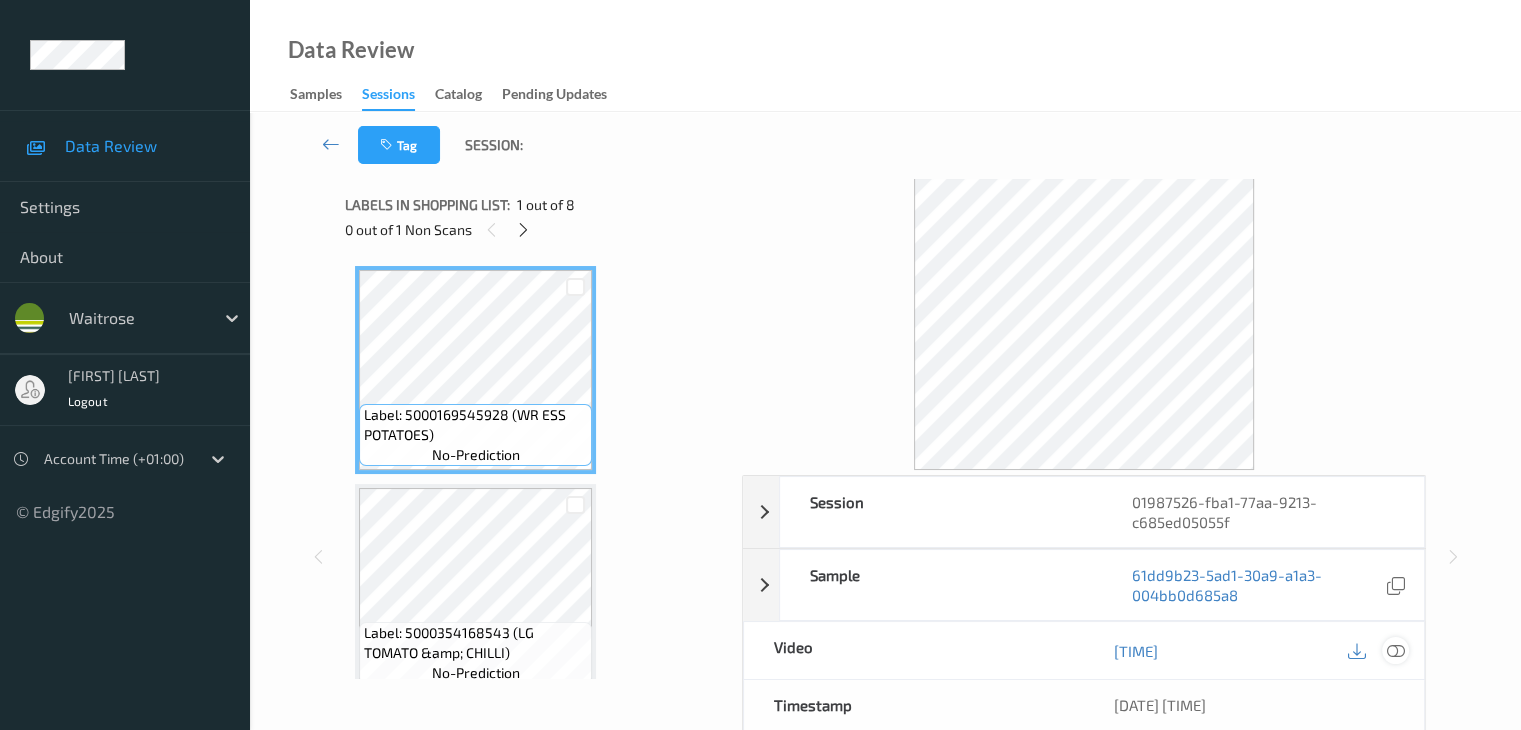 click at bounding box center [1395, 651] 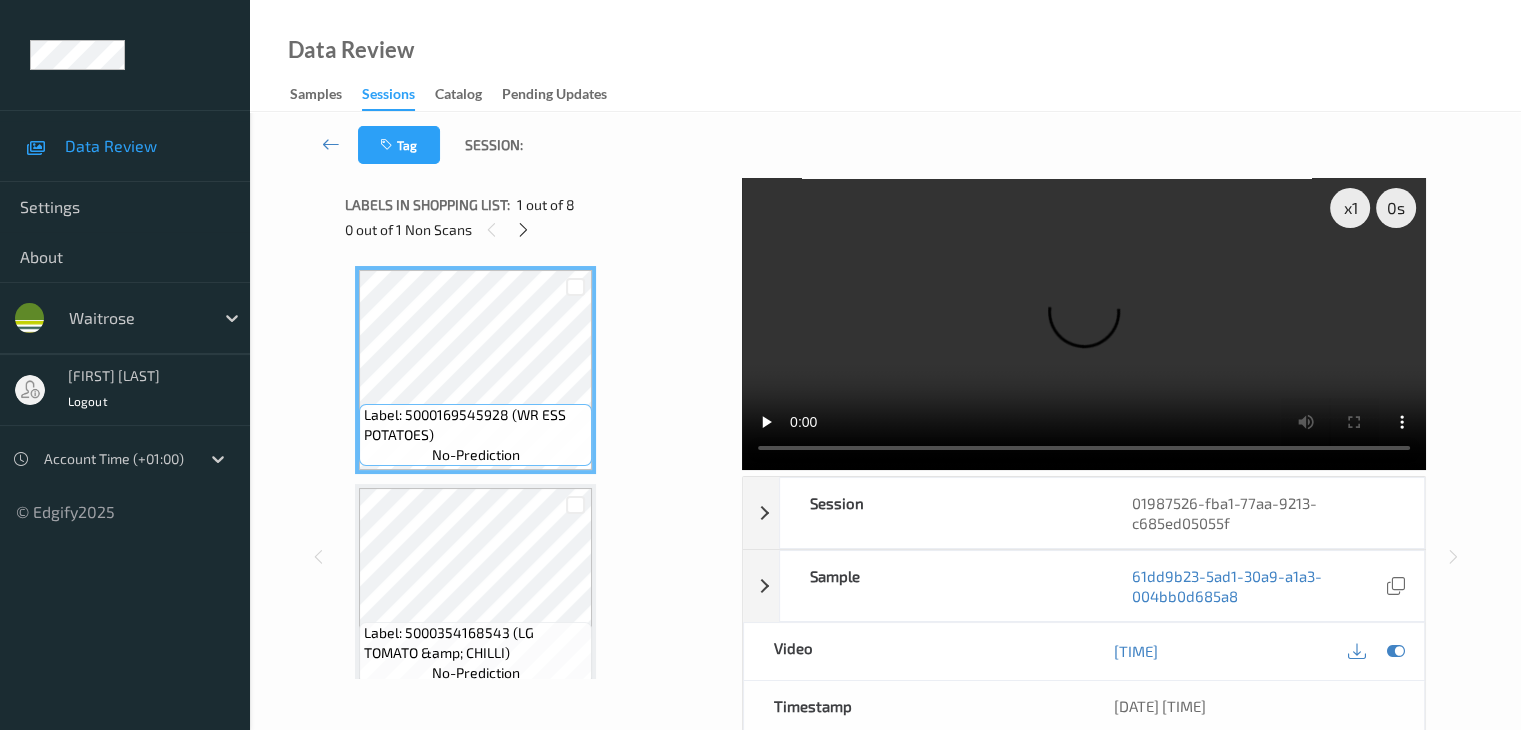 type 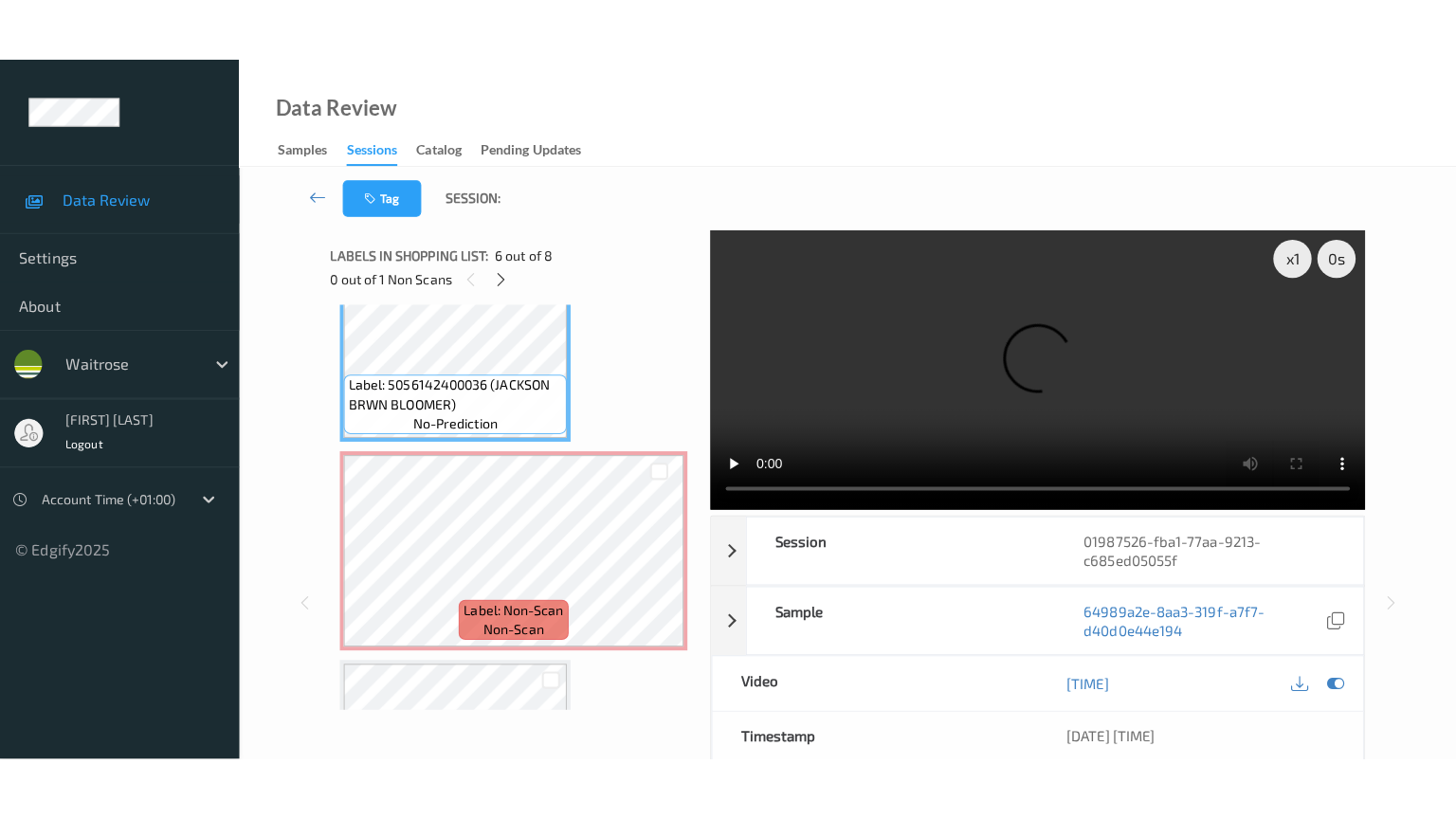 scroll, scrollTop: 1138, scrollLeft: 0, axis: vertical 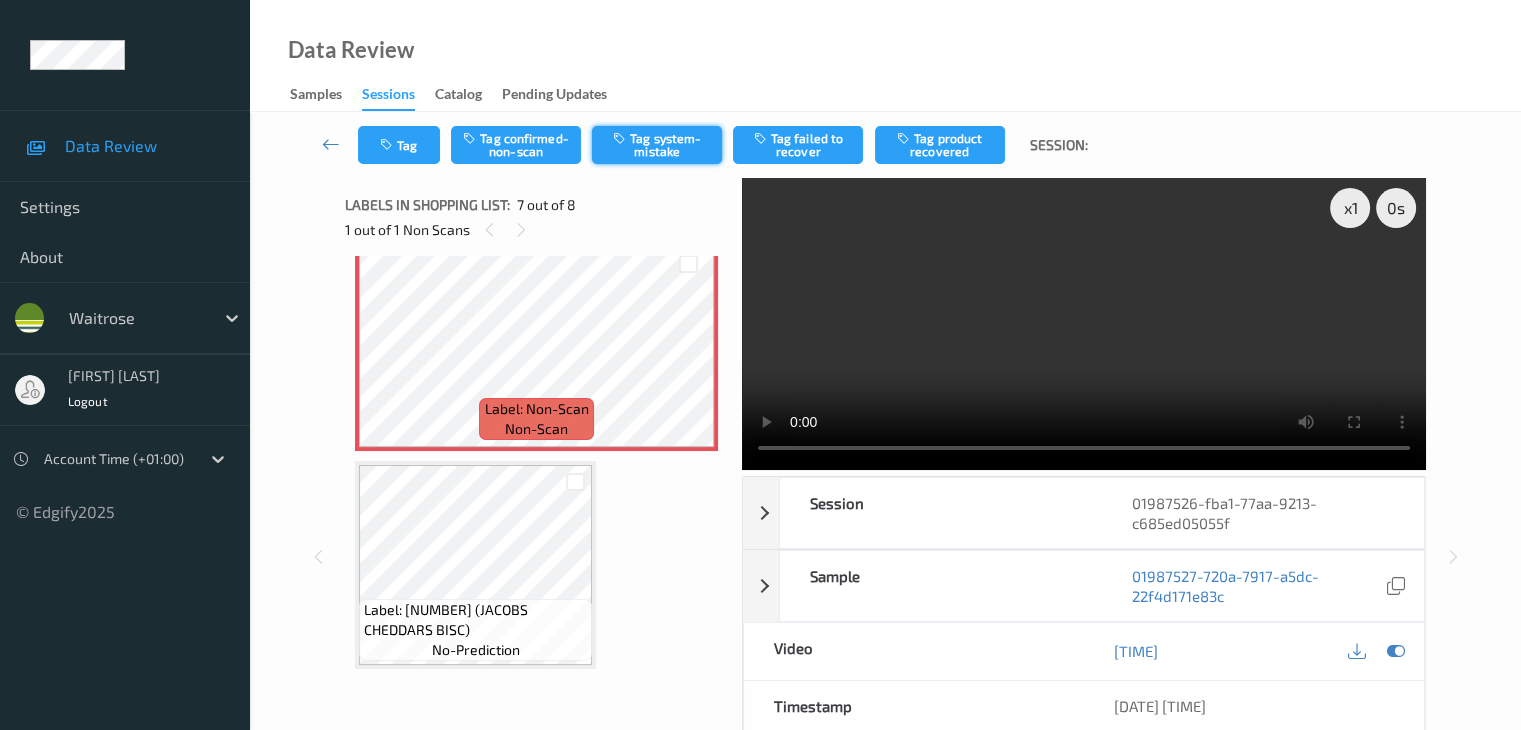 click on "Tag   system-mistake" at bounding box center [657, 145] 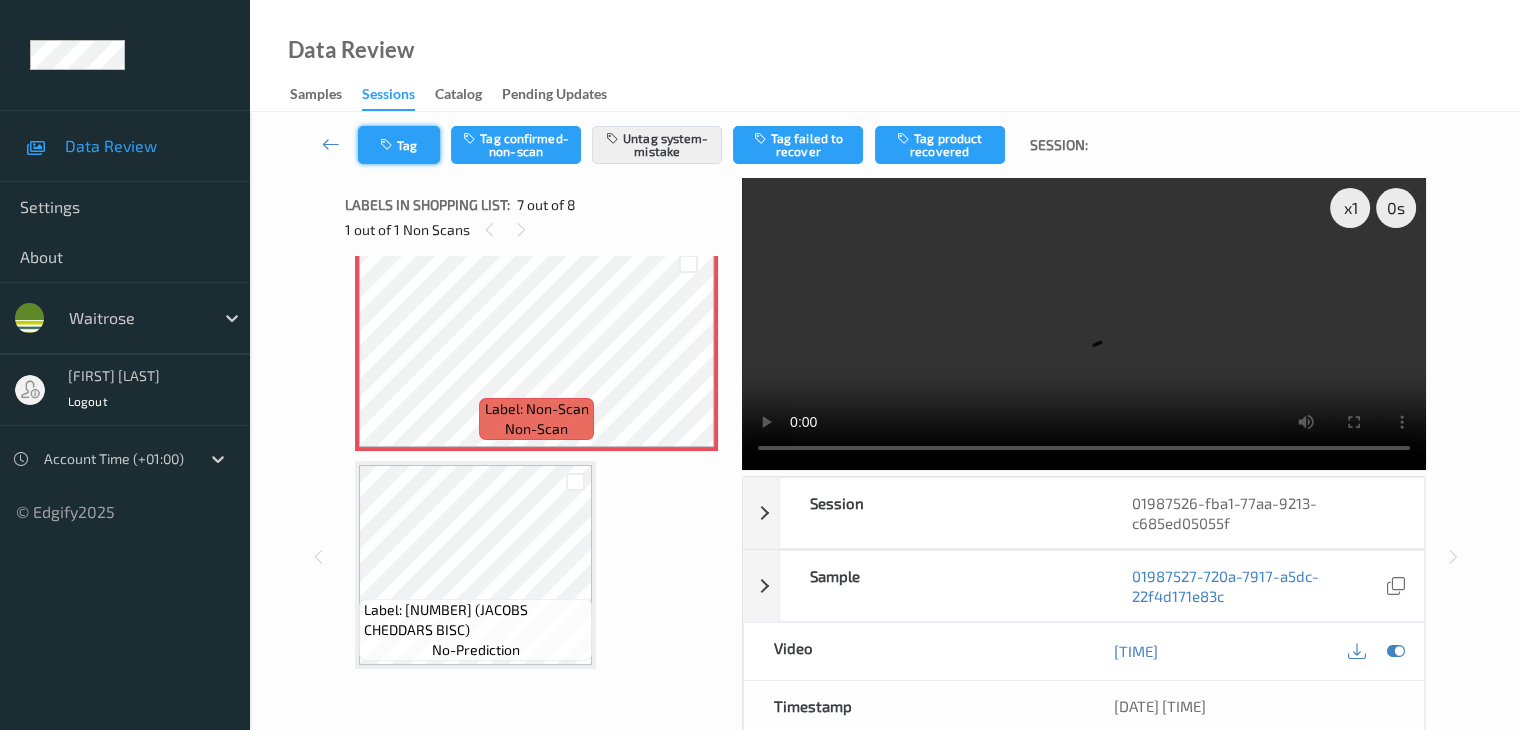 click at bounding box center [388, 145] 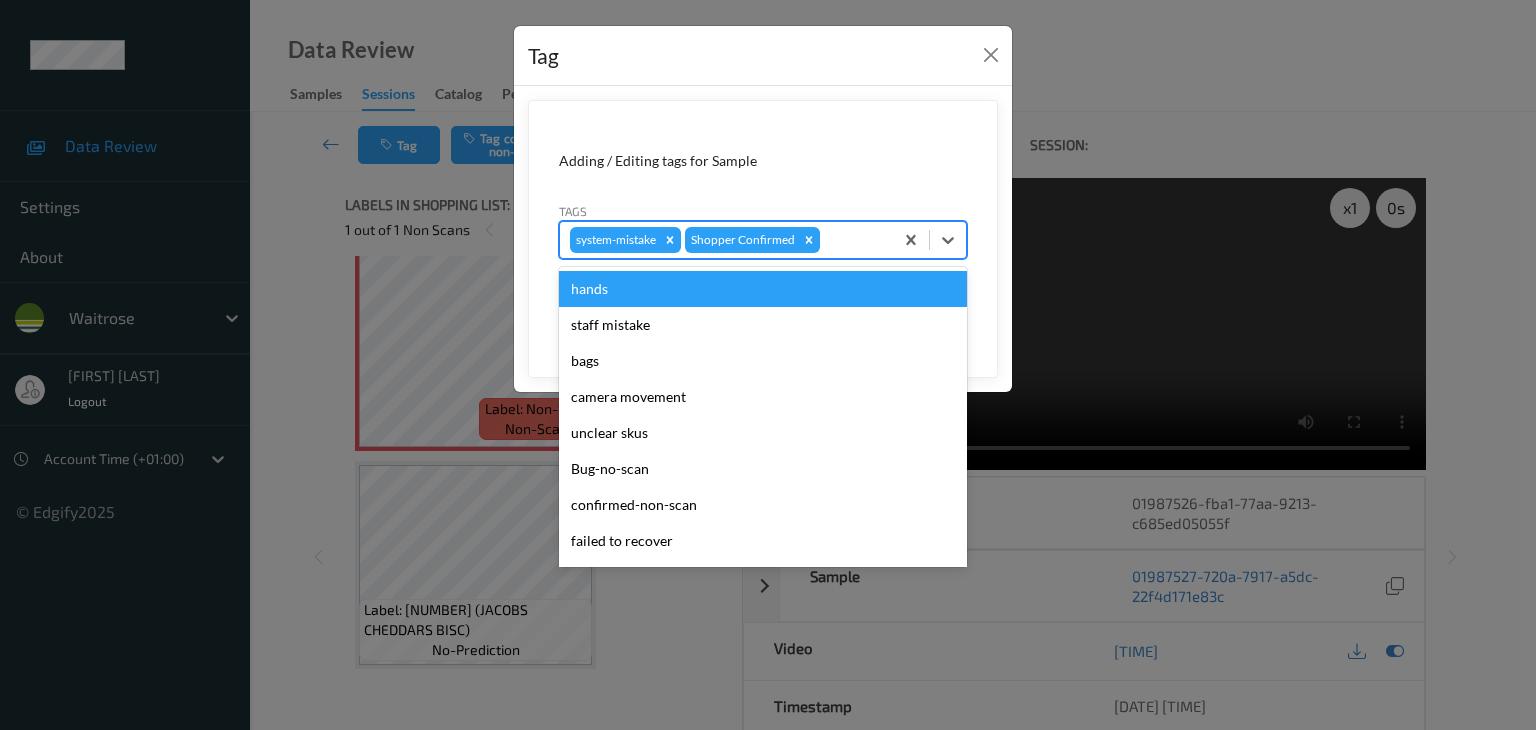click at bounding box center (853, 240) 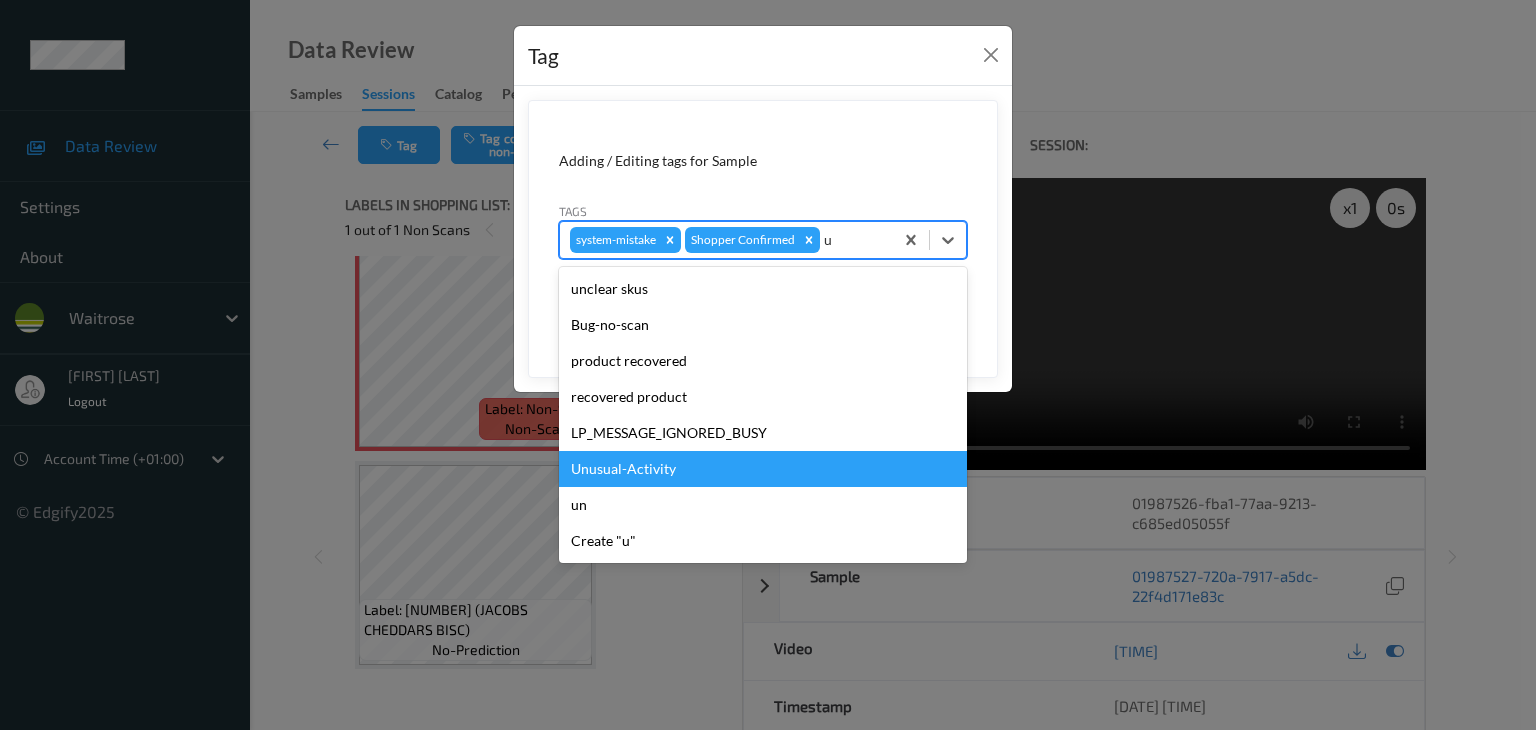 click on "Unusual-Activity" at bounding box center [763, 469] 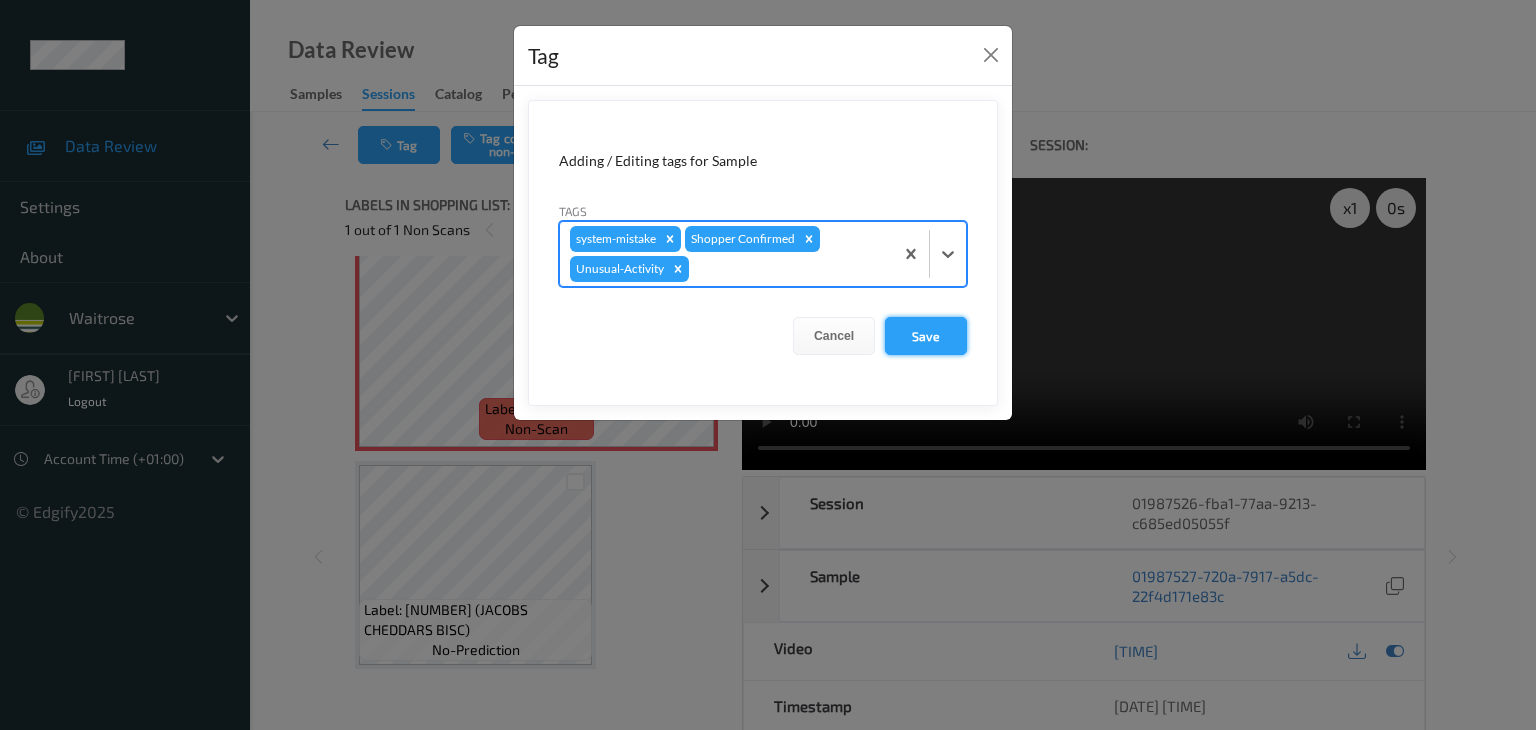 click on "Save" at bounding box center [926, 336] 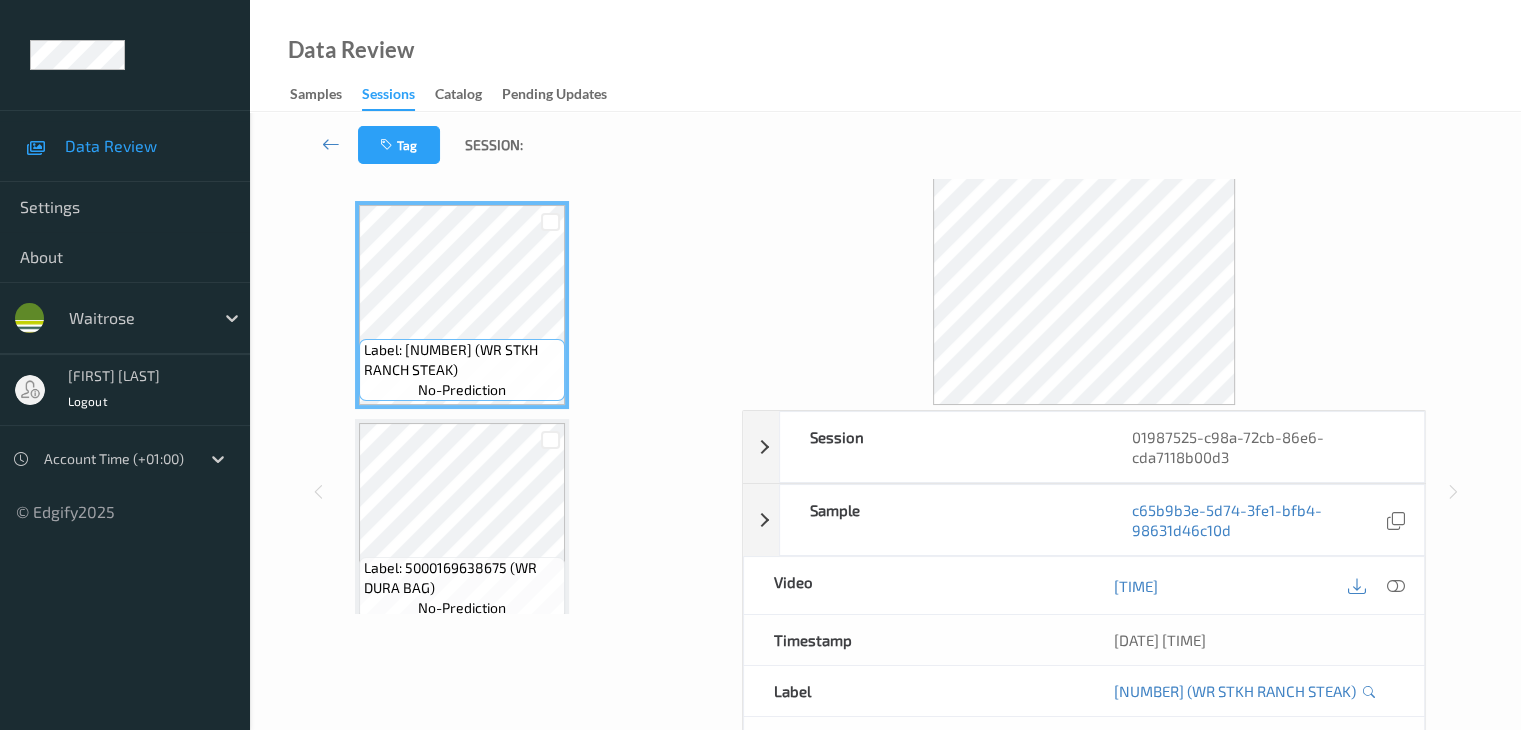 scroll, scrollTop: 100, scrollLeft: 0, axis: vertical 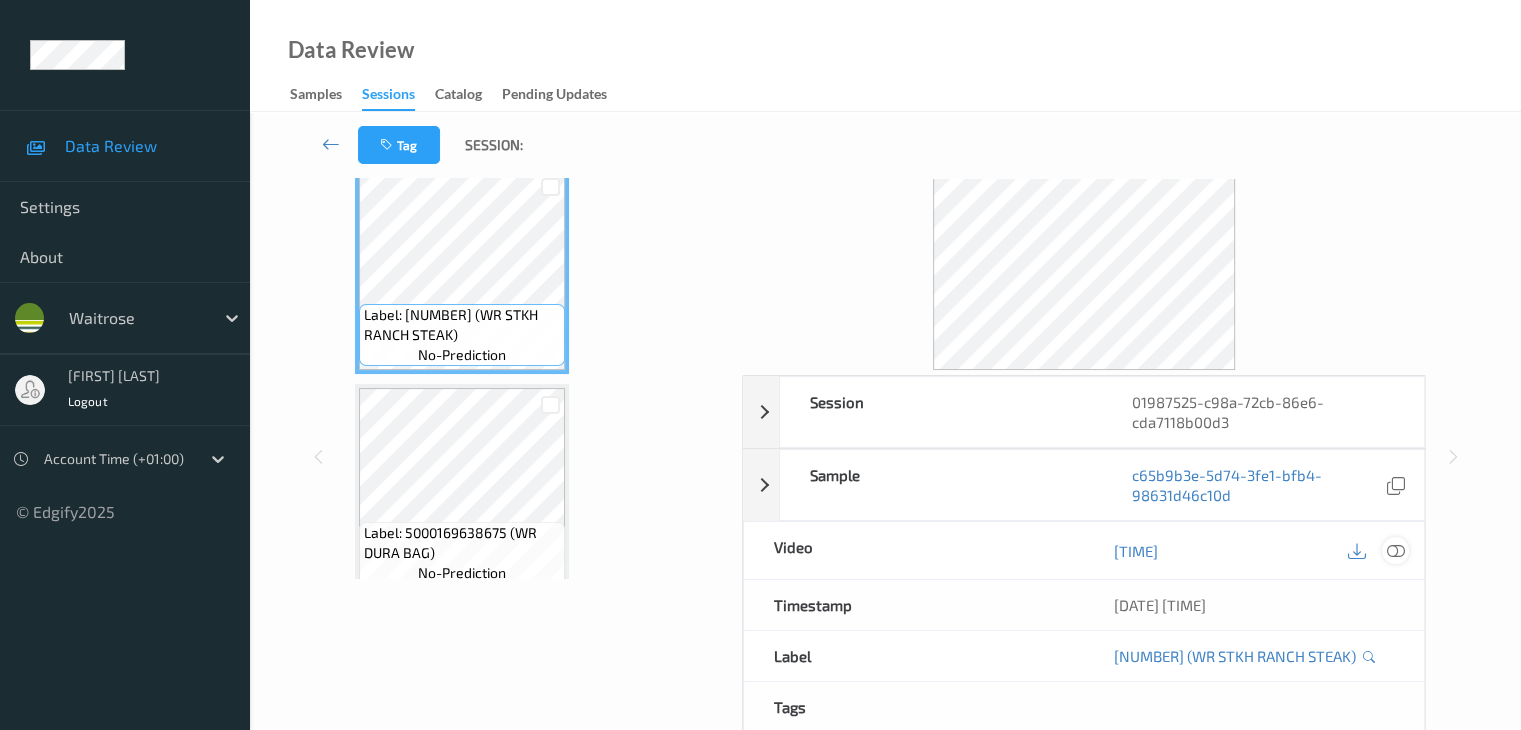 click at bounding box center [1395, 551] 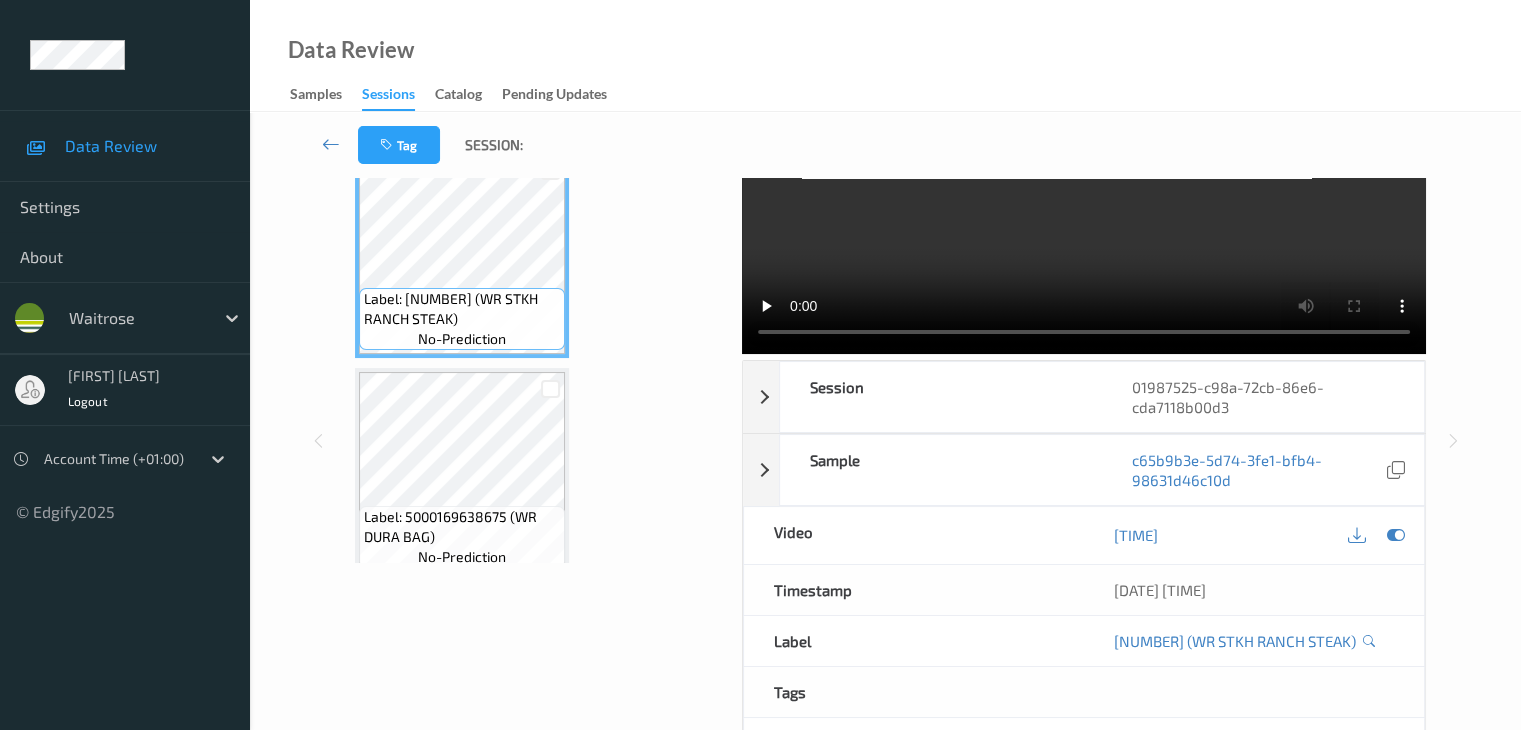 scroll, scrollTop: 0, scrollLeft: 0, axis: both 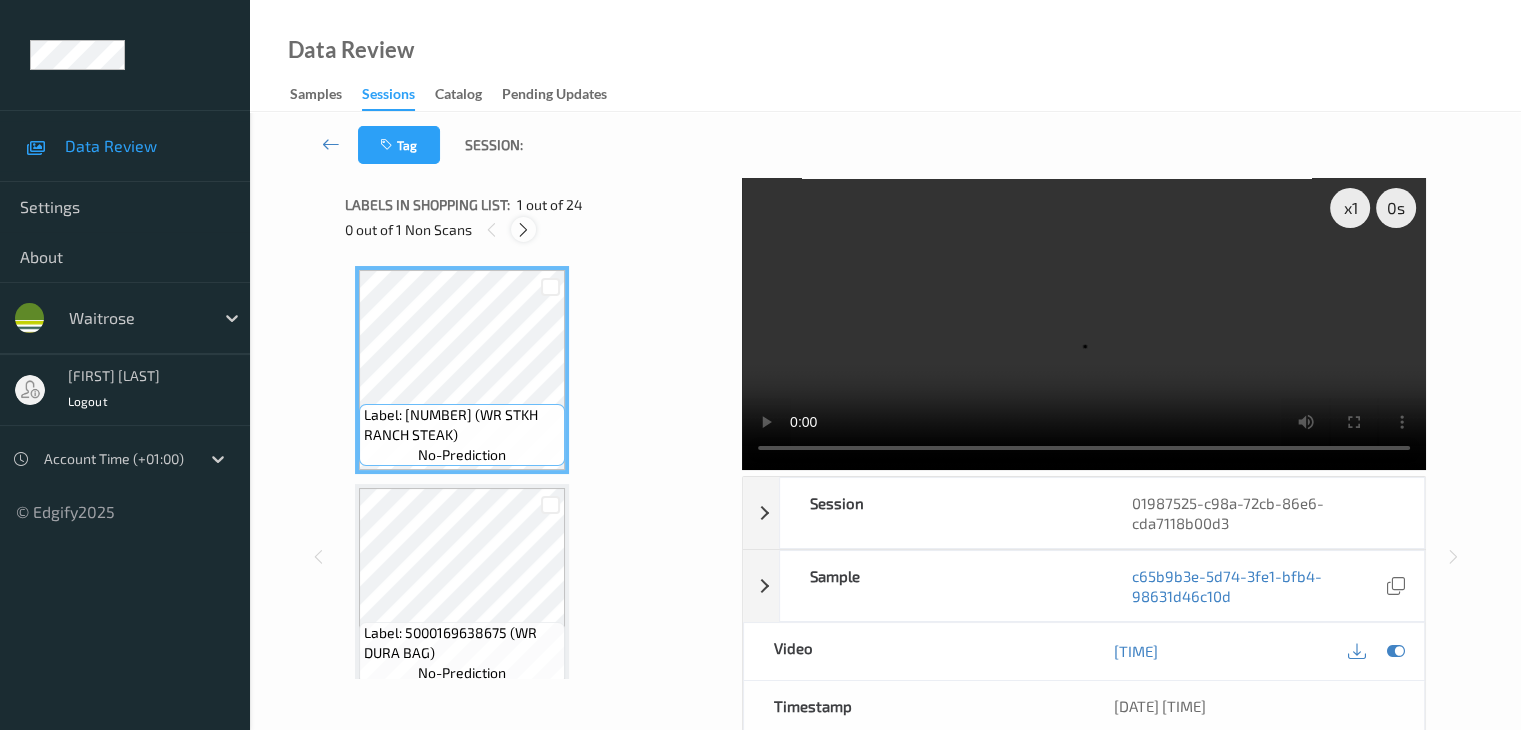 click at bounding box center [523, 230] 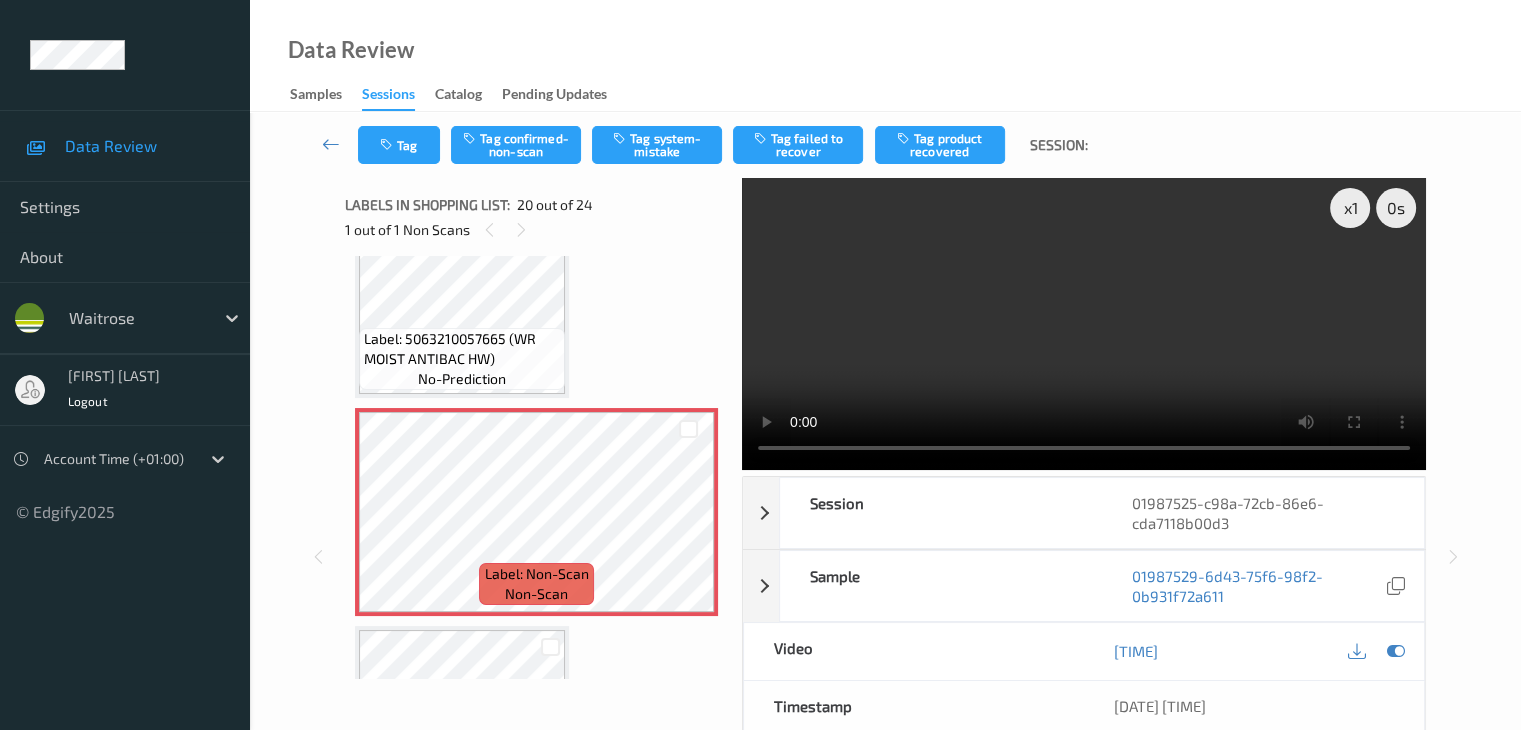 scroll, scrollTop: 4034, scrollLeft: 0, axis: vertical 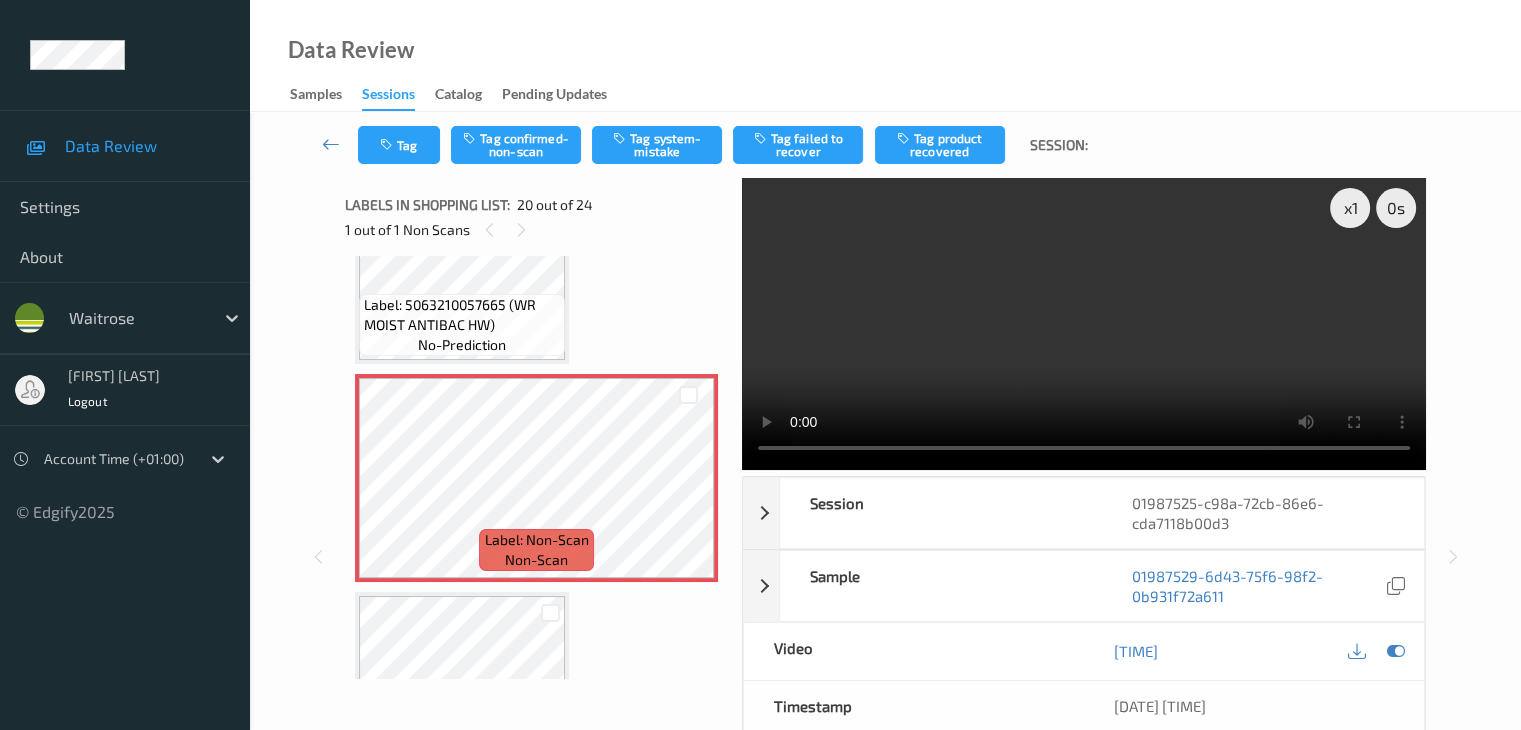 type 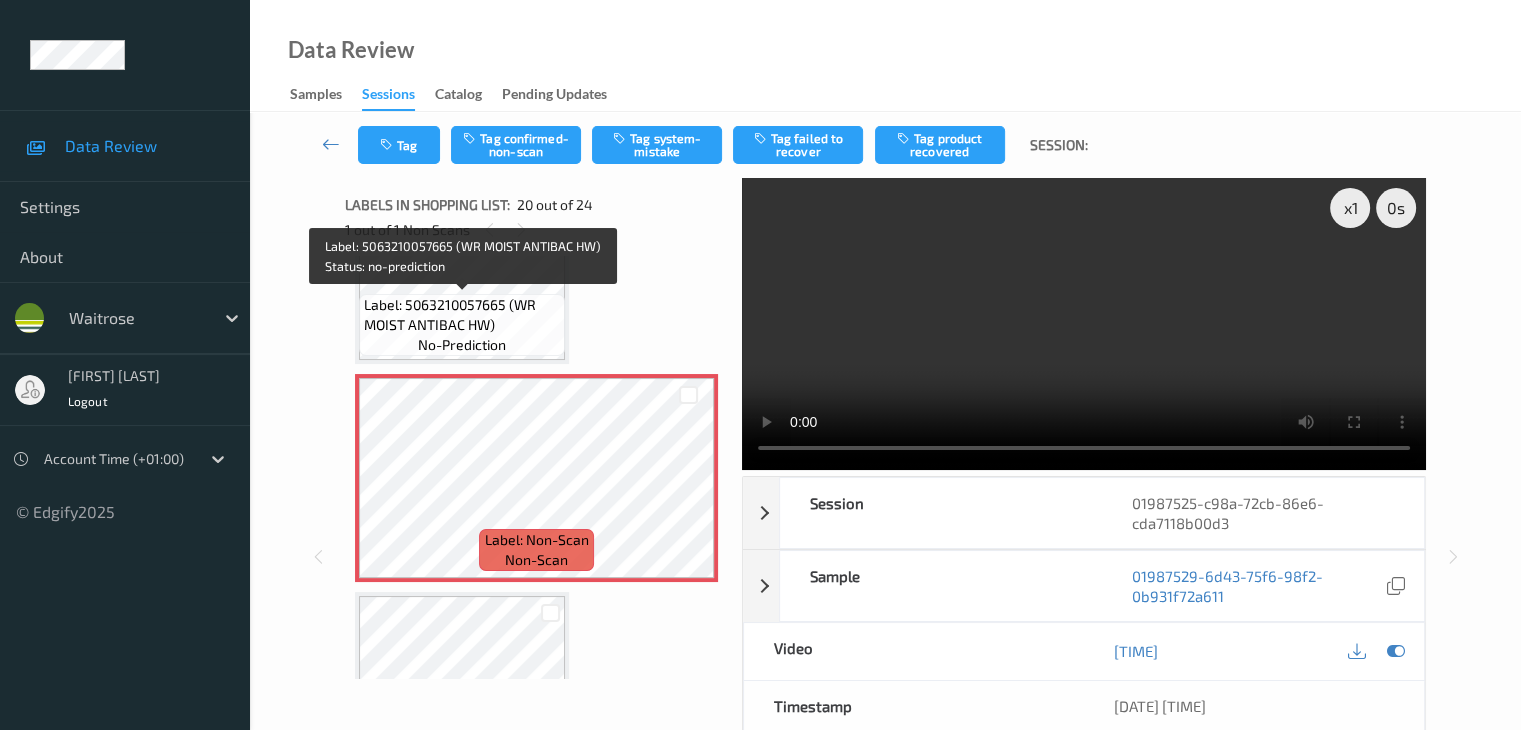 click on "Label: 5063210057665 (WR MOIST ANTIBAC HW)" at bounding box center [462, 315] 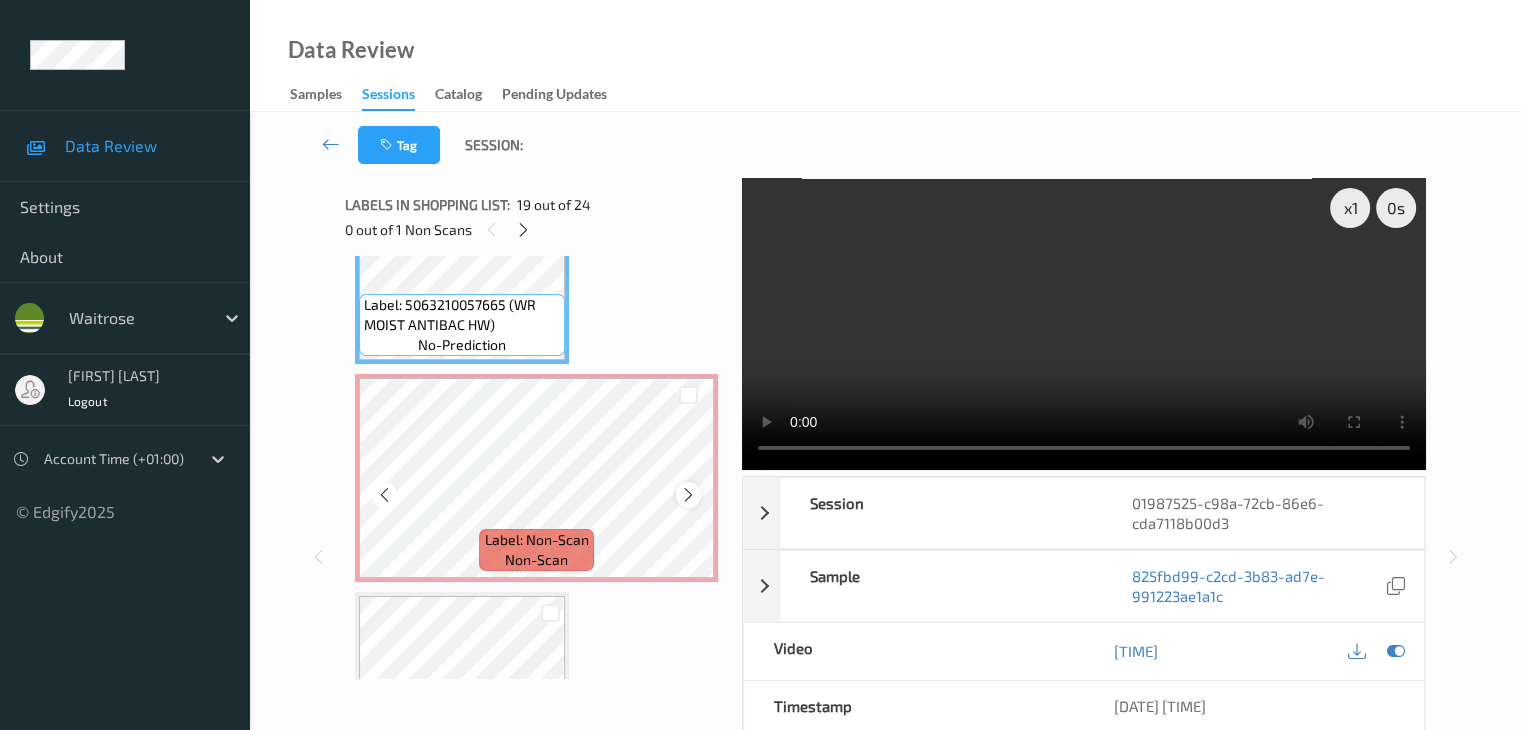 scroll, scrollTop: 4134, scrollLeft: 0, axis: vertical 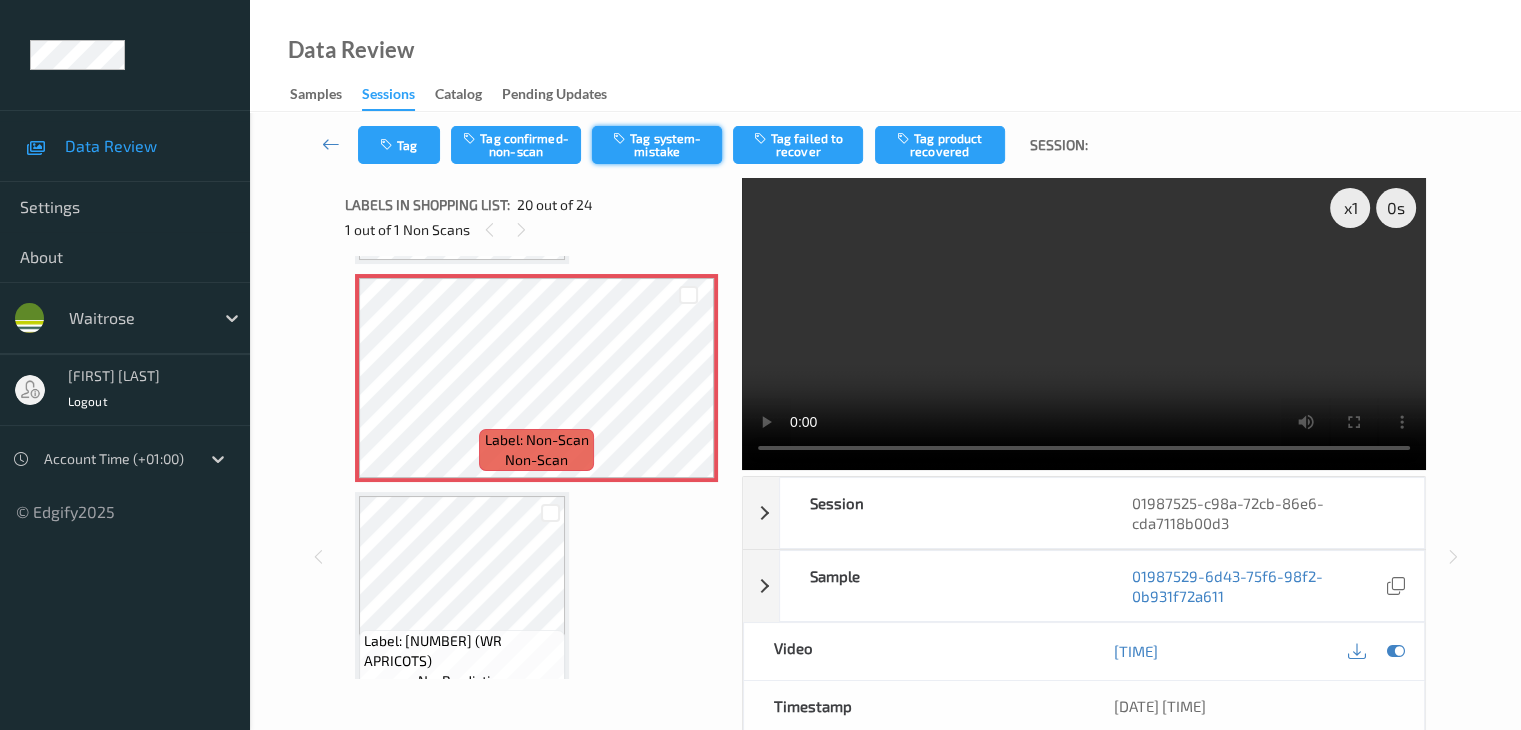 click on "Tag   system-mistake" at bounding box center [657, 145] 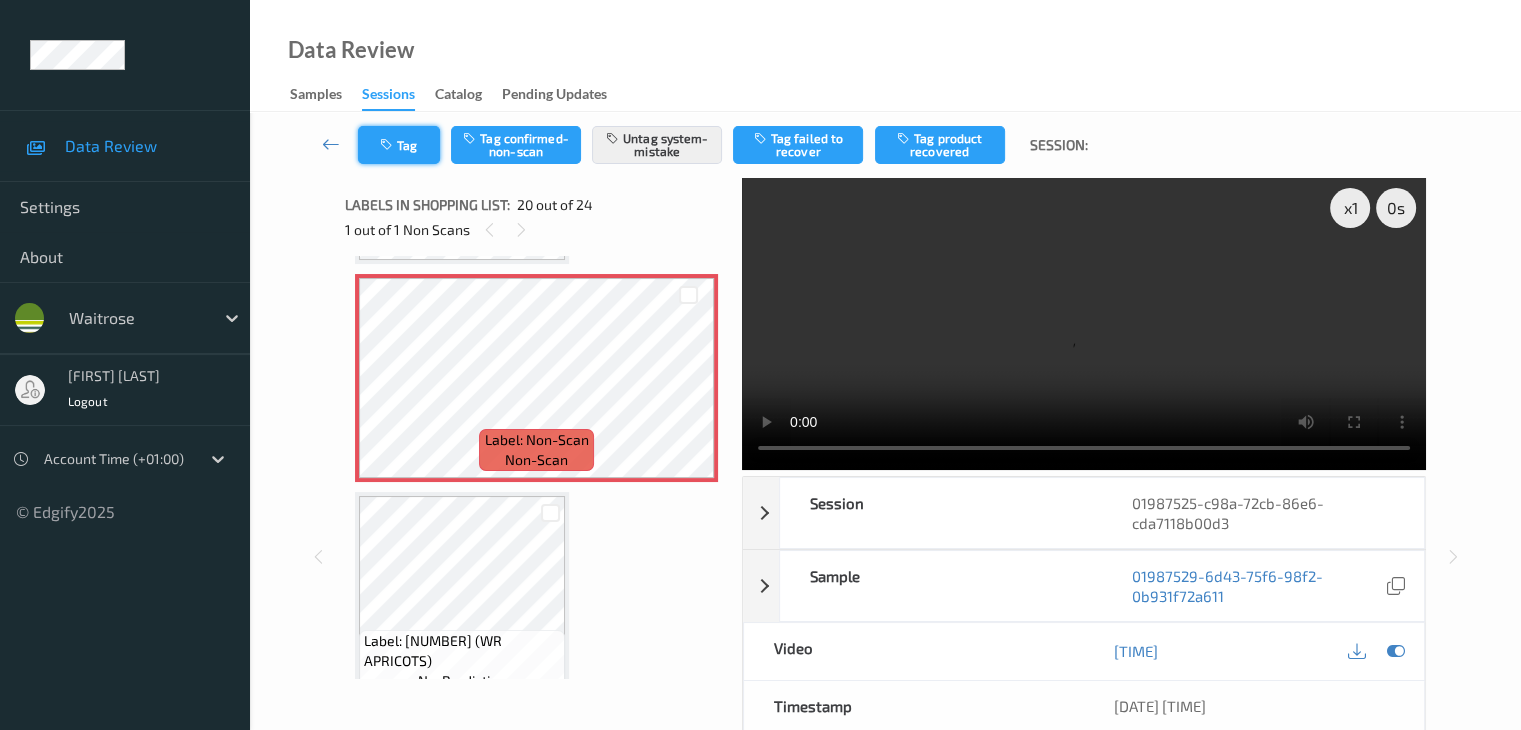click on "Tag" at bounding box center (399, 145) 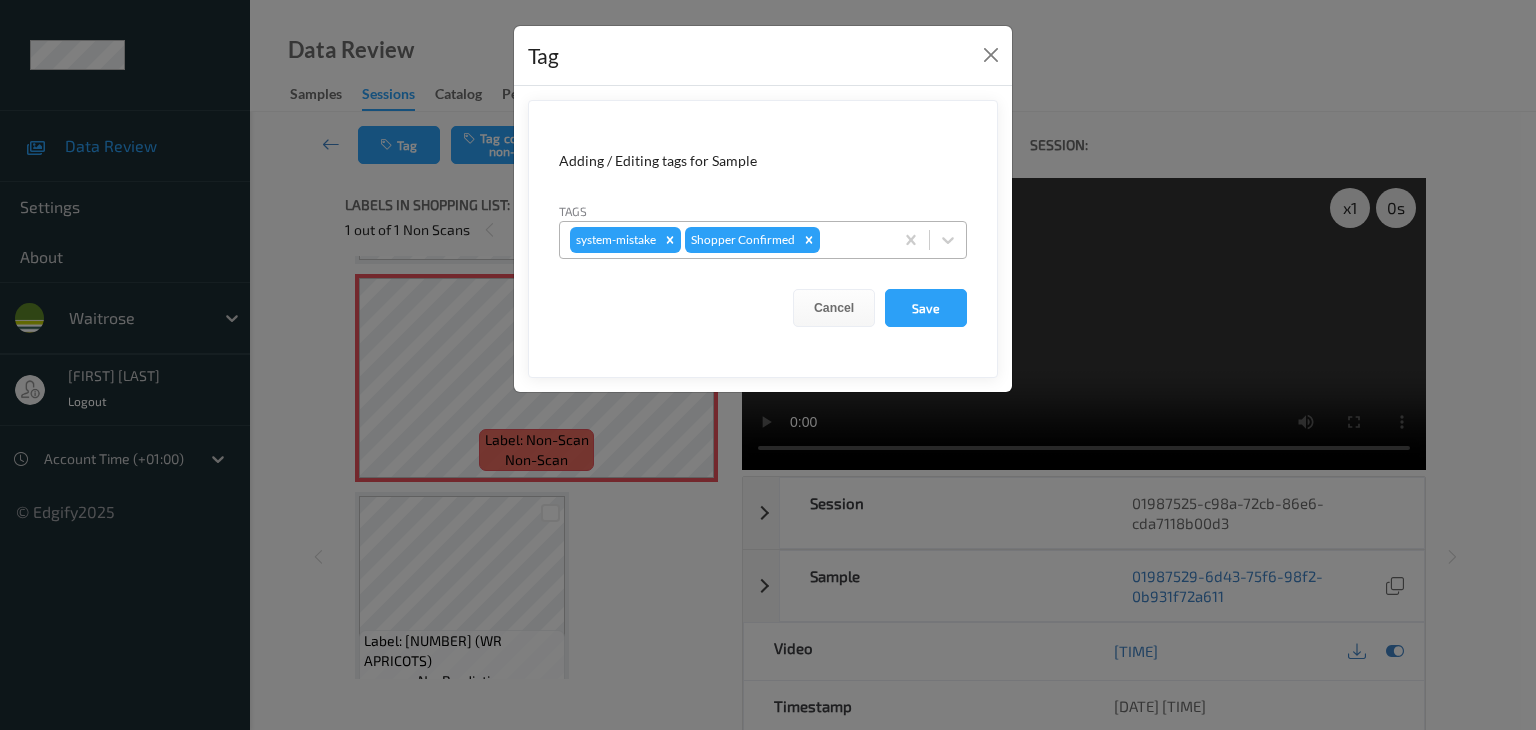 click at bounding box center [853, 240] 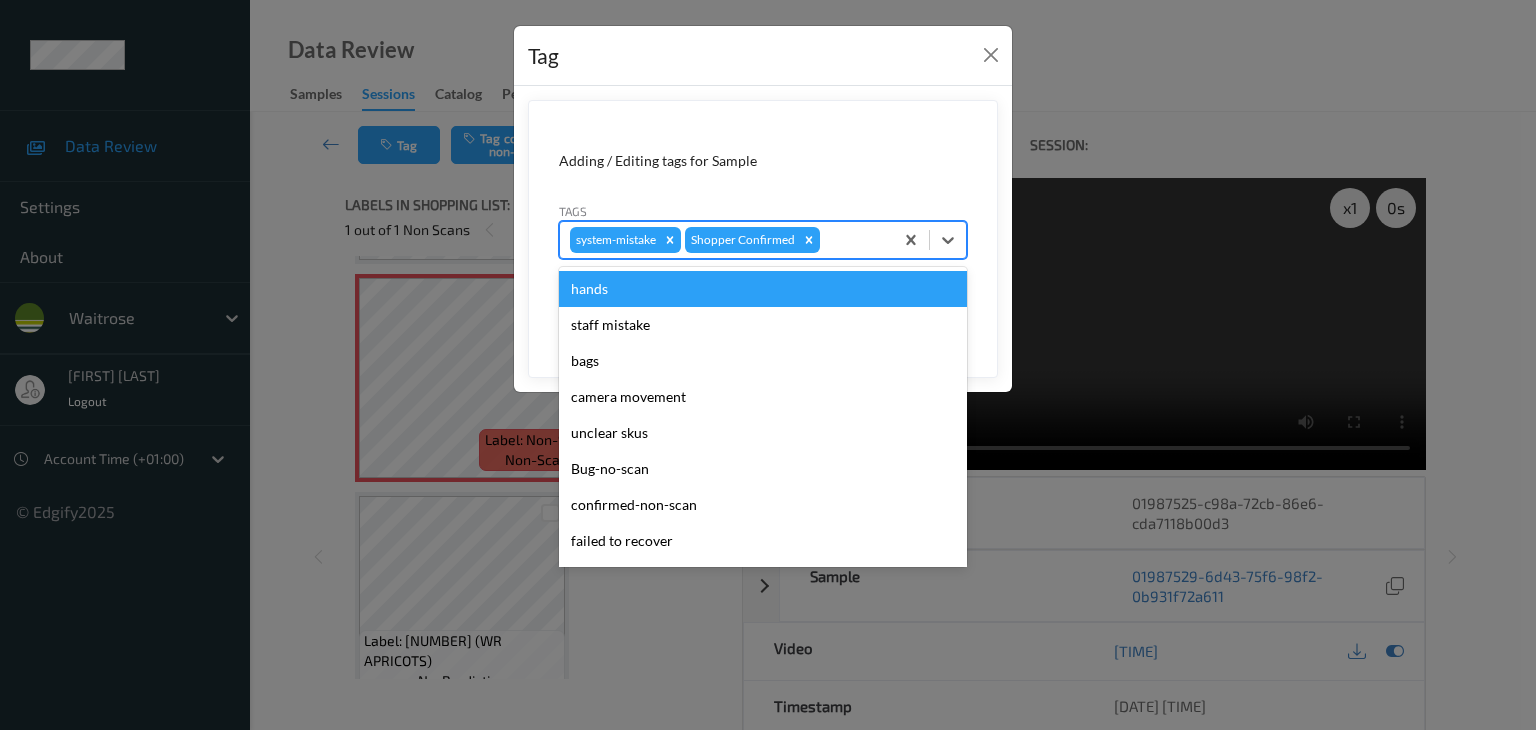 type on "u" 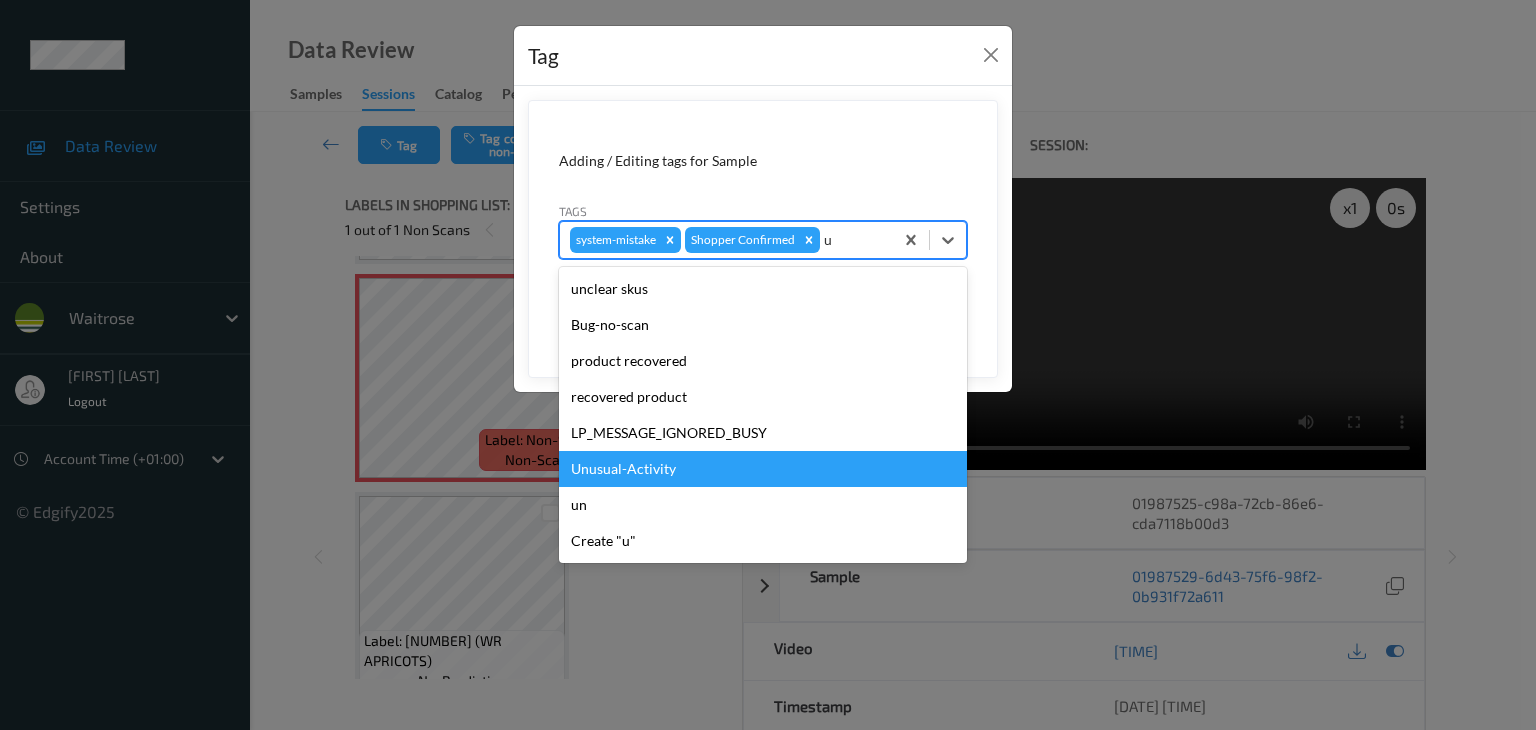 click on "Unusual-Activity" at bounding box center (763, 469) 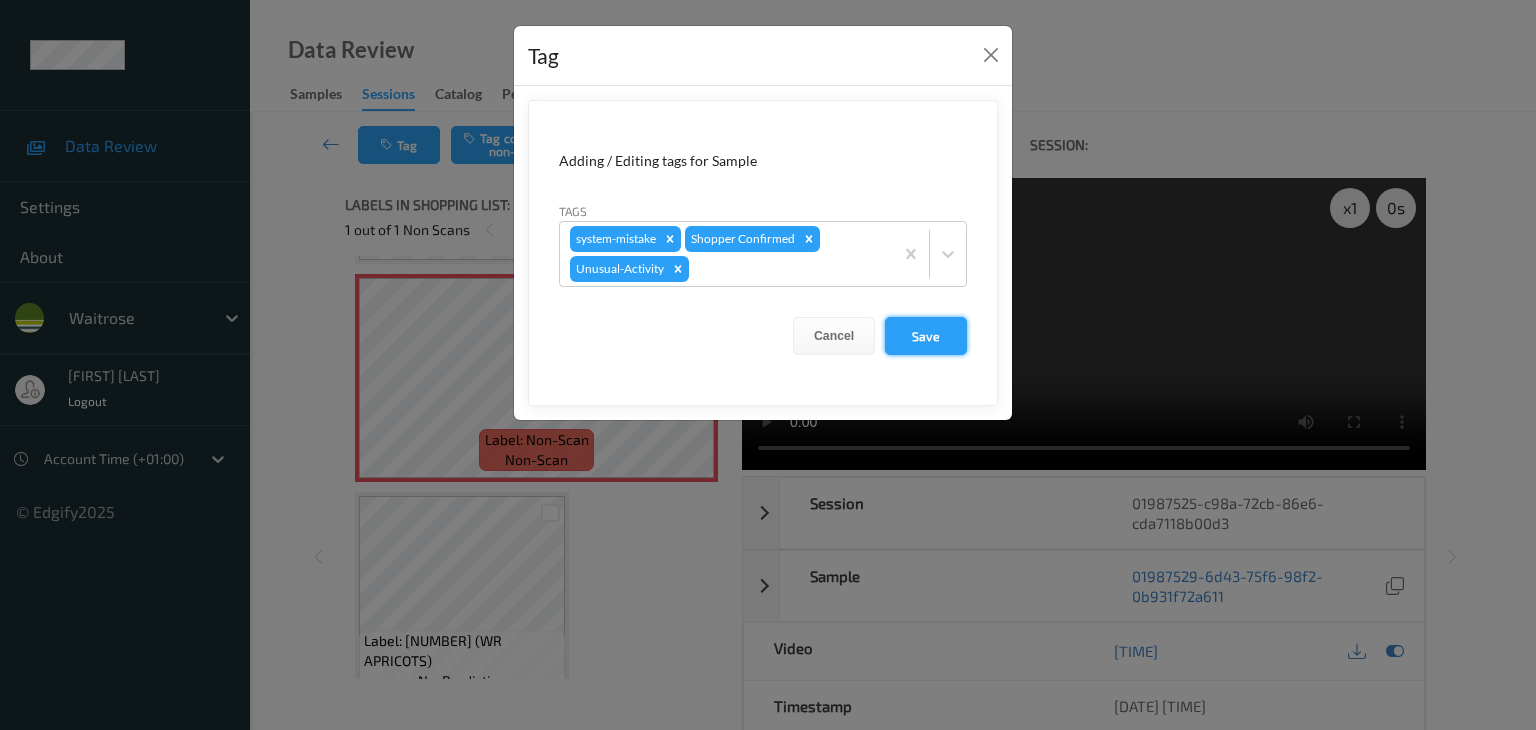 click on "Save" at bounding box center [926, 336] 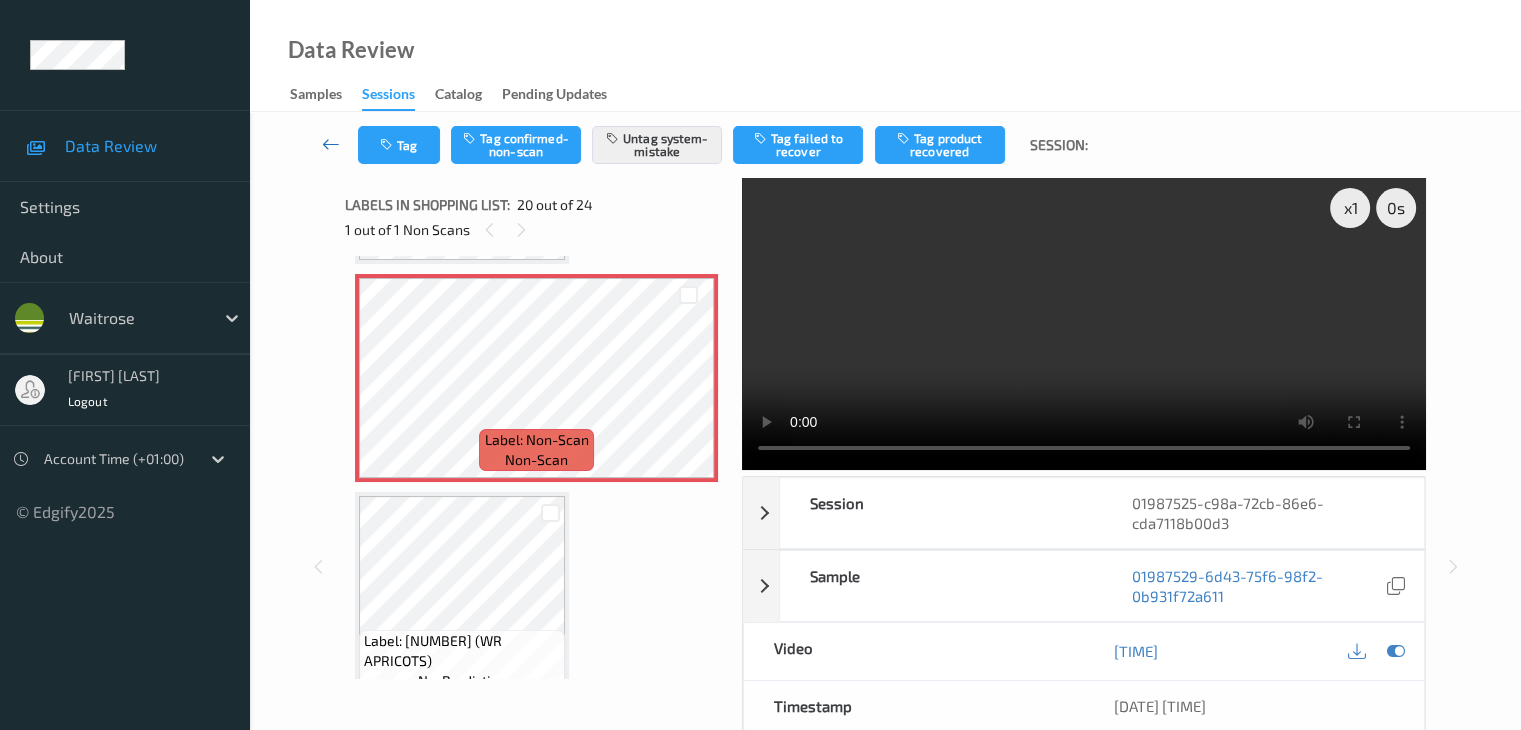 click at bounding box center [331, 144] 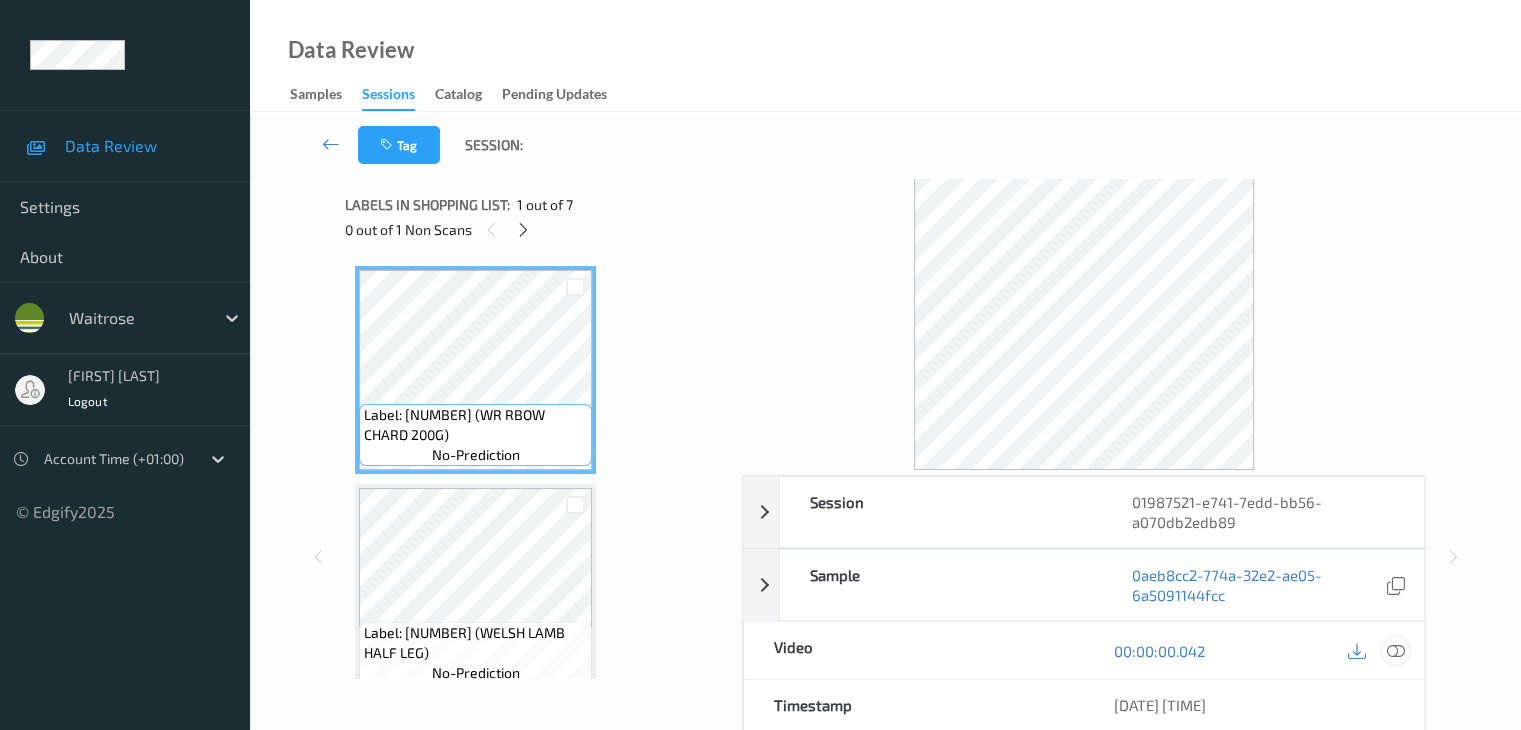 click at bounding box center (1395, 651) 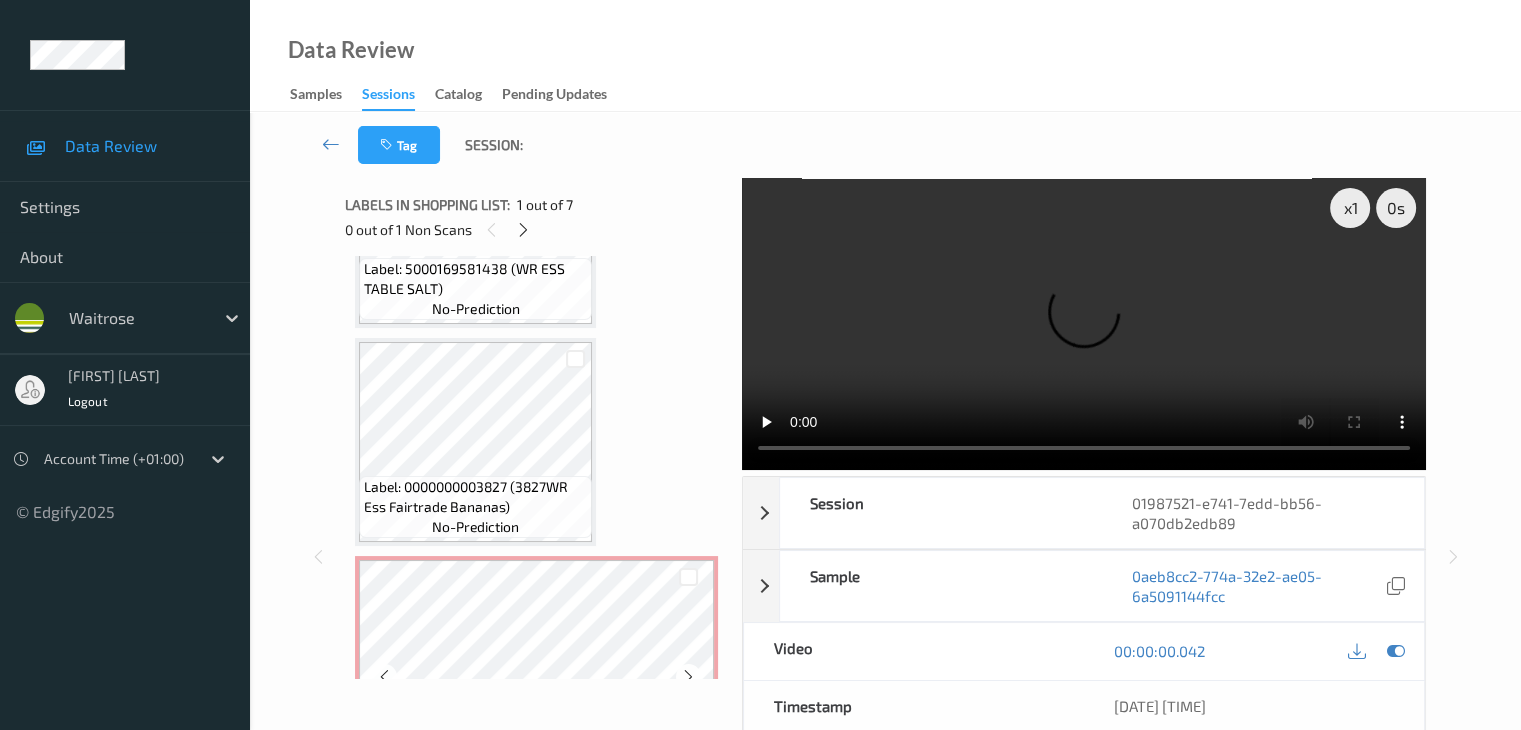 scroll, scrollTop: 900, scrollLeft: 0, axis: vertical 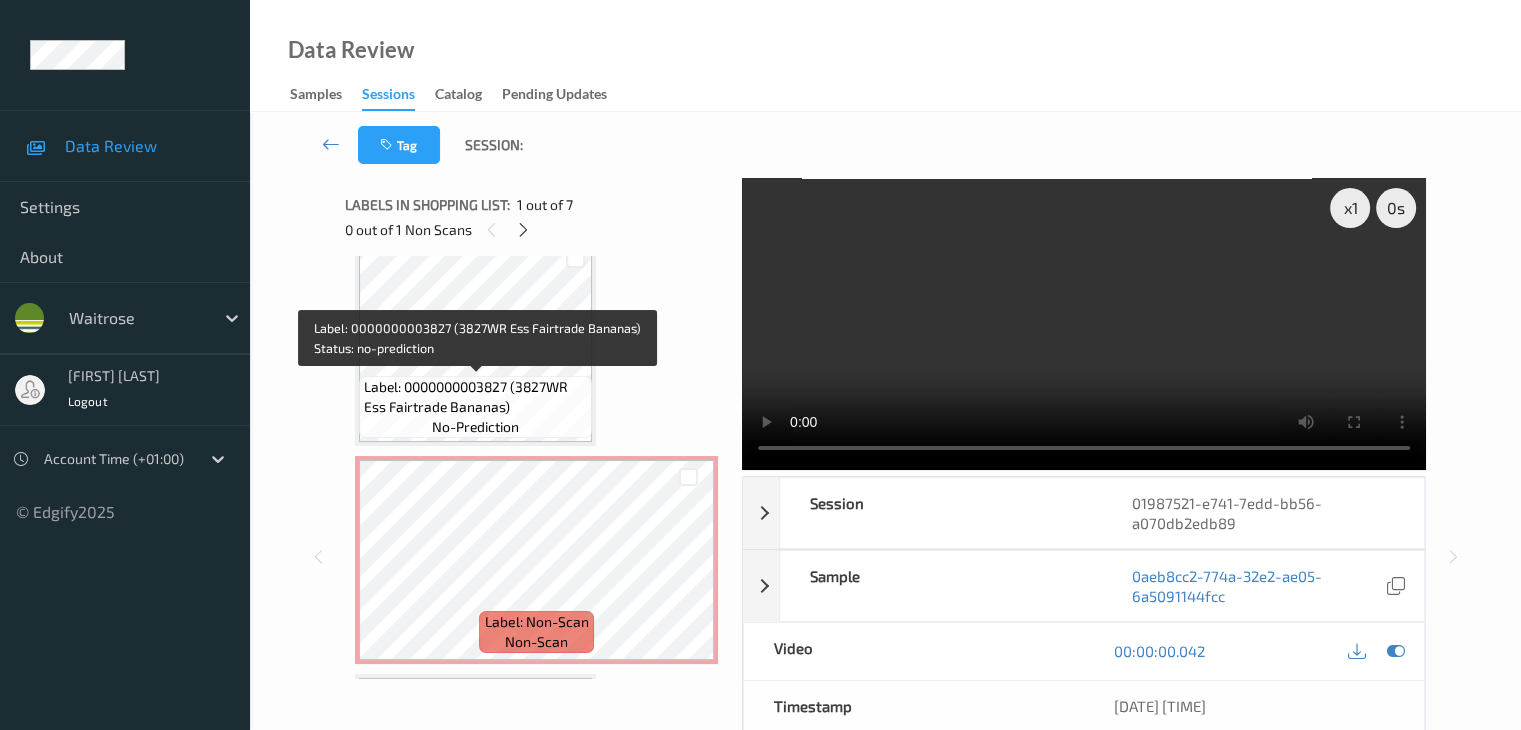 click on "Label: 0000000003827 (3827WR Ess Fairtrade Bananas)" at bounding box center [475, 397] 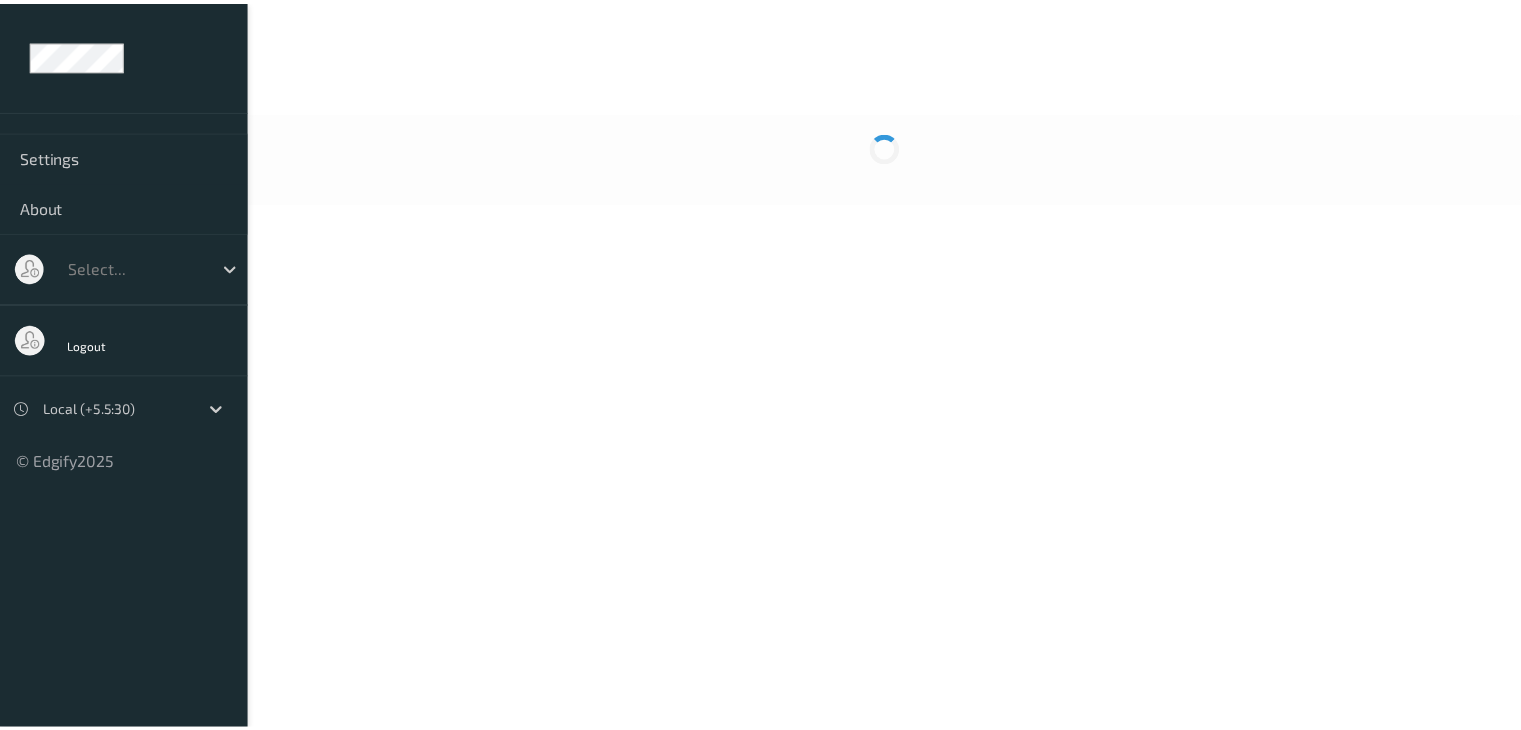 scroll, scrollTop: 0, scrollLeft: 0, axis: both 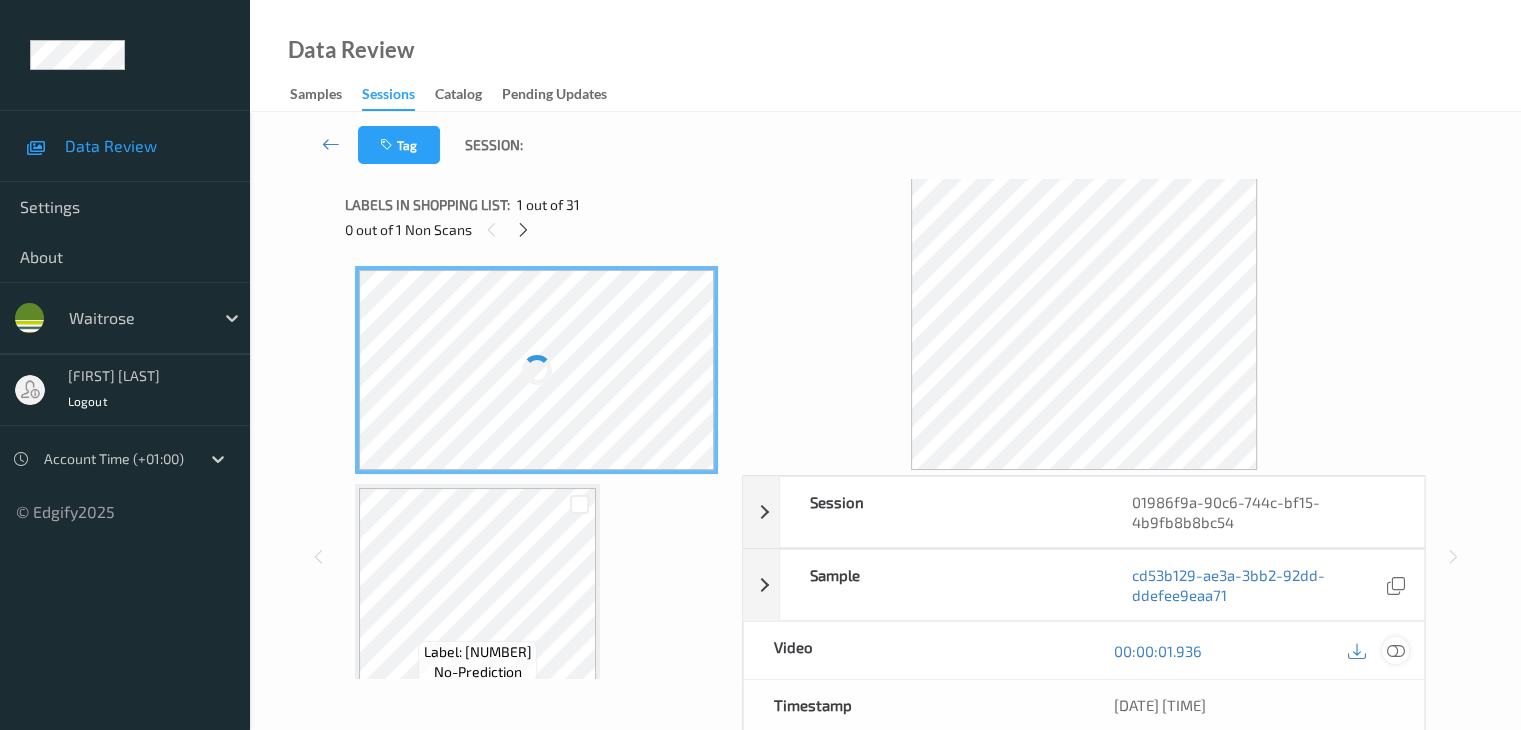 click at bounding box center [1395, 651] 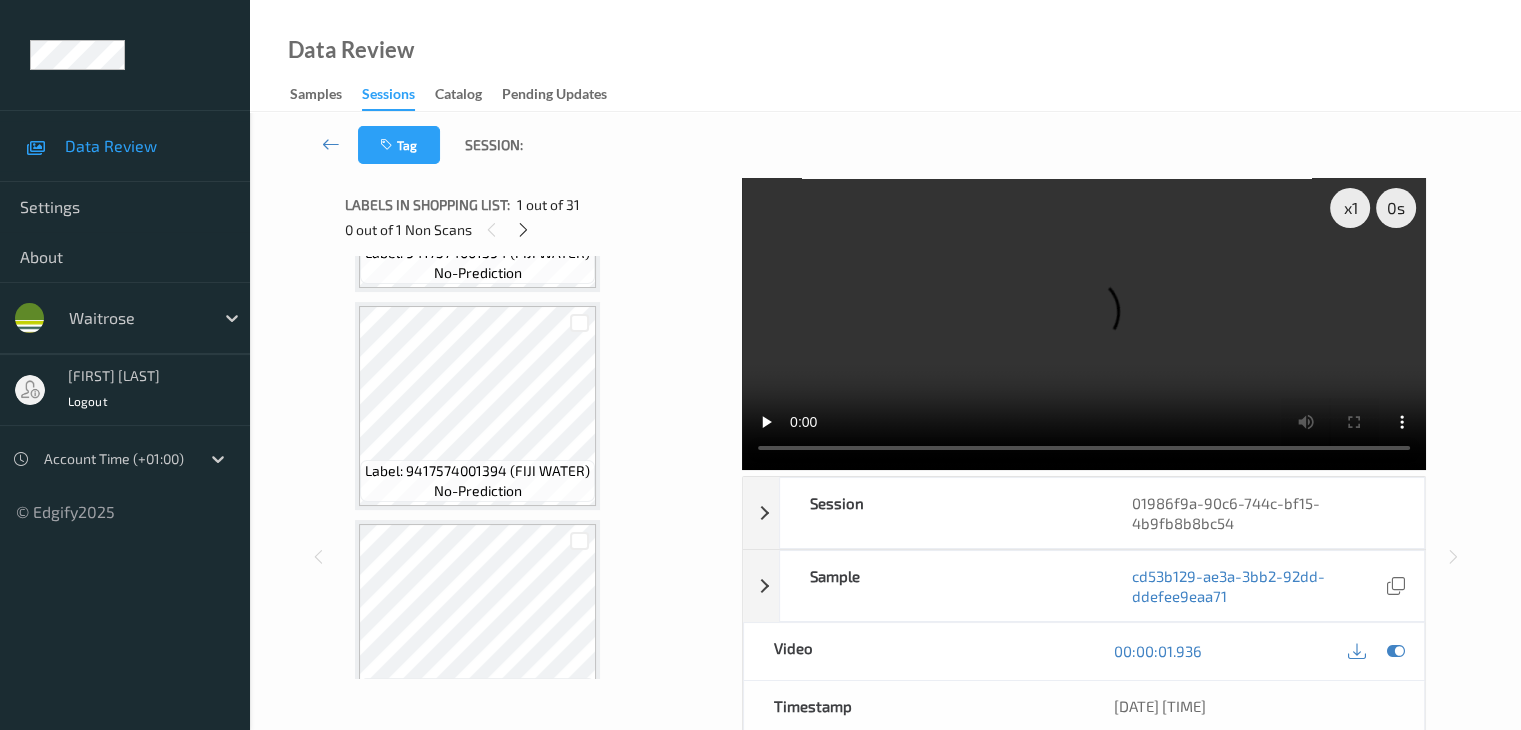 scroll, scrollTop: 0, scrollLeft: 0, axis: both 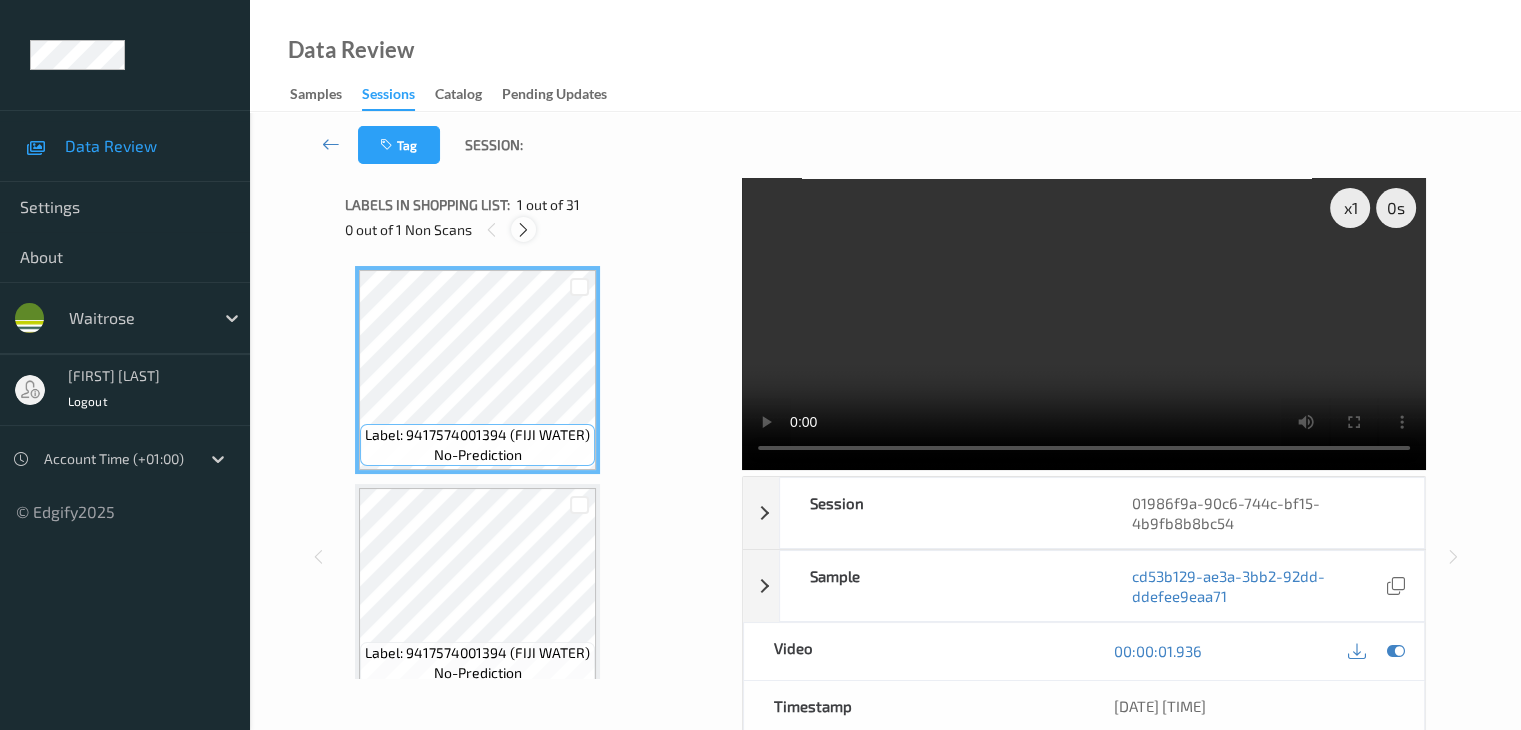 click at bounding box center (523, 230) 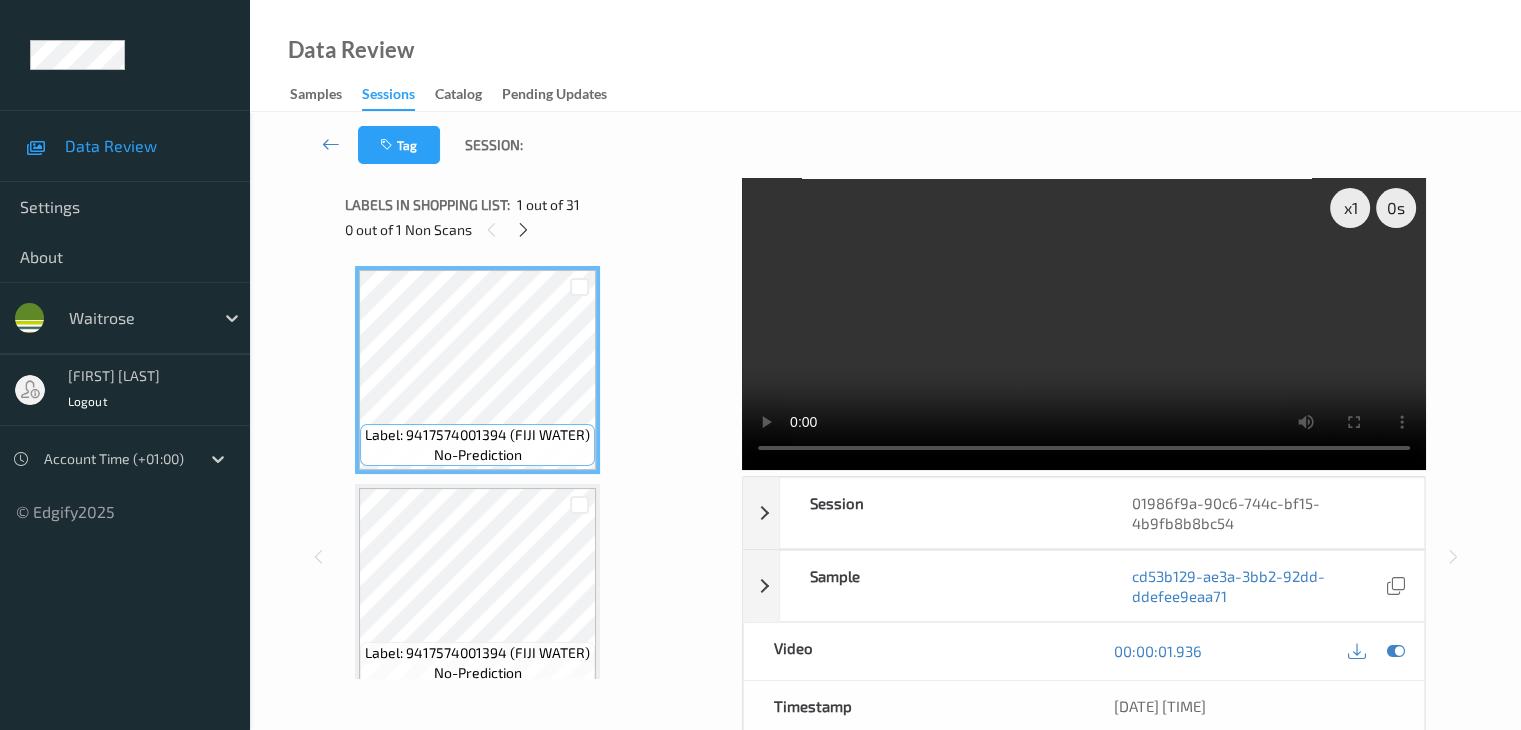scroll, scrollTop: 5242, scrollLeft: 0, axis: vertical 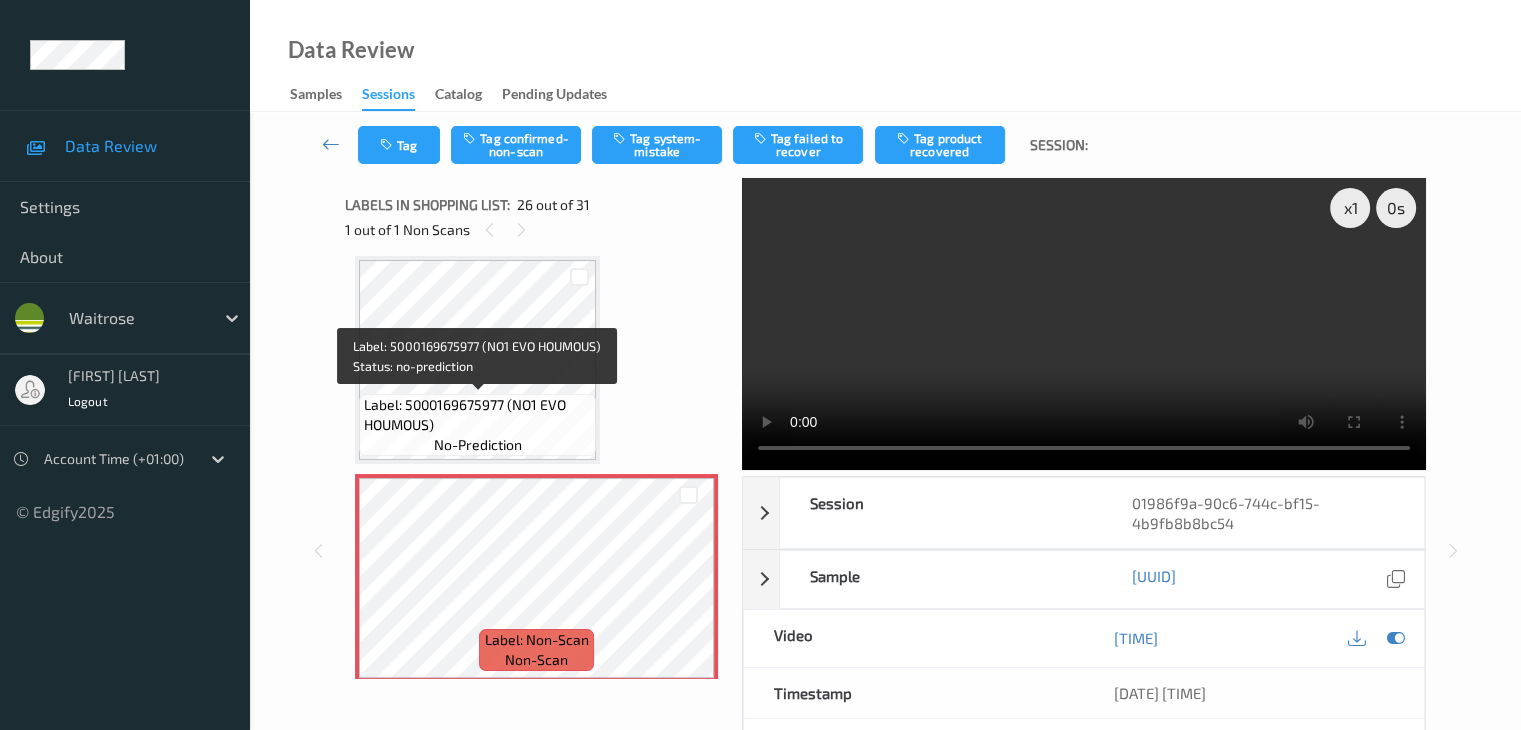 click on "Label: 5000169675977 (NO1 EVO HOUMOUS)" at bounding box center [477, 415] 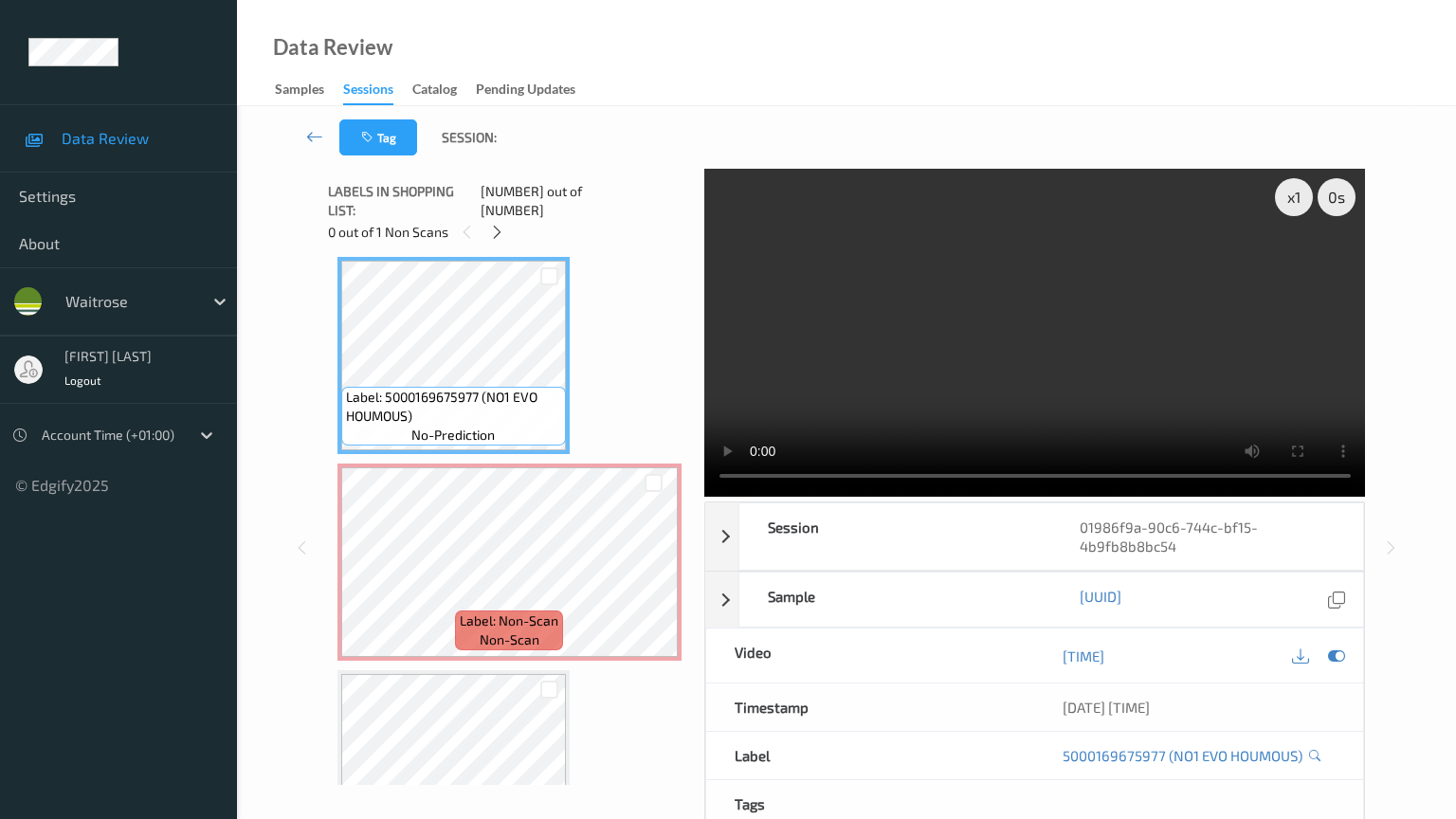 type 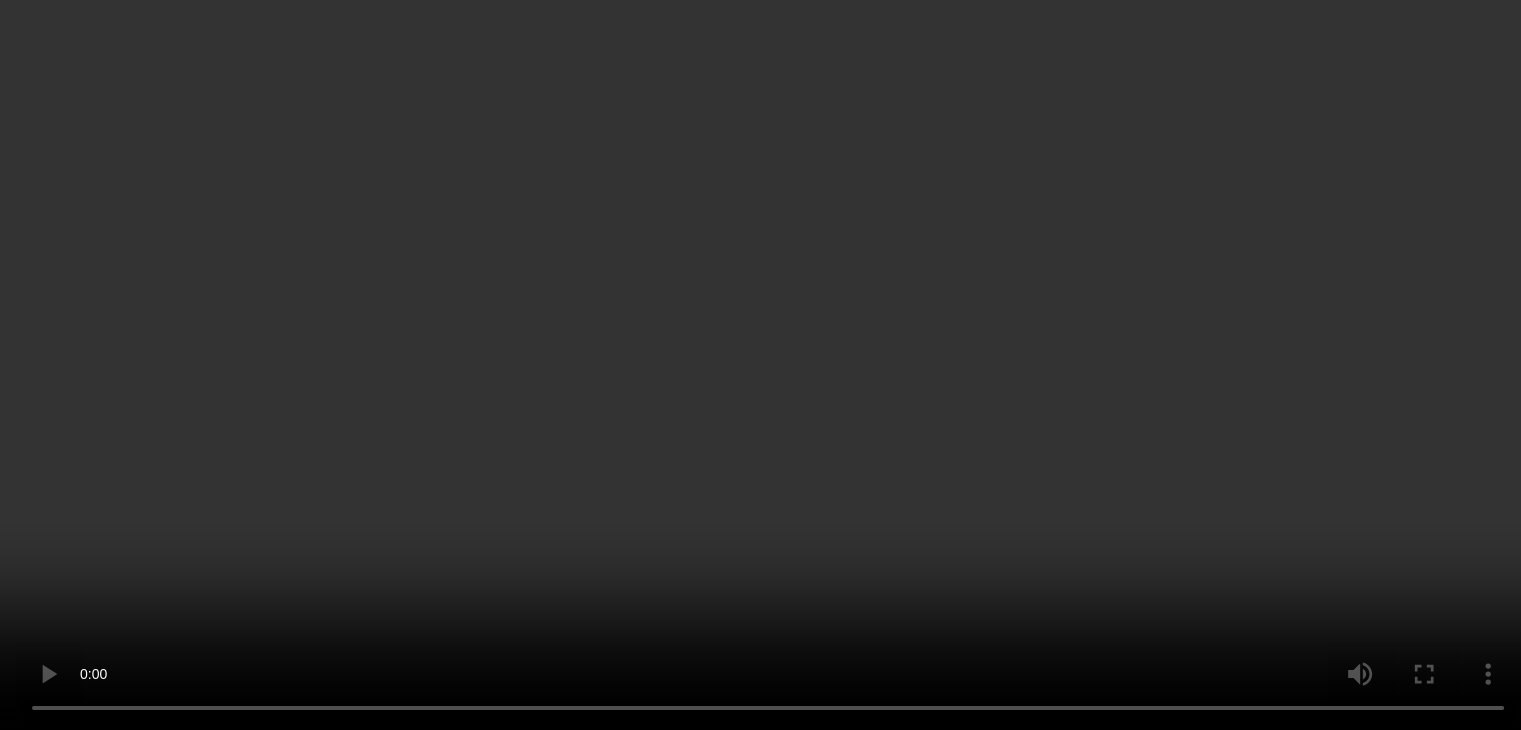 scroll, scrollTop: 5442, scrollLeft: 0, axis: vertical 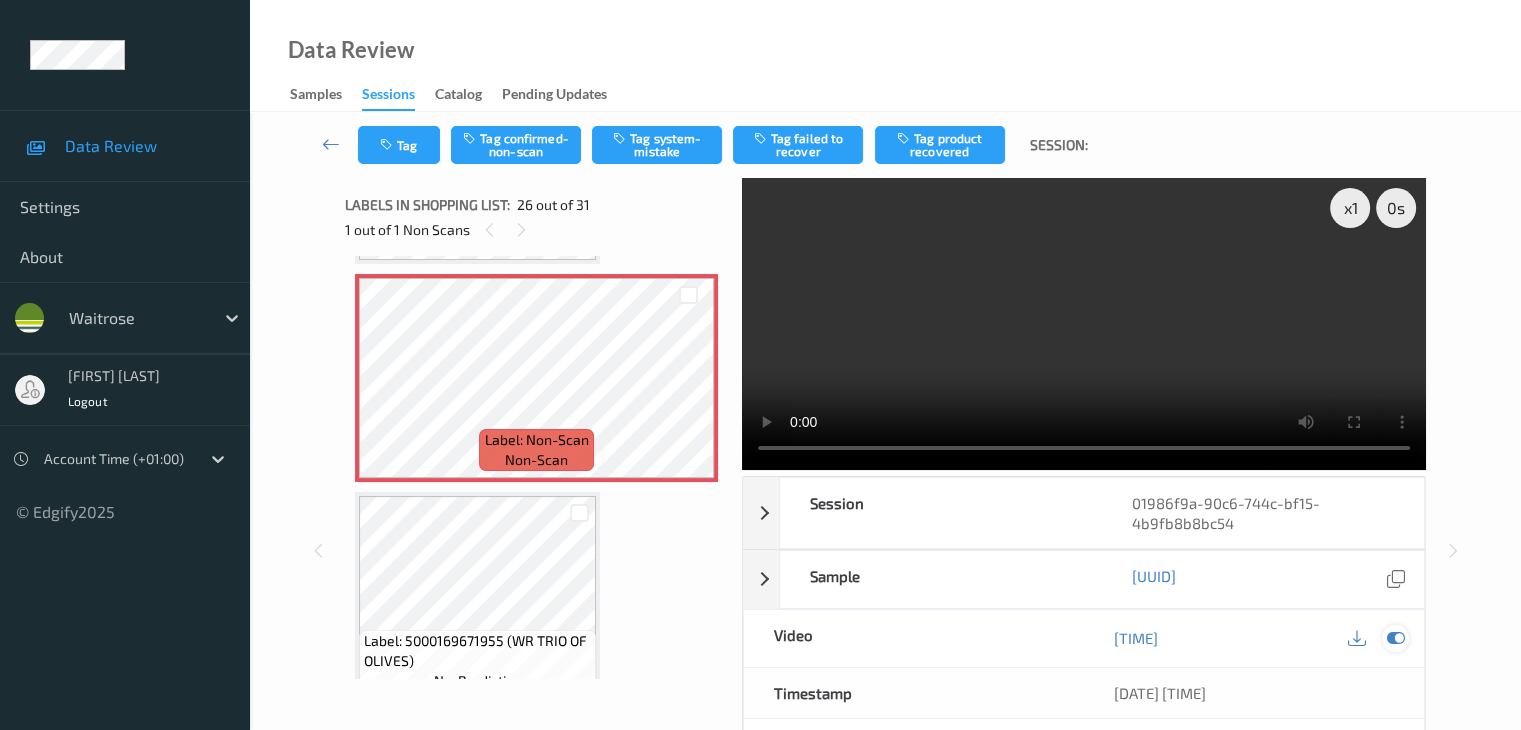 click at bounding box center [1395, 638] 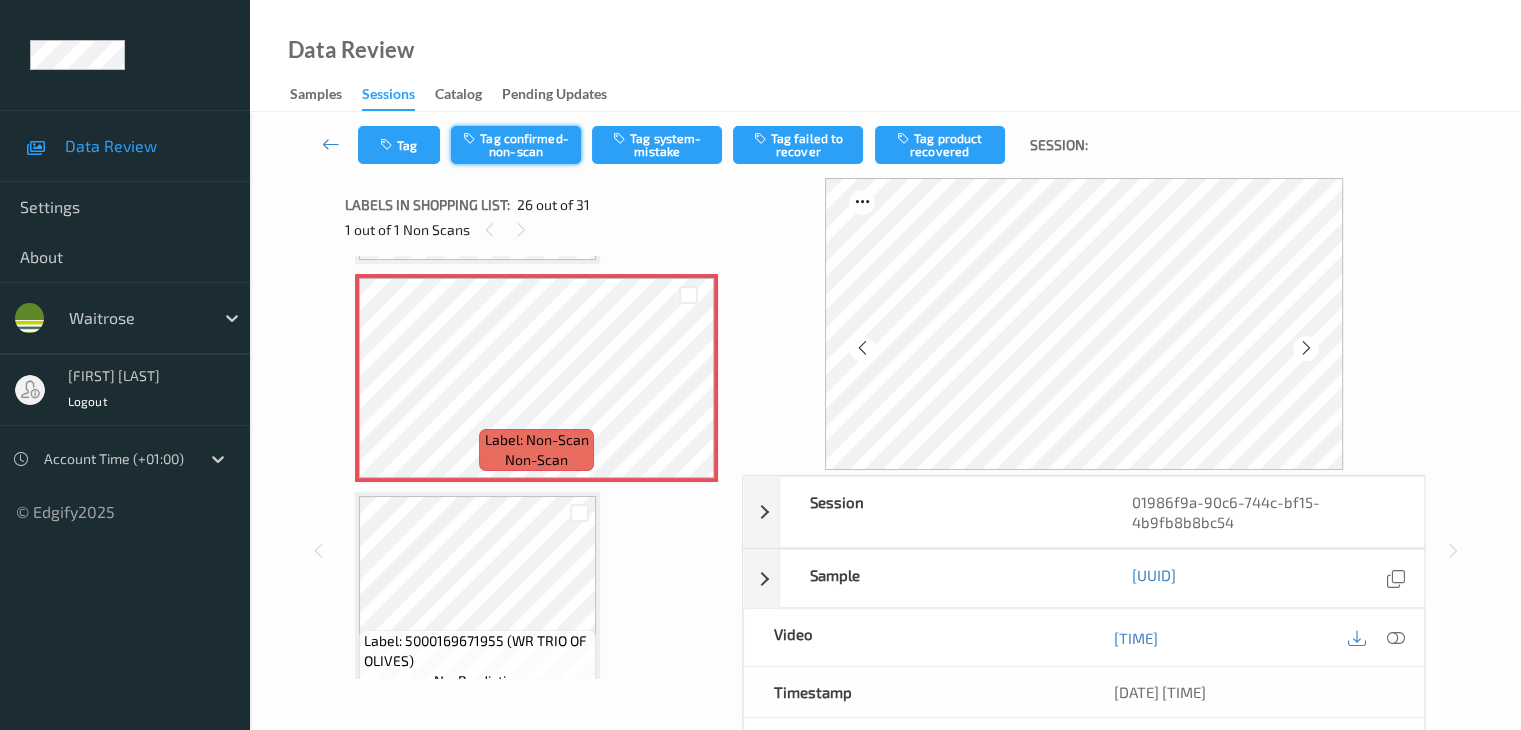 click on "Tag   confirmed-non-scan" at bounding box center [516, 145] 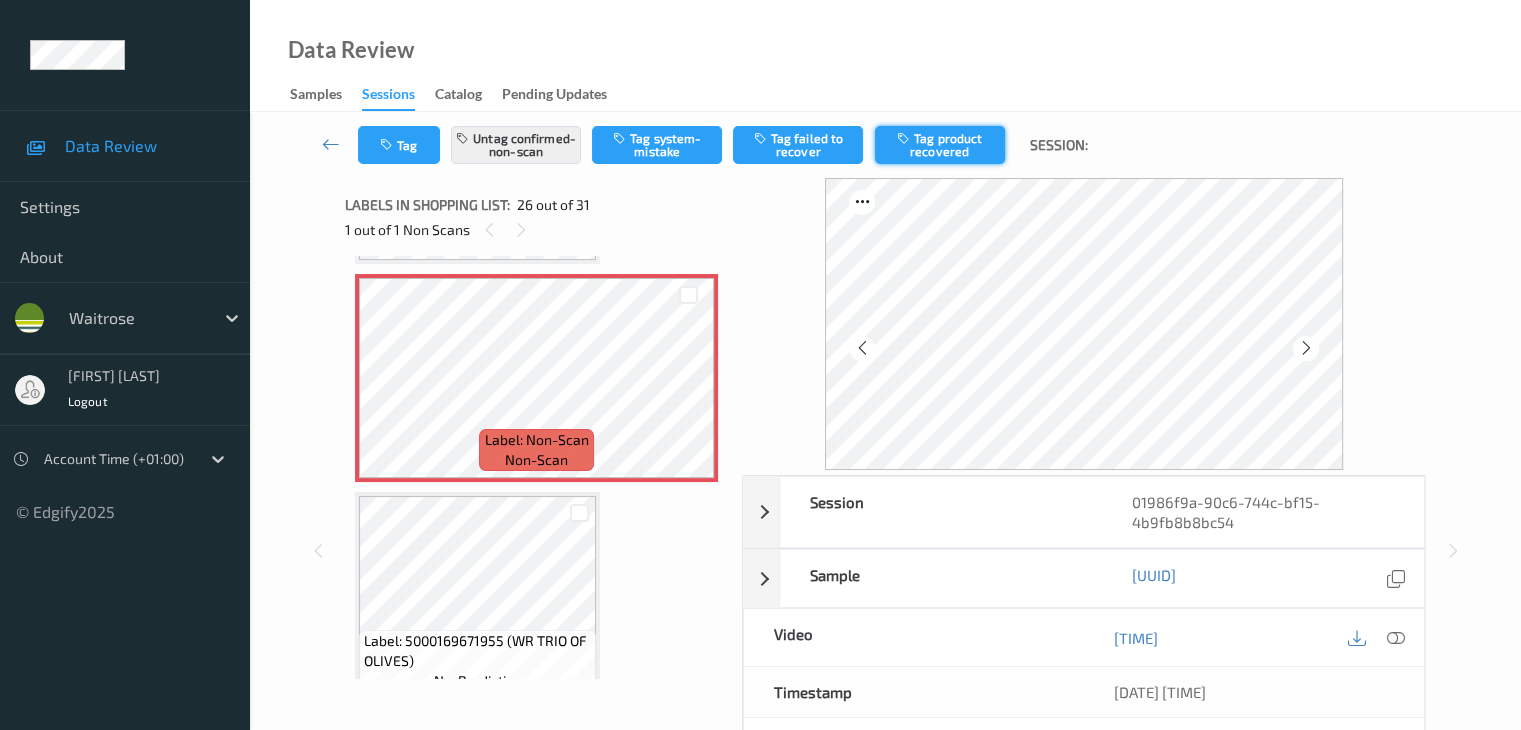 click on "Tag   product recovered" at bounding box center [940, 145] 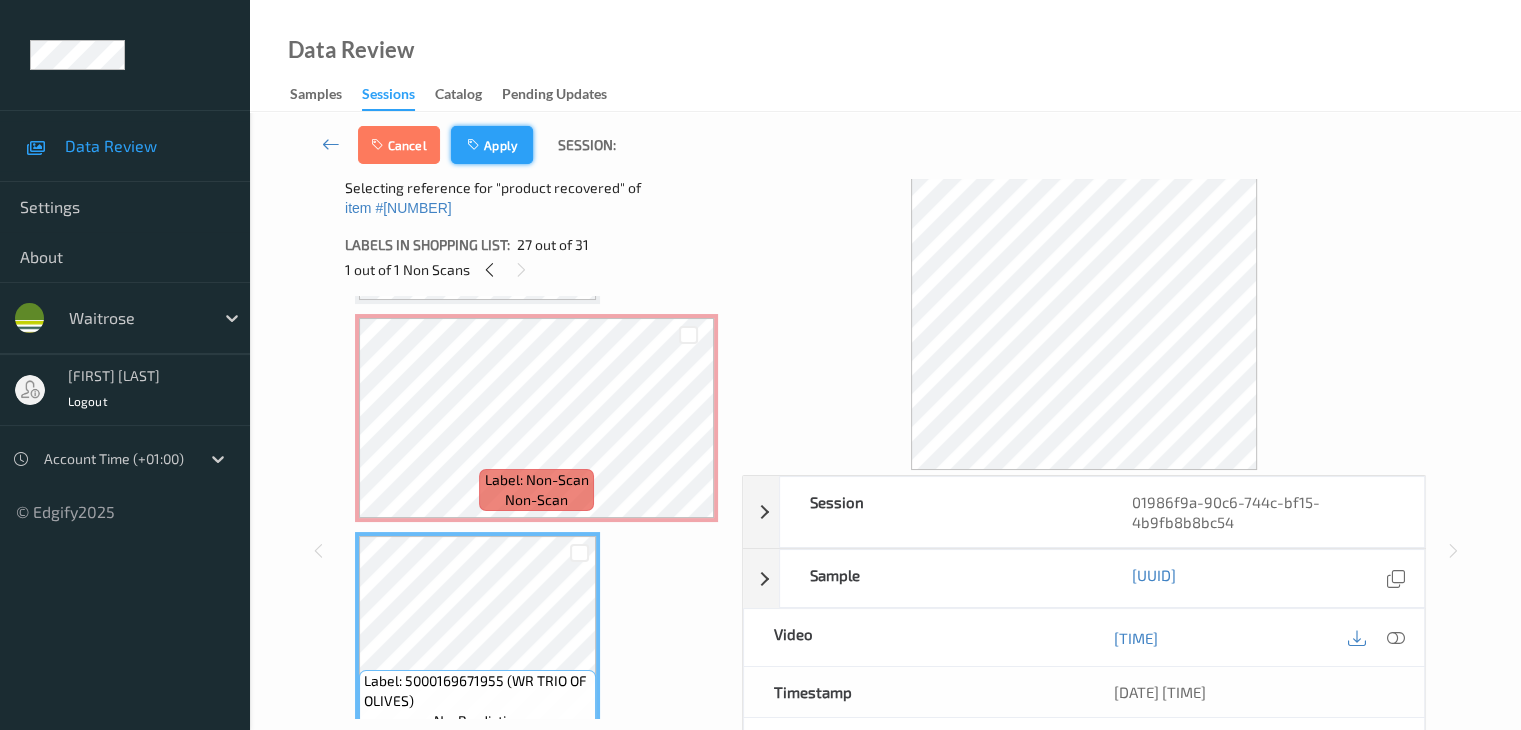 click on "Apply" at bounding box center (492, 145) 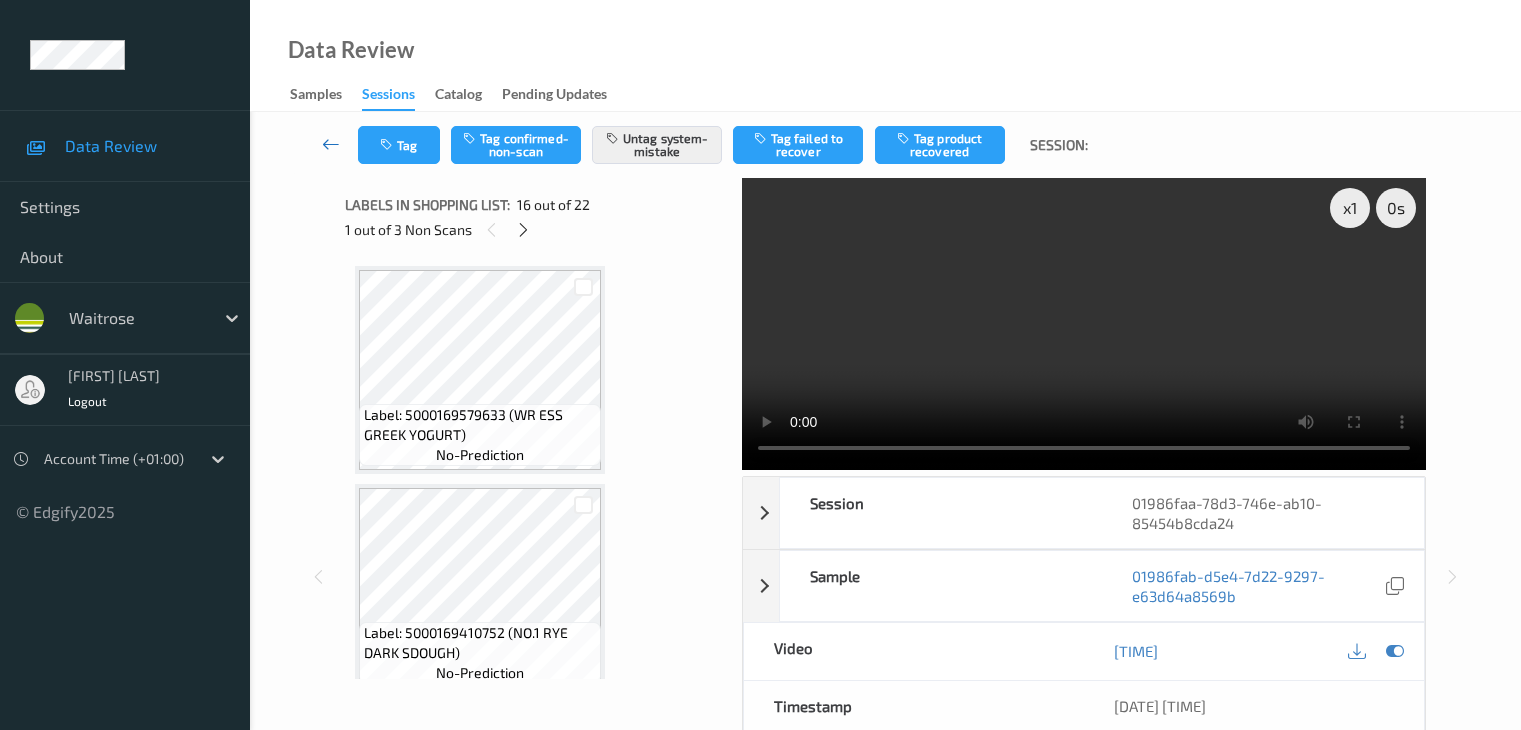 scroll, scrollTop: 0, scrollLeft: 0, axis: both 